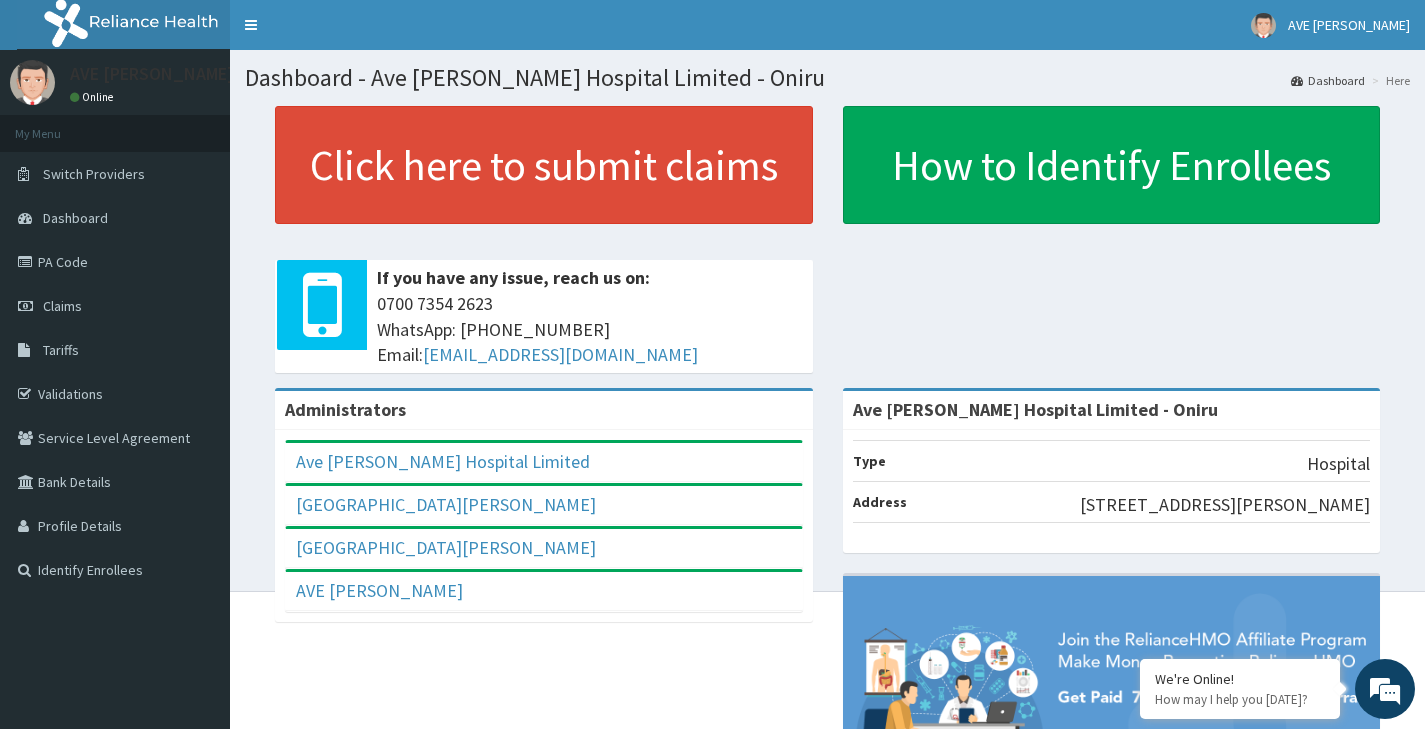 scroll, scrollTop: 0, scrollLeft: 0, axis: both 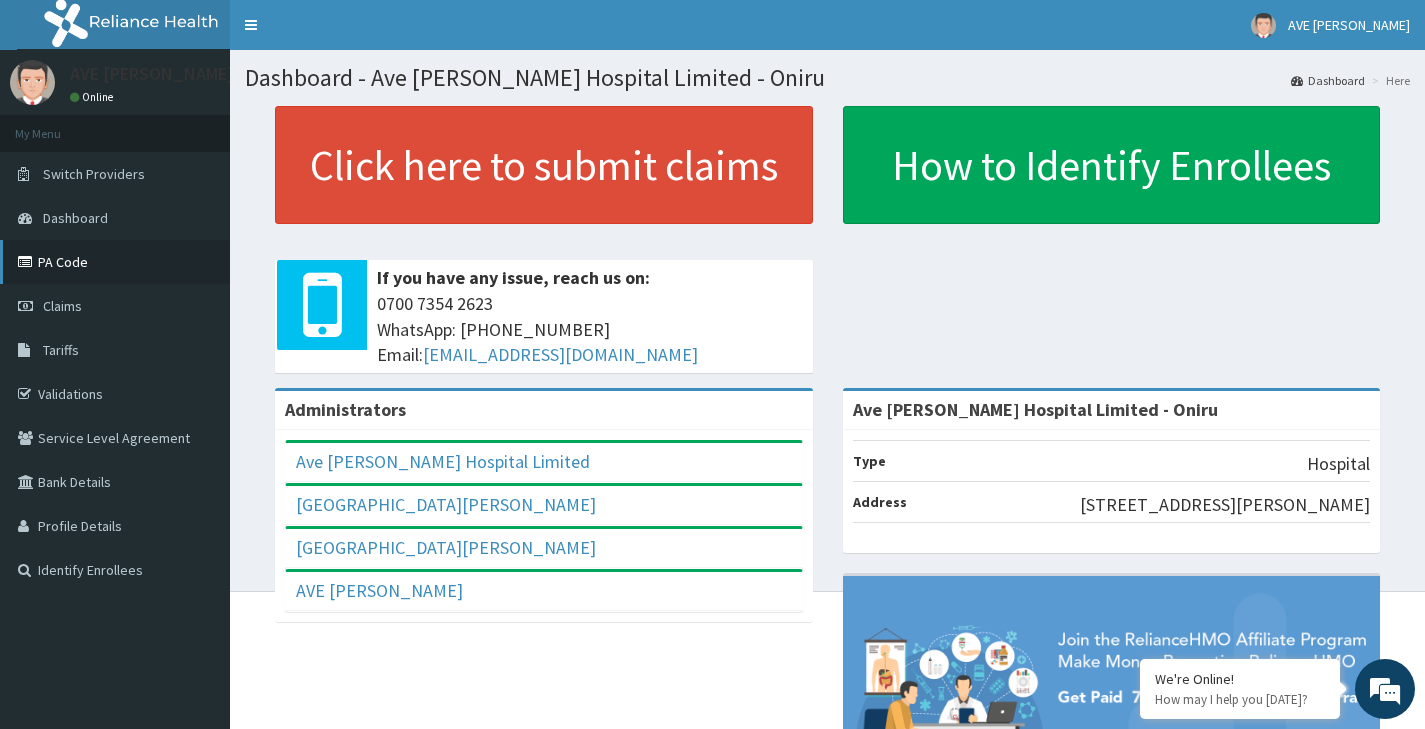 drag, startPoint x: 85, startPoint y: 300, endPoint x: 137, endPoint y: 278, distance: 56.462376 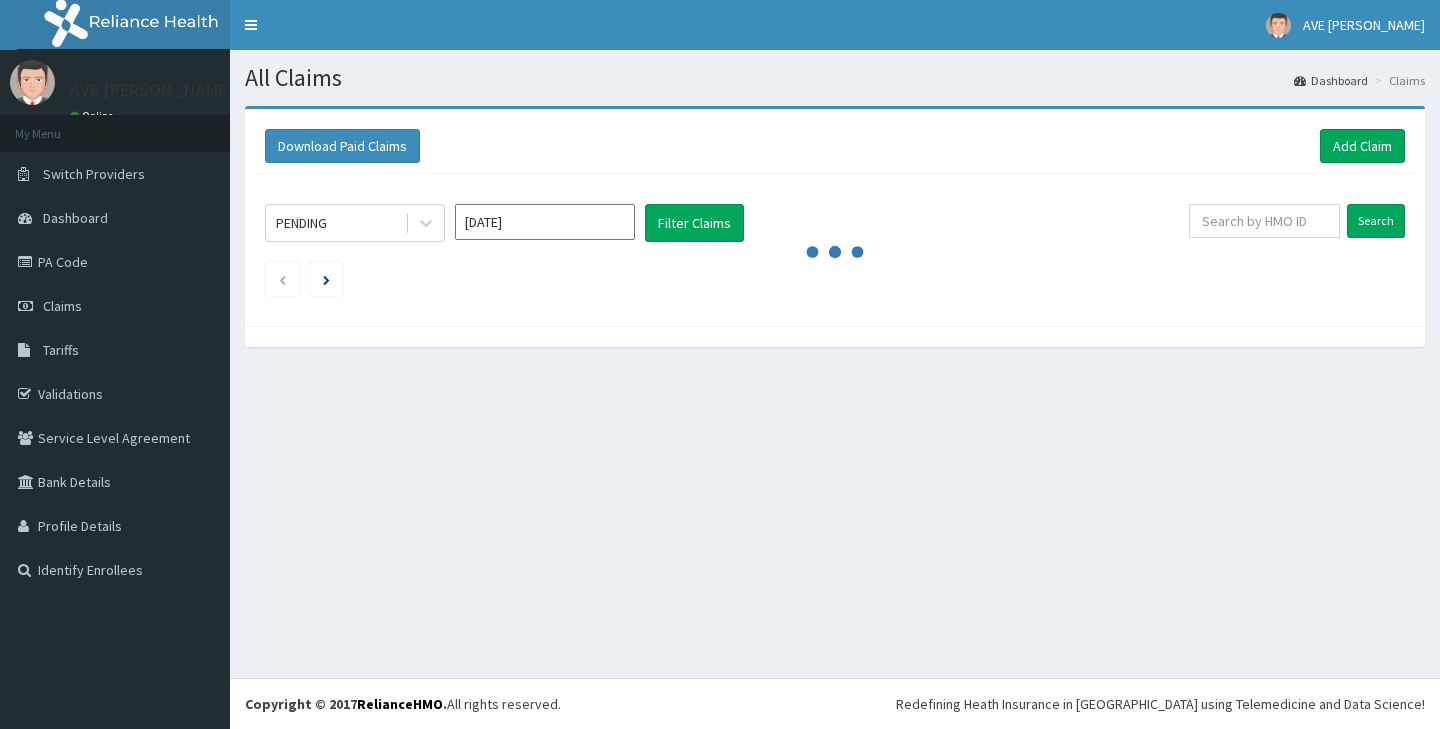 scroll, scrollTop: 0, scrollLeft: 0, axis: both 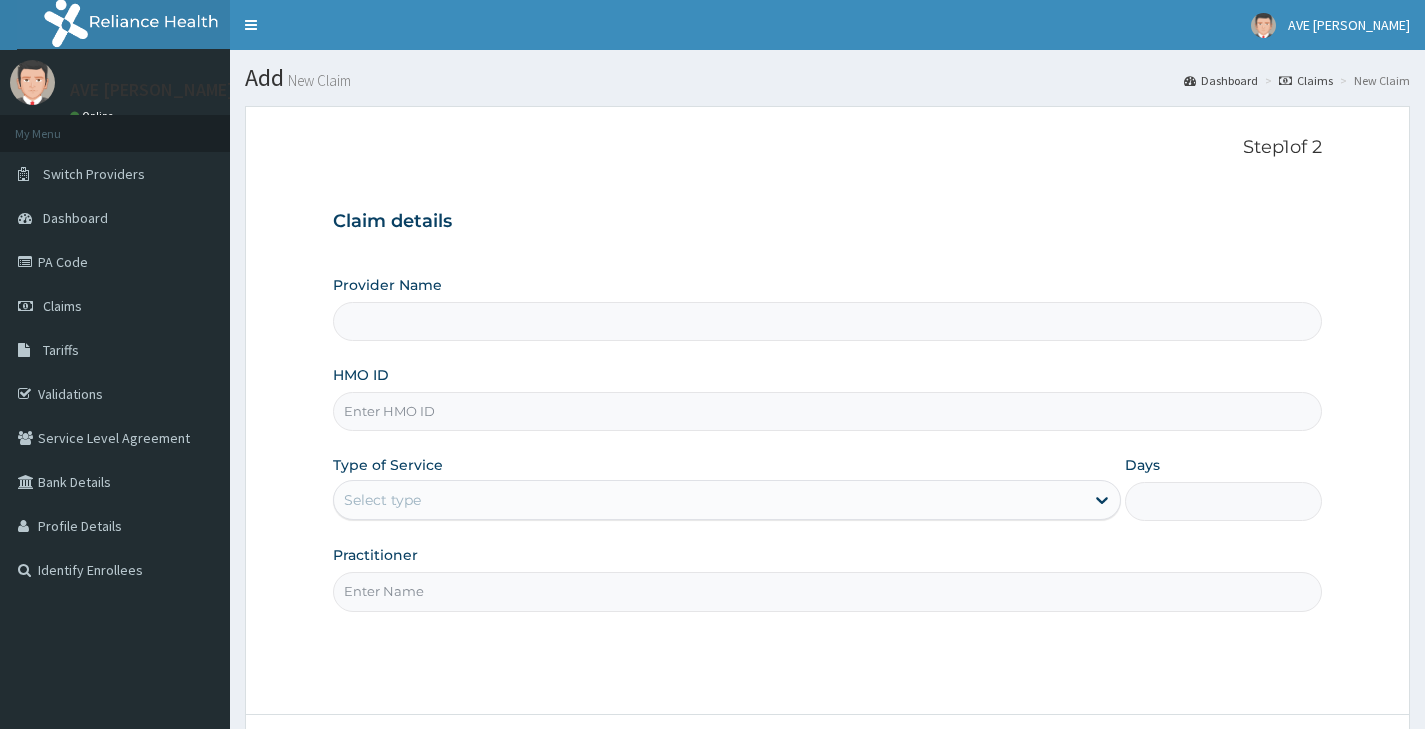 type on "Ave [PERSON_NAME] Hospital Limited - Oniru" 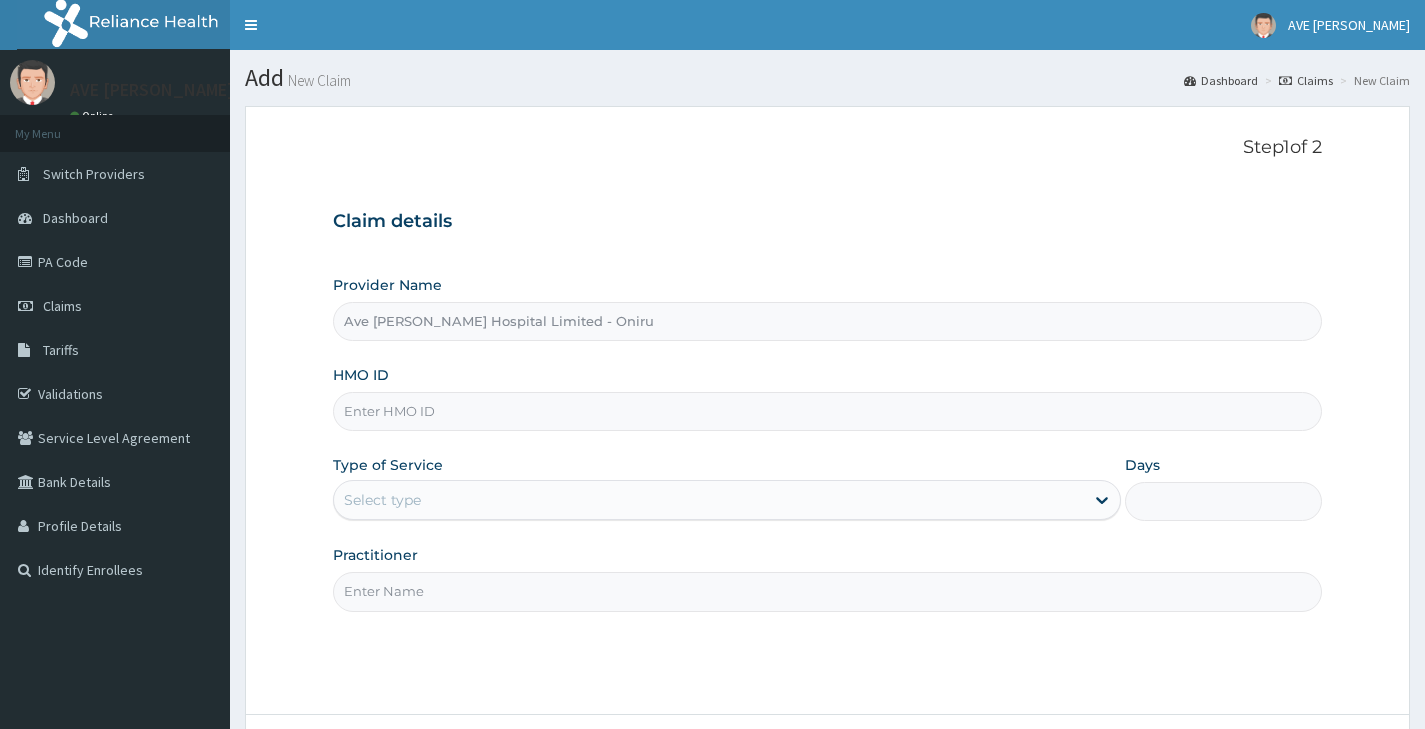 scroll, scrollTop: 0, scrollLeft: 0, axis: both 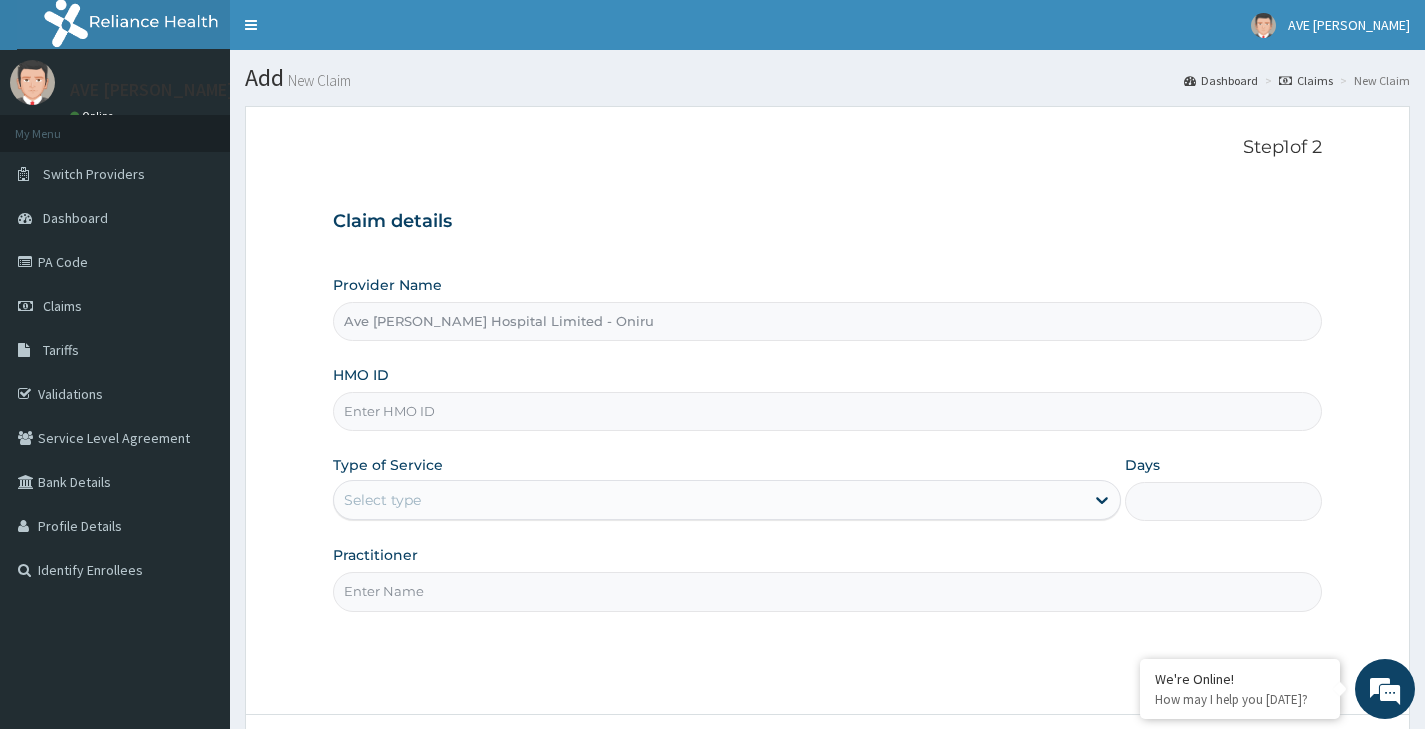 click on "HMO ID" at bounding box center [827, 411] 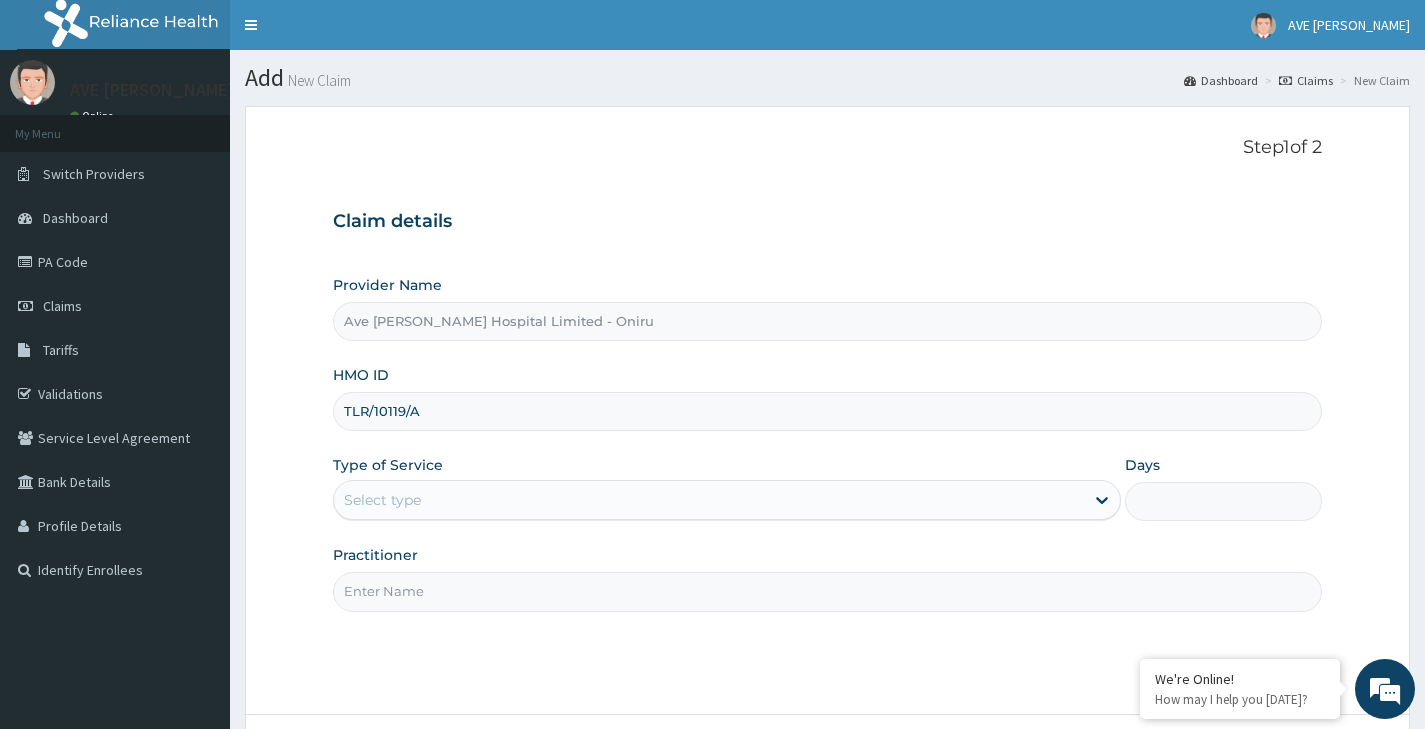 type on "TLR/10119/A" 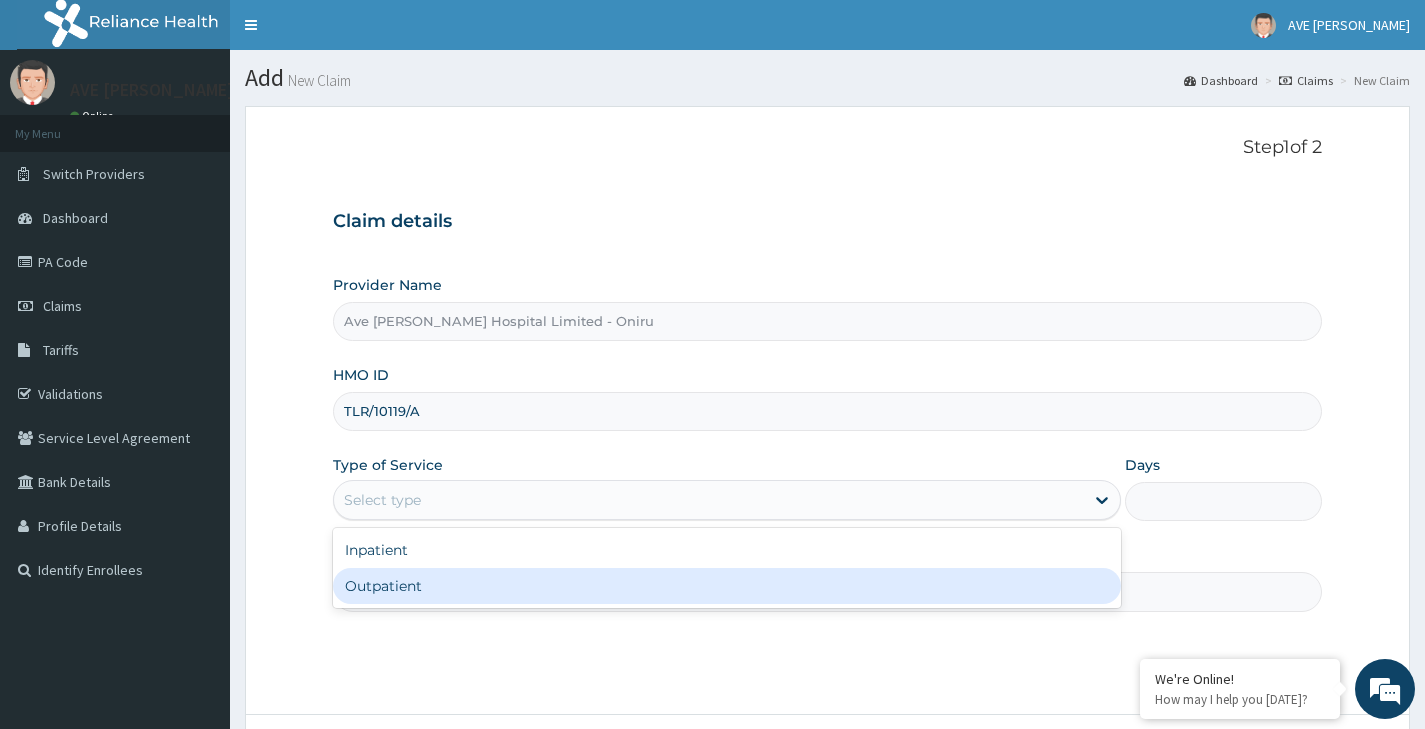 click on "Outpatient" at bounding box center [727, 586] 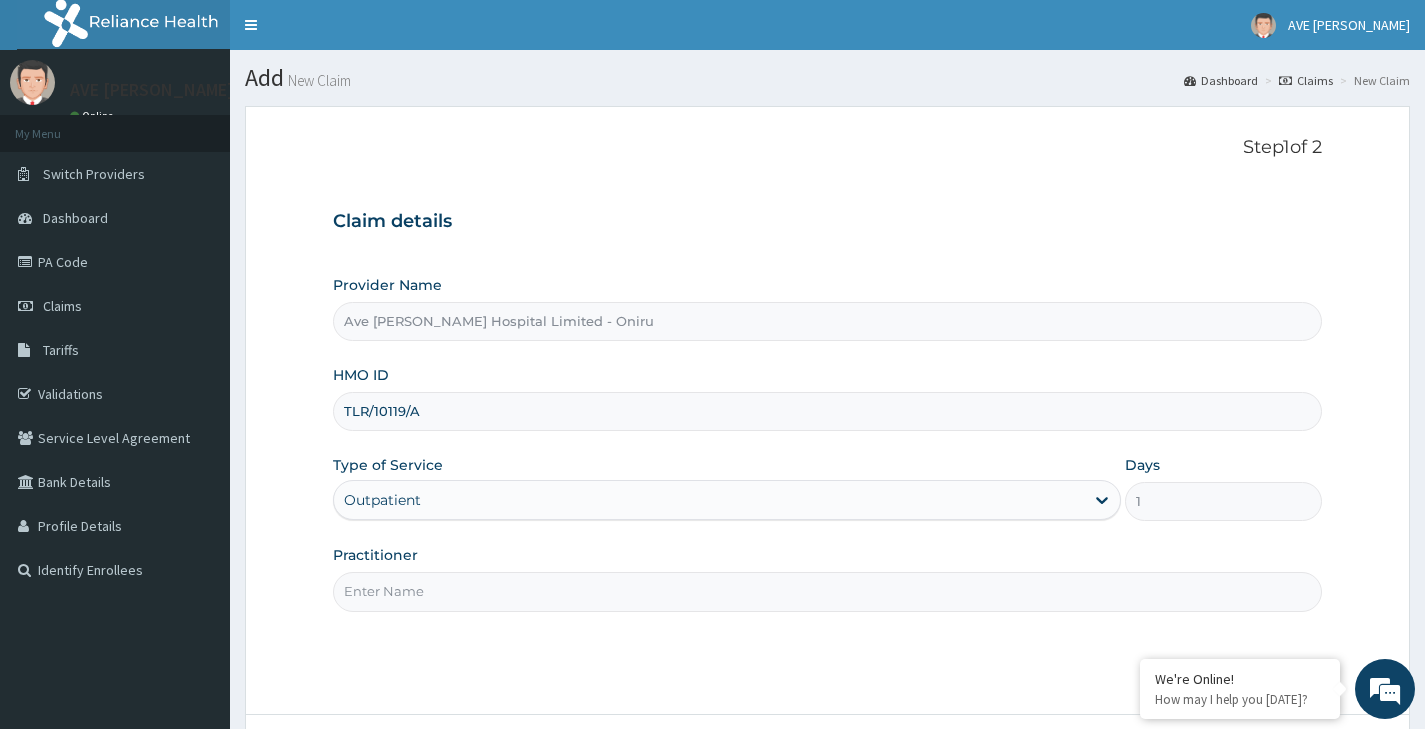 click on "Practitioner" at bounding box center (827, 591) 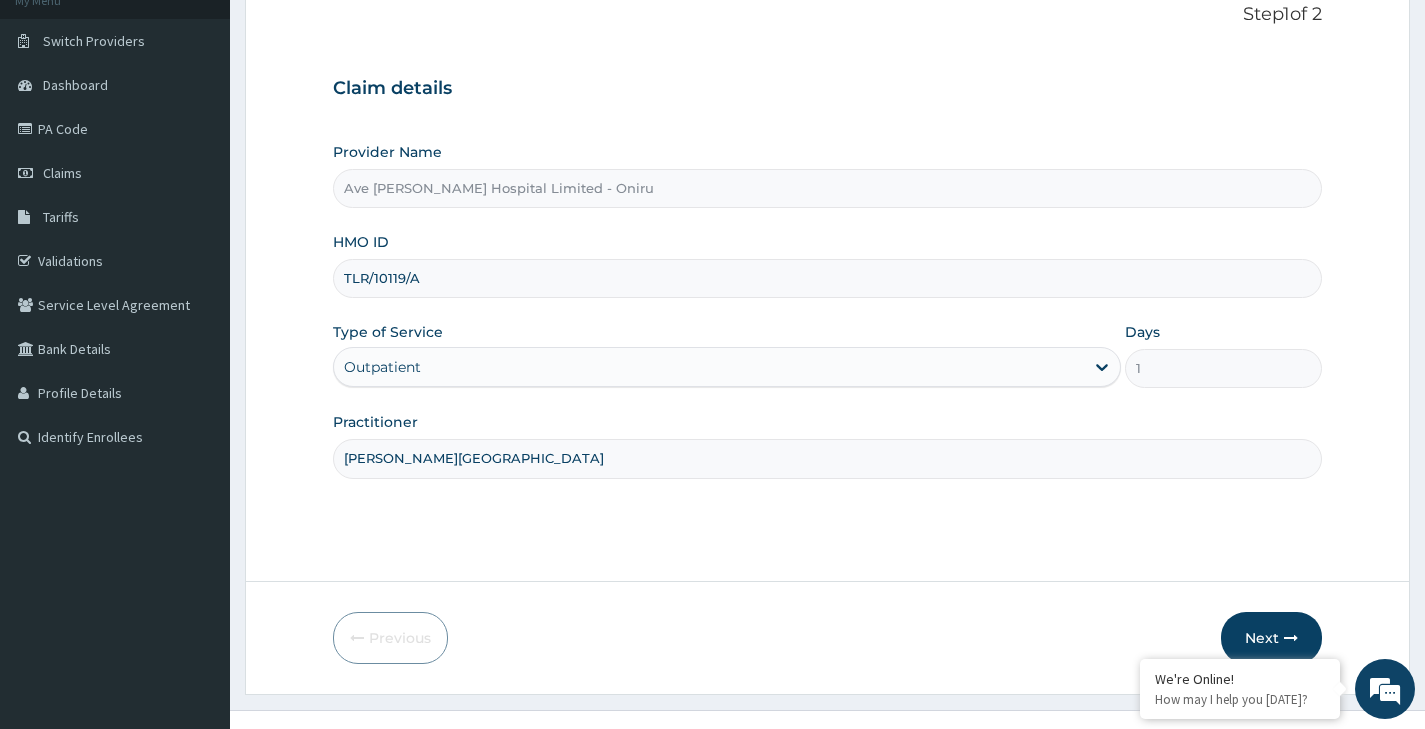 scroll, scrollTop: 165, scrollLeft: 0, axis: vertical 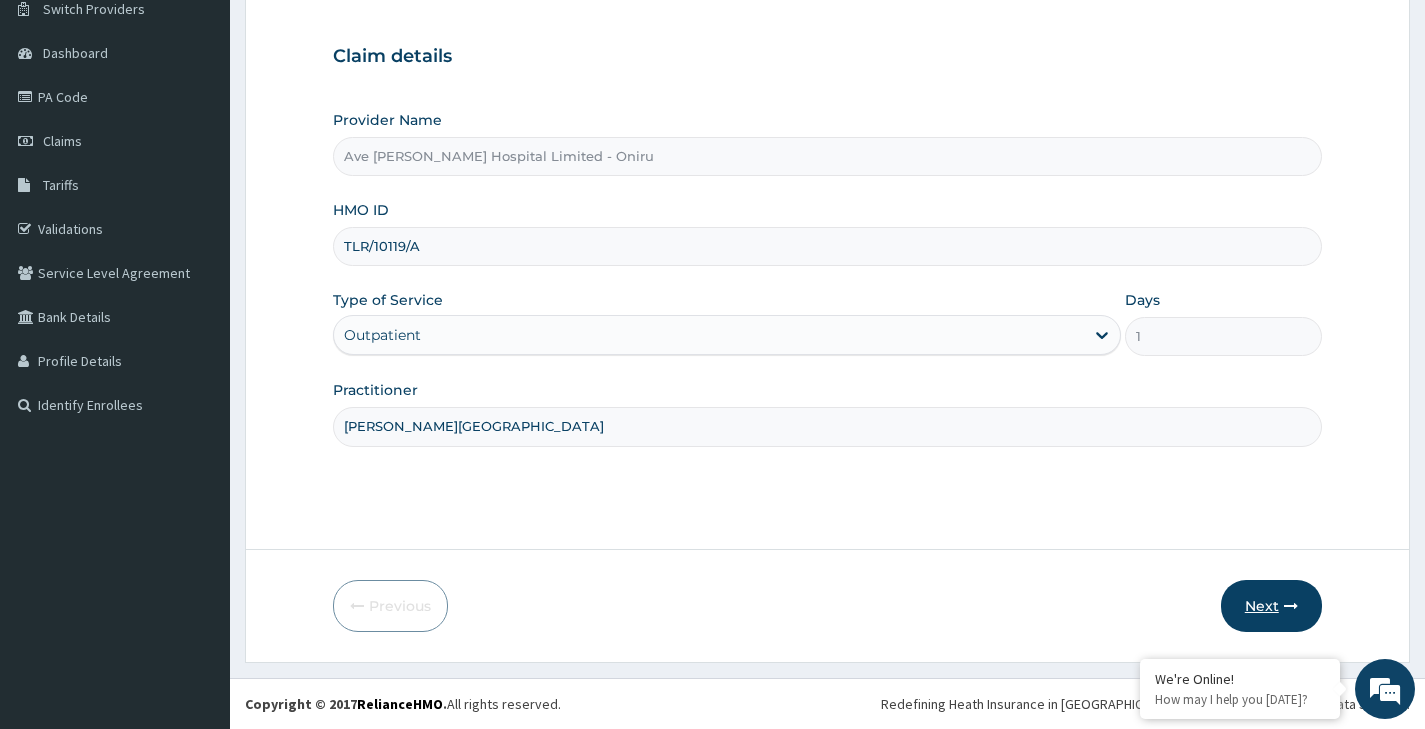 type on "DR. OSINOWO" 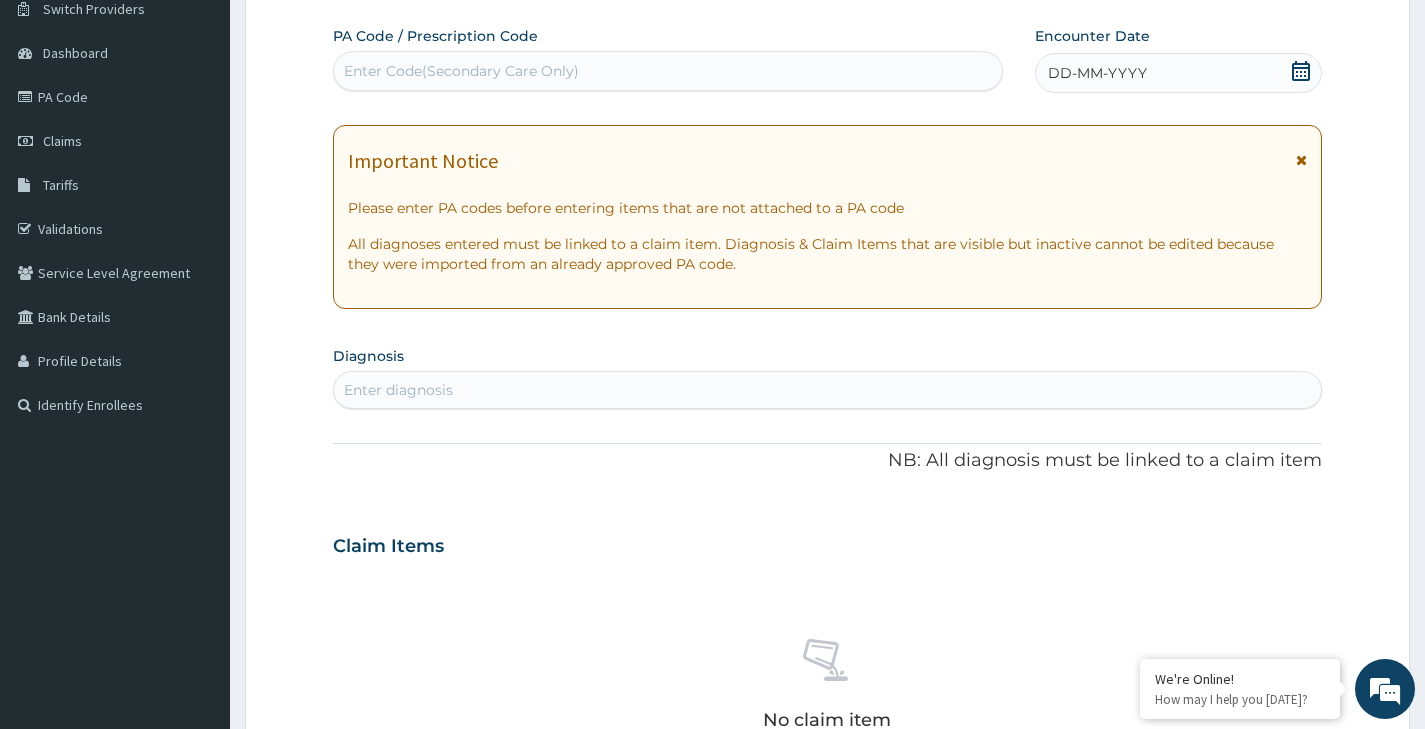 click on "Enter Code(Secondary Care Only)" at bounding box center [461, 71] 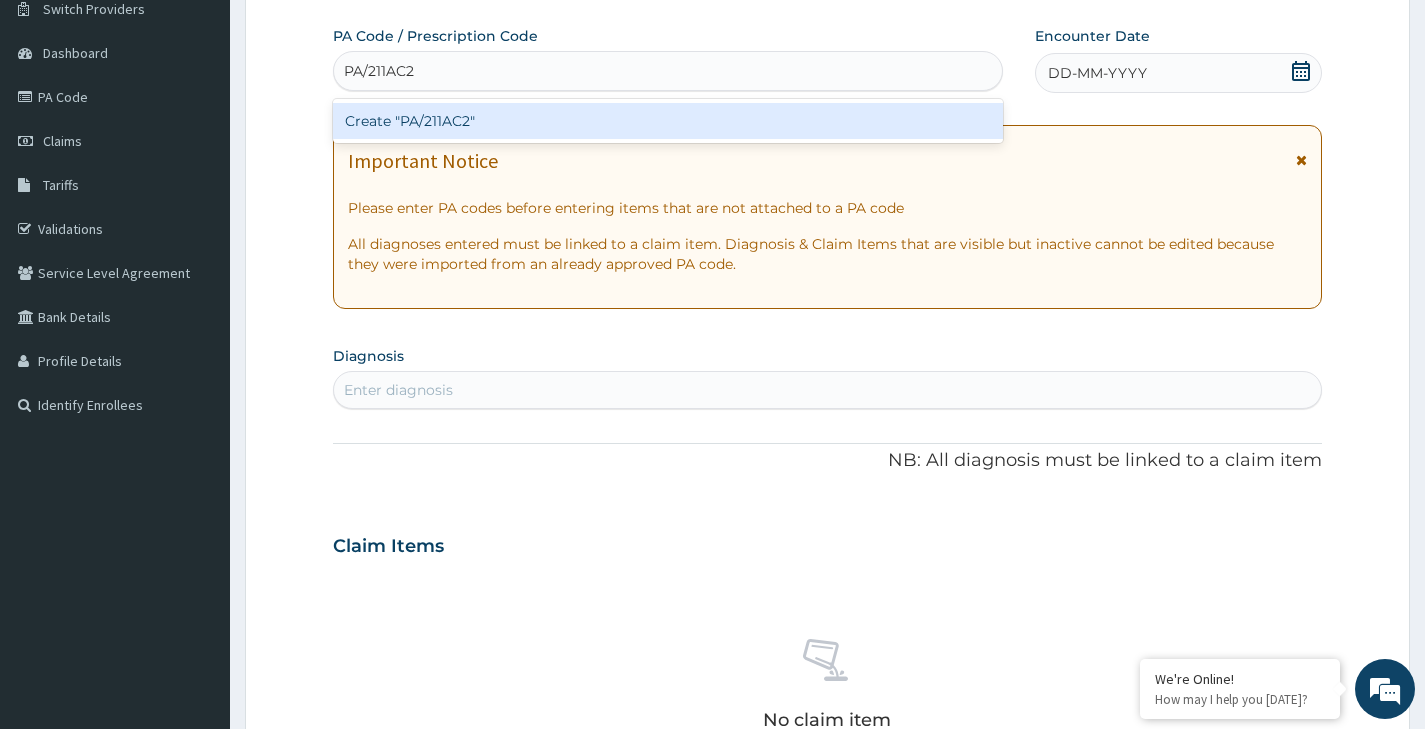 click on "Create "PA/211AC2"" at bounding box center [668, 121] 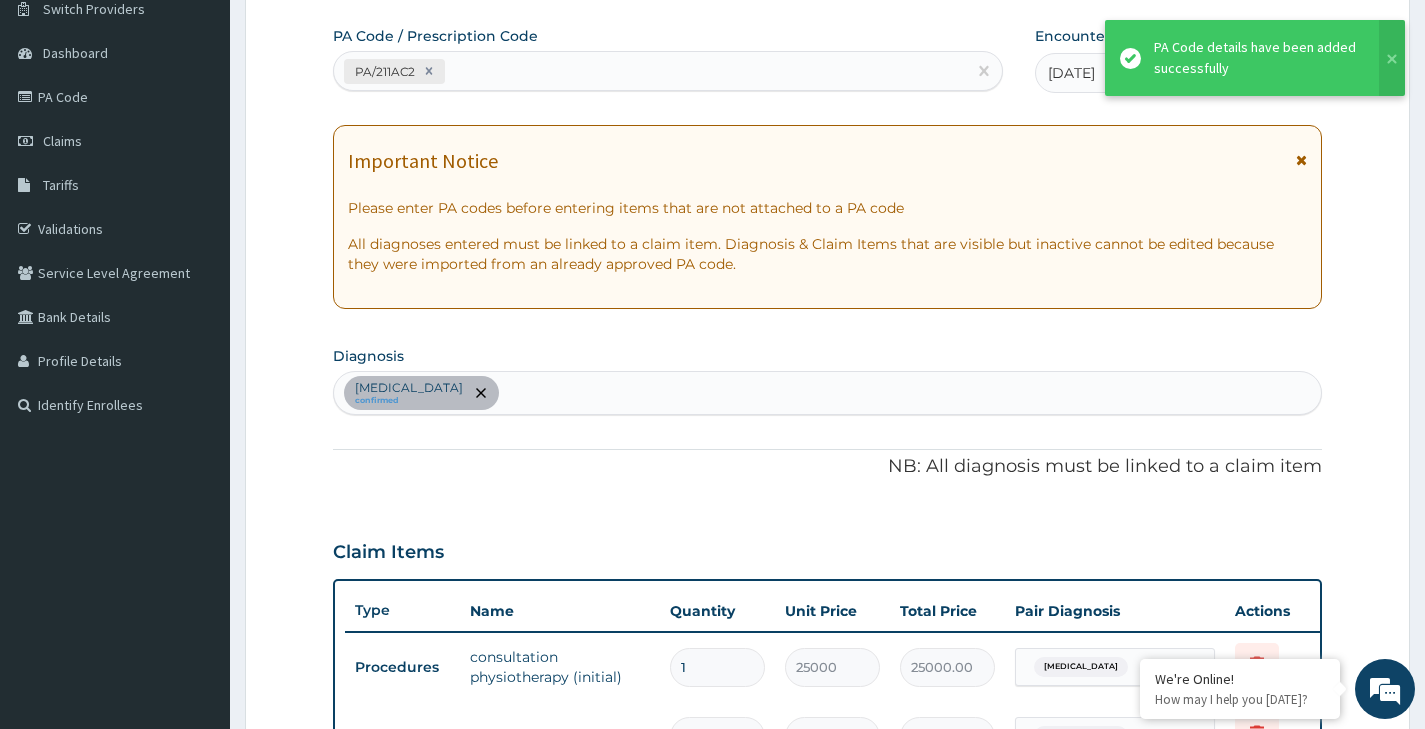 scroll, scrollTop: 192, scrollLeft: 0, axis: vertical 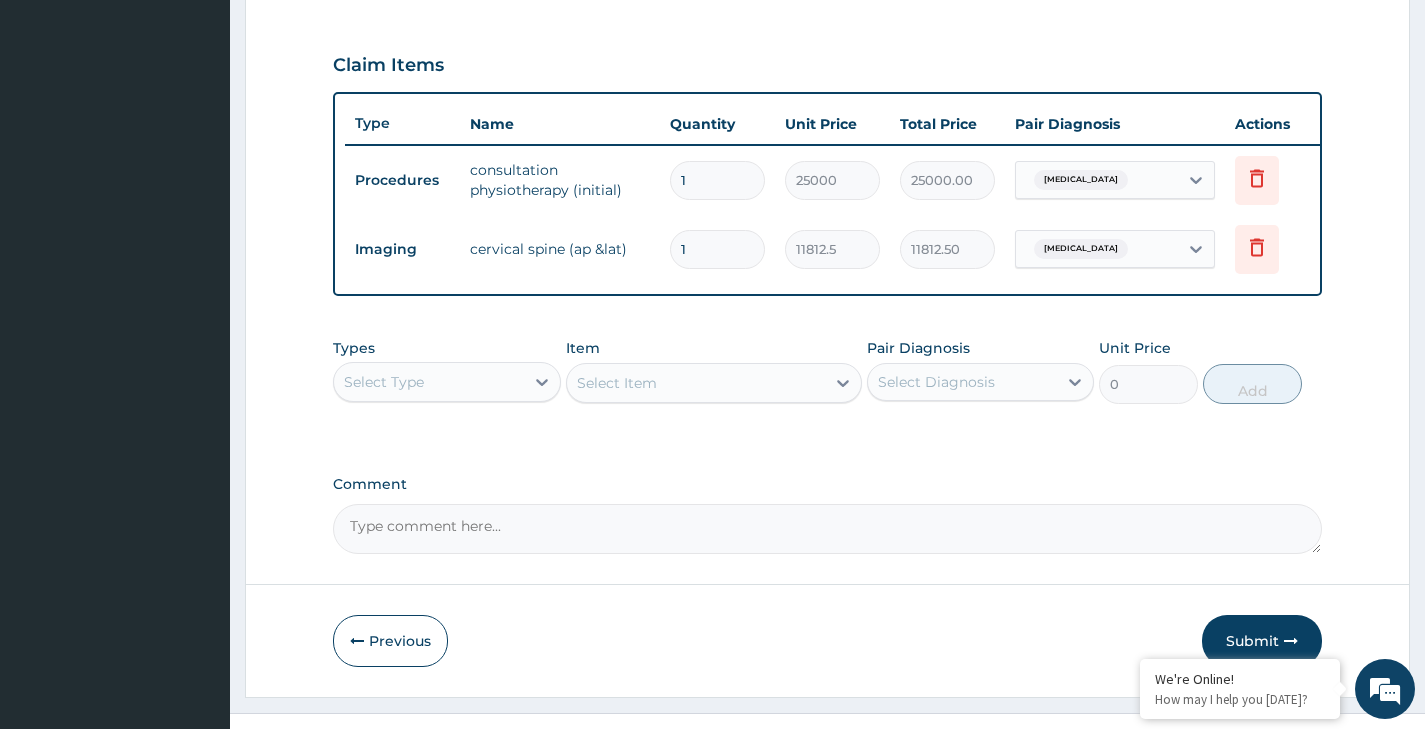 click on "Select Type" at bounding box center [428, 382] 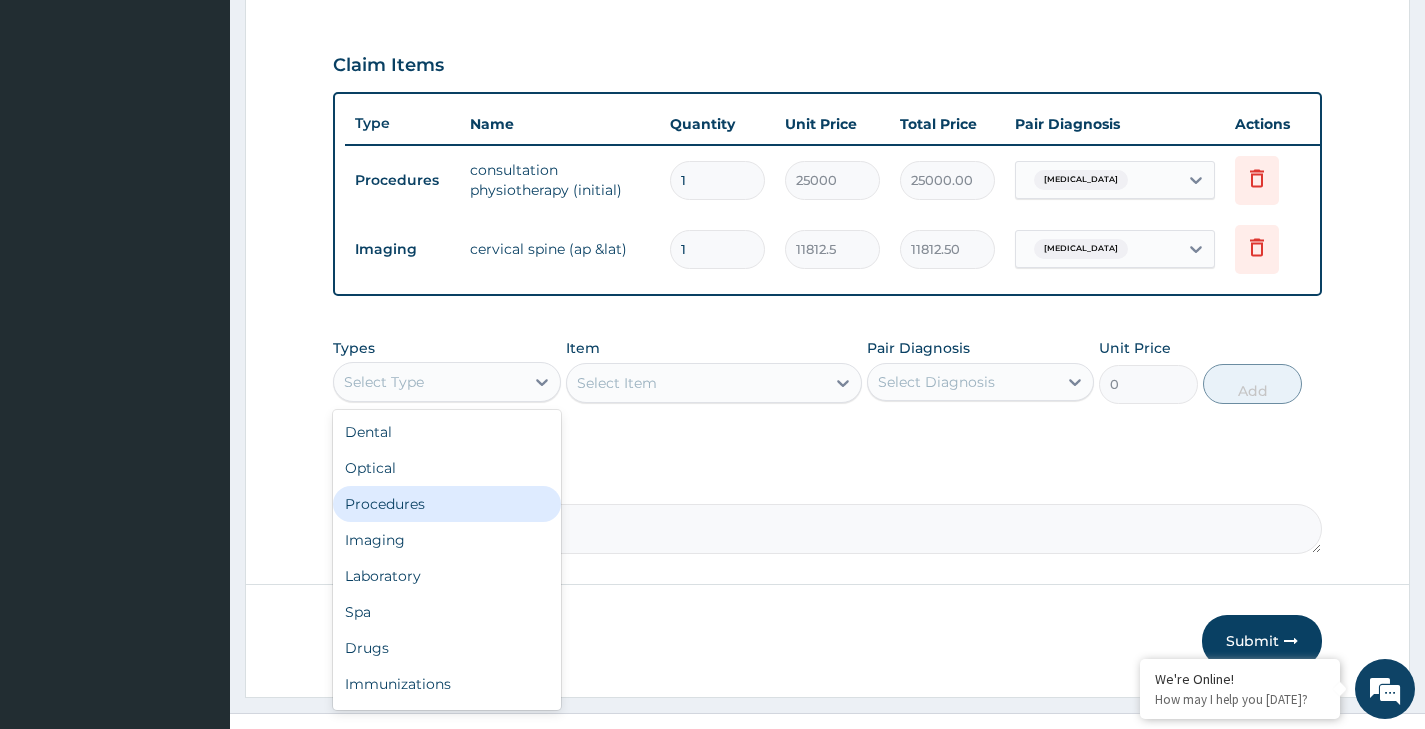 click on "Procedures" at bounding box center [446, 504] 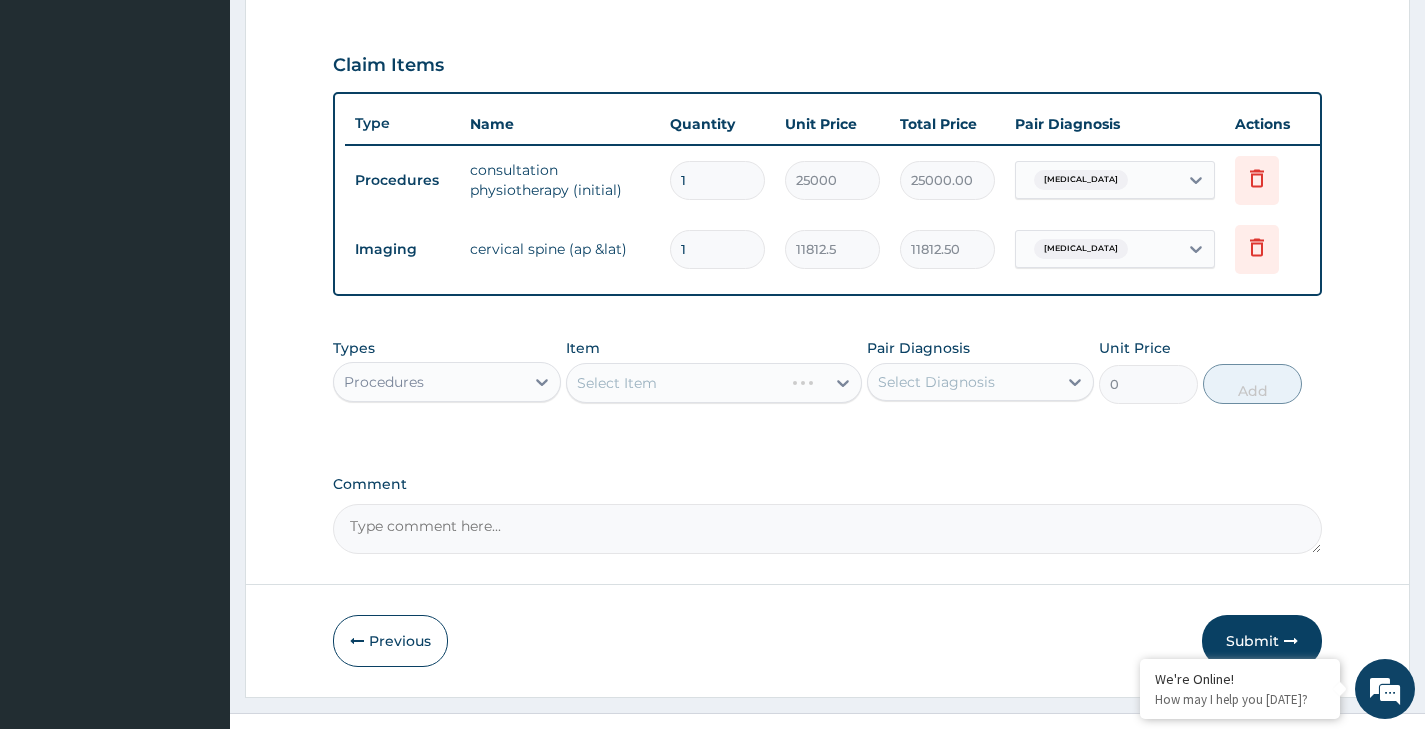 click on "Select Item" at bounding box center (714, 383) 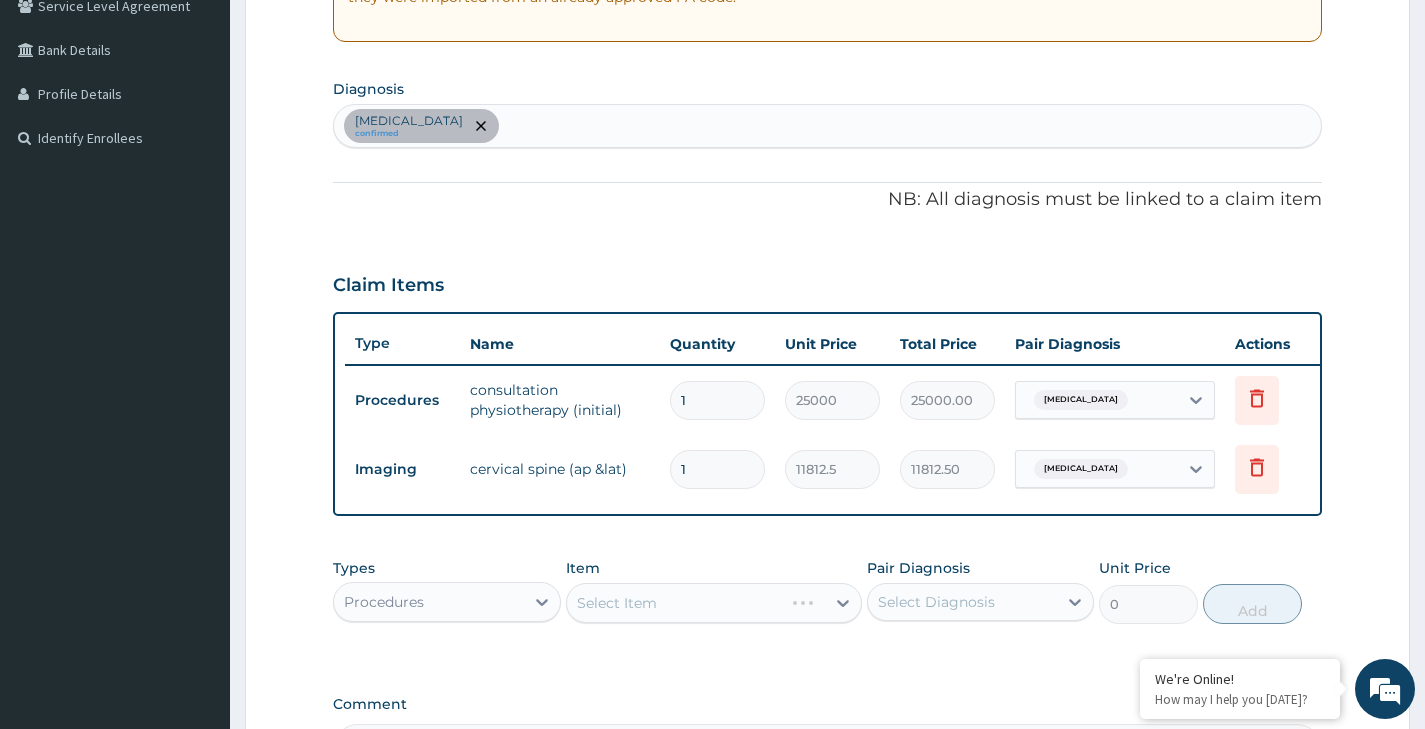 scroll, scrollTop: 702, scrollLeft: 0, axis: vertical 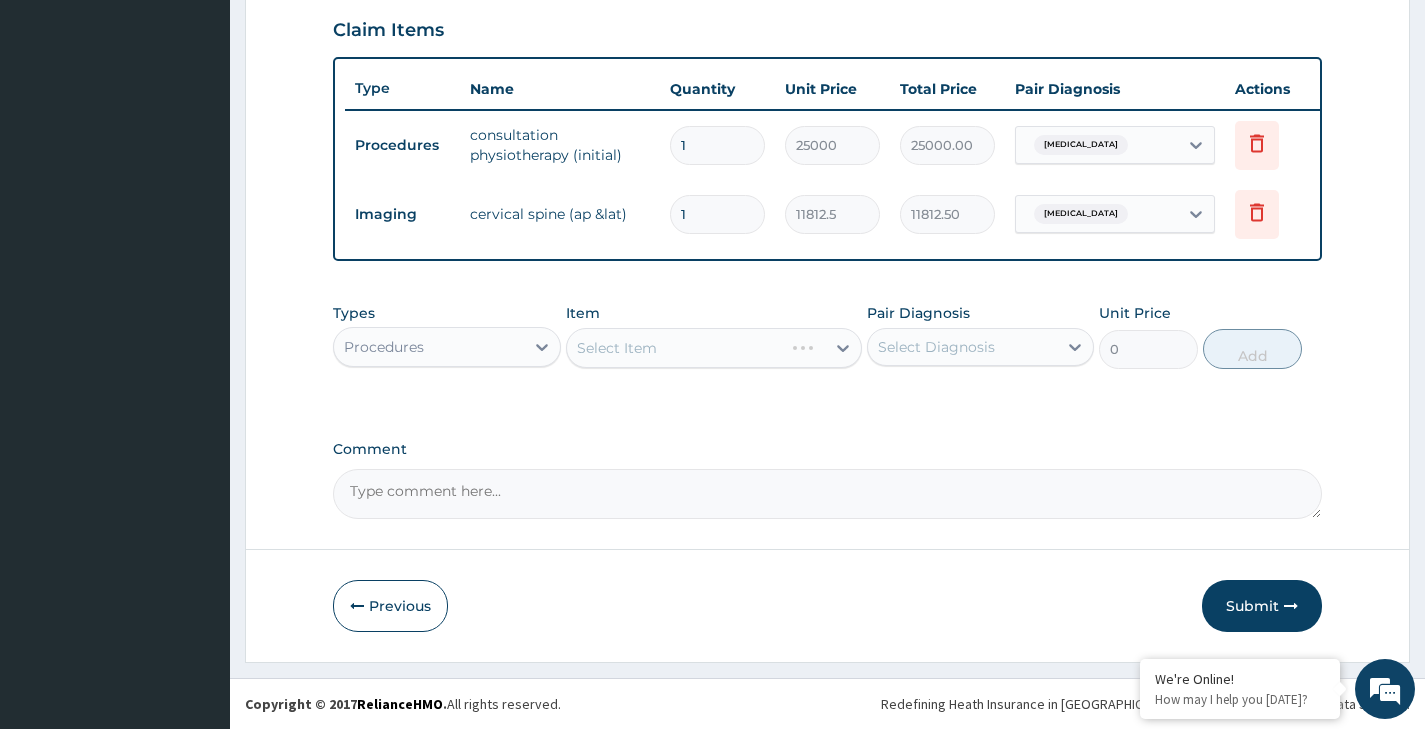 click on "Select Item" at bounding box center (714, 348) 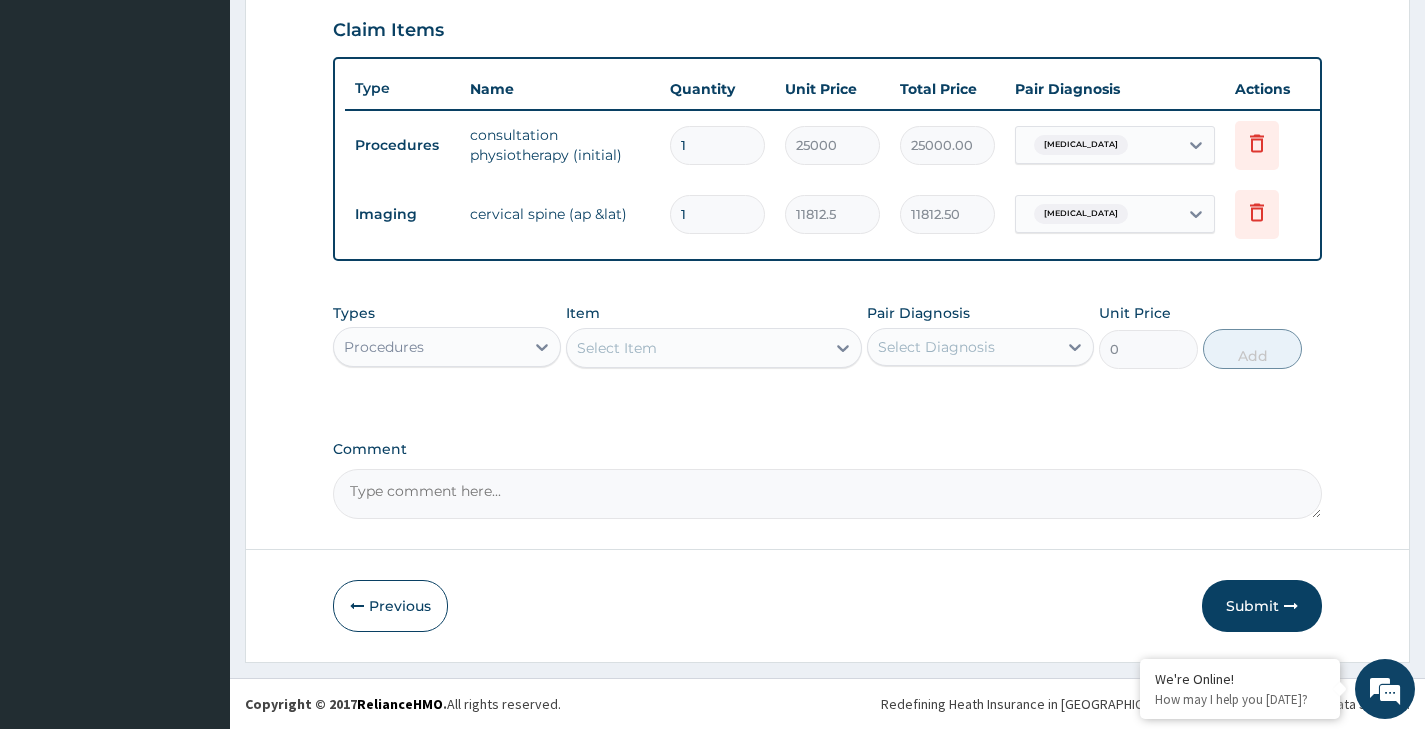 click on "Select Item" at bounding box center [696, 348] 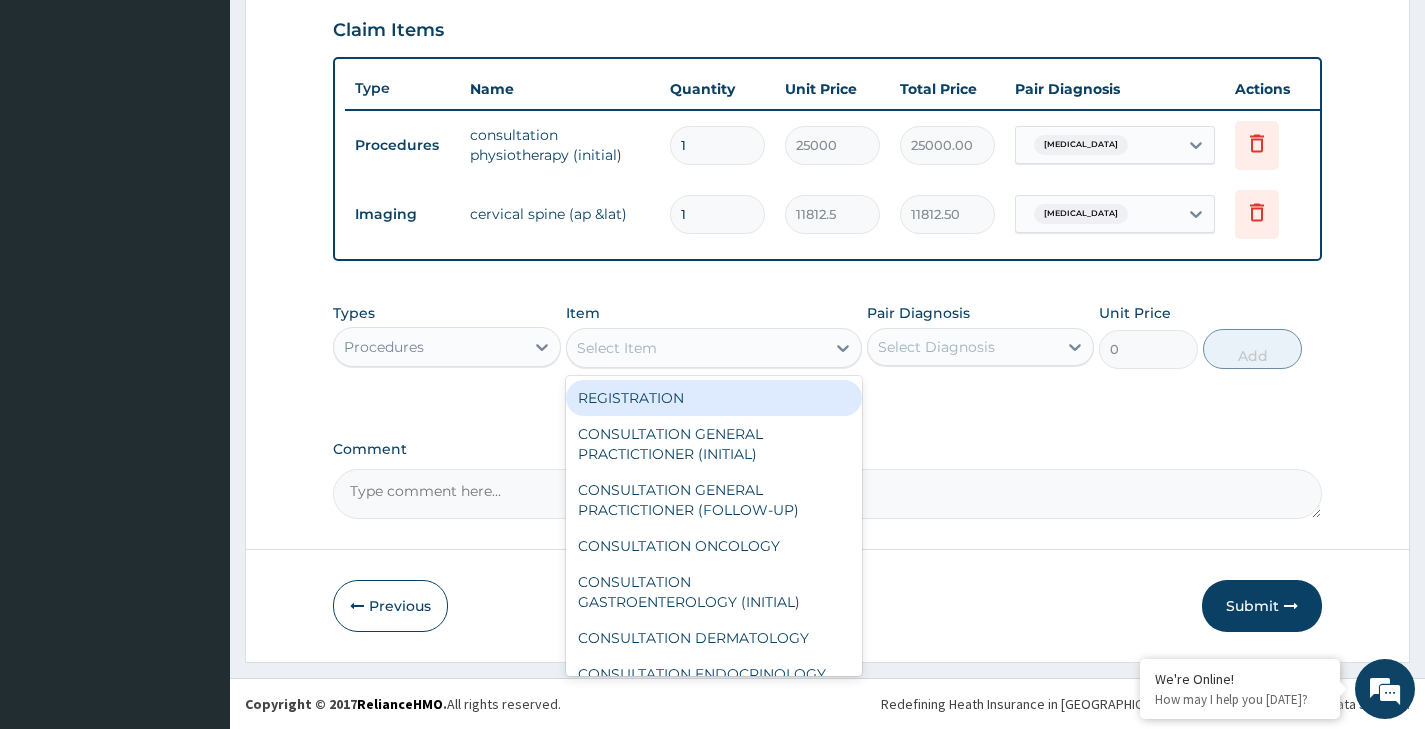drag, startPoint x: 656, startPoint y: 398, endPoint x: 825, endPoint y: 344, distance: 177.41759 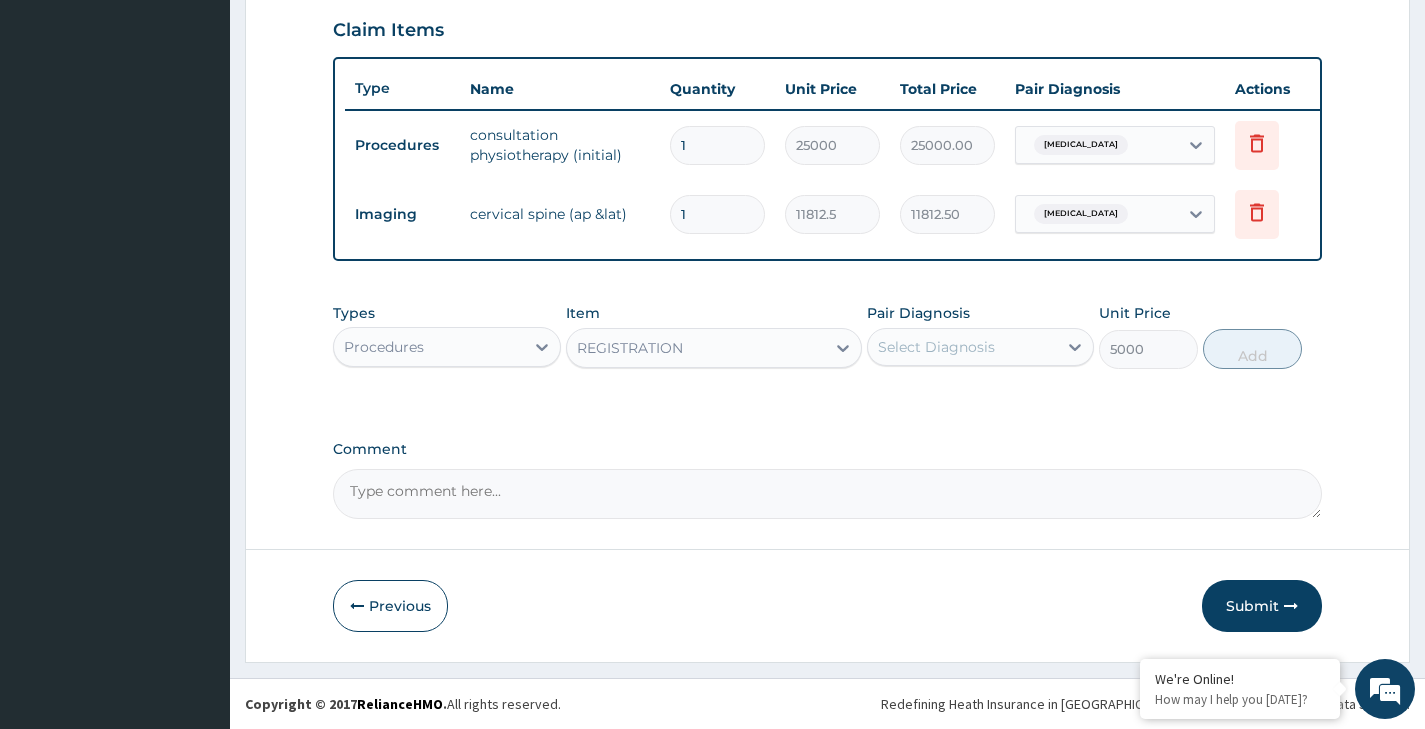 drag, startPoint x: 934, startPoint y: 345, endPoint x: 940, endPoint y: 371, distance: 26.683329 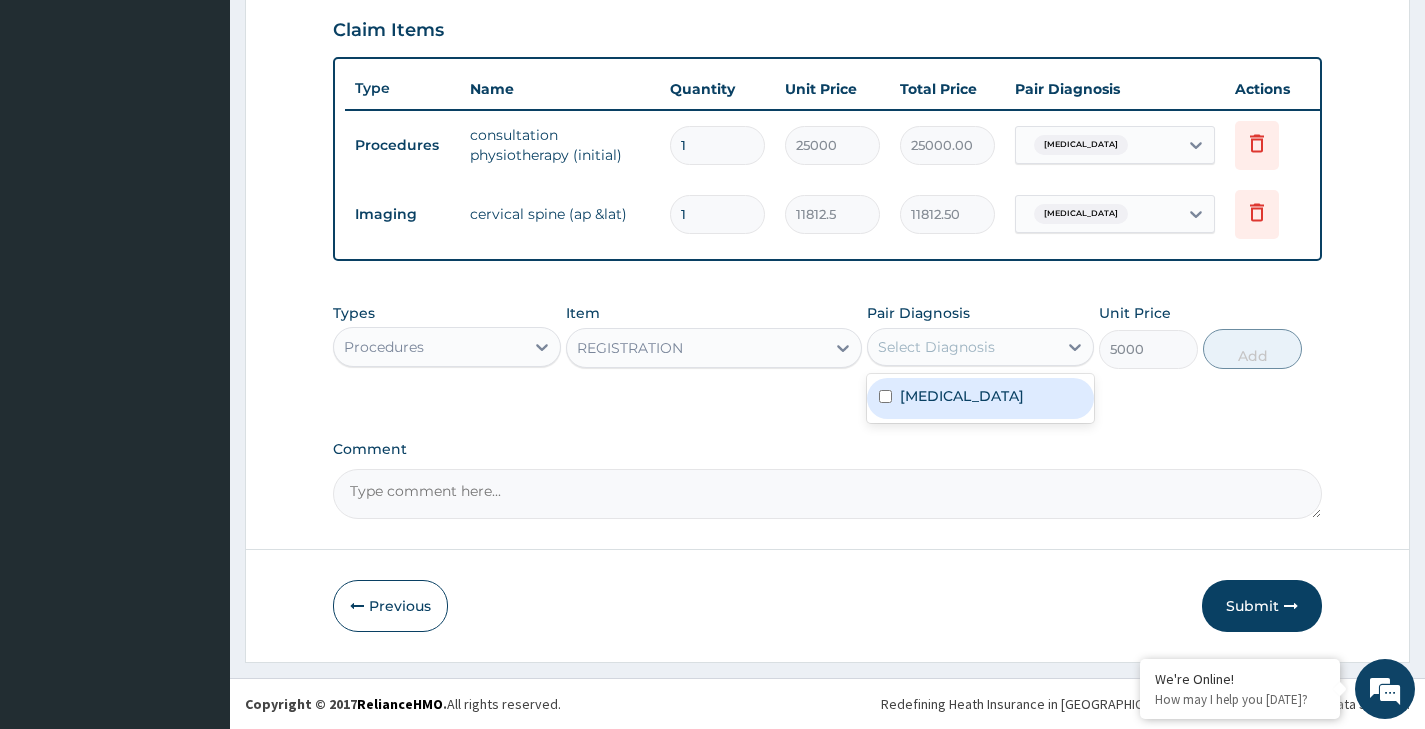 click on "Cervical spondylosis" at bounding box center [980, 398] 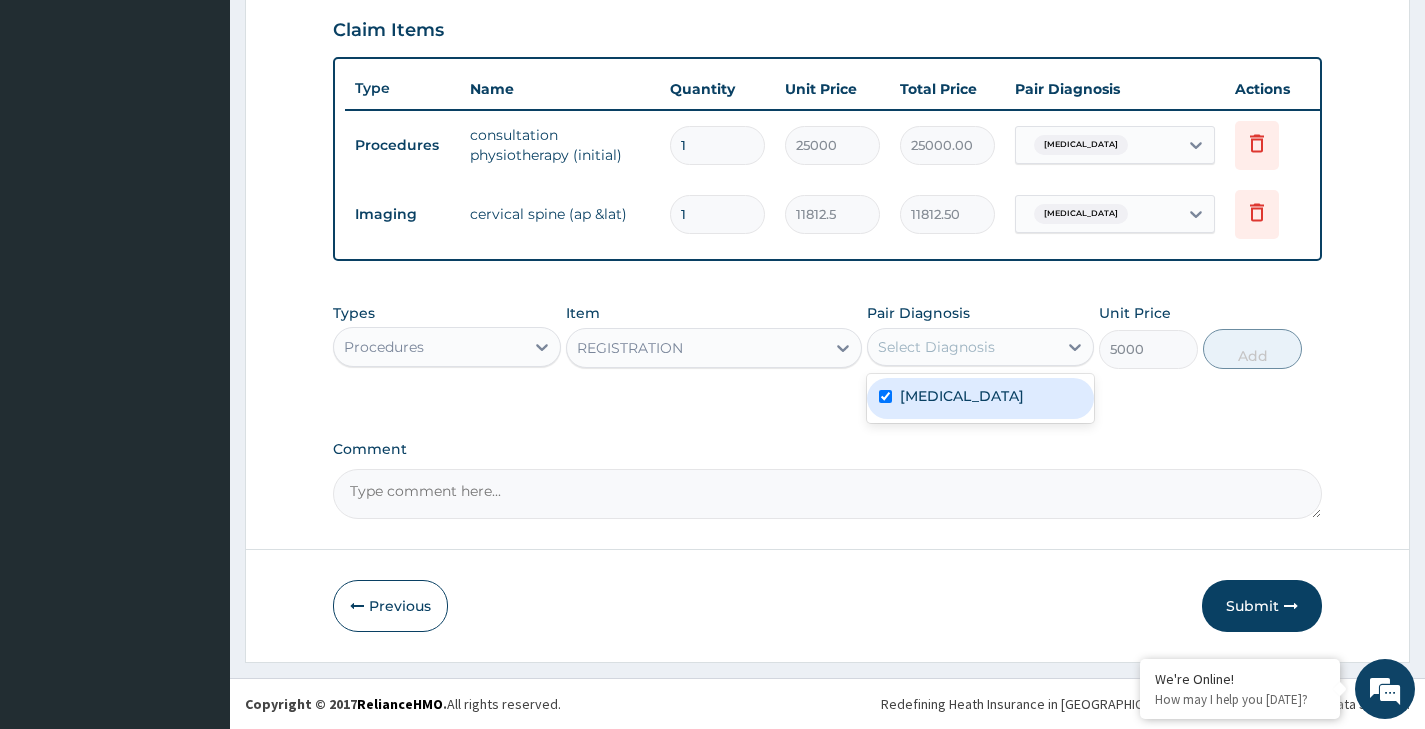 checkbox on "true" 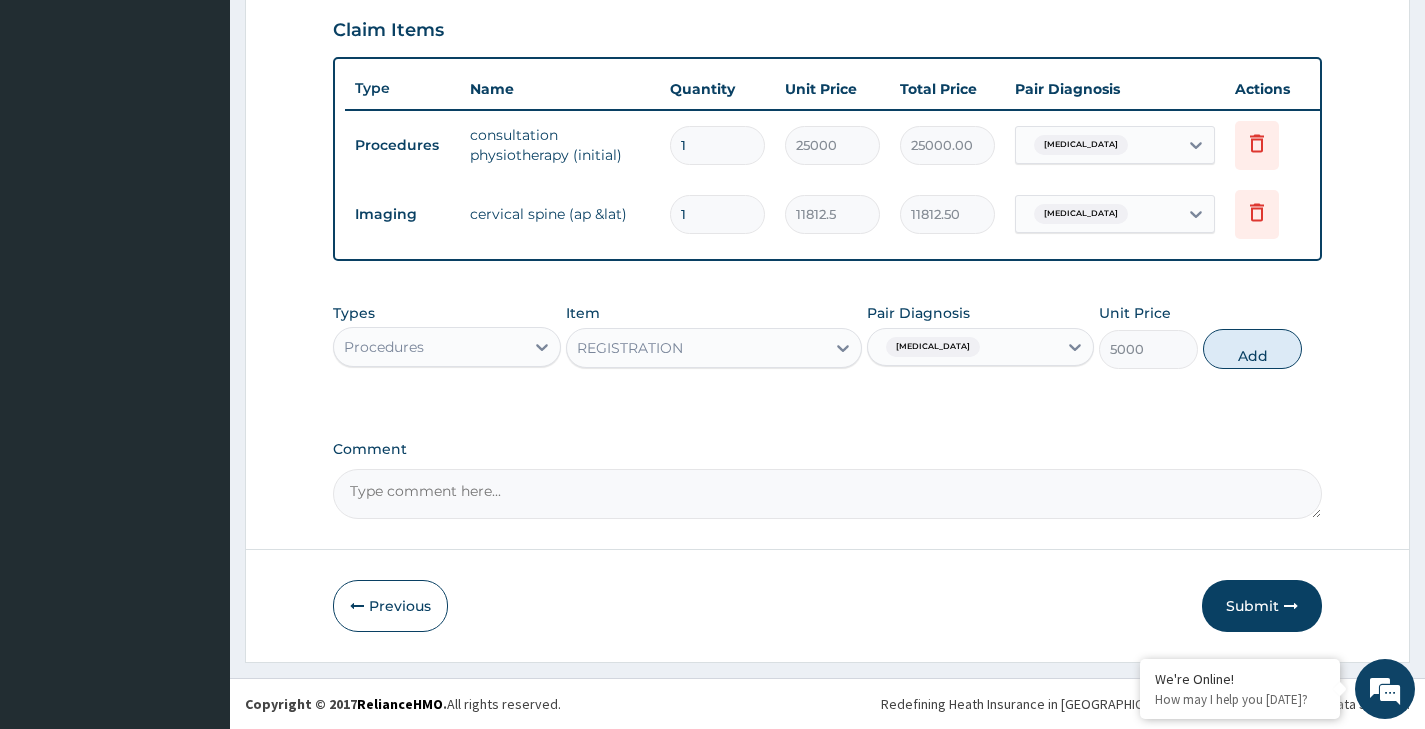 drag, startPoint x: 1248, startPoint y: 369, endPoint x: 898, endPoint y: 365, distance: 350.02286 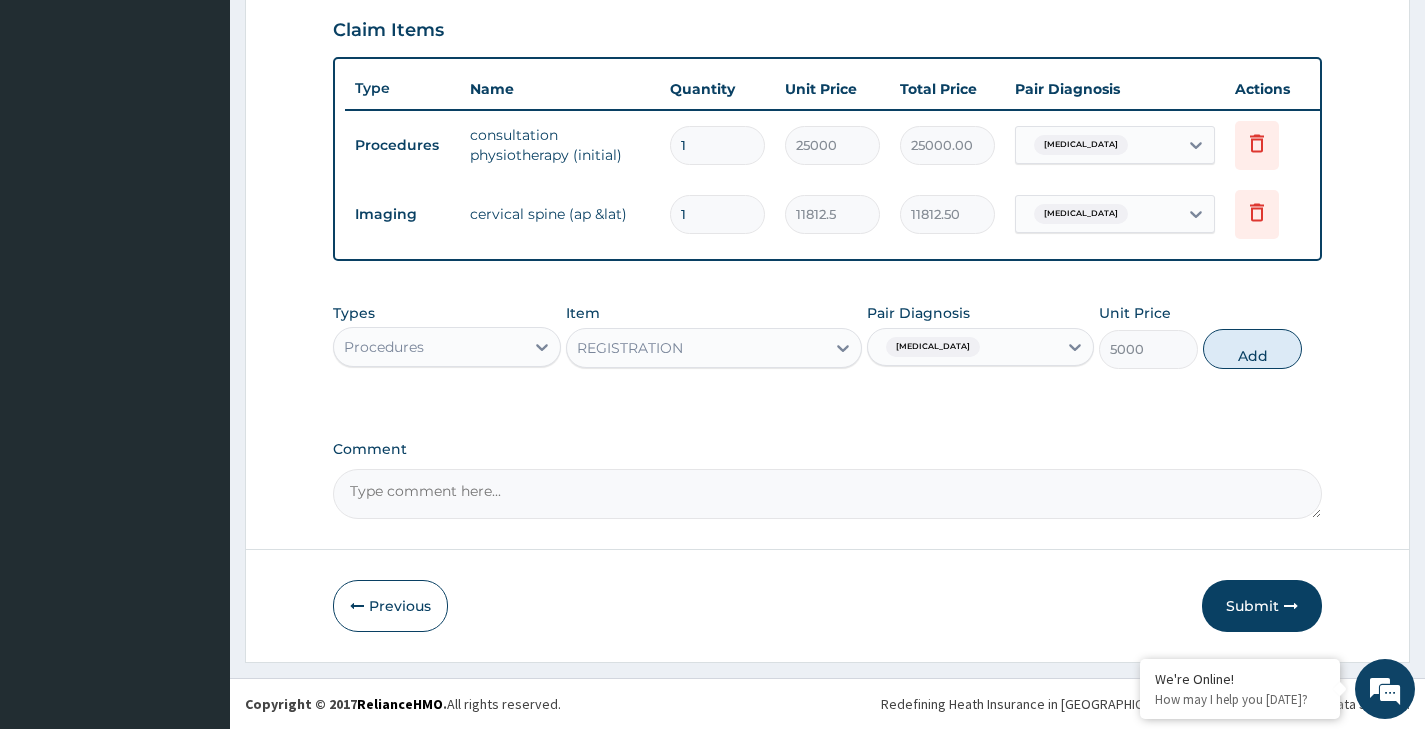 click on "Types Procedures Item REGISTRATION Pair Diagnosis Cervical spondylosis Unit Price 5000 Add" at bounding box center (827, 336) 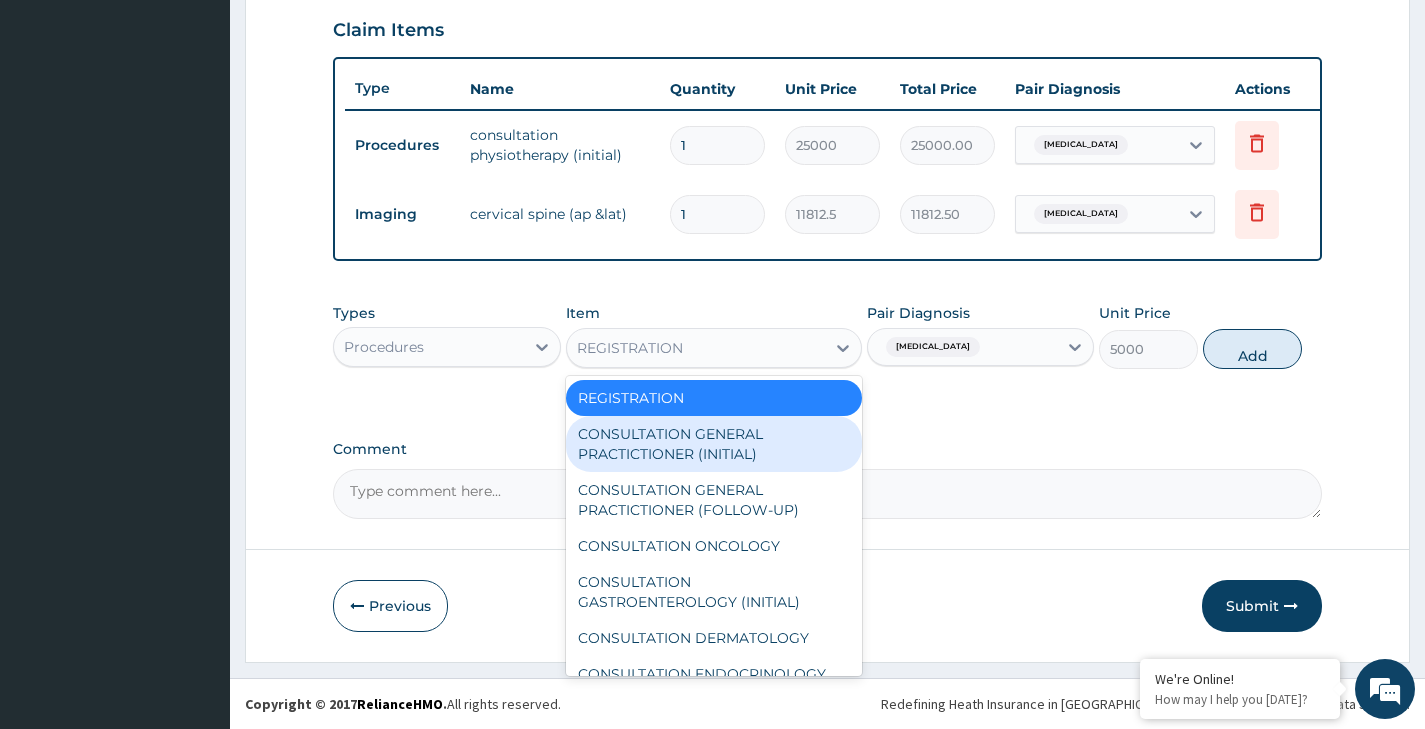 click on "CONSULTATION GENERAL  PRACTICTIONER (INITIAL)" at bounding box center [714, 444] 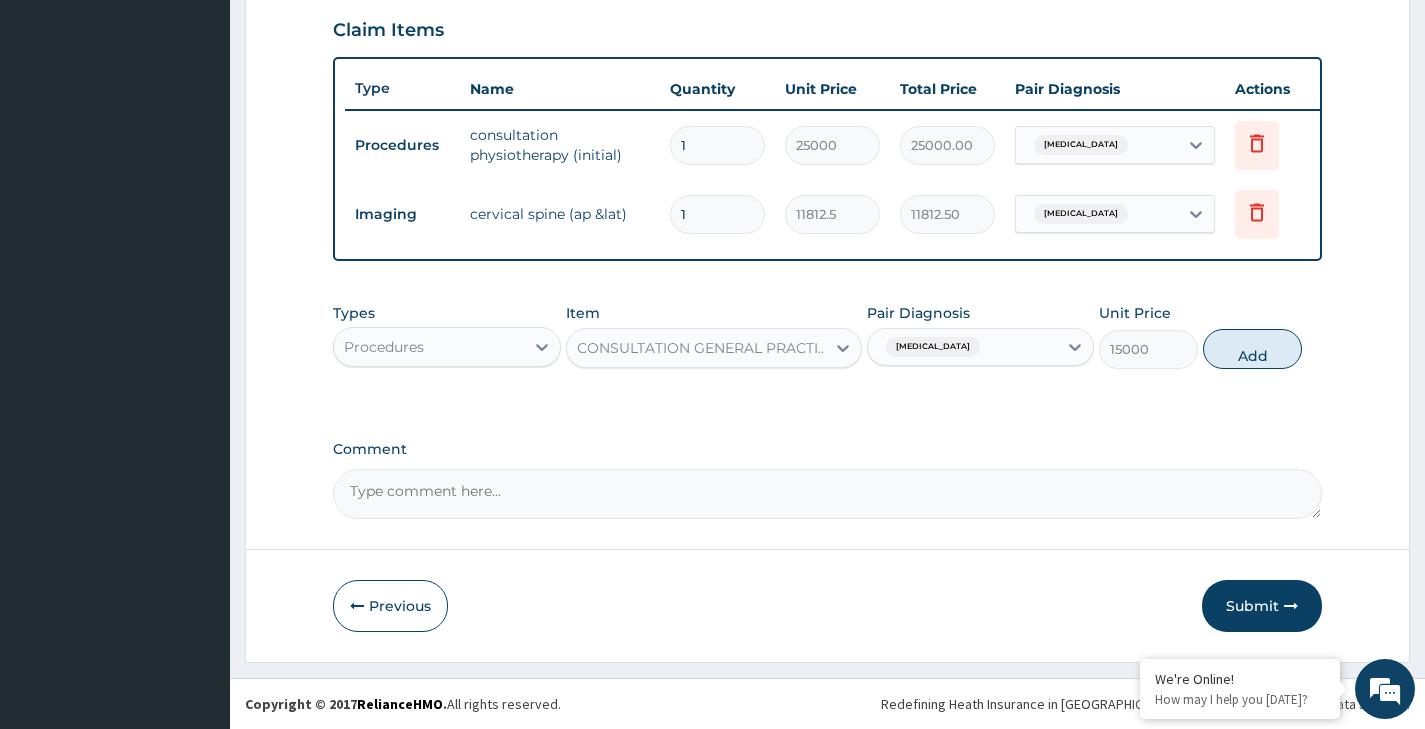 drag, startPoint x: 696, startPoint y: 337, endPoint x: 696, endPoint y: 352, distance: 15 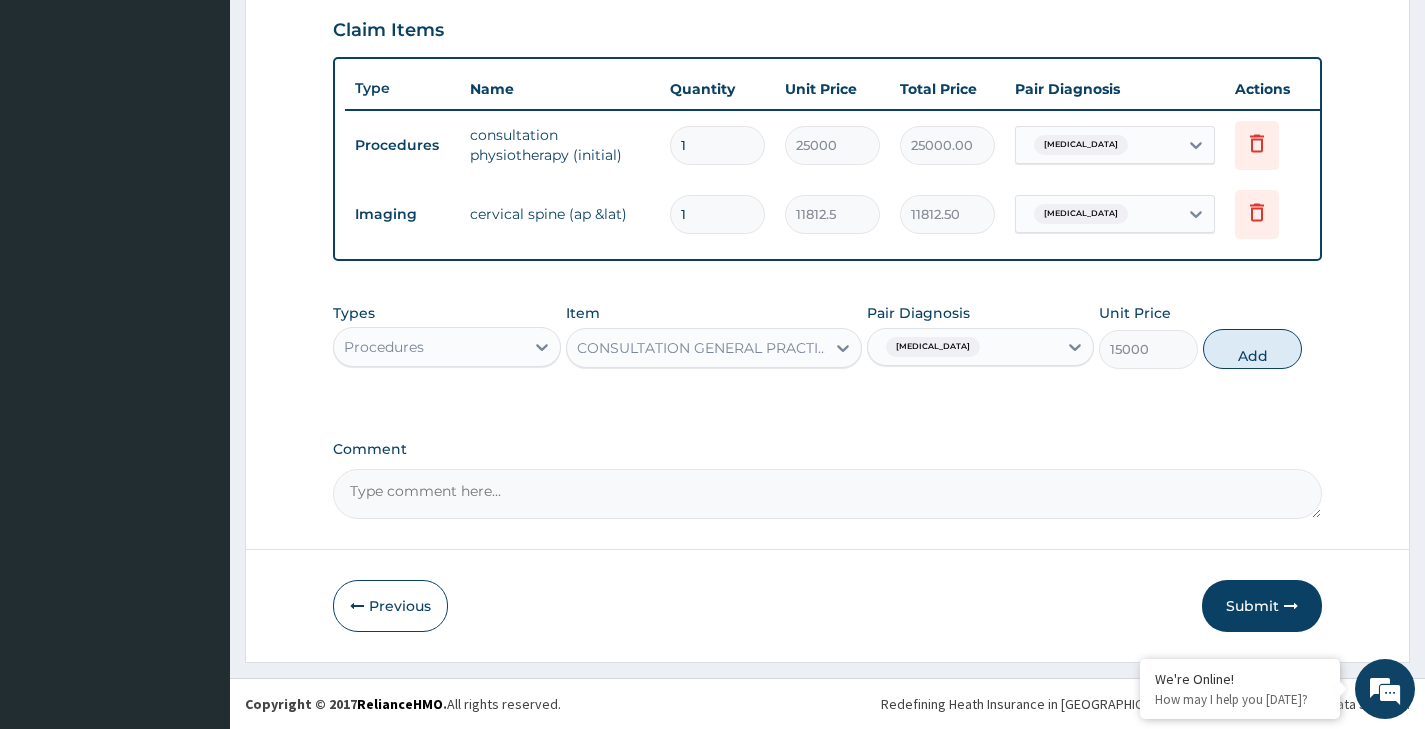 click on "CONSULTATION GENERAL  PRACTICTIONER (INITIAL)" at bounding box center (702, 348) 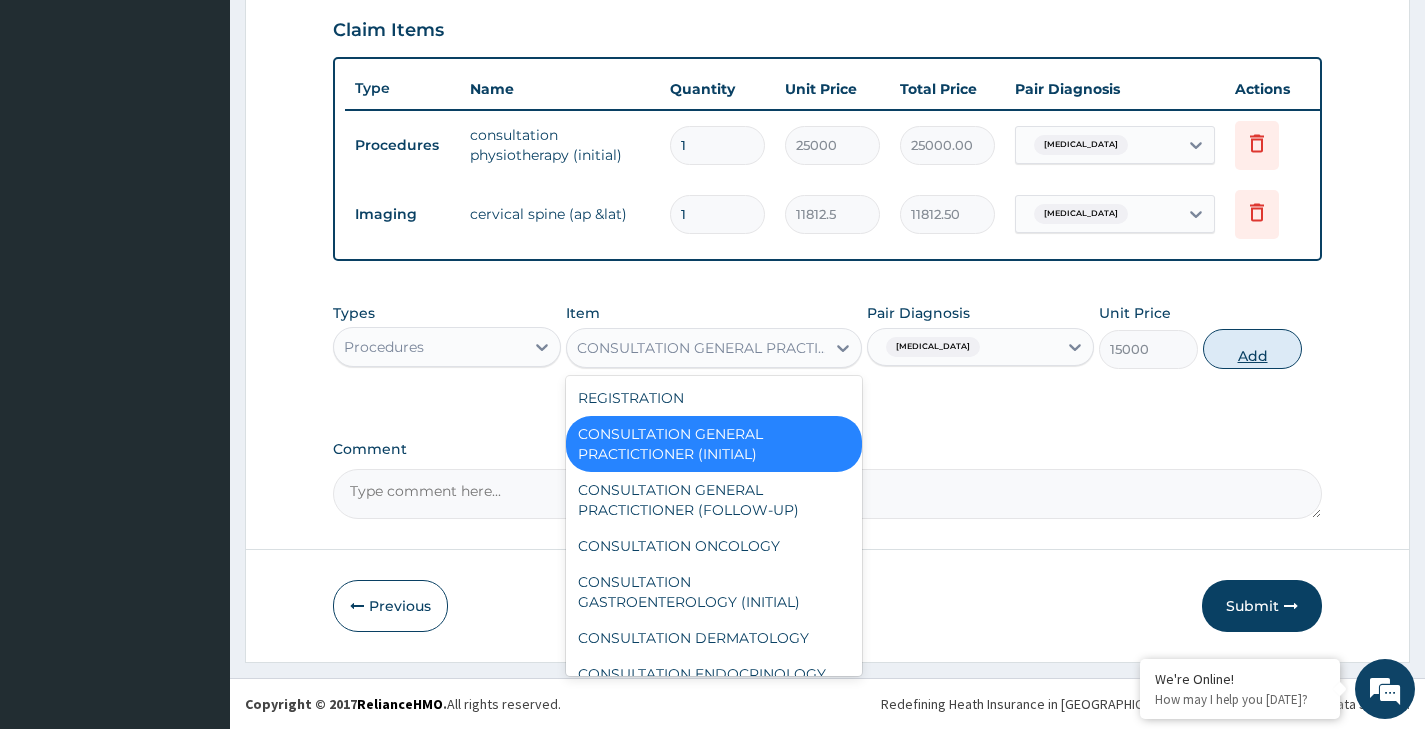 click on "Add" at bounding box center [1252, 349] 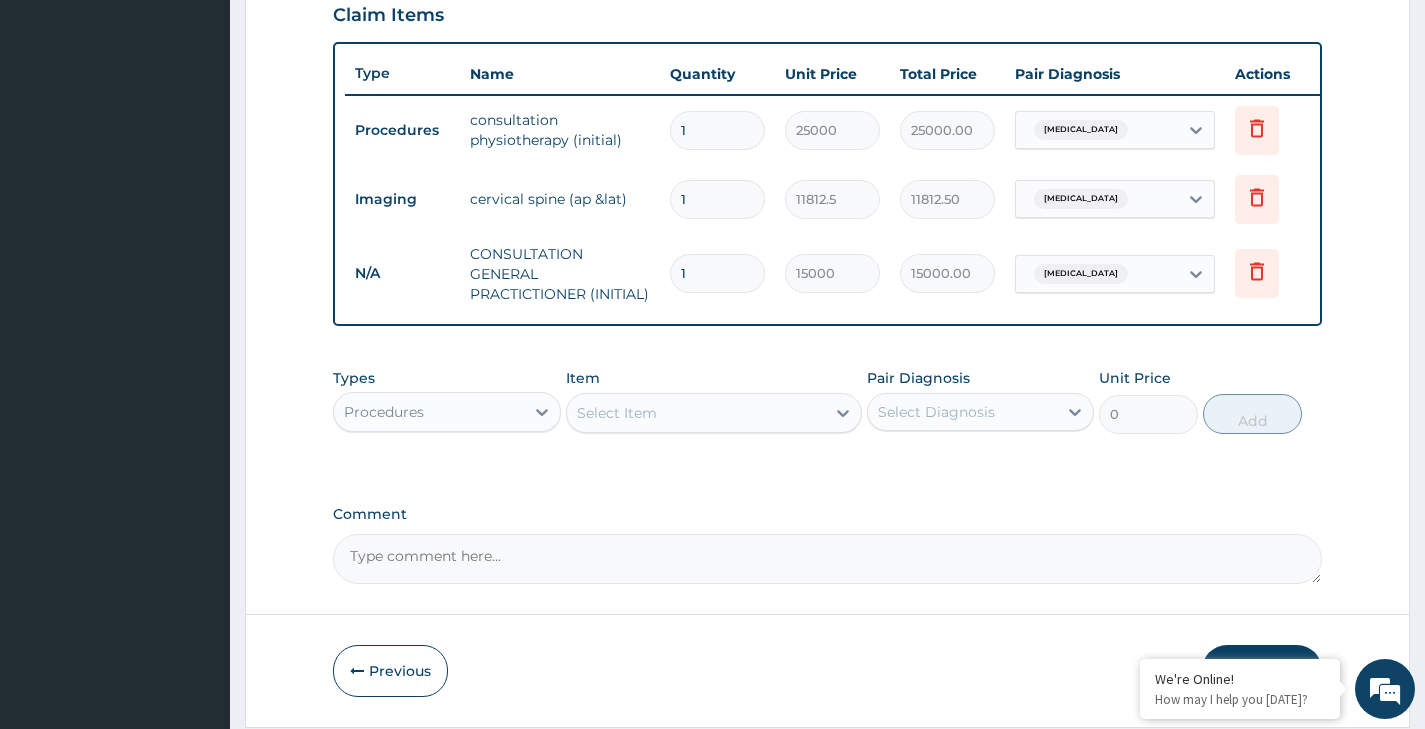click on "Procedures" at bounding box center [428, 412] 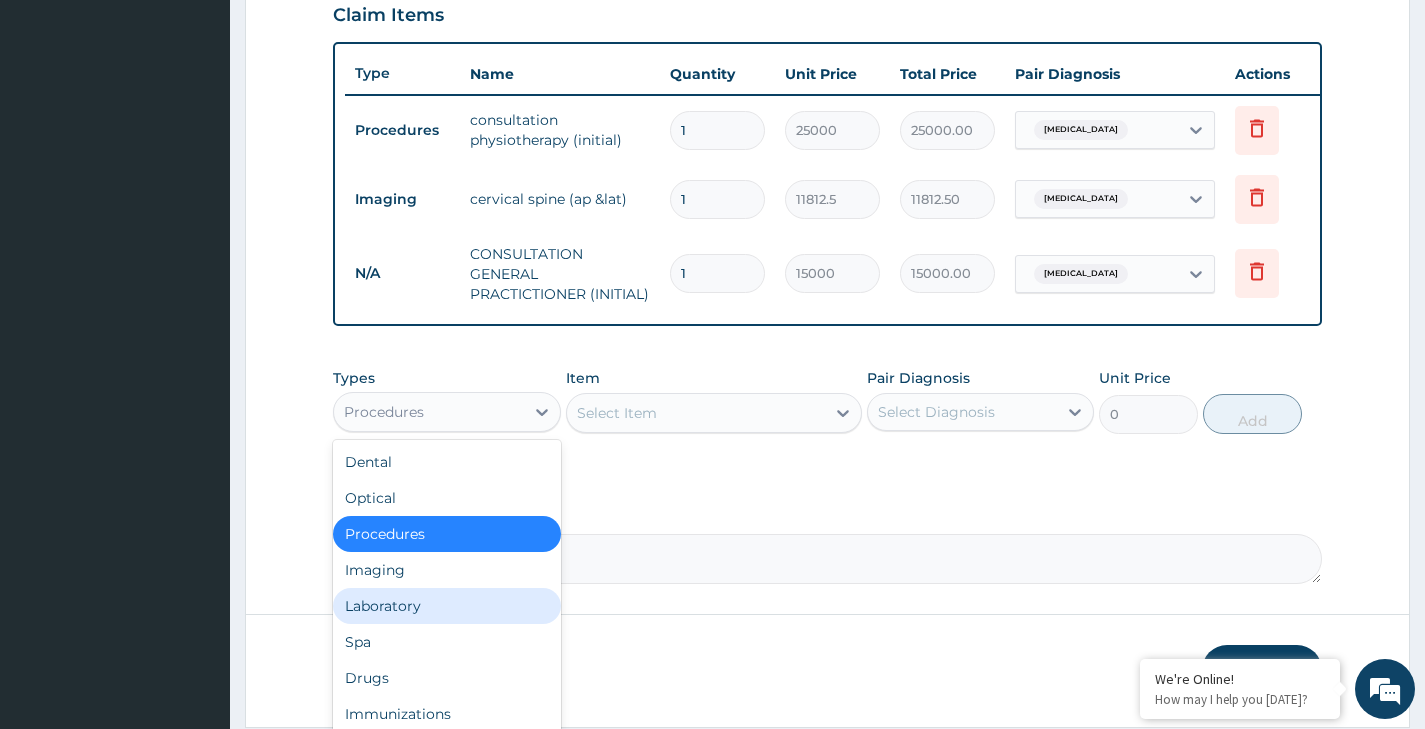 click on "Laboratory" at bounding box center [446, 606] 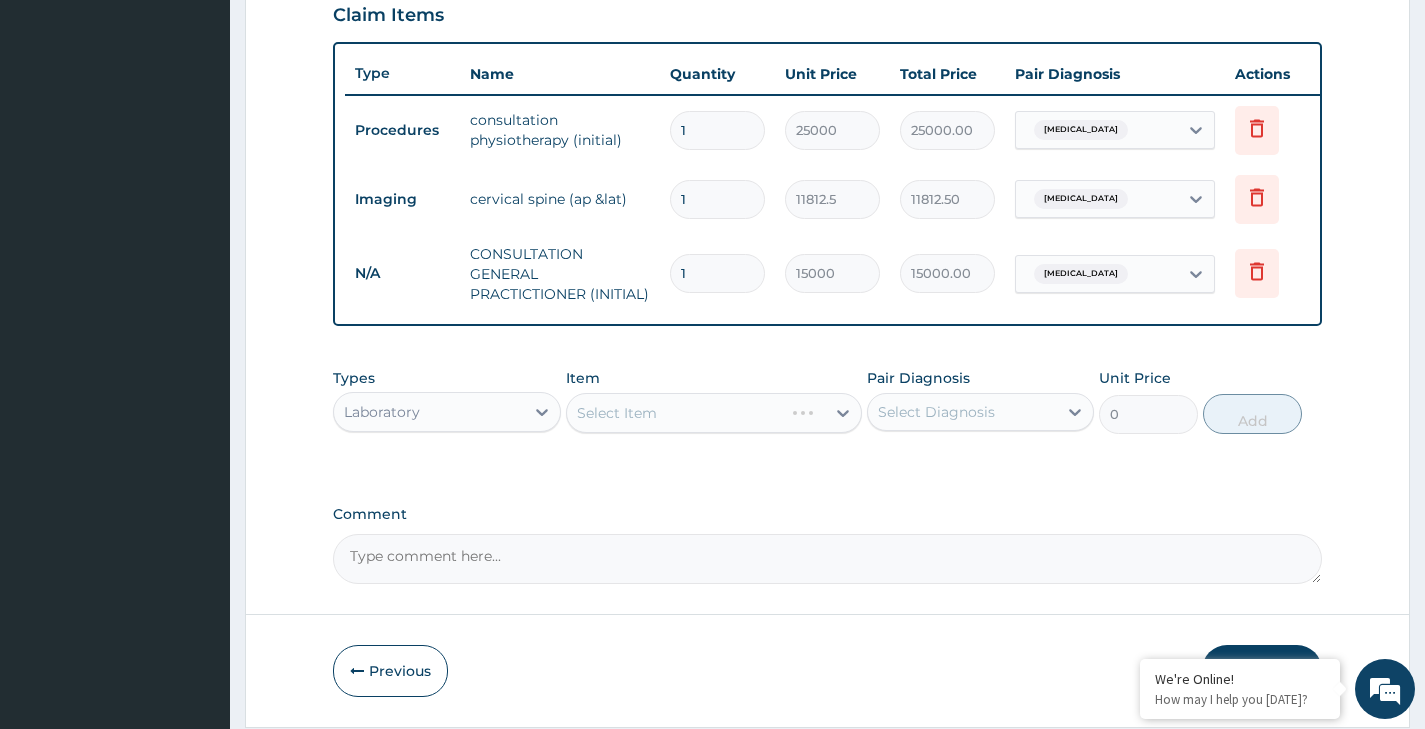 click on "Types option Laboratory, selected.   Select is focused ,type to refine list, press Down to open the menu,  Laboratory Item Select Item Pair Diagnosis Select Diagnosis Unit Price 0 Add" at bounding box center (827, 401) 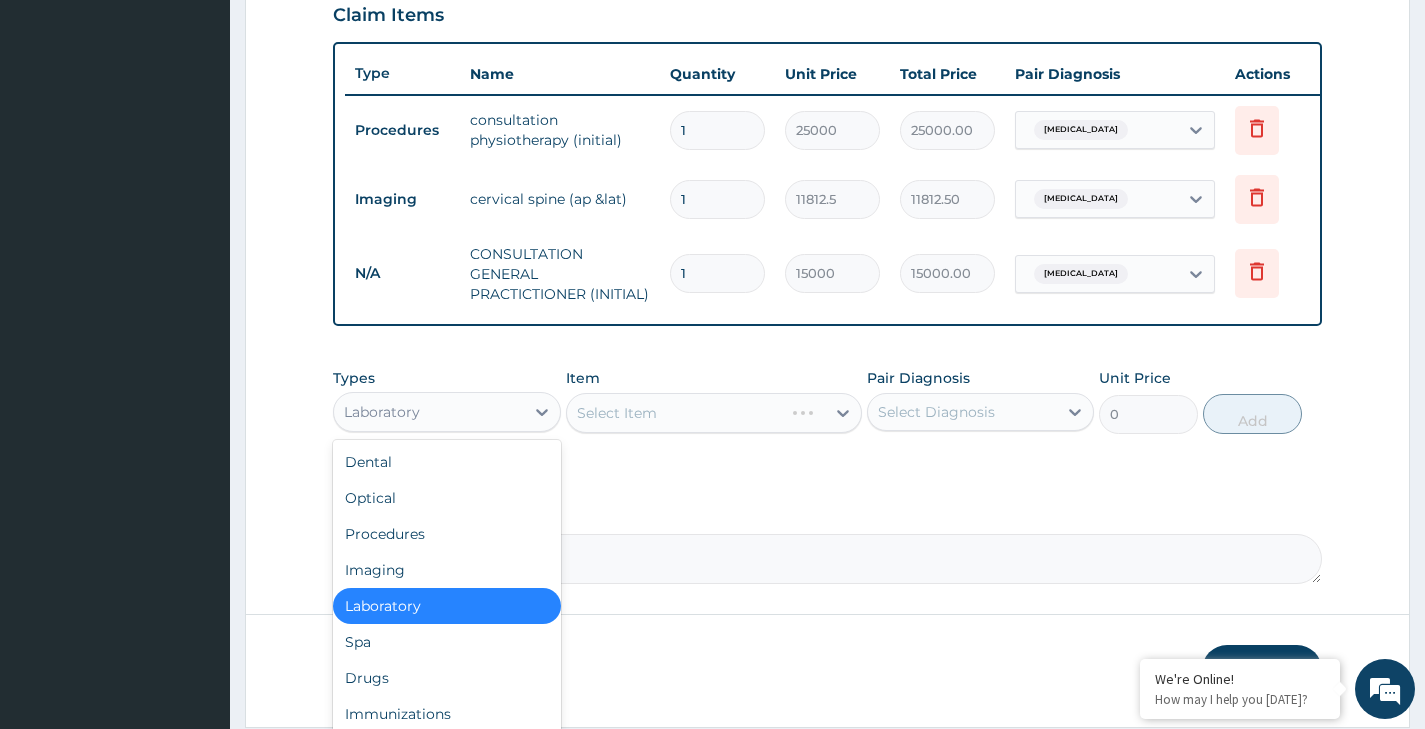 drag, startPoint x: 422, startPoint y: 429, endPoint x: 393, endPoint y: 505, distance: 81.34495 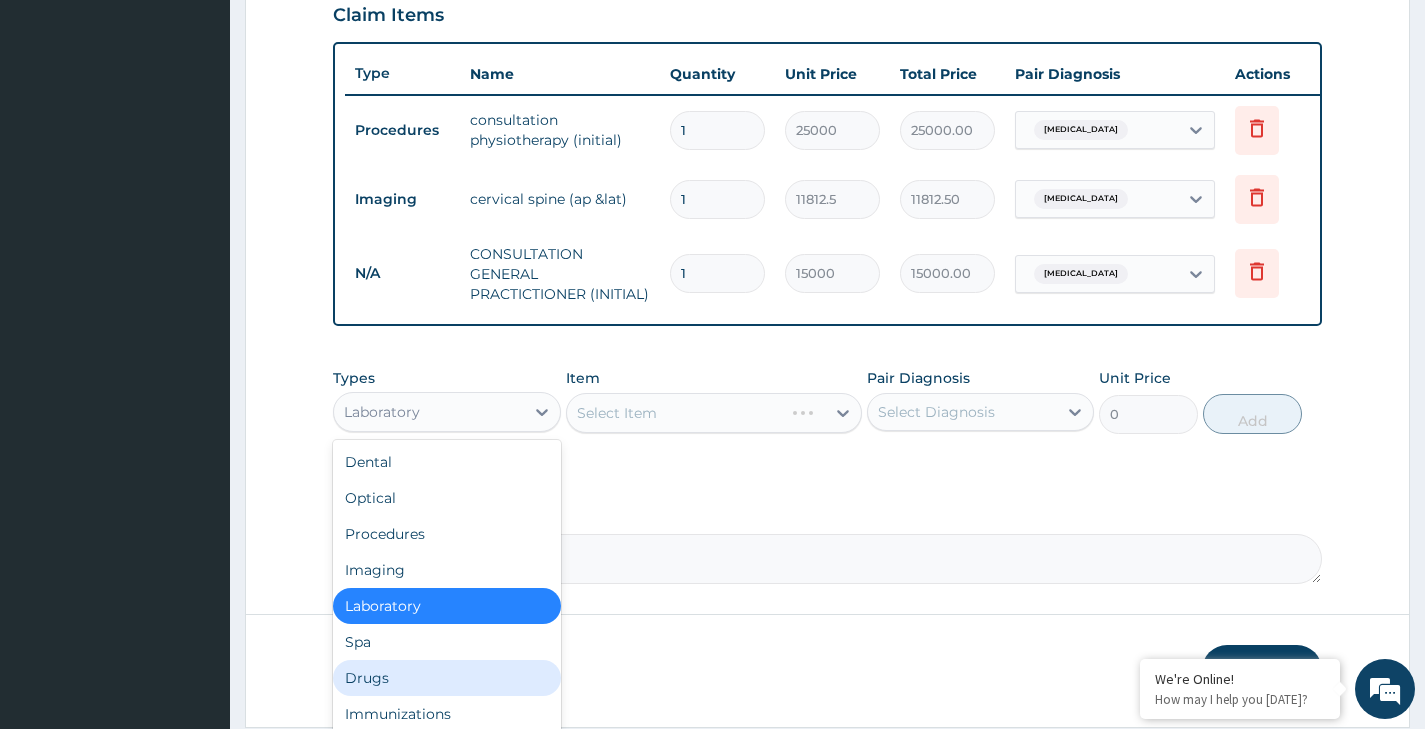 drag, startPoint x: 372, startPoint y: 704, endPoint x: 423, endPoint y: 610, distance: 106.94391 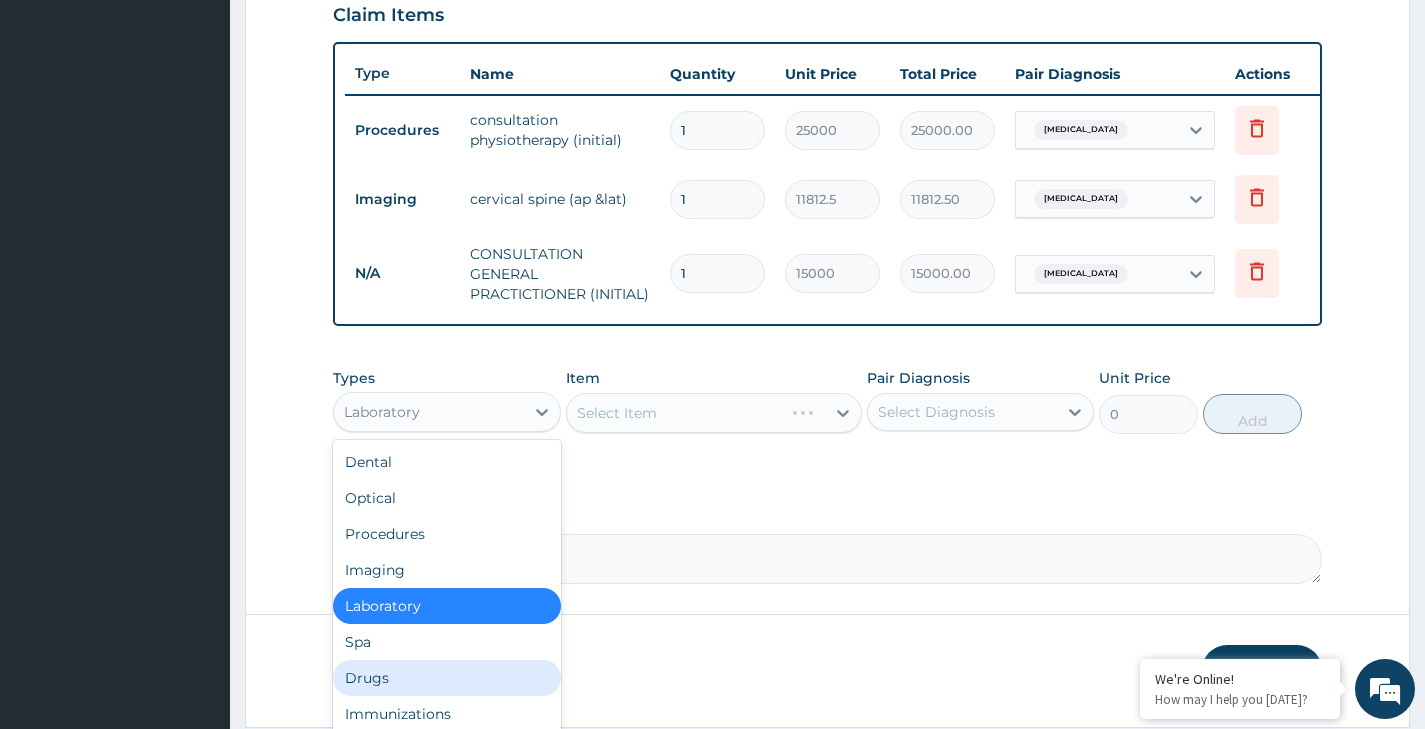 click on "Drugs" at bounding box center [446, 678] 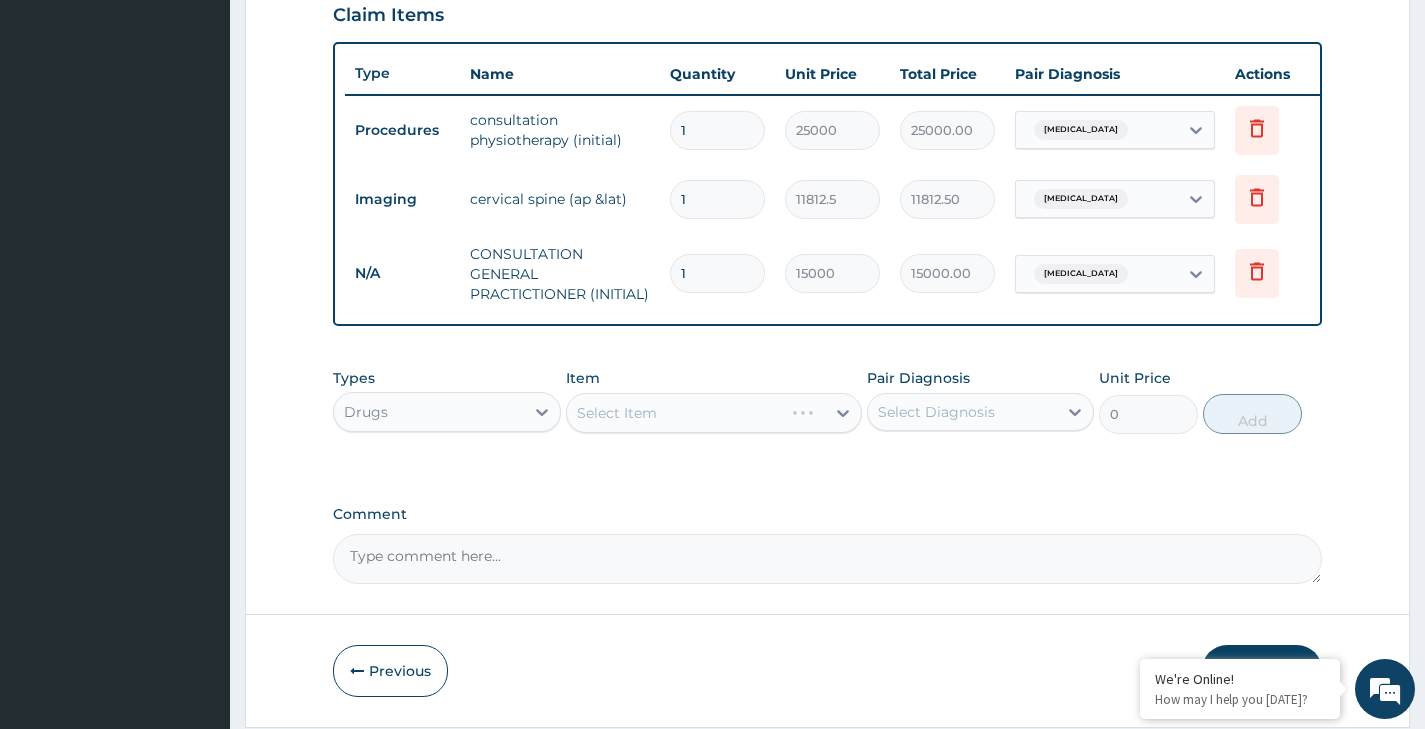 click on "Select Item" at bounding box center (714, 413) 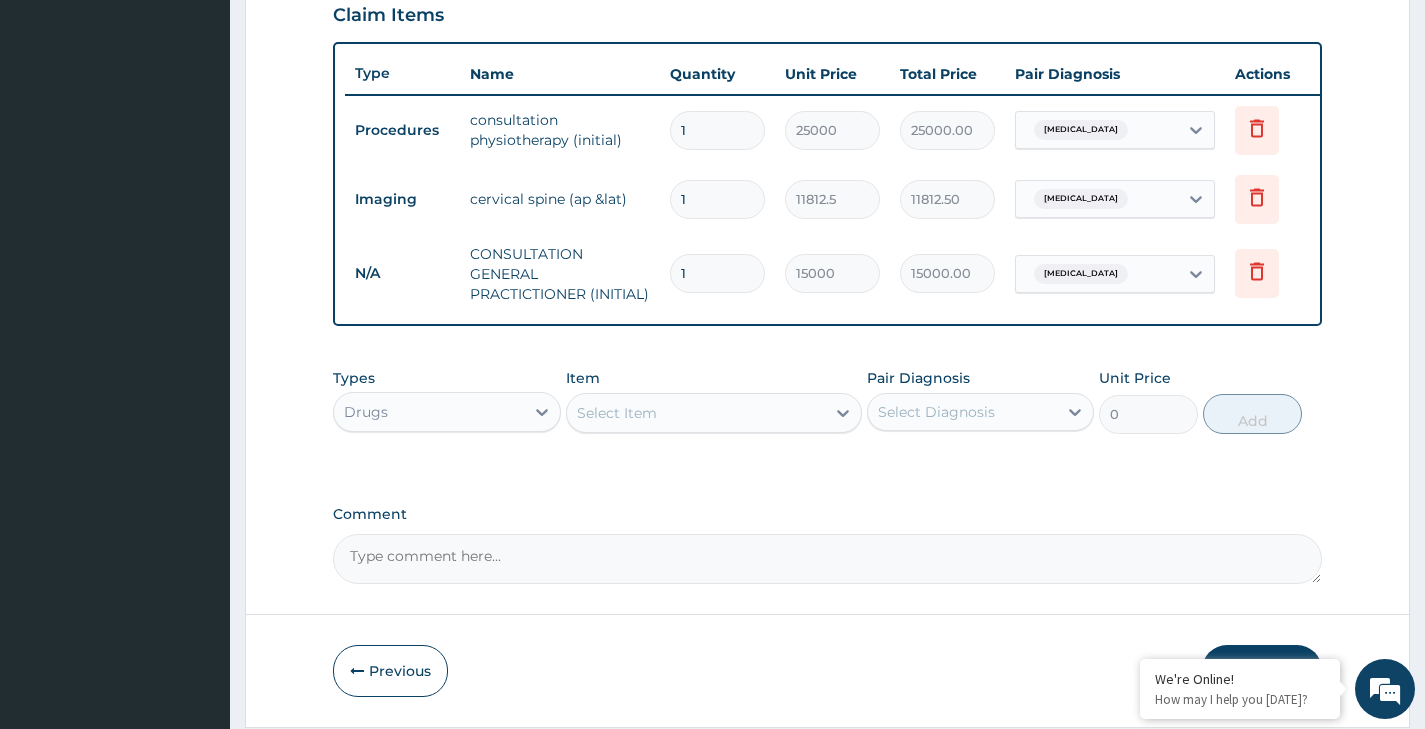 click on "Select Item" at bounding box center (696, 413) 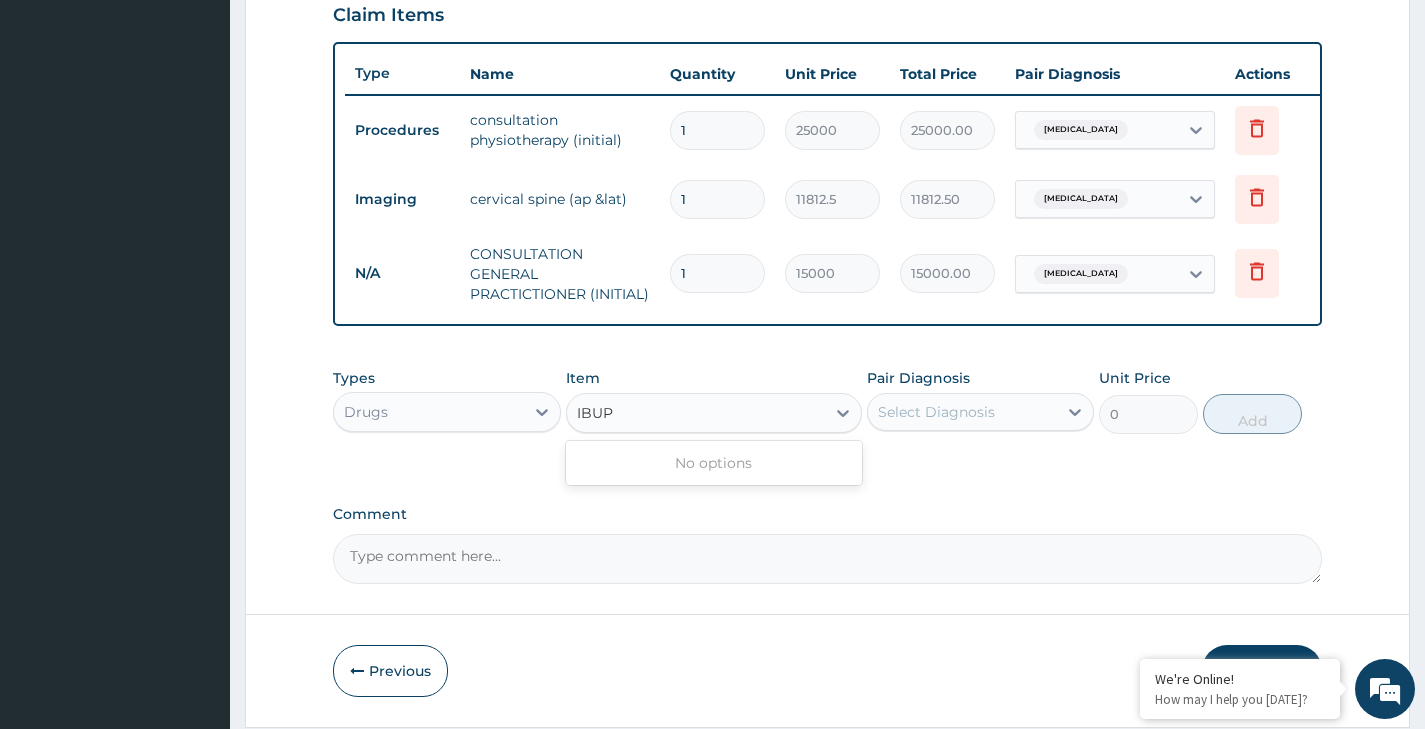 type on "IBU" 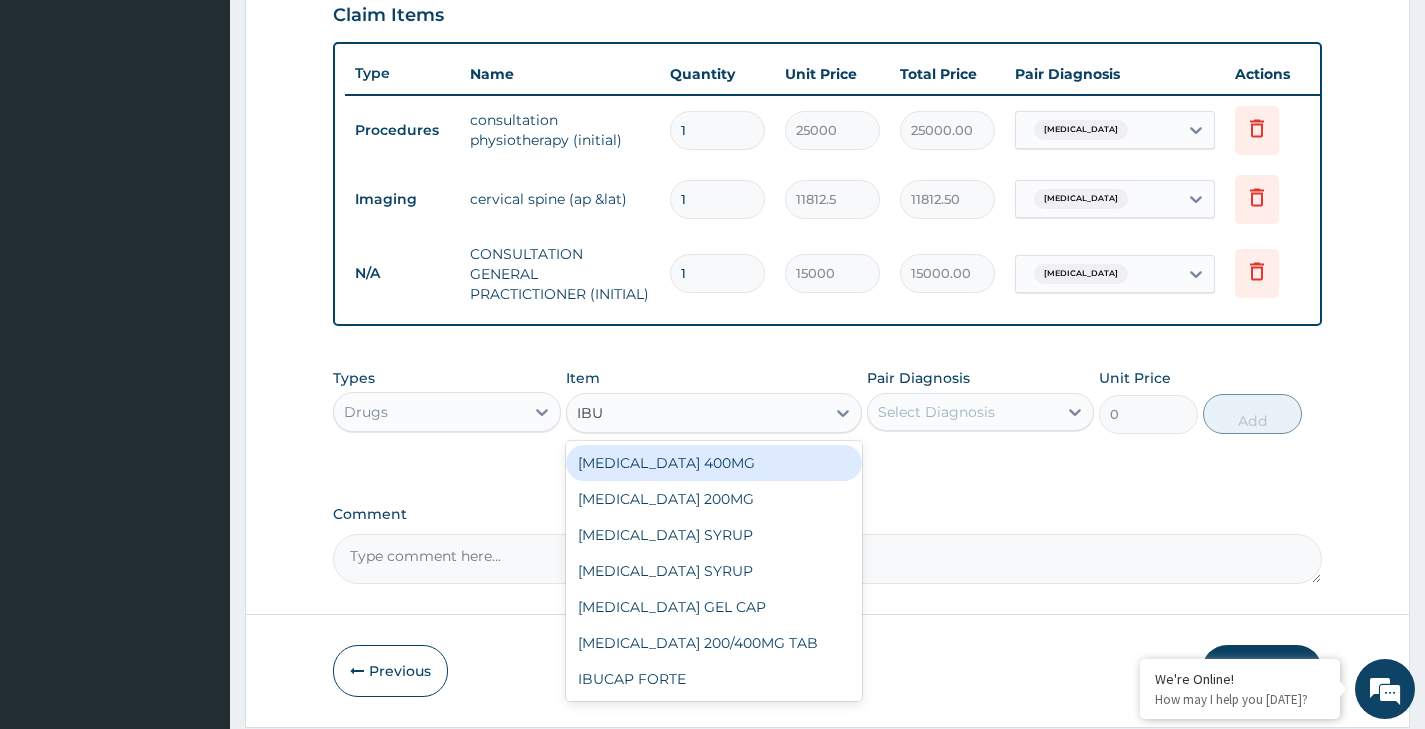 click on "IBUPROFEN 400MG" at bounding box center (714, 463) 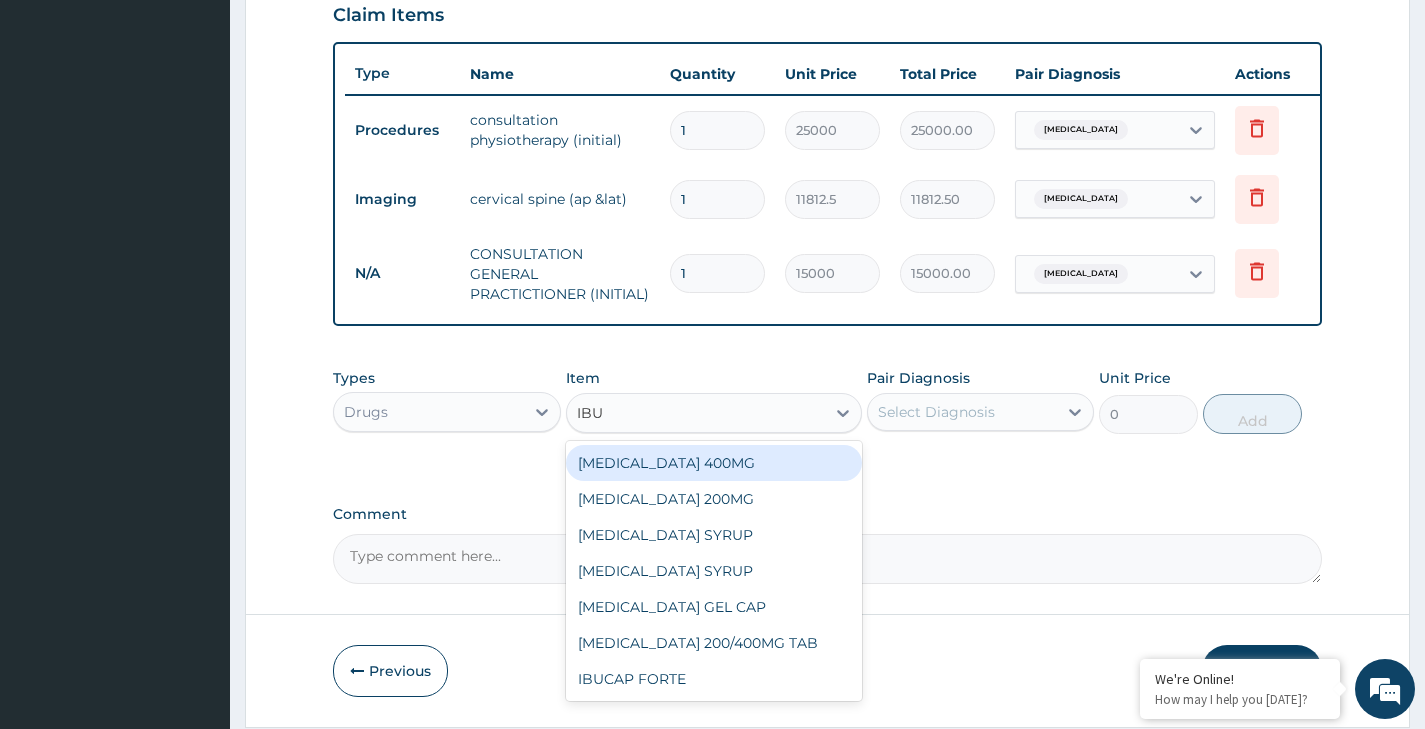 type 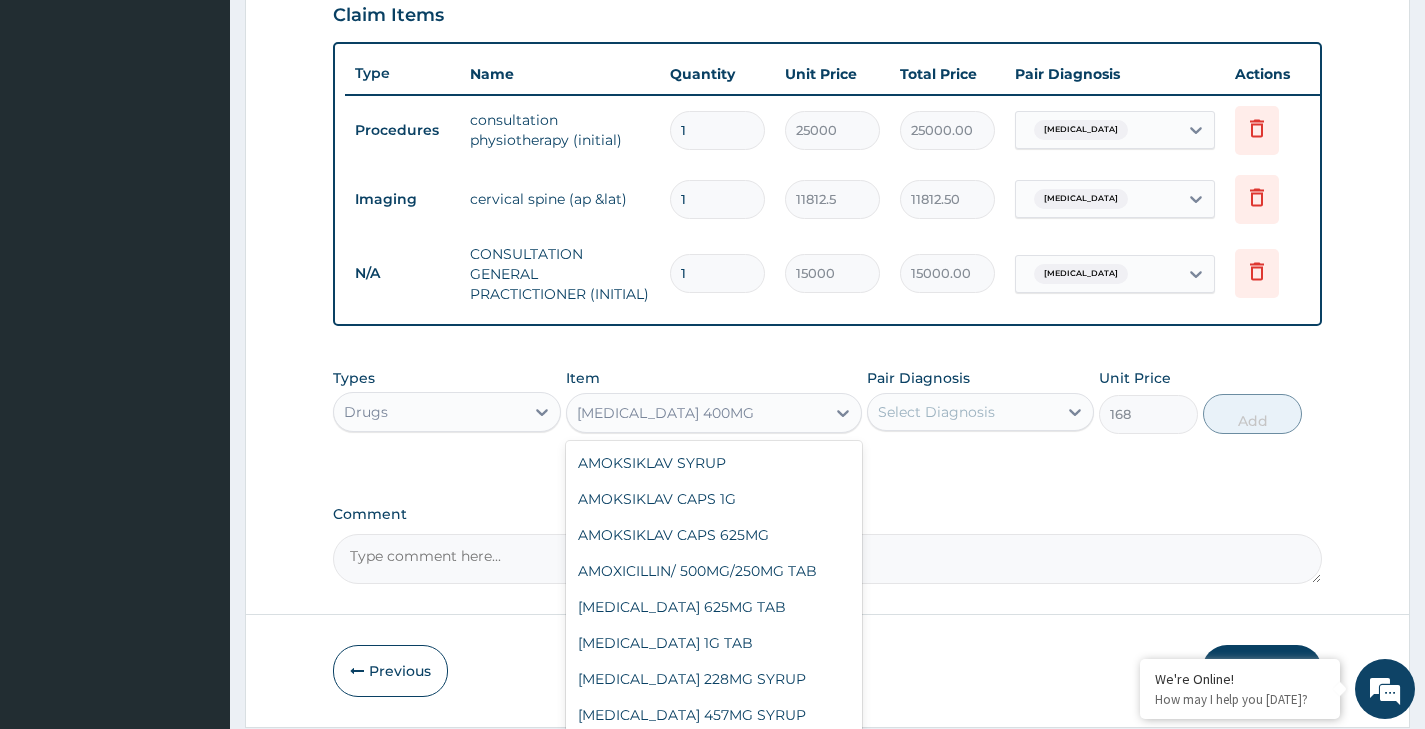 click on "IBUPROFEN 400MG" at bounding box center [696, 413] 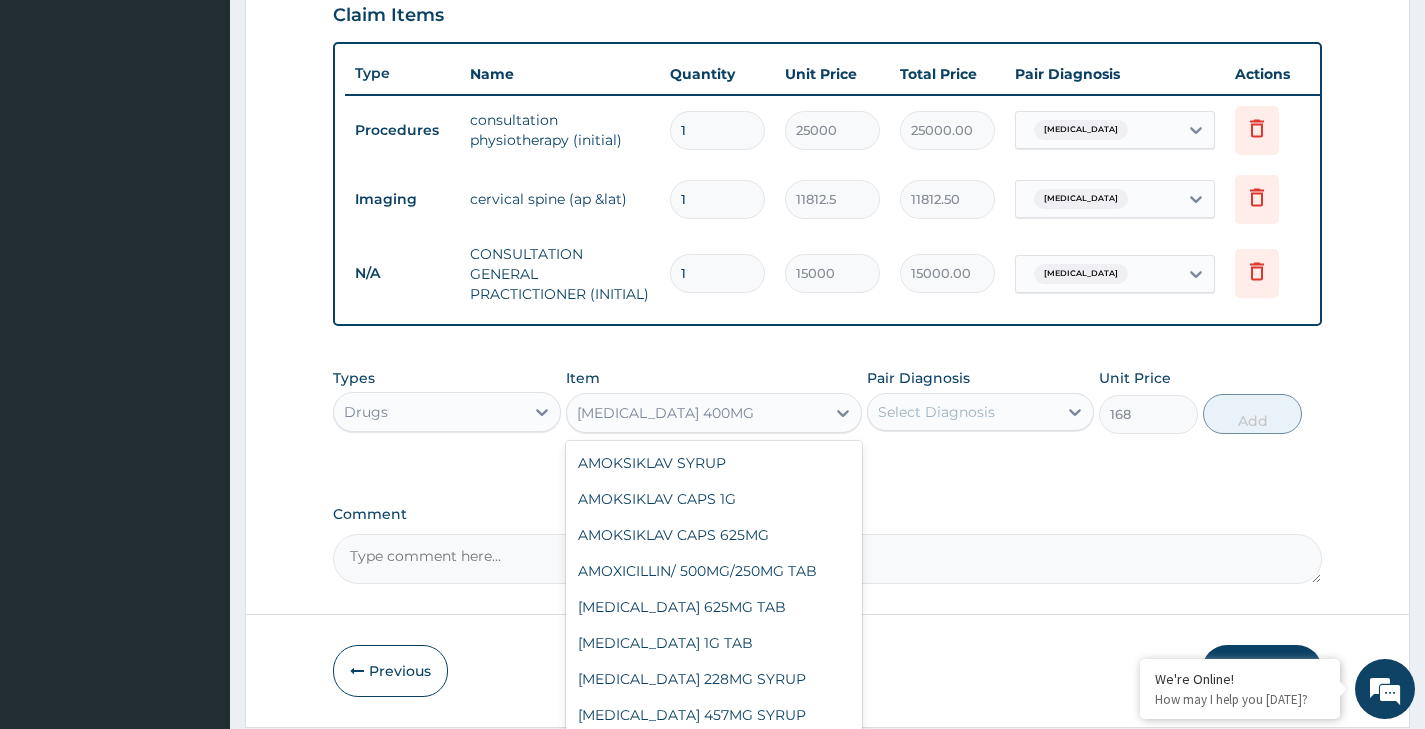 scroll, scrollTop: 3064, scrollLeft: 0, axis: vertical 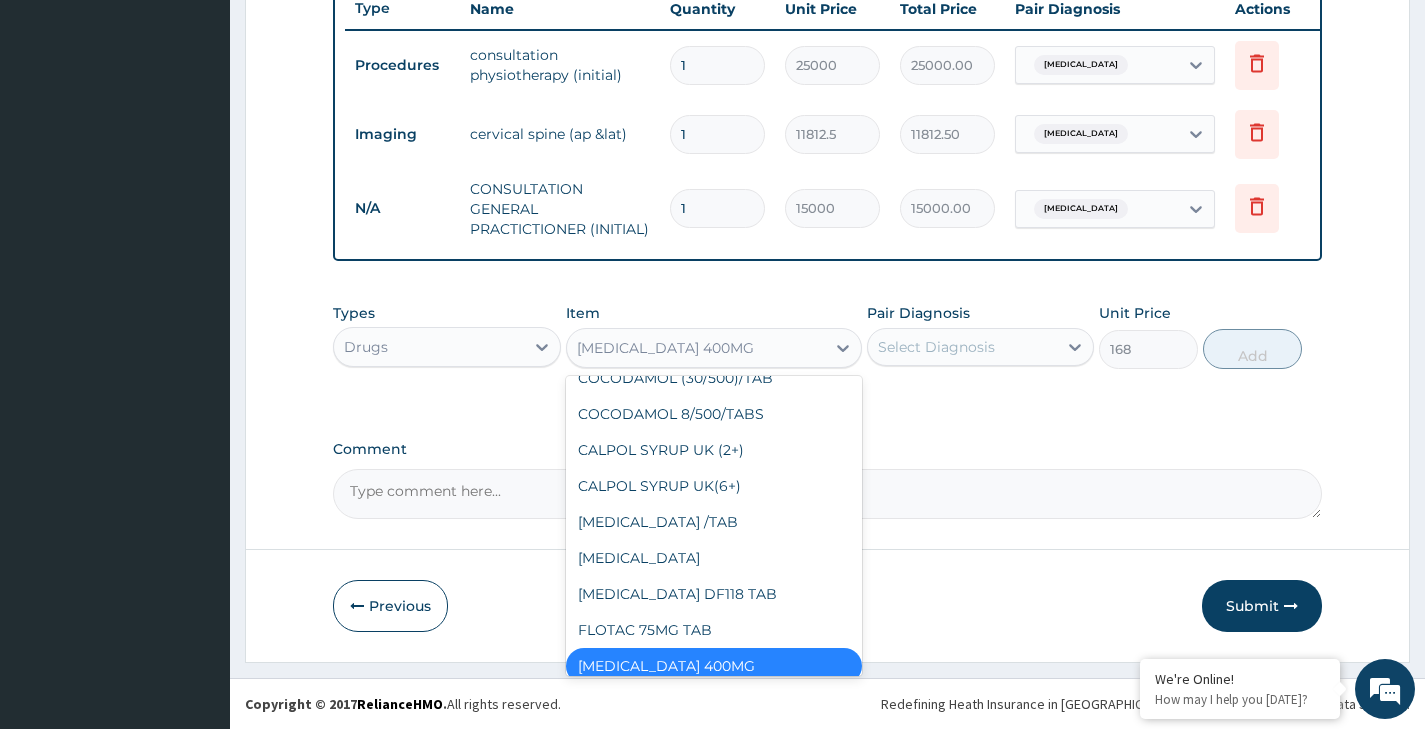 click on "IBUPROFEN 400MG" at bounding box center (714, 666) 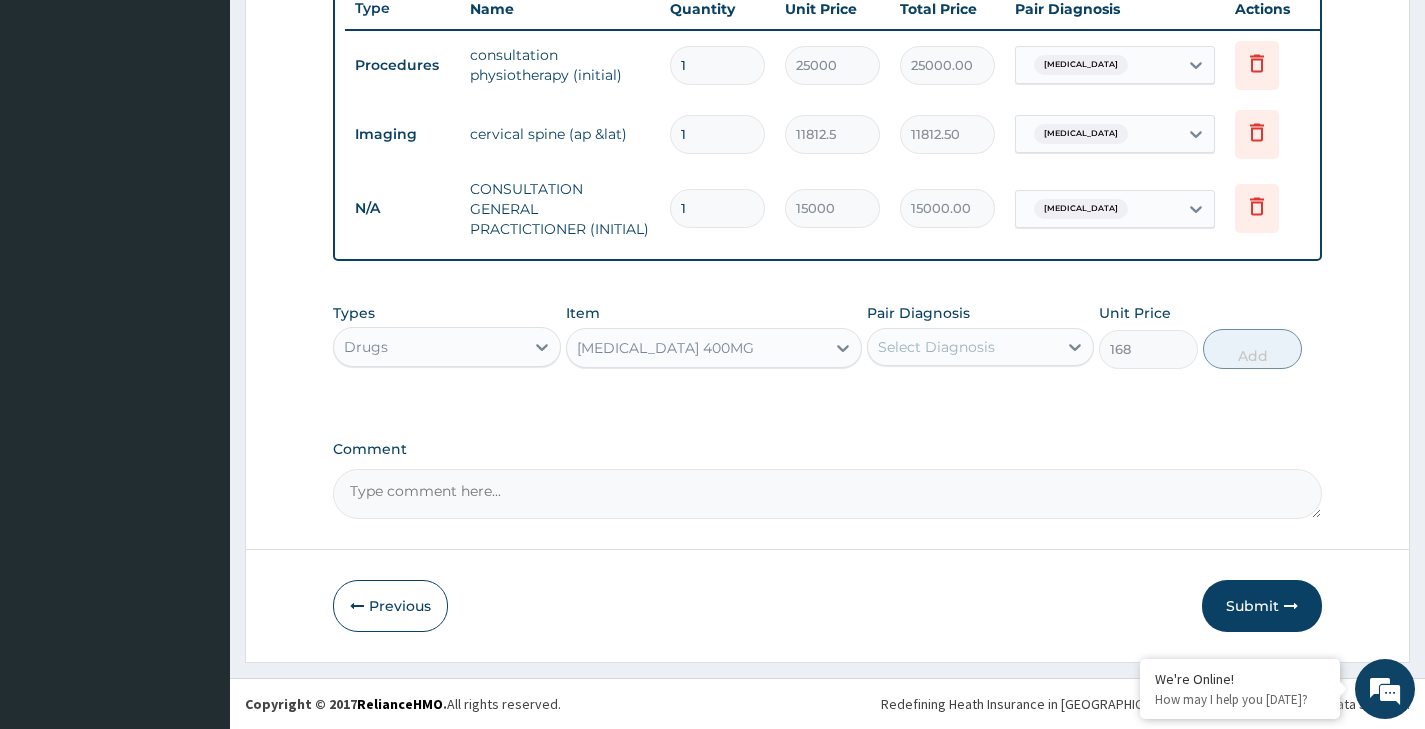 click on "IBUPROFEN 400MG" at bounding box center (696, 348) 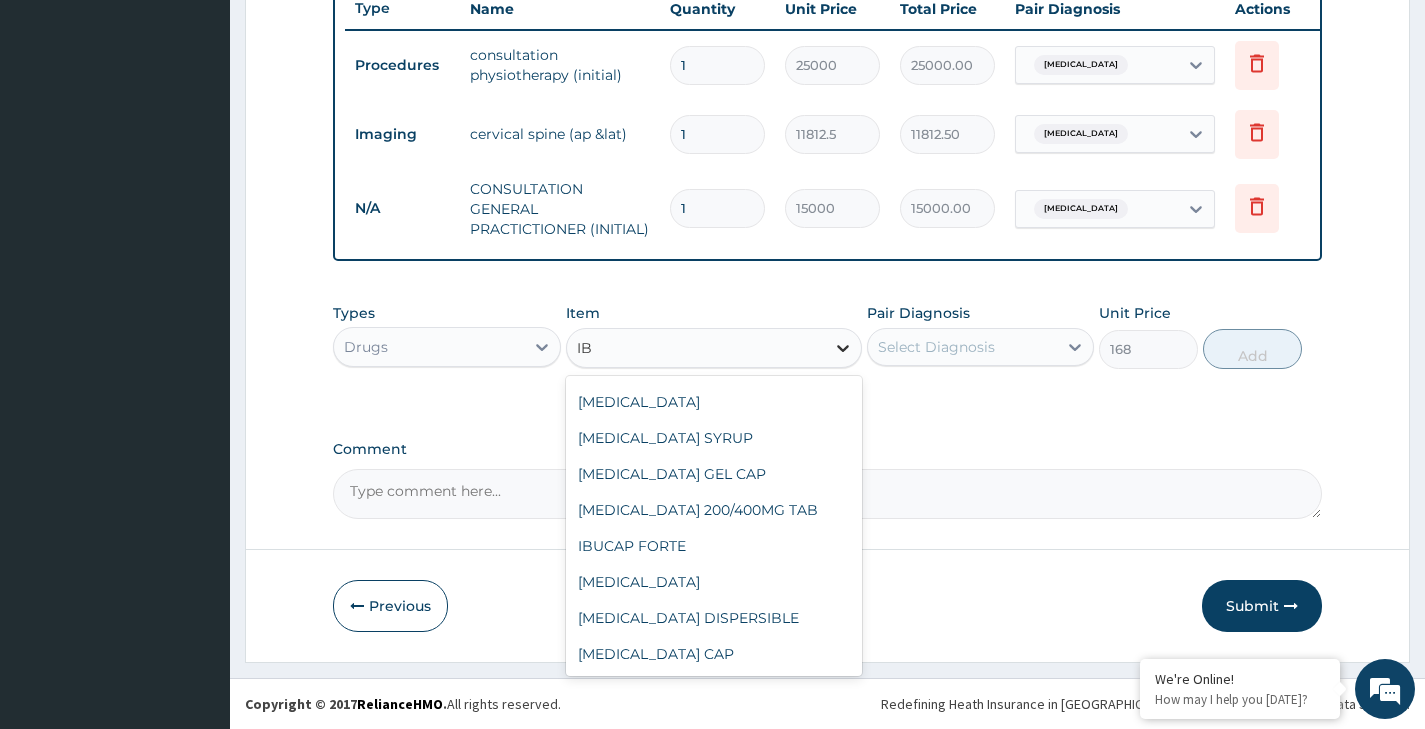 scroll, scrollTop: 0, scrollLeft: 0, axis: both 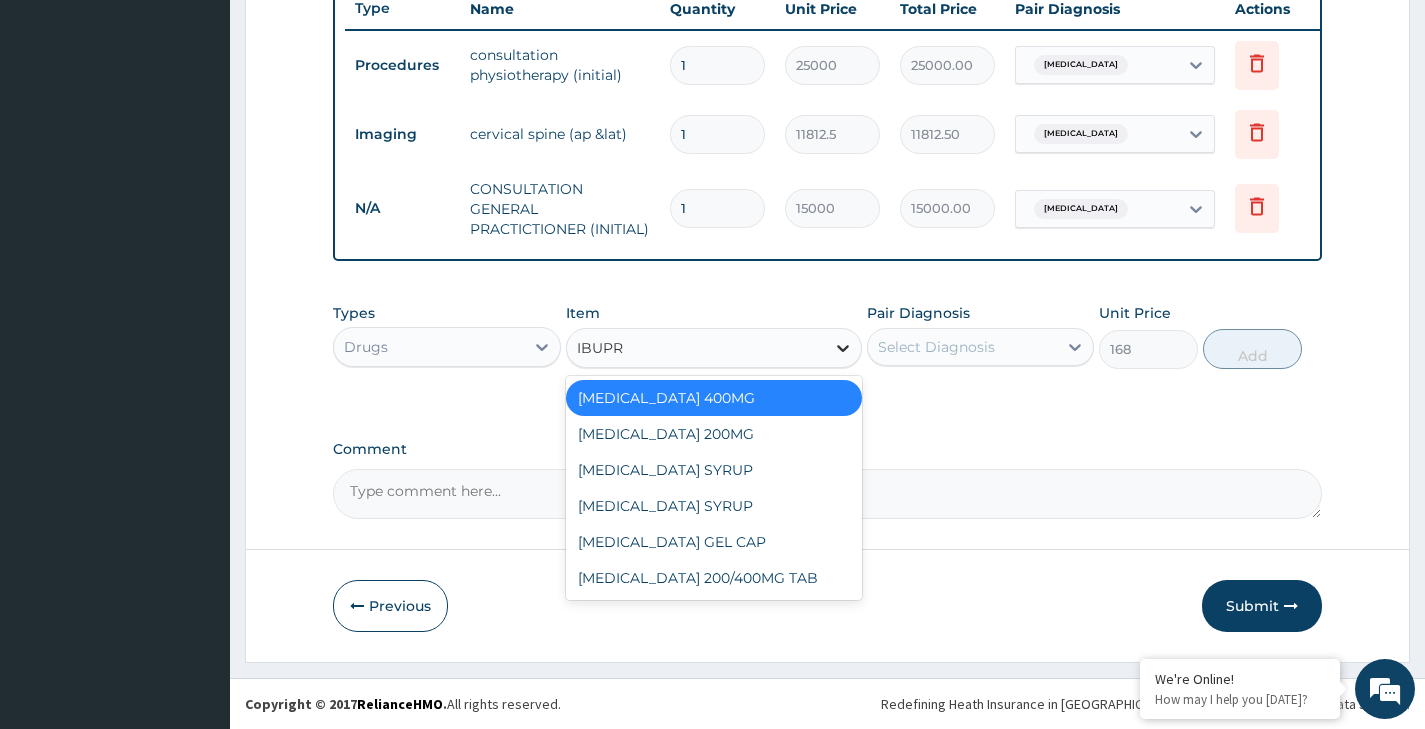 type on "IBUPRO" 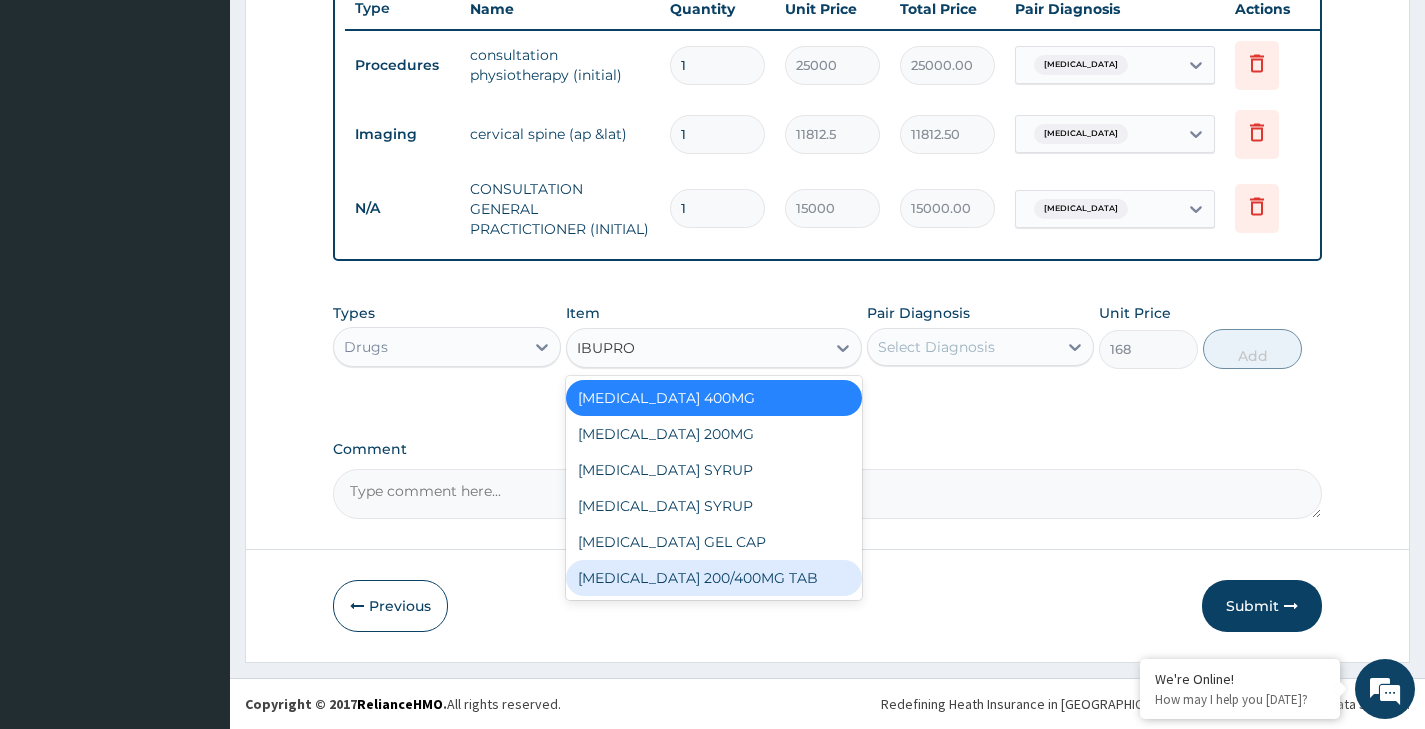 click on "IBUPROFEN 200/400MG TAB" at bounding box center [714, 578] 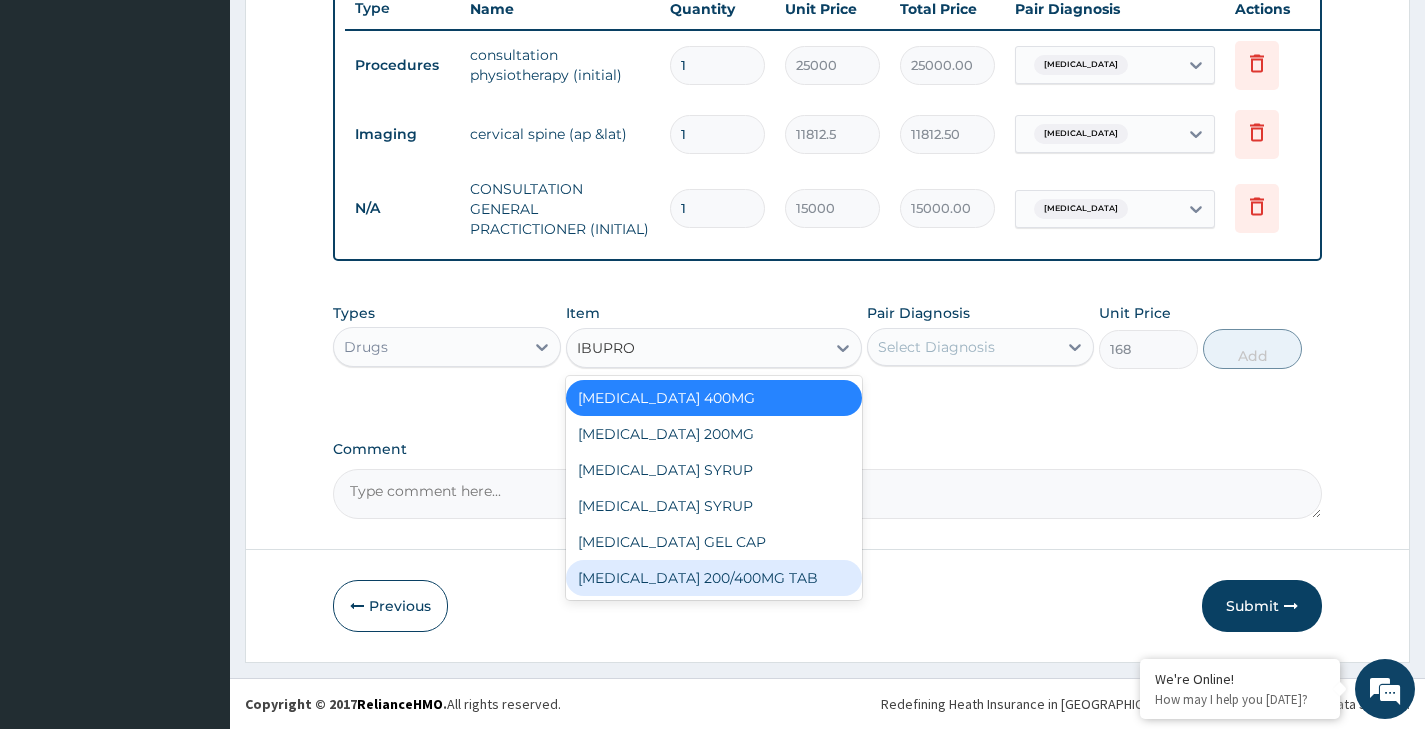 type 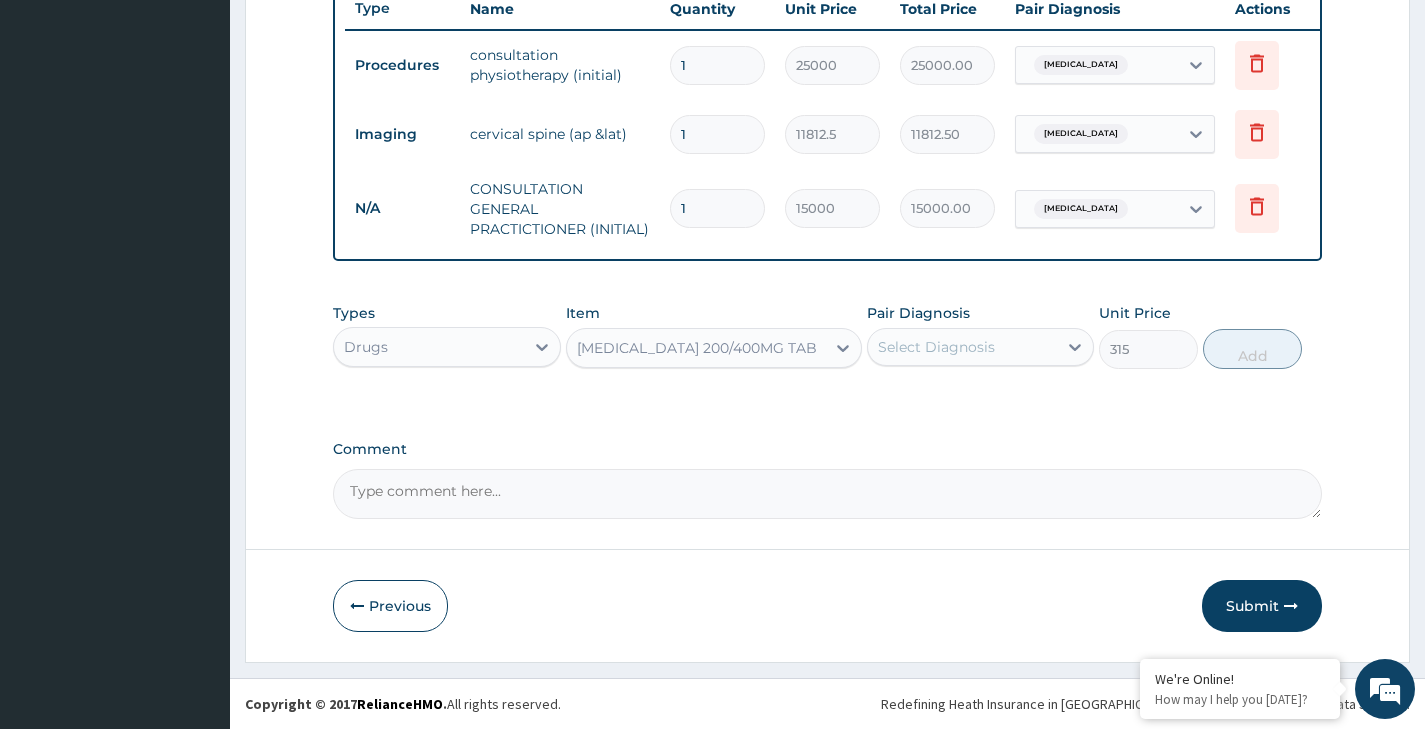 click on "Select Diagnosis" at bounding box center [936, 347] 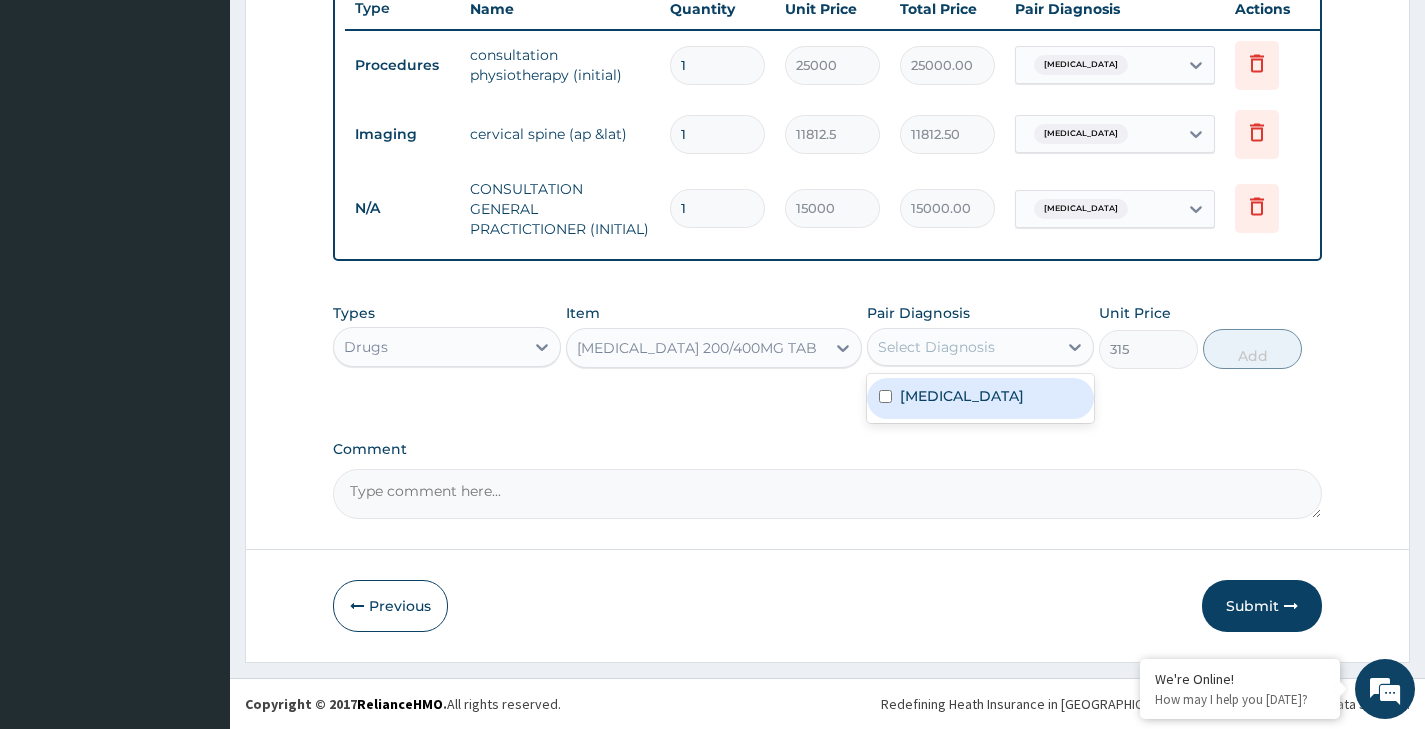 click on "Cervical spondylosis" at bounding box center (962, 396) 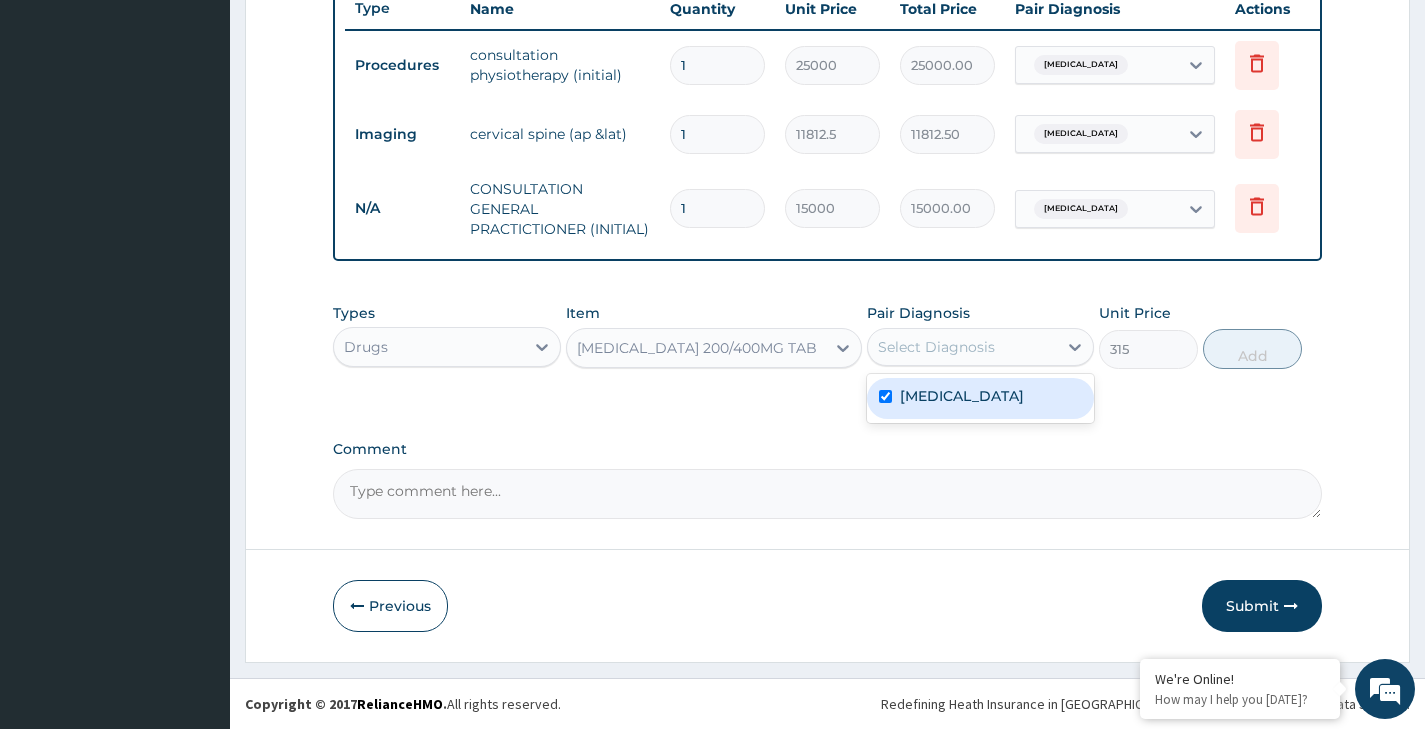 checkbox on "true" 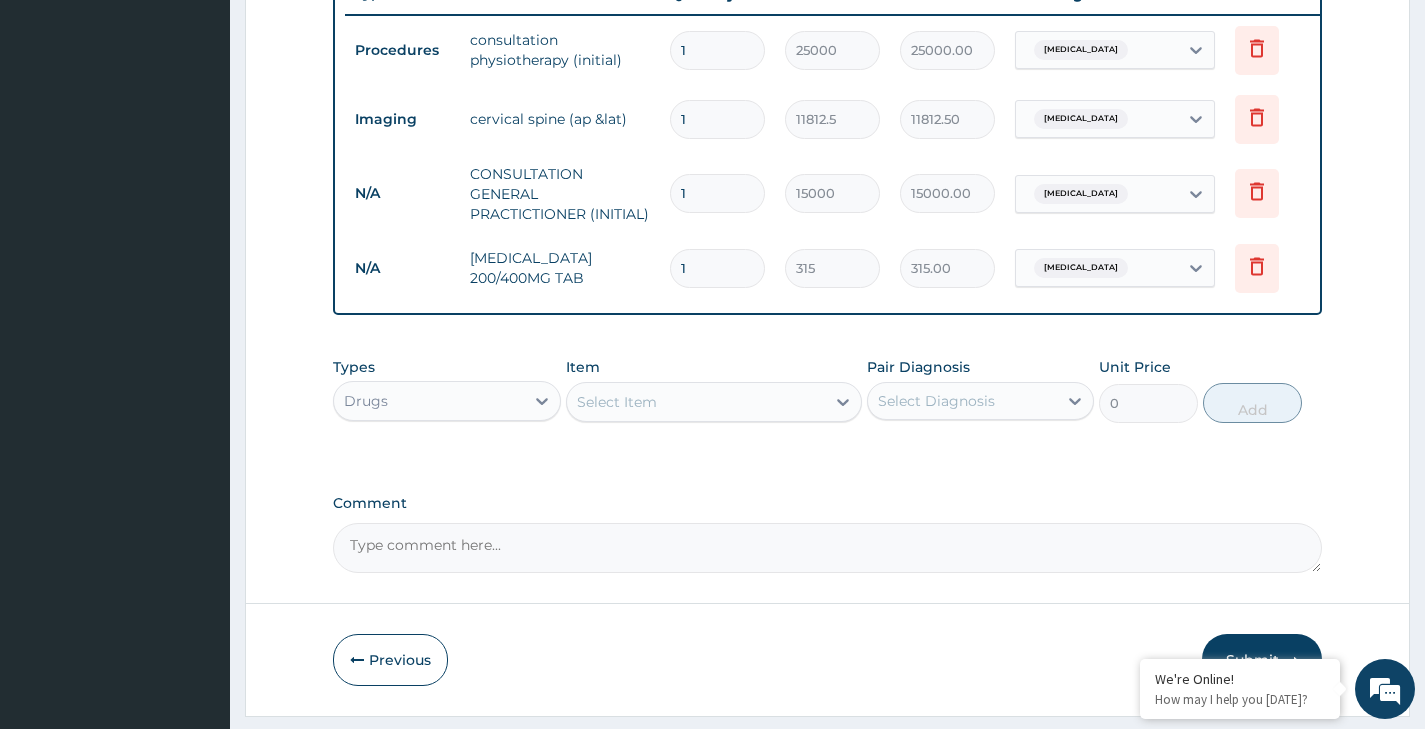 type on "10" 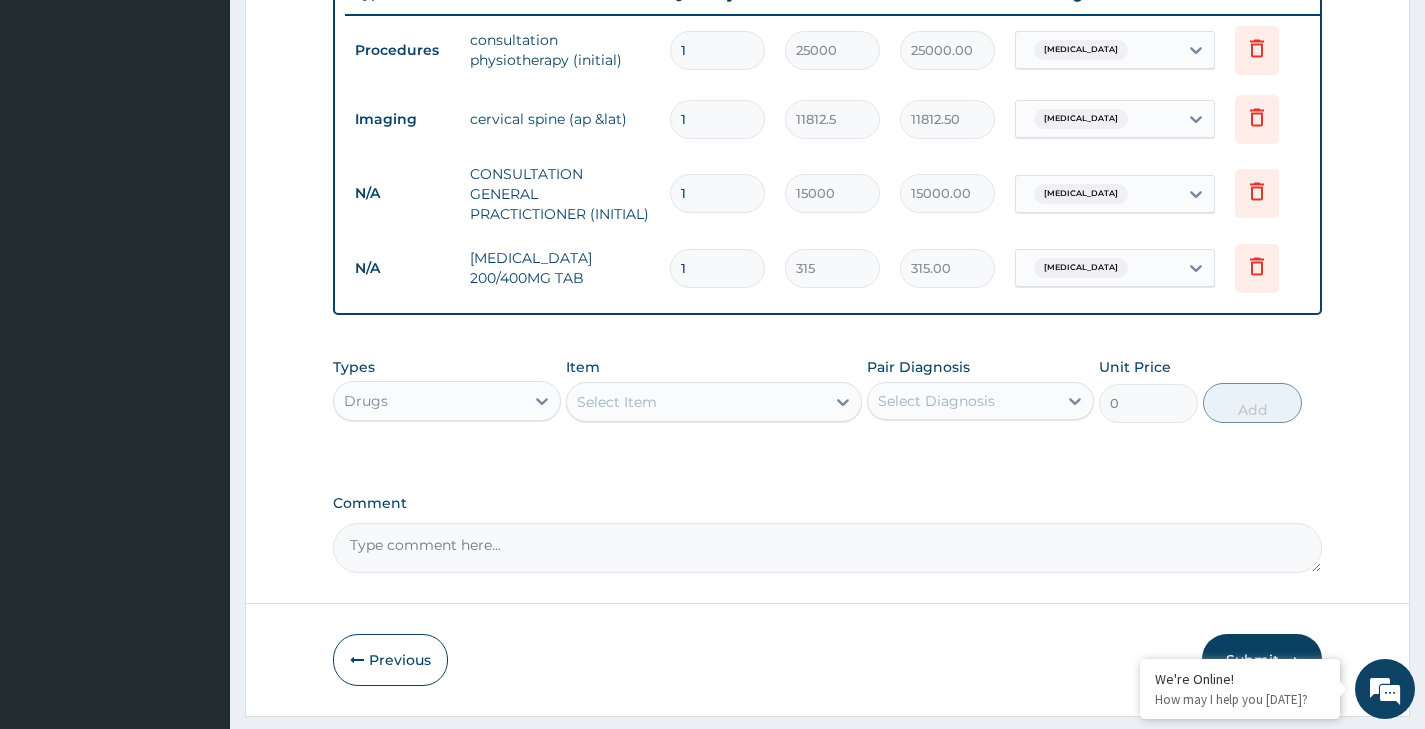 type on "3150.00" 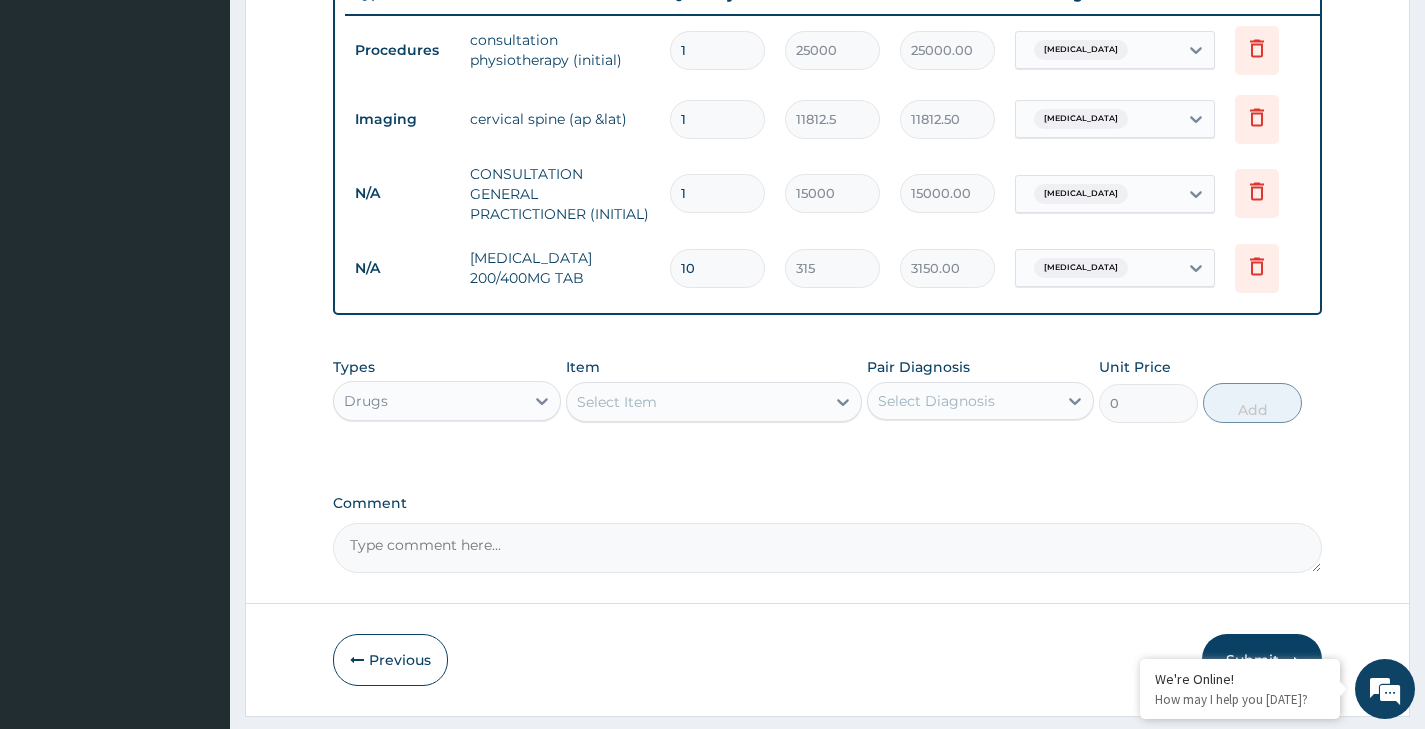 type on "10" 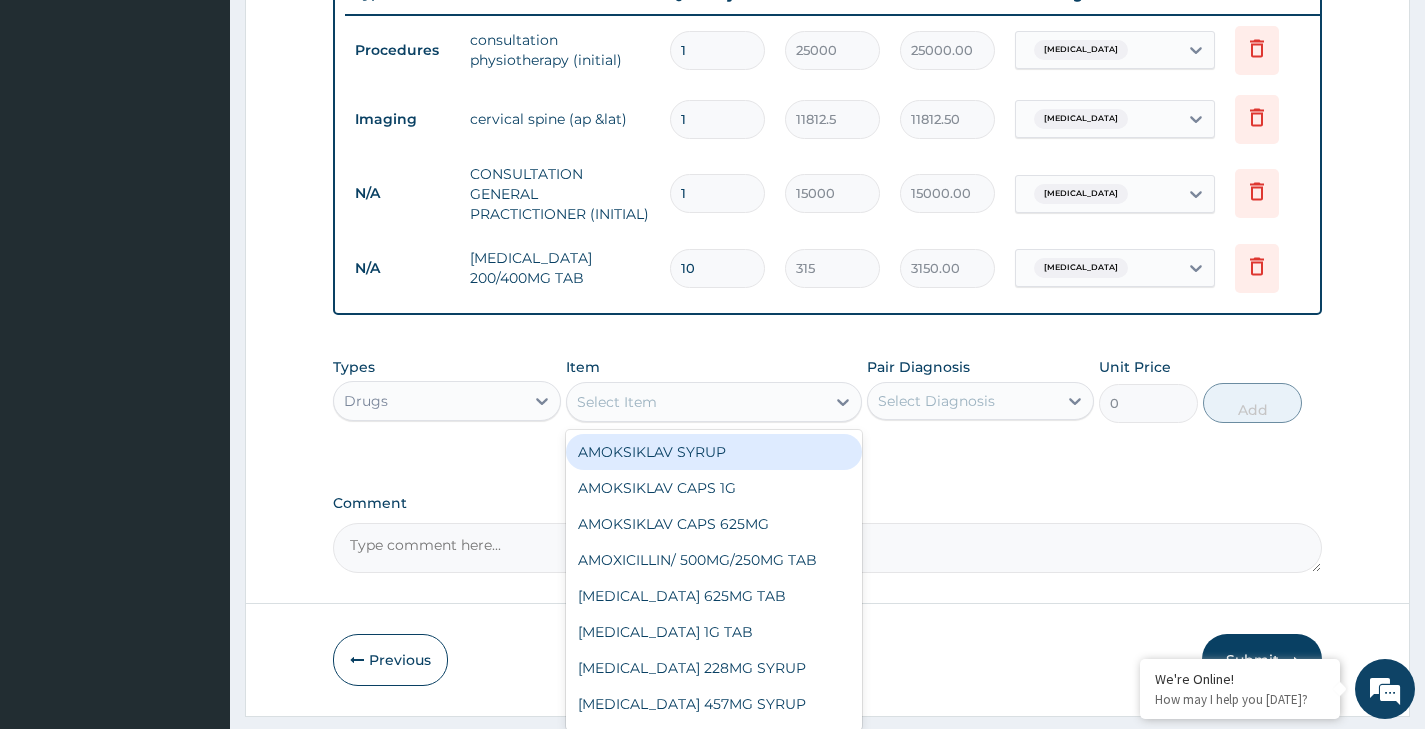 click on "Select Item" at bounding box center (617, 402) 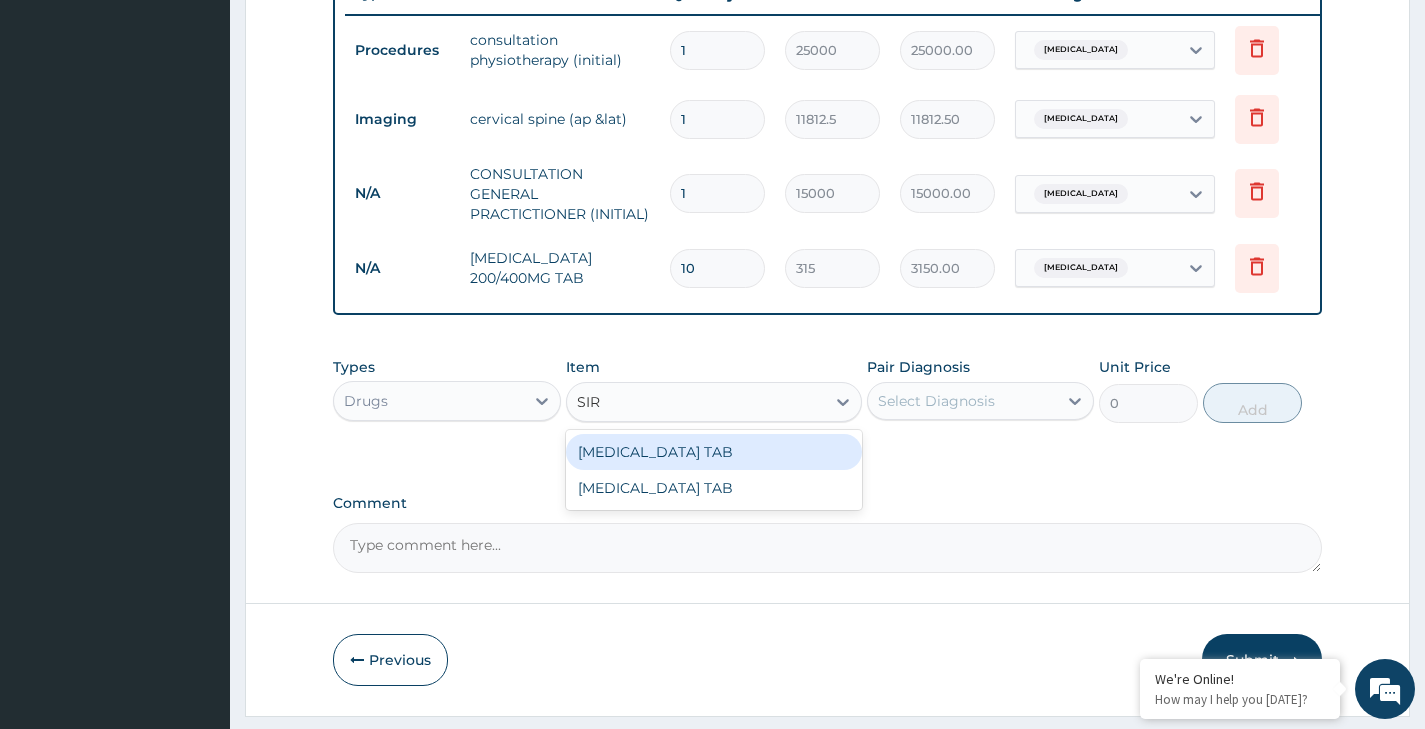 type on "SIRD" 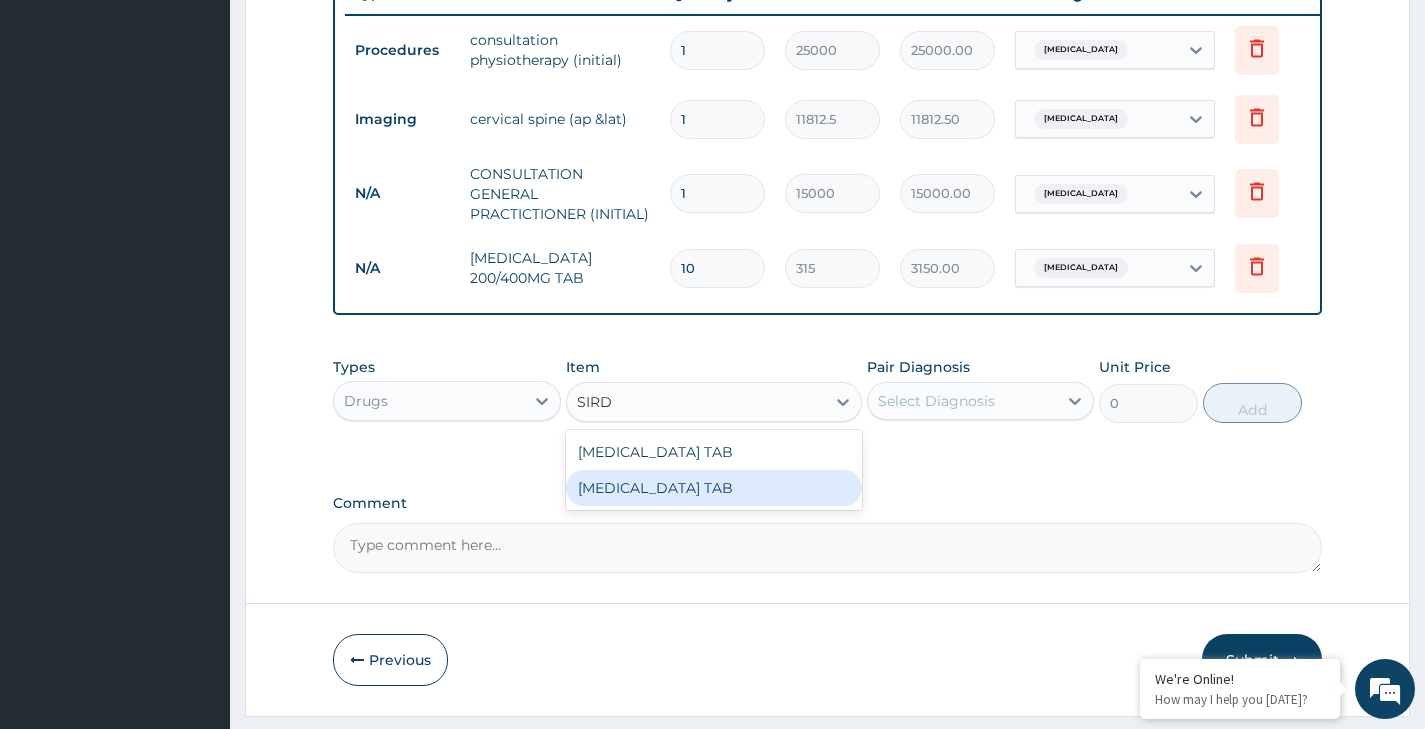 click on "SIRDALUD TAB" at bounding box center (714, 488) 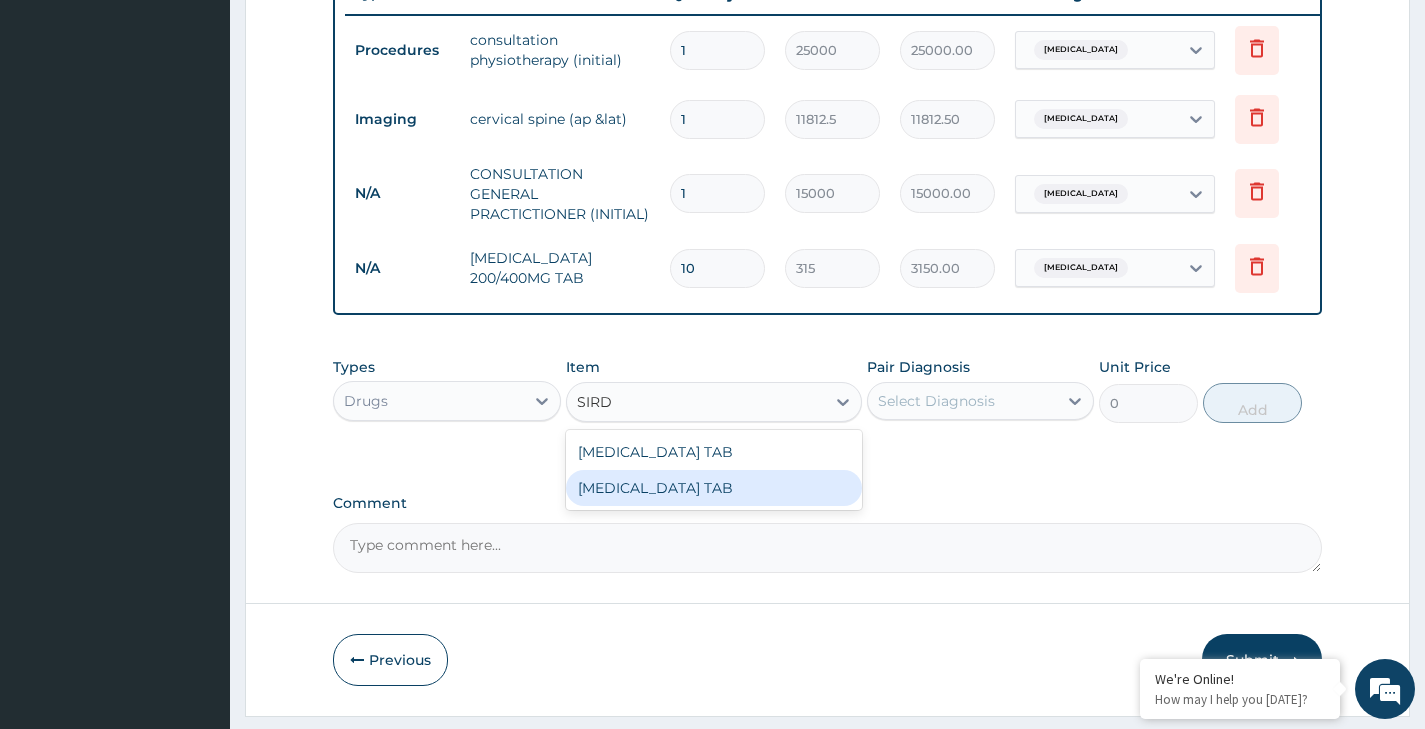type 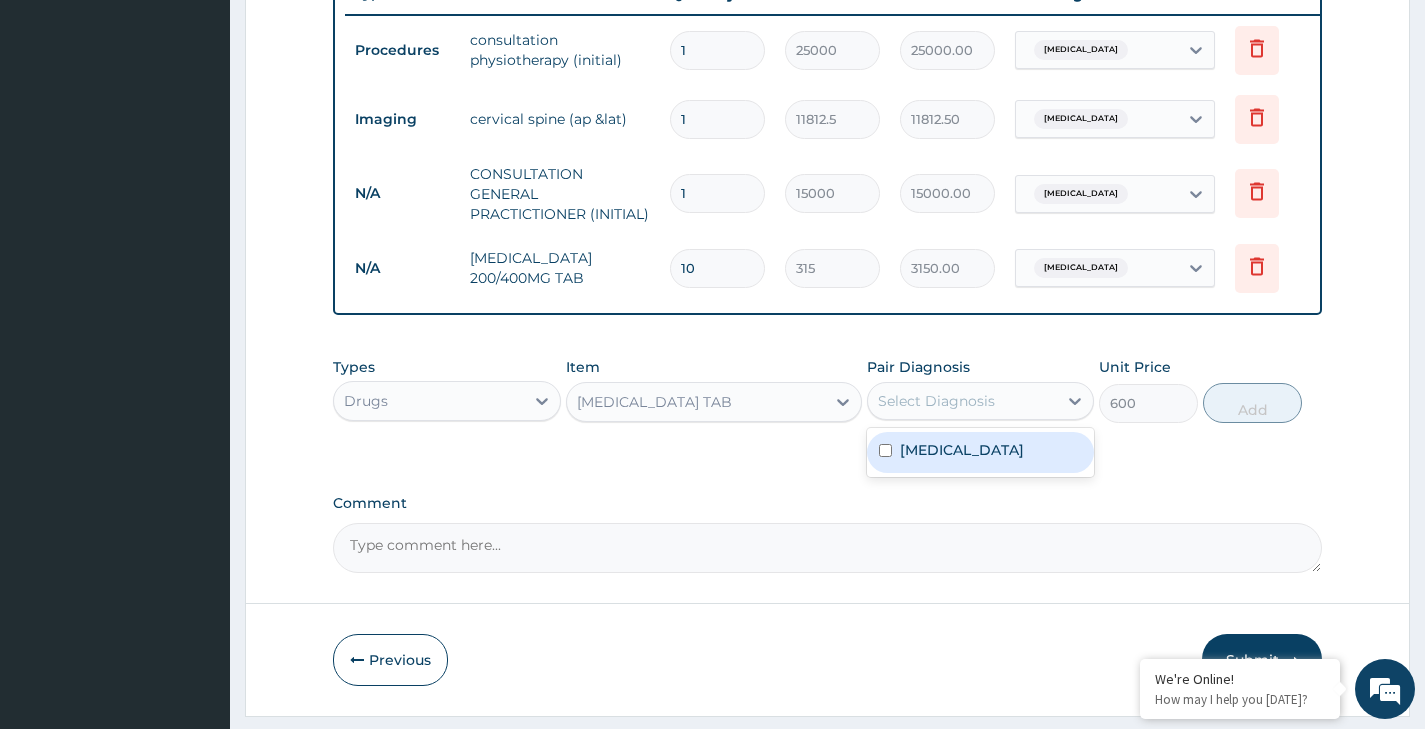 click on "Select Diagnosis" at bounding box center [962, 401] 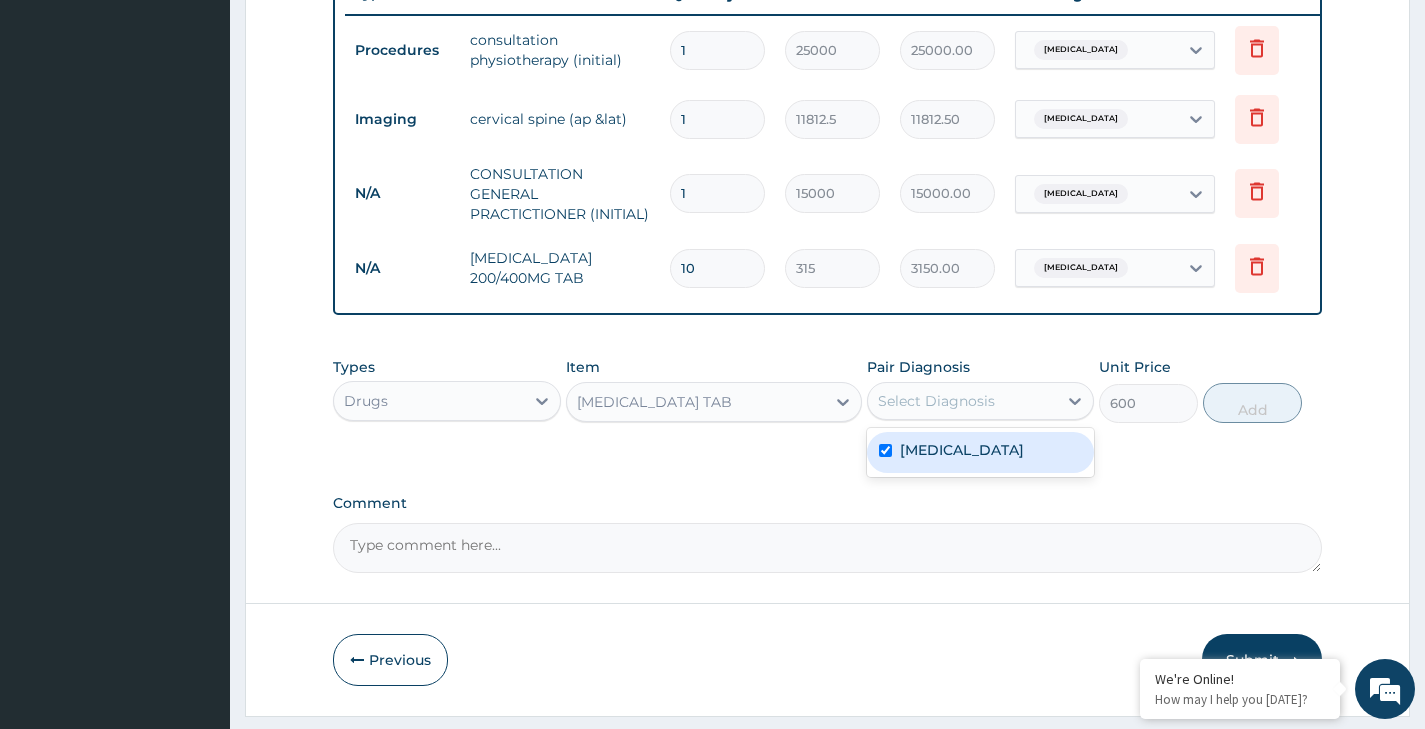 checkbox on "true" 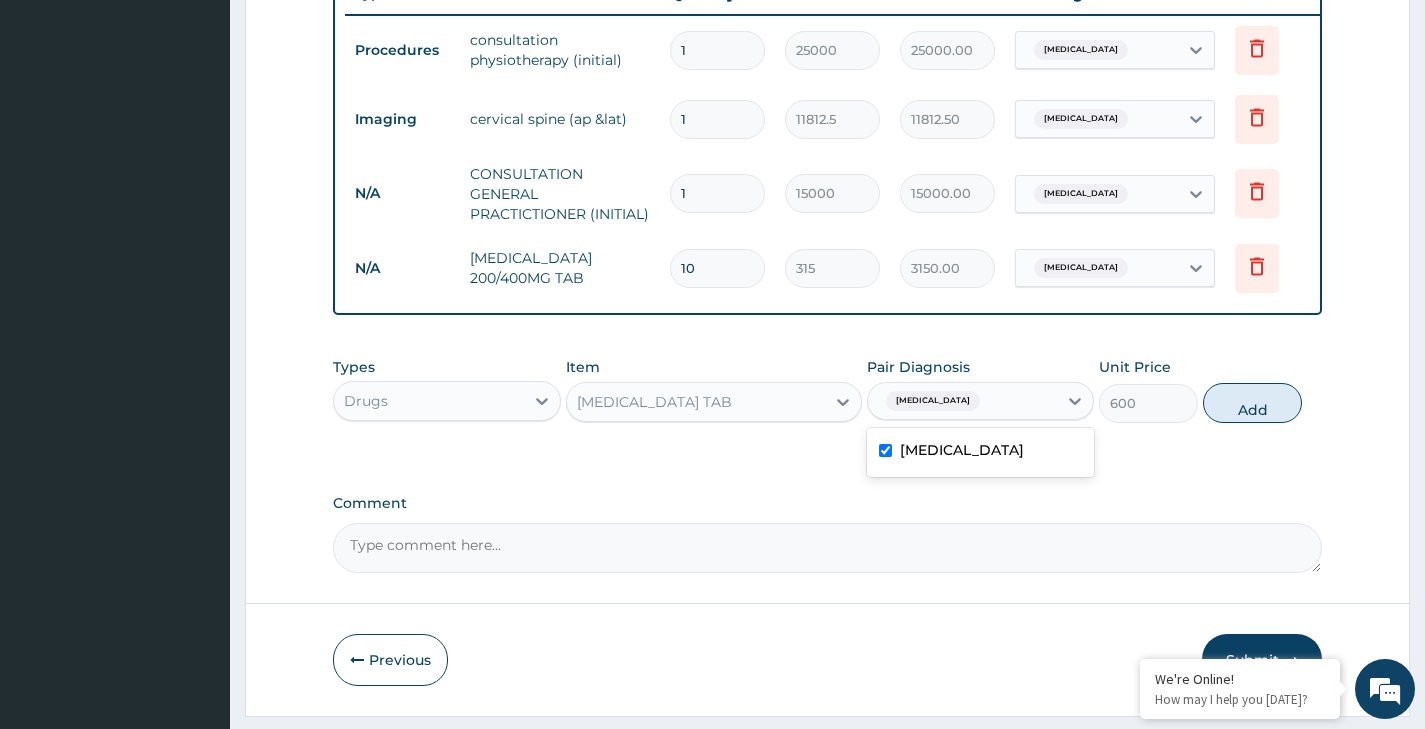 click on "Add" at bounding box center (1252, 403) 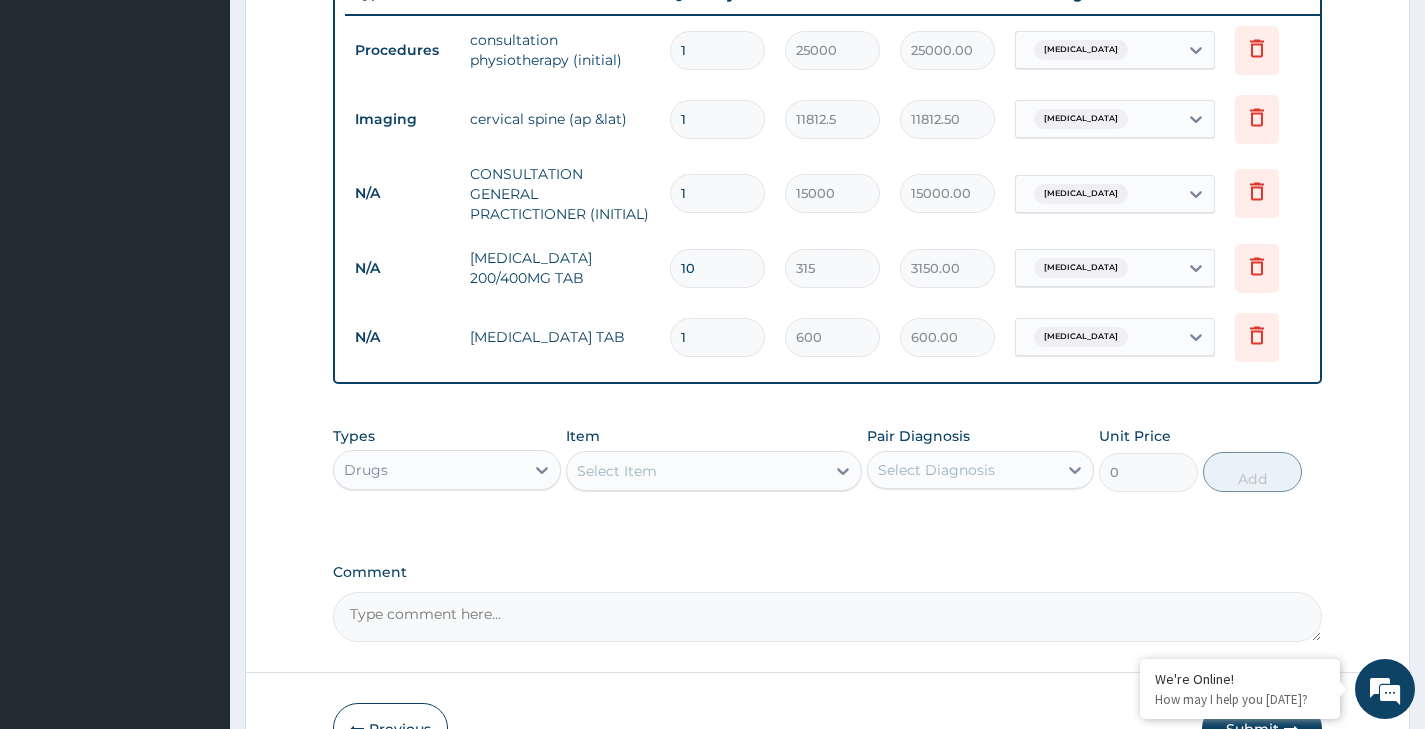 type on "10" 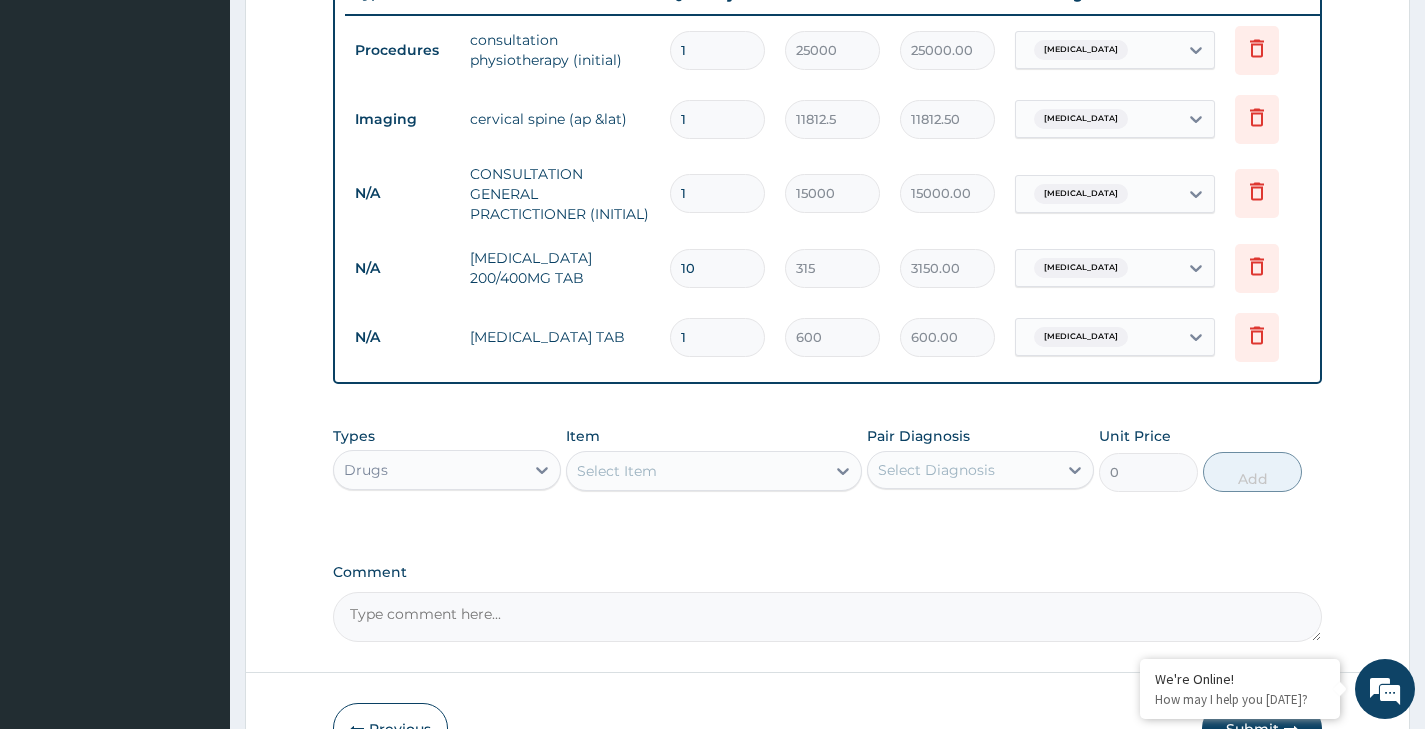 type on "6000.00" 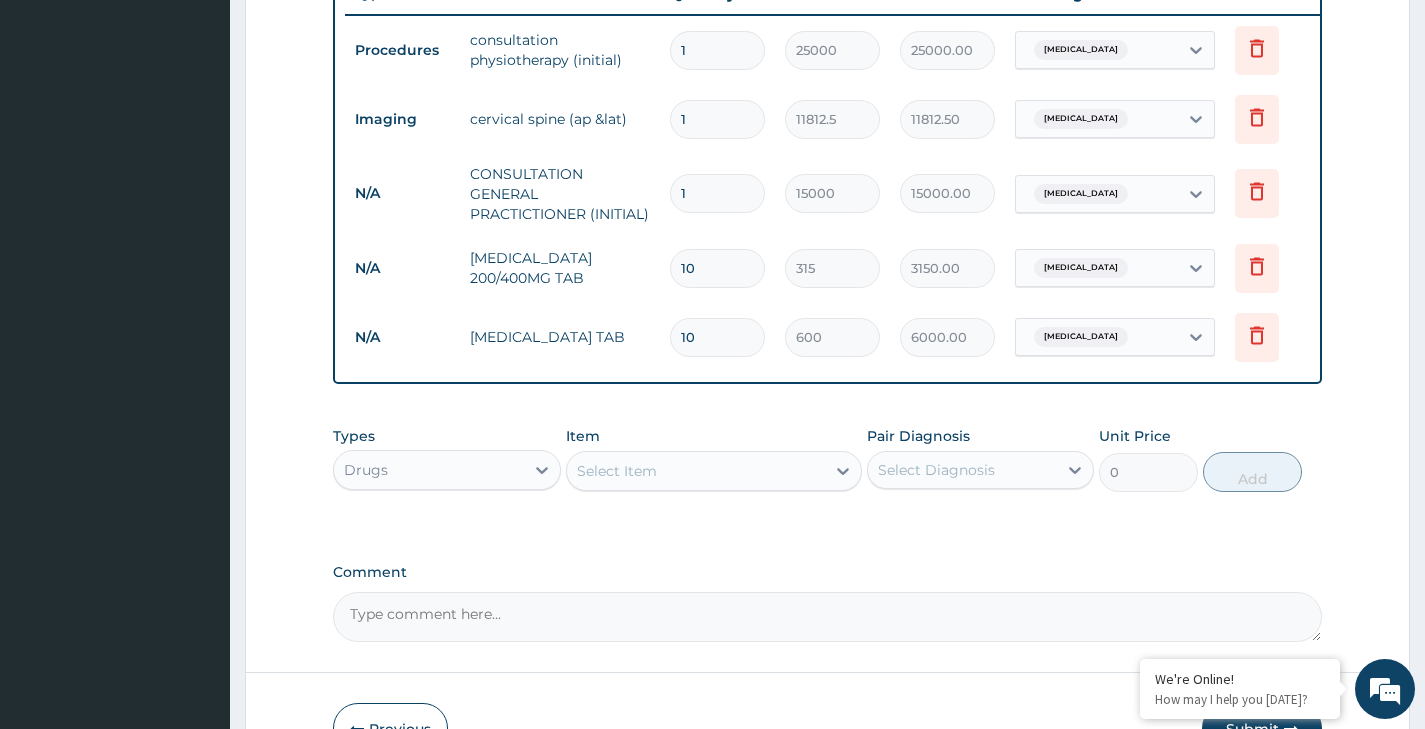 type on "10" 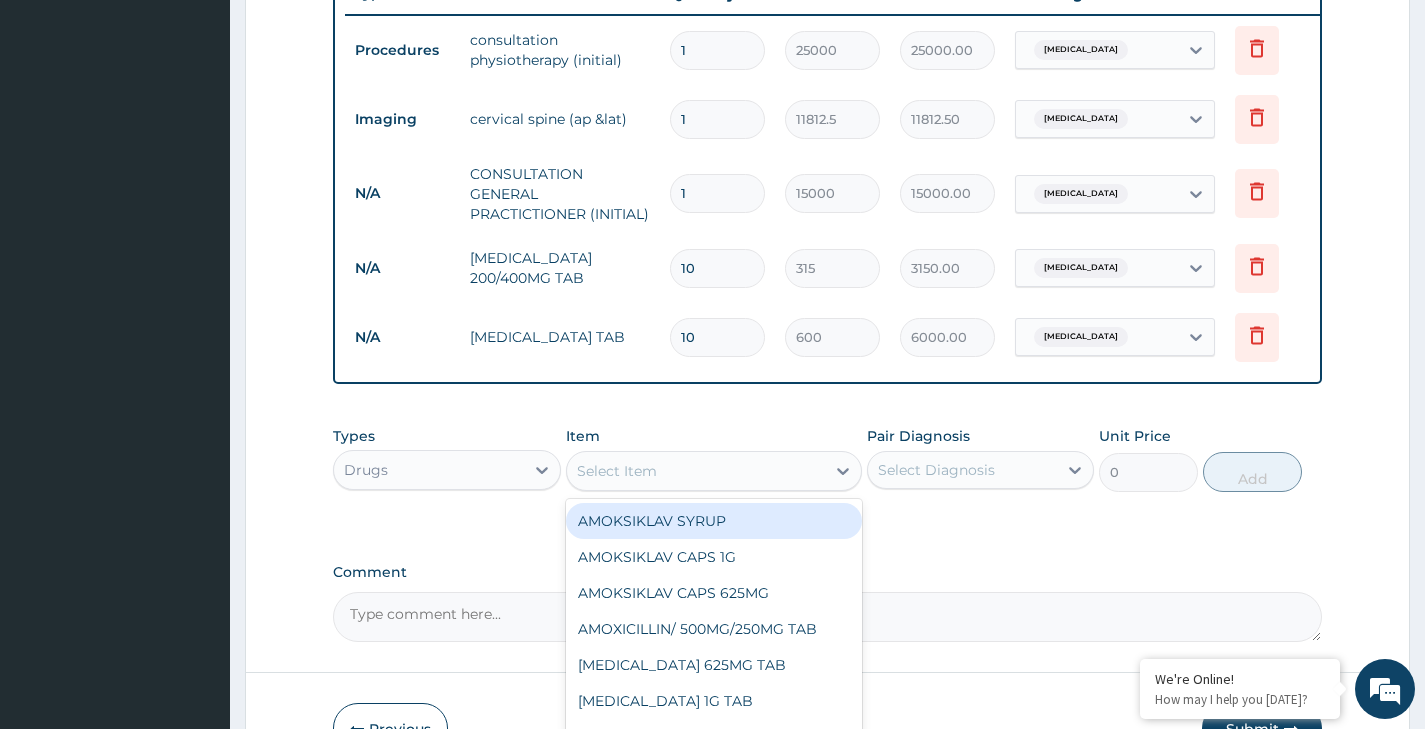 click on "Select Item" at bounding box center [617, 471] 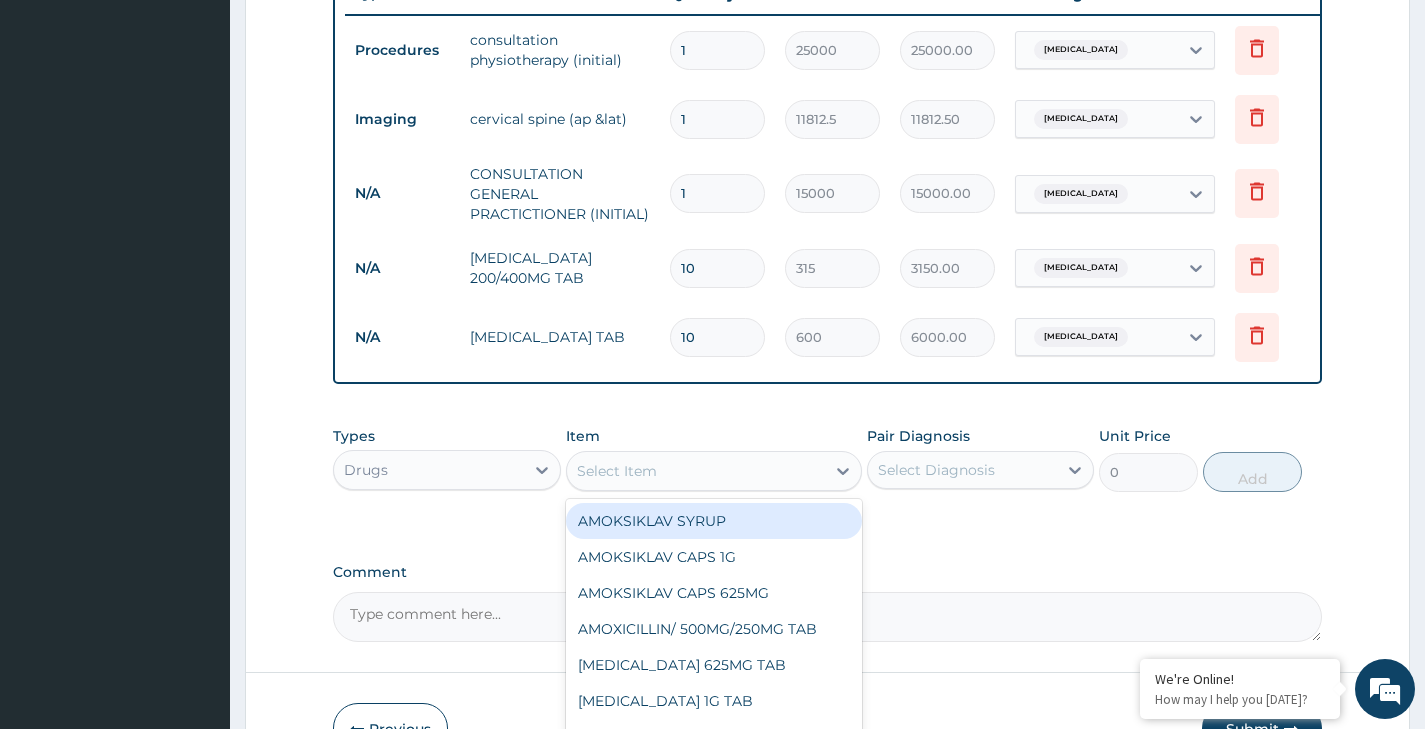 scroll, scrollTop: 920, scrollLeft: 0, axis: vertical 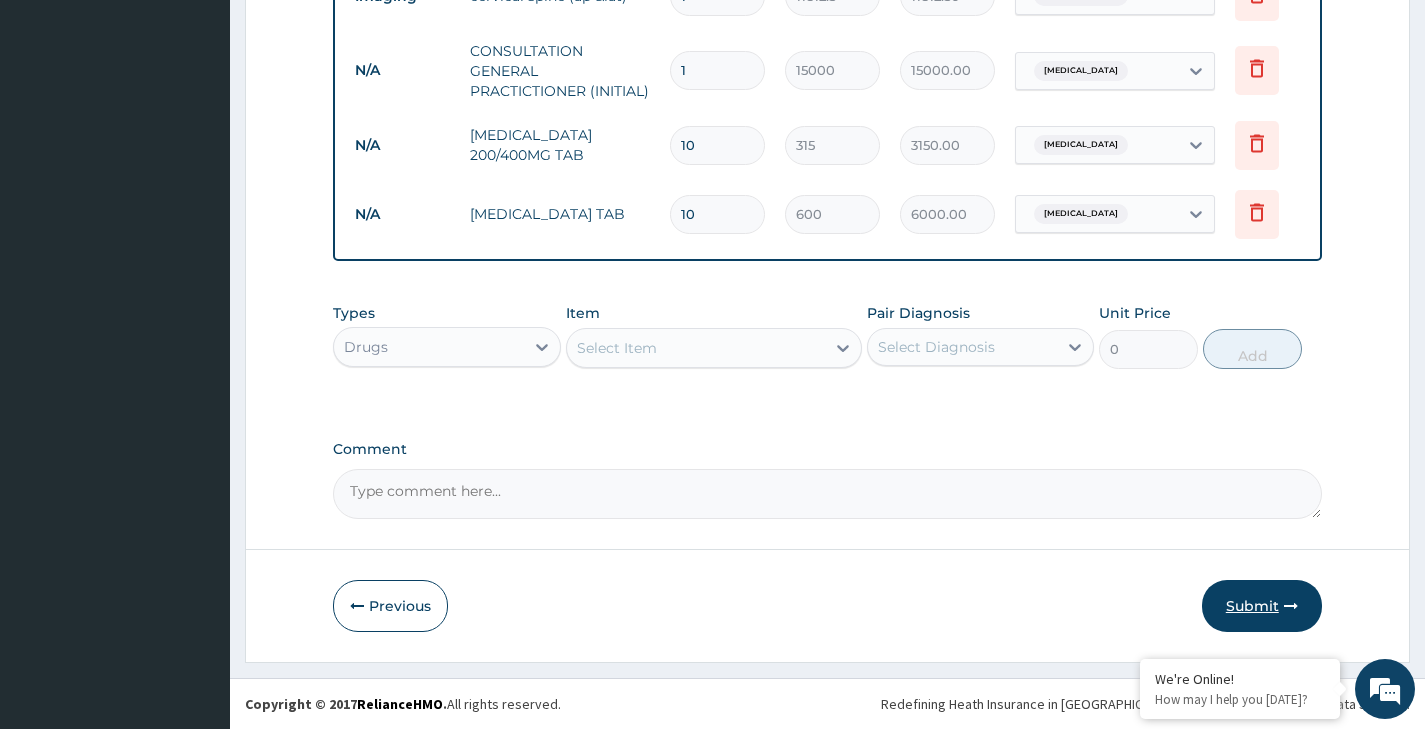 click on "Submit" at bounding box center (1262, 606) 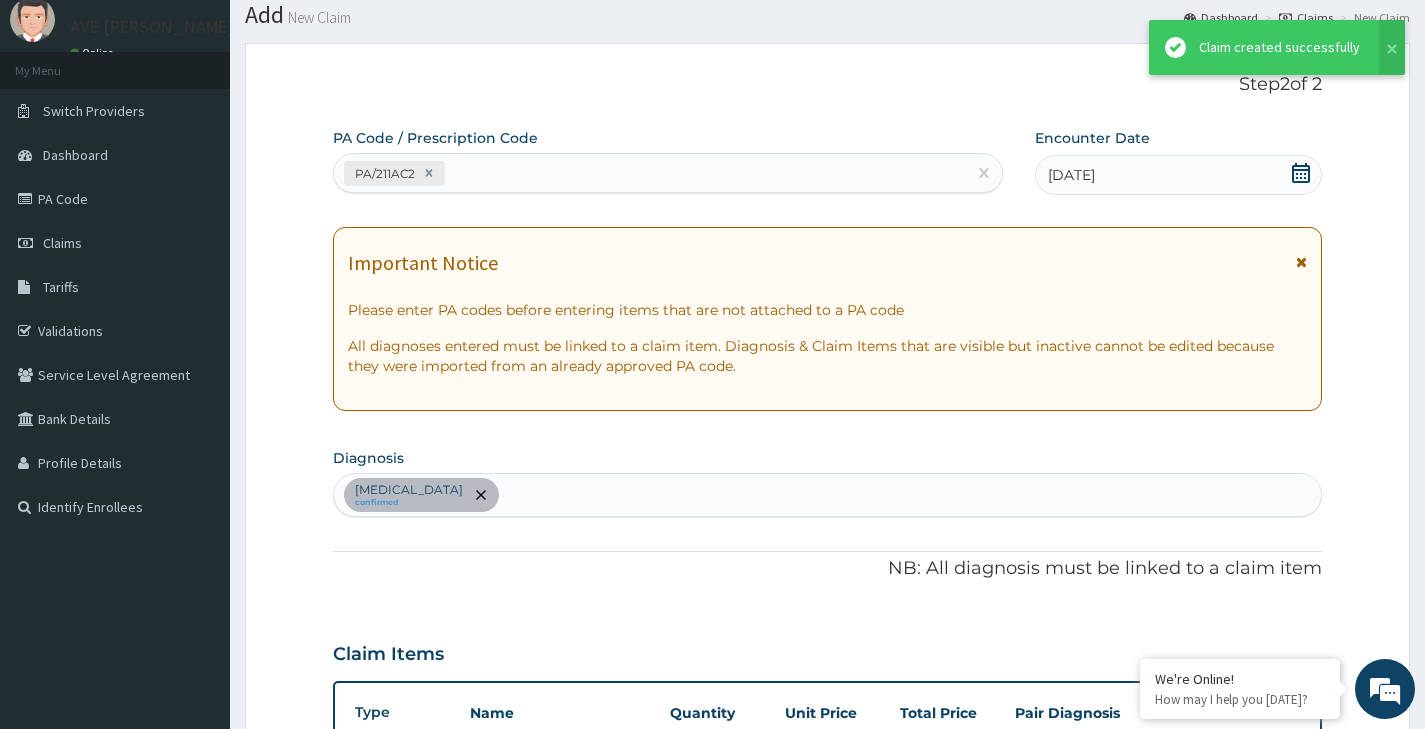 scroll, scrollTop: 920, scrollLeft: 0, axis: vertical 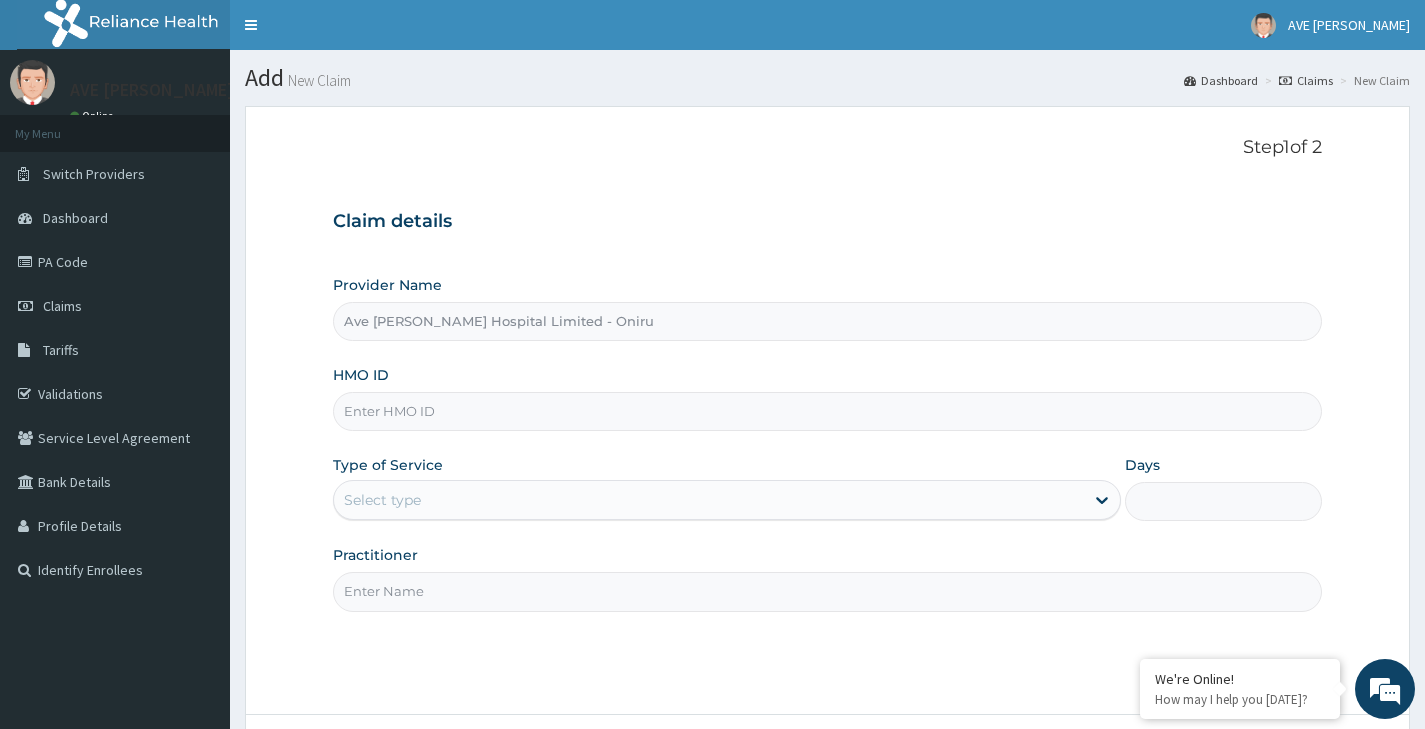 click on "HMO ID" at bounding box center (827, 411) 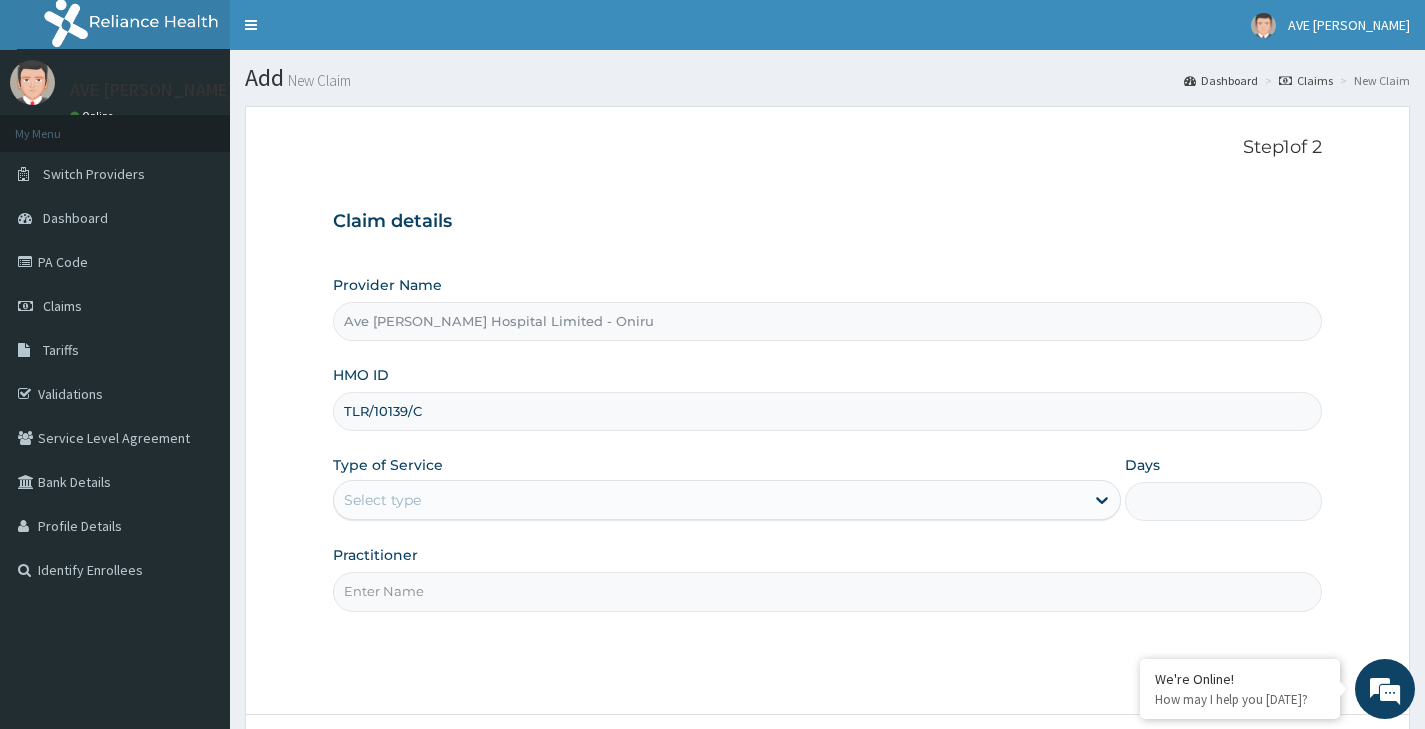 type on "TLR/10139/C" 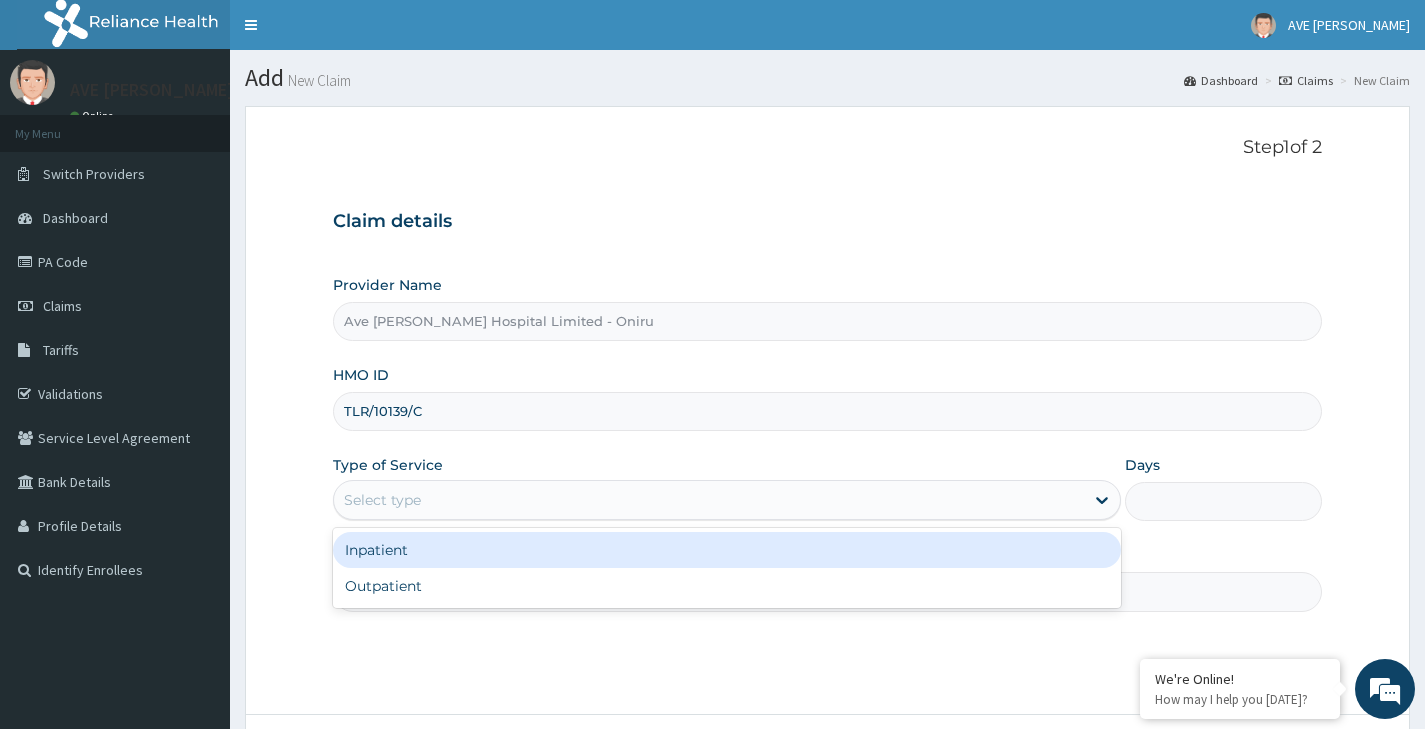 click on "Select type" at bounding box center [382, 500] 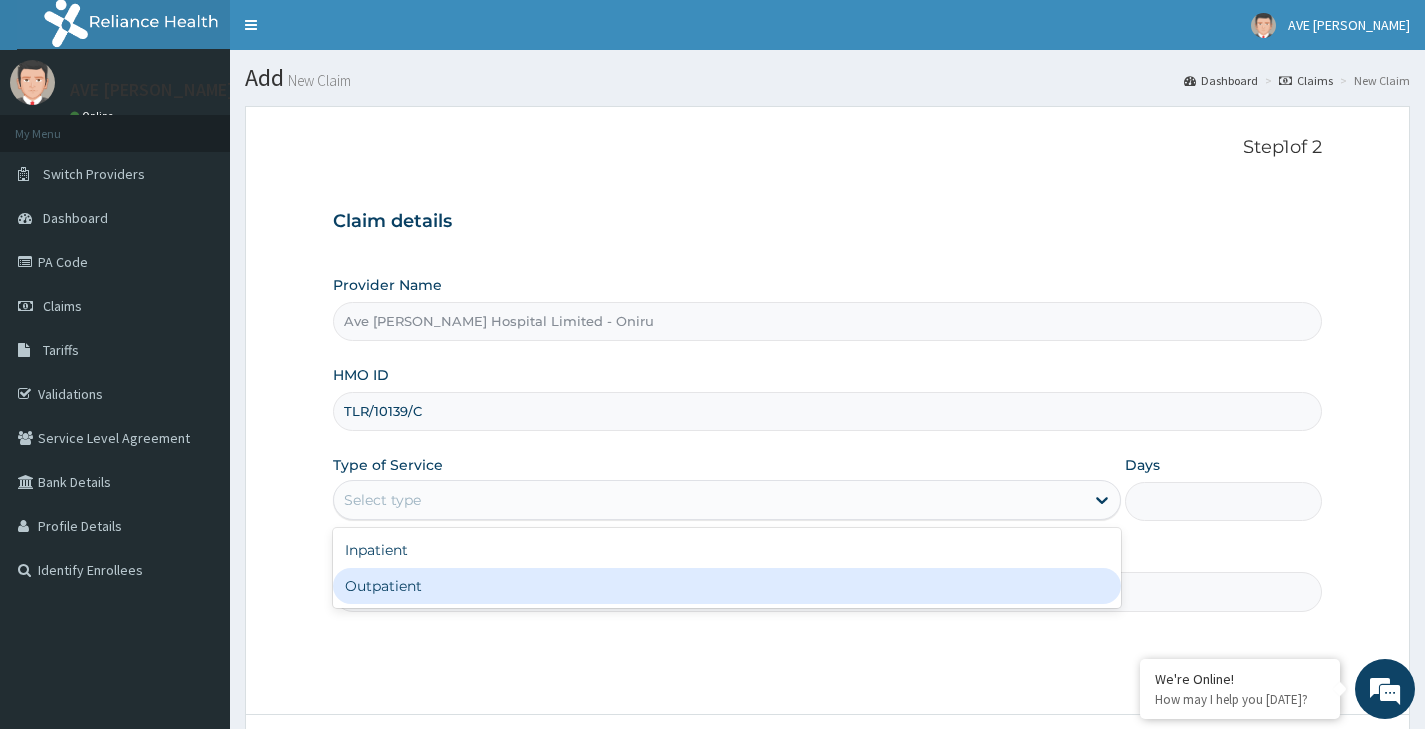 click on "Outpatient" at bounding box center [727, 586] 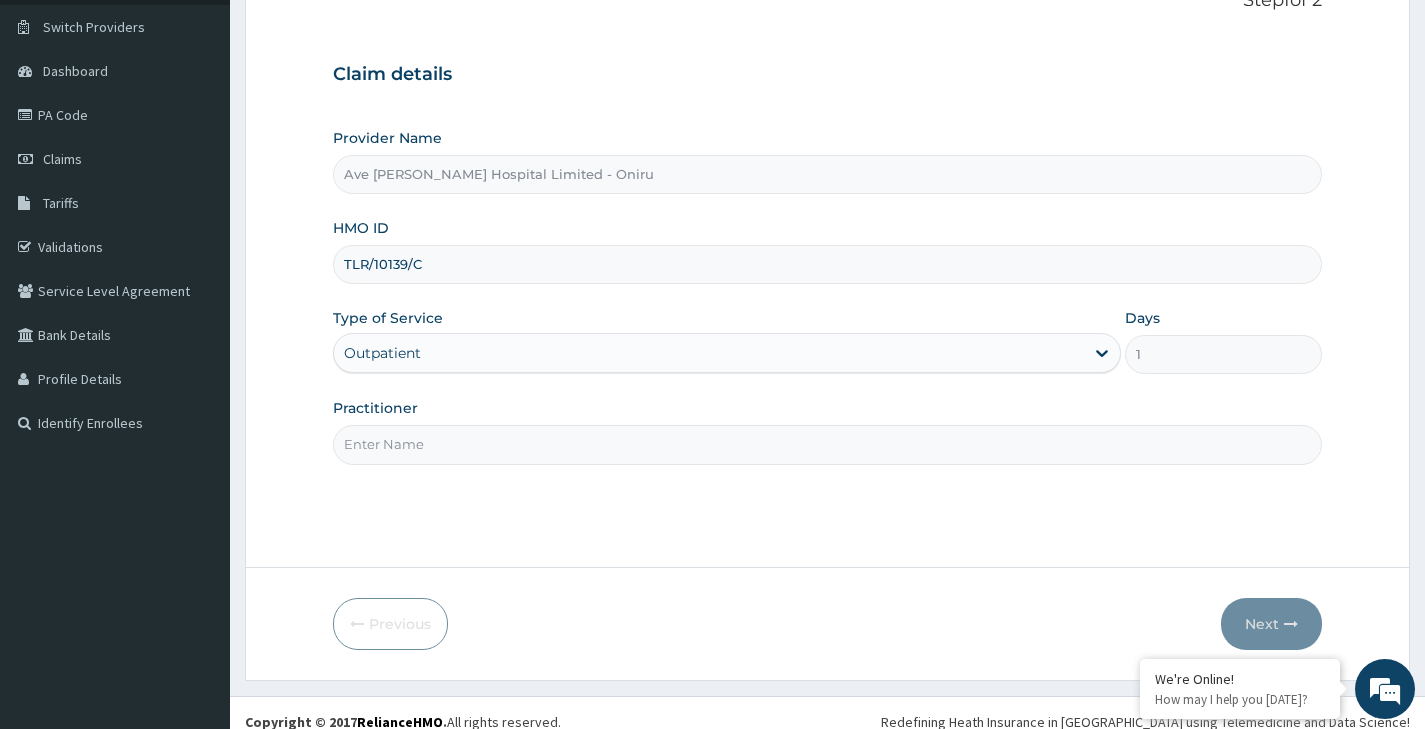 scroll, scrollTop: 151, scrollLeft: 0, axis: vertical 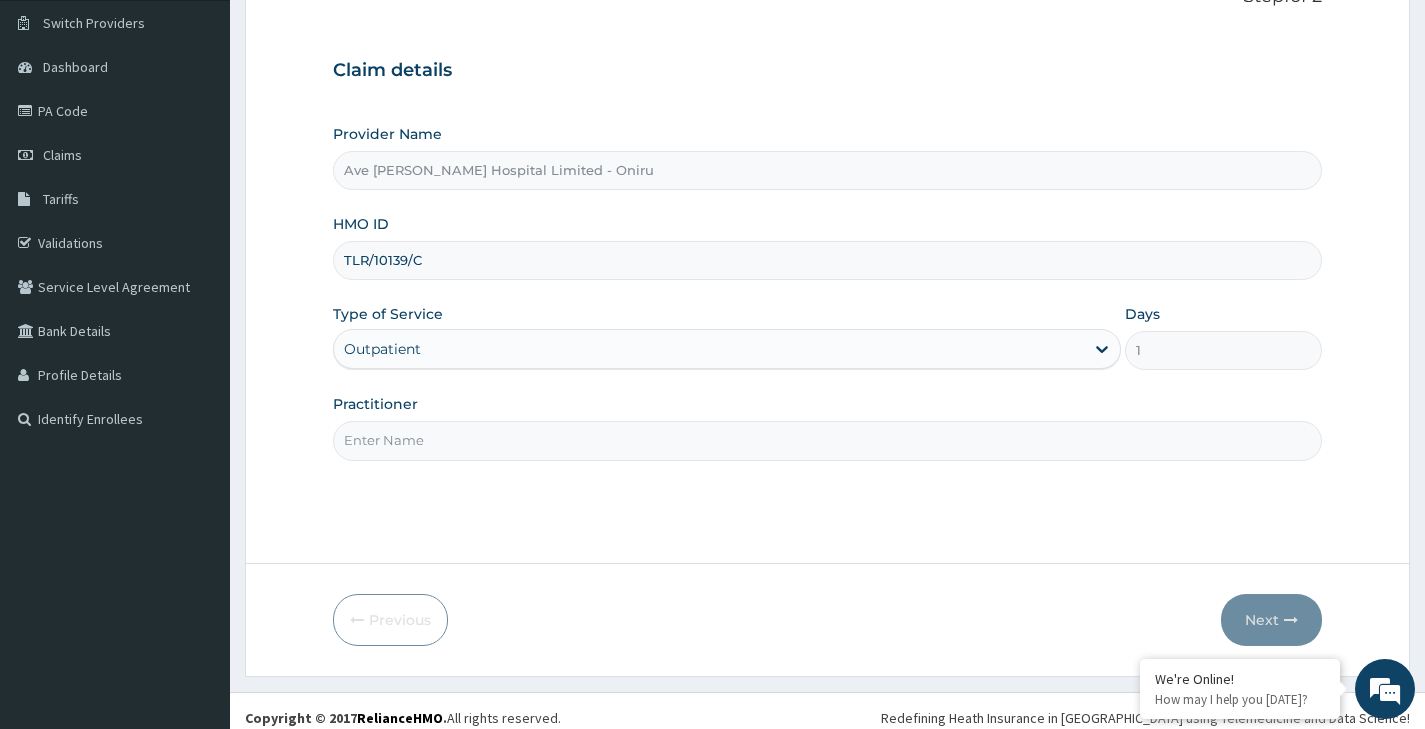 click on "Practitioner" at bounding box center (827, 440) 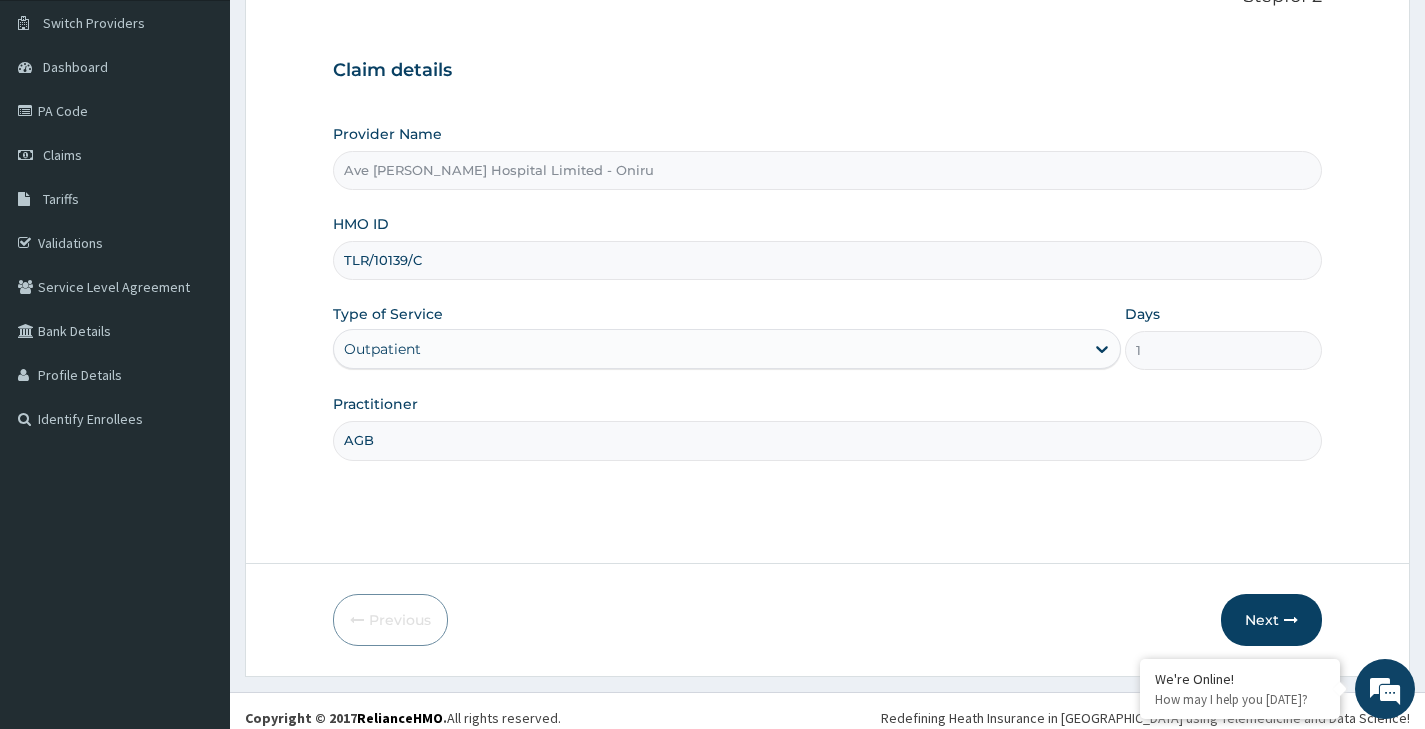 type on "AGBOOLA" 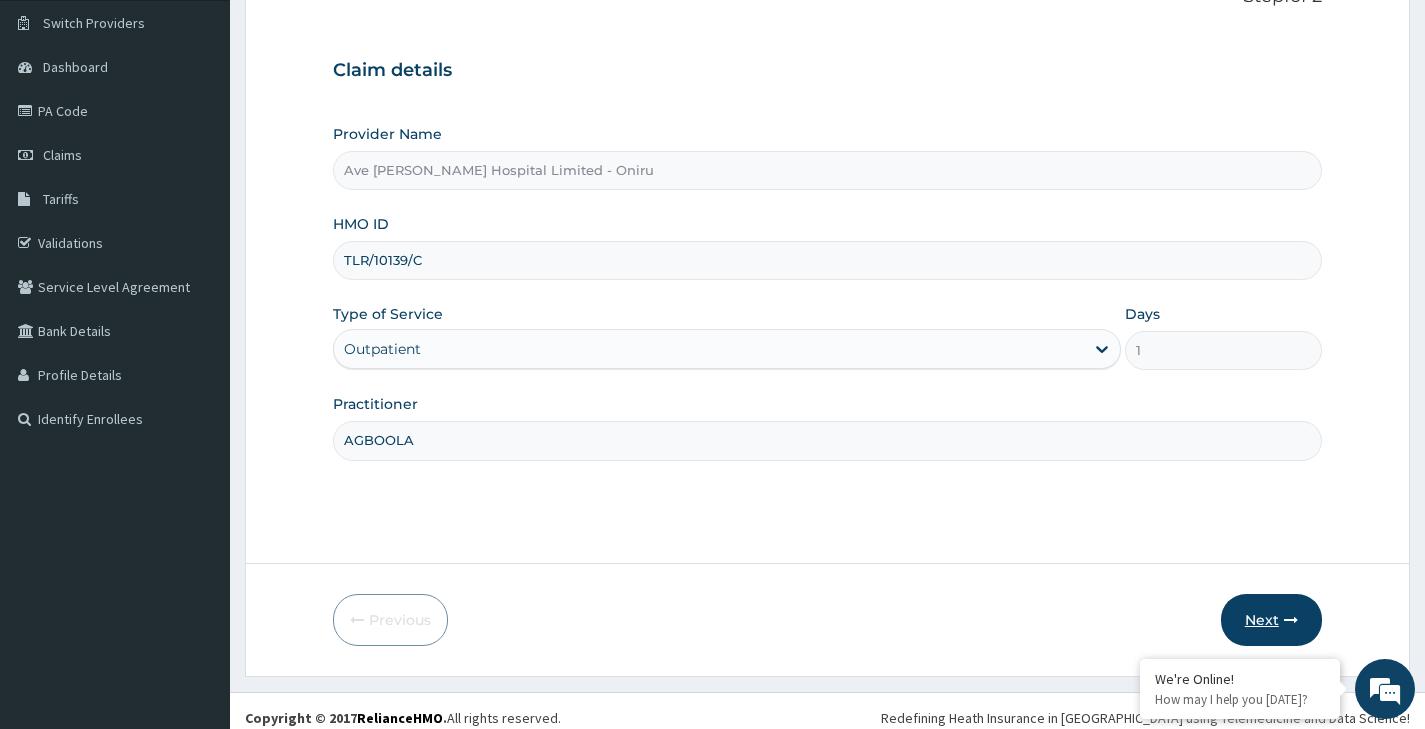 click on "Next" at bounding box center (1271, 620) 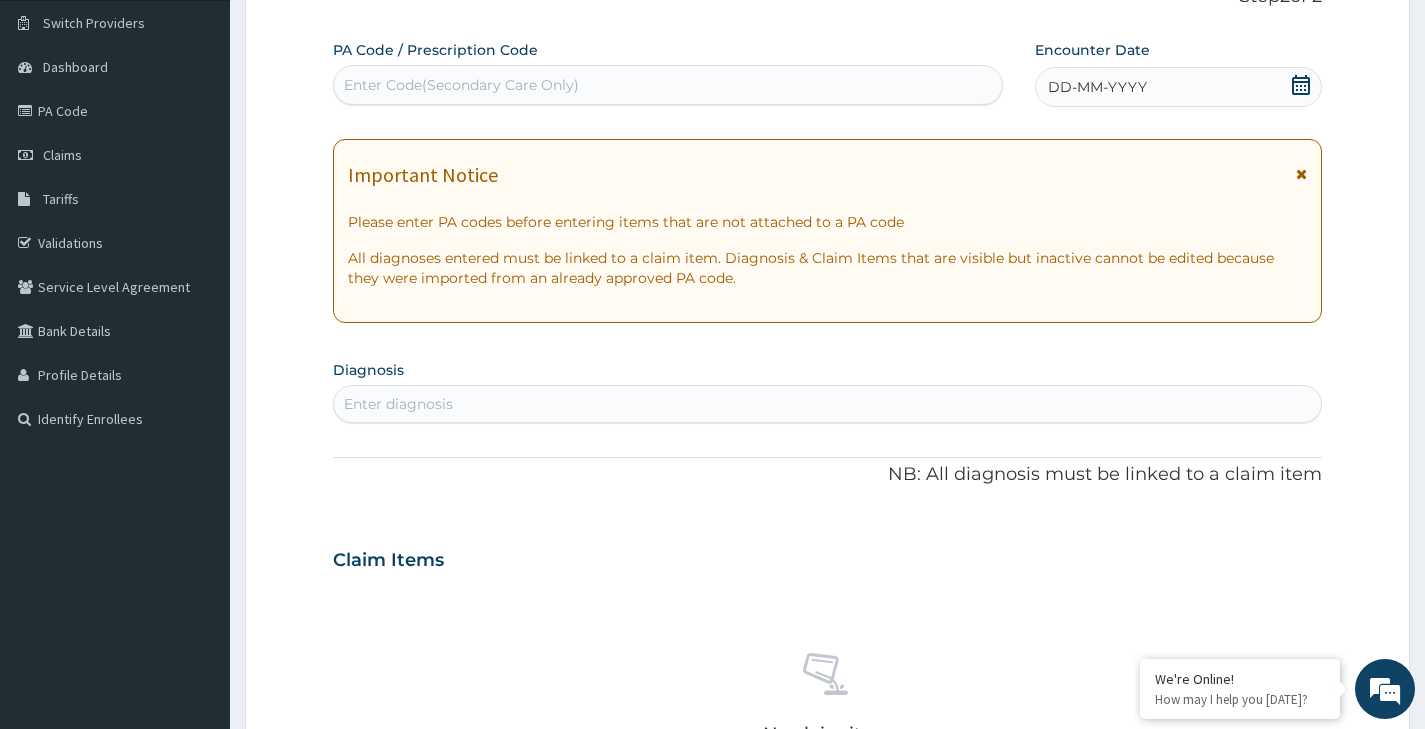 click on "Enter Code(Secondary Care Only)" at bounding box center (461, 85) 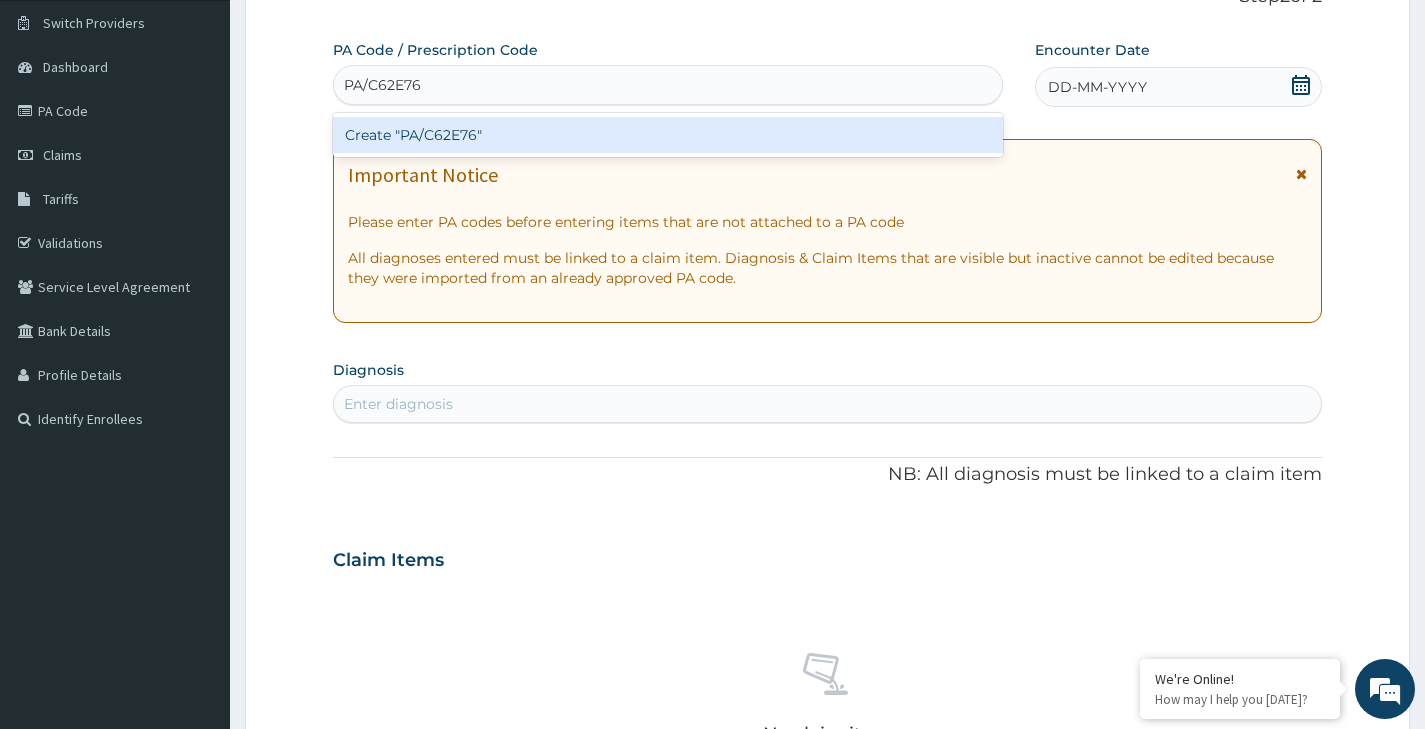 click on "Create "PA/C62E76"" at bounding box center [668, 135] 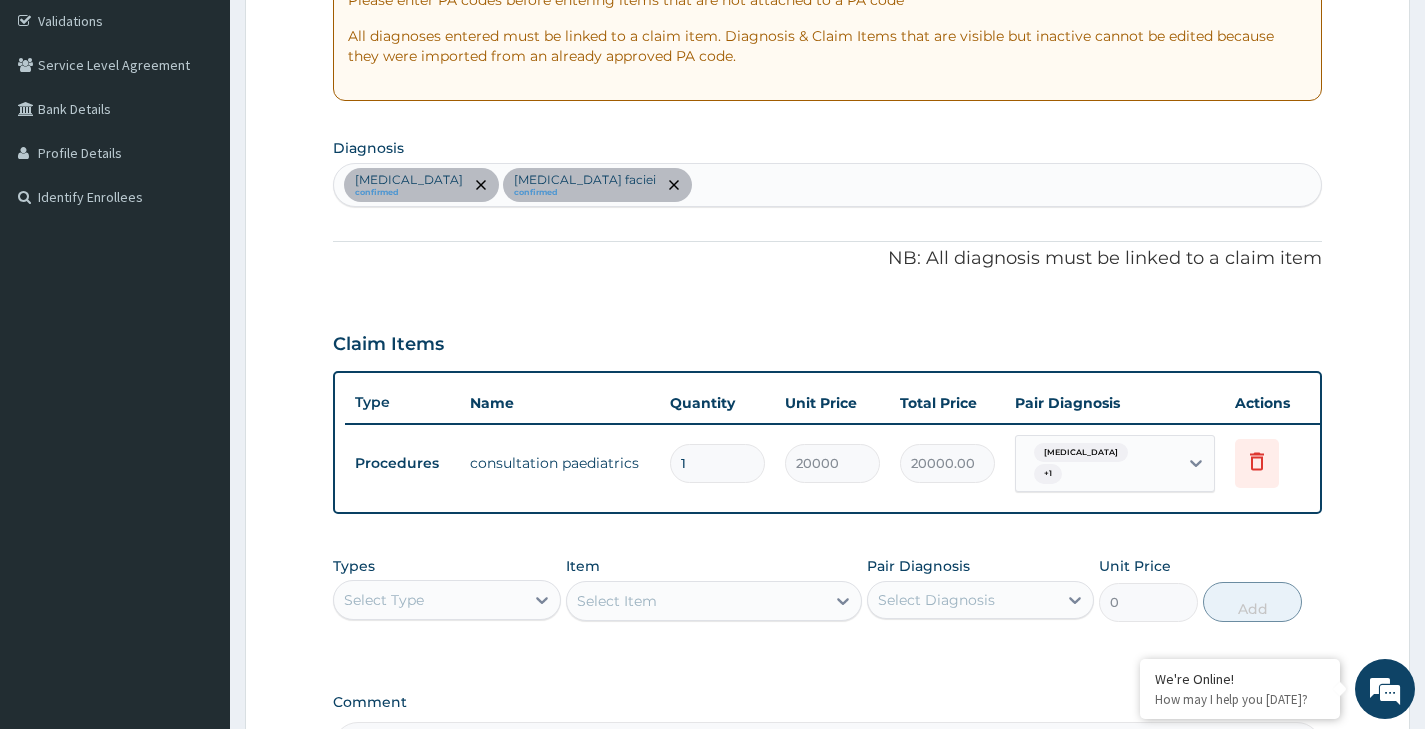 scroll, scrollTop: 400, scrollLeft: 0, axis: vertical 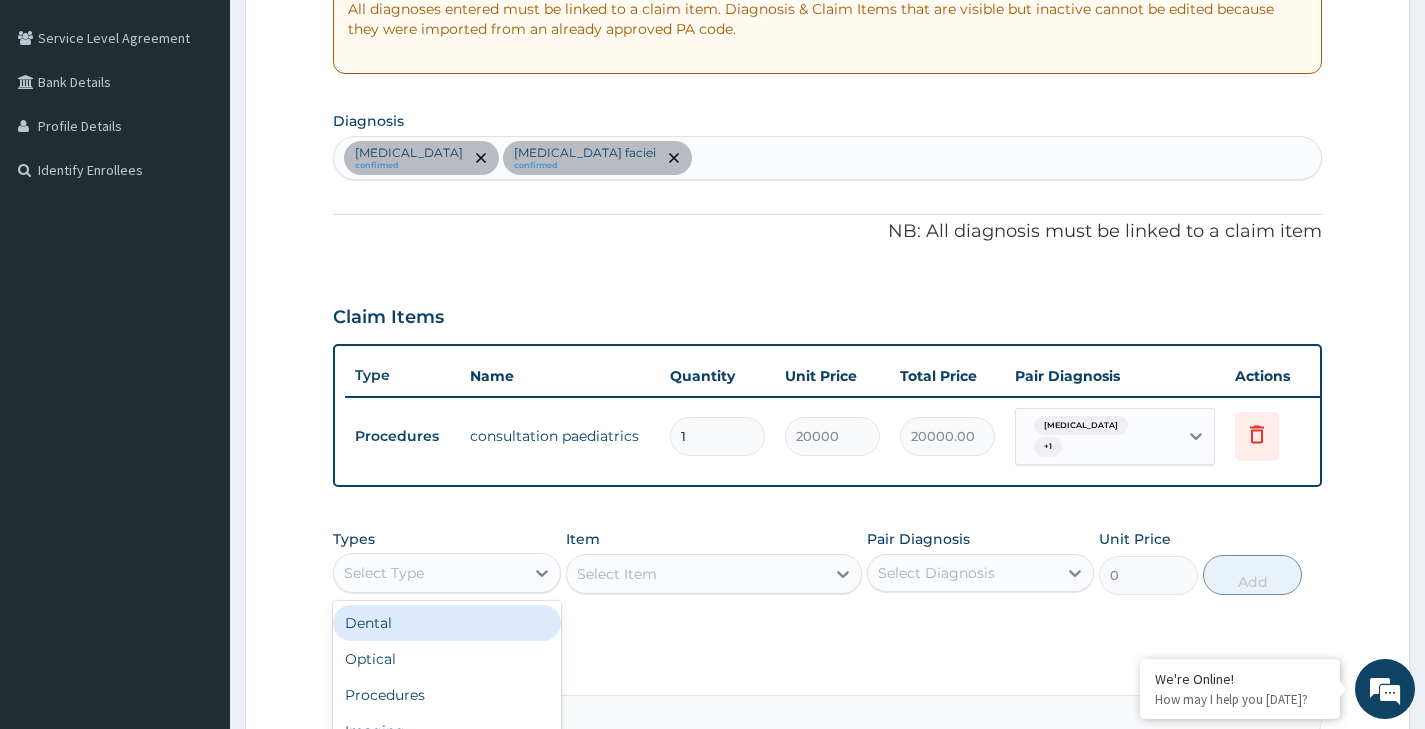 click on "Select Type" at bounding box center (428, 573) 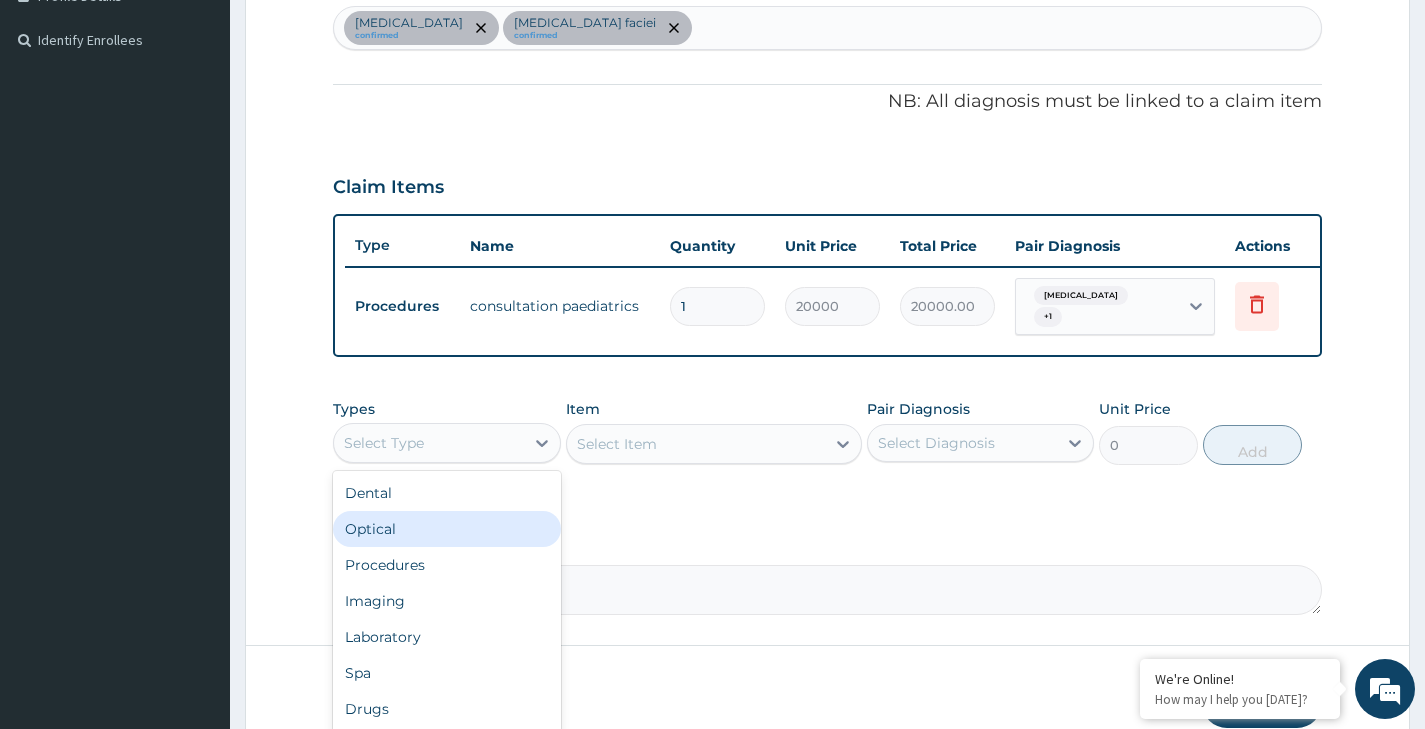 scroll, scrollTop: 570, scrollLeft: 0, axis: vertical 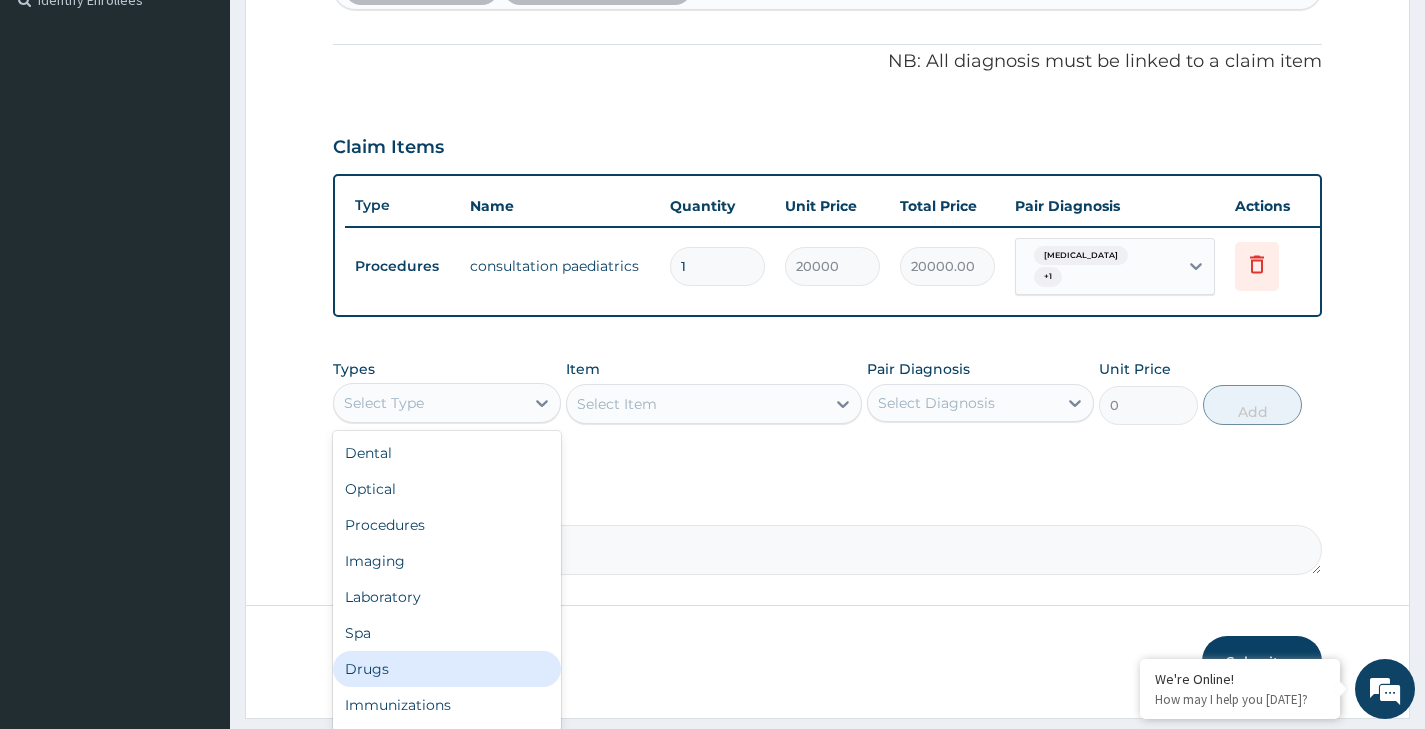 click on "Drugs" at bounding box center (446, 669) 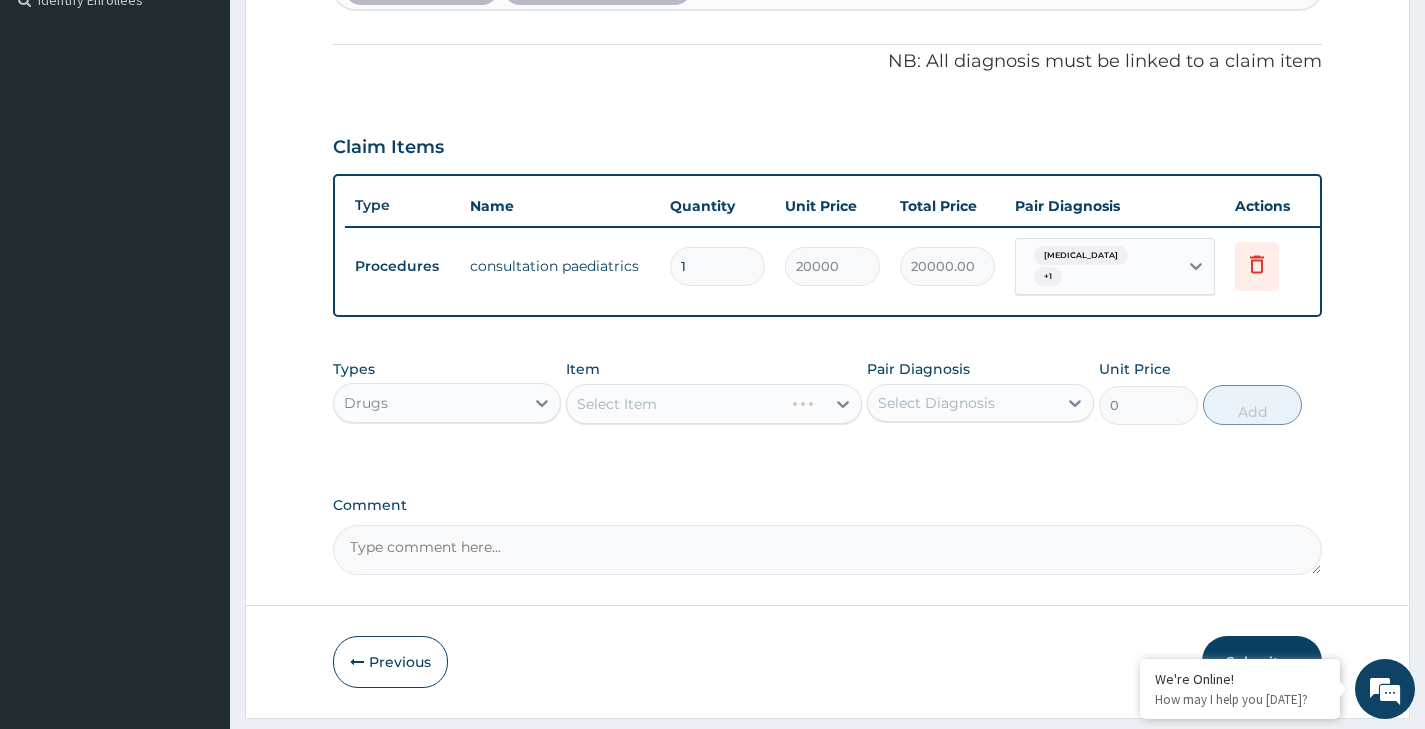 click on "Select Item" at bounding box center [714, 404] 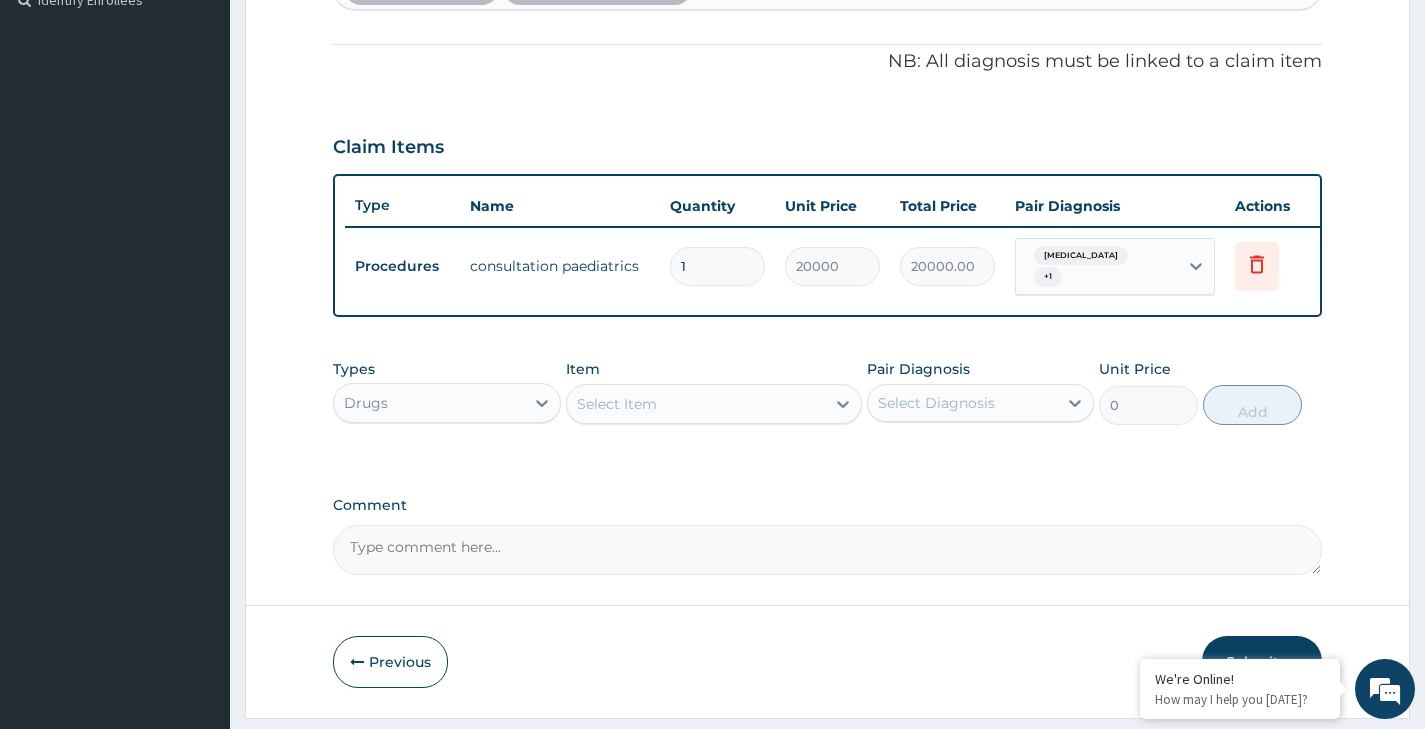 click on "Select Item" at bounding box center (617, 404) 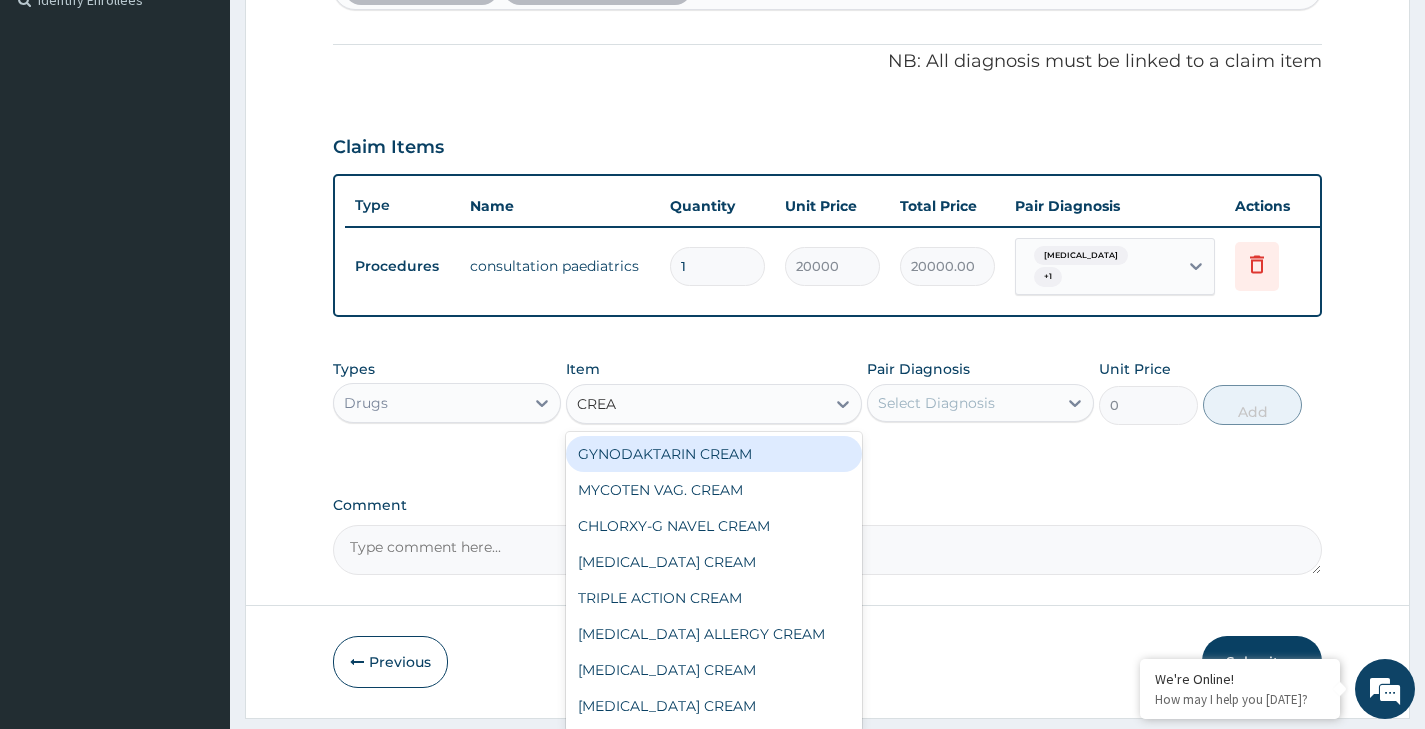 type on "CREAM" 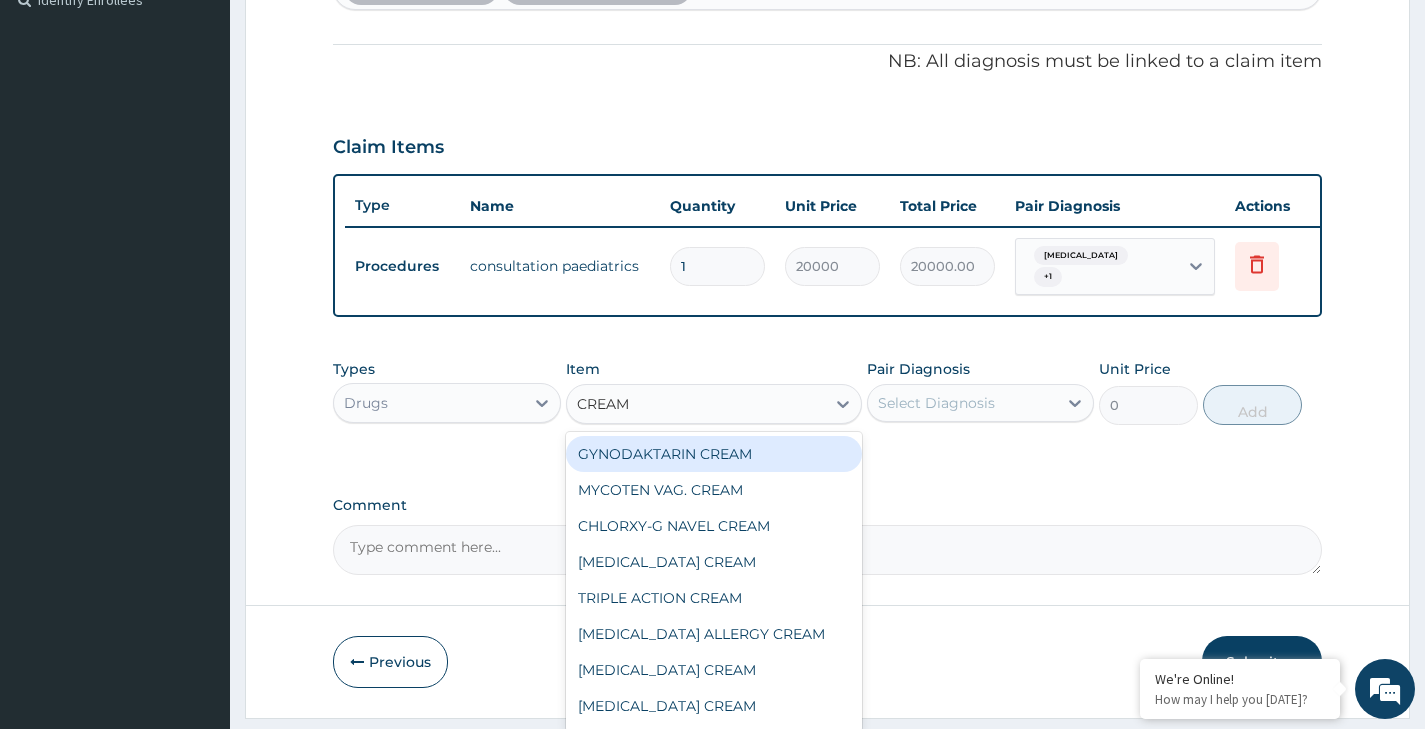 scroll, scrollTop: 633, scrollLeft: 0, axis: vertical 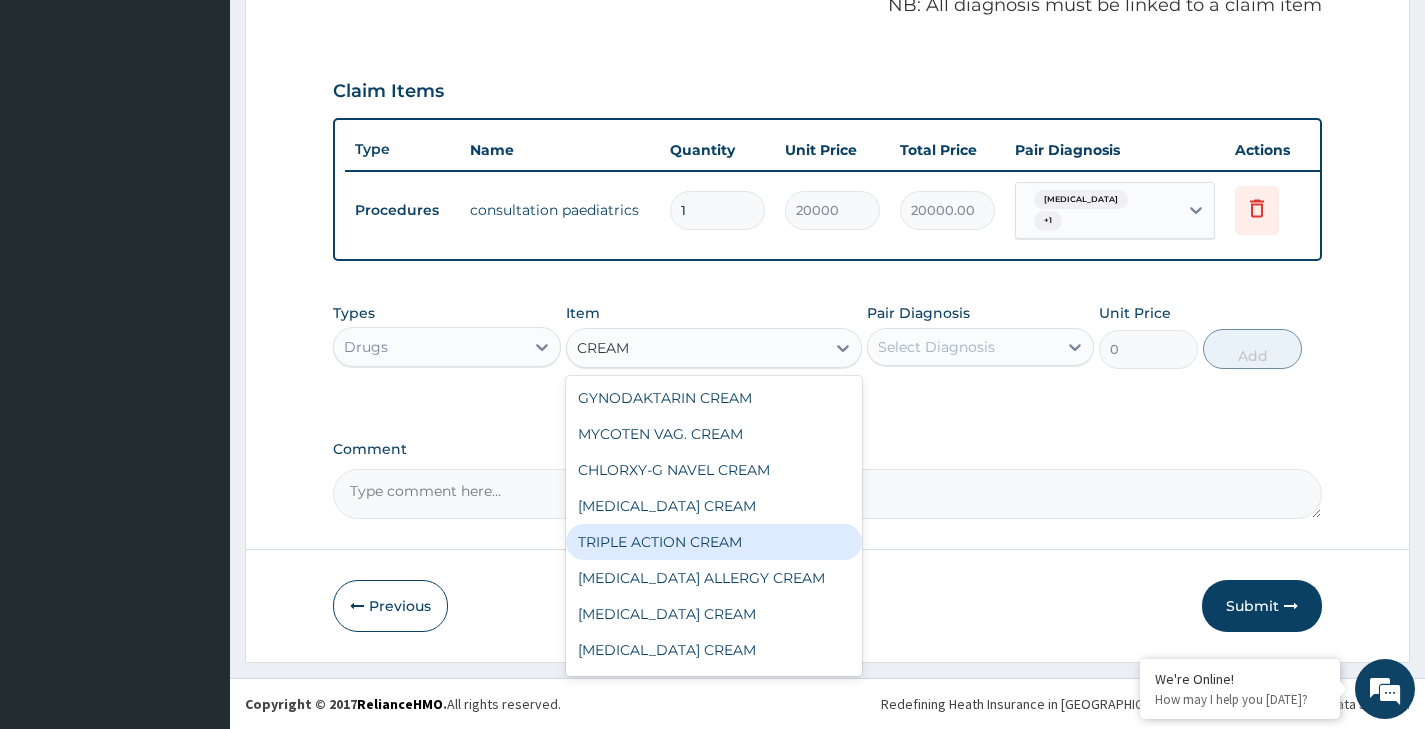 click on "TRIPLE ACTION CREAM" at bounding box center (714, 542) 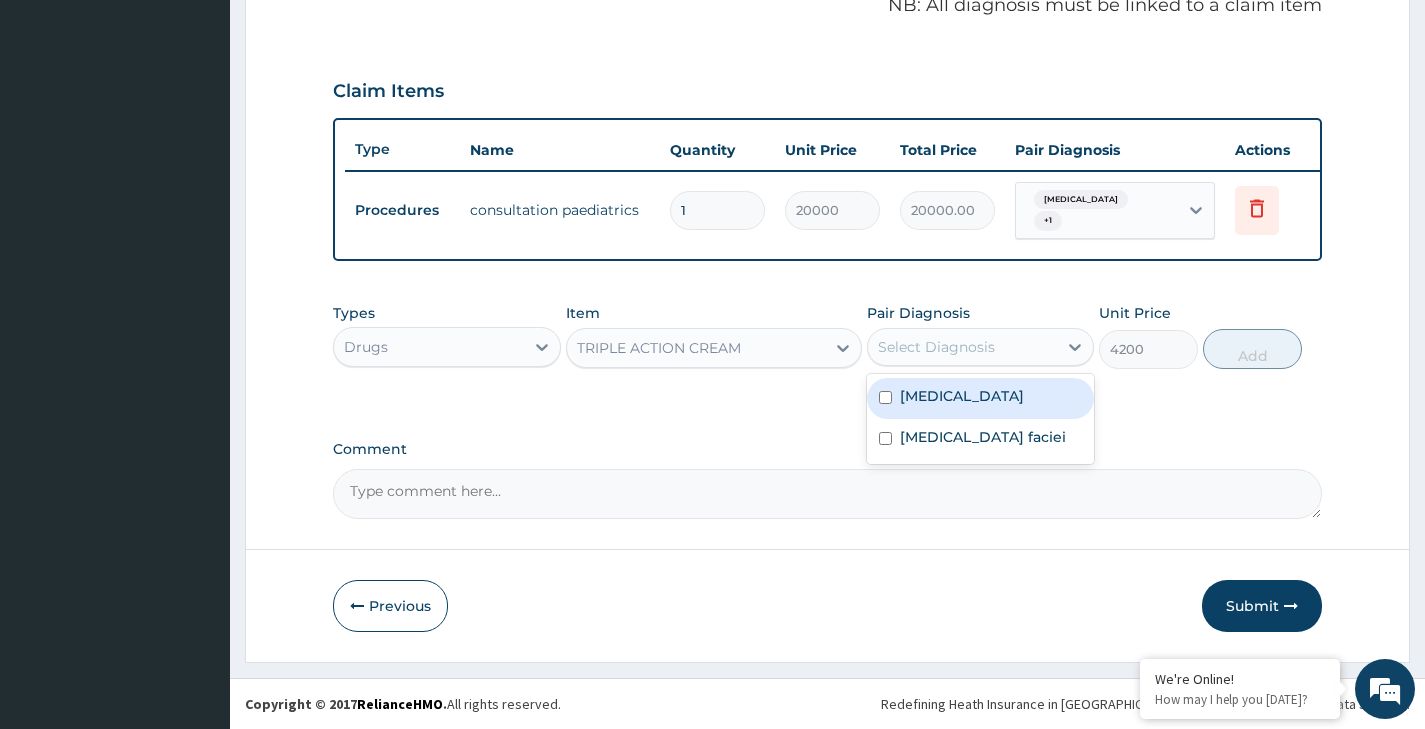 click on "Select Diagnosis" at bounding box center (936, 347) 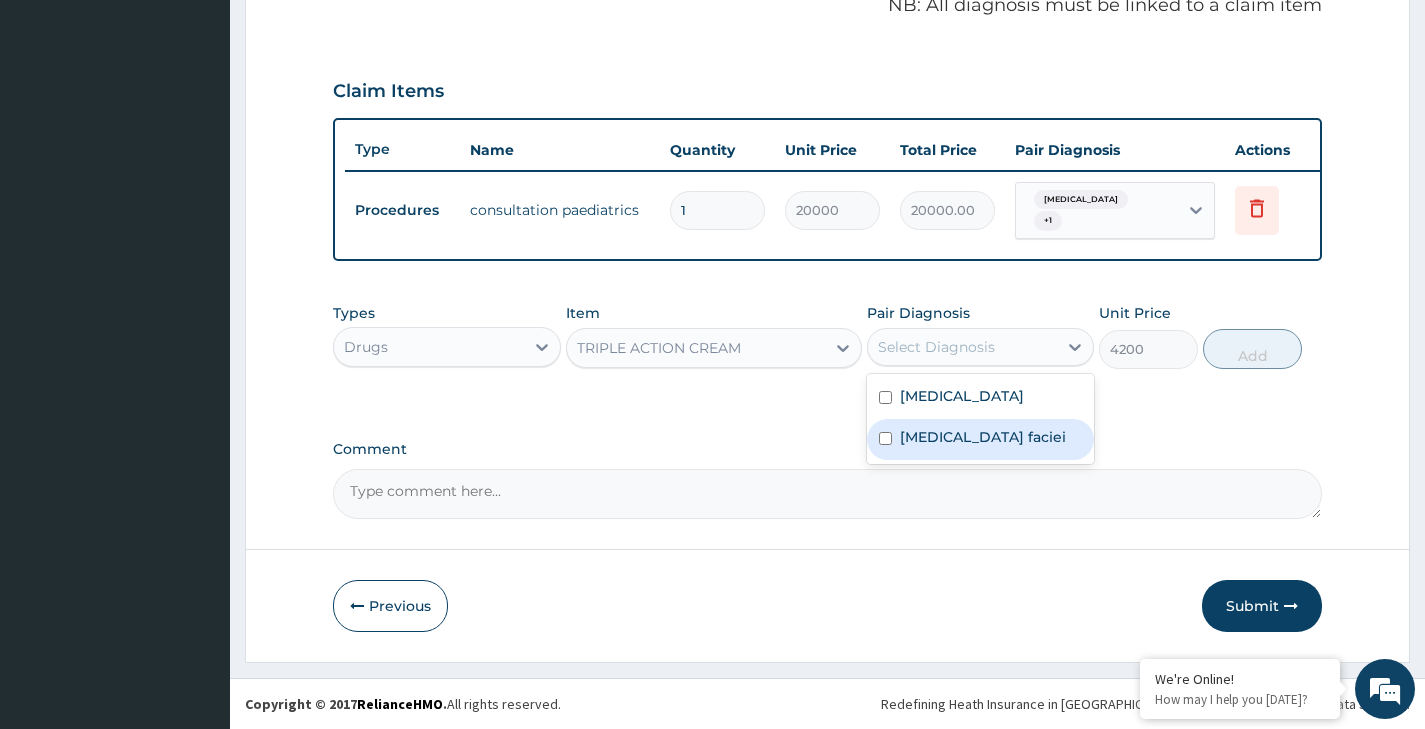 click on "Seborrhea faciei" at bounding box center [980, 439] 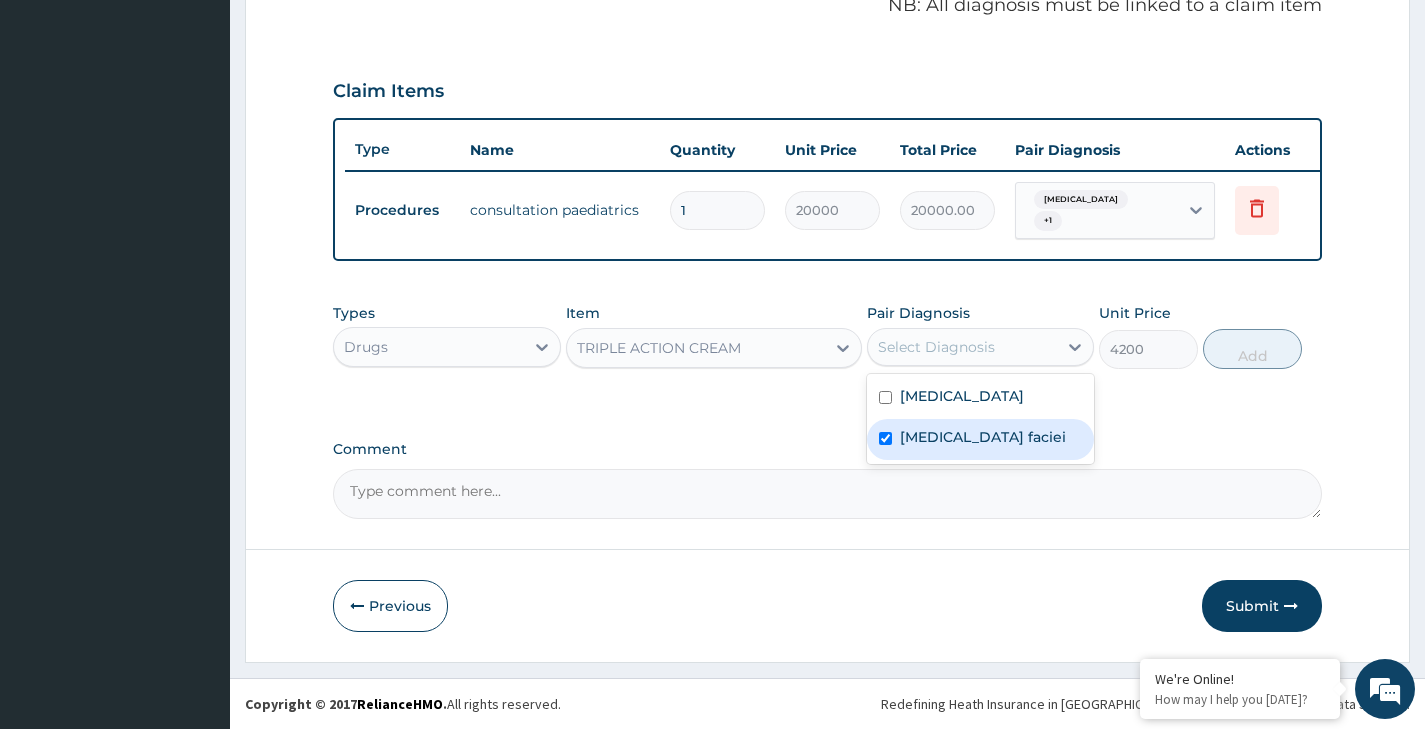 checkbox on "true" 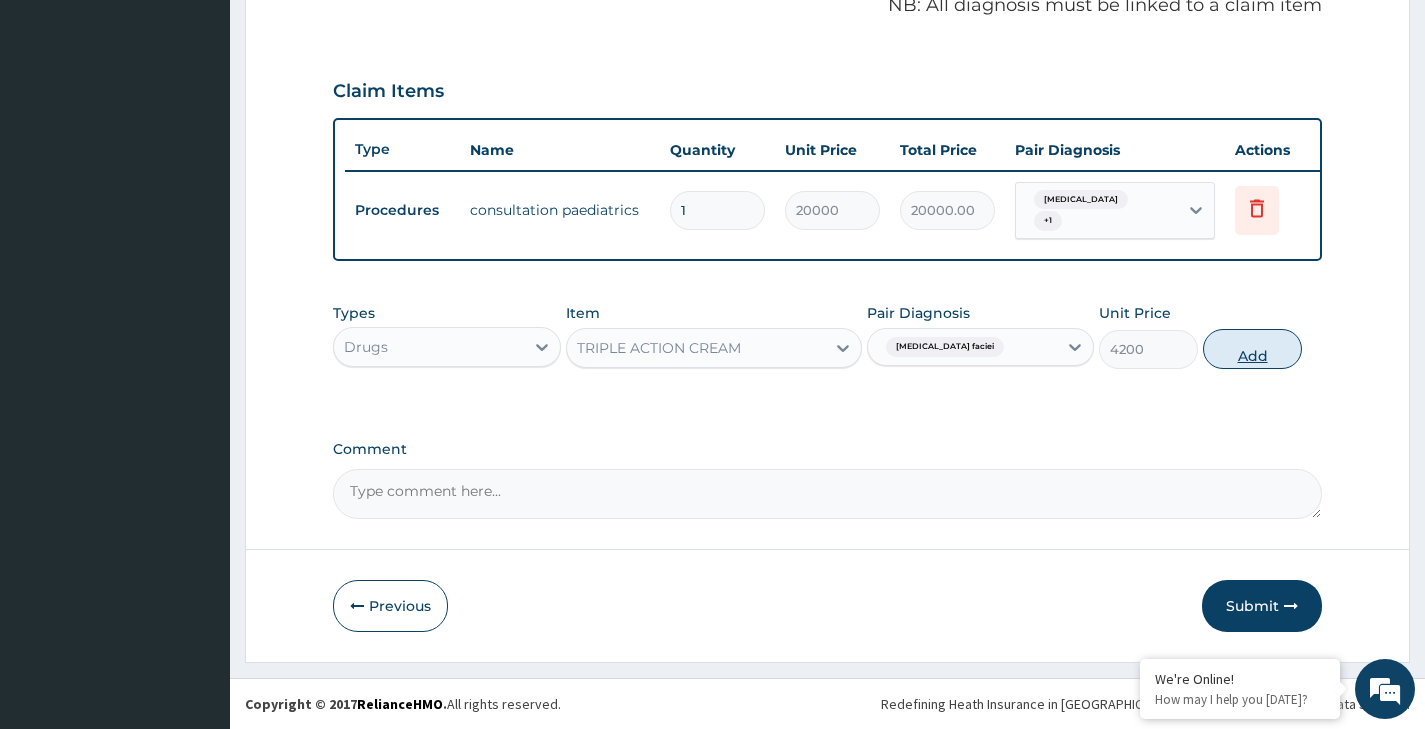 click on "Add" at bounding box center [1252, 349] 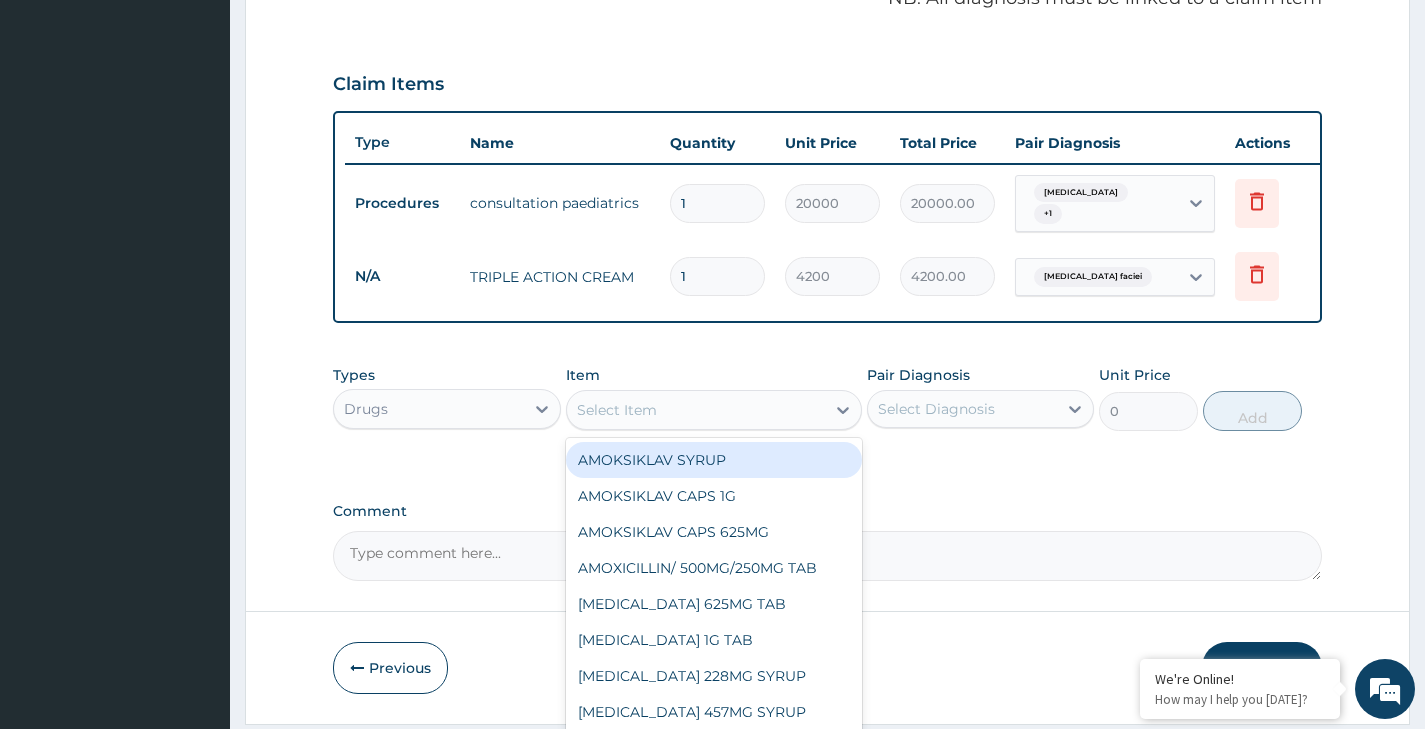 click on "Select Item" at bounding box center (617, 410) 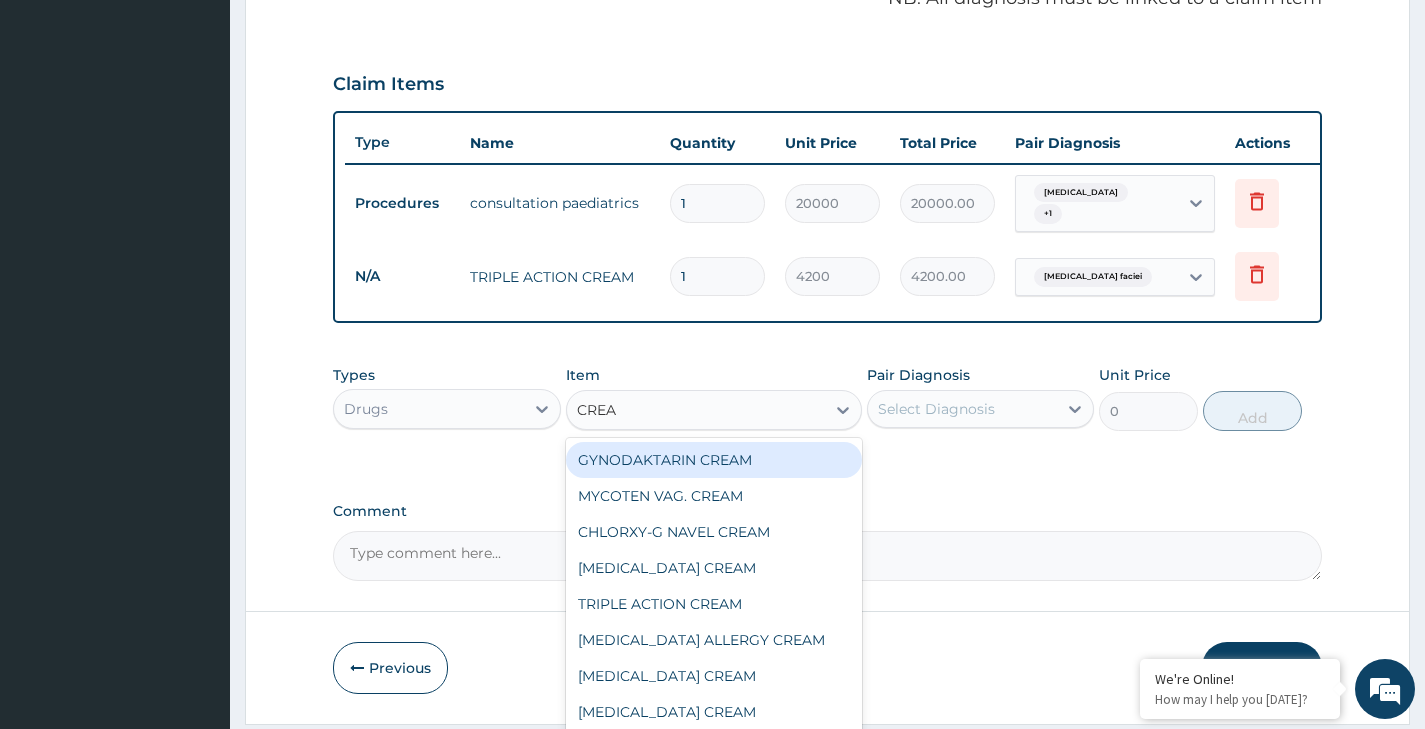 type on "CREAM" 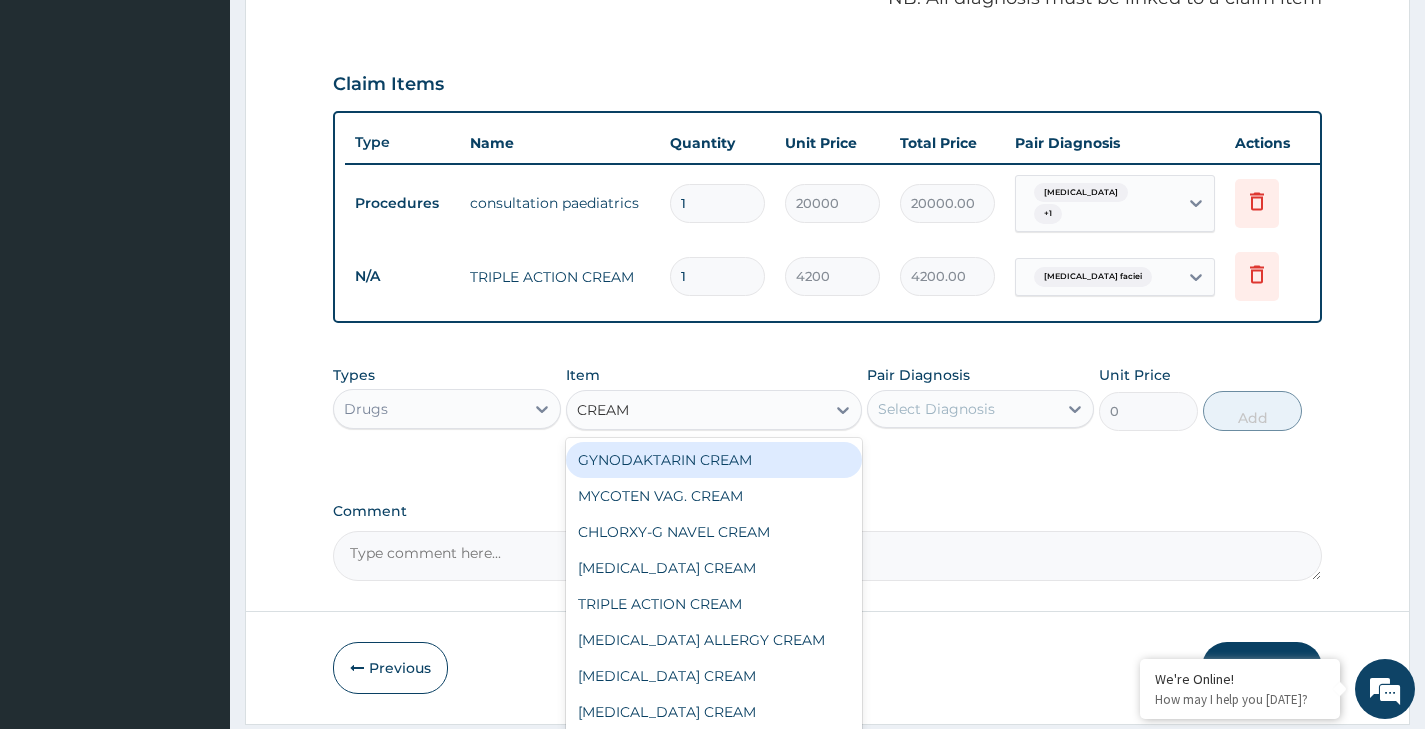scroll, scrollTop: 702, scrollLeft: 0, axis: vertical 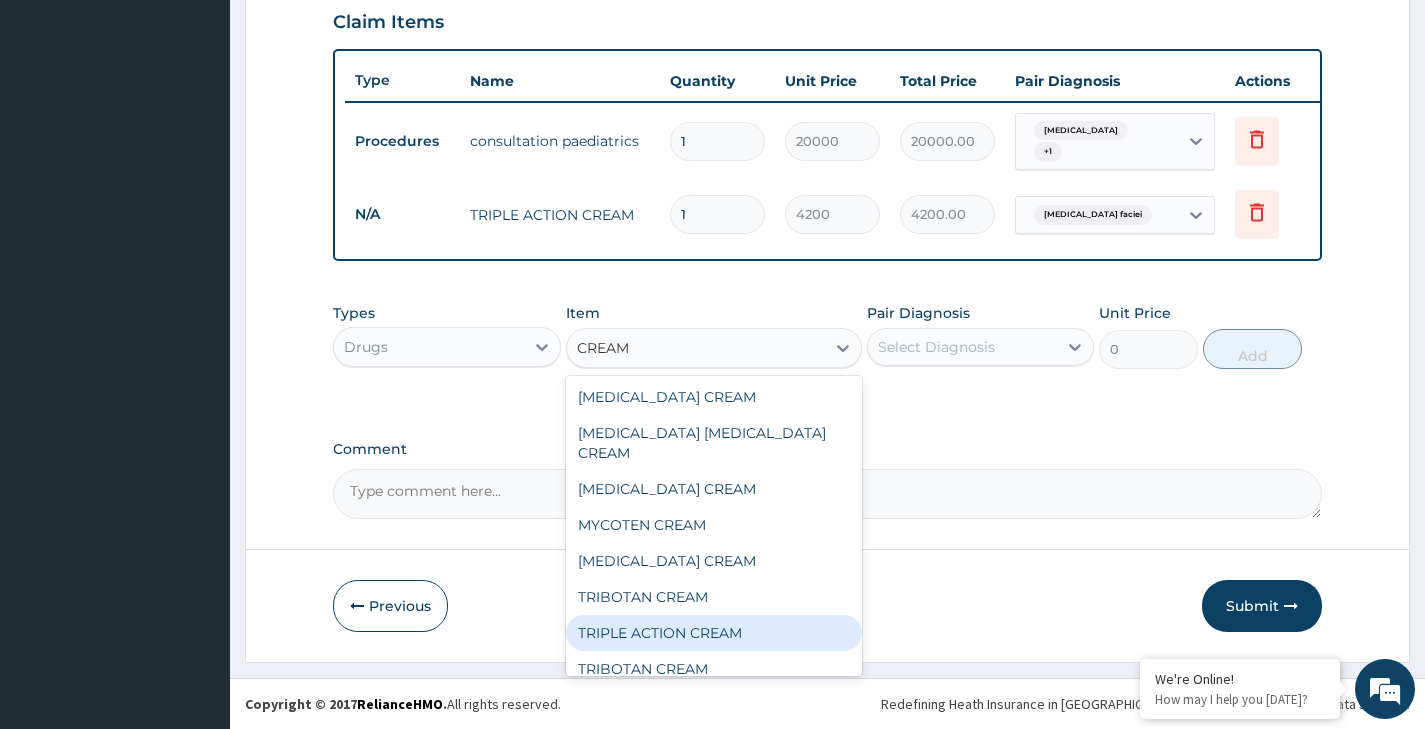 click on "TRIPLE ACTION CREAM" at bounding box center (714, 633) 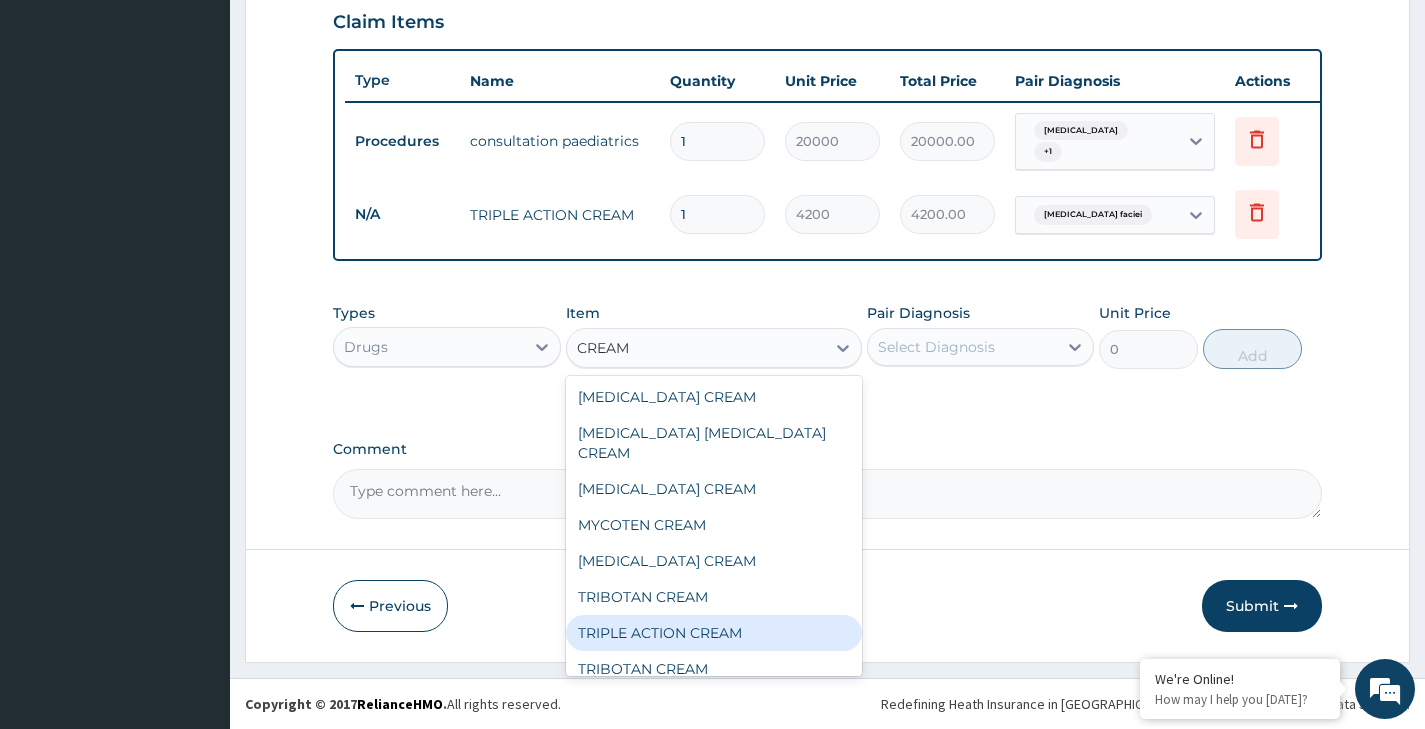type 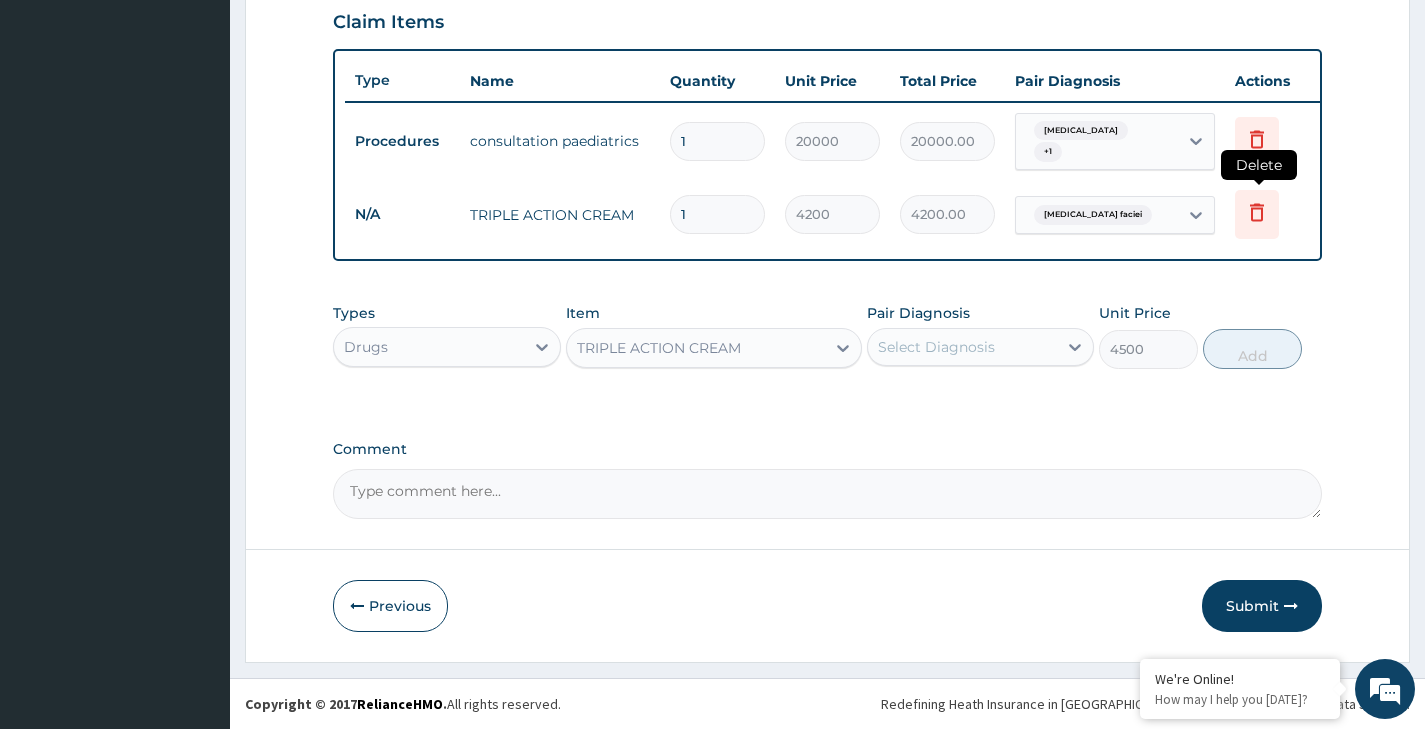 click 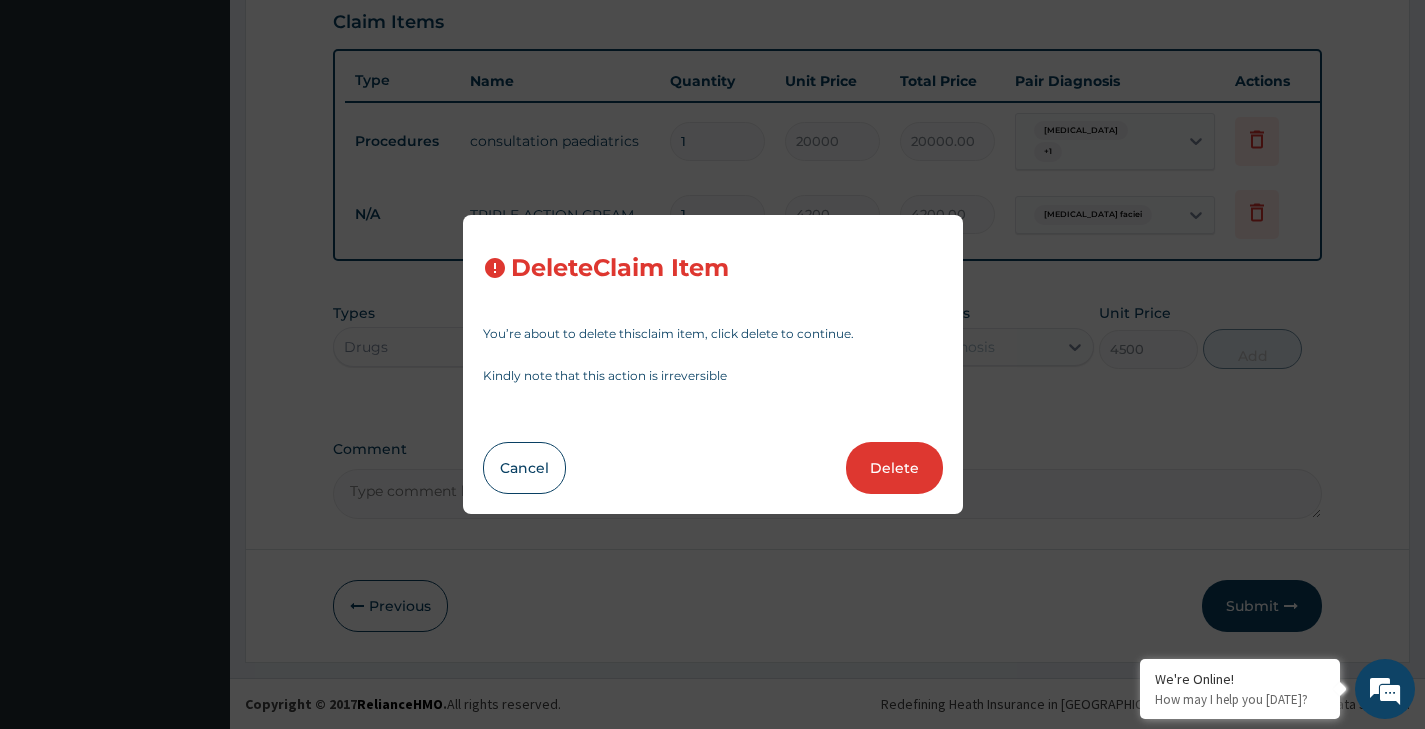 drag, startPoint x: 895, startPoint y: 469, endPoint x: 925, endPoint y: 448, distance: 36.619667 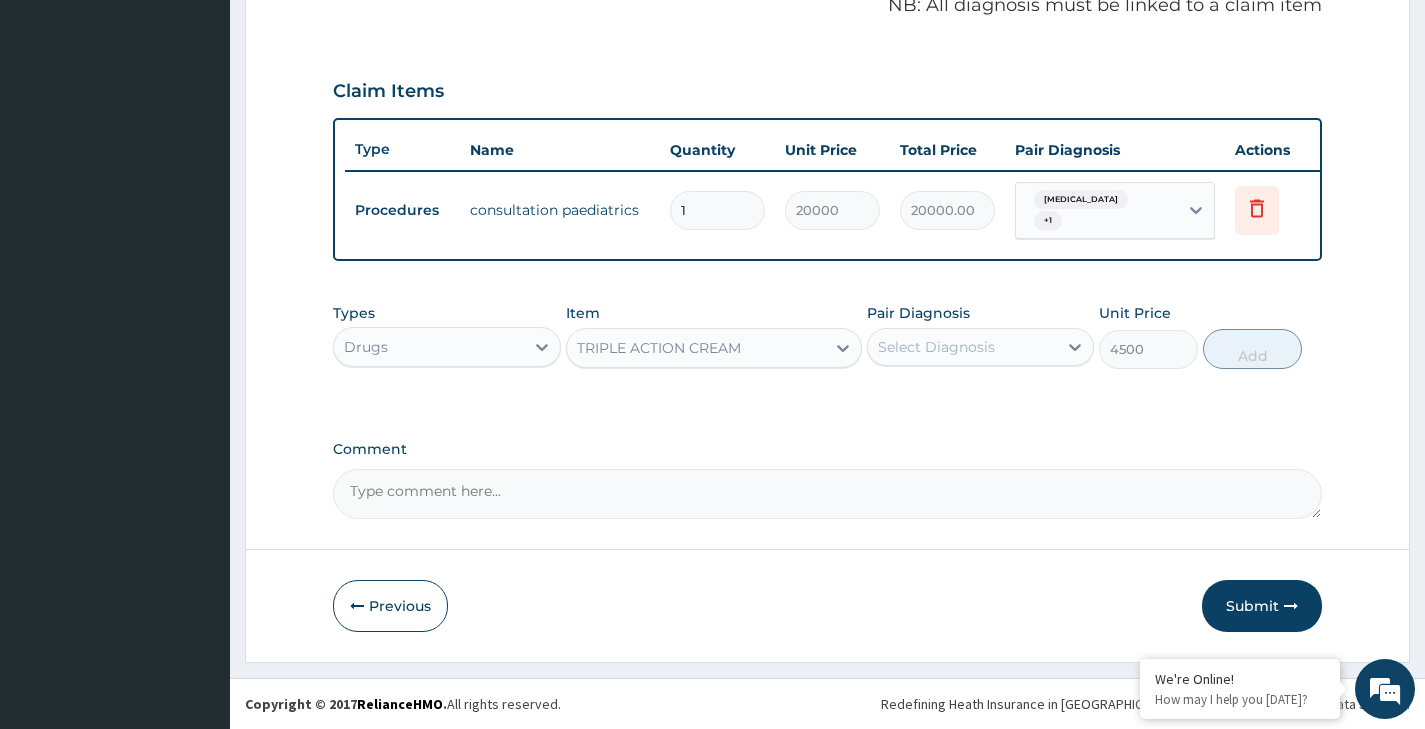 scroll, scrollTop: 633, scrollLeft: 0, axis: vertical 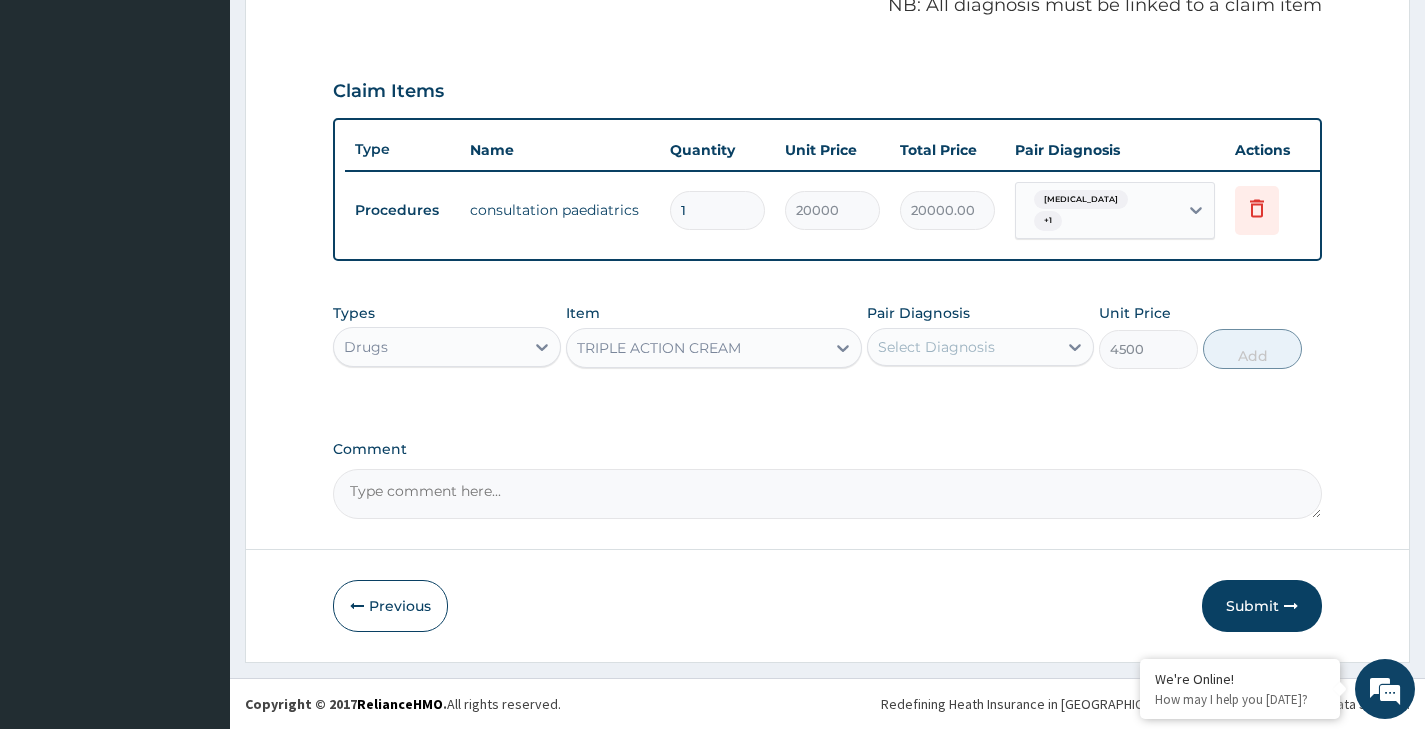 drag, startPoint x: 960, startPoint y: 355, endPoint x: 955, endPoint y: 369, distance: 14.866069 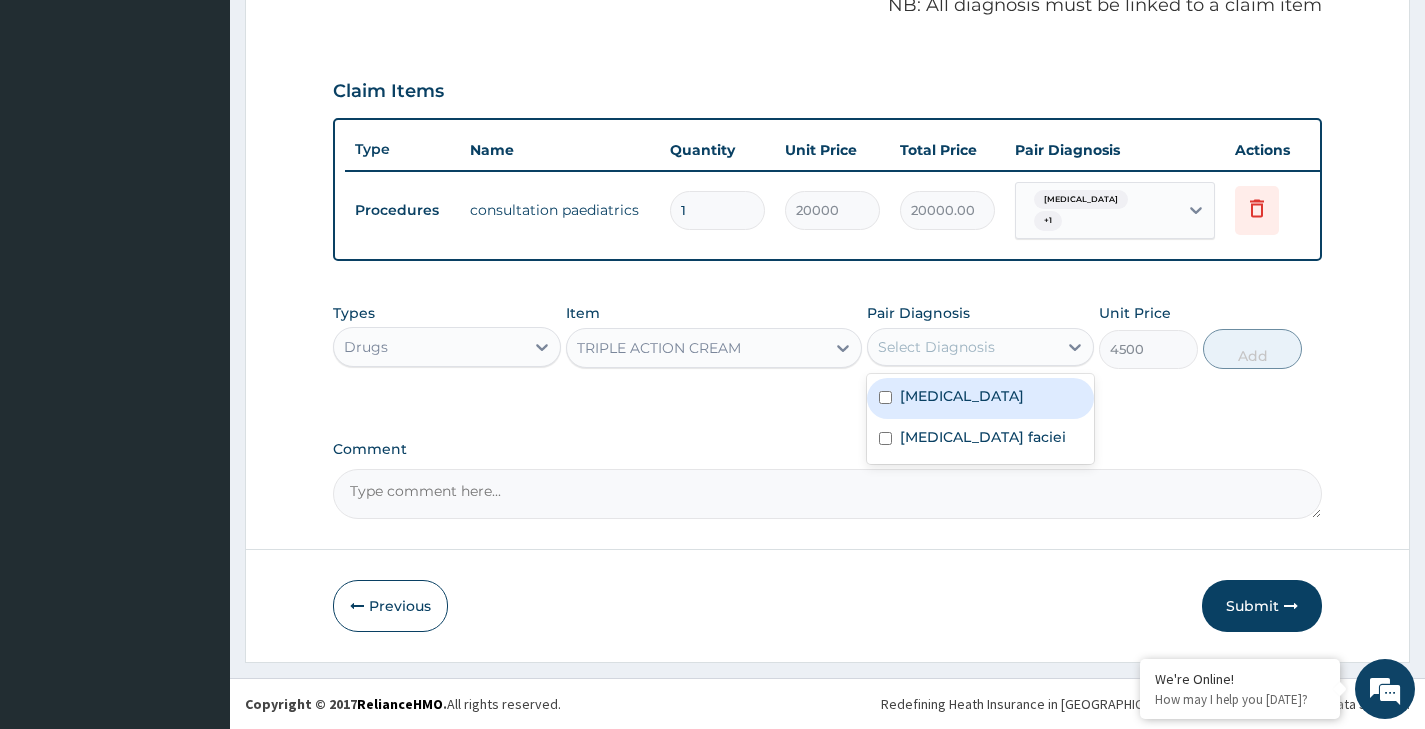 click on "Conjunctivitis" at bounding box center [962, 396] 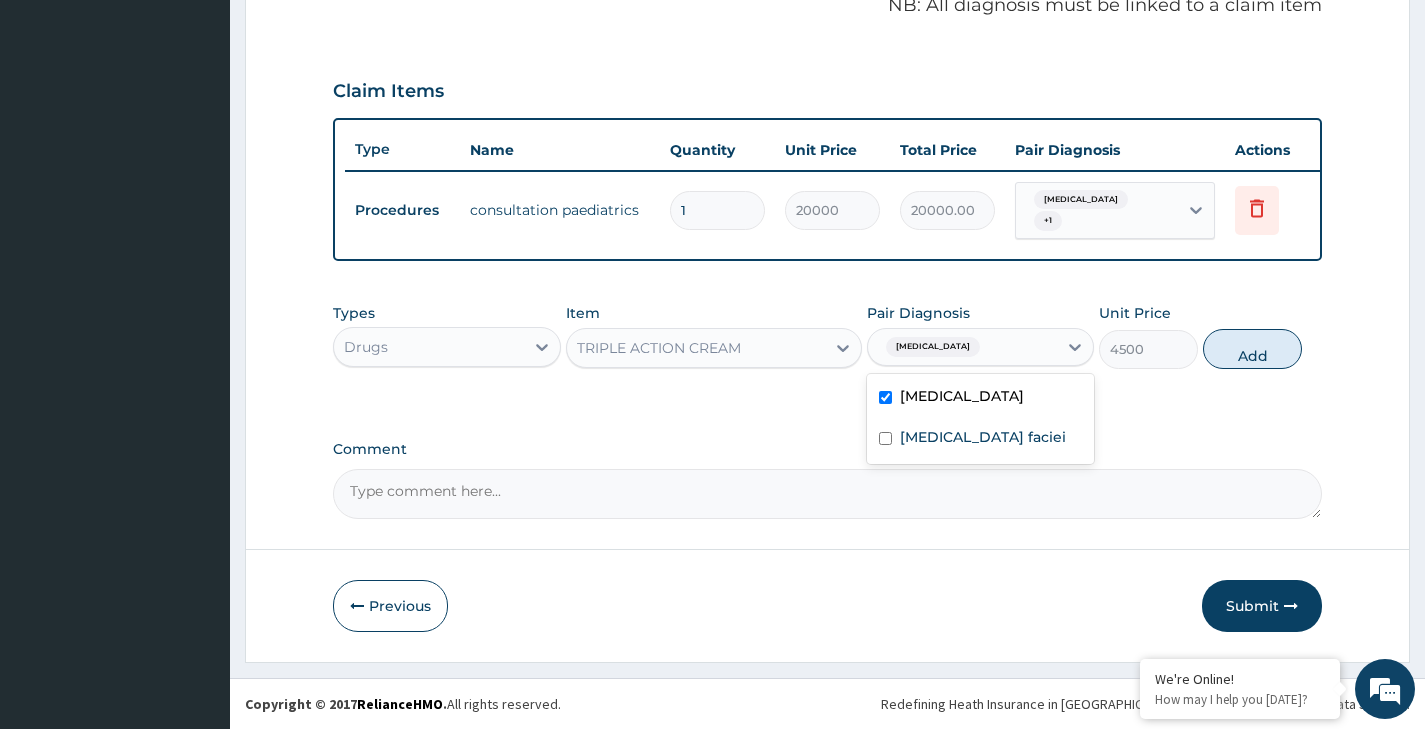 click on "Conjunctivitis" at bounding box center [962, 396] 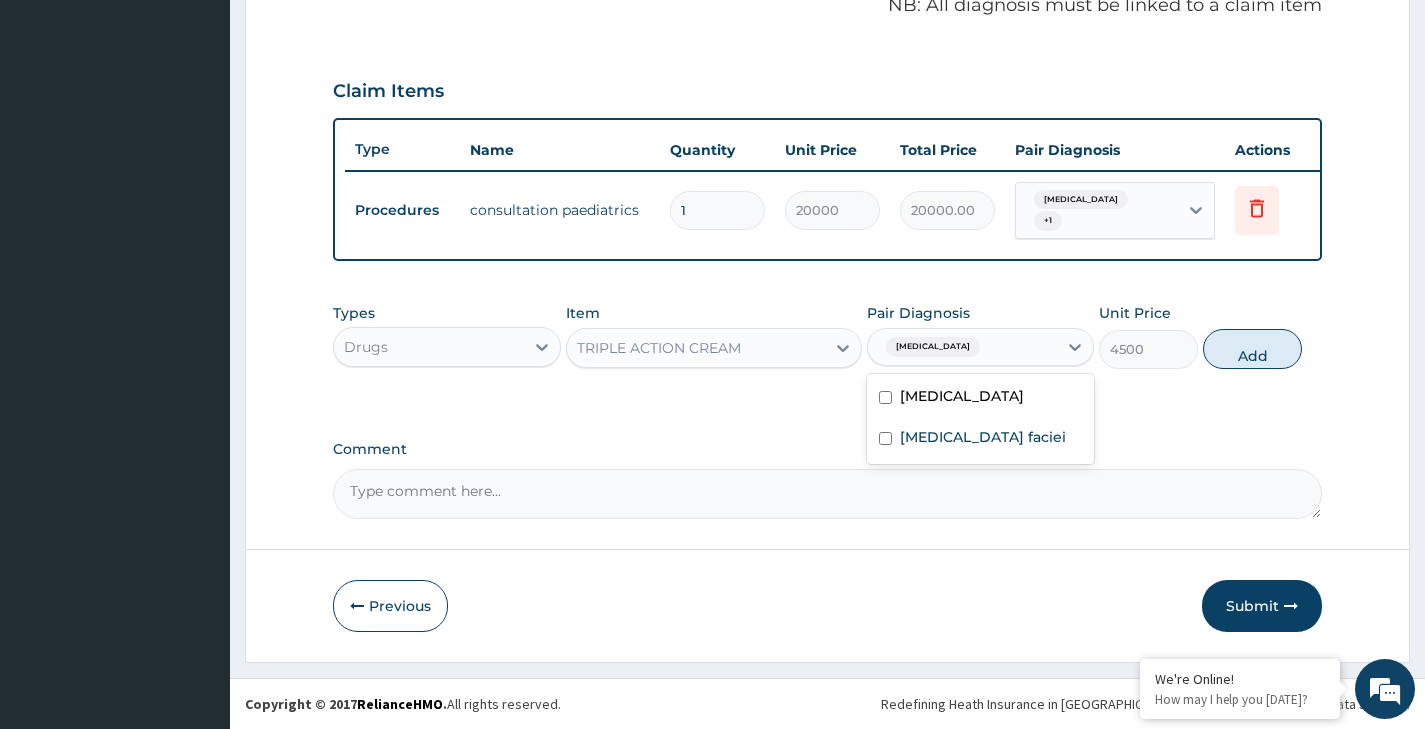 checkbox on "false" 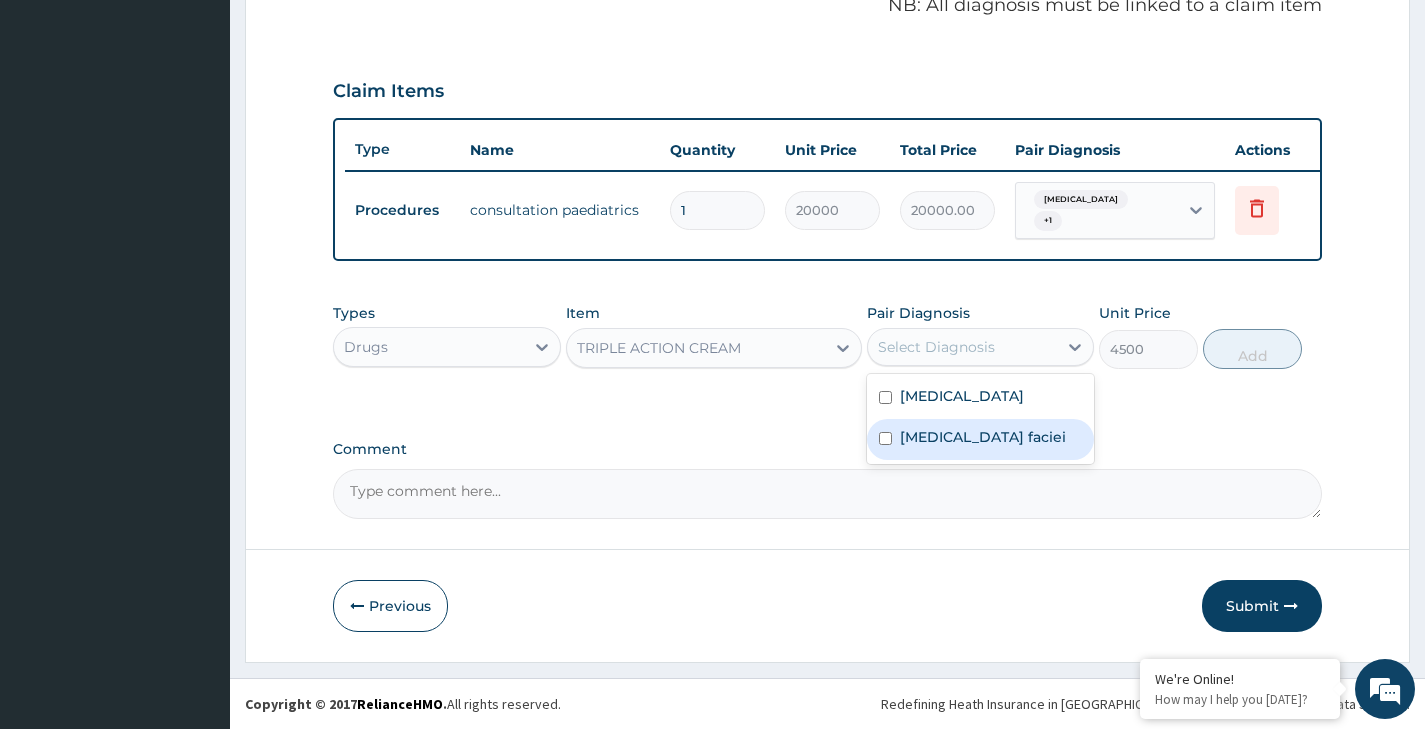 click on "Seborrhea faciei" at bounding box center [983, 437] 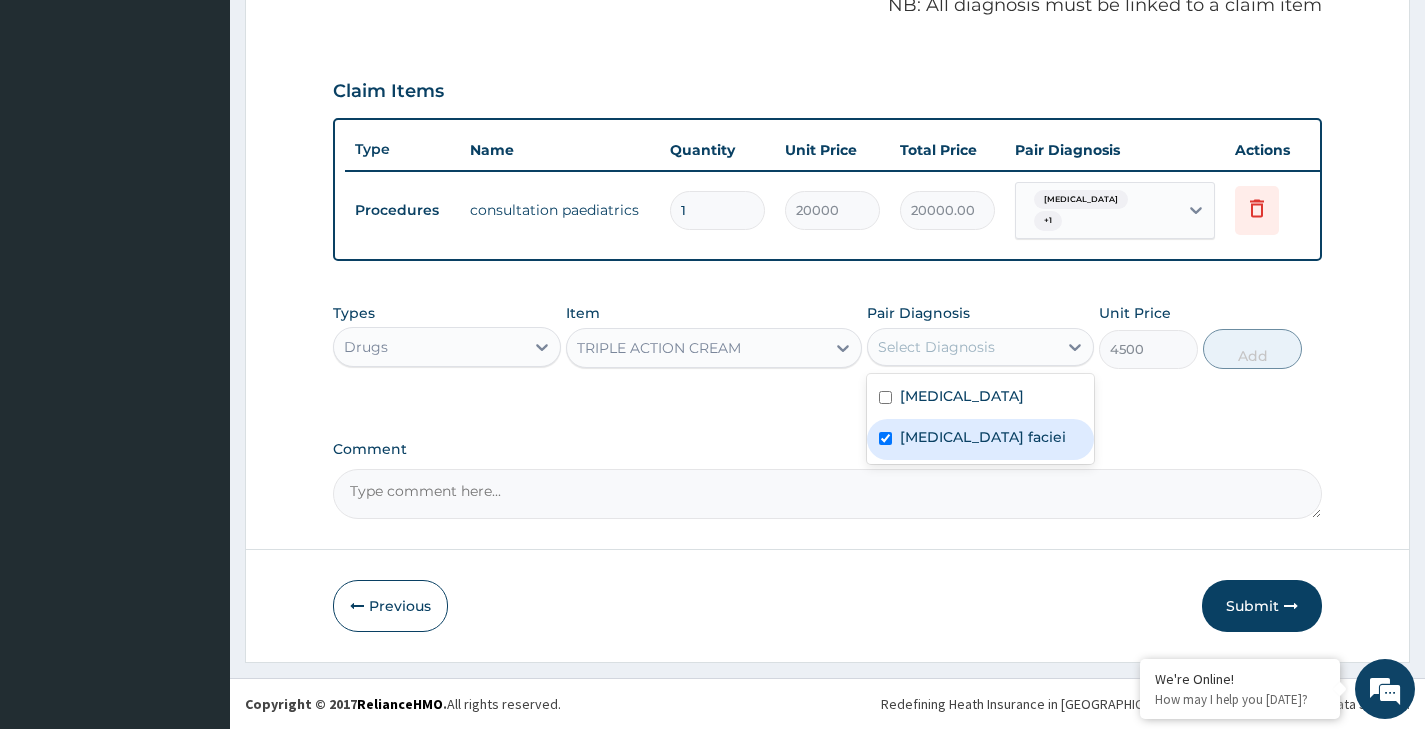 checkbox on "true" 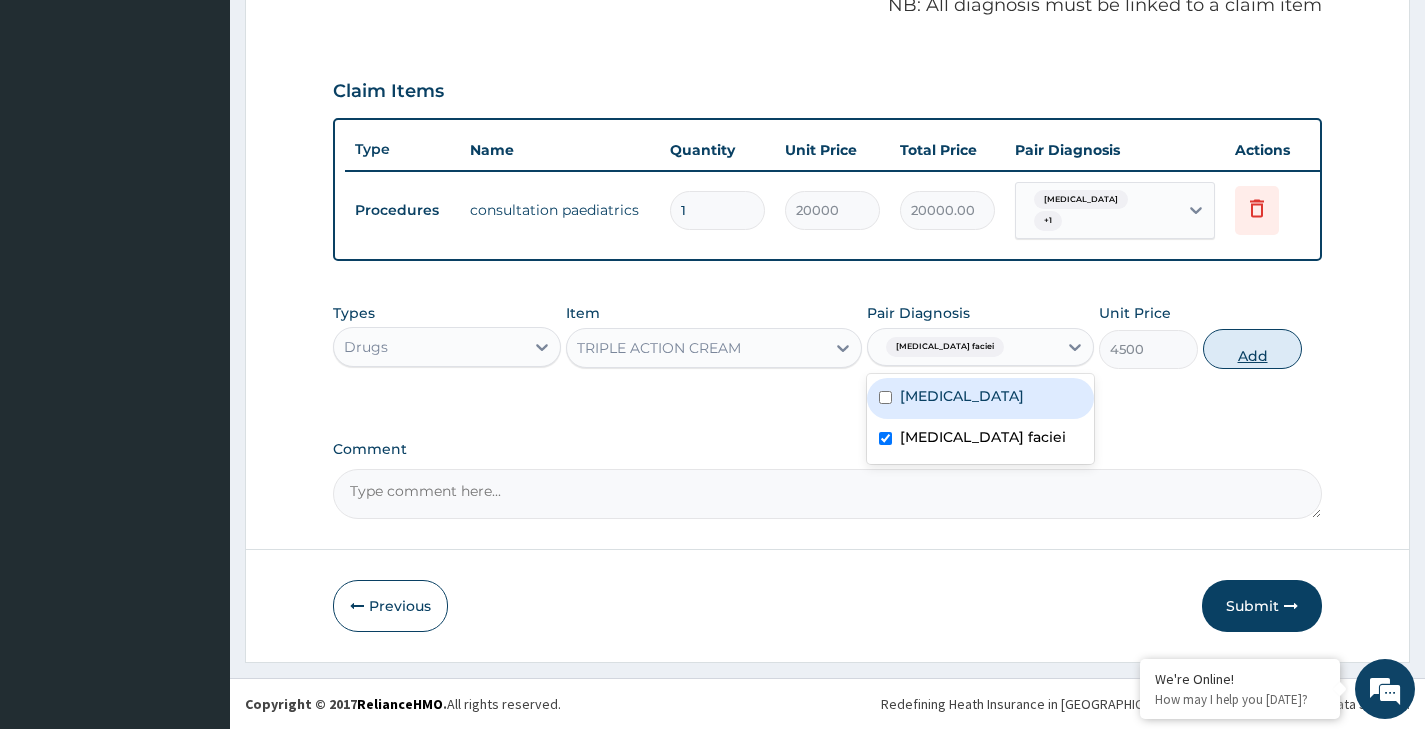 click on "Add" at bounding box center (1252, 349) 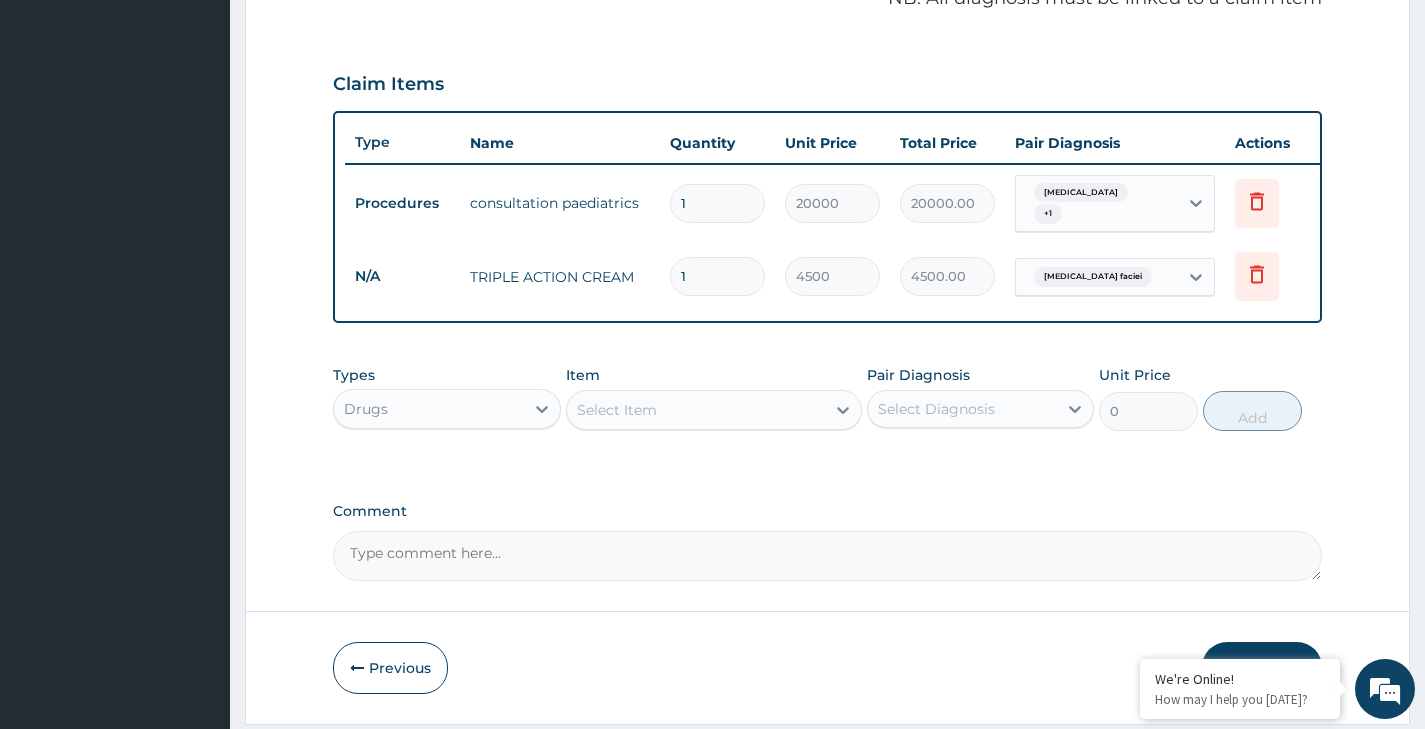 scroll, scrollTop: 702, scrollLeft: 0, axis: vertical 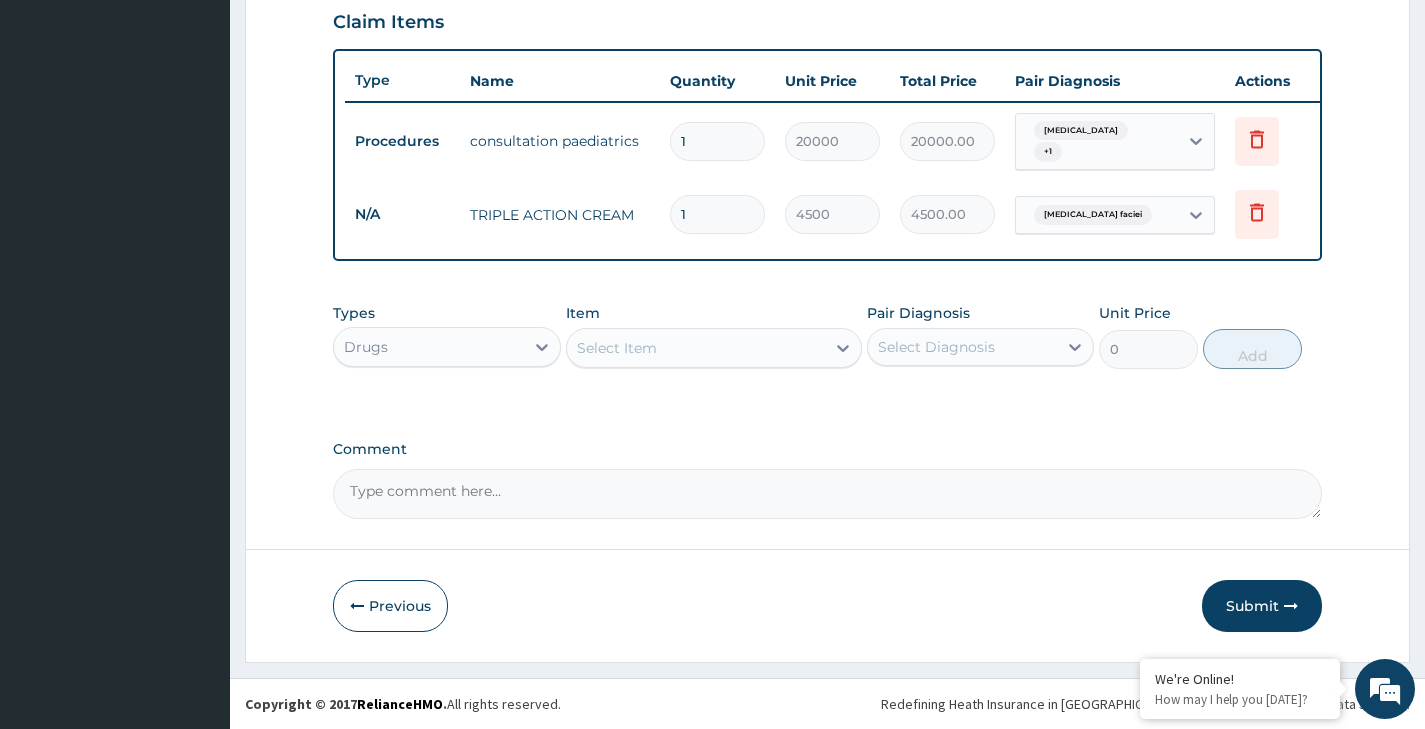click on "Submit" at bounding box center [1262, 606] 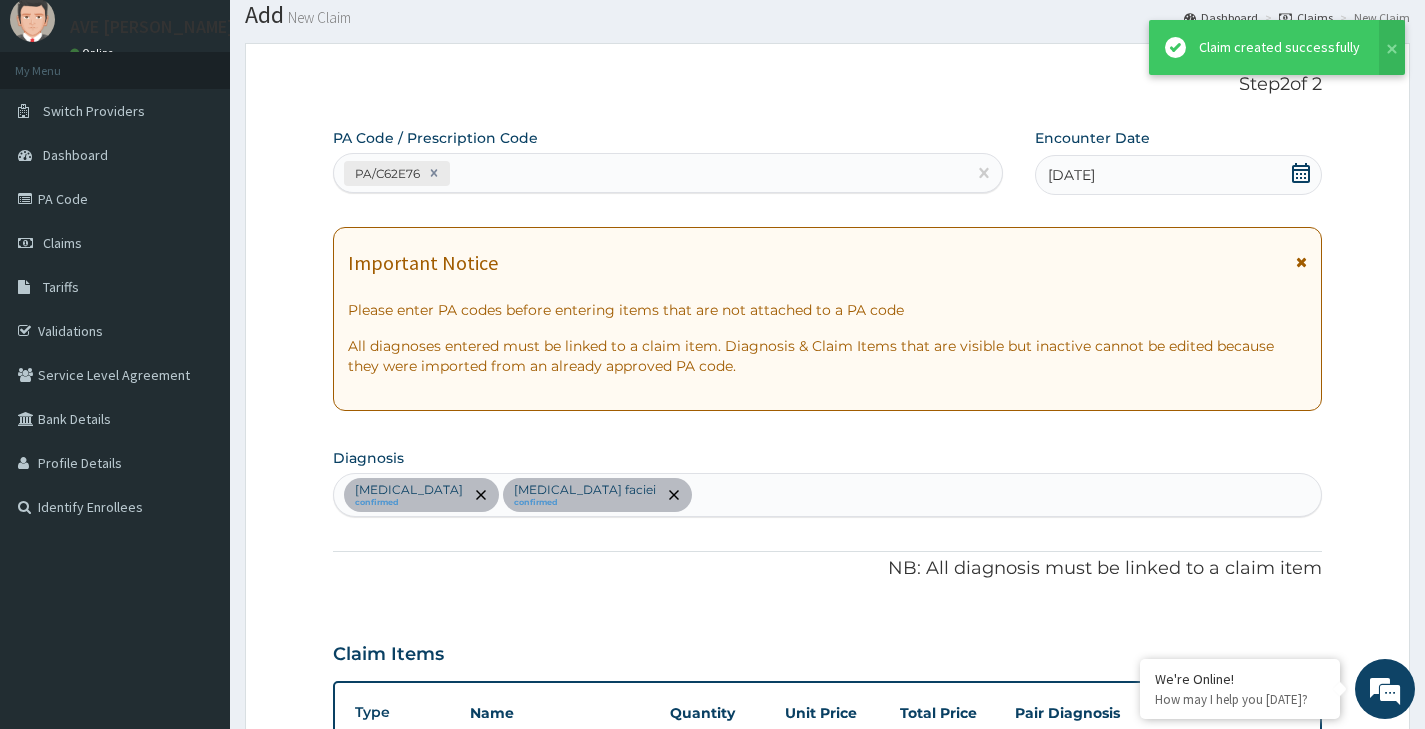 scroll, scrollTop: 702, scrollLeft: 0, axis: vertical 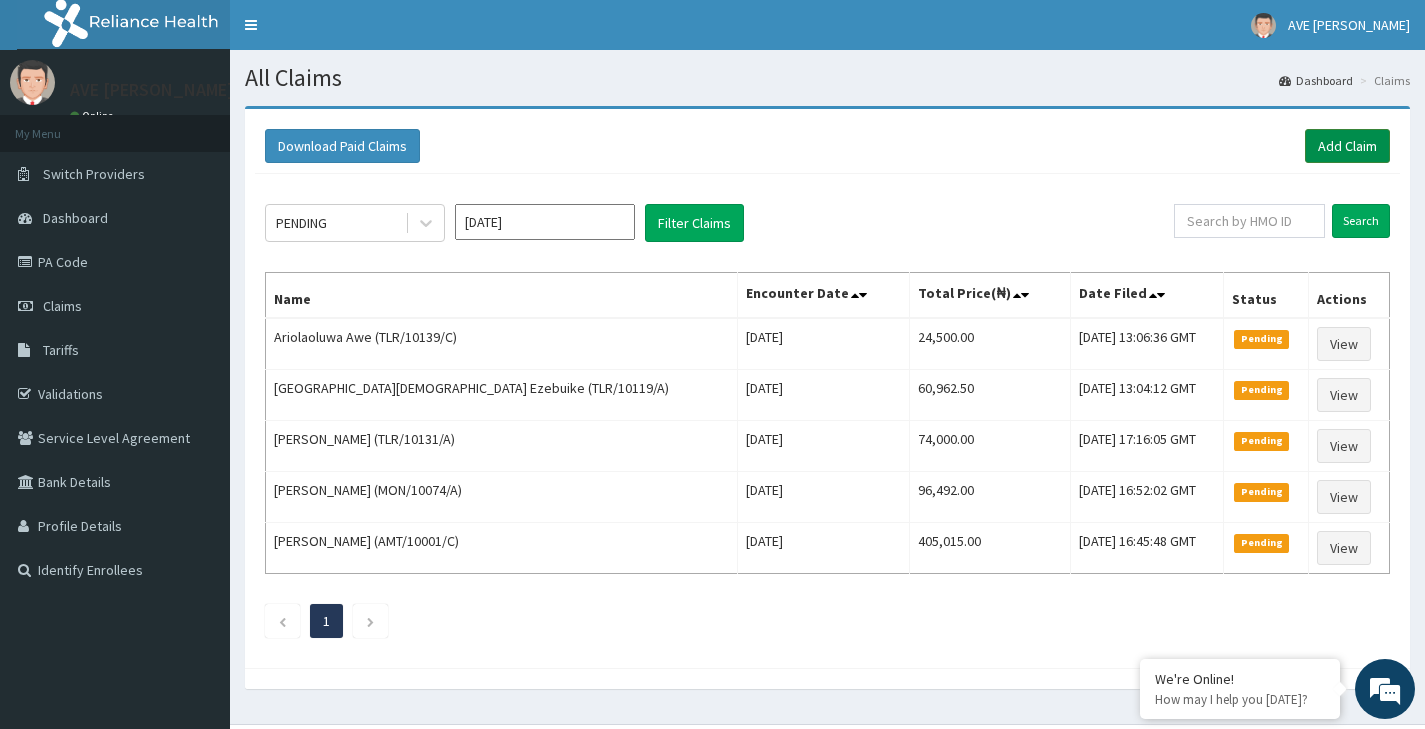 click on "Add Claim" at bounding box center (1347, 146) 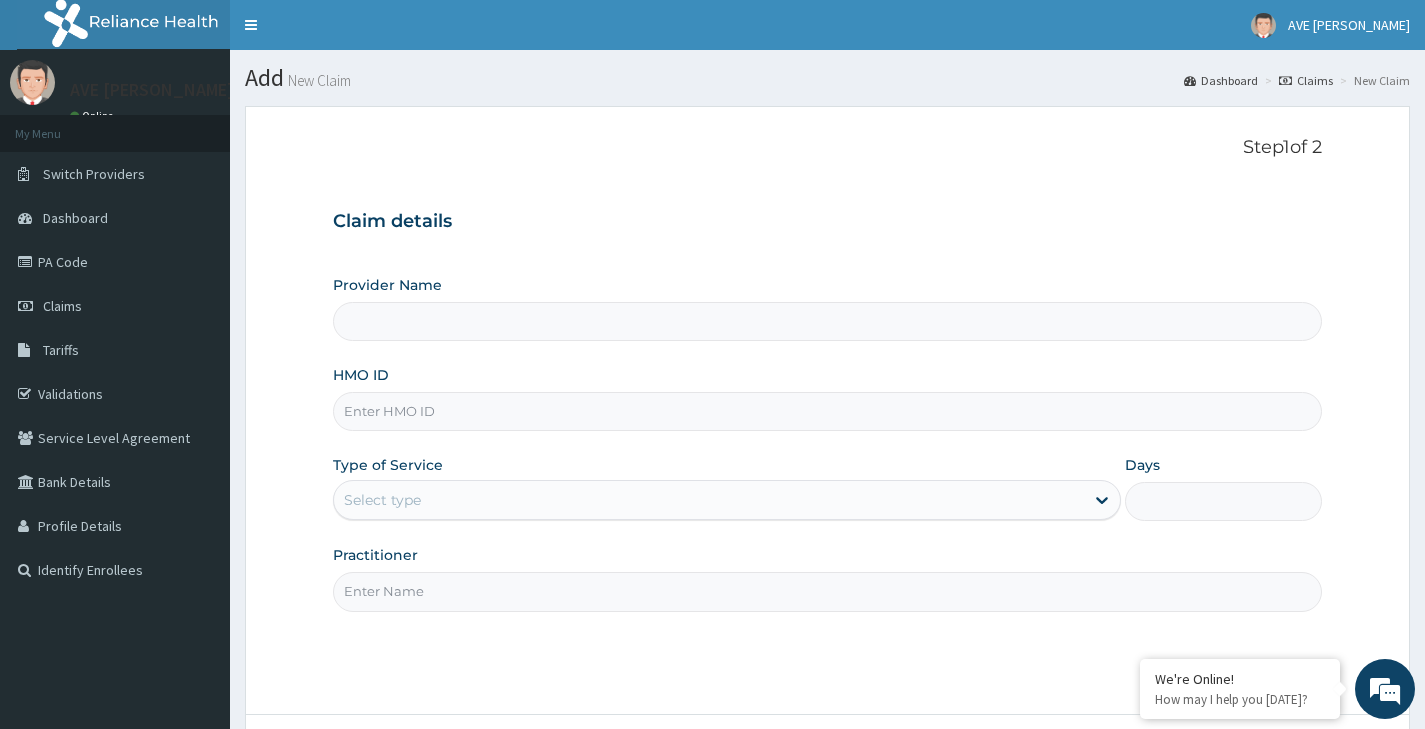 type on "Ave [PERSON_NAME] Hospital Limited - Oniru" 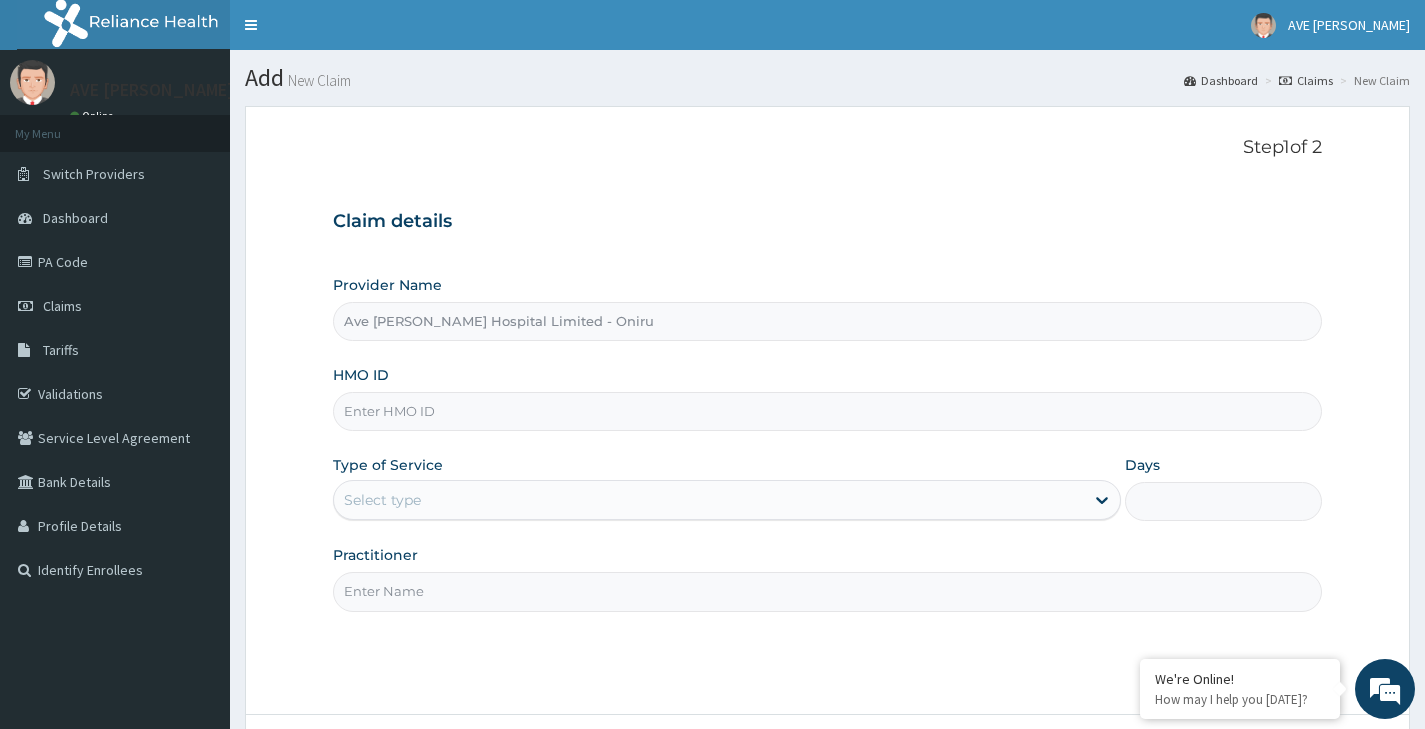 scroll, scrollTop: 0, scrollLeft: 0, axis: both 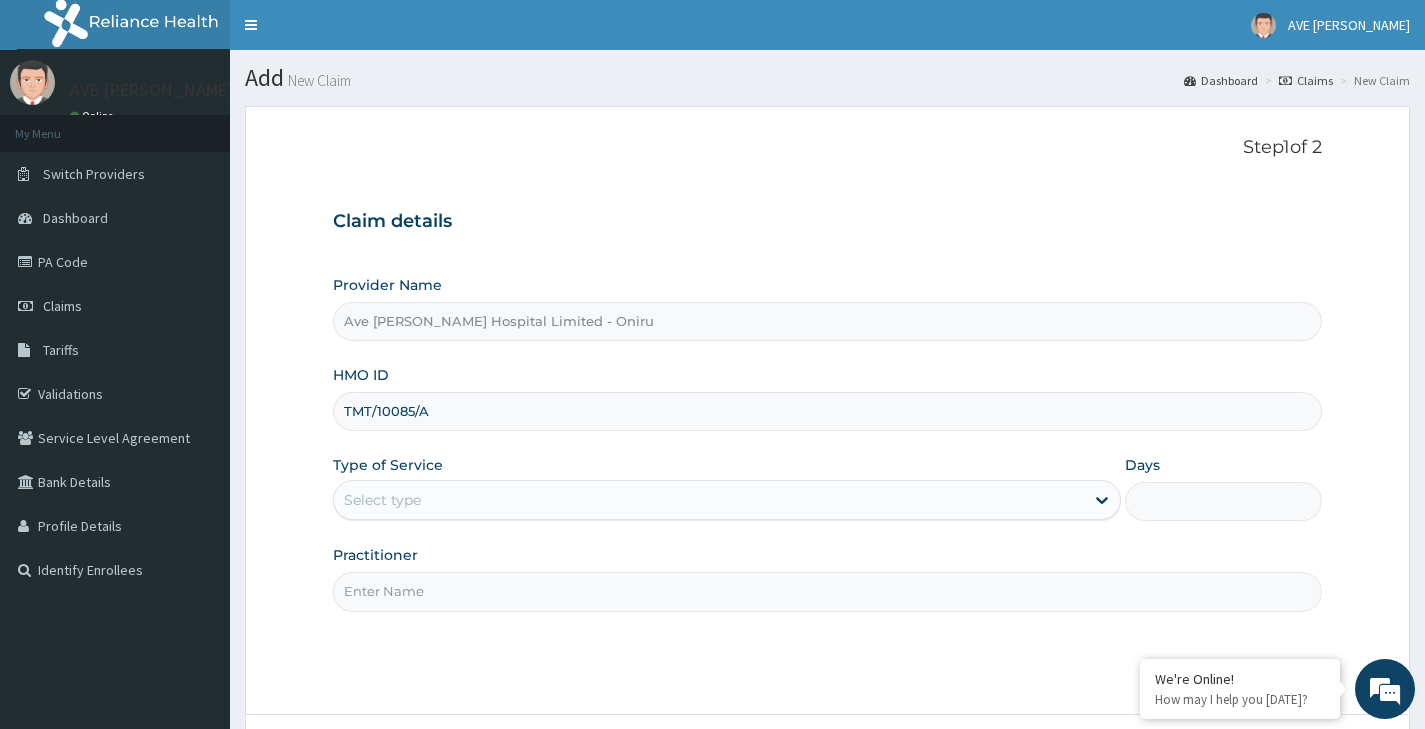 drag, startPoint x: 451, startPoint y: 407, endPoint x: 332, endPoint y: 406, distance: 119.0042 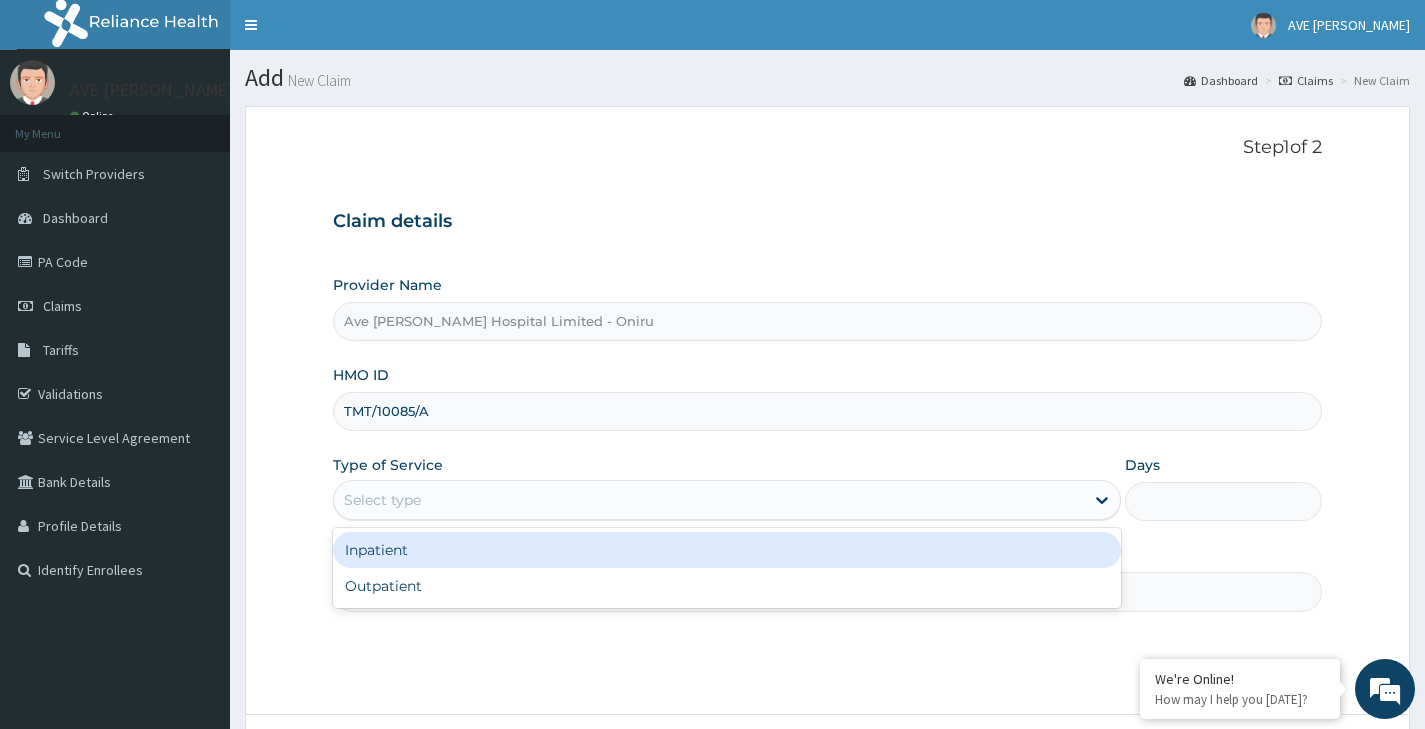 click on "Select type" at bounding box center (382, 500) 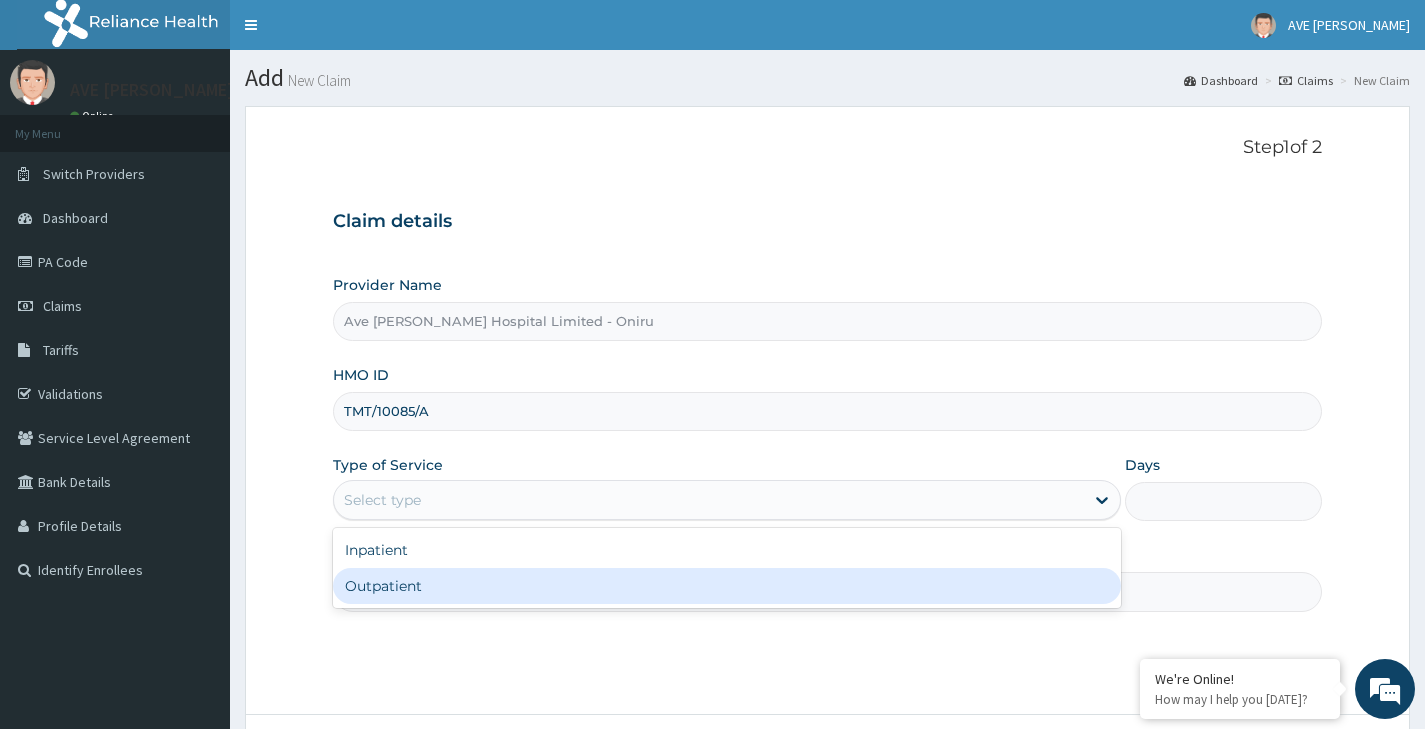 click on "Outpatient" at bounding box center [727, 586] 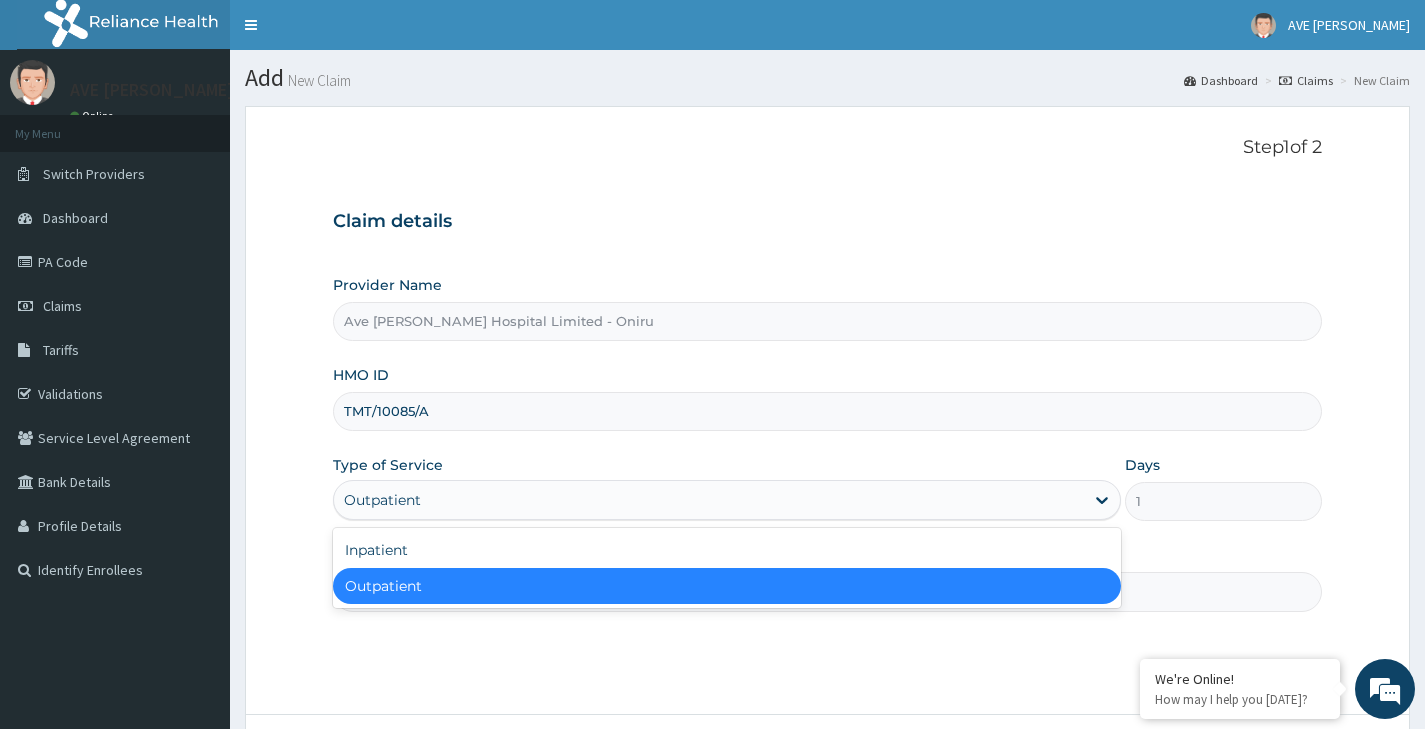 click on "Outpatient" at bounding box center [382, 500] 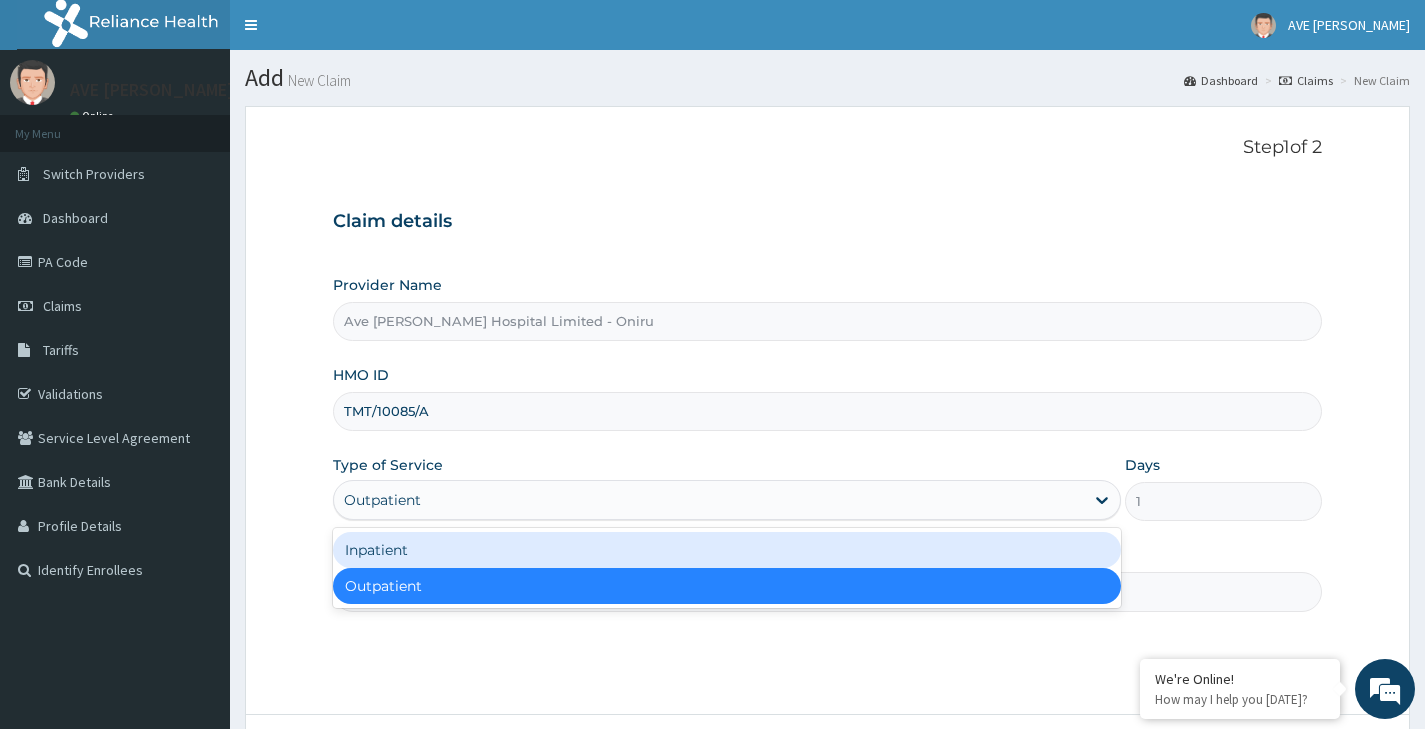 click on "Inpatient" at bounding box center (727, 550) 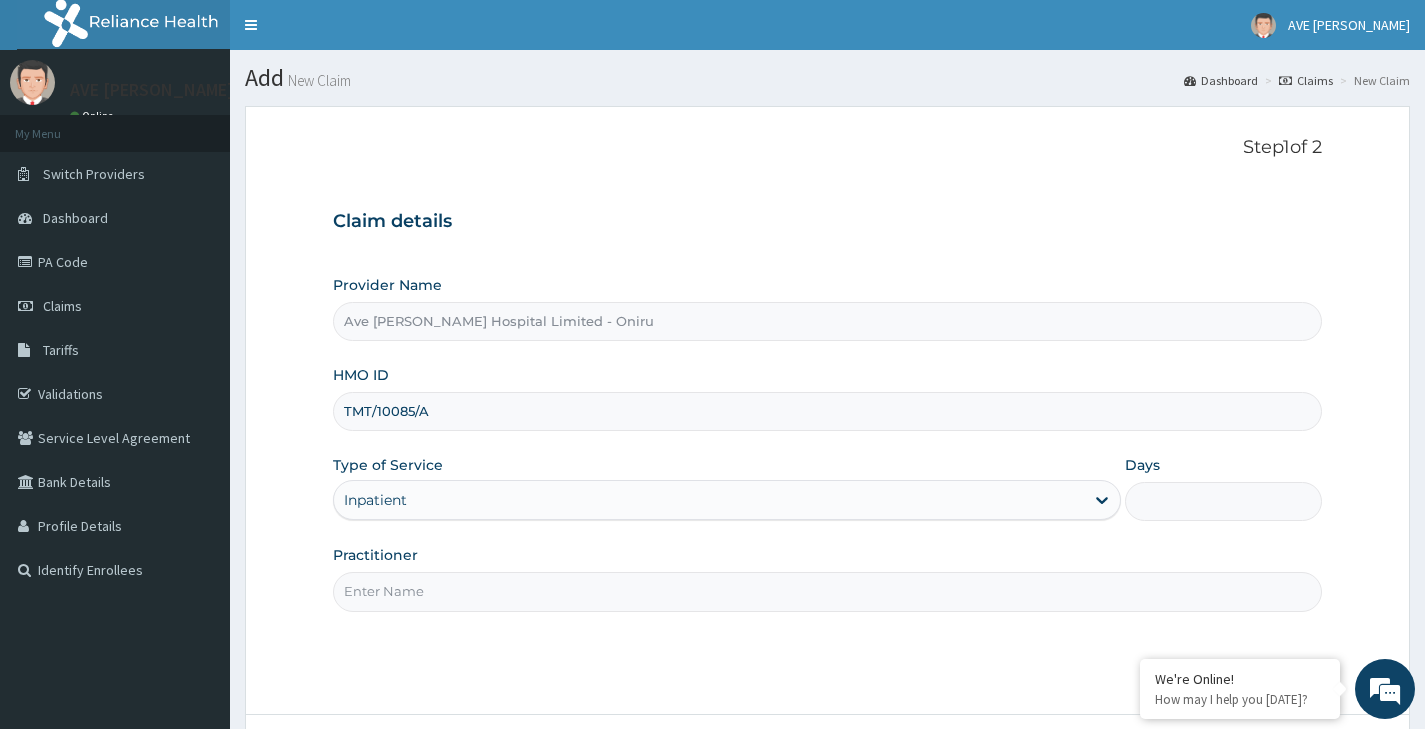 click on "Practitioner" at bounding box center [827, 591] 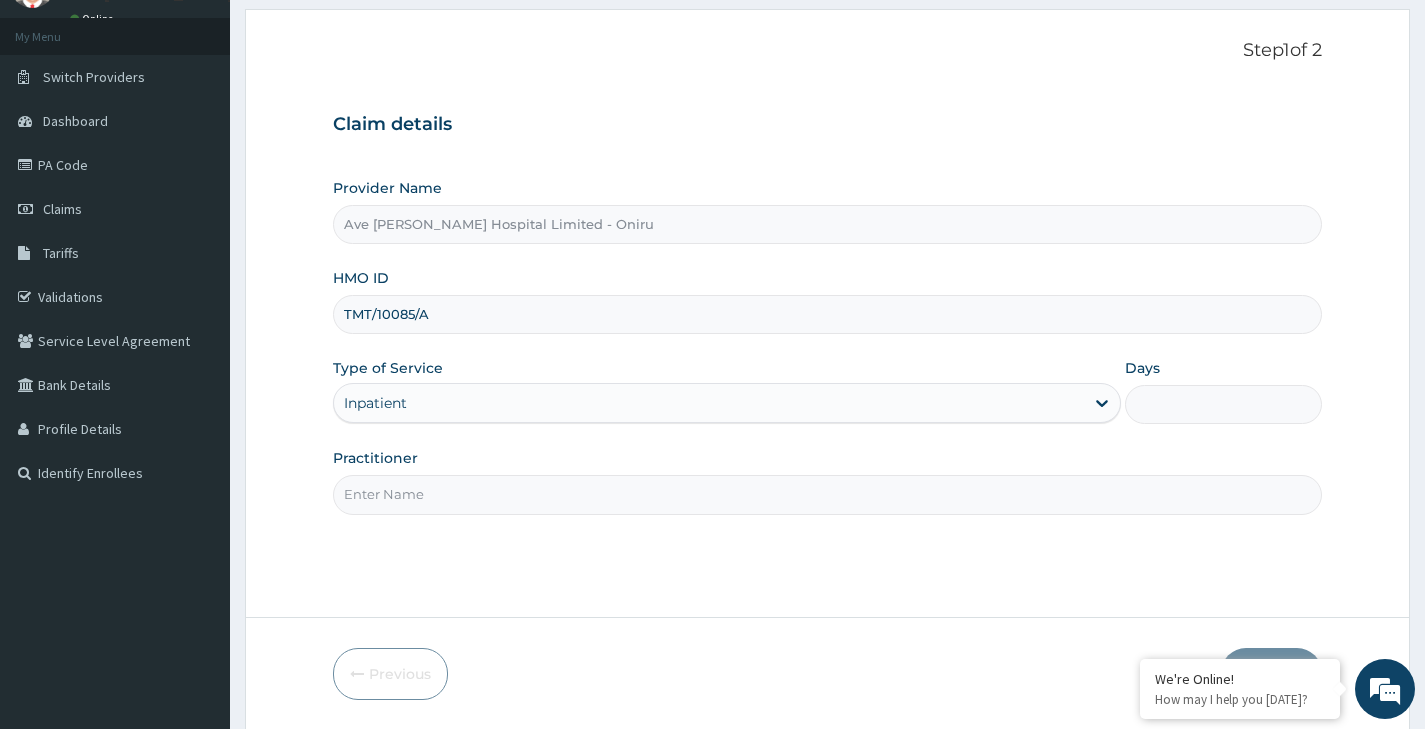 scroll, scrollTop: 125, scrollLeft: 0, axis: vertical 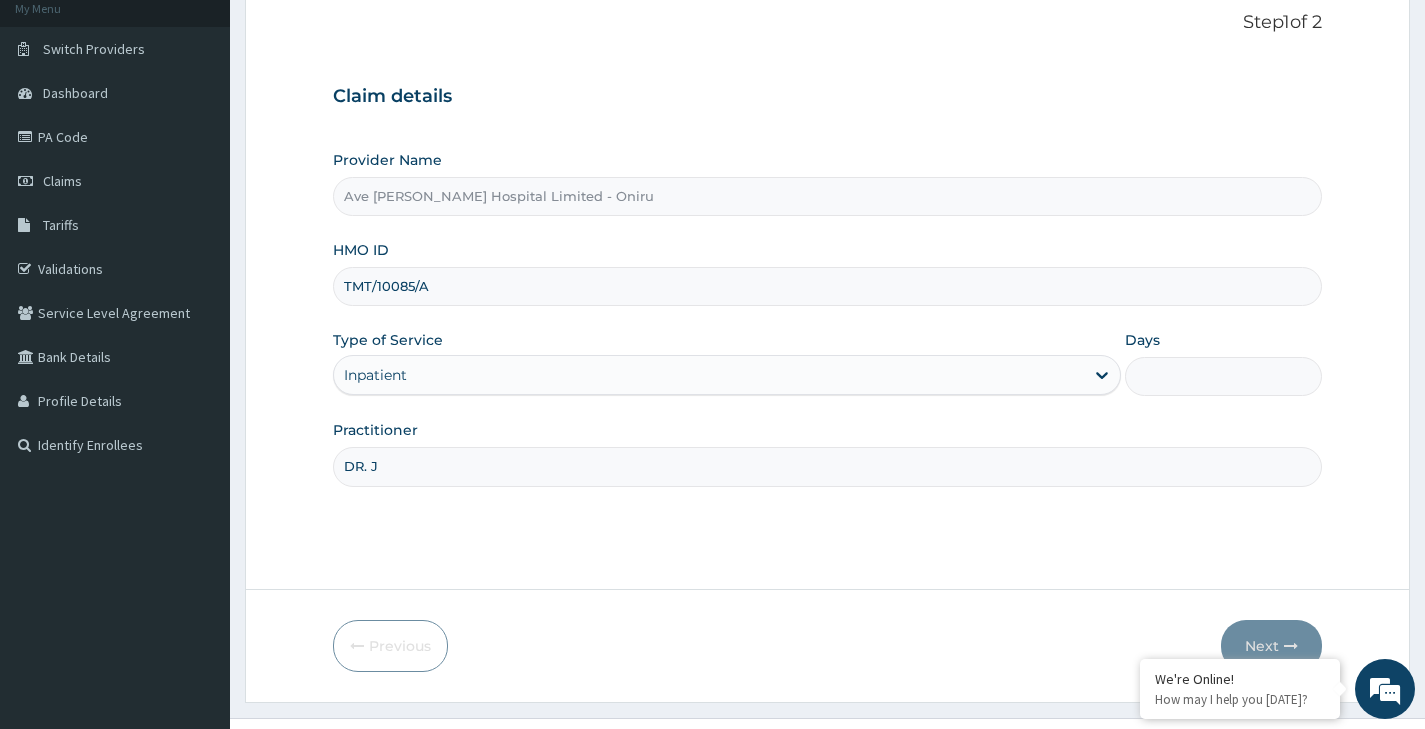 type on "DR. JOKAH" 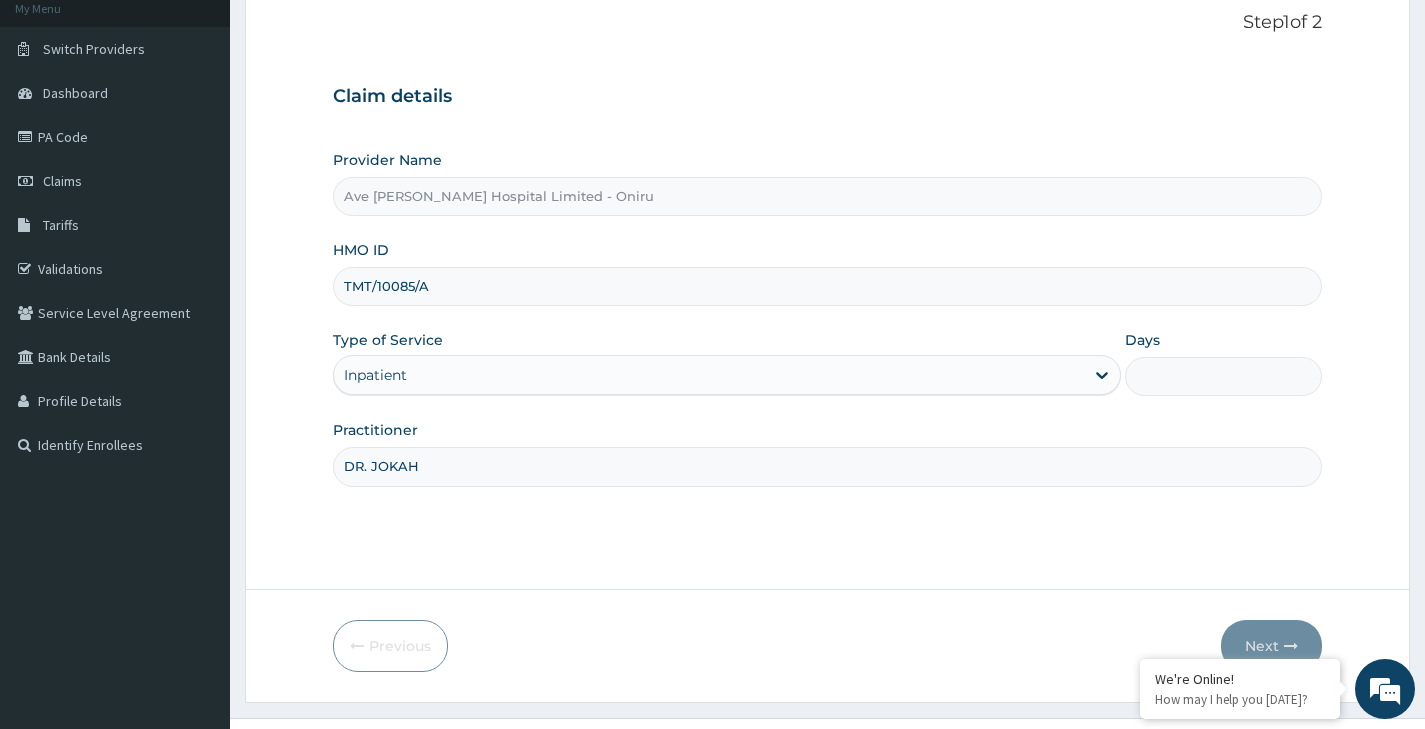 scroll, scrollTop: 165, scrollLeft: 0, axis: vertical 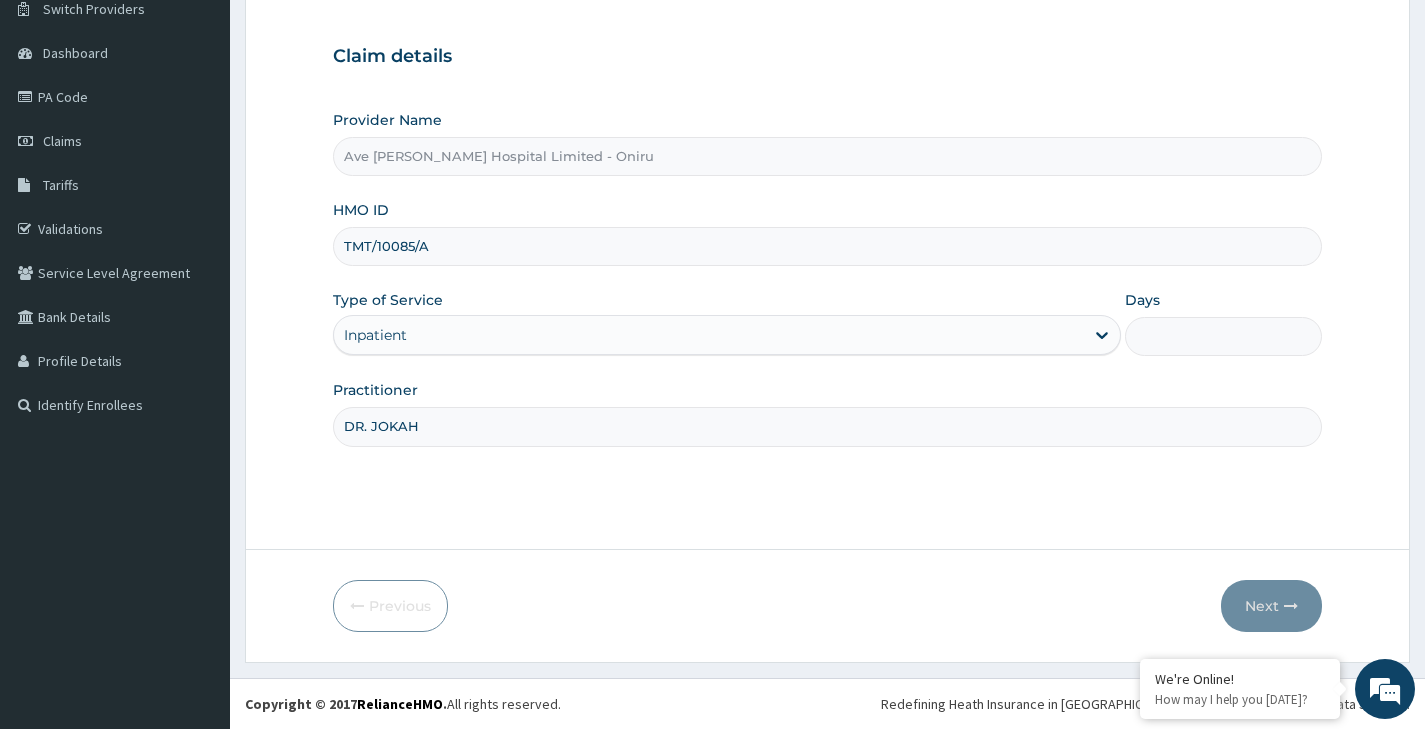click on "Days" at bounding box center [1223, 336] 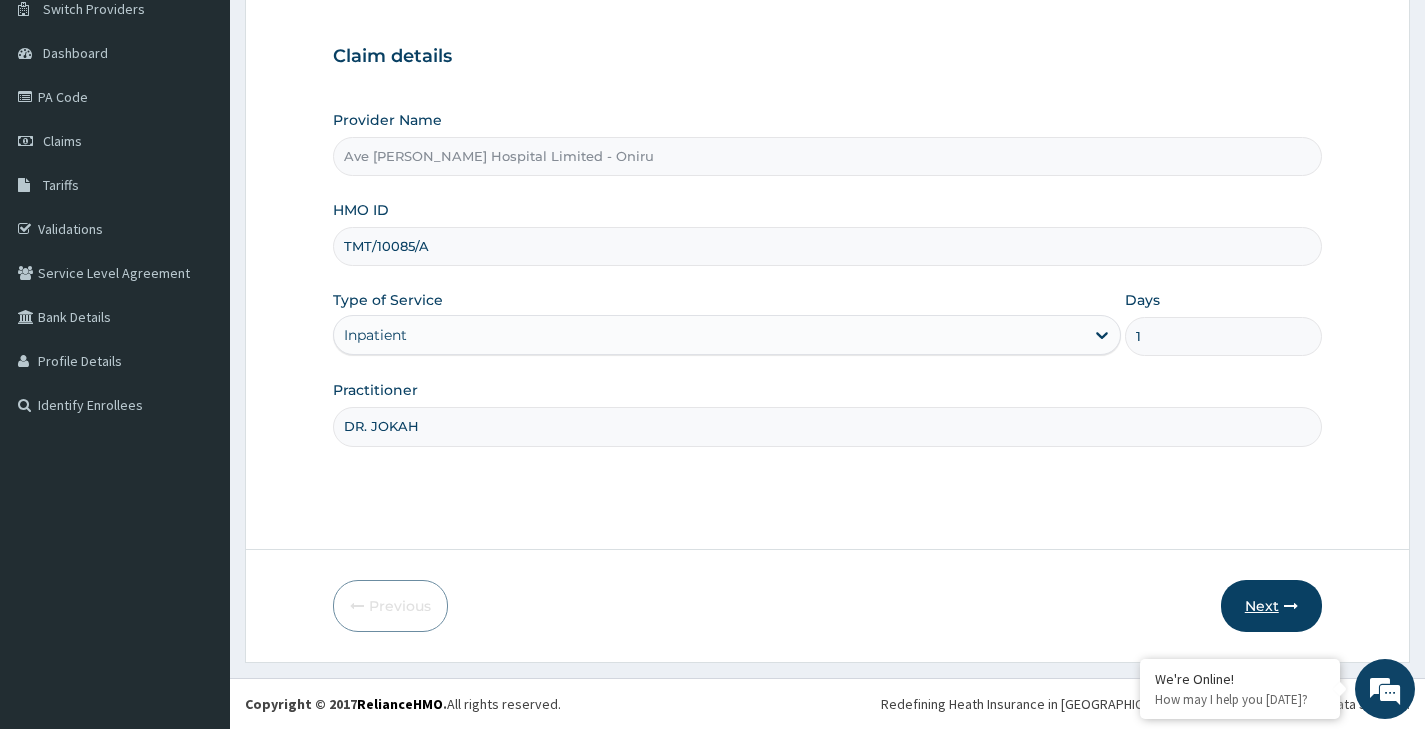 type on "1" 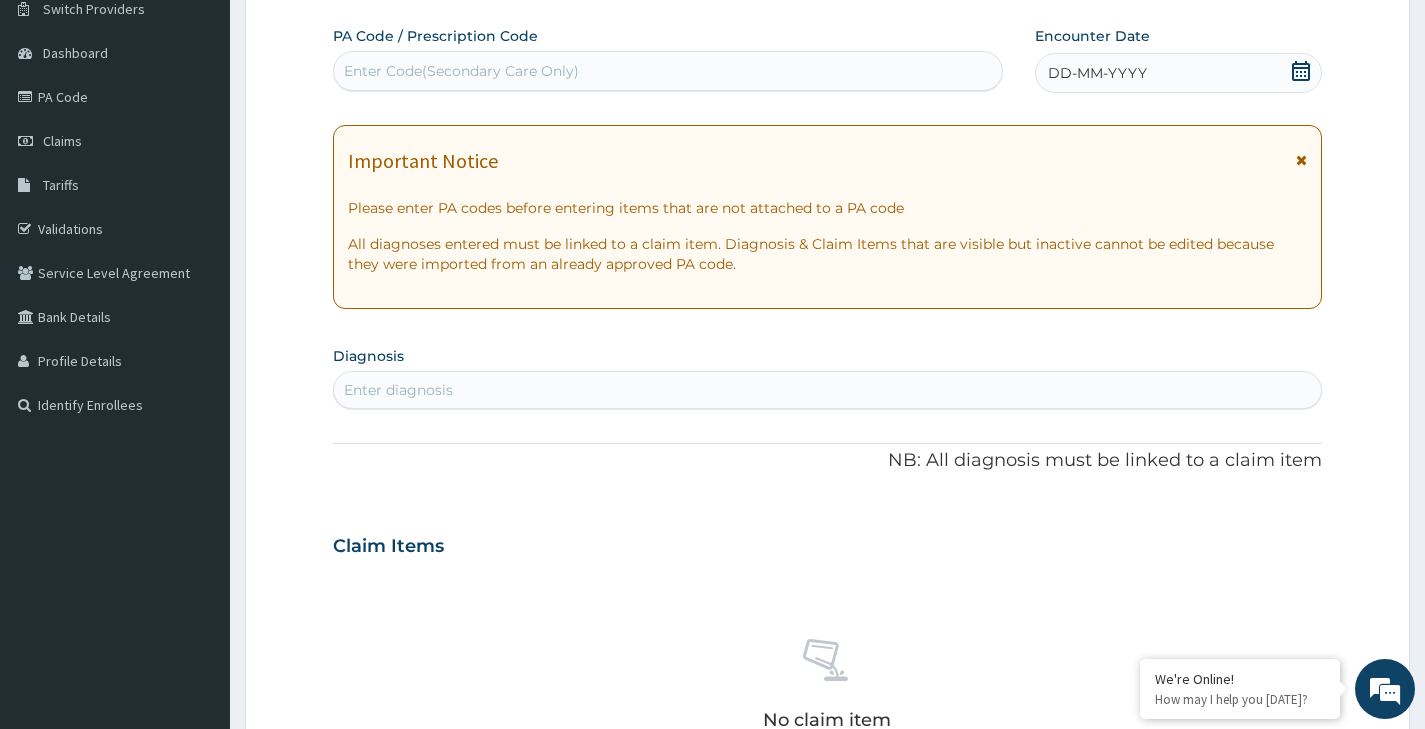 click on "Enter Code(Secondary Care Only)" at bounding box center (461, 71) 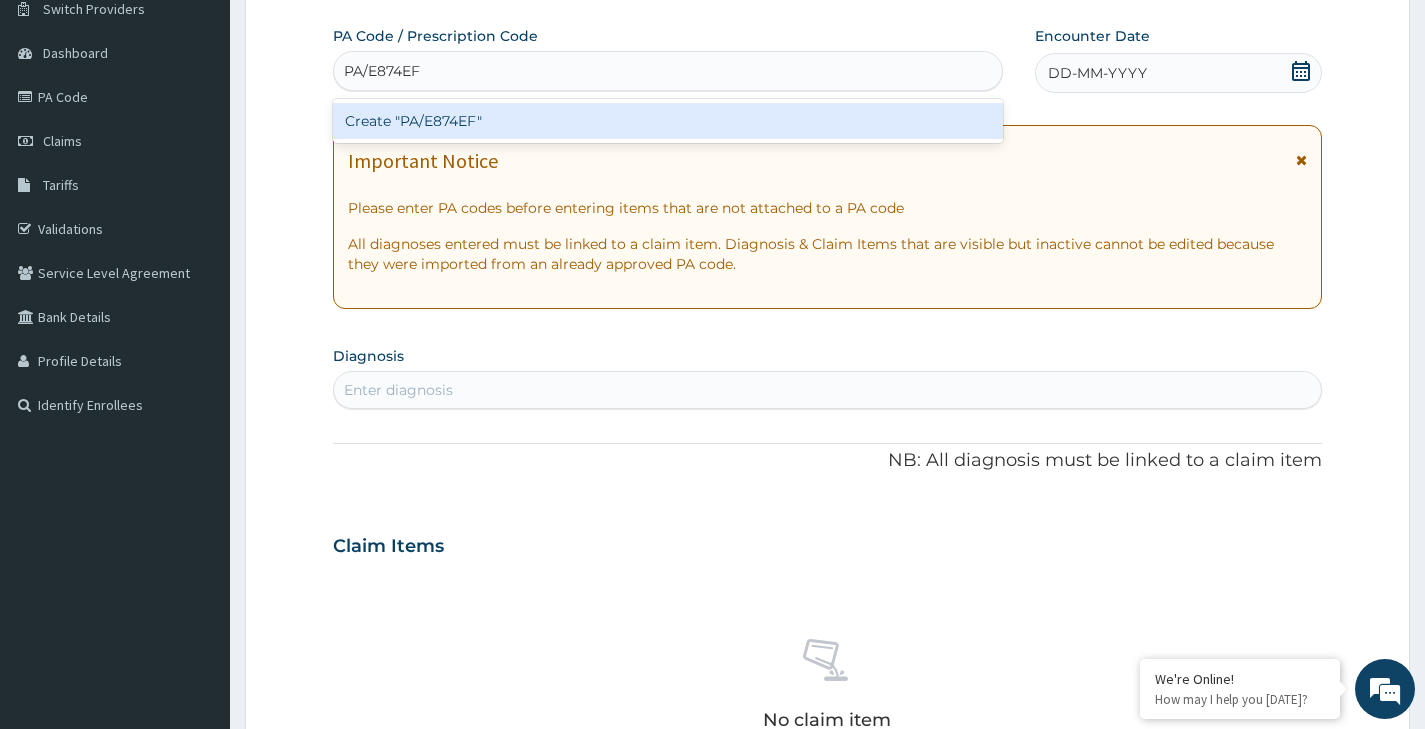 click on "Create "PA/E874EF"" at bounding box center [668, 121] 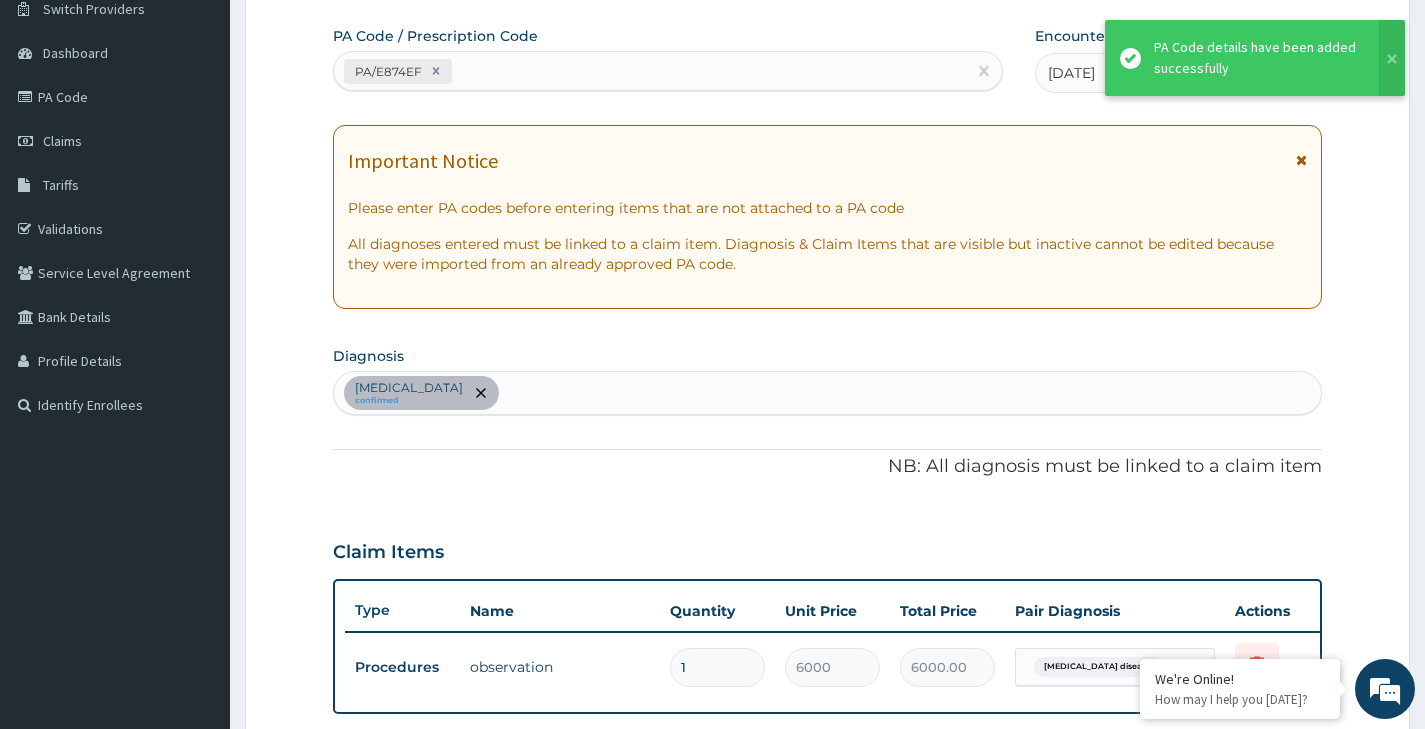 click on "Gastroesophageal reflux disease confirmed" at bounding box center [827, 393] 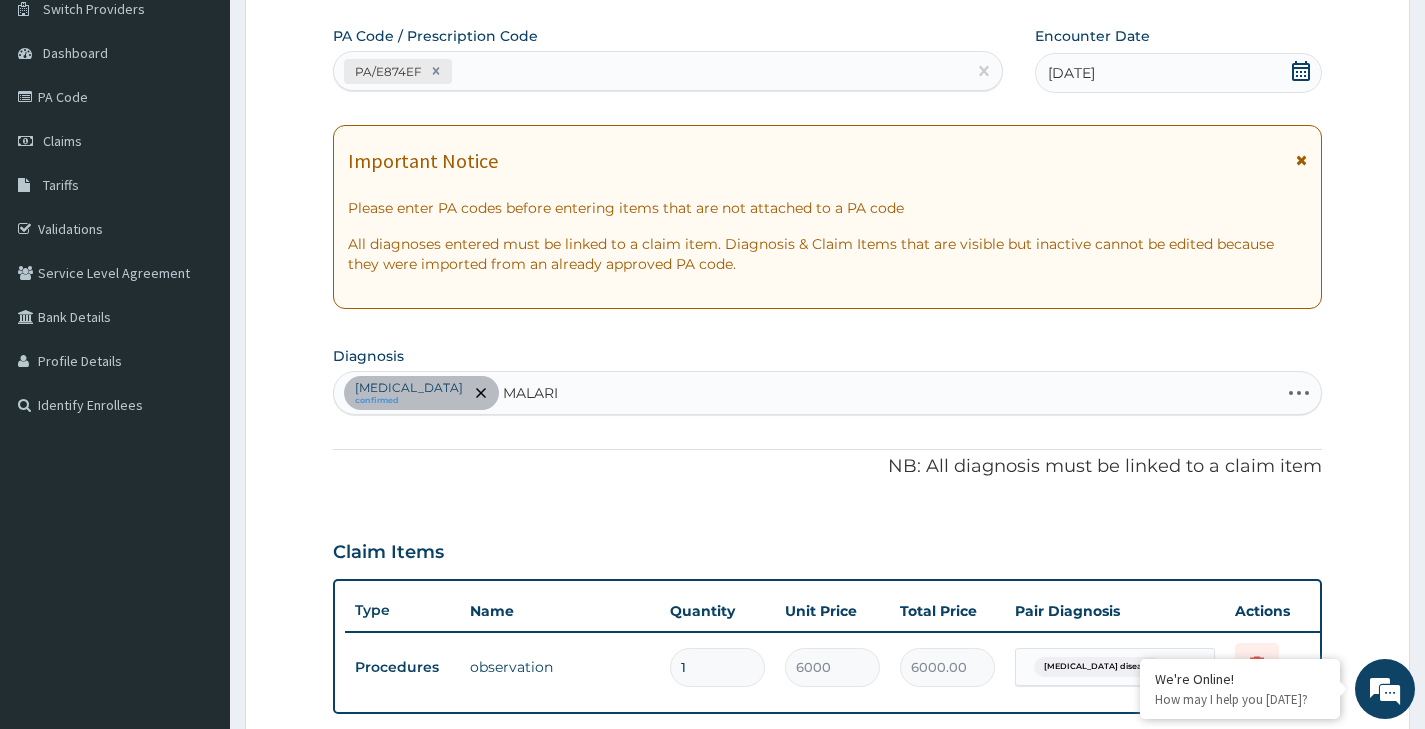 type on "MALARIA" 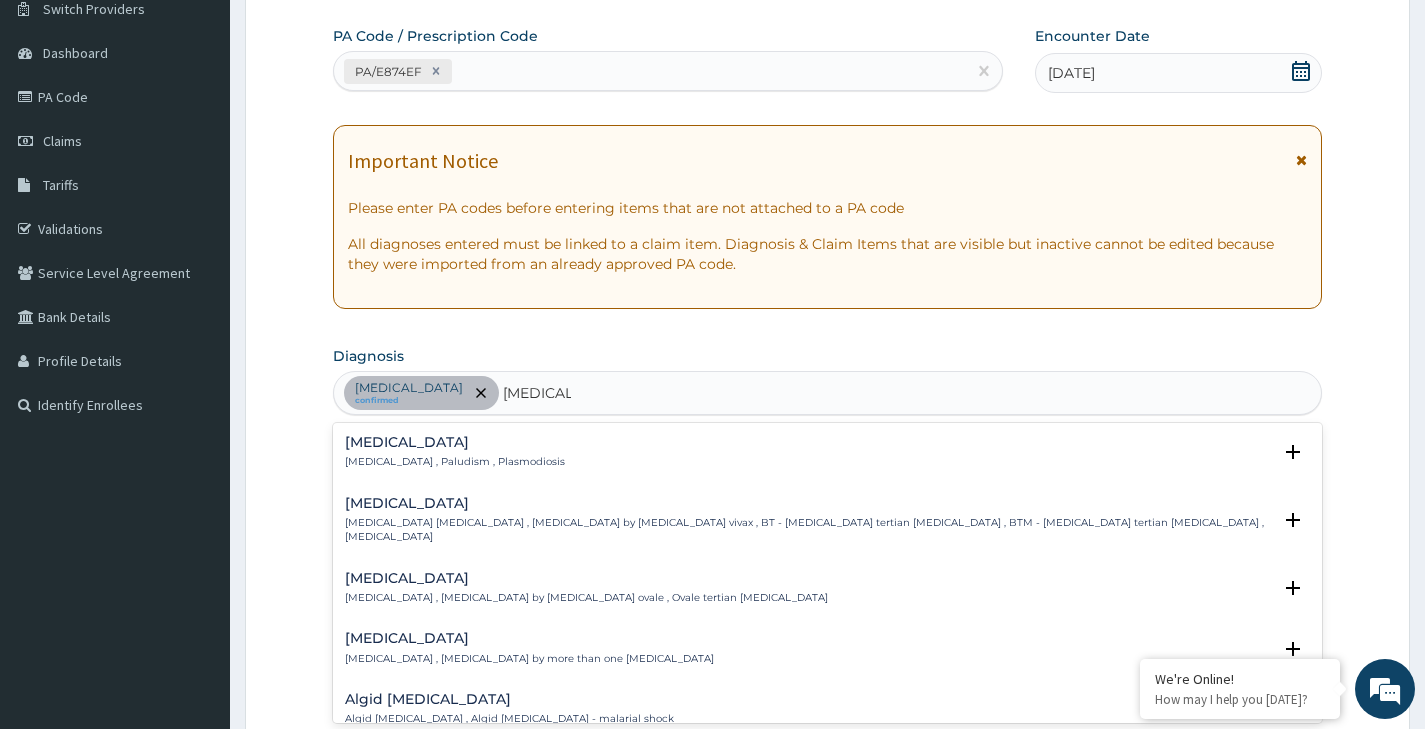 click on "Malaria" at bounding box center [455, 442] 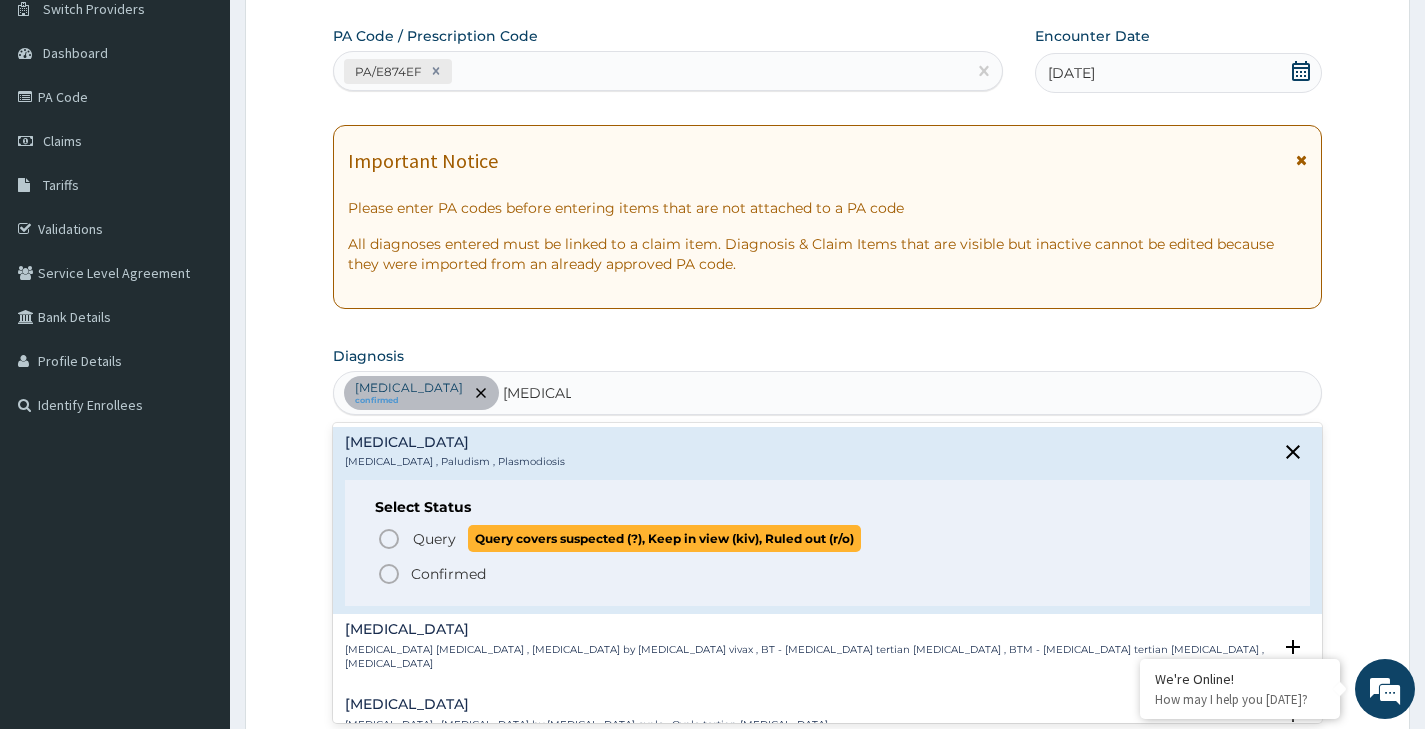drag, startPoint x: 380, startPoint y: 540, endPoint x: 461, endPoint y: 533, distance: 81.3019 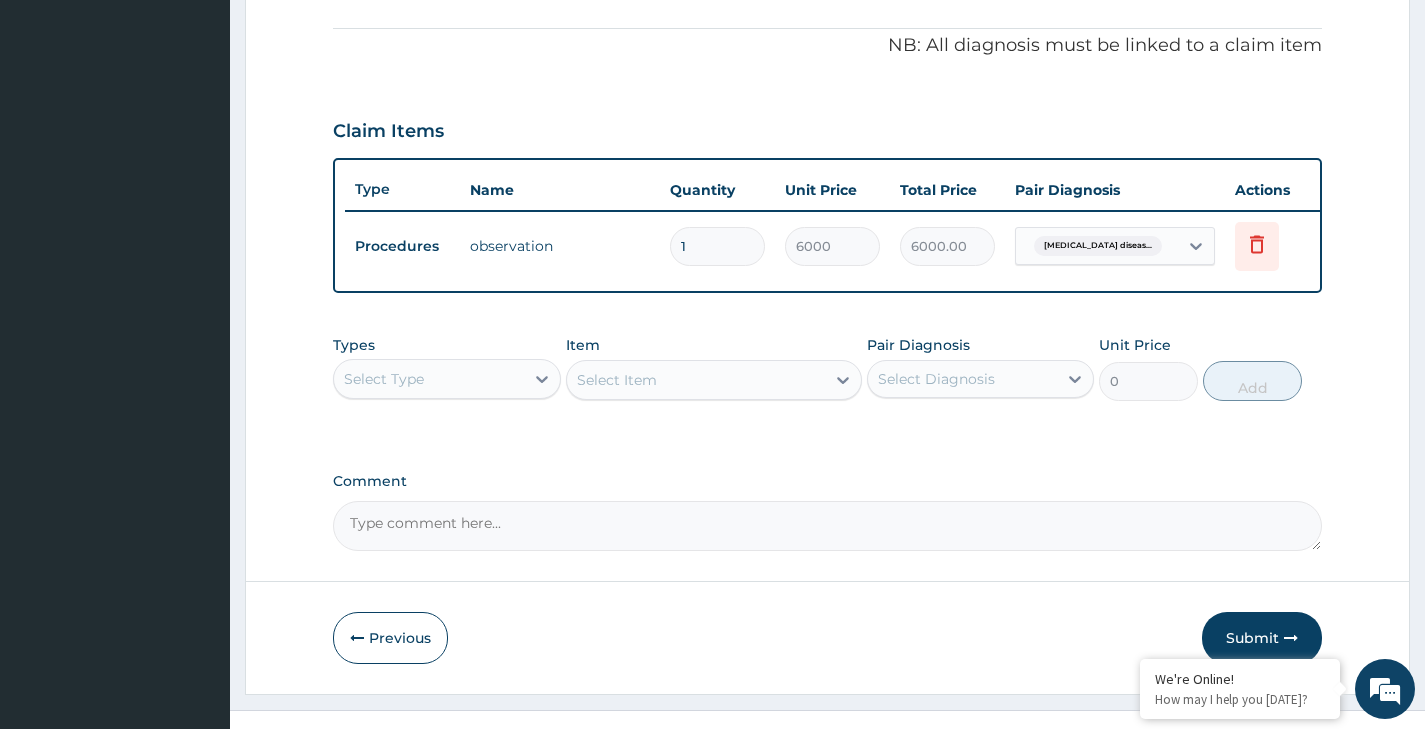 scroll, scrollTop: 633, scrollLeft: 0, axis: vertical 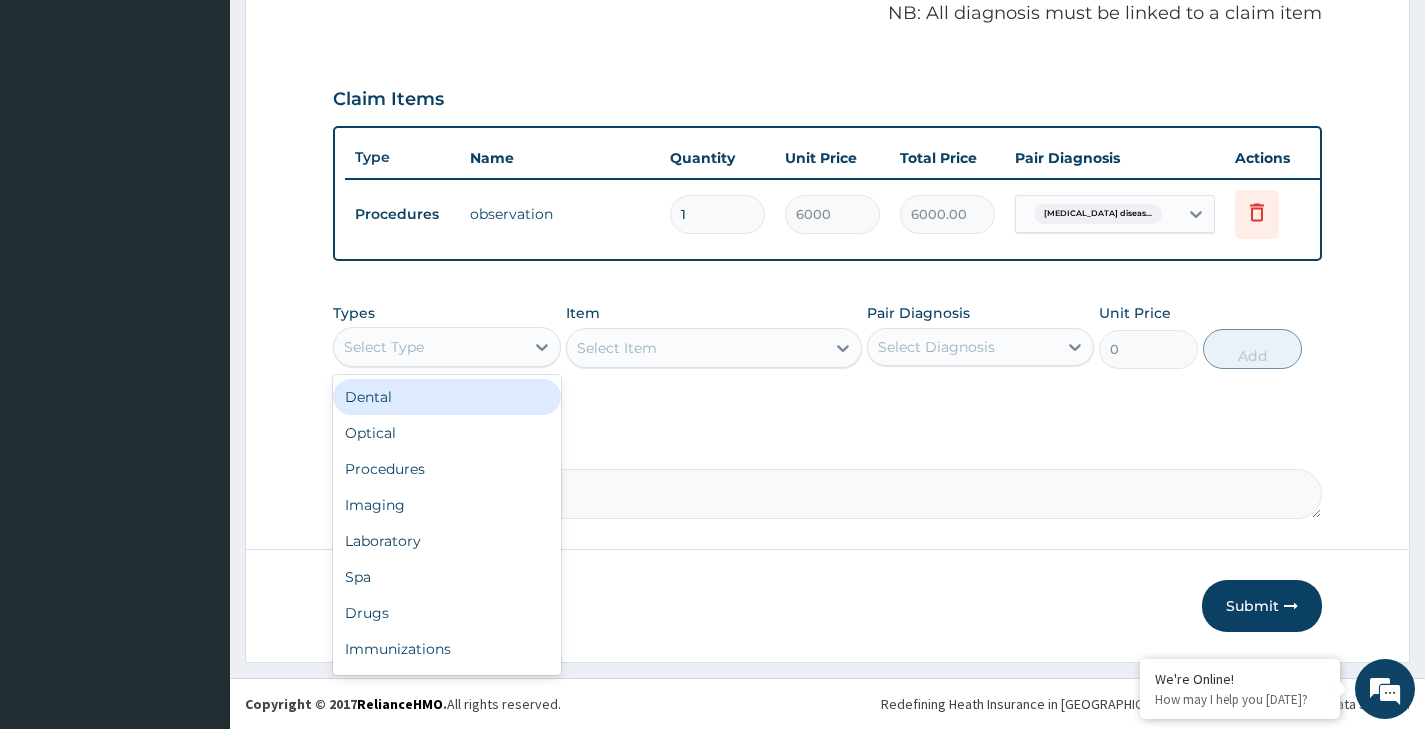 click on "Select Type" at bounding box center [428, 347] 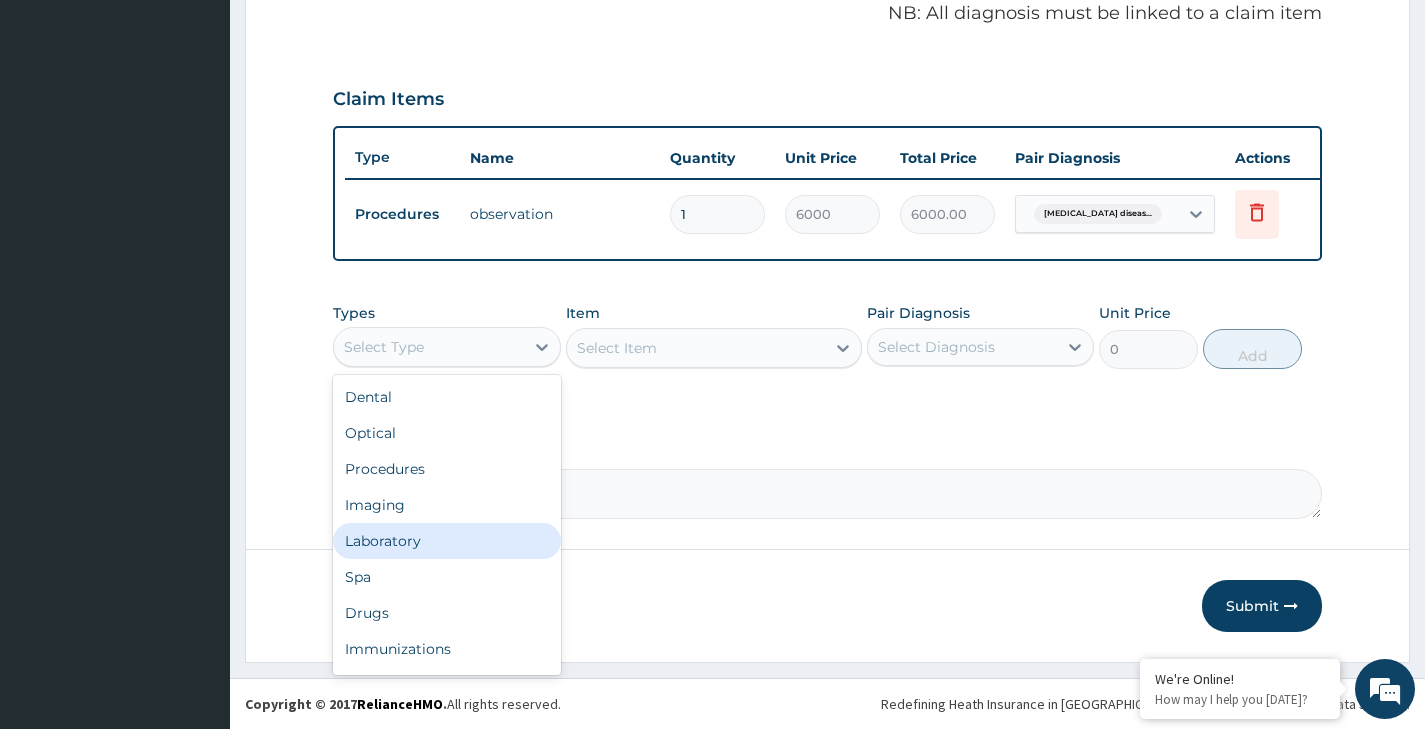 click on "Laboratory" at bounding box center (446, 541) 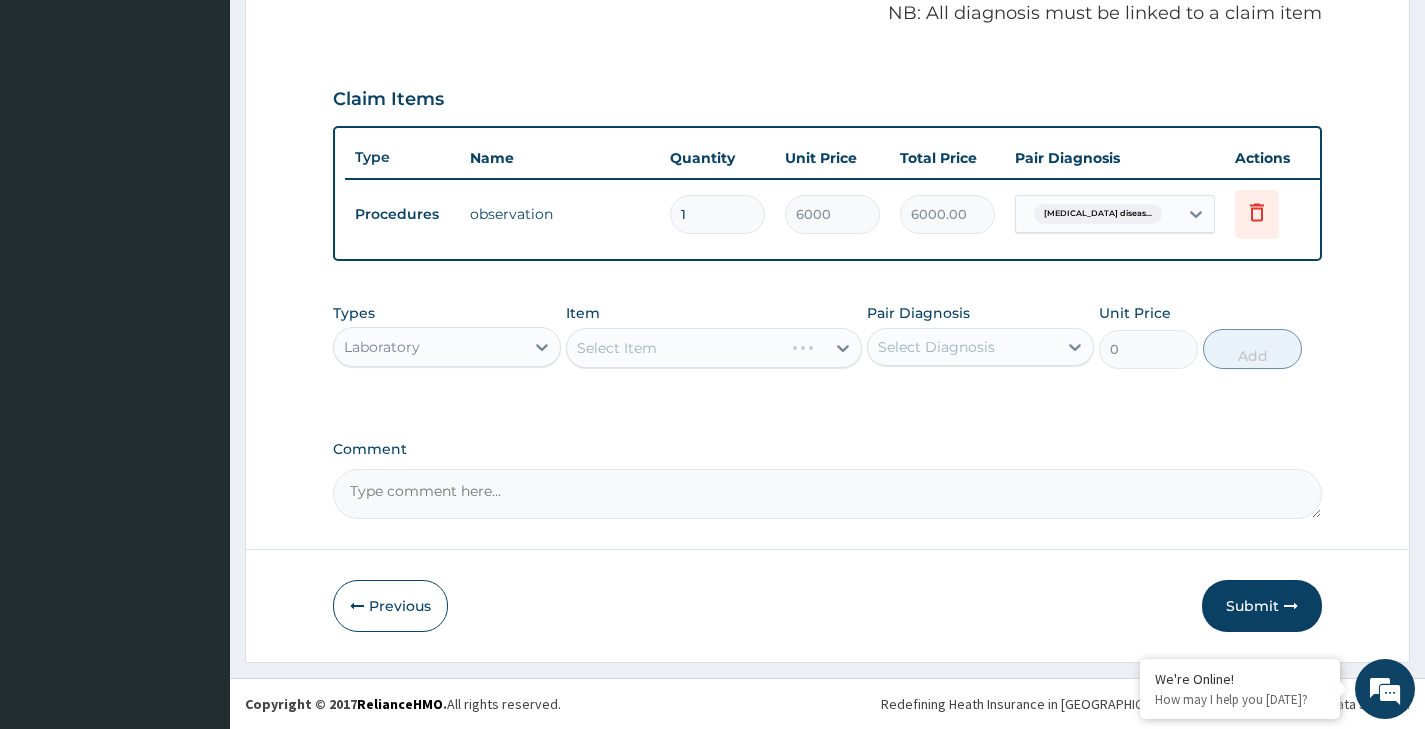 click on "Select Item" at bounding box center [714, 348] 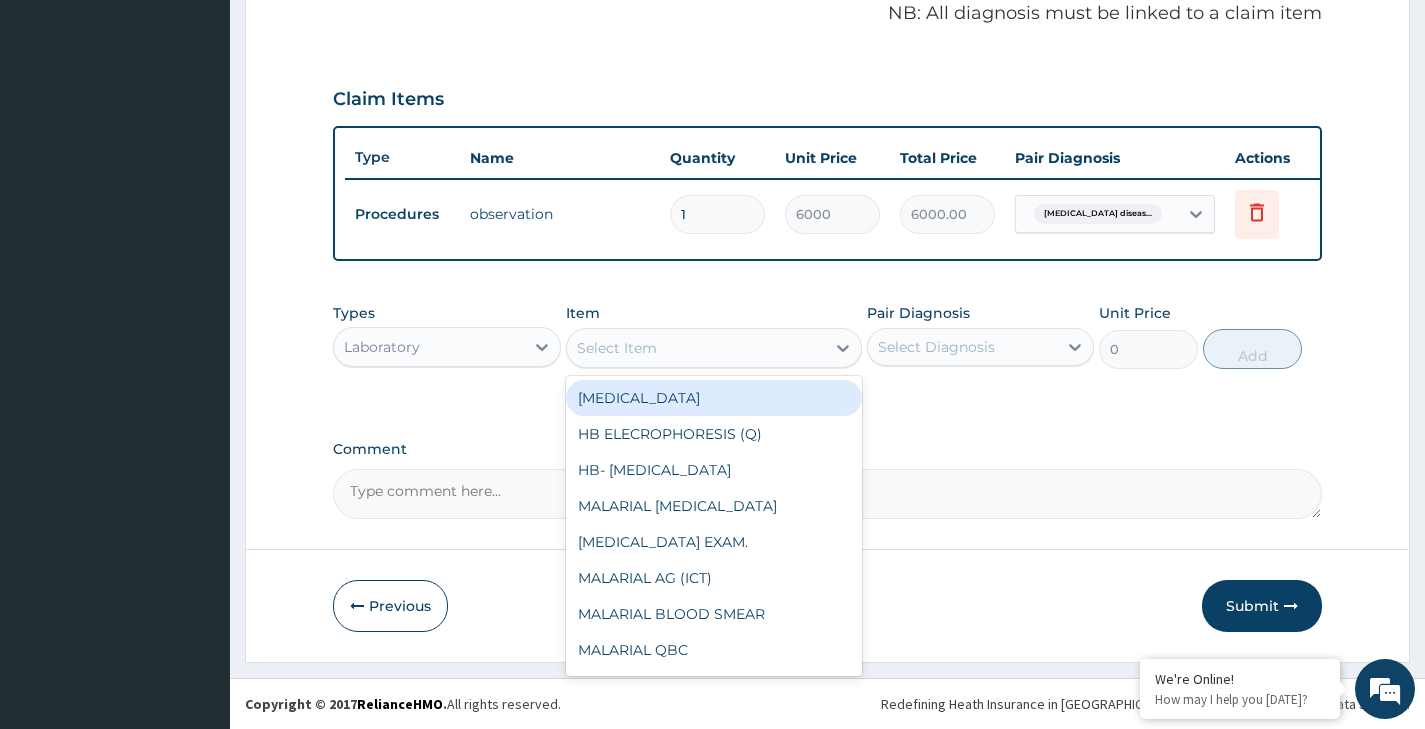 click on "Select Item" at bounding box center [696, 348] 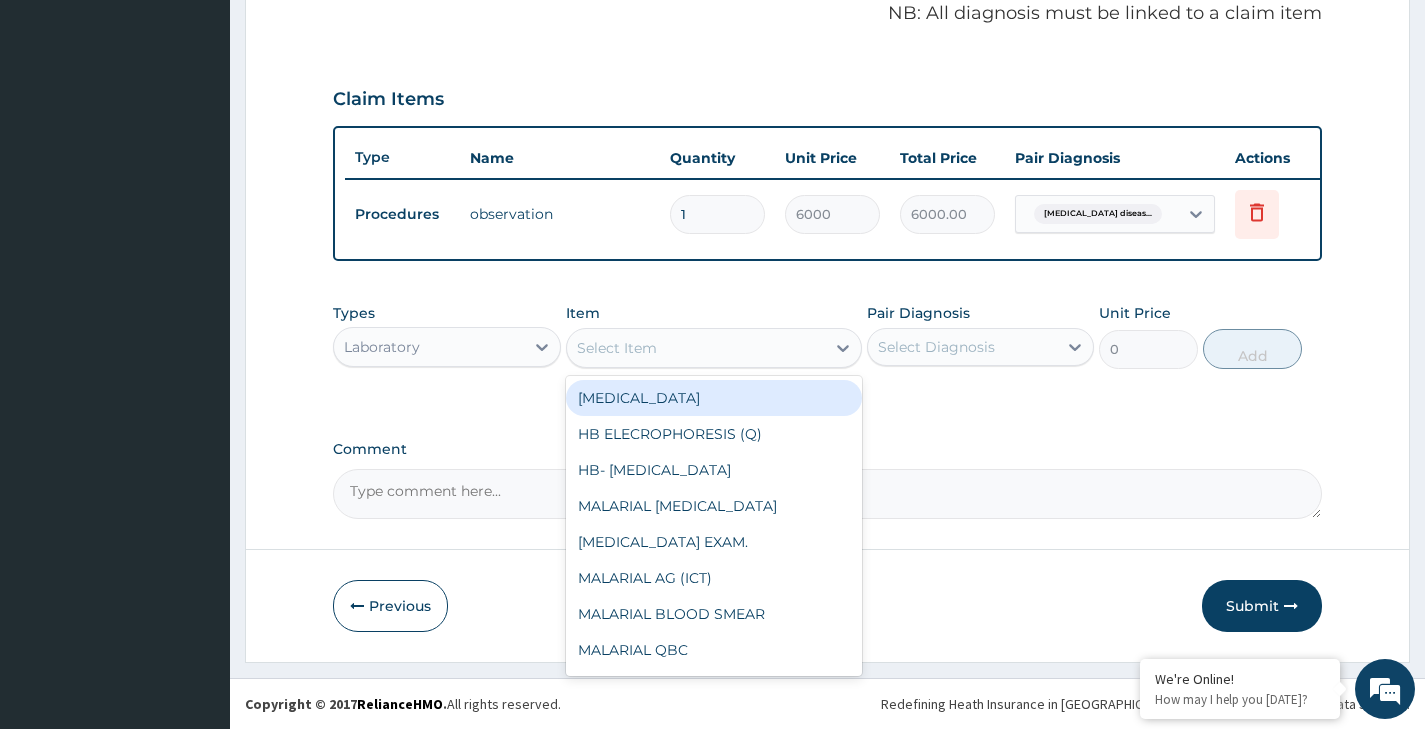 drag, startPoint x: 642, startPoint y: 399, endPoint x: 736, endPoint y: 385, distance: 95.036835 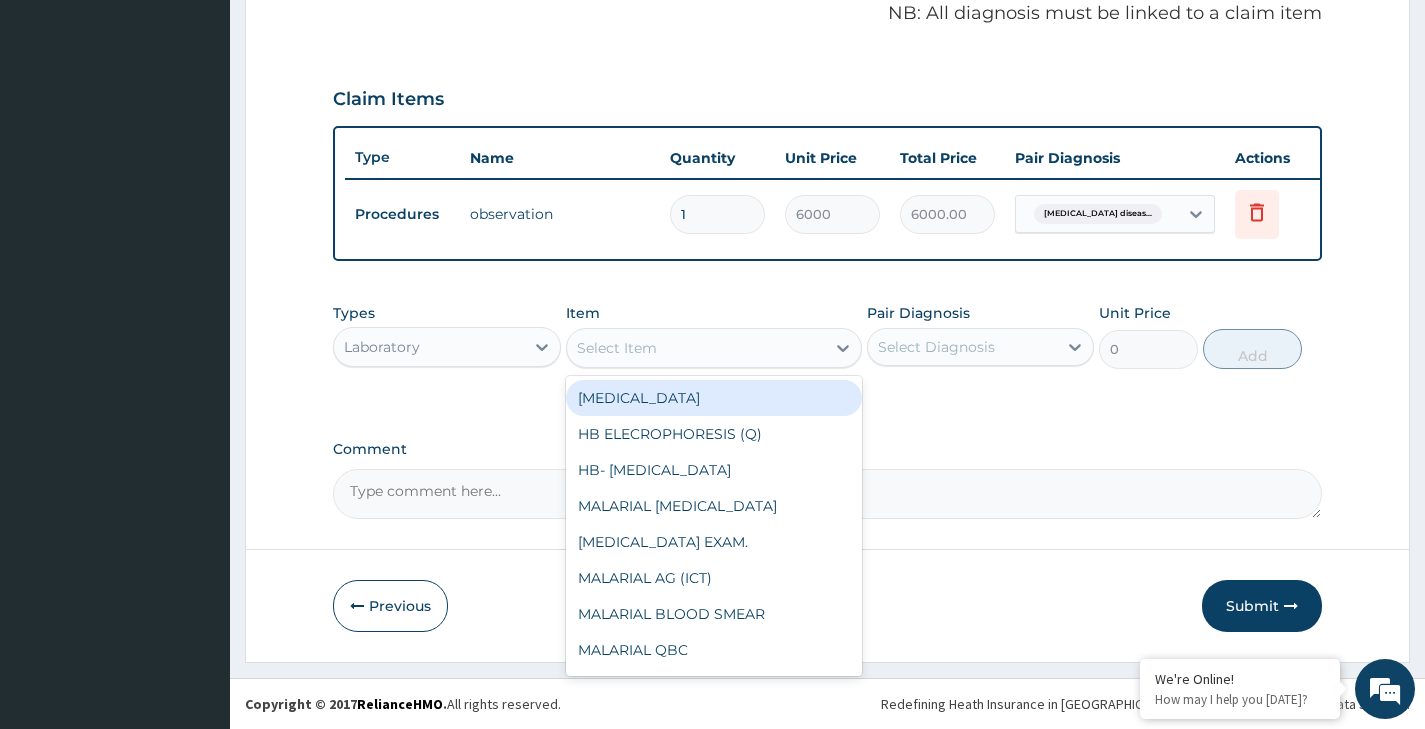 click on "COMPLETE BLOOD COUNT" at bounding box center (714, 398) 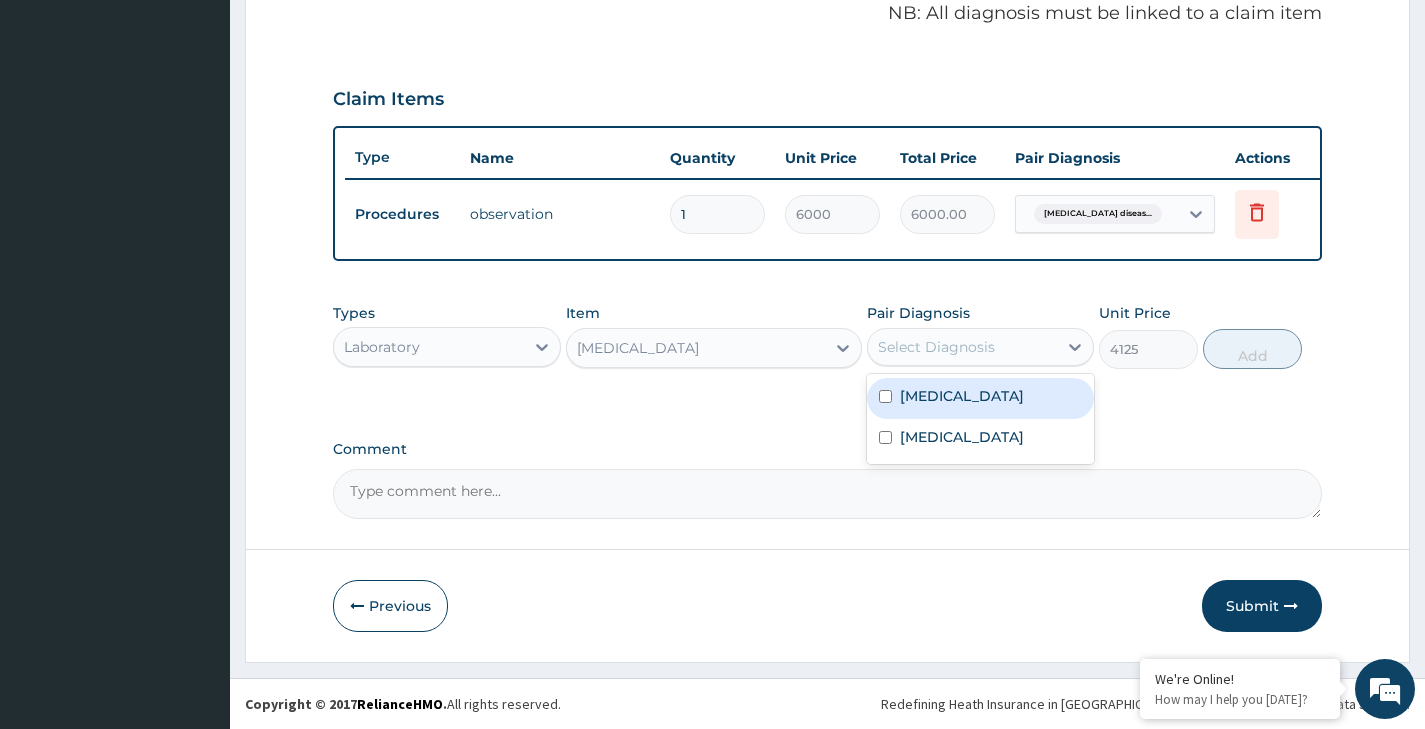 drag, startPoint x: 939, startPoint y: 358, endPoint x: 952, endPoint y: 389, distance: 33.61547 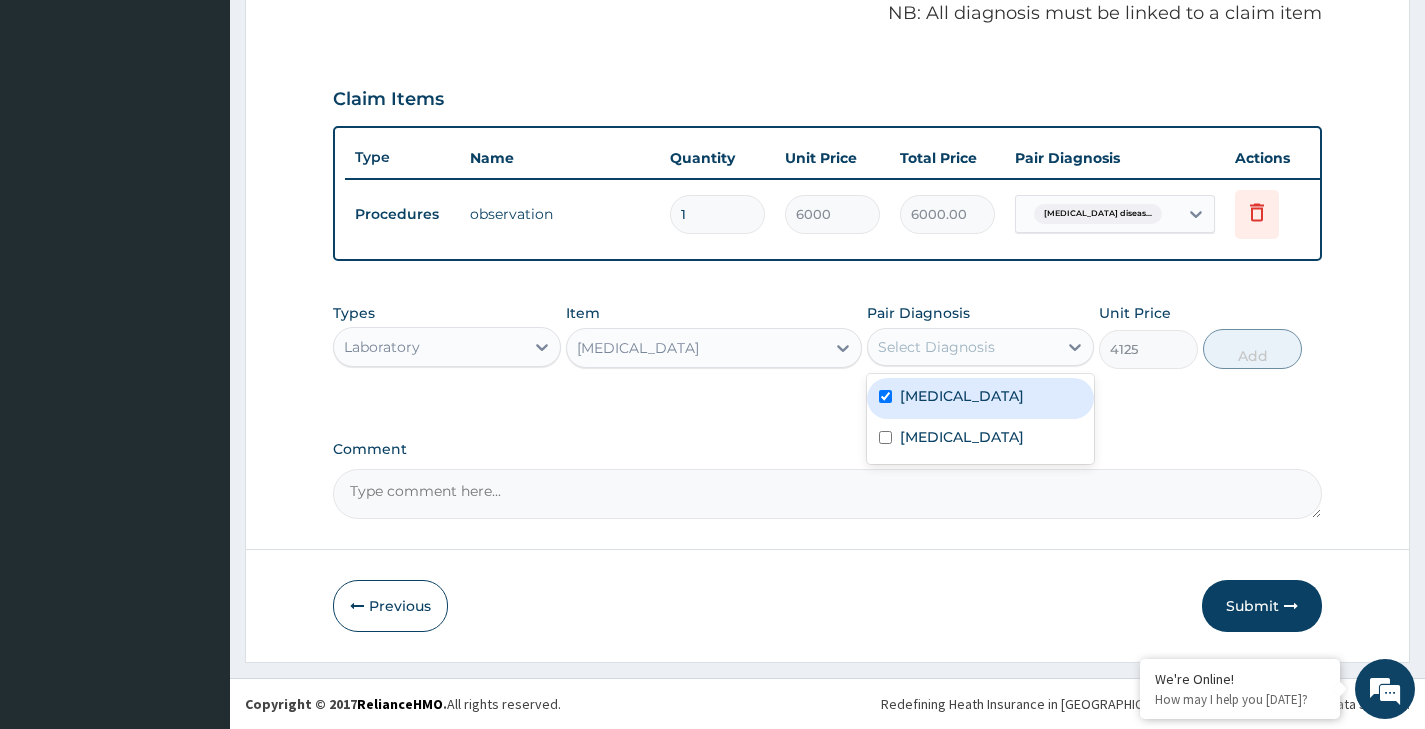 checkbox on "true" 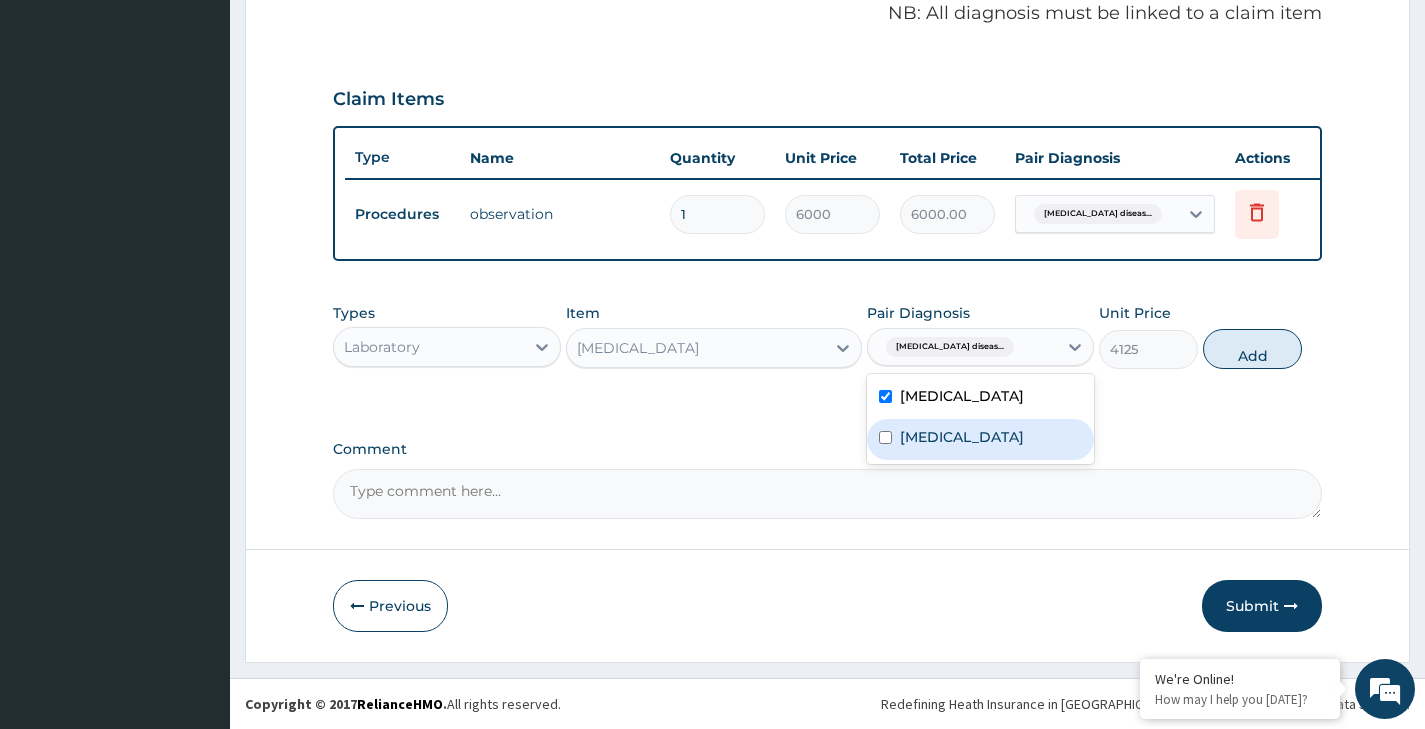 click on "Malaria" at bounding box center [962, 437] 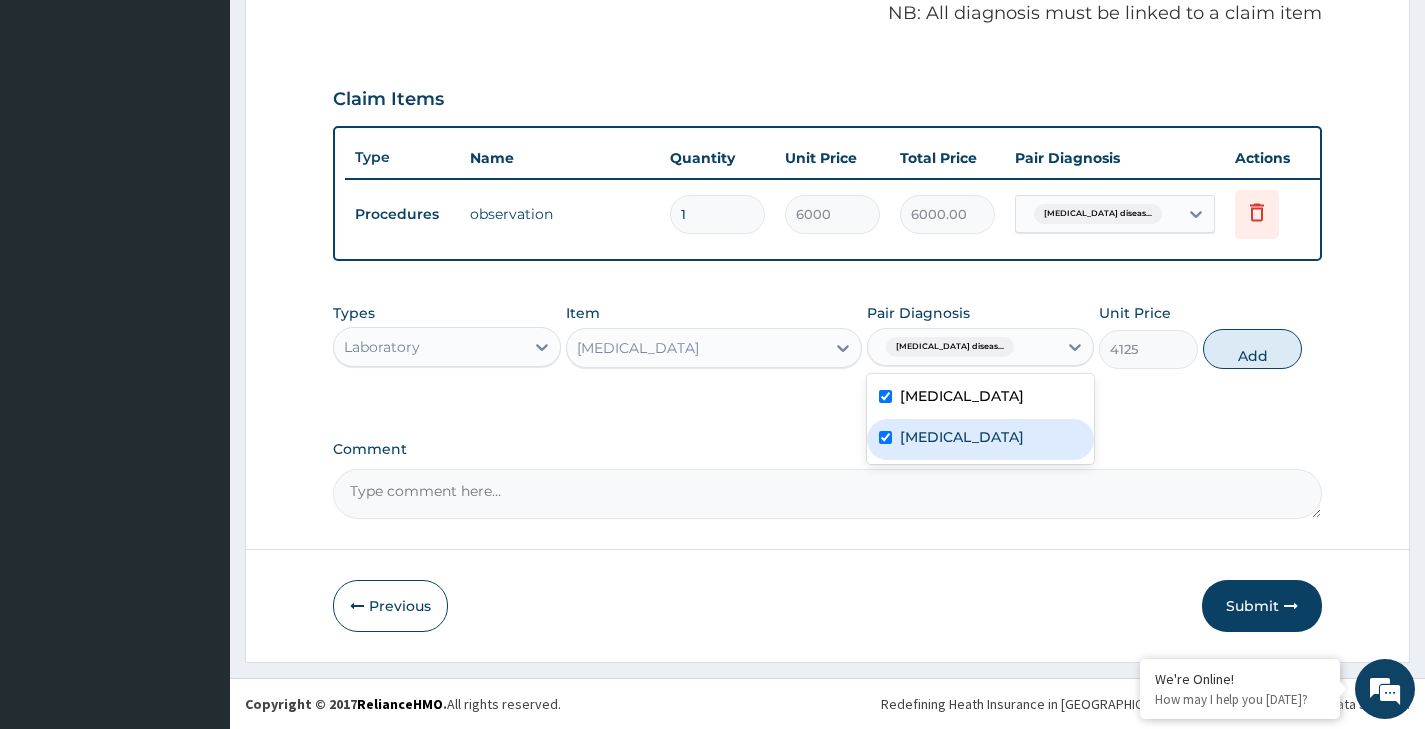 checkbox on "true" 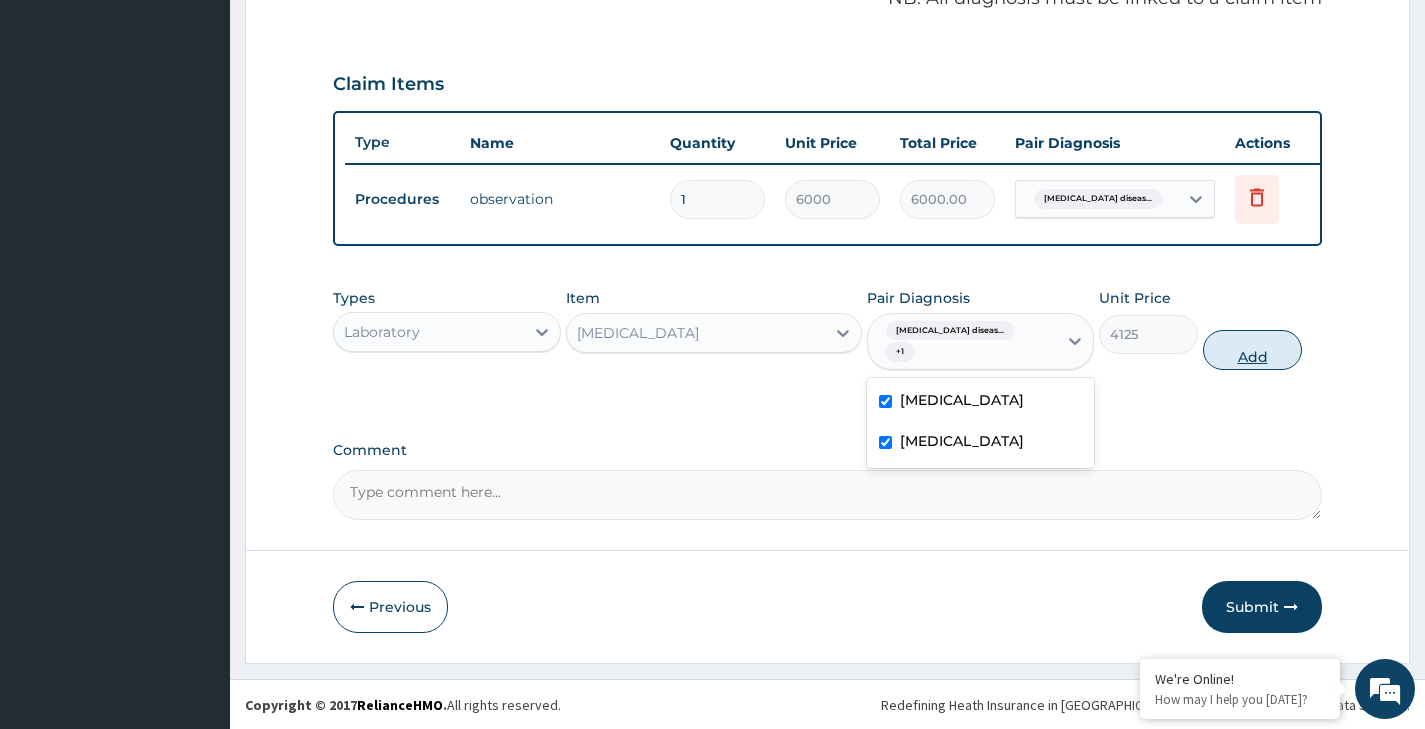 type on "0" 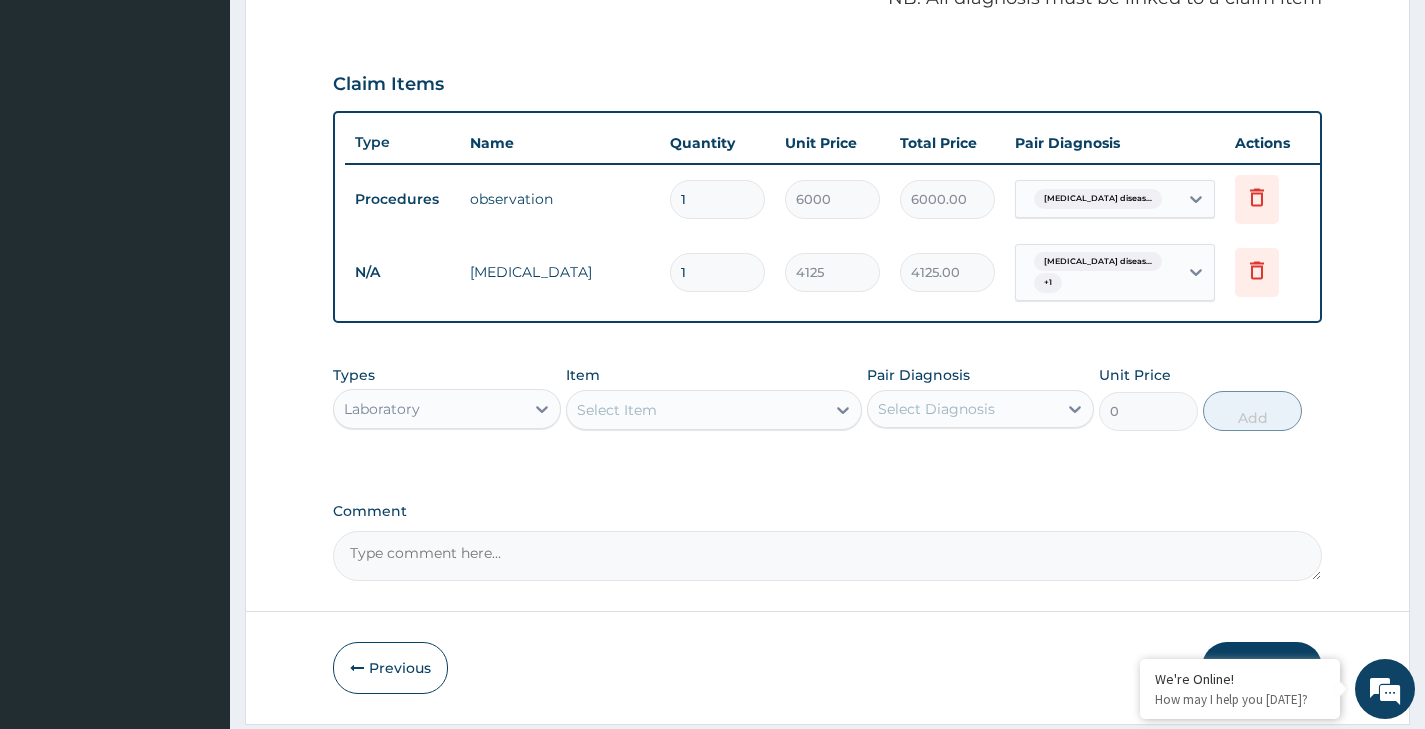 click on "Select Item" at bounding box center [696, 410] 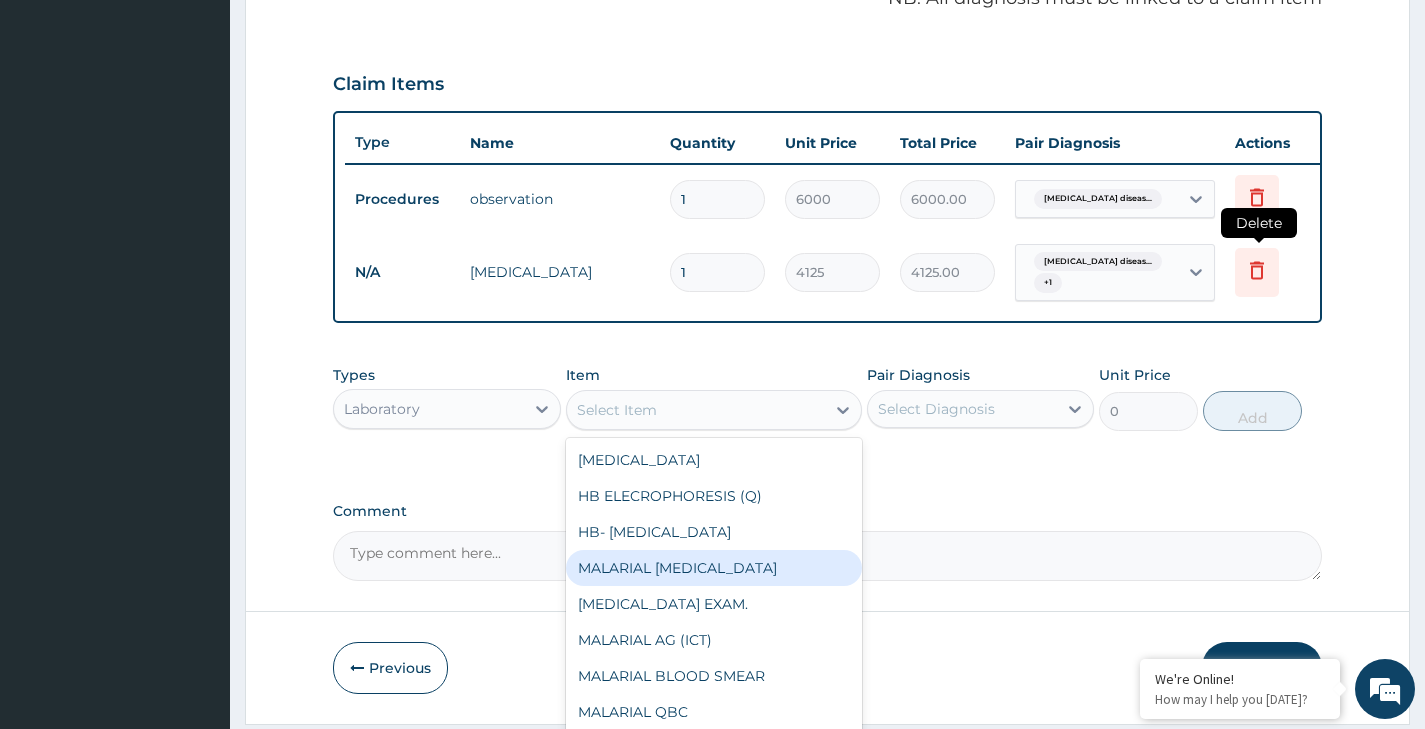 click 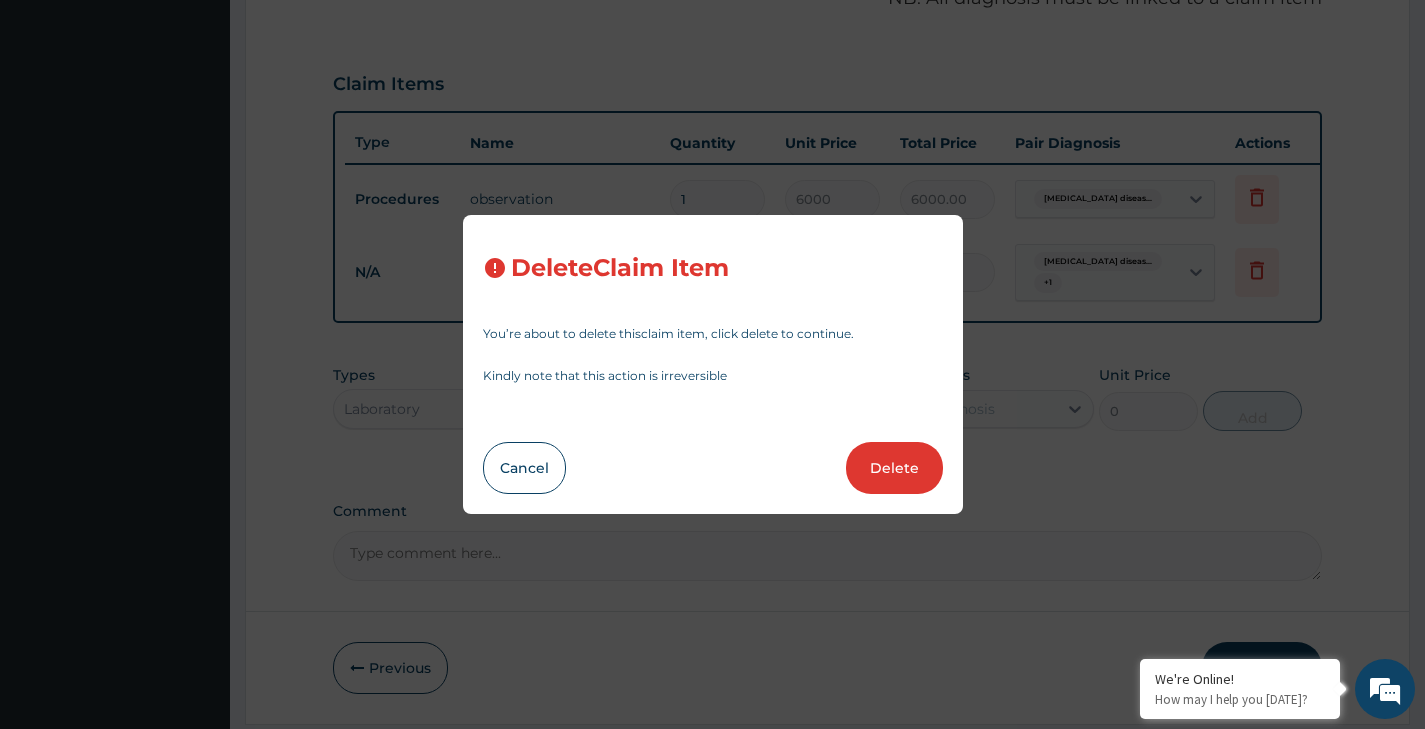 drag, startPoint x: 870, startPoint y: 469, endPoint x: 930, endPoint y: 435, distance: 68.96376 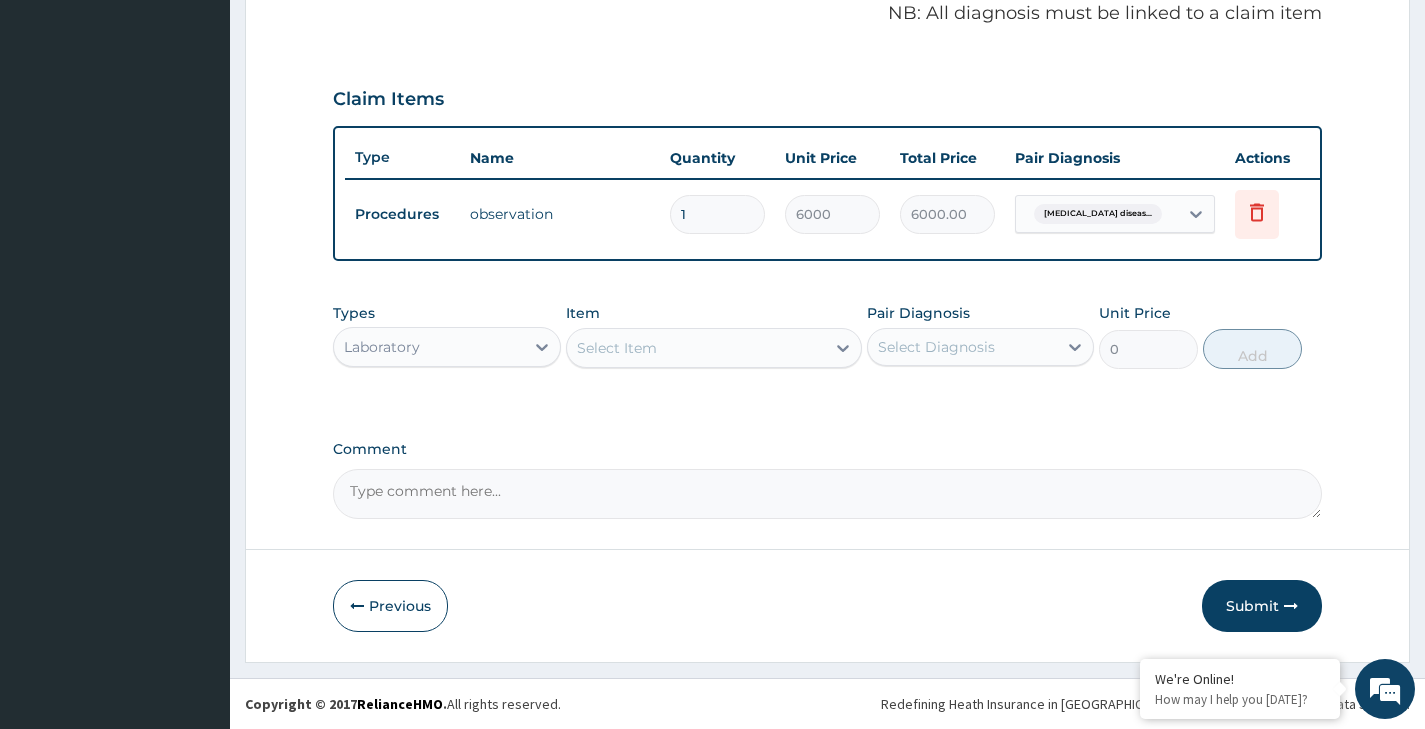 click on "Select Item" at bounding box center (617, 348) 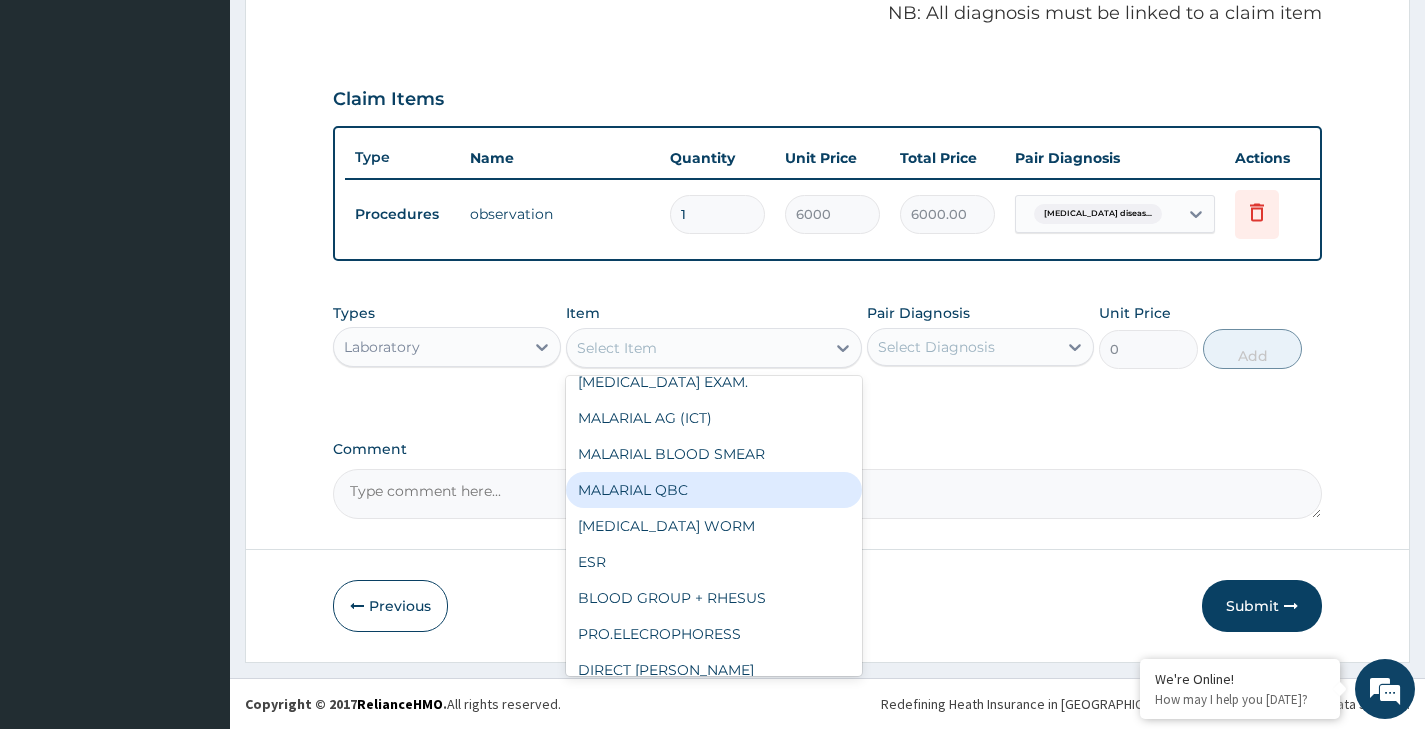 scroll, scrollTop: 347, scrollLeft: 0, axis: vertical 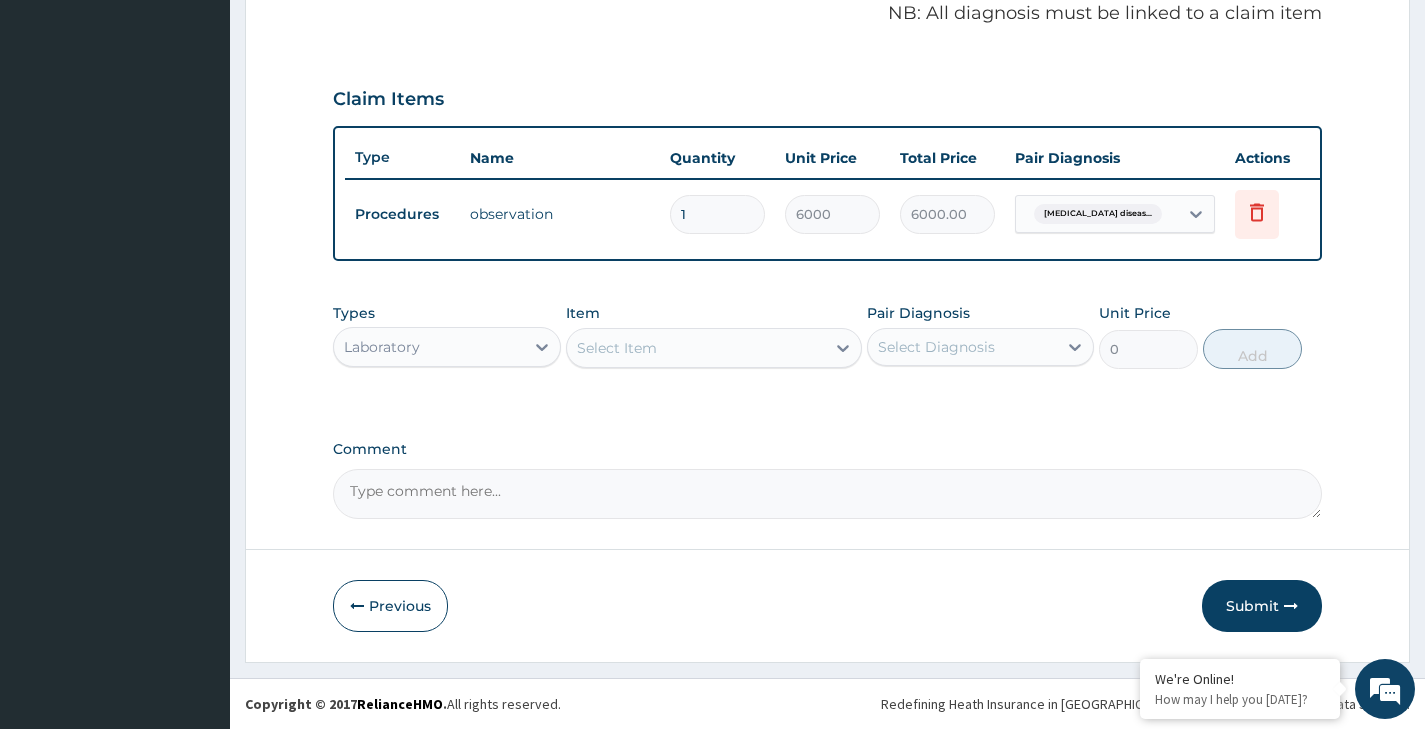 click on "Select Item" at bounding box center [617, 348] 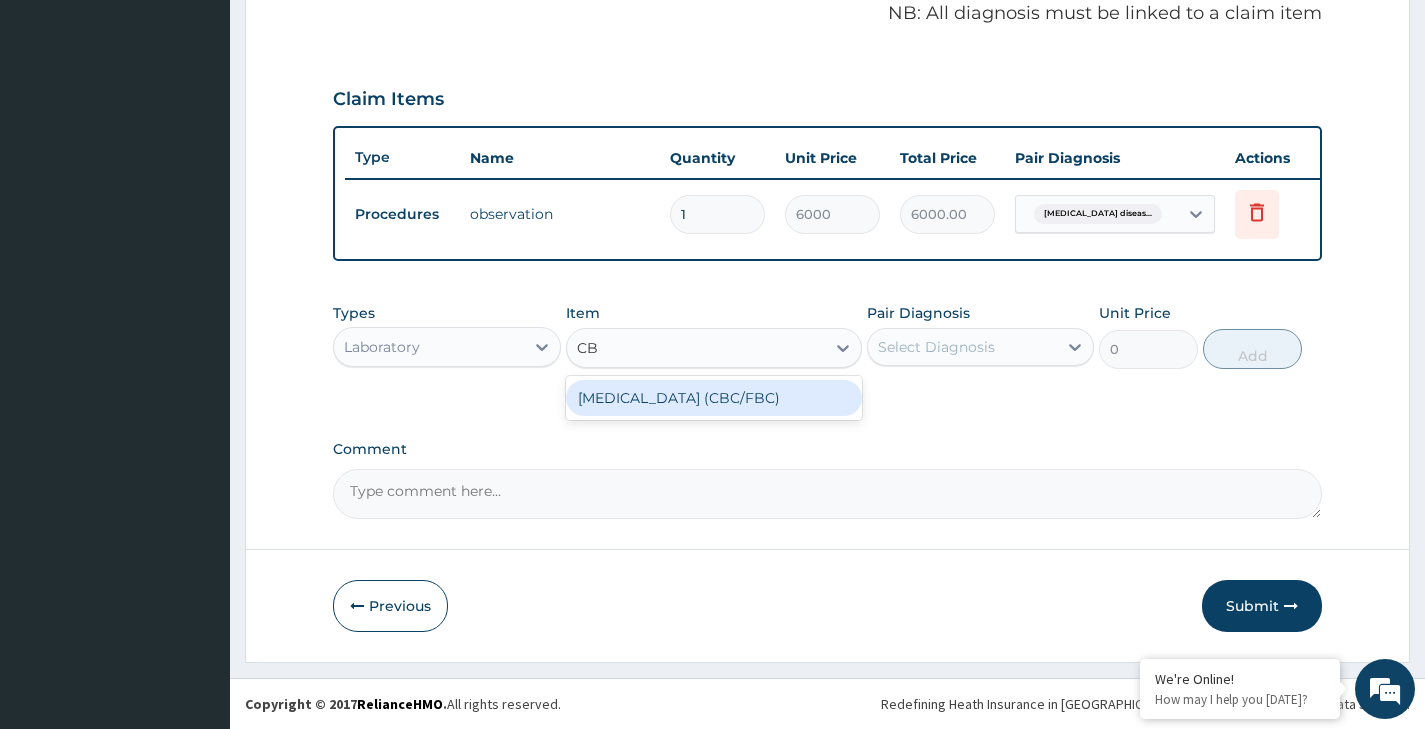 type on "CBC" 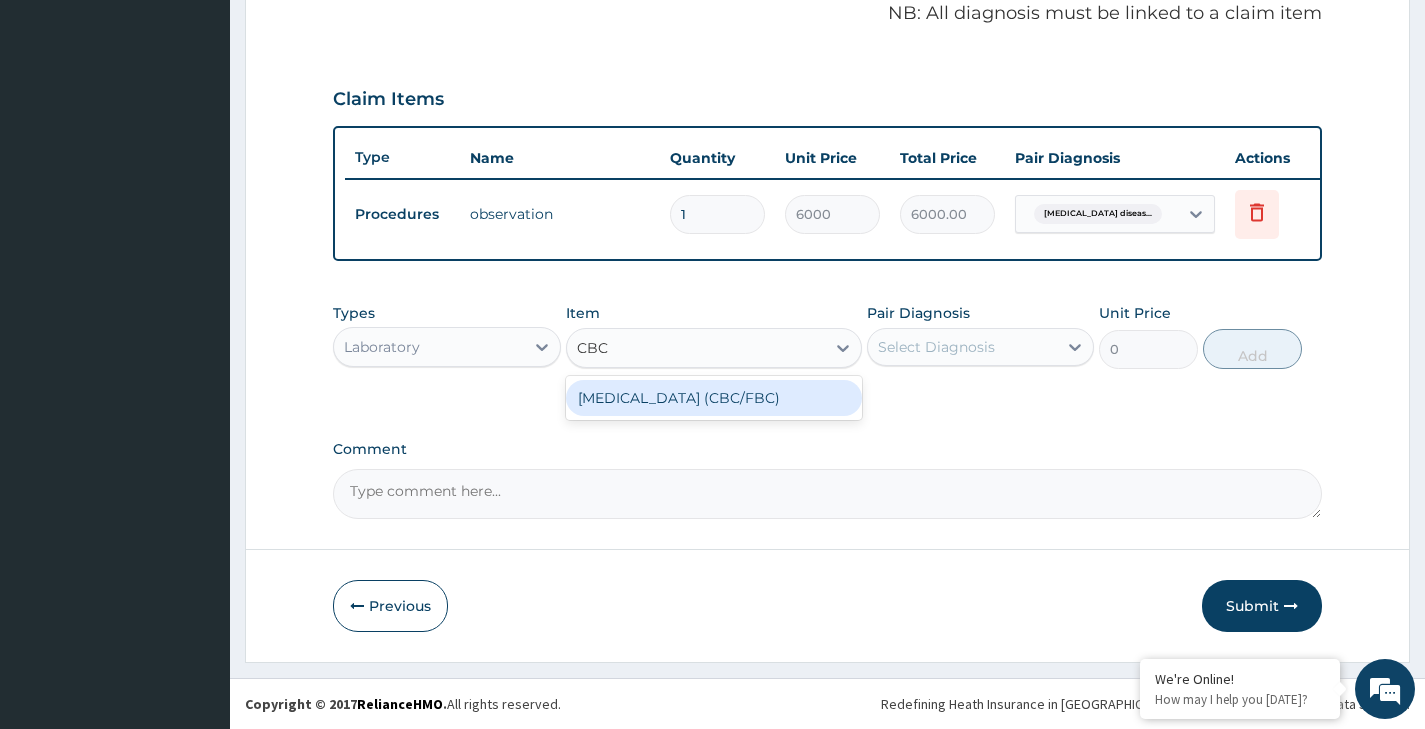 drag, startPoint x: 671, startPoint y: 402, endPoint x: 721, endPoint y: 397, distance: 50.24938 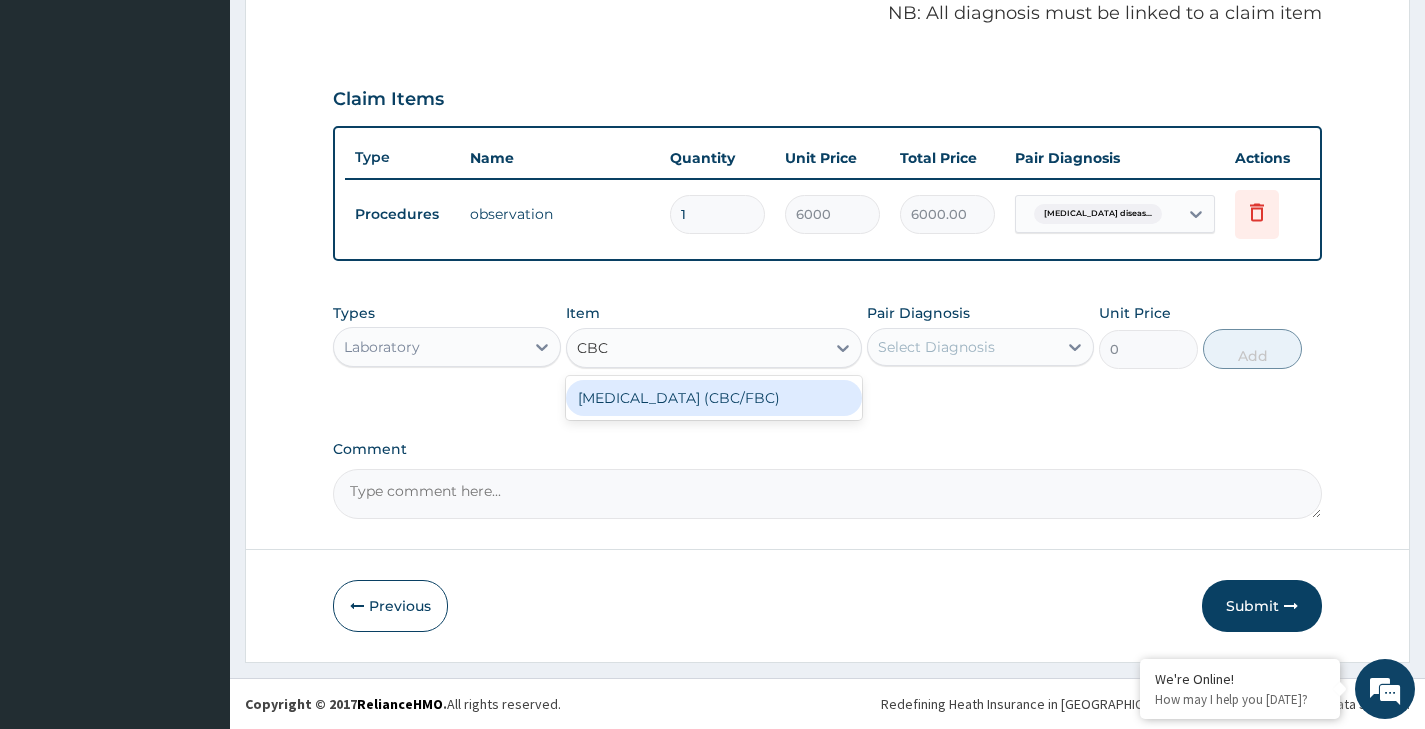 click on "COMPLETE BLOOD COUNT (CBC/FBC)" at bounding box center (714, 398) 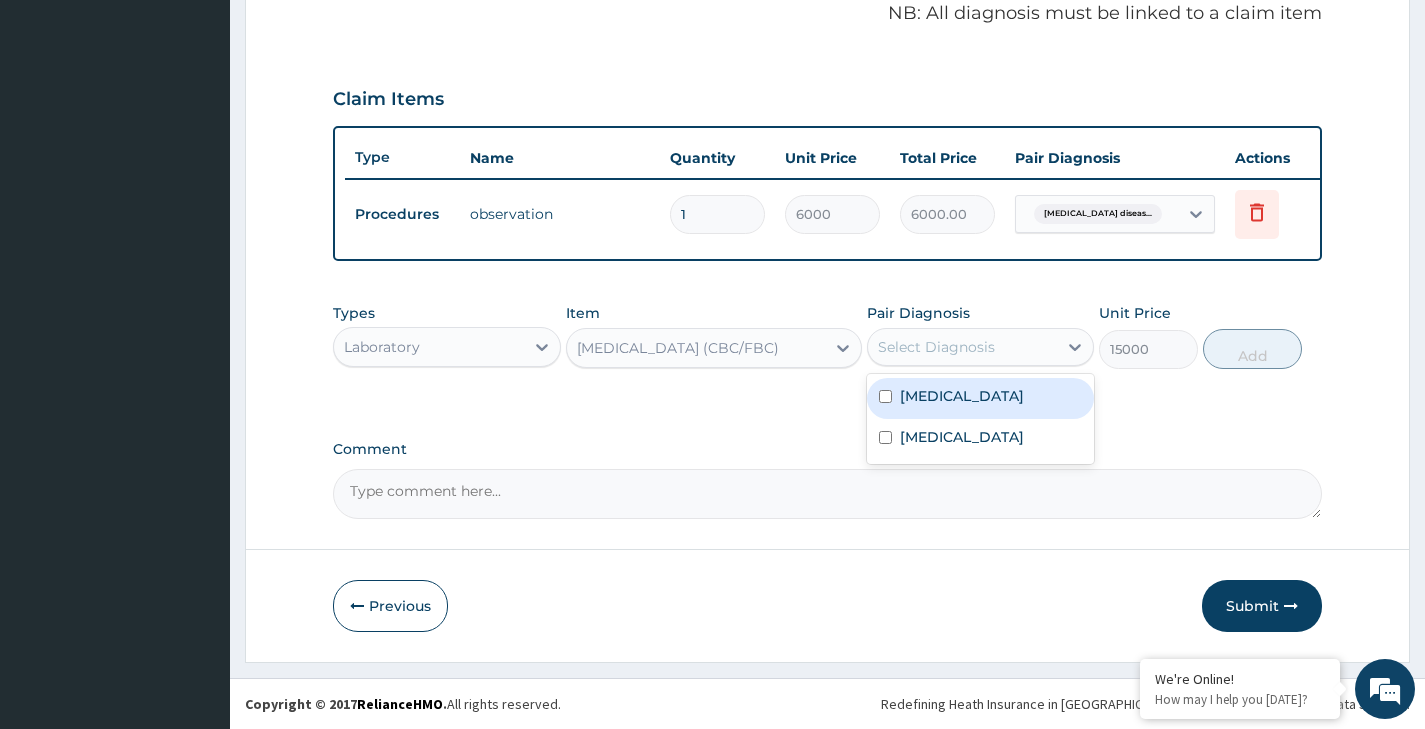 click on "Select Diagnosis" at bounding box center (962, 347) 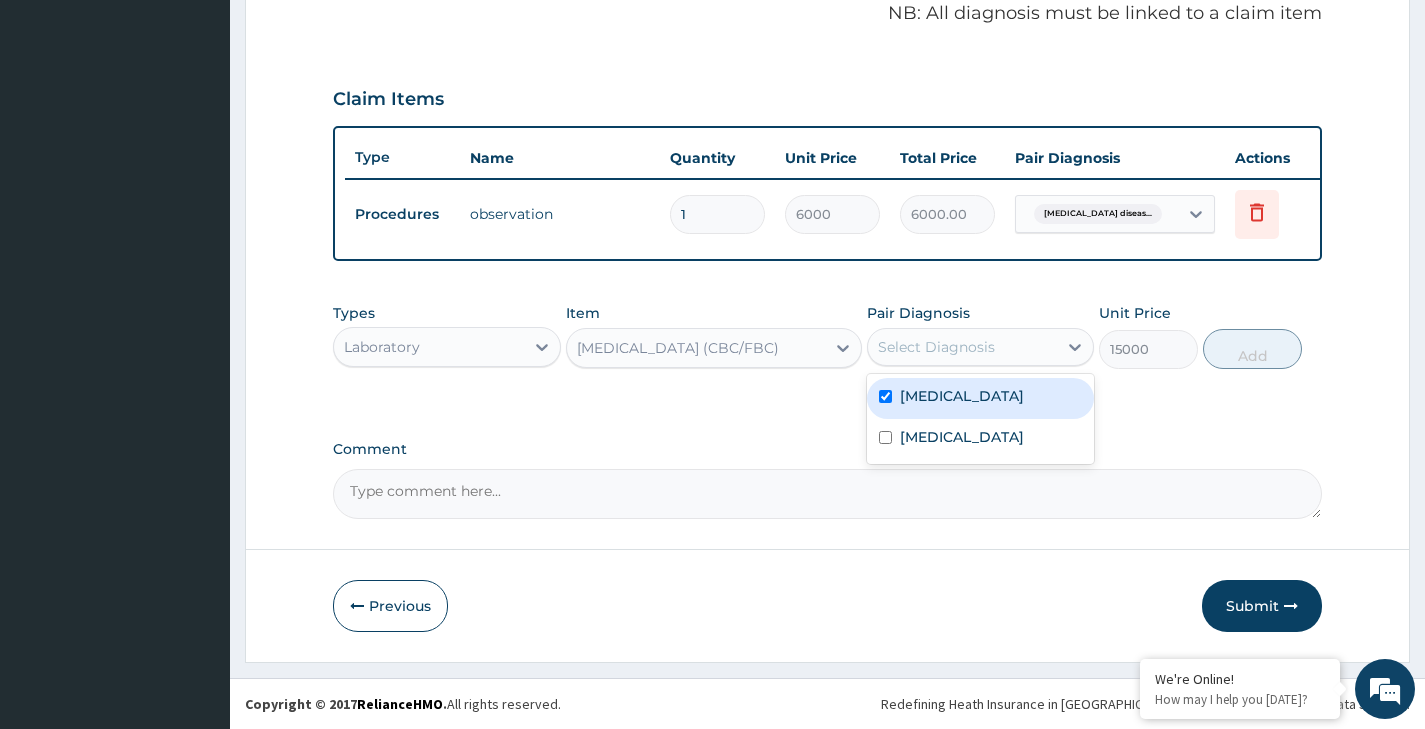 checkbox on "true" 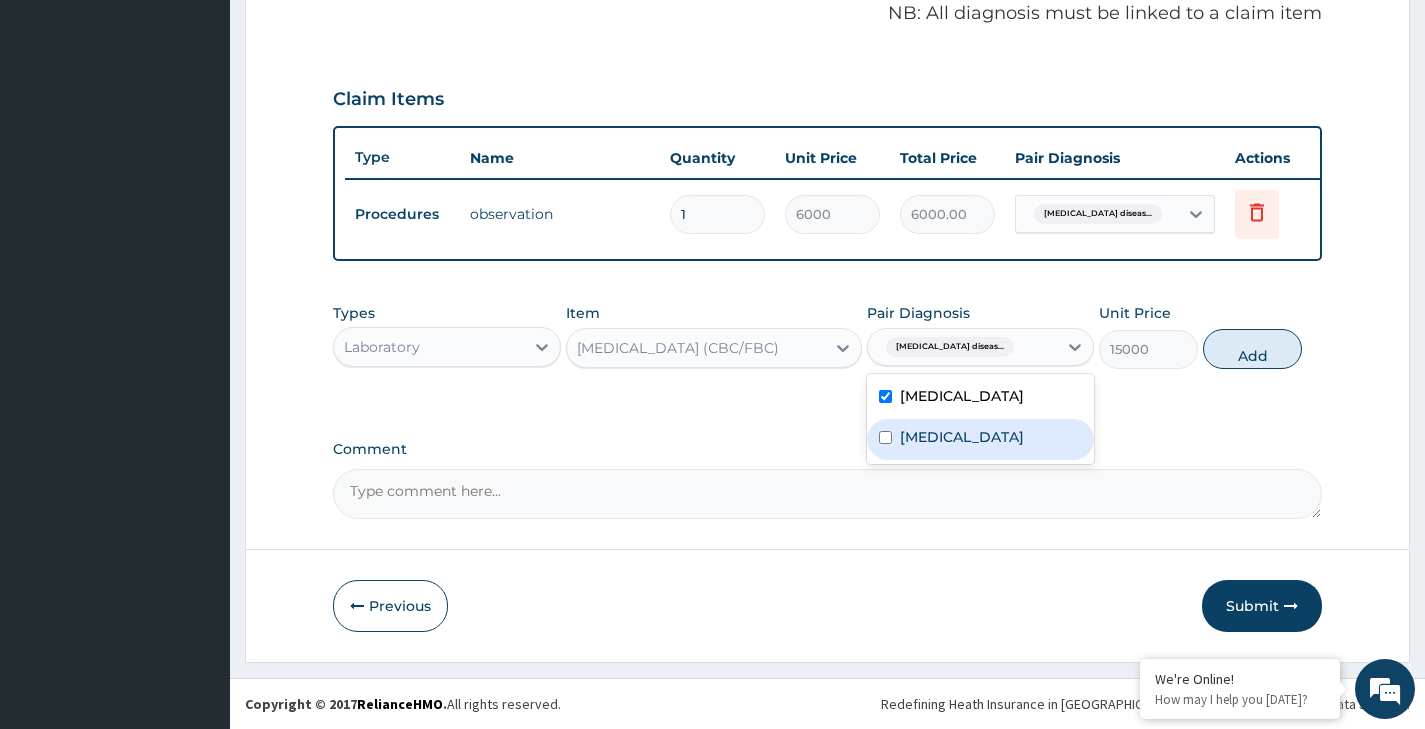 click on "Malaria" at bounding box center (980, 439) 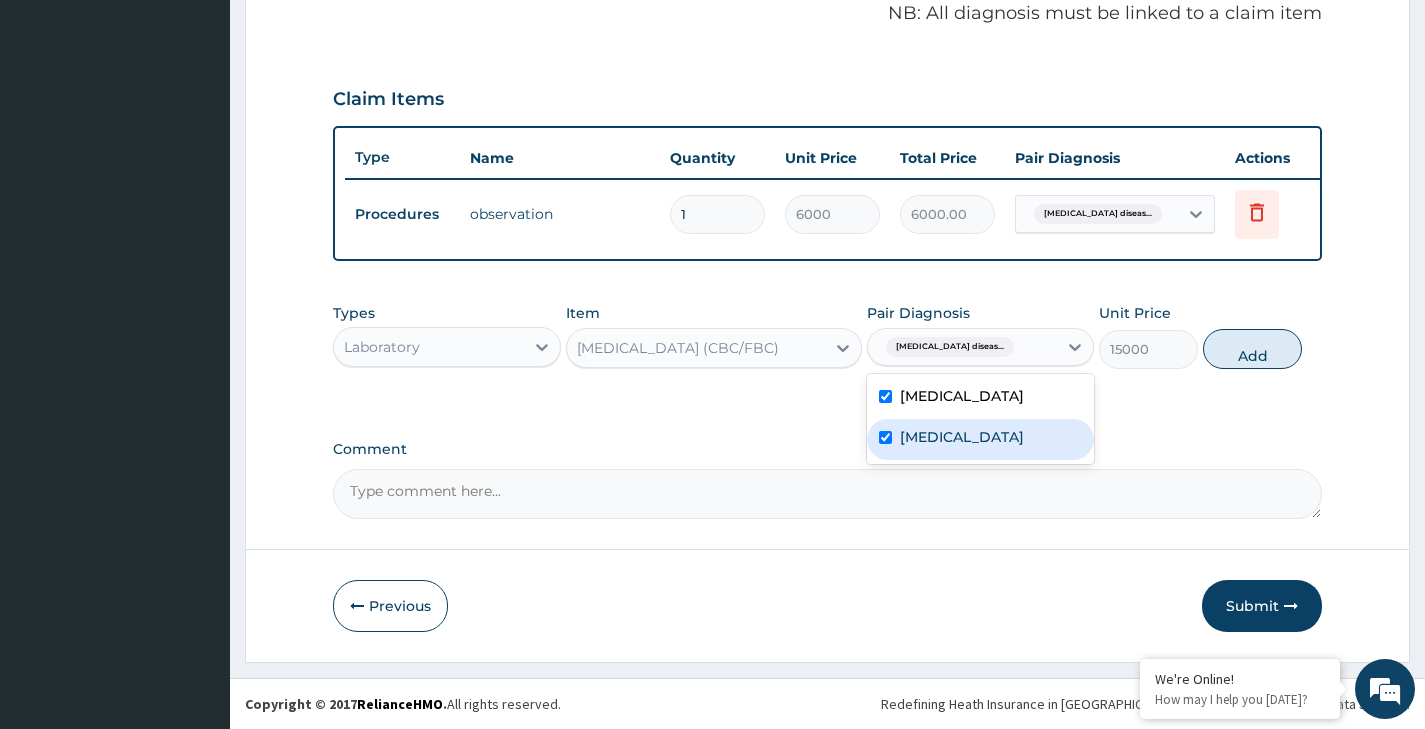 checkbox on "true" 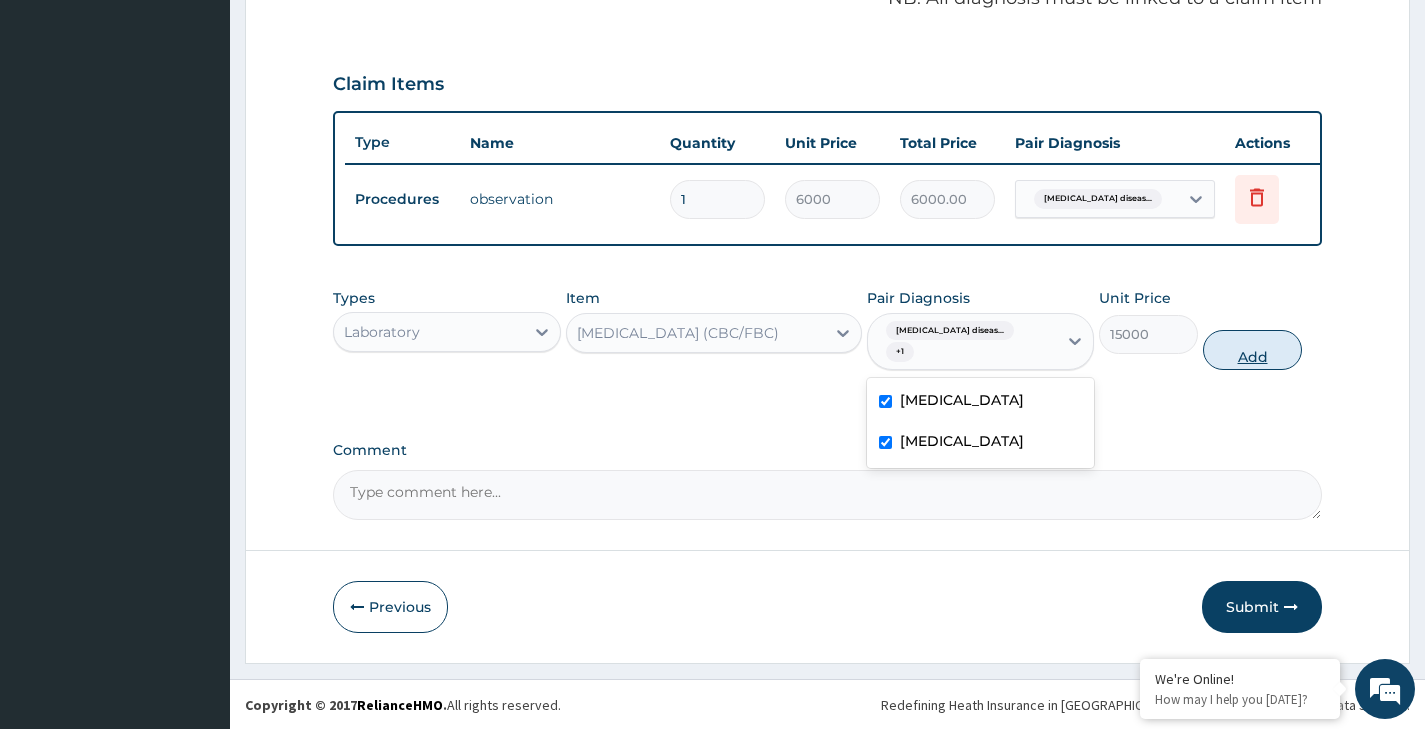 click on "Add" at bounding box center [1252, 350] 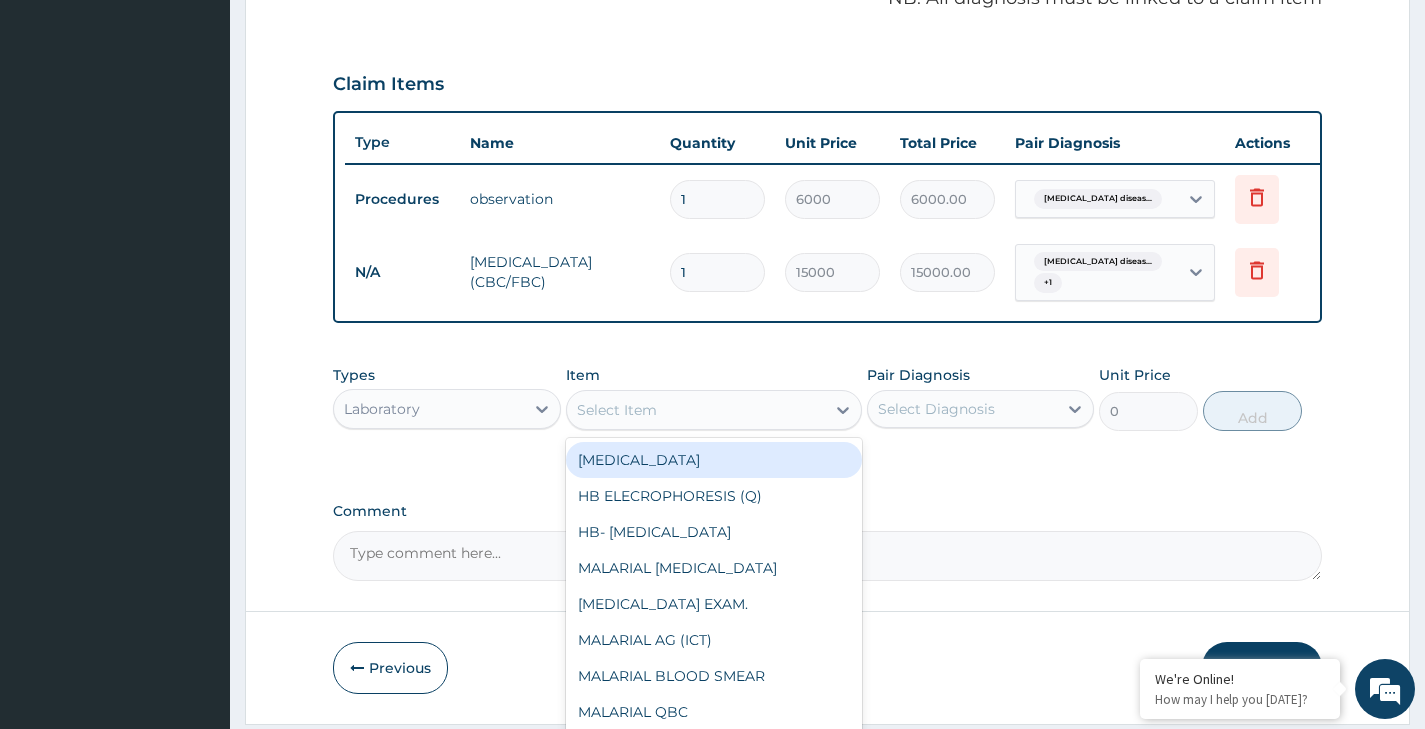 click on "Select Item" at bounding box center (617, 410) 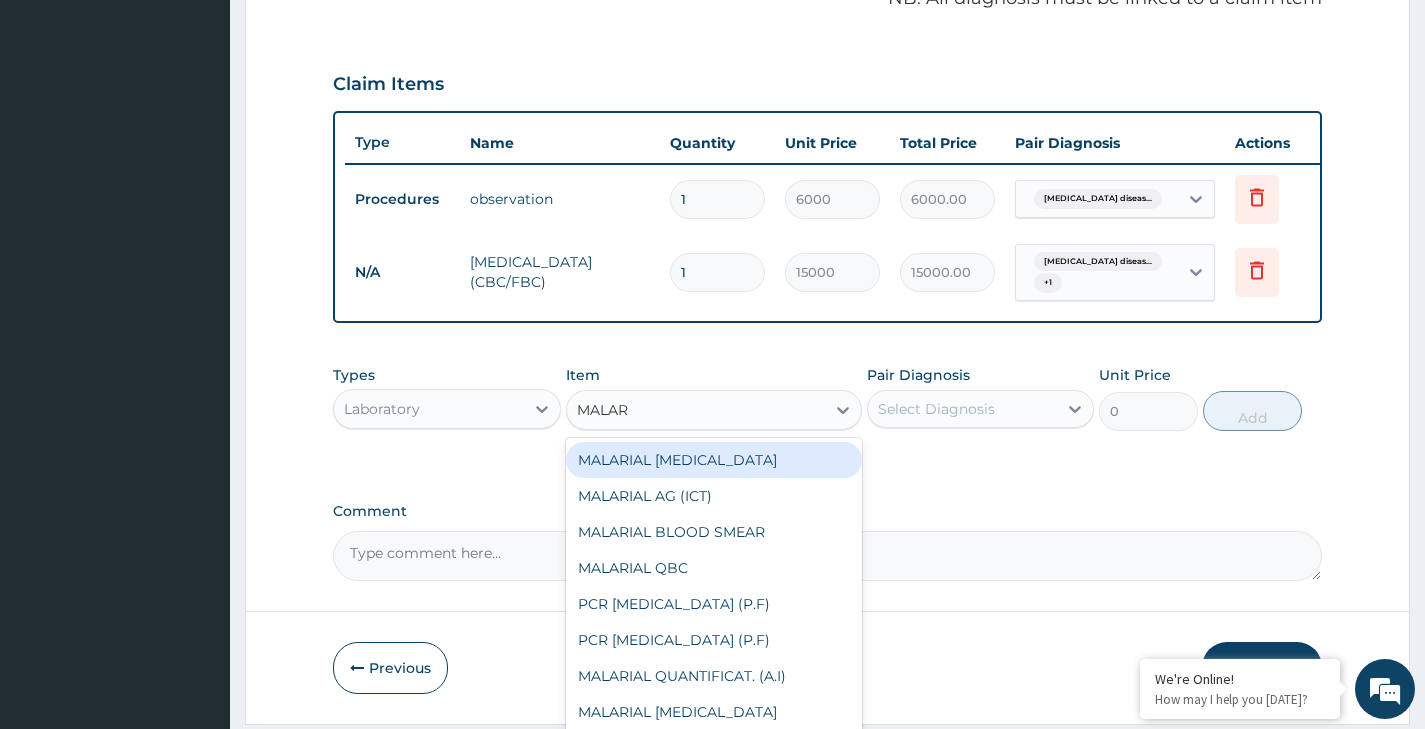 type on "MALARI" 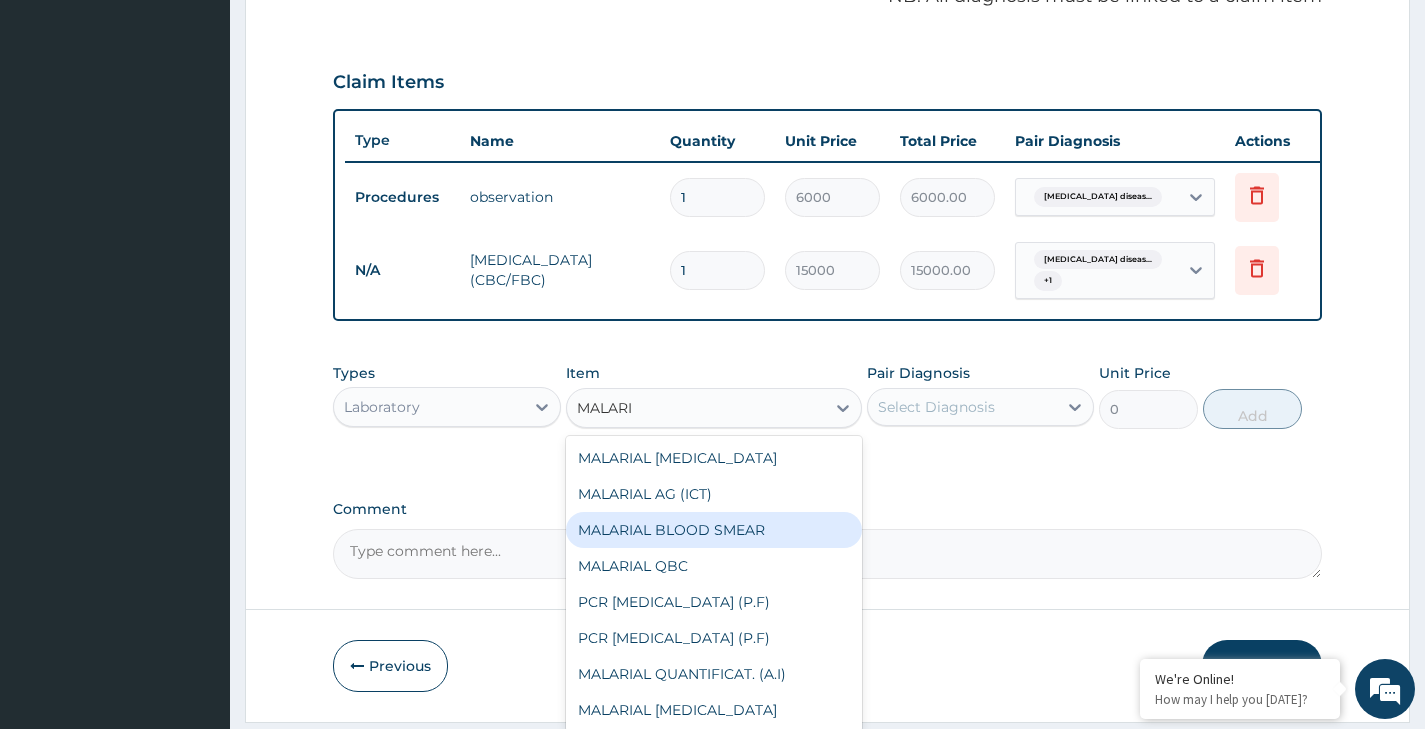 scroll, scrollTop: 710, scrollLeft: 0, axis: vertical 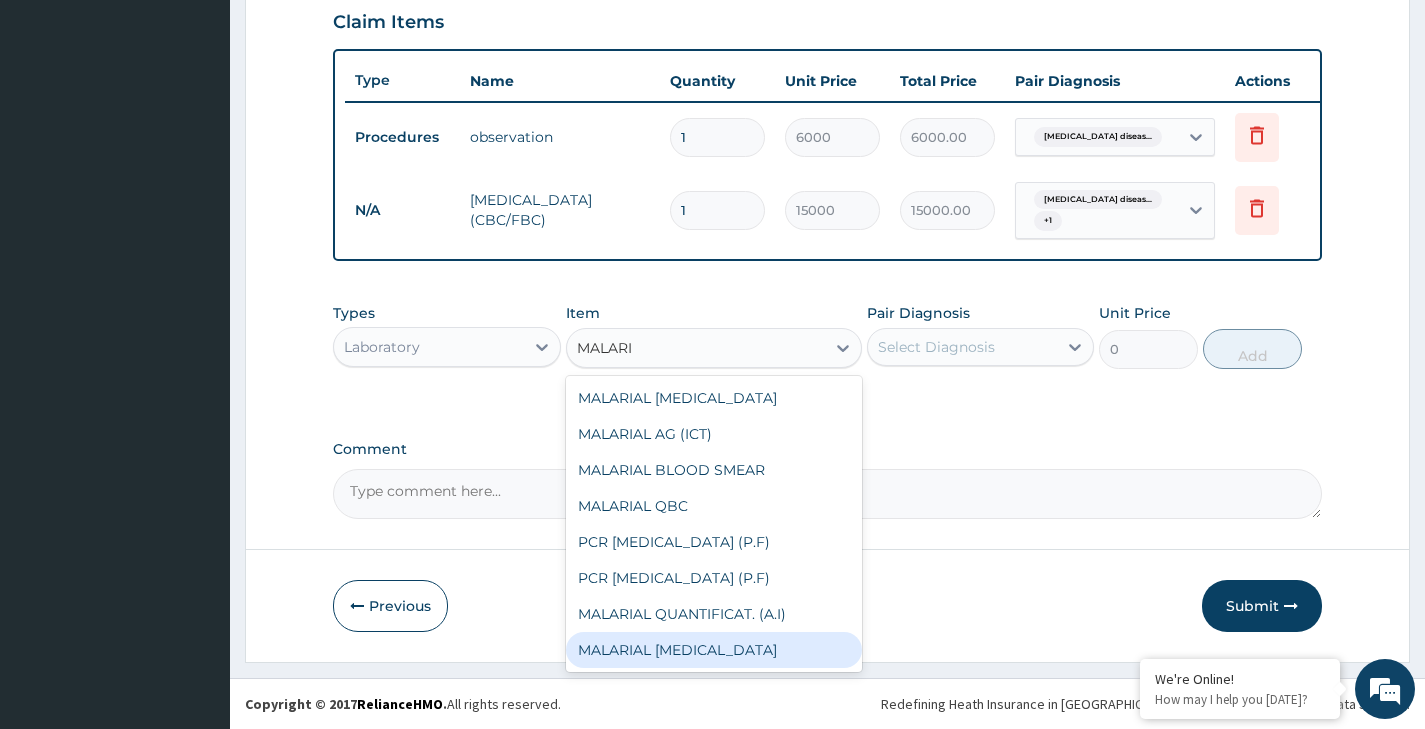 click on "MALARIAL PARASITE" at bounding box center [714, 650] 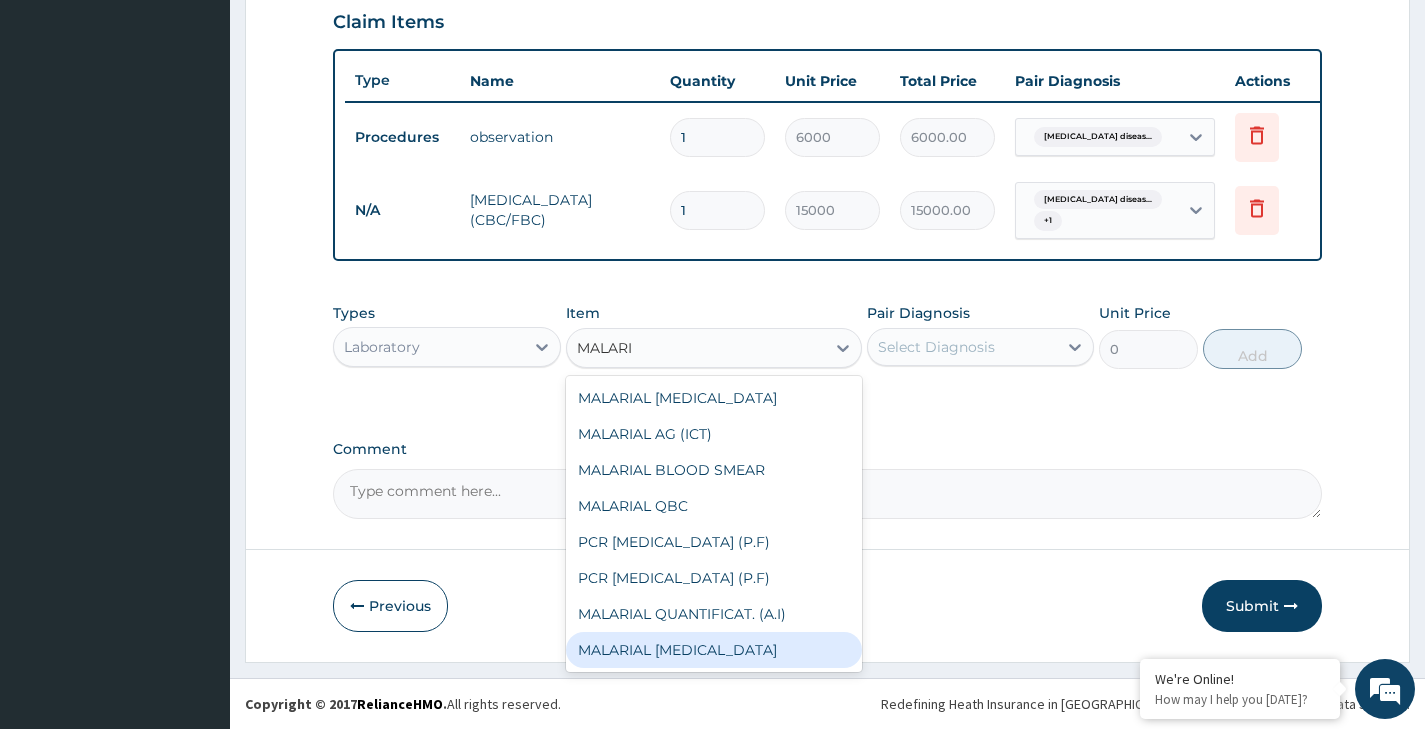 type 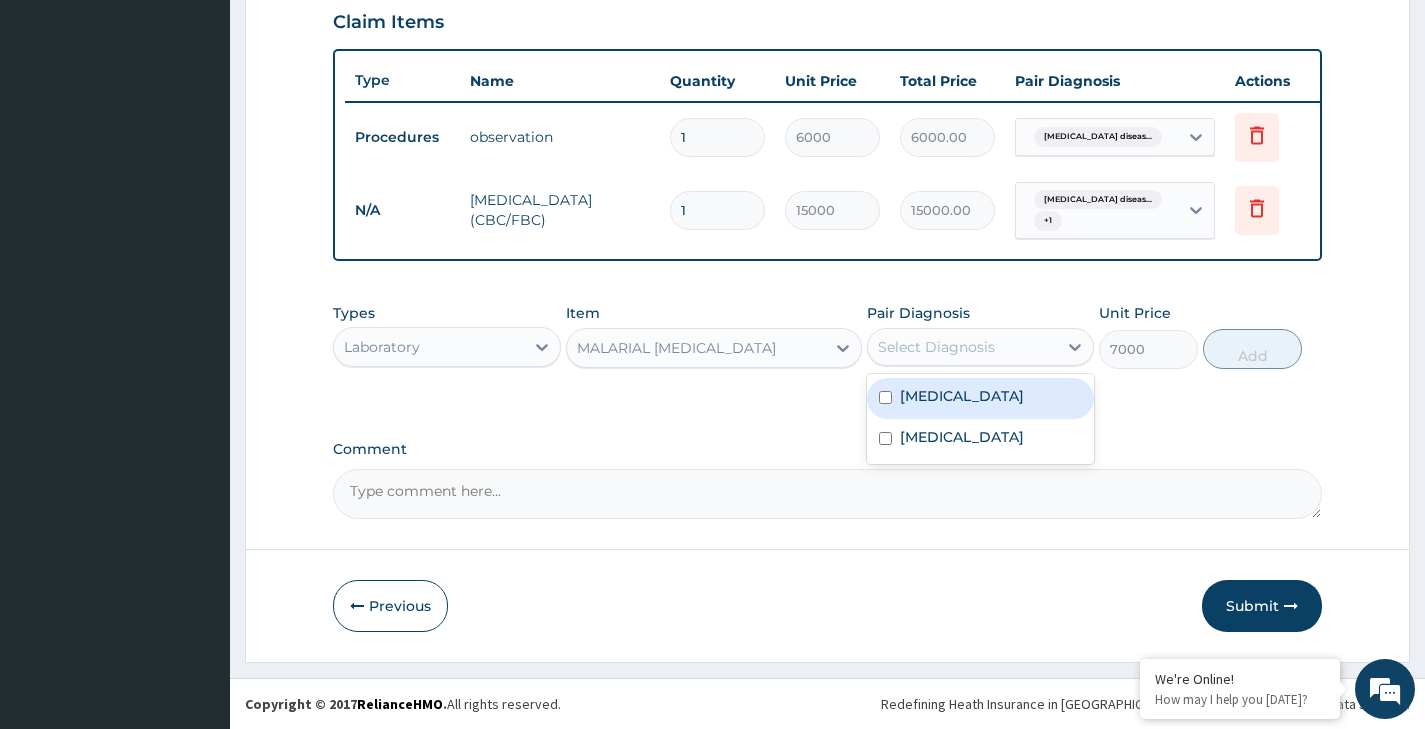 click on "Select Diagnosis" at bounding box center (962, 347) 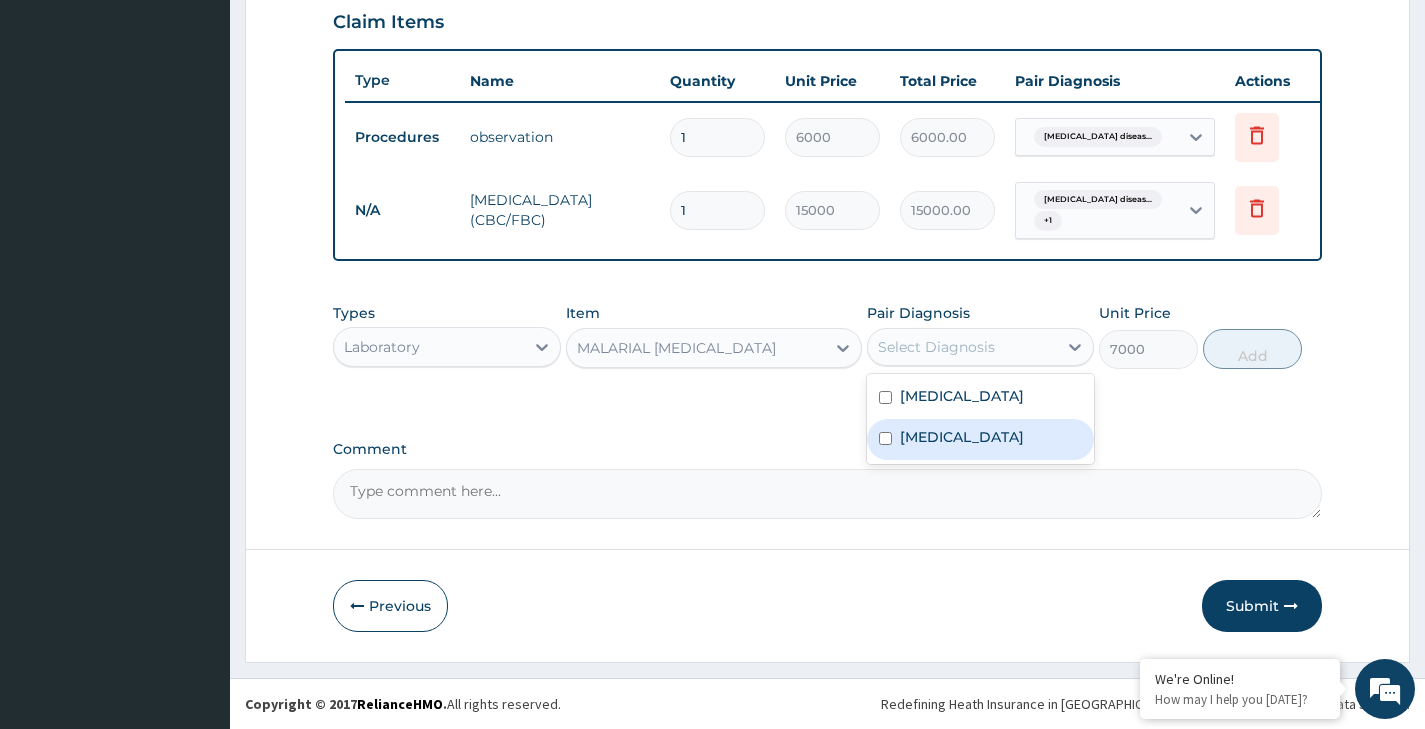 click on "Malaria" at bounding box center (980, 439) 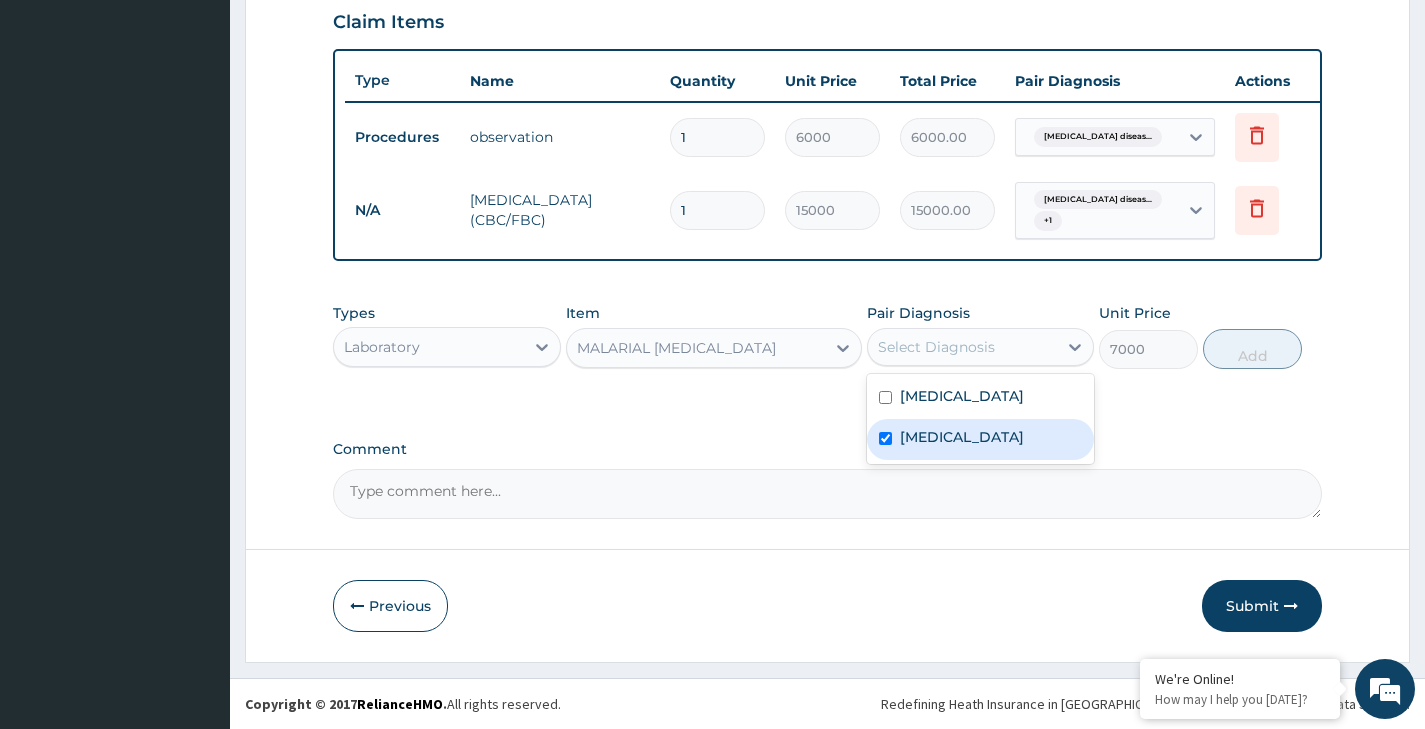checkbox on "true" 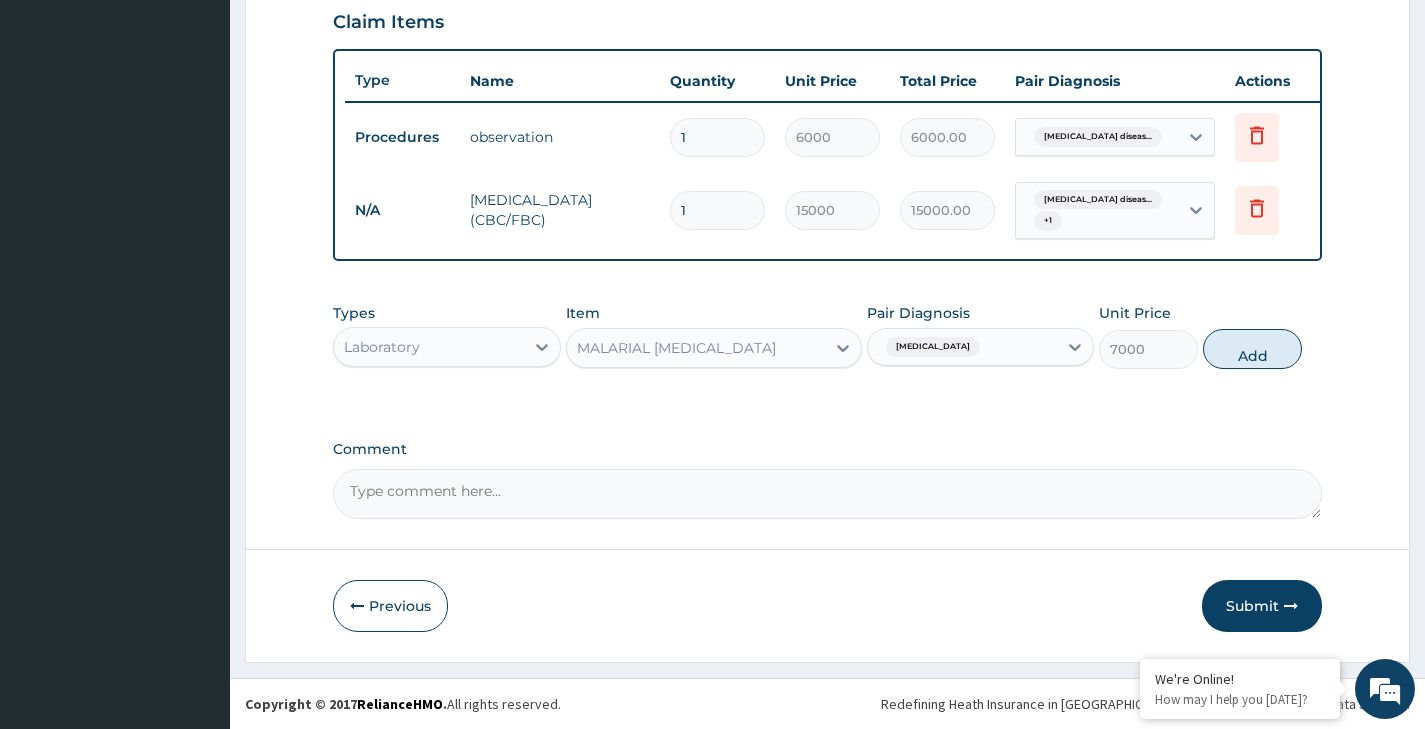 drag, startPoint x: 1261, startPoint y: 352, endPoint x: 626, endPoint y: 455, distance: 643.2993 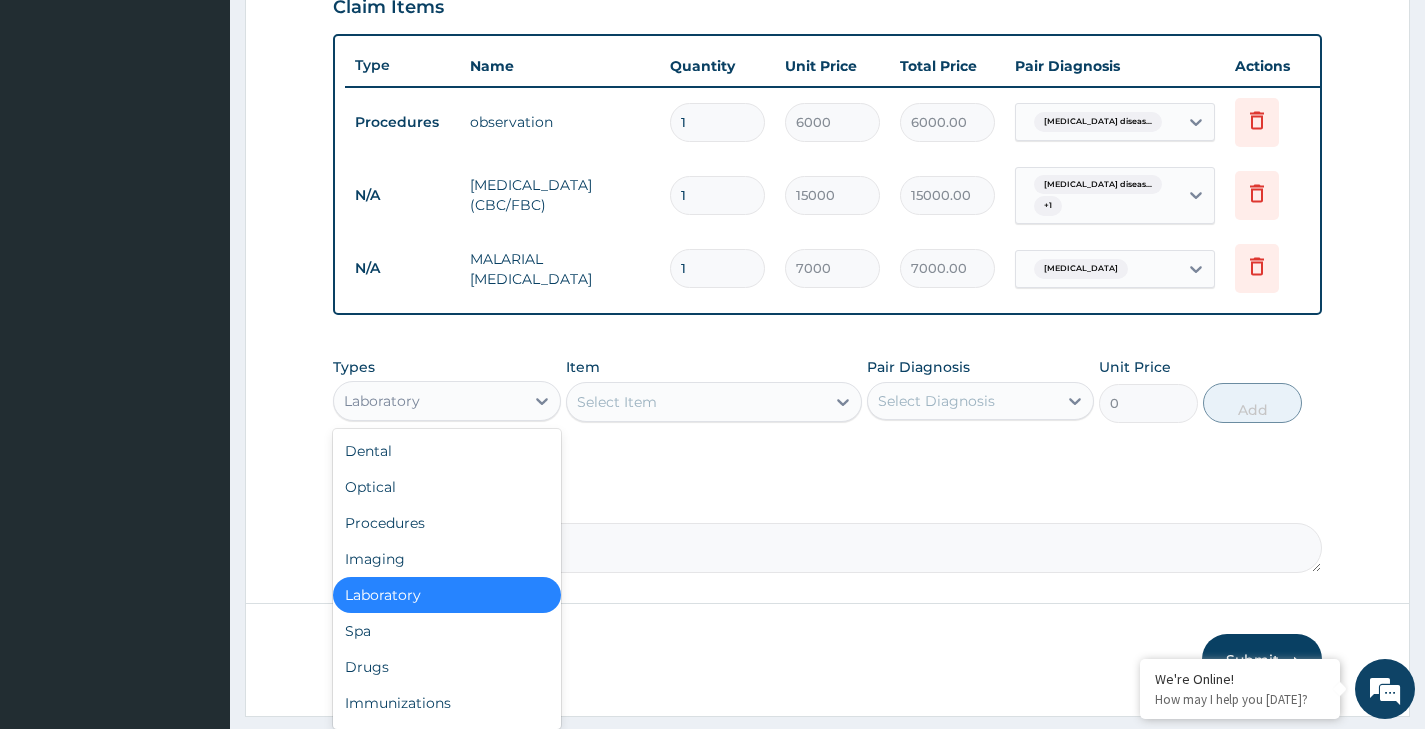 click on "Laboratory" at bounding box center (382, 401) 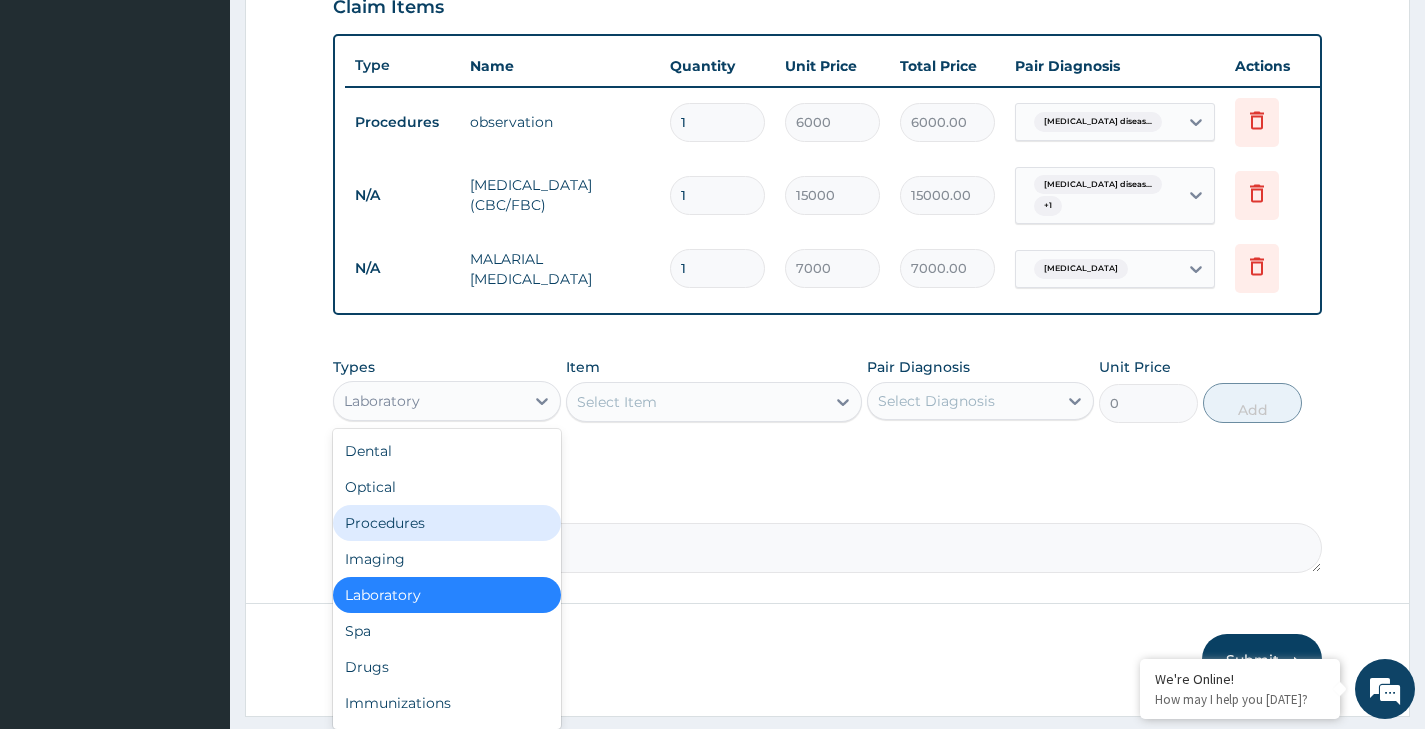 click on "Procedures" at bounding box center (446, 523) 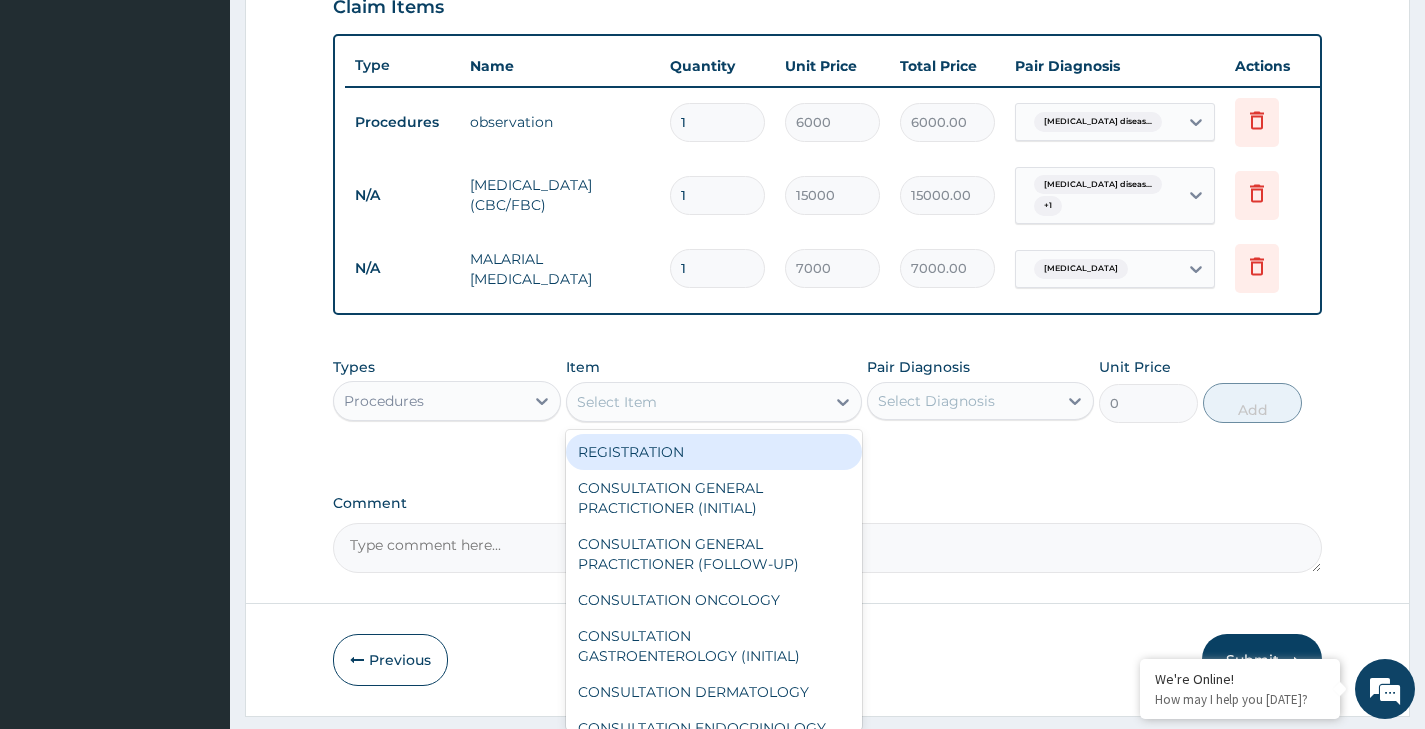 click on "Select Item" at bounding box center (696, 402) 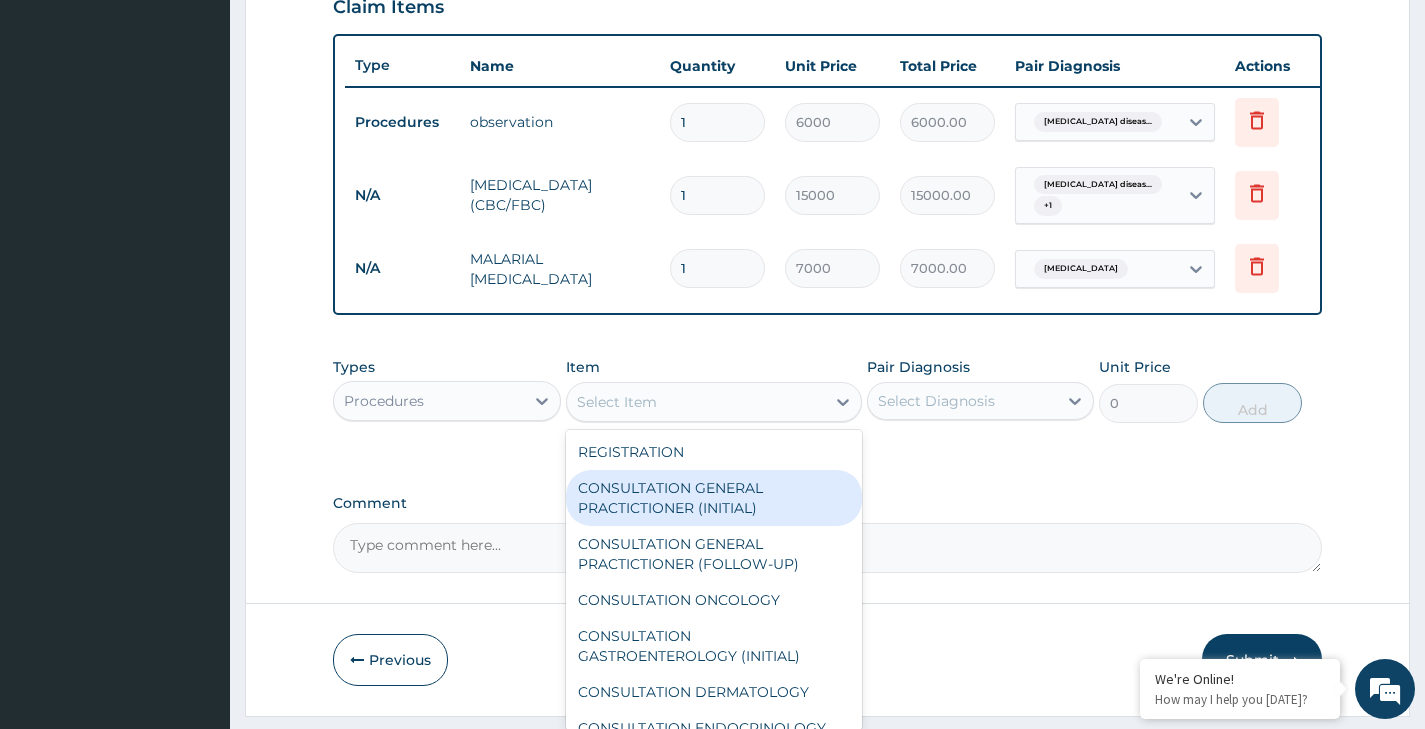 drag, startPoint x: 644, startPoint y: 491, endPoint x: 728, endPoint y: 465, distance: 87.93179 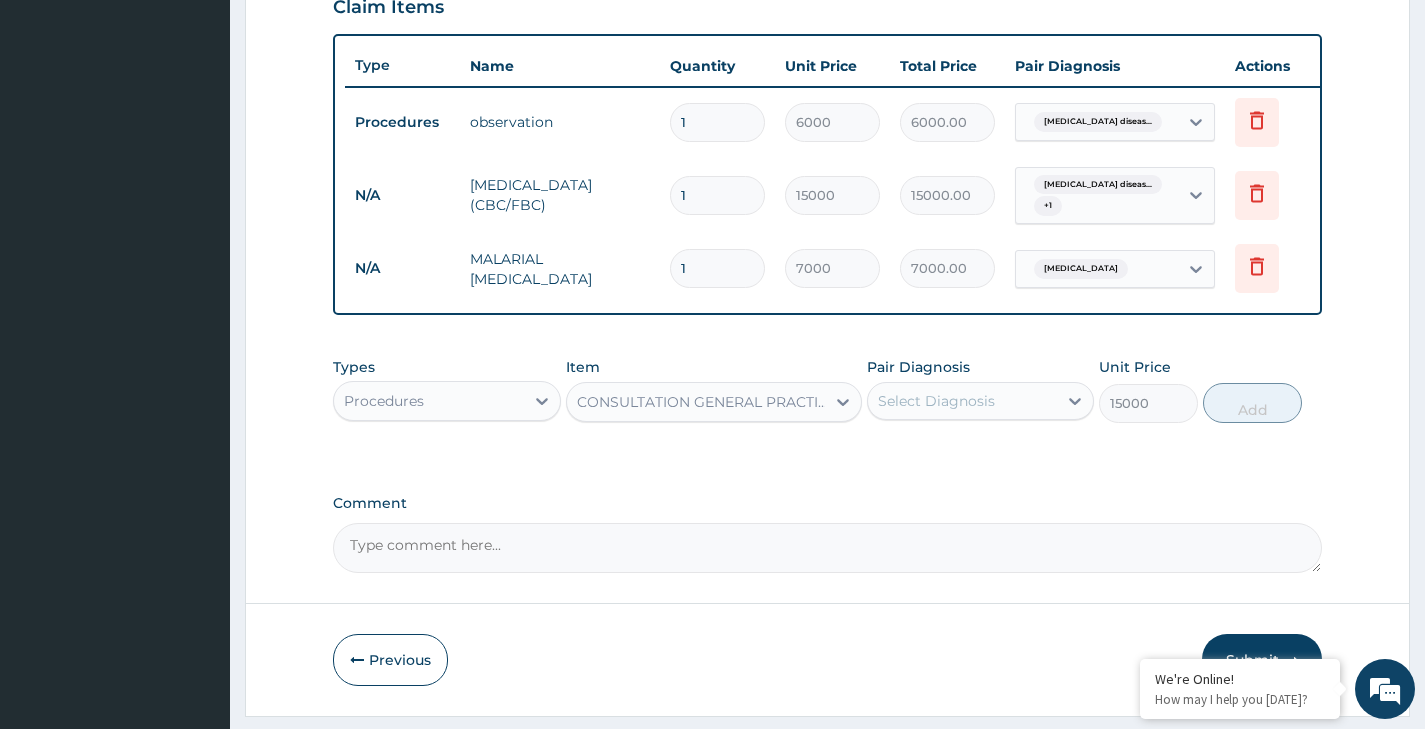 click on "Pair Diagnosis Select Diagnosis" at bounding box center [980, 390] 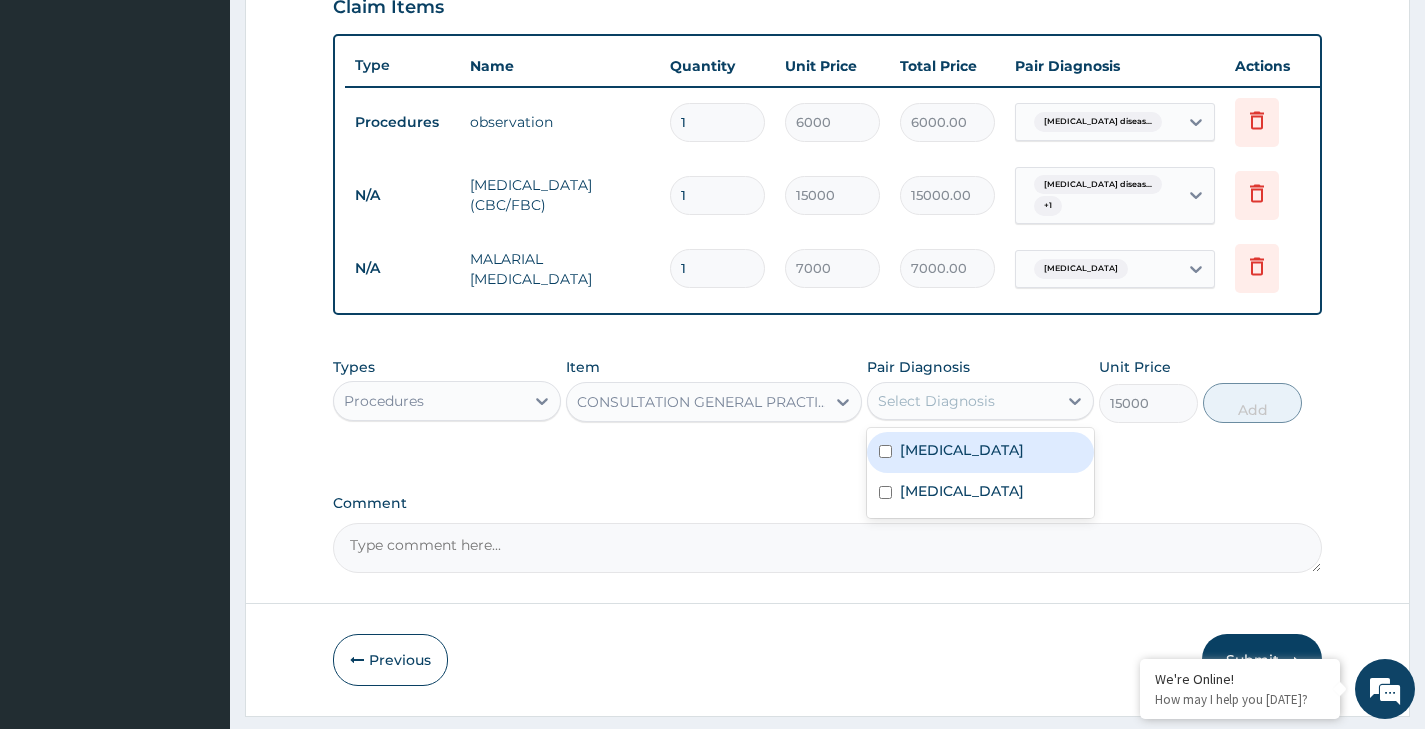 click on "Gastroesophageal reflux disease" at bounding box center (962, 450) 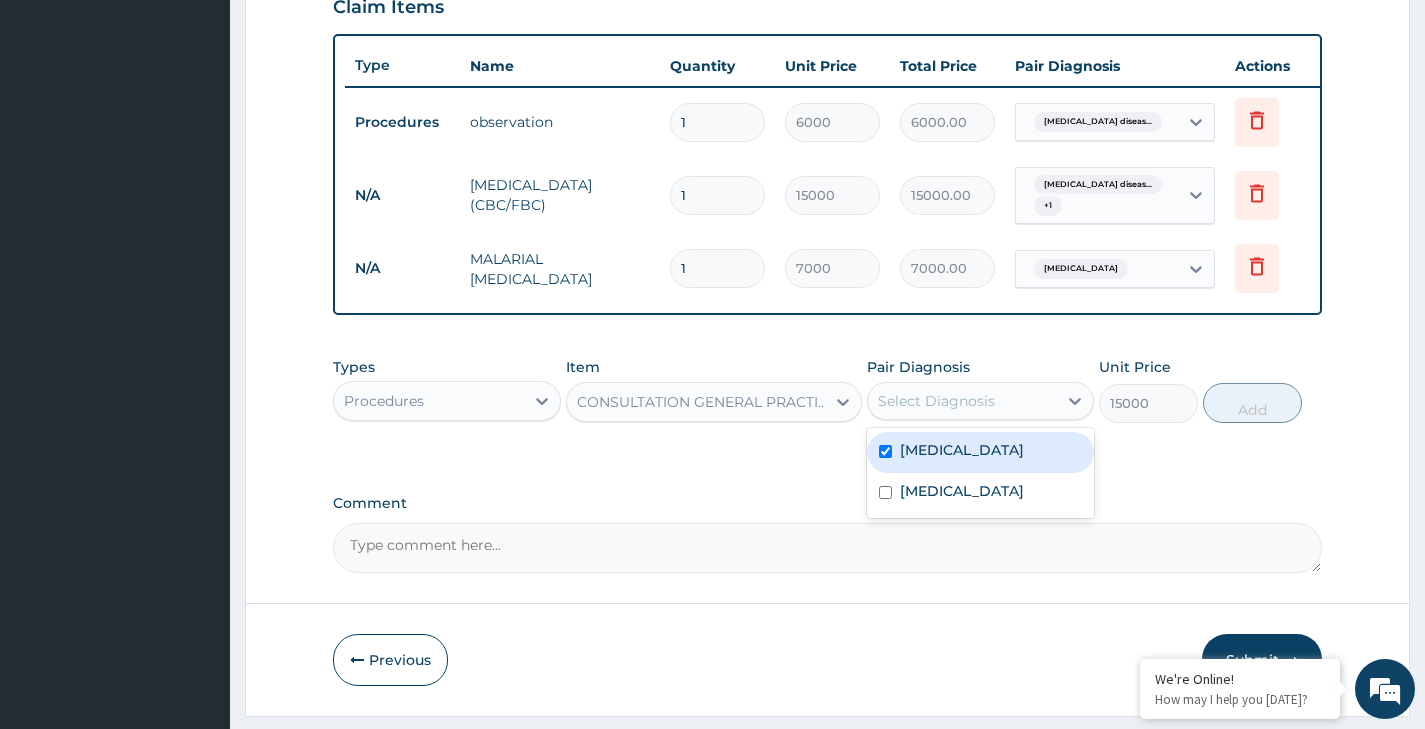checkbox on "true" 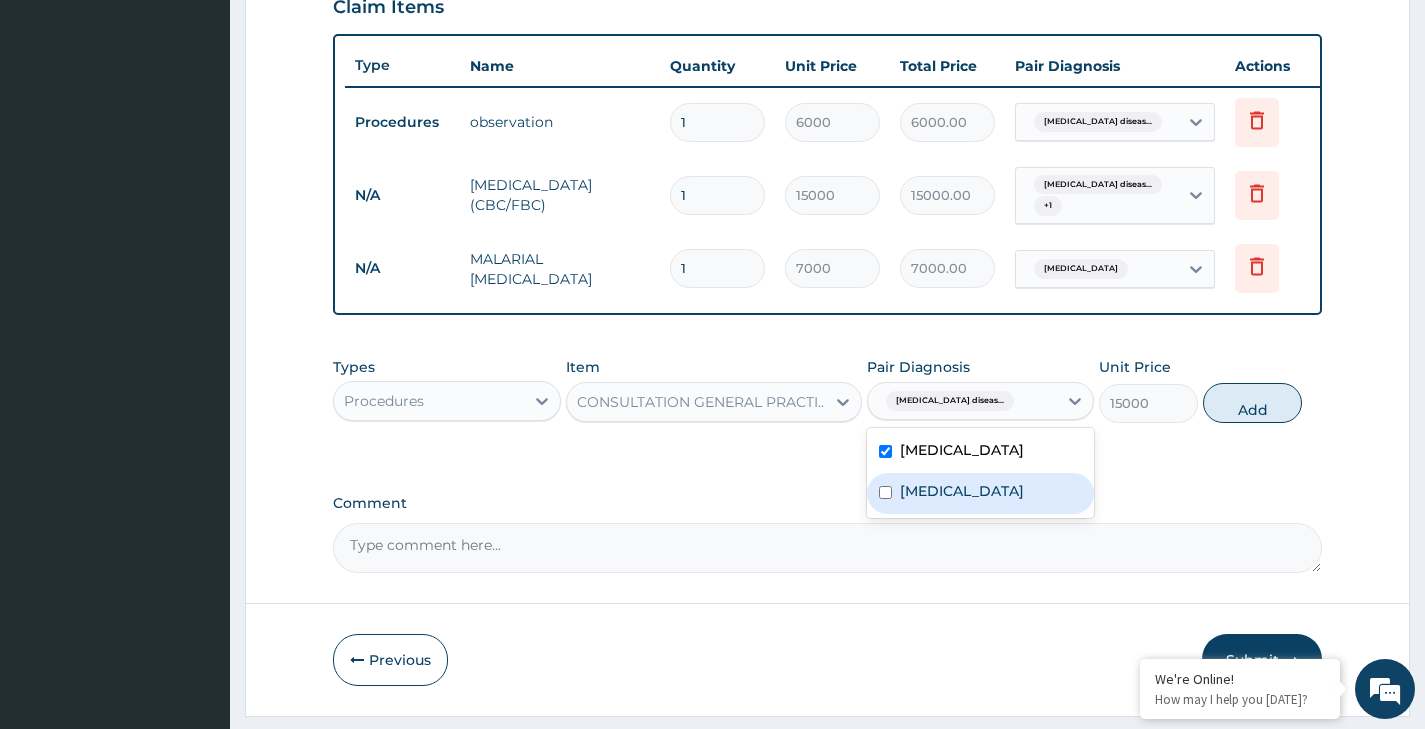 click on "Malaria" at bounding box center (962, 491) 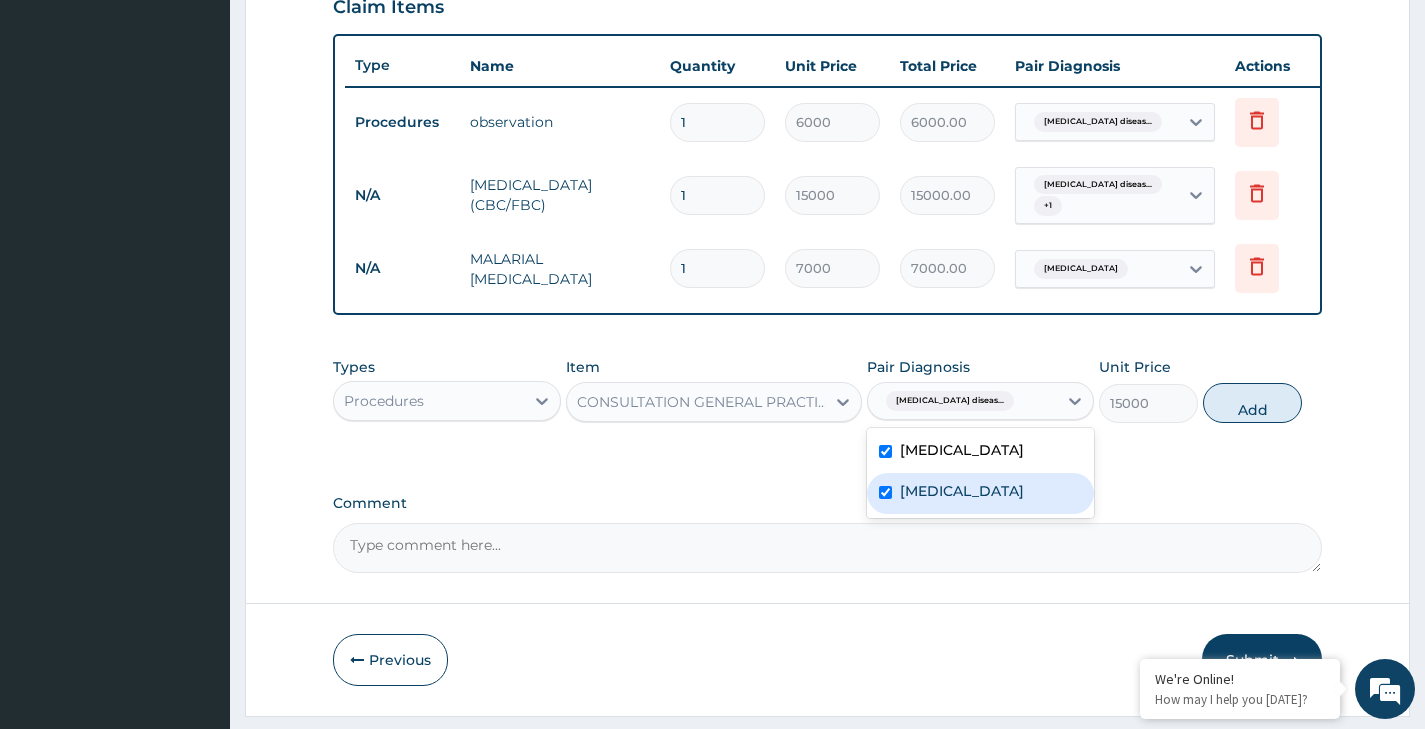 checkbox on "true" 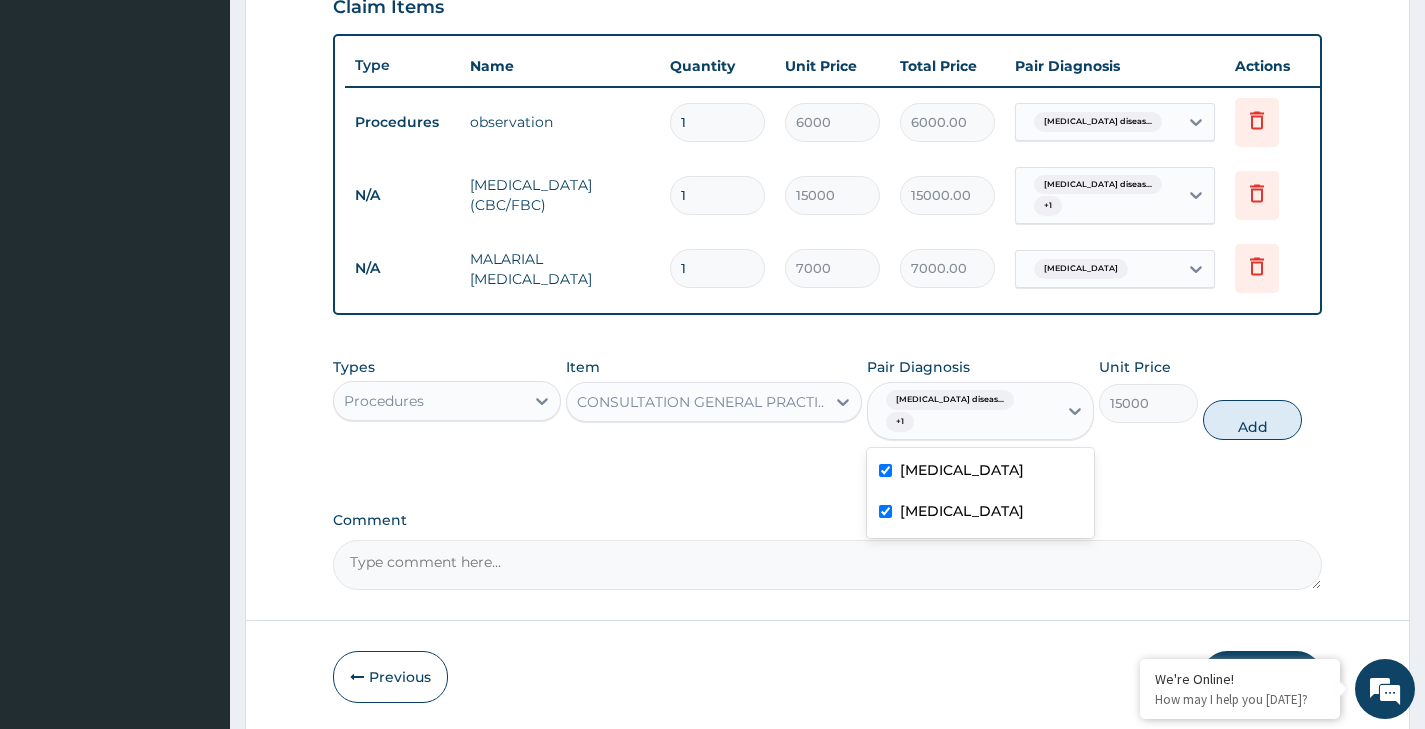 drag, startPoint x: 1253, startPoint y: 431, endPoint x: 1141, endPoint y: 436, distance: 112.11155 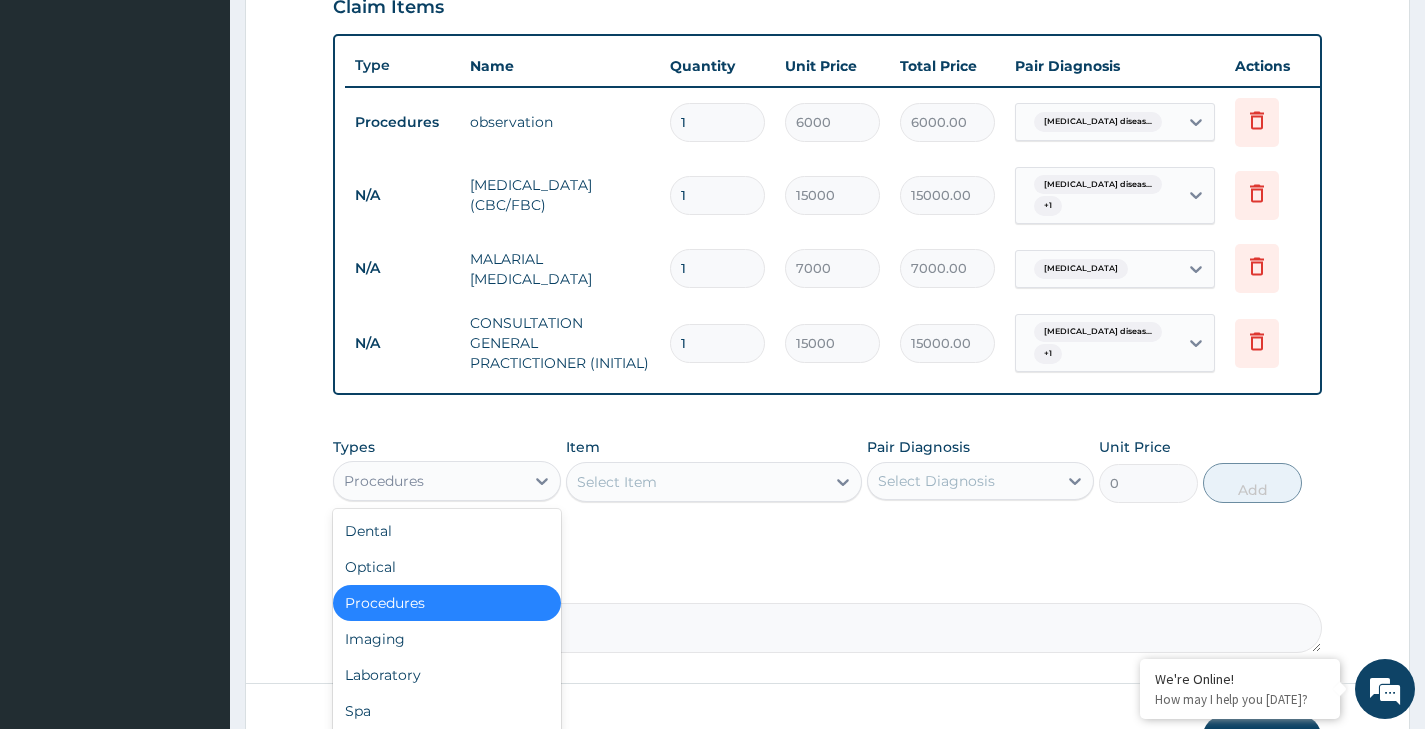 click on "Procedures" at bounding box center (384, 481) 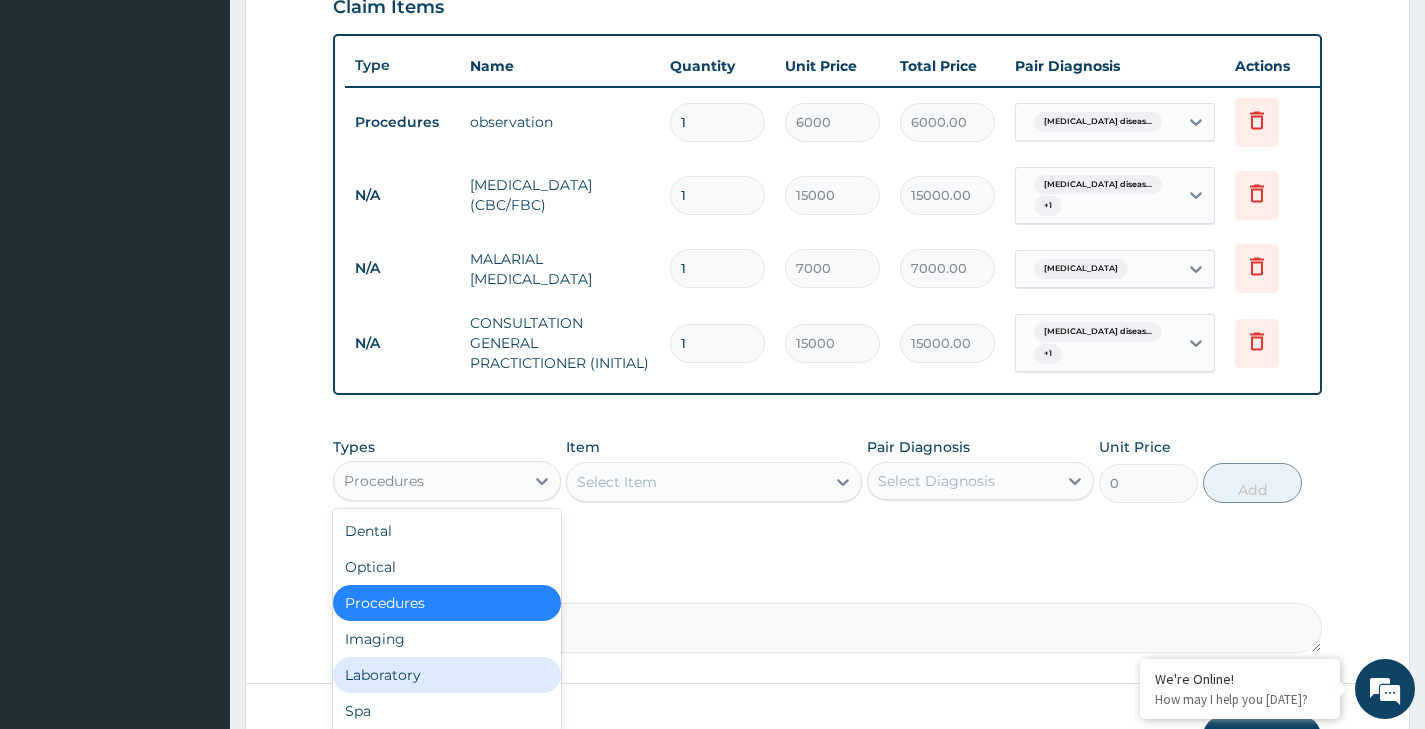 scroll, scrollTop: 859, scrollLeft: 0, axis: vertical 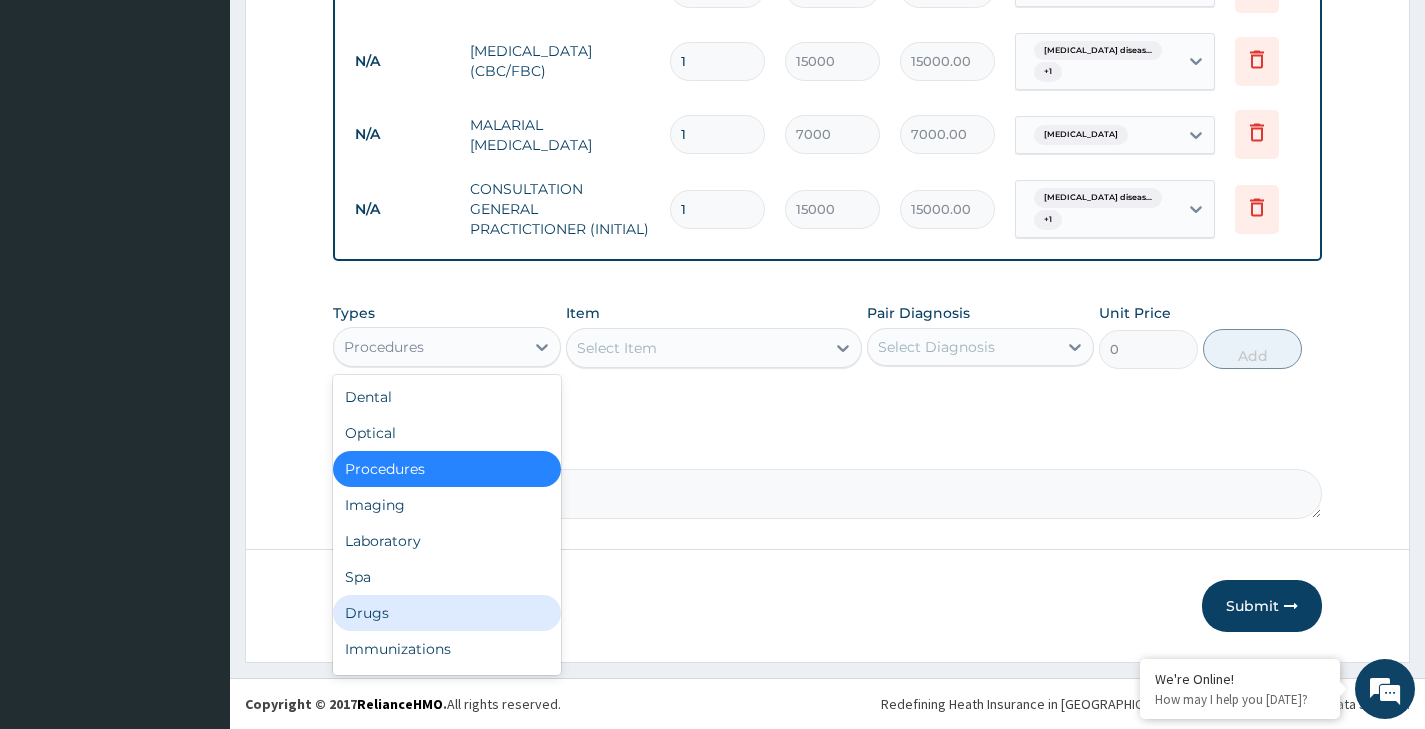 drag, startPoint x: 320, startPoint y: 613, endPoint x: 403, endPoint y: 609, distance: 83.09633 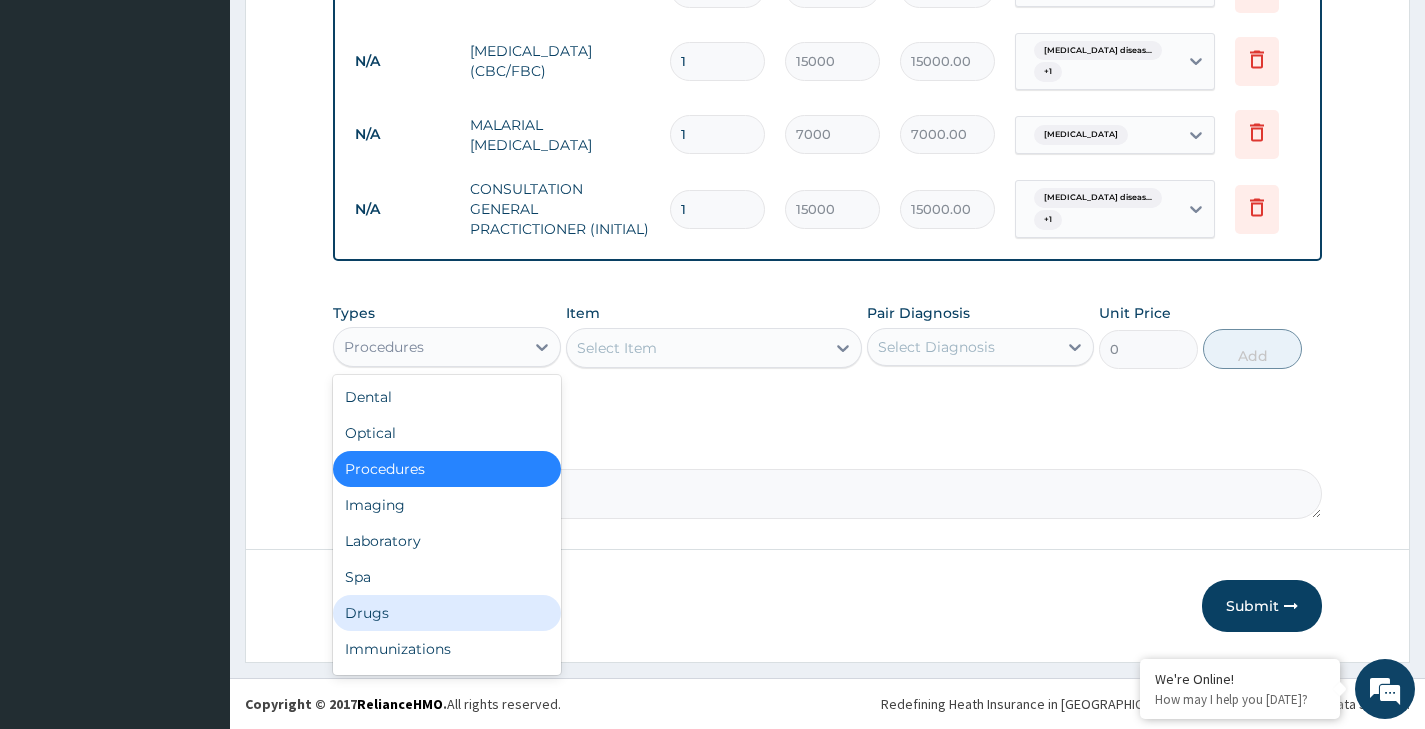 click on "Step  2  of 2 PA Code / Prescription Code PA/E874EF Encounter Date 11-07-2025 Important Notice Please enter PA codes before entering items that are not attached to a PA code   All diagnoses entered must be linked to a claim item. Diagnosis & Claim Items that are visible but inactive cannot be edited because they were imported from an already approved PA code. Diagnosis Gastroesophageal reflux disease confirmed Malaria Query NB: All diagnosis must be linked to a claim item Claim Items Type Name Quantity Unit Price Total Price Pair Diagnosis Actions Procedures observation 1 6000 6000.00 Gastroesophageal reflux diseas... Delete N/A COMPLETE BLOOD COUNT (CBC/FBC) 1 15000 15000.00 Gastroesophageal reflux diseas...  + 1 Delete N/A MALARIAL PARASITE 1 7000 7000.00 Malaria Delete N/A CONSULTATION GENERAL  PRACTICTIONER (INITIAL) 1 15000 15000.00 Gastroesophageal reflux diseas...  + 1 Delete Types option Procedures, selected. Procedures Dental Optical Procedures Imaging Laboratory Spa Drugs Immunizations Others Gym 0" at bounding box center (827, -38) 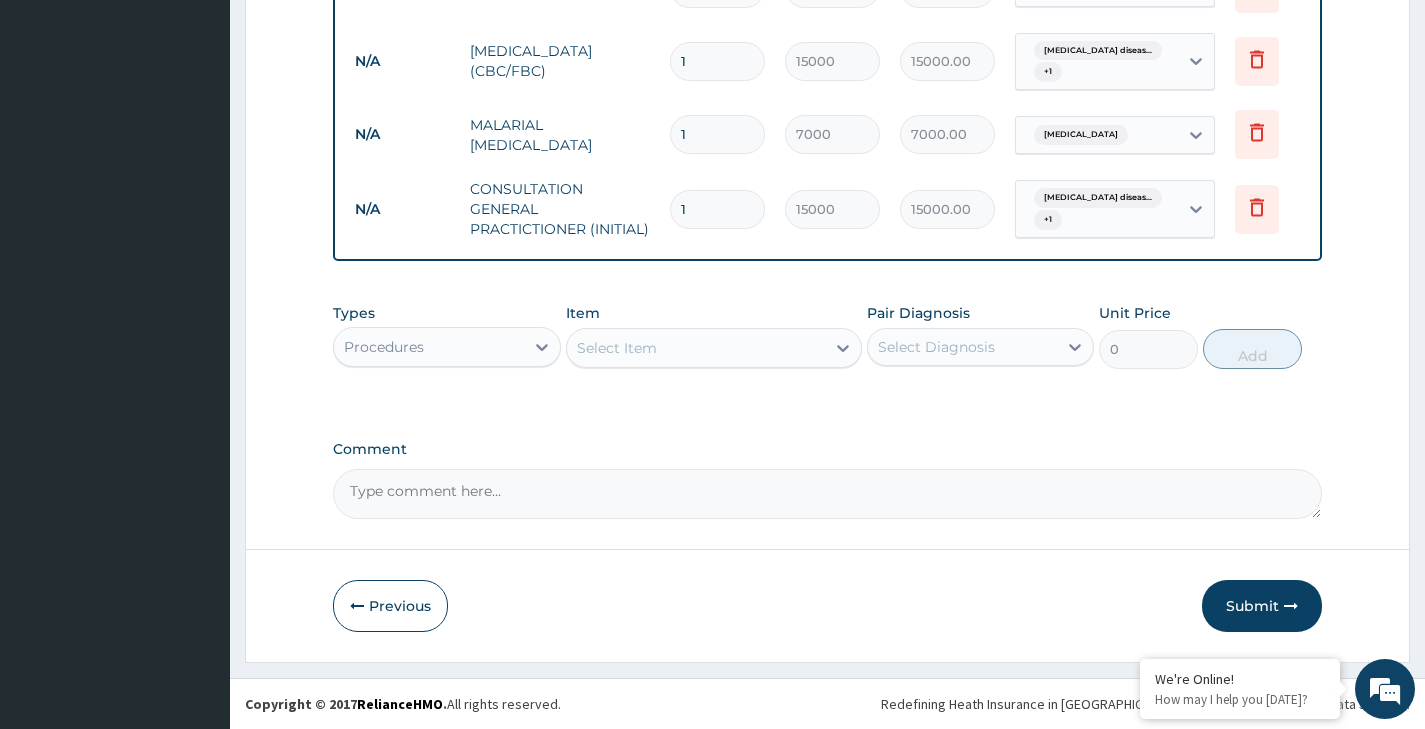 click on "Types Procedures" at bounding box center [446, 336] 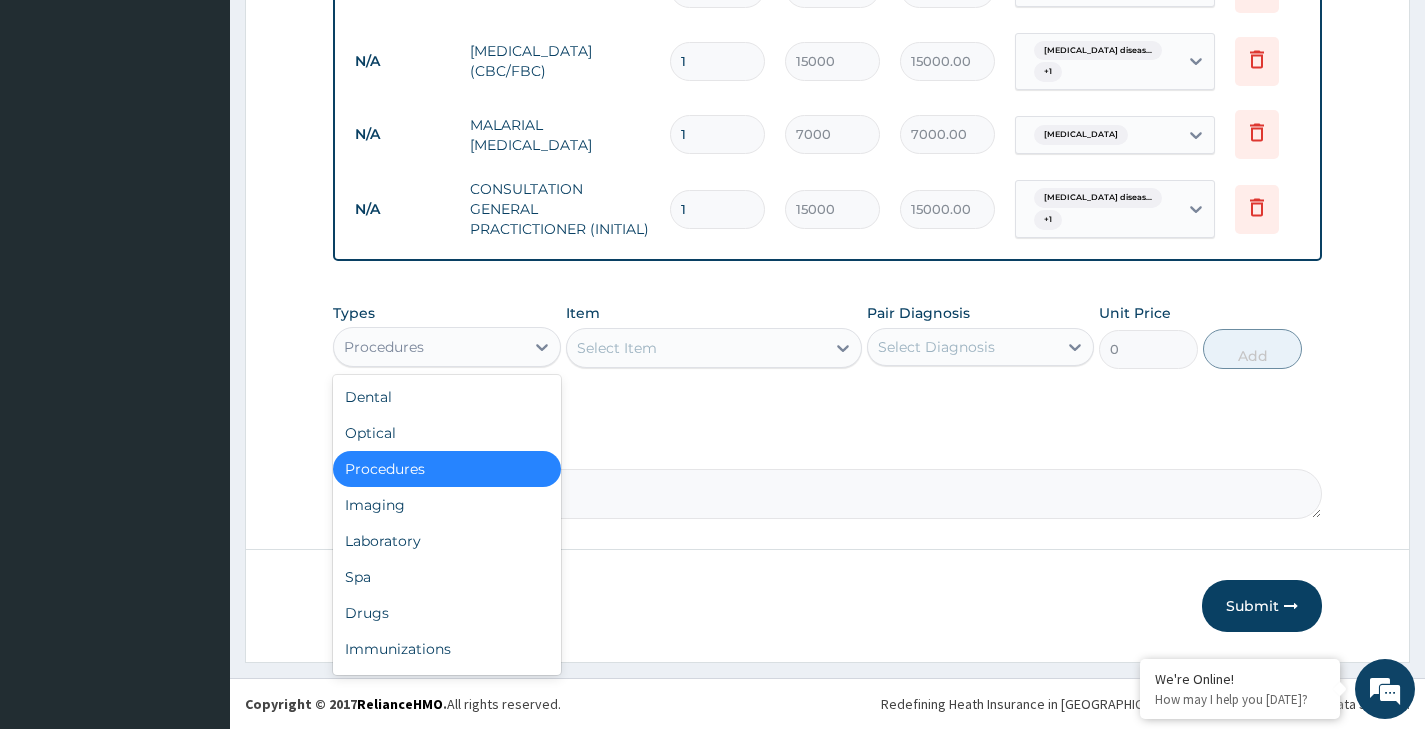 click on "Procedures" at bounding box center [384, 347] 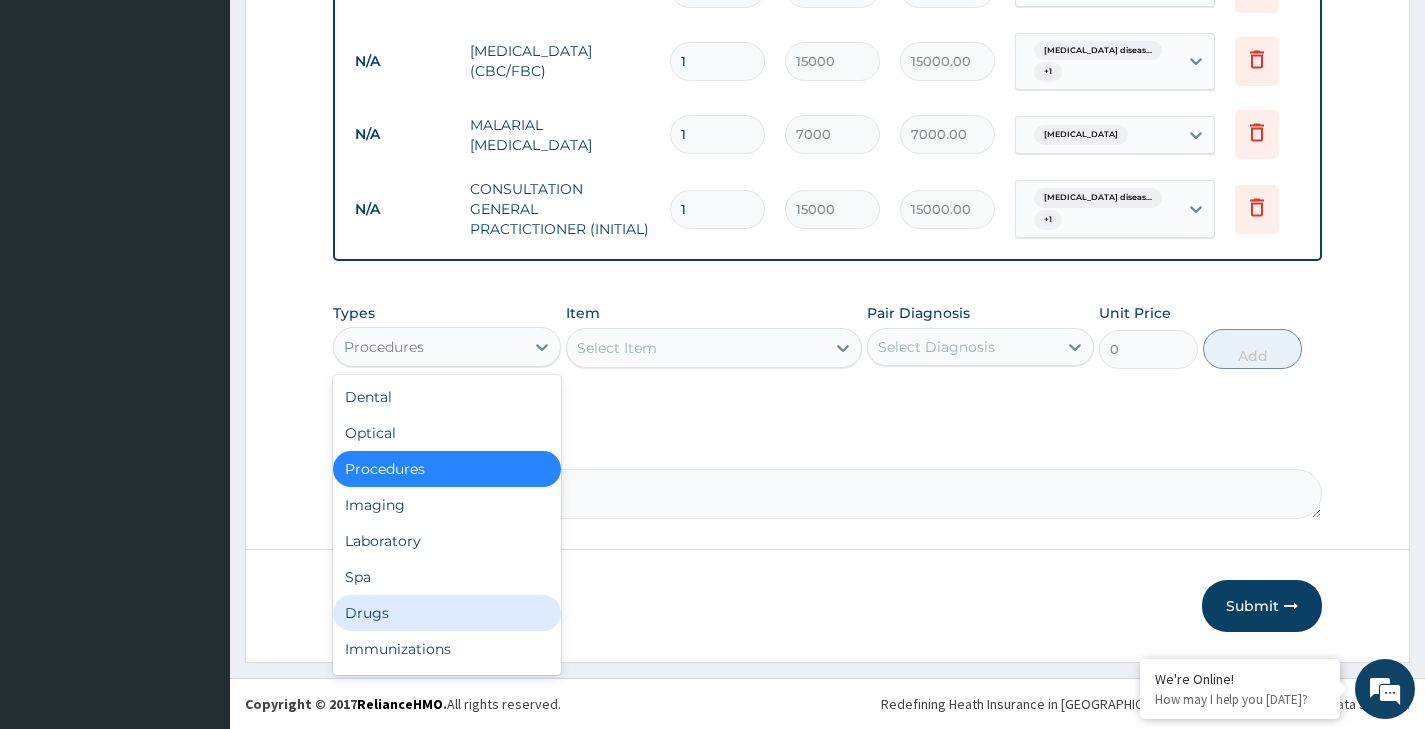 drag, startPoint x: 352, startPoint y: 622, endPoint x: 390, endPoint y: 594, distance: 47.201694 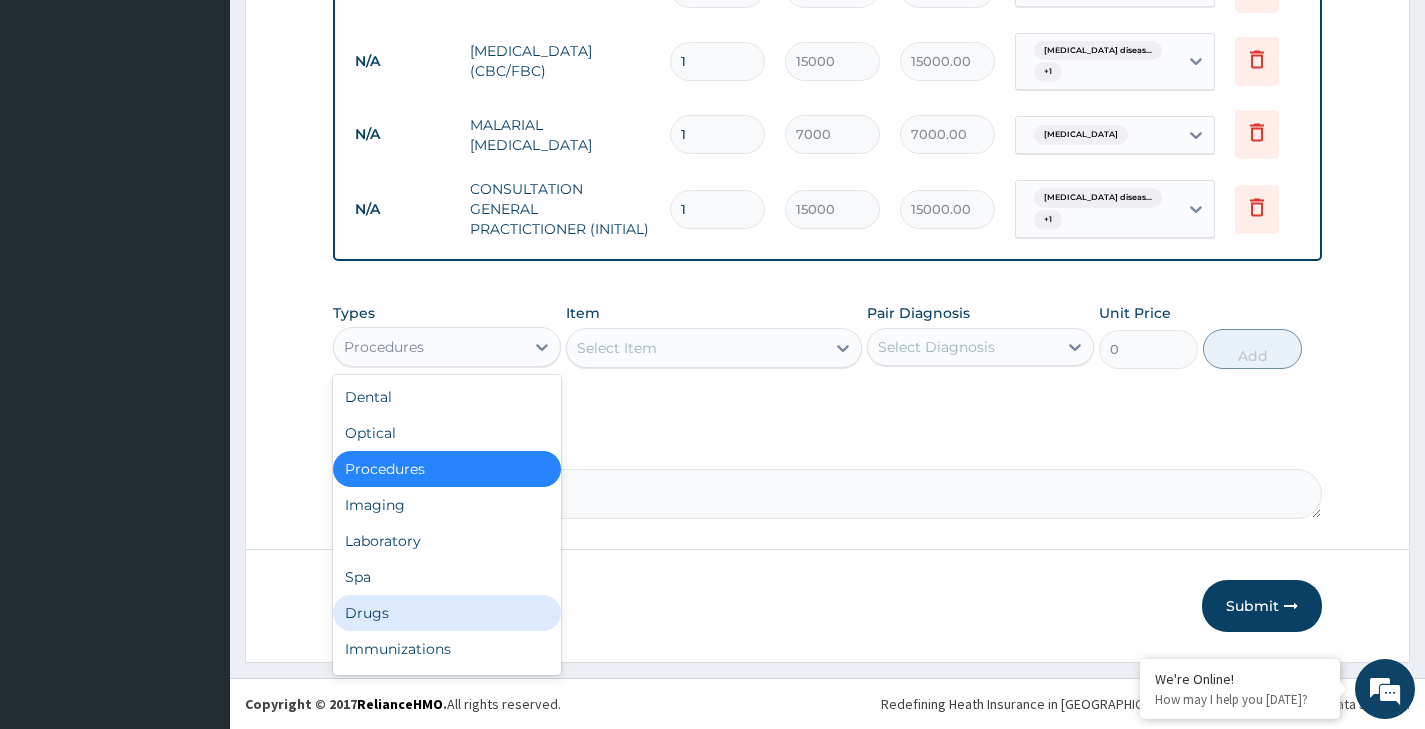 click on "Drugs" at bounding box center (446, 613) 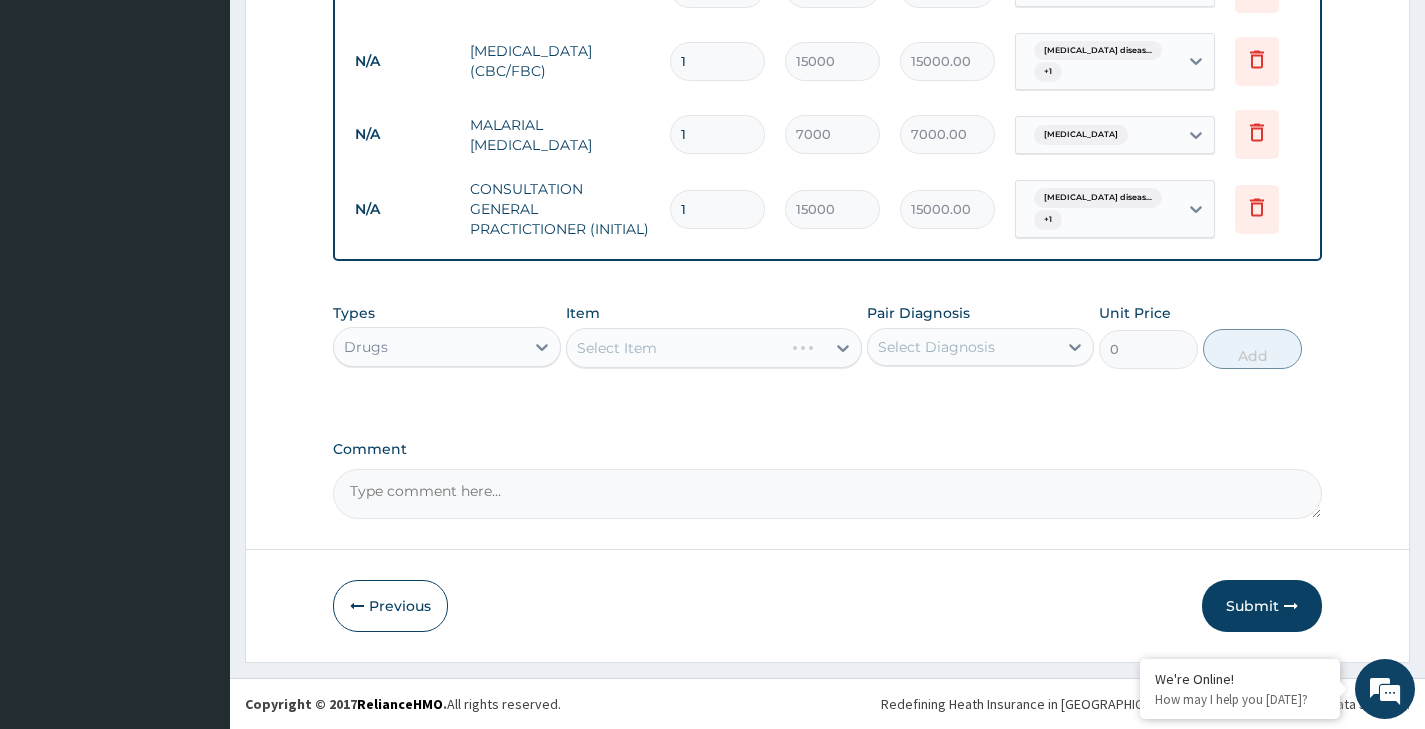 click on "Select Item" at bounding box center (714, 348) 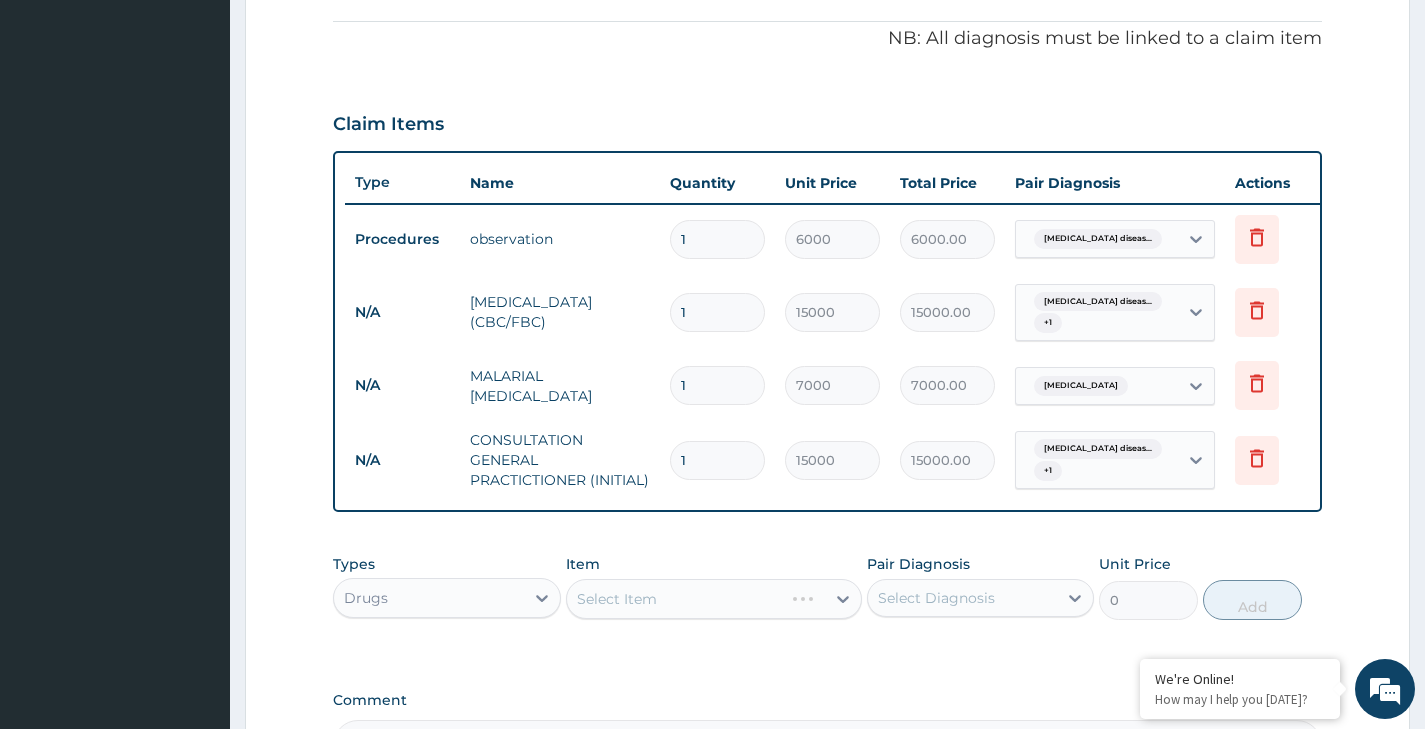 scroll, scrollTop: 859, scrollLeft: 0, axis: vertical 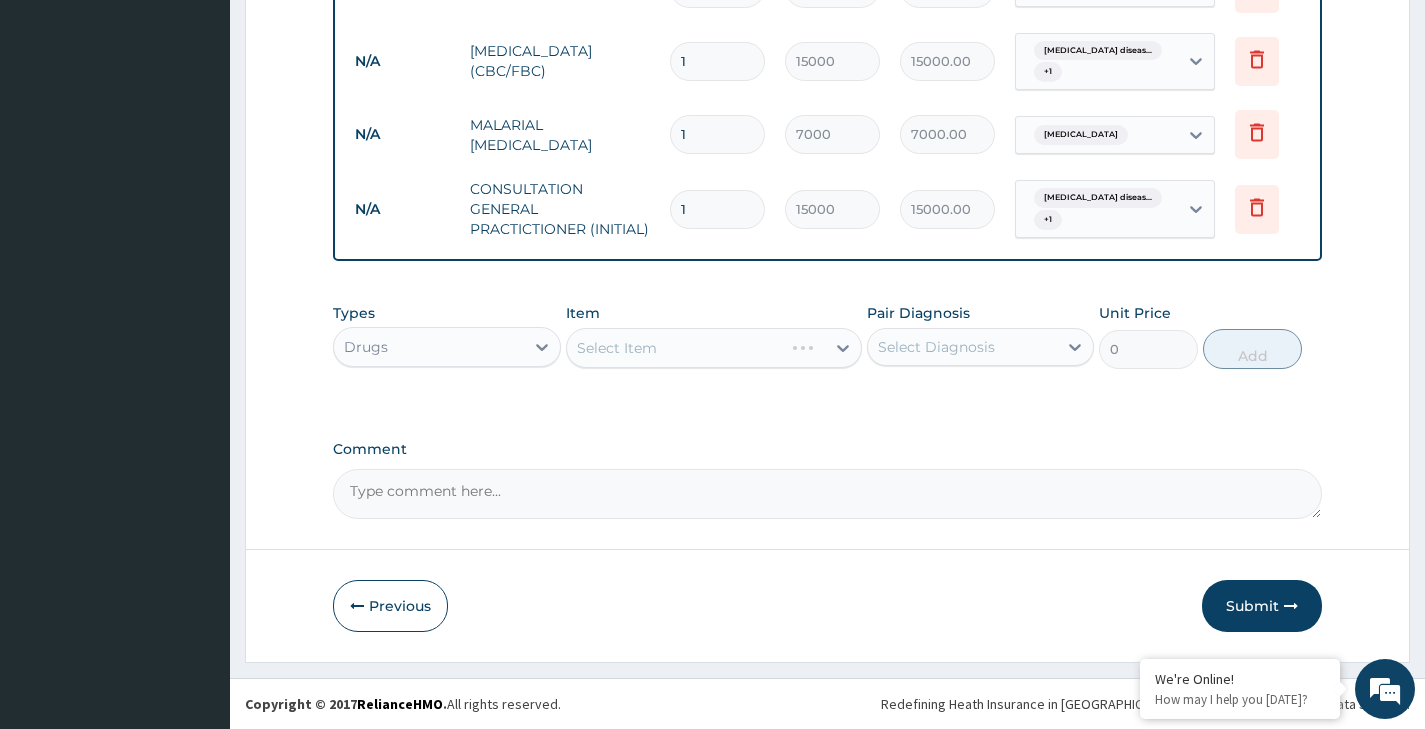 click on "Select Item" at bounding box center [714, 348] 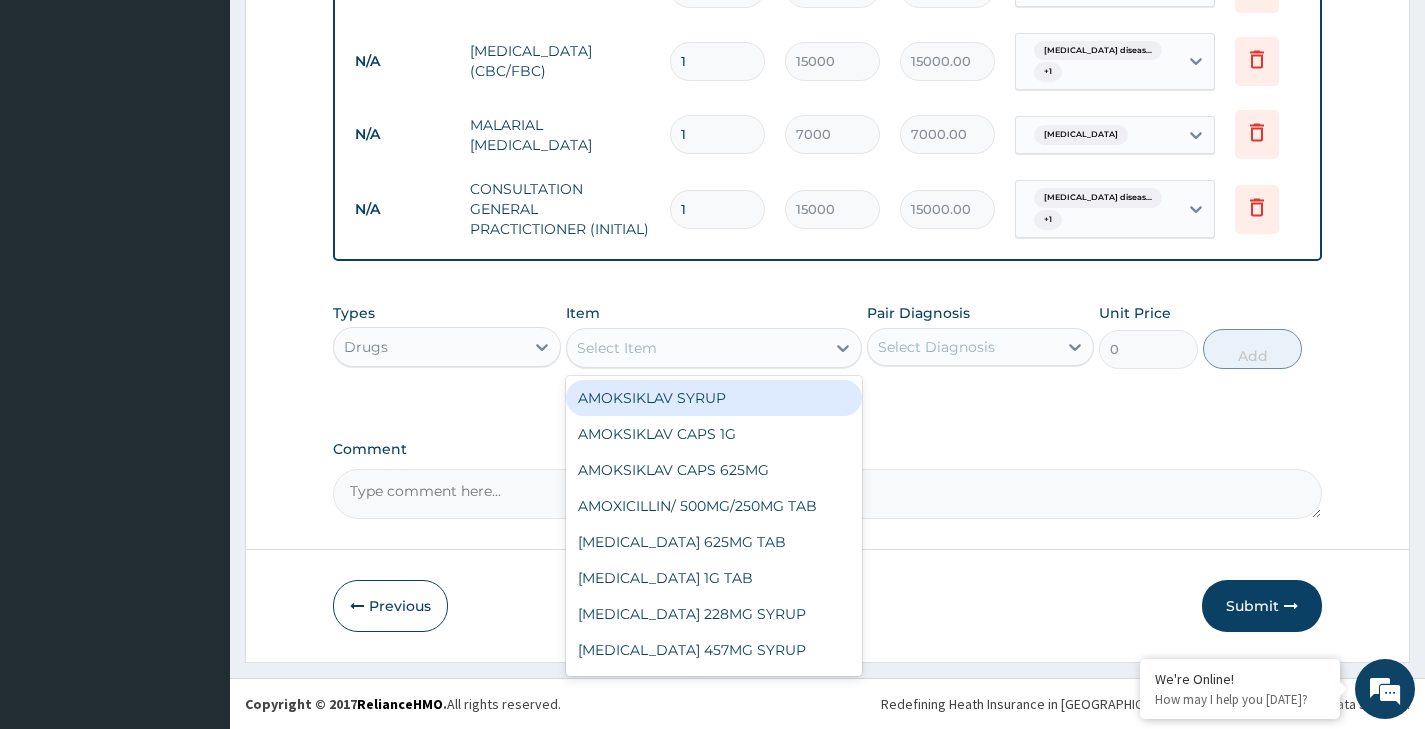 click on "Select Item" at bounding box center [617, 348] 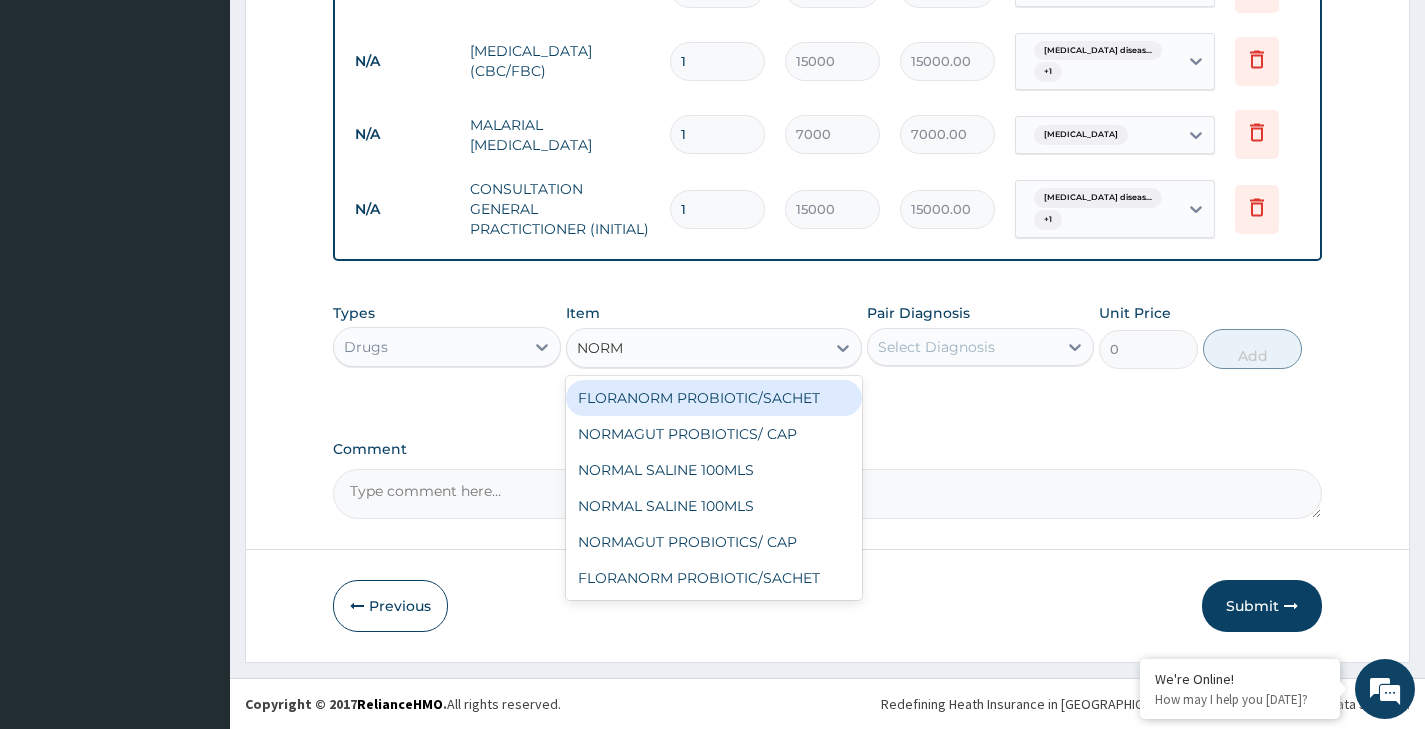 type on "NORMA" 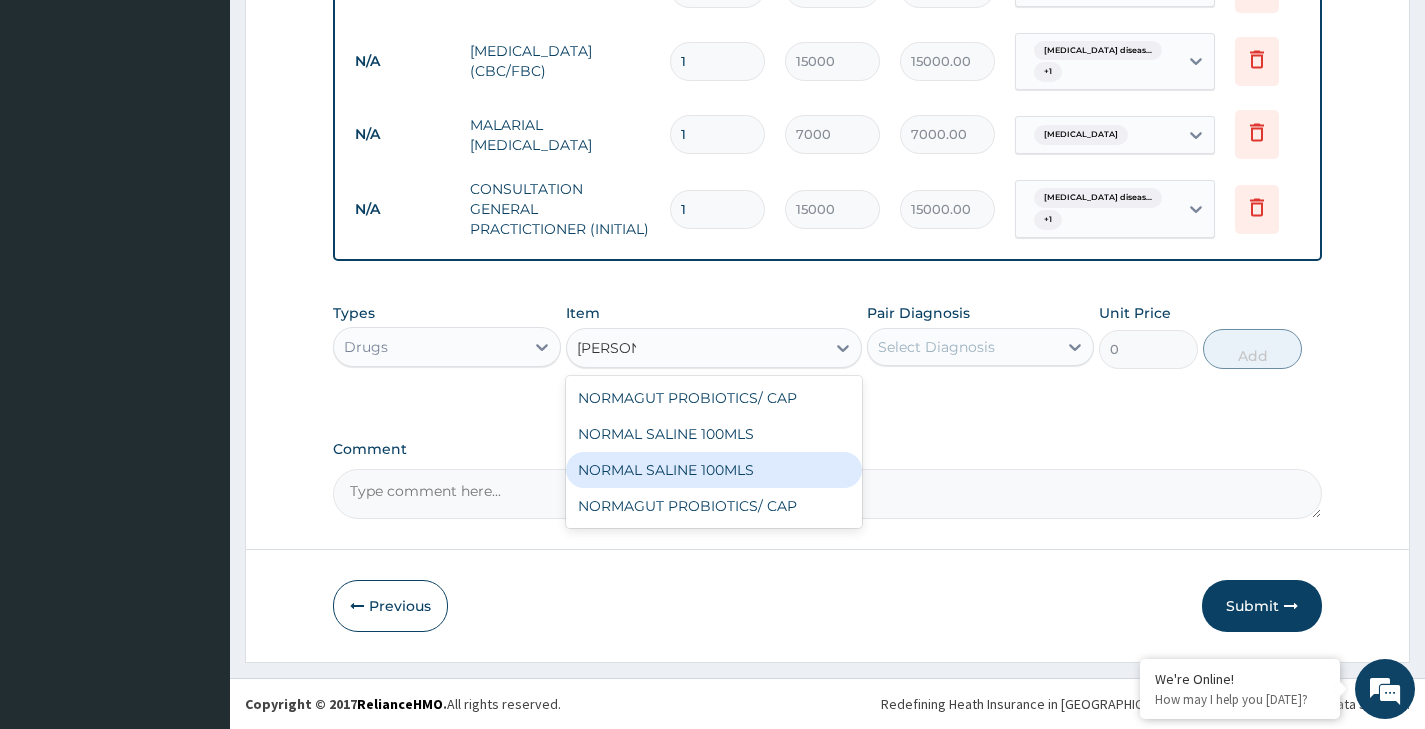 click on "NORMAL SALINE 100MLS" at bounding box center (714, 470) 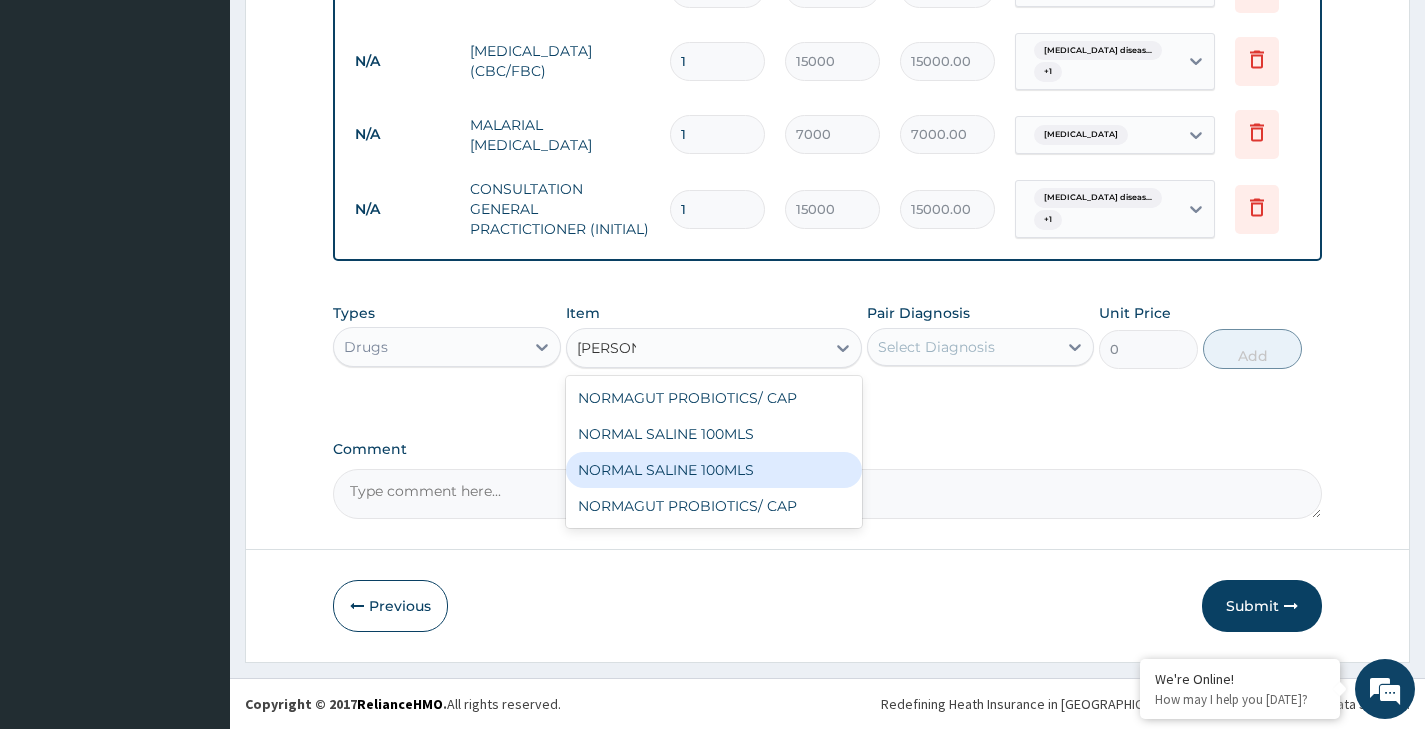 type 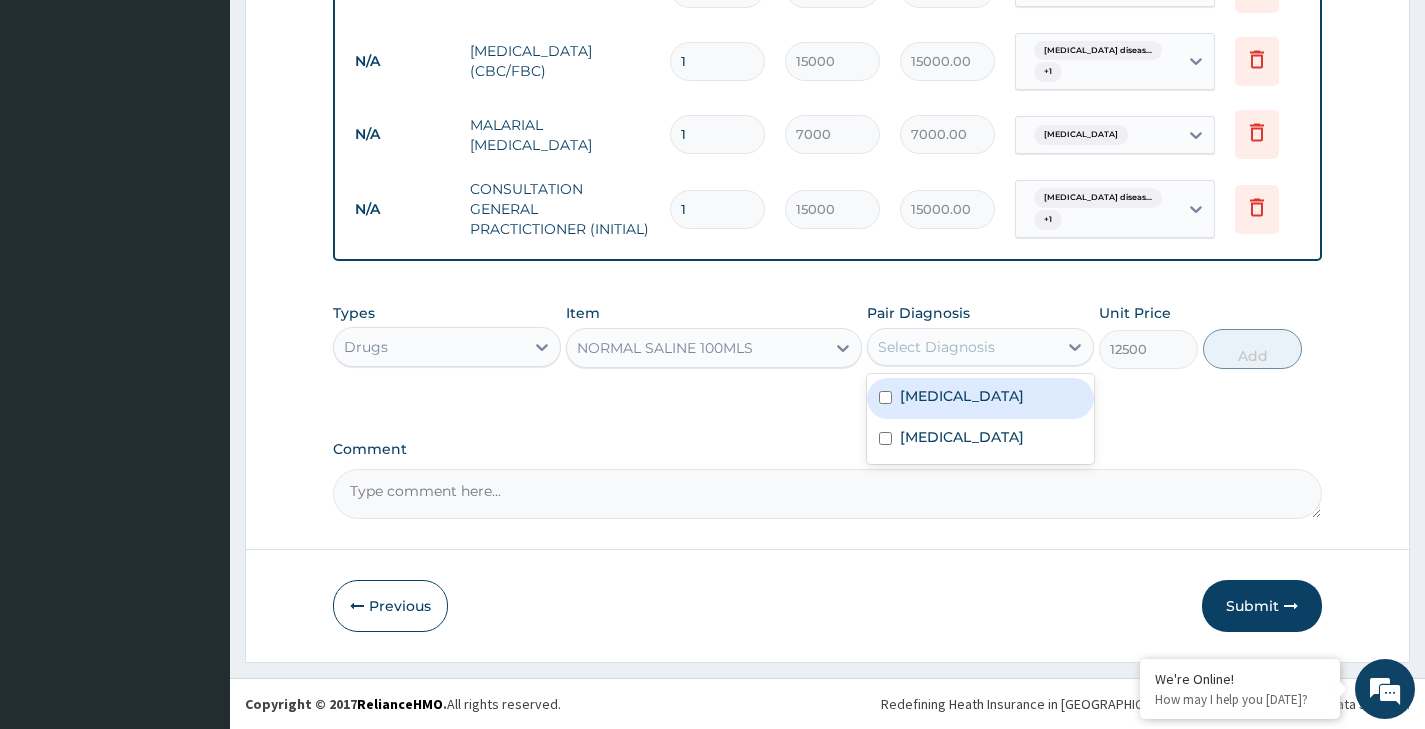 click on "Select Diagnosis" at bounding box center (936, 347) 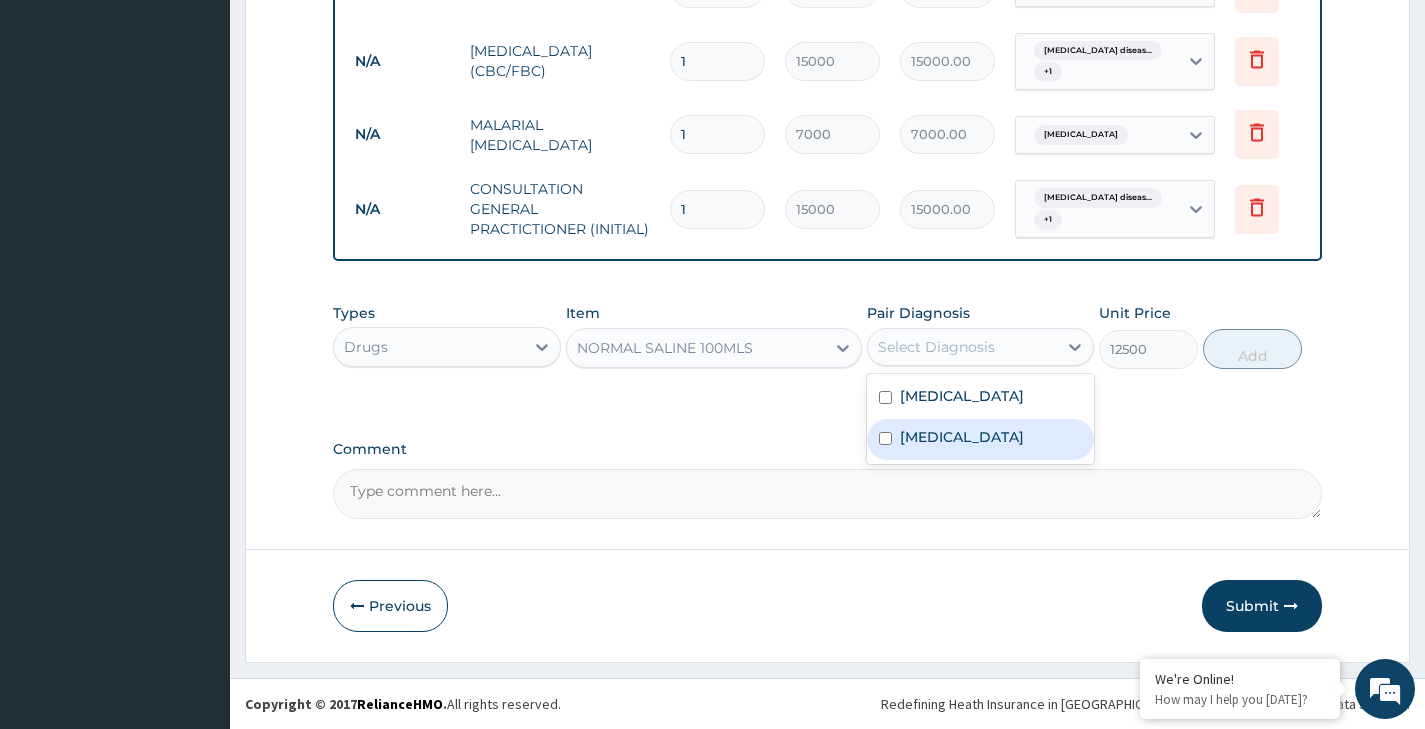 drag, startPoint x: 925, startPoint y: 456, endPoint x: 917, endPoint y: 420, distance: 36.878178 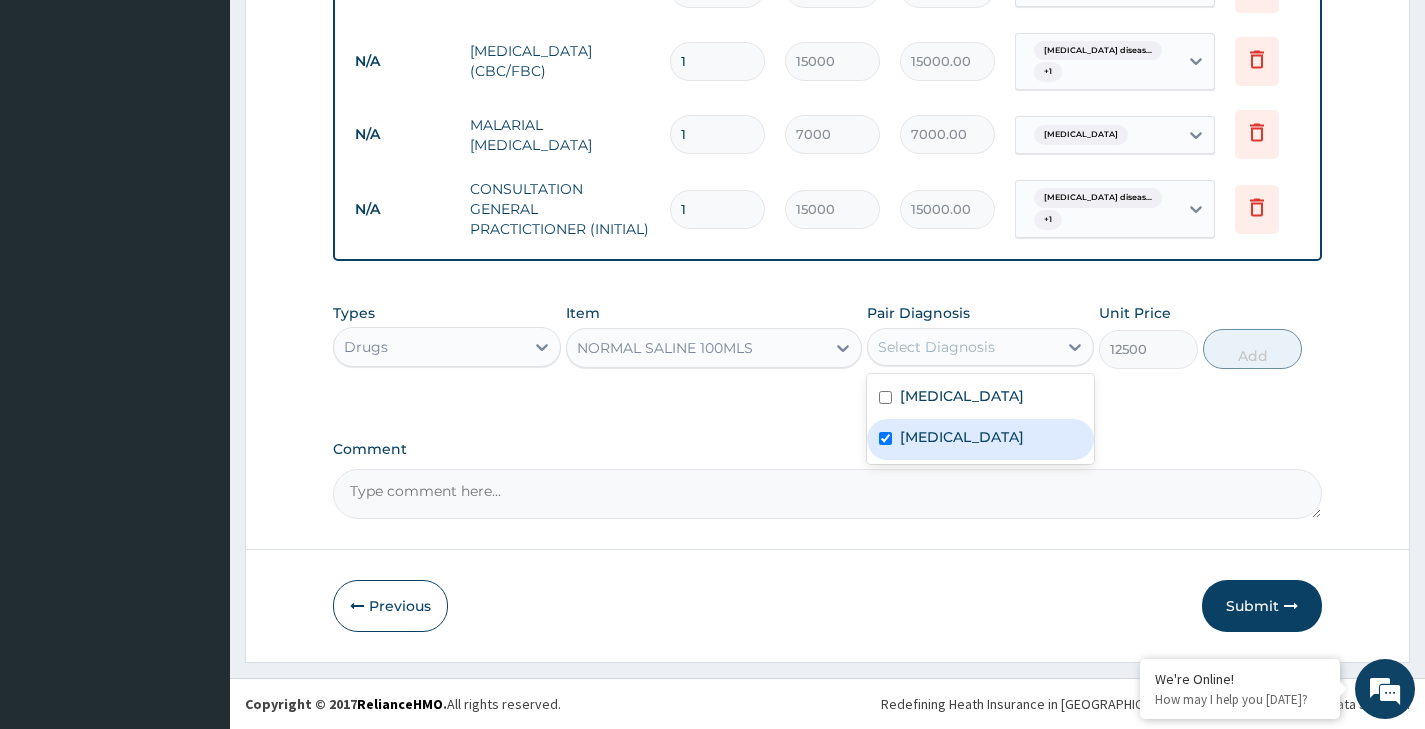 checkbox on "true" 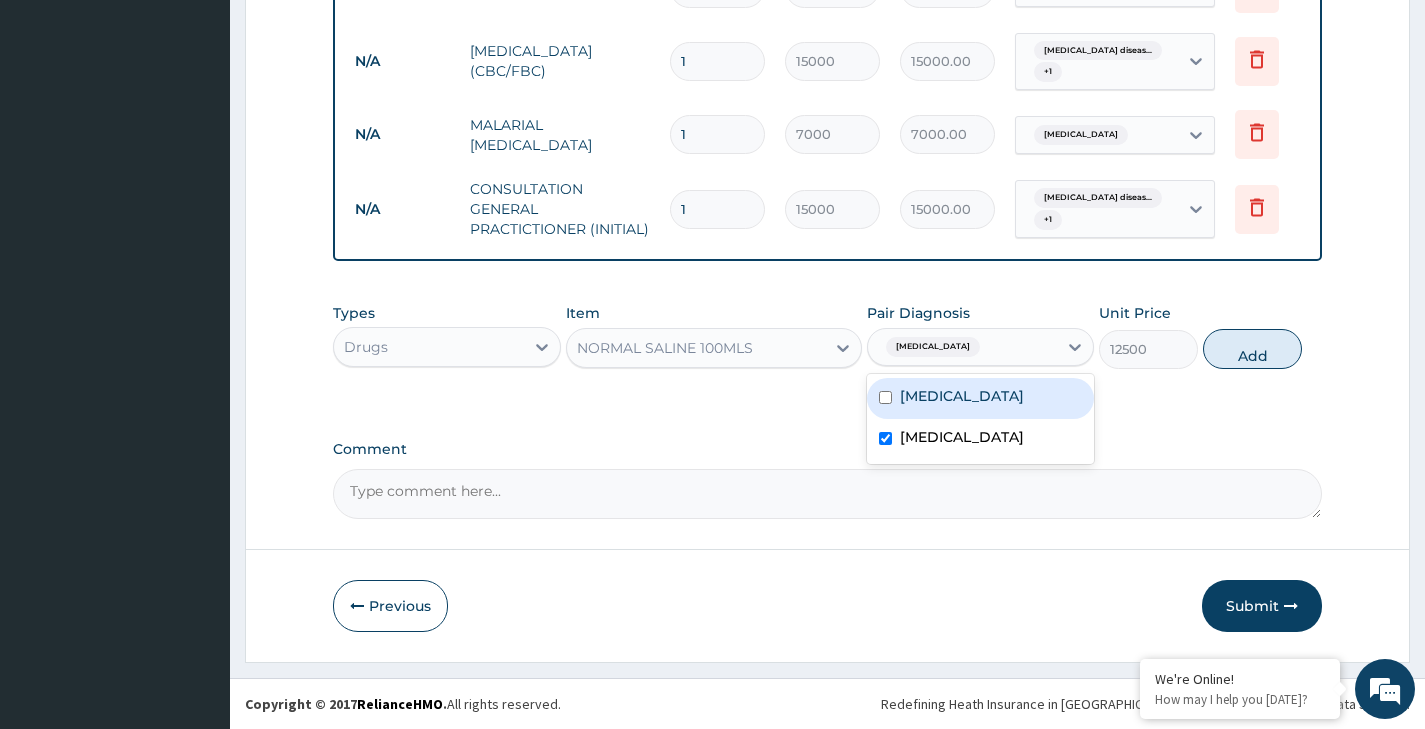 click on "Gastroesophageal reflux disease" at bounding box center (962, 396) 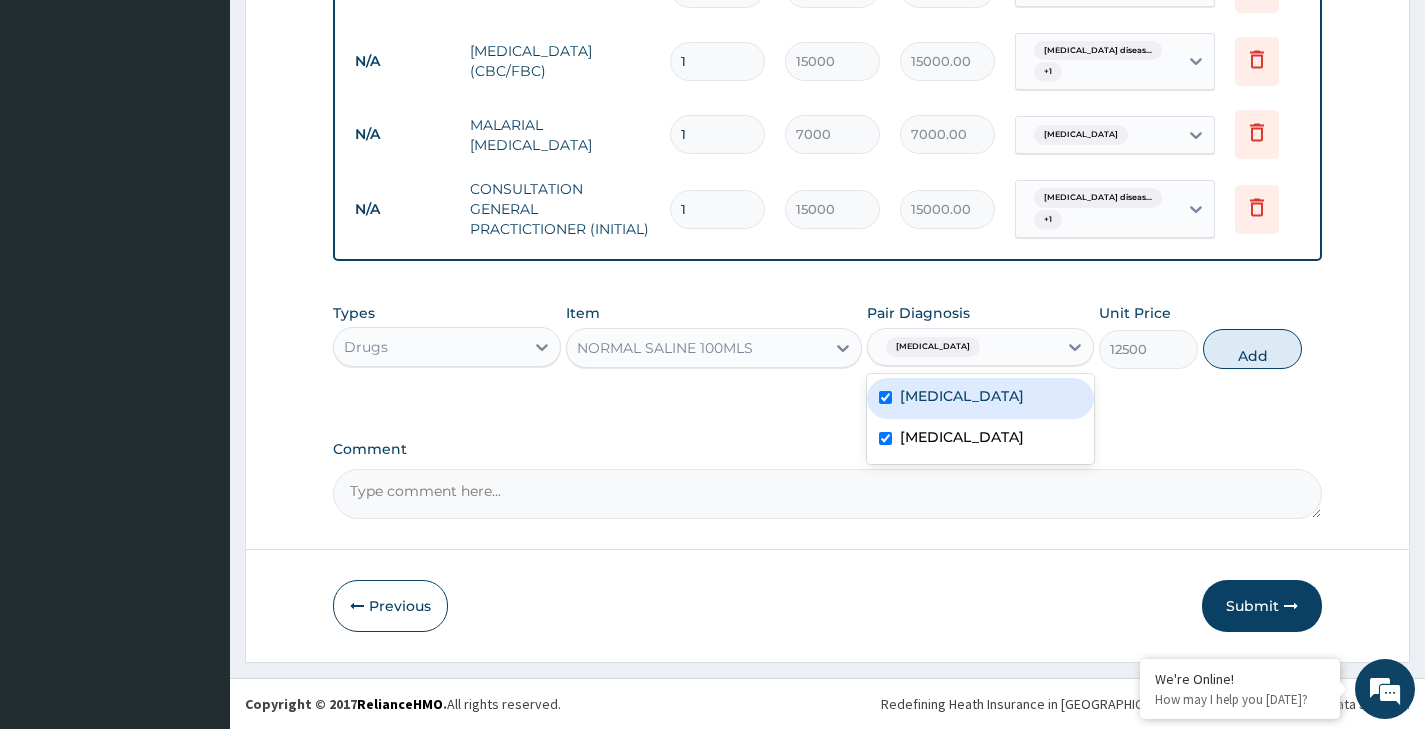 checkbox on "true" 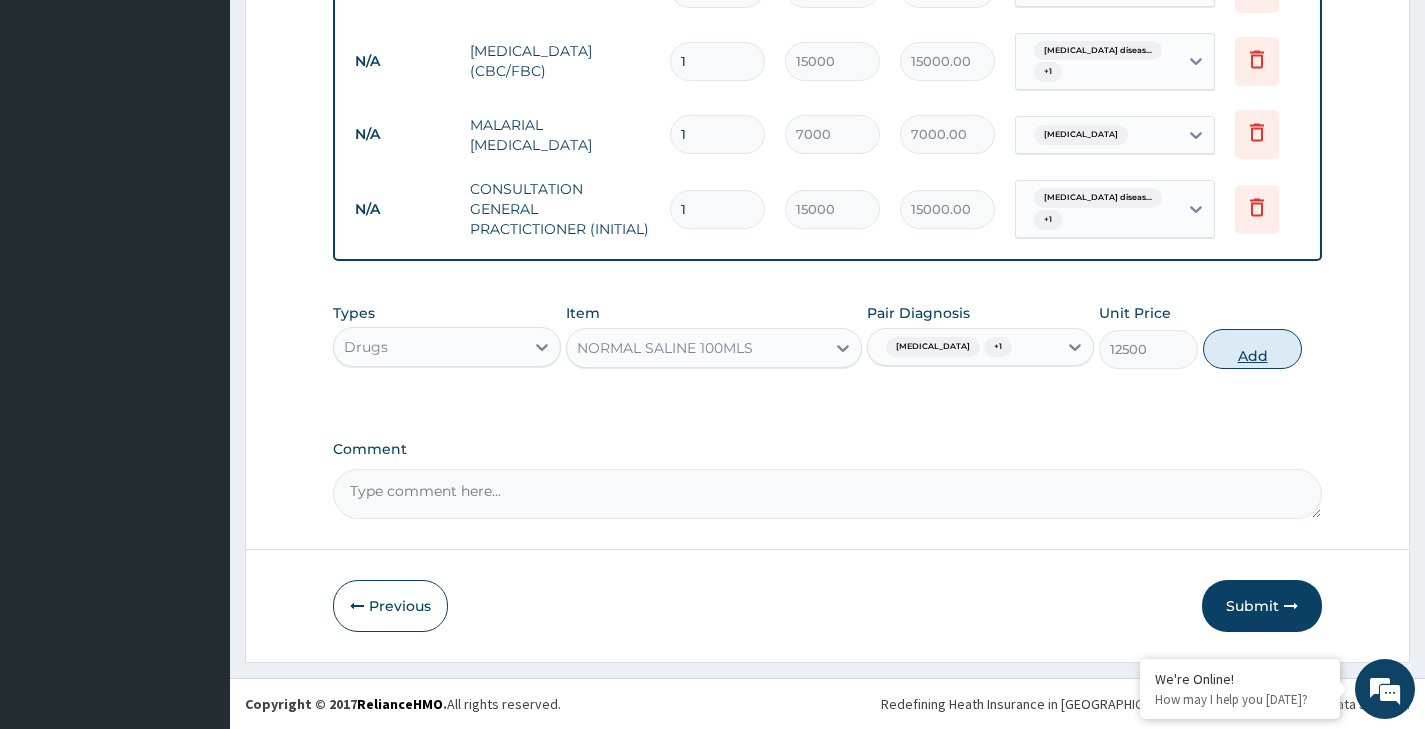 click on "Add" at bounding box center (1252, 349) 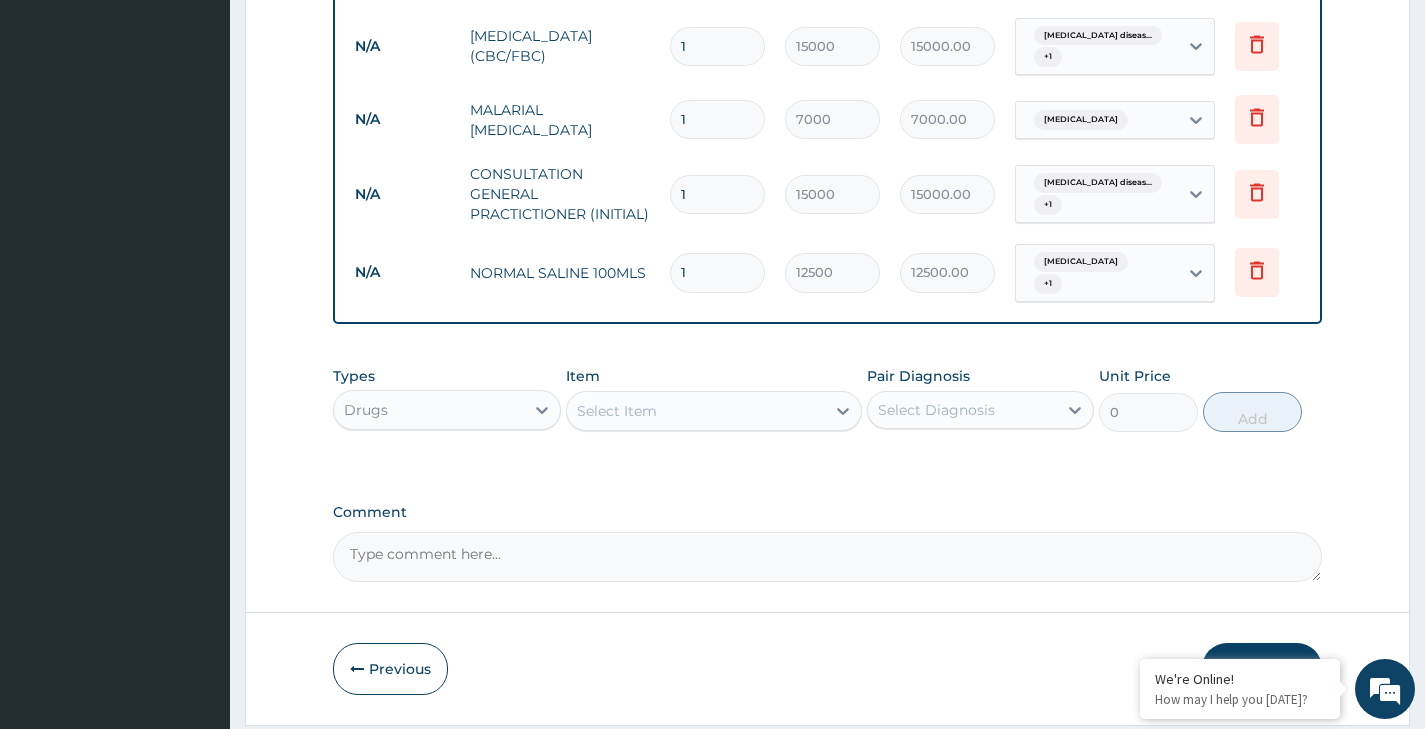 click on "Select Item" at bounding box center (617, 411) 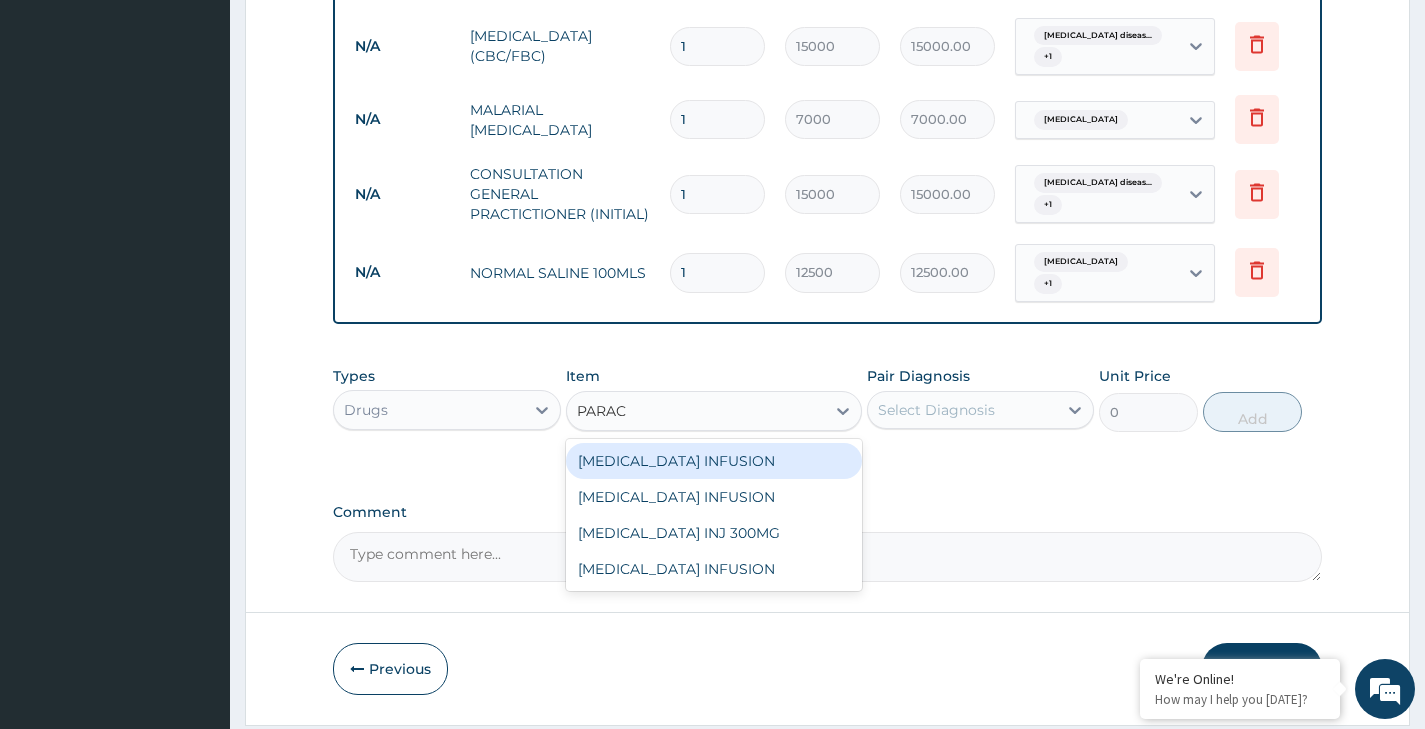 type on "PARACE" 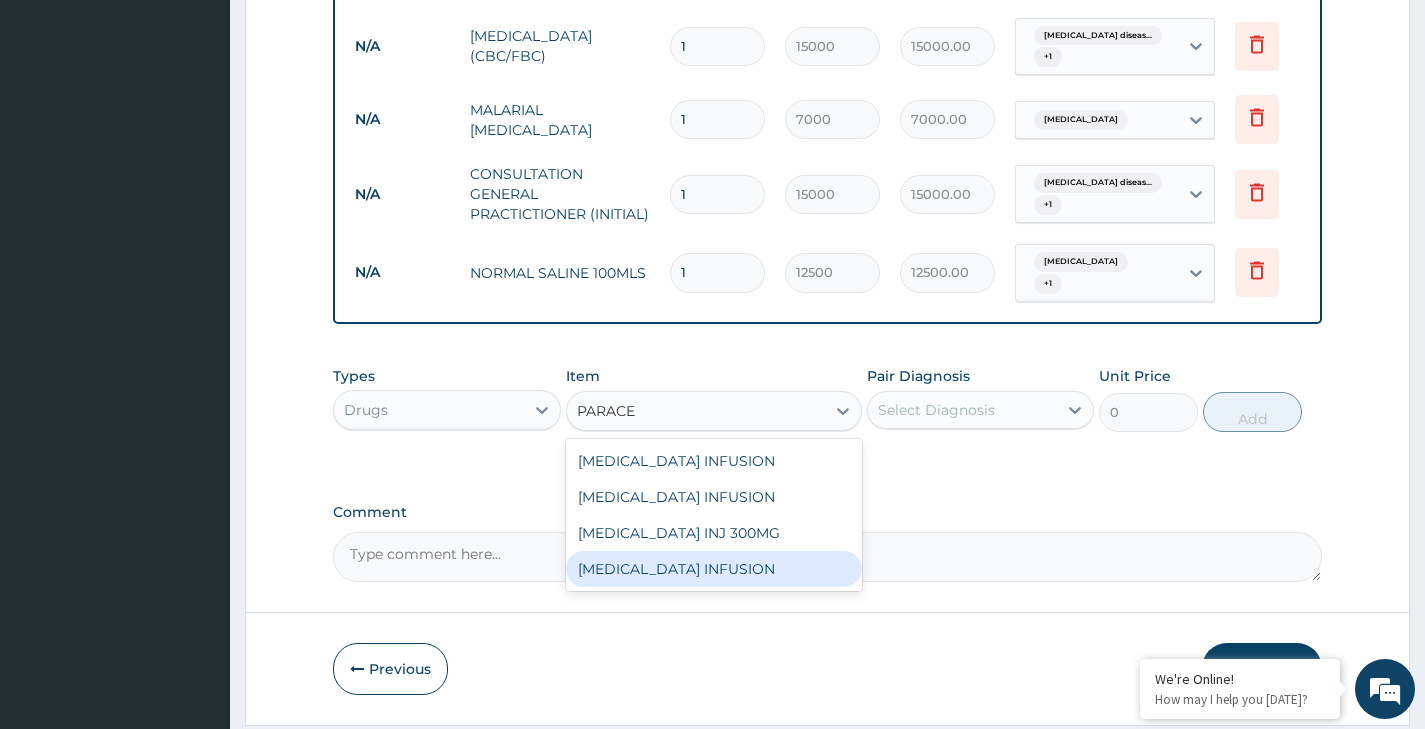 click on "PARACETAMOL INFUSION" at bounding box center (714, 569) 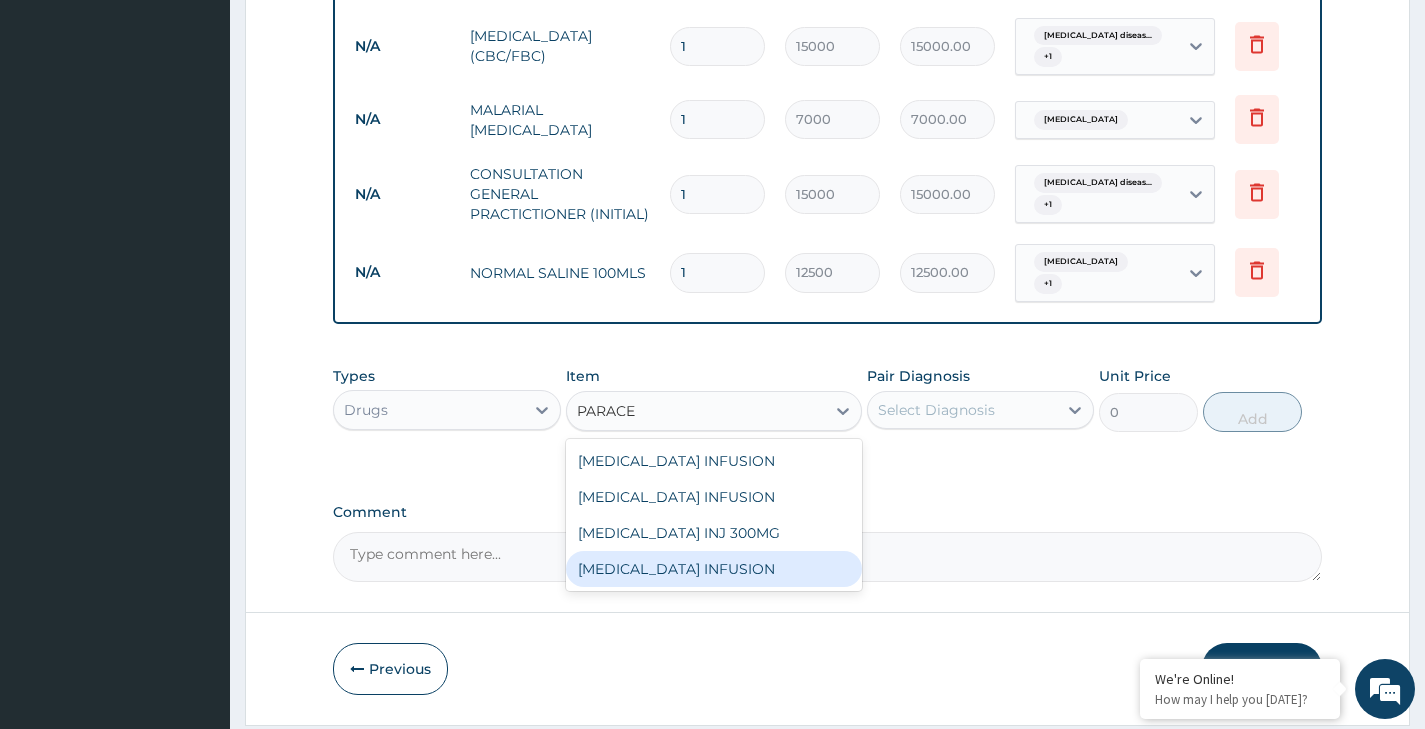 type 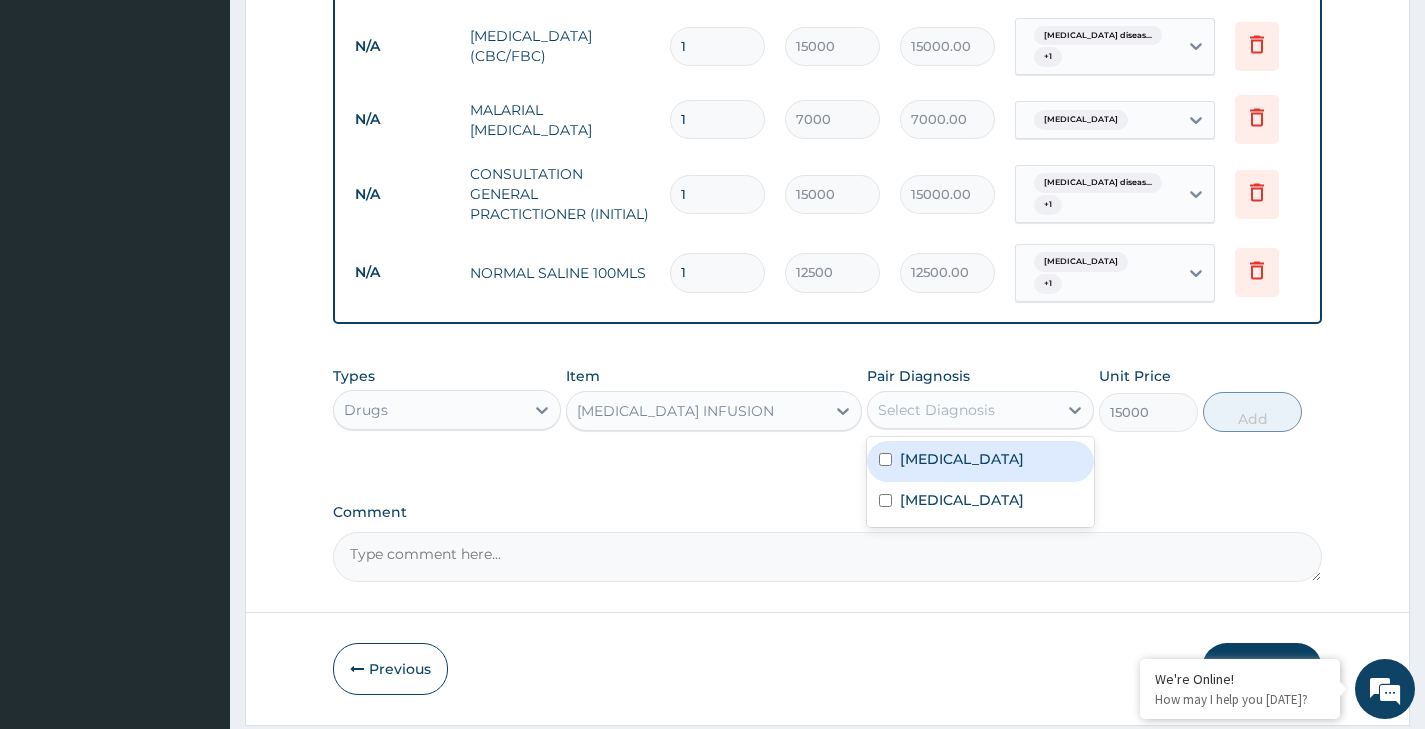 click on "Select Diagnosis" at bounding box center (936, 410) 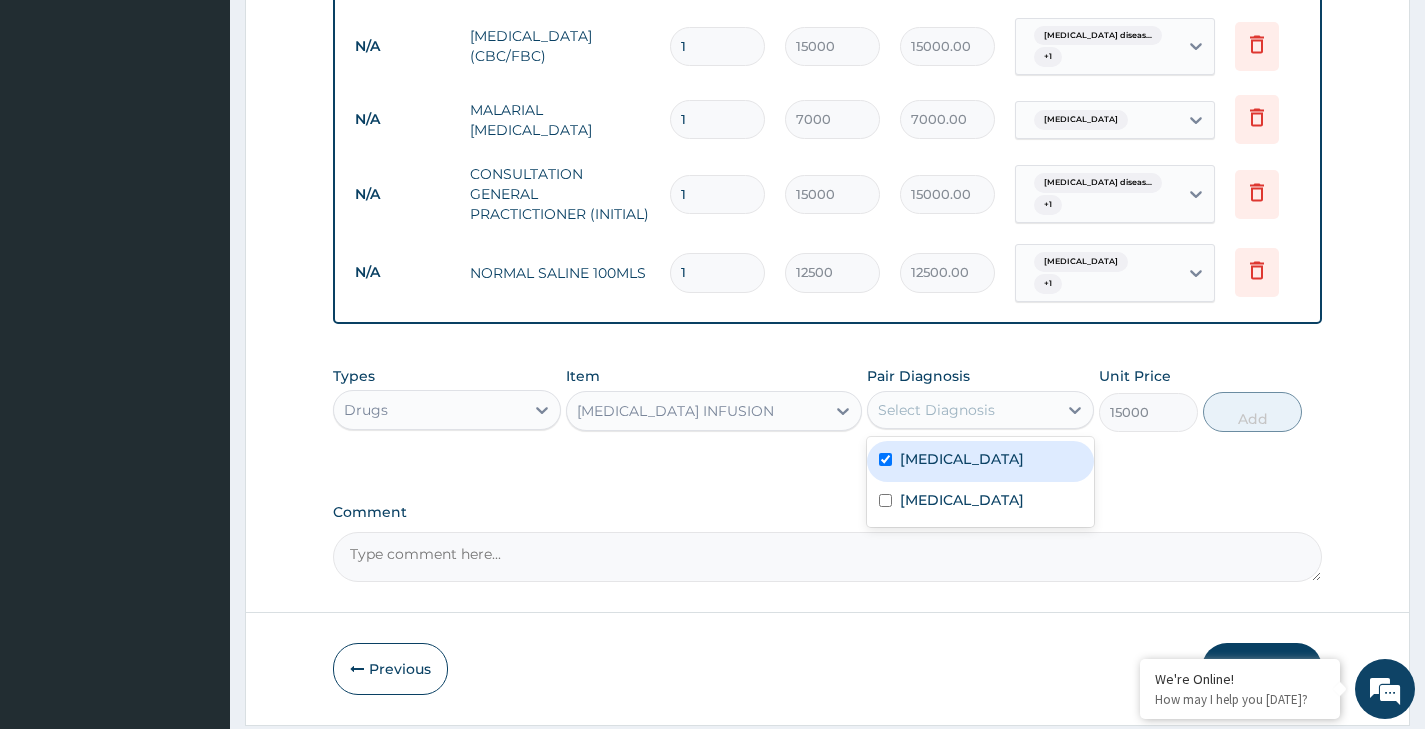 checkbox on "true" 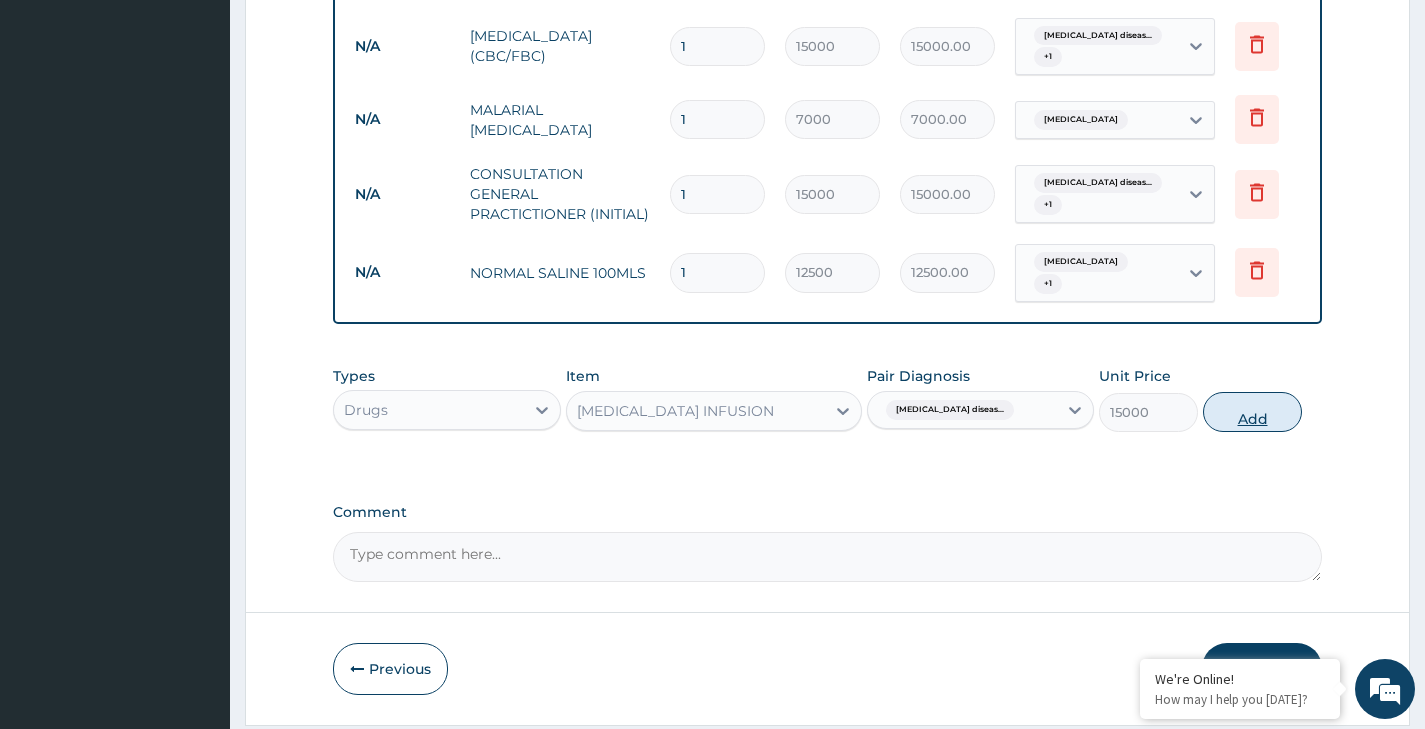 click on "Add" at bounding box center (1252, 412) 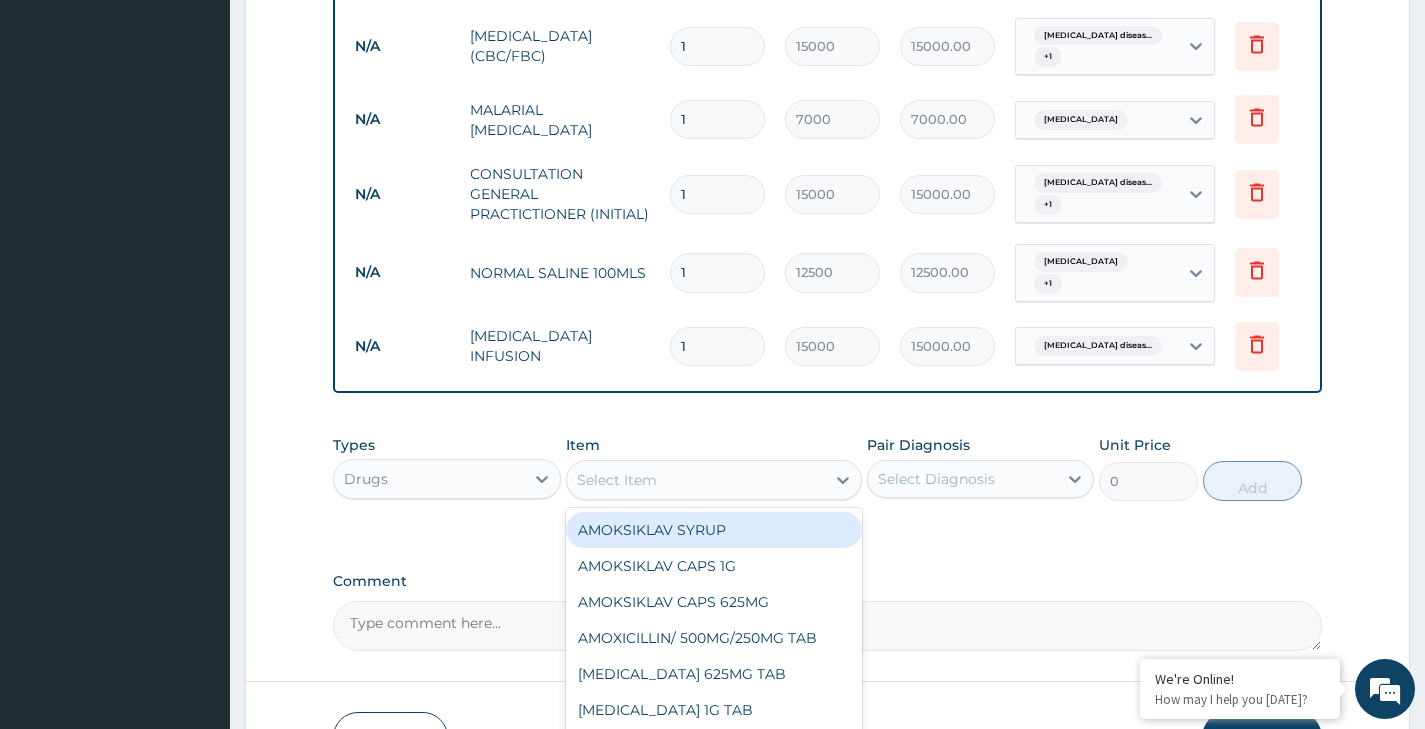 click on "Select Item" at bounding box center (617, 480) 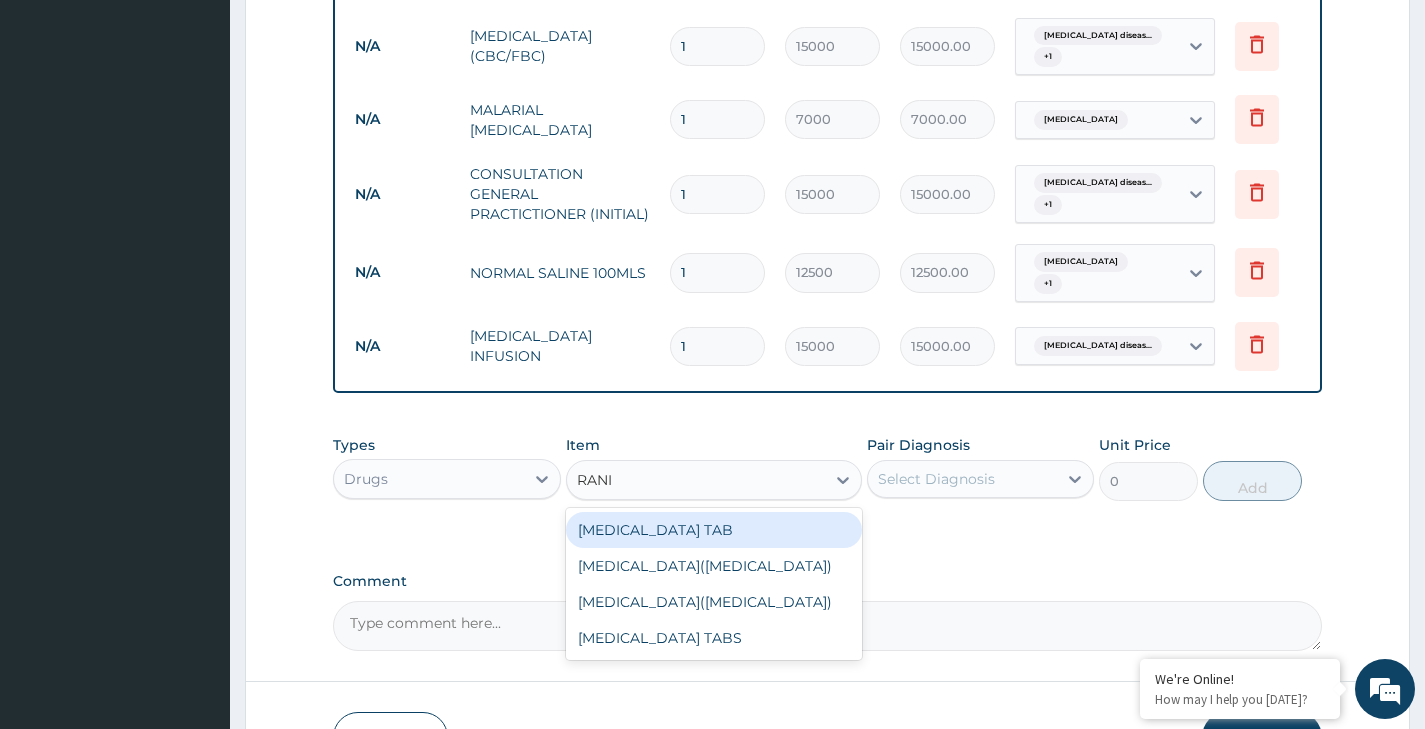 type on "RANIT" 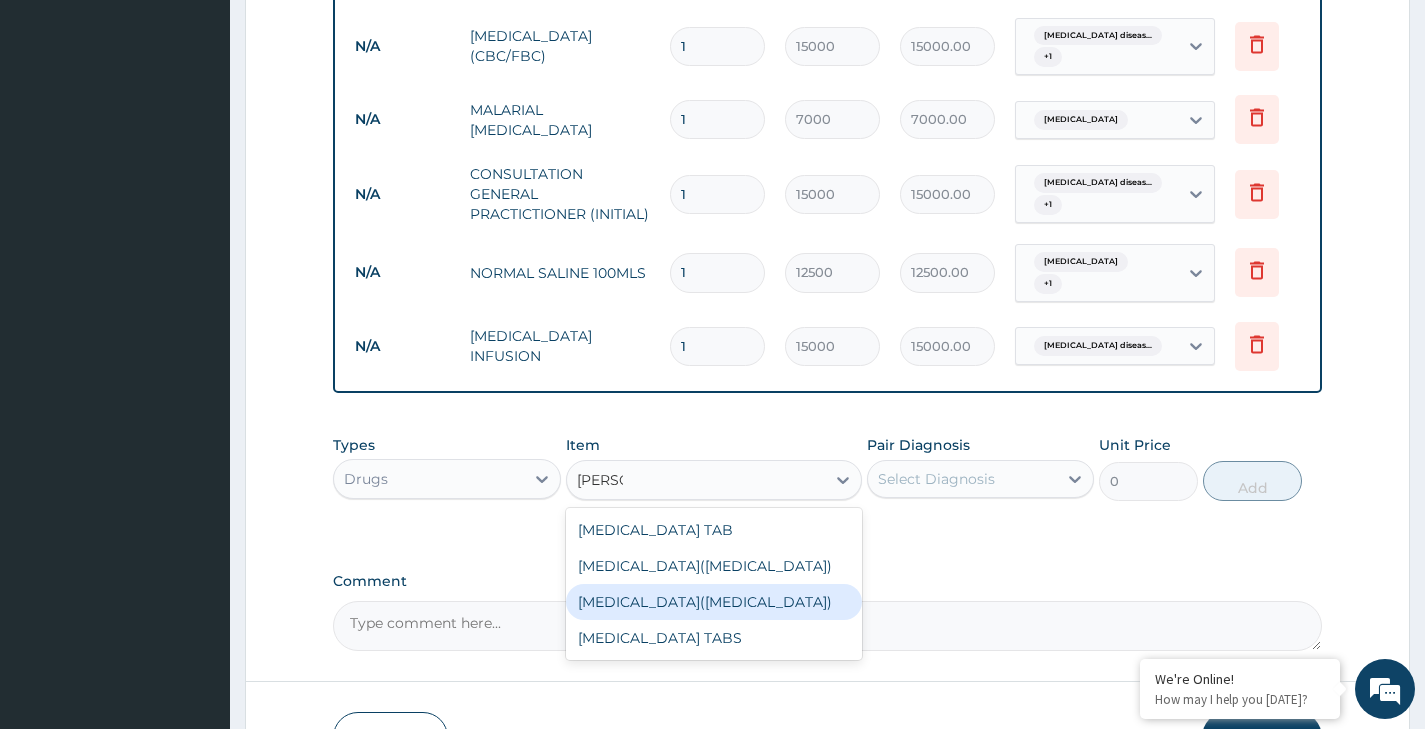 click on "ZANTAC(RANITIDINE)" at bounding box center (714, 602) 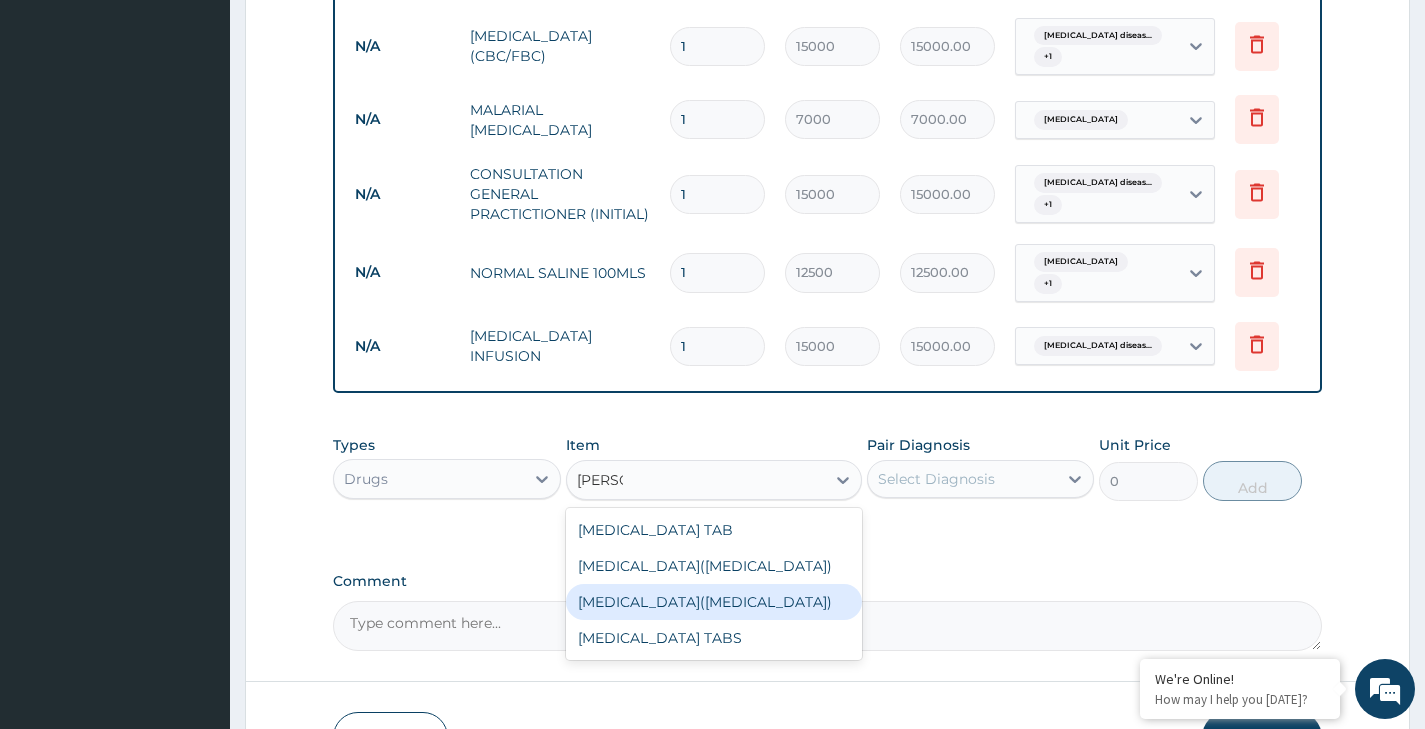 type 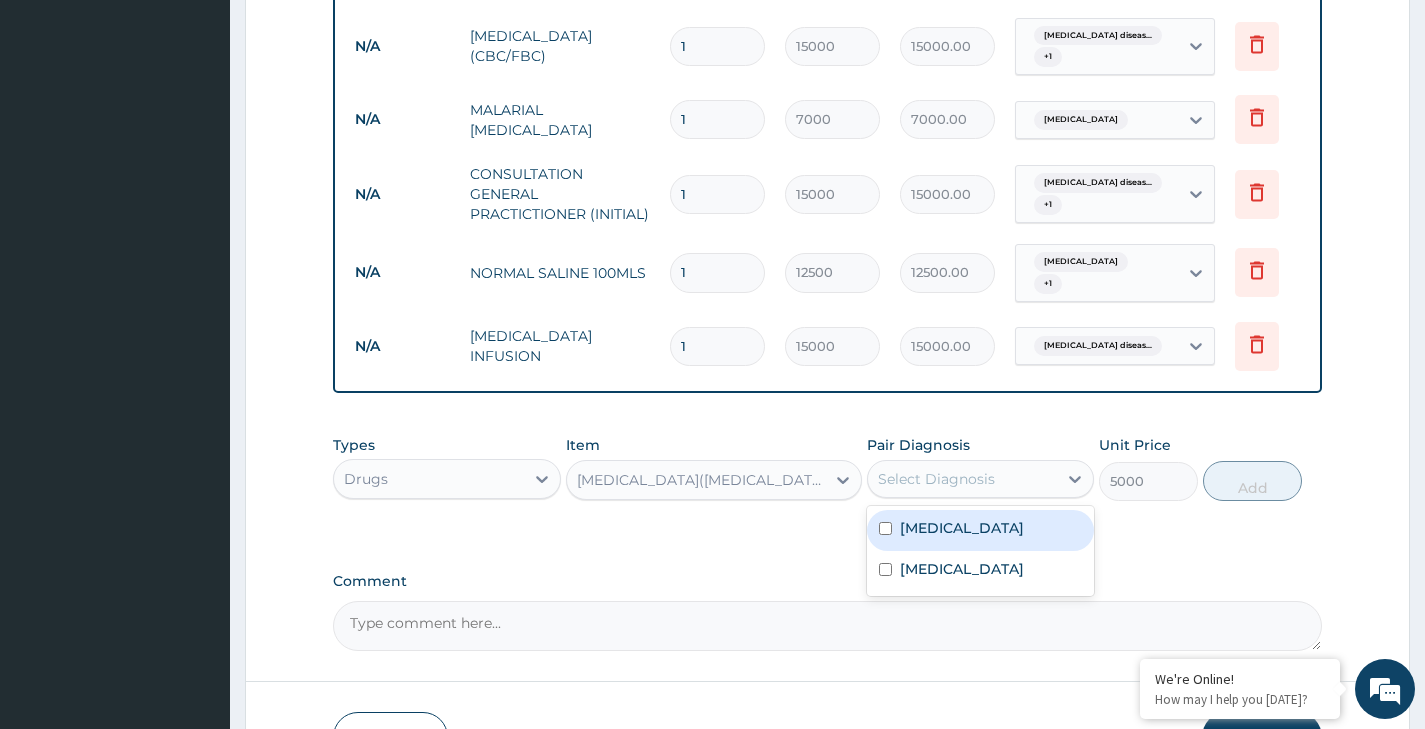 click on "Select Diagnosis" at bounding box center [936, 479] 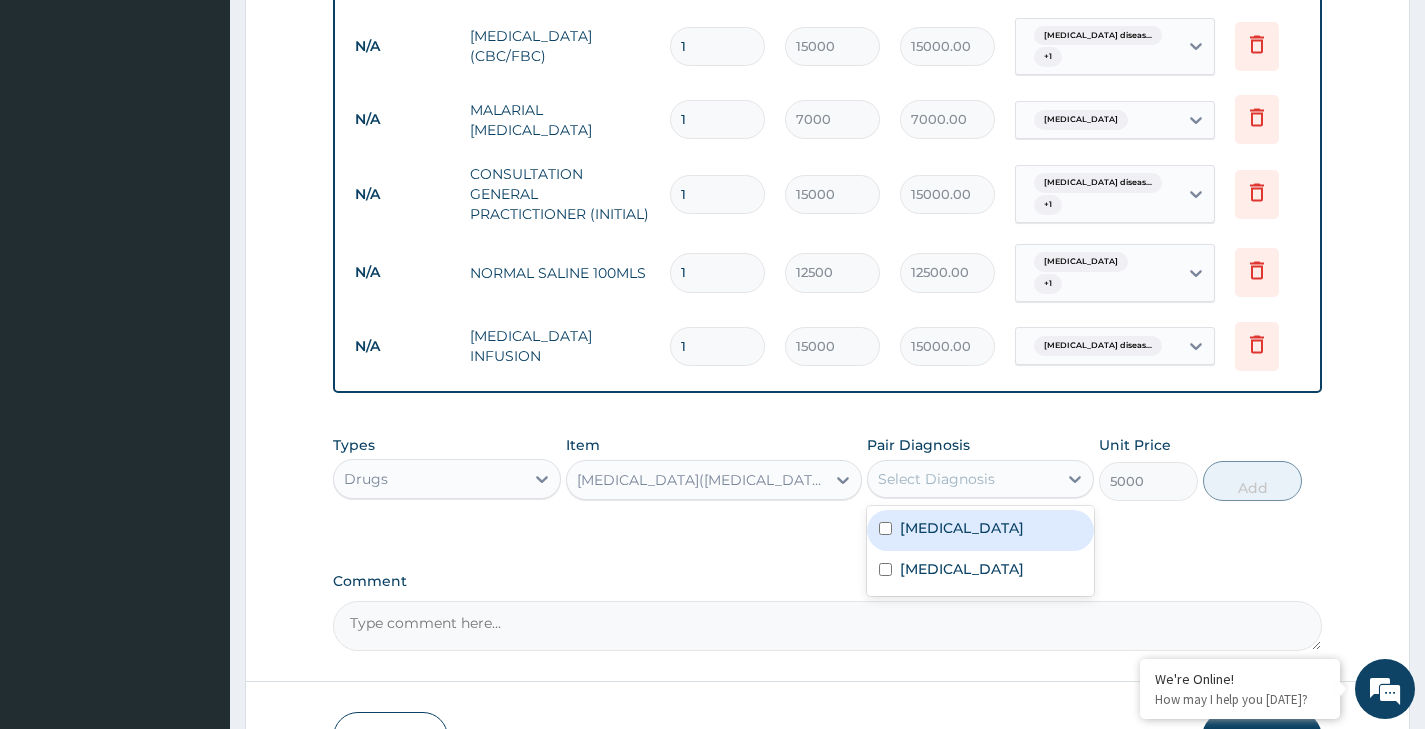 click on "Gastroesophageal reflux disease" at bounding box center [962, 528] 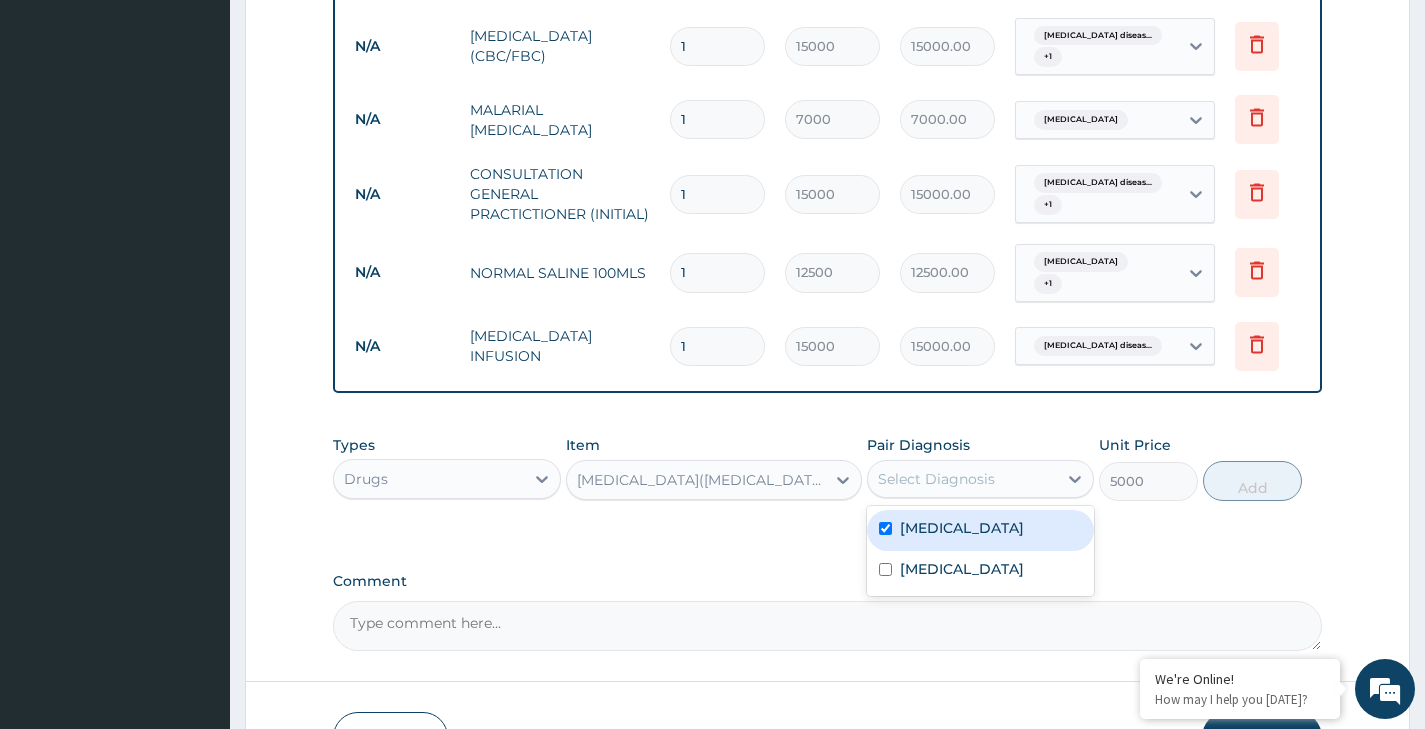 checkbox on "true" 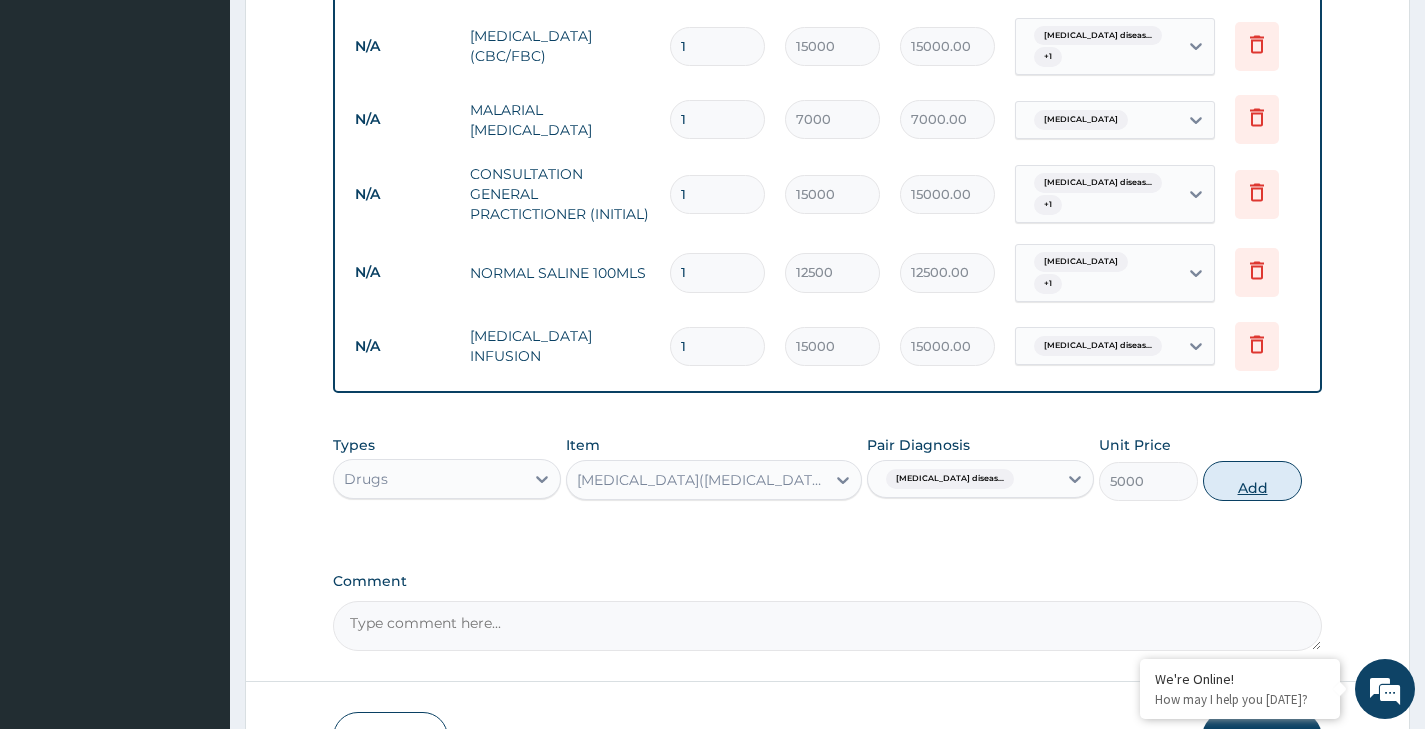 click on "Add" at bounding box center [1252, 481] 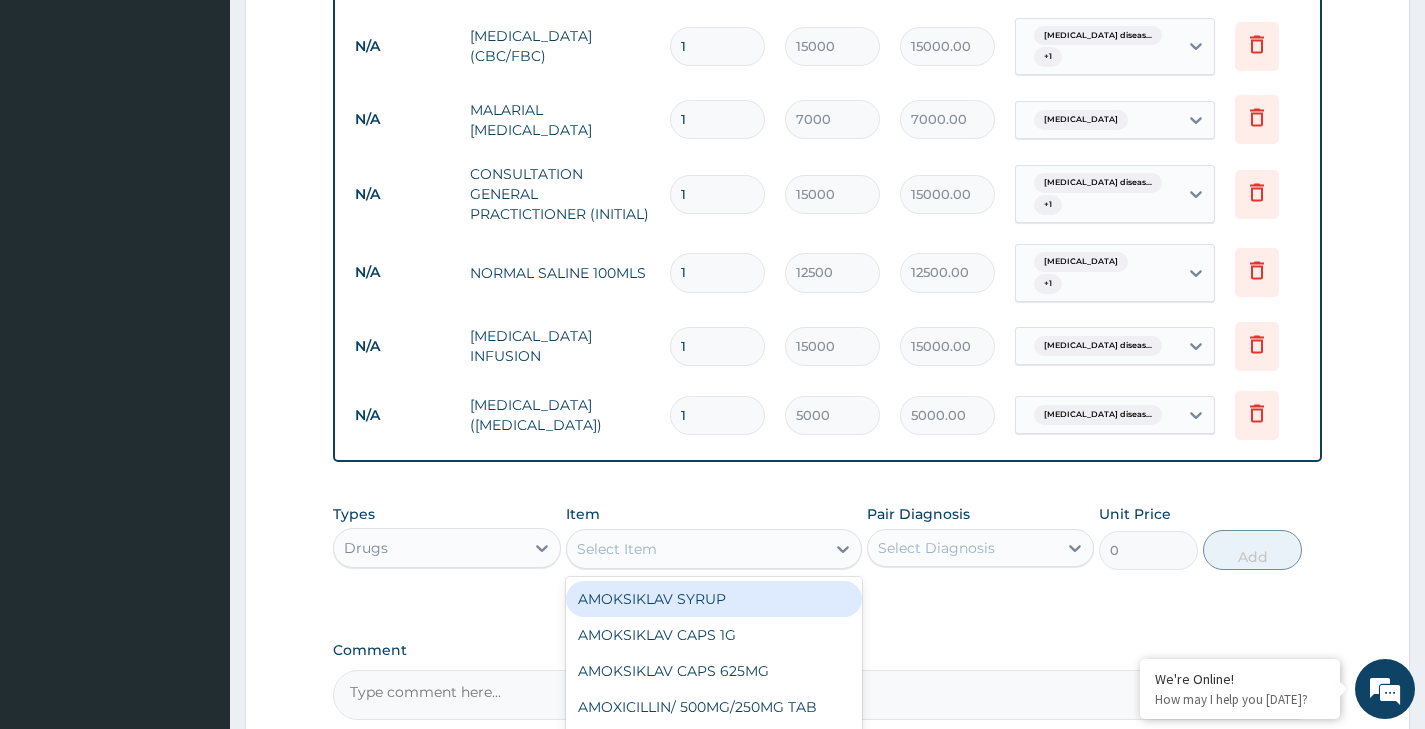 click on "Select Item" at bounding box center [617, 549] 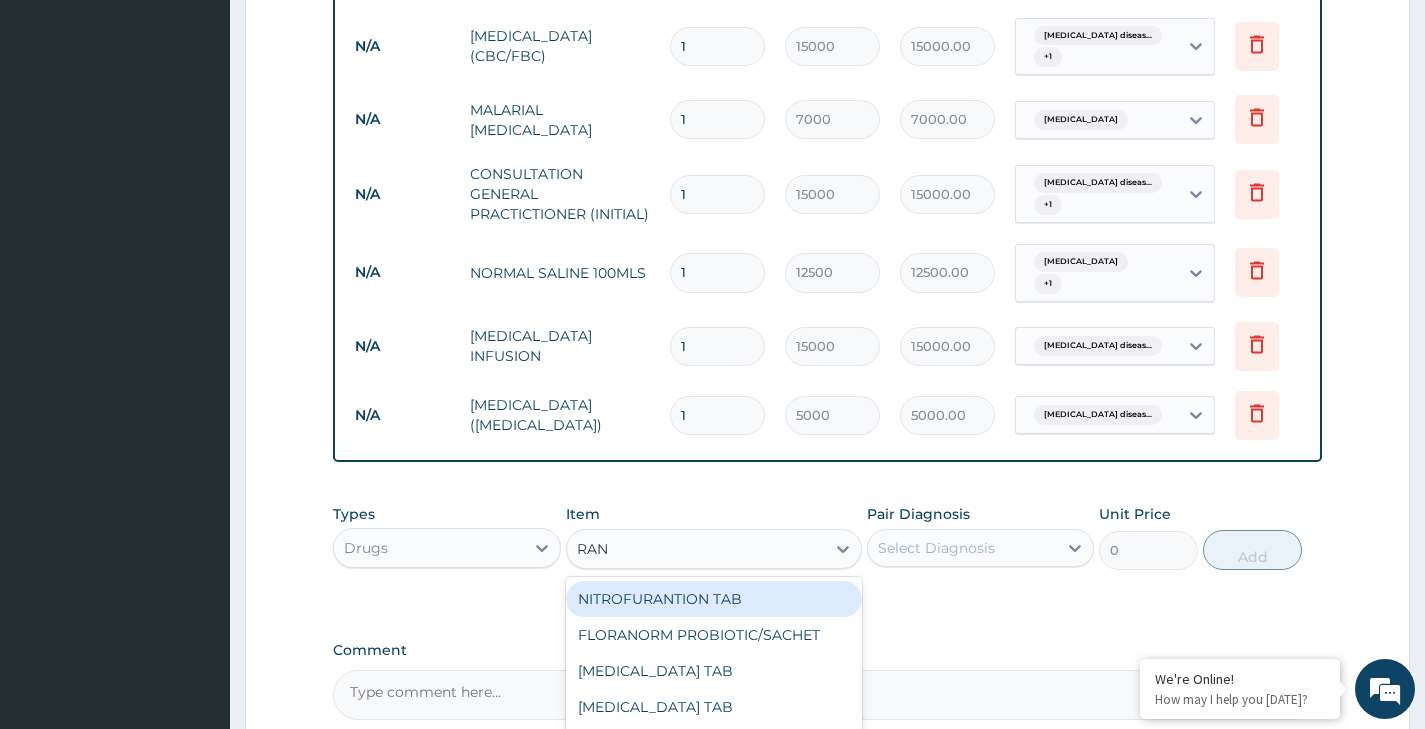 type on "RANI" 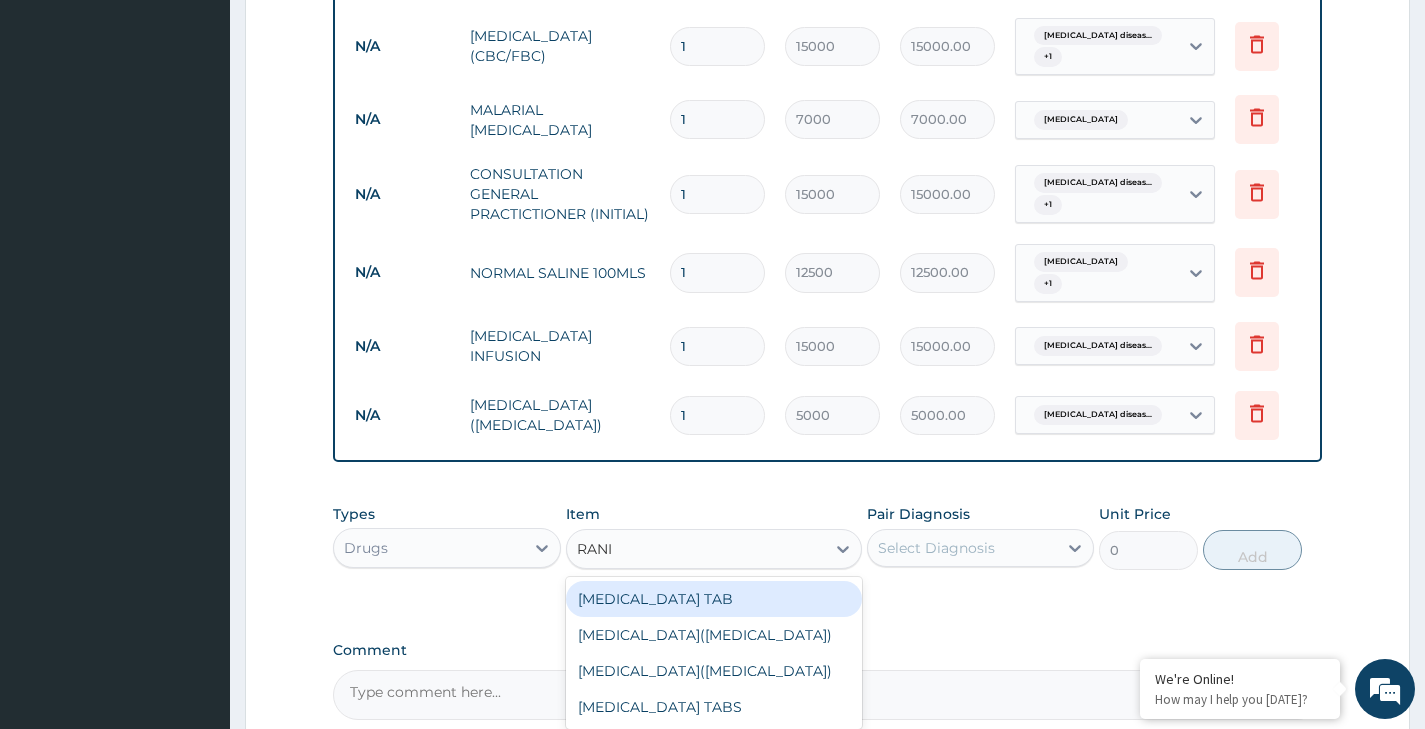 scroll, scrollTop: 1066, scrollLeft: 0, axis: vertical 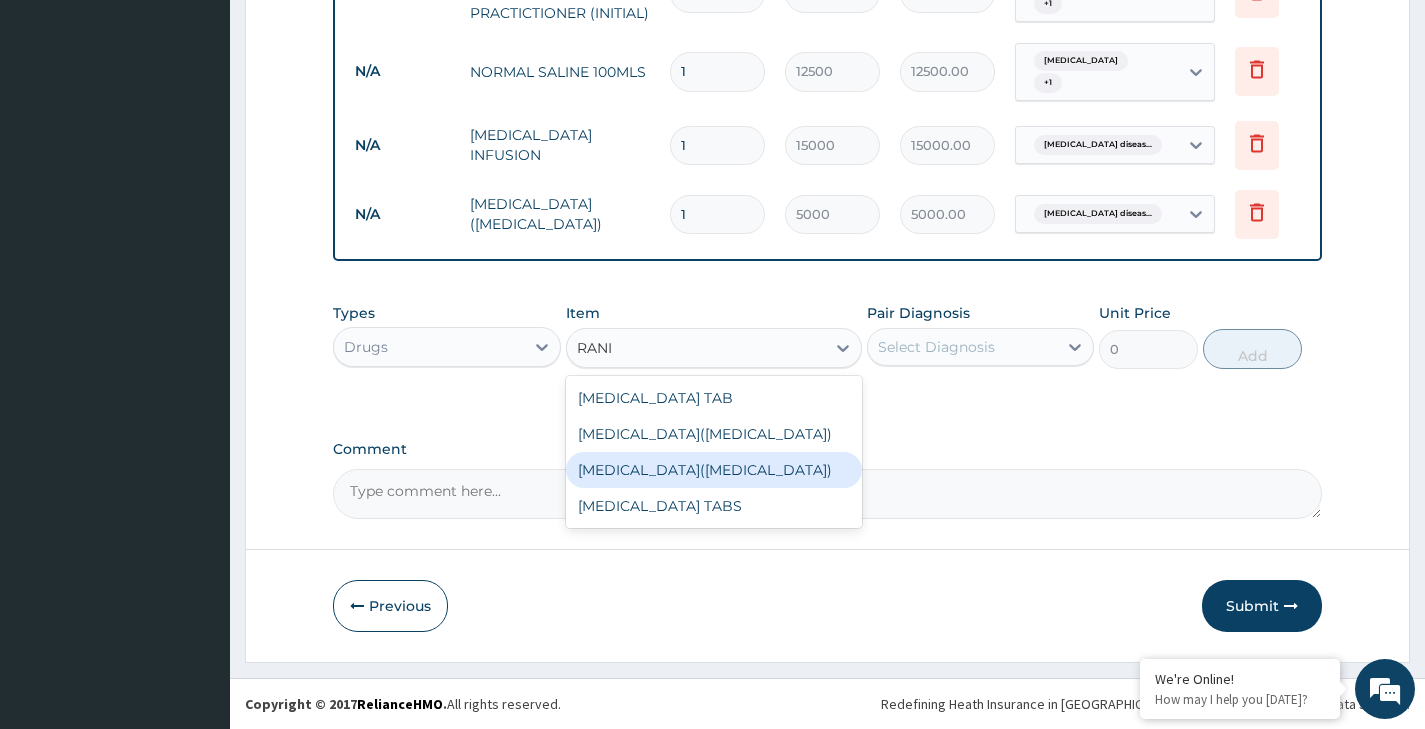 click on "ZANTAC(RANITIDINE)" at bounding box center (714, 470) 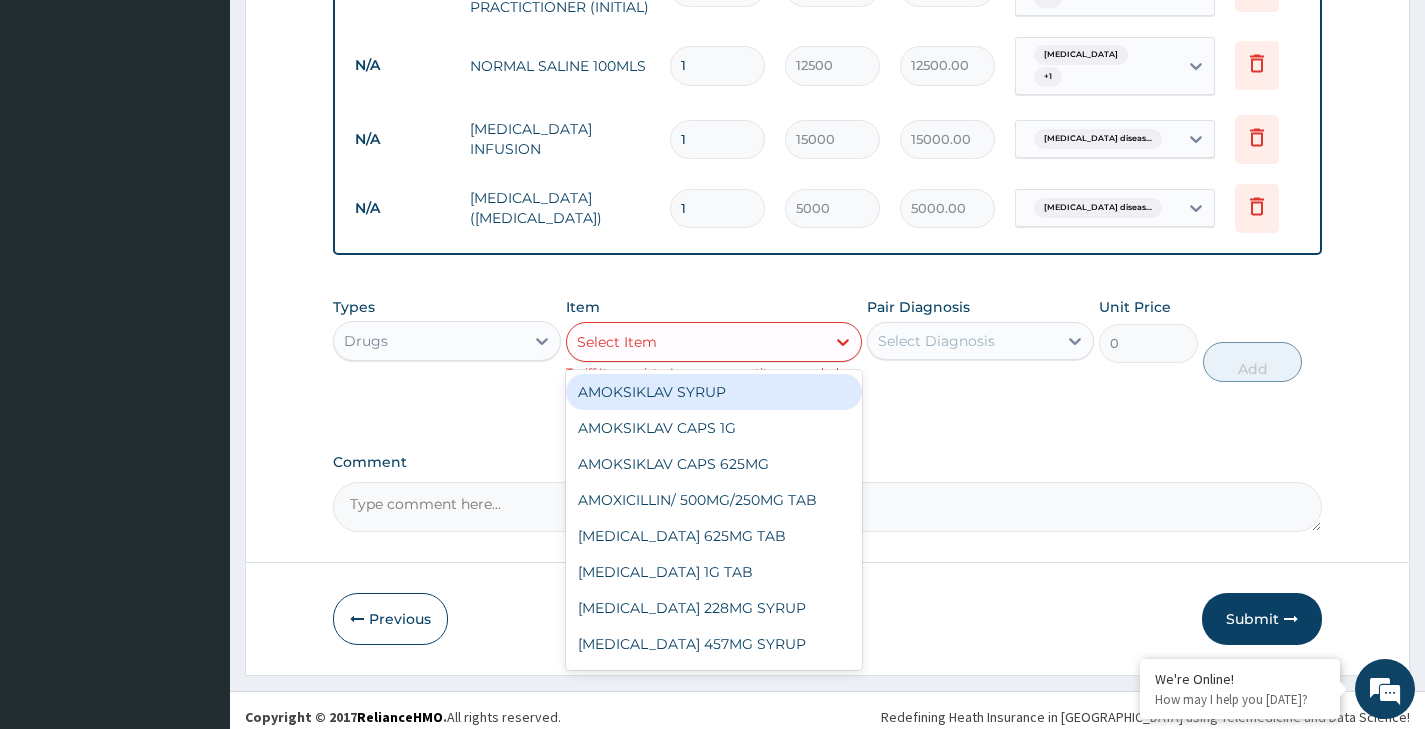 click on "Select Item" at bounding box center (696, 342) 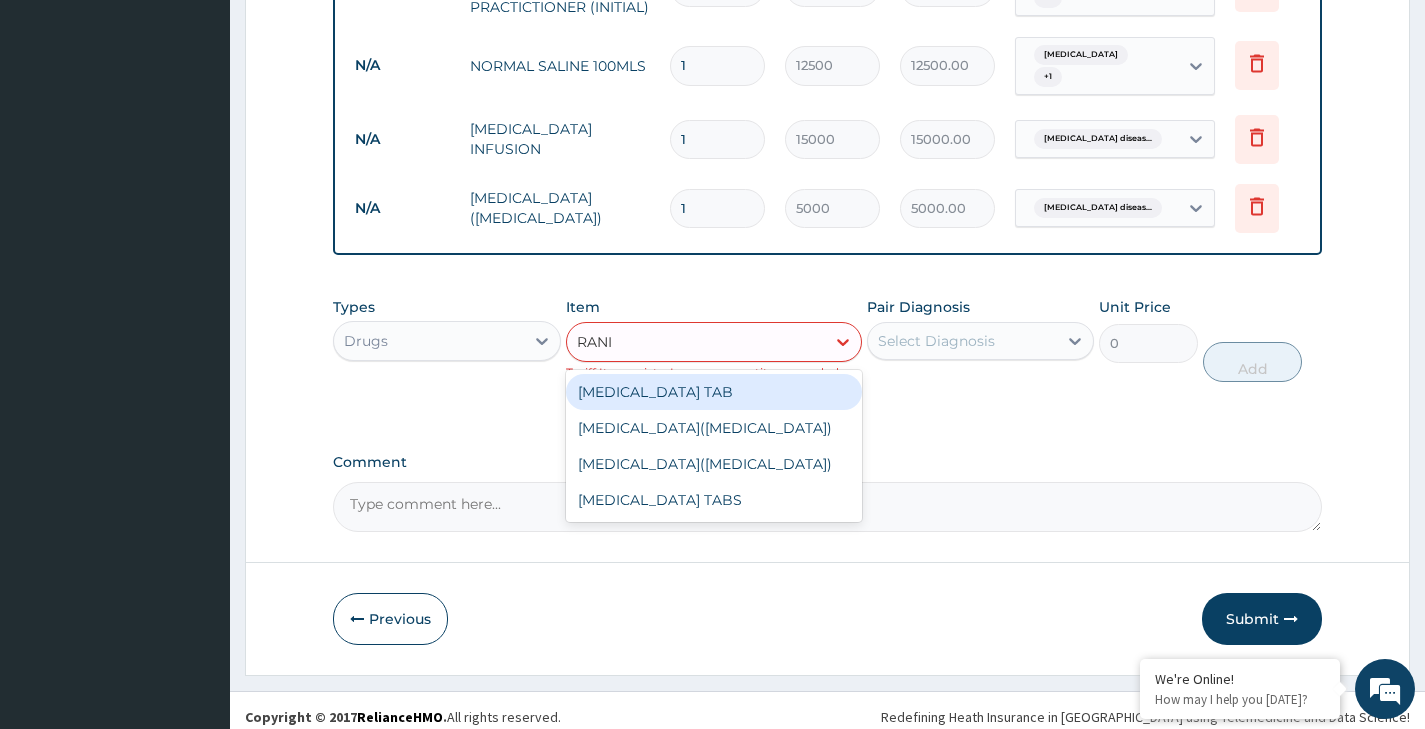 type on "RANIT" 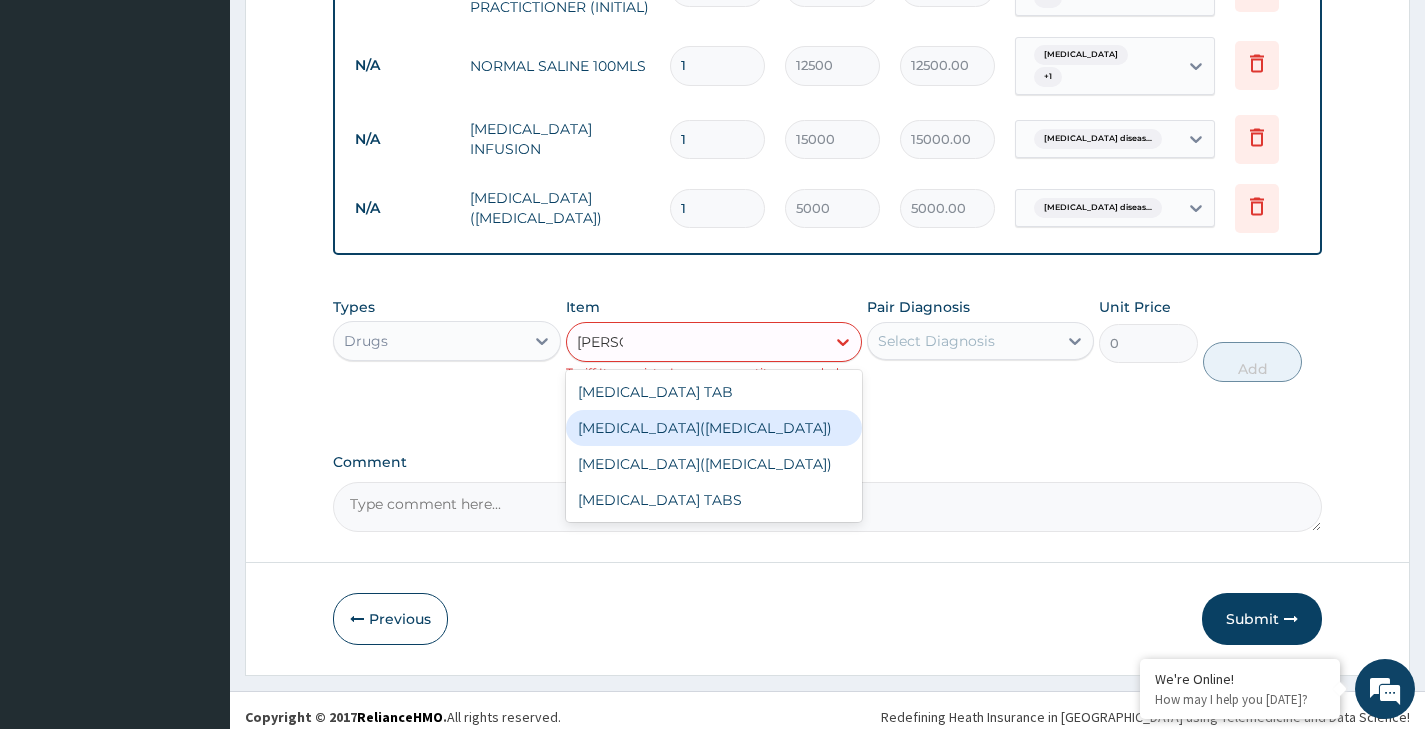 click on "ZANTAC(RANITIDINE)" at bounding box center [714, 428] 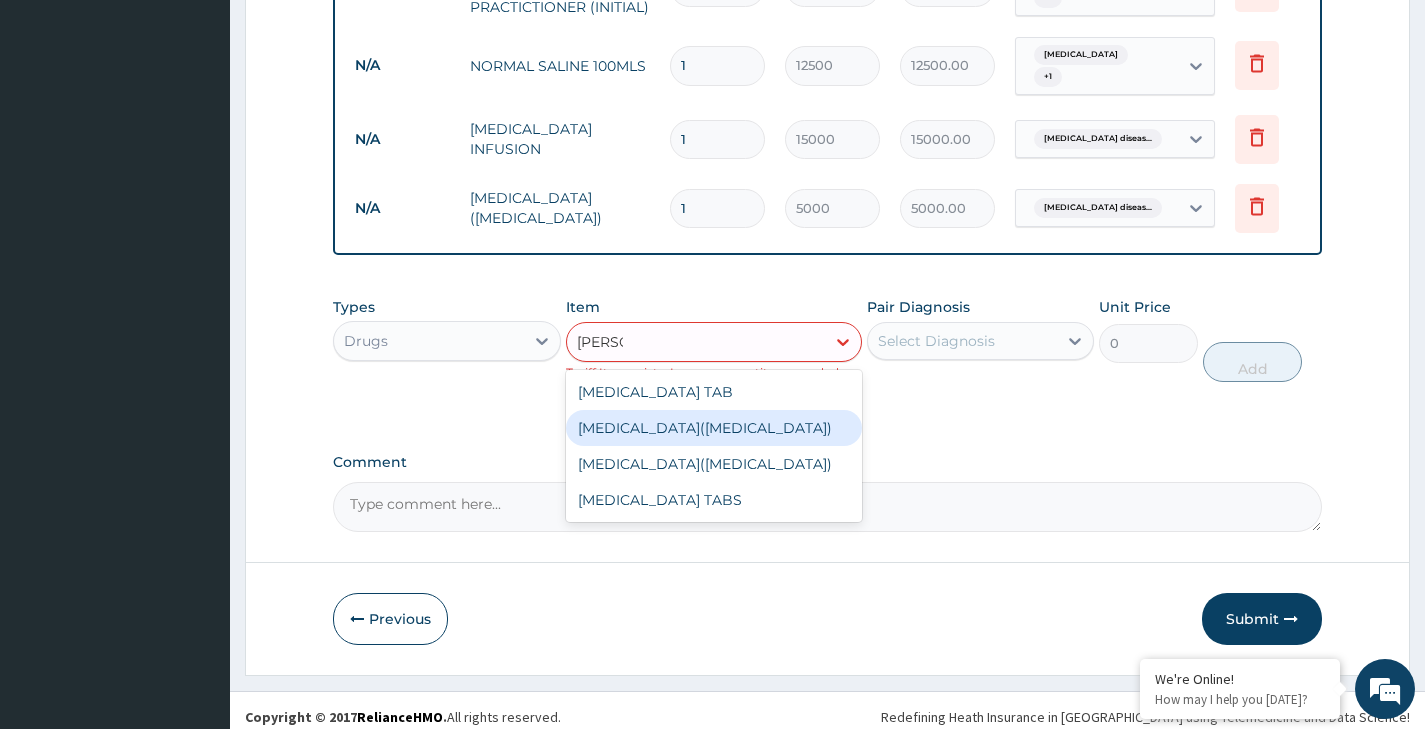 type 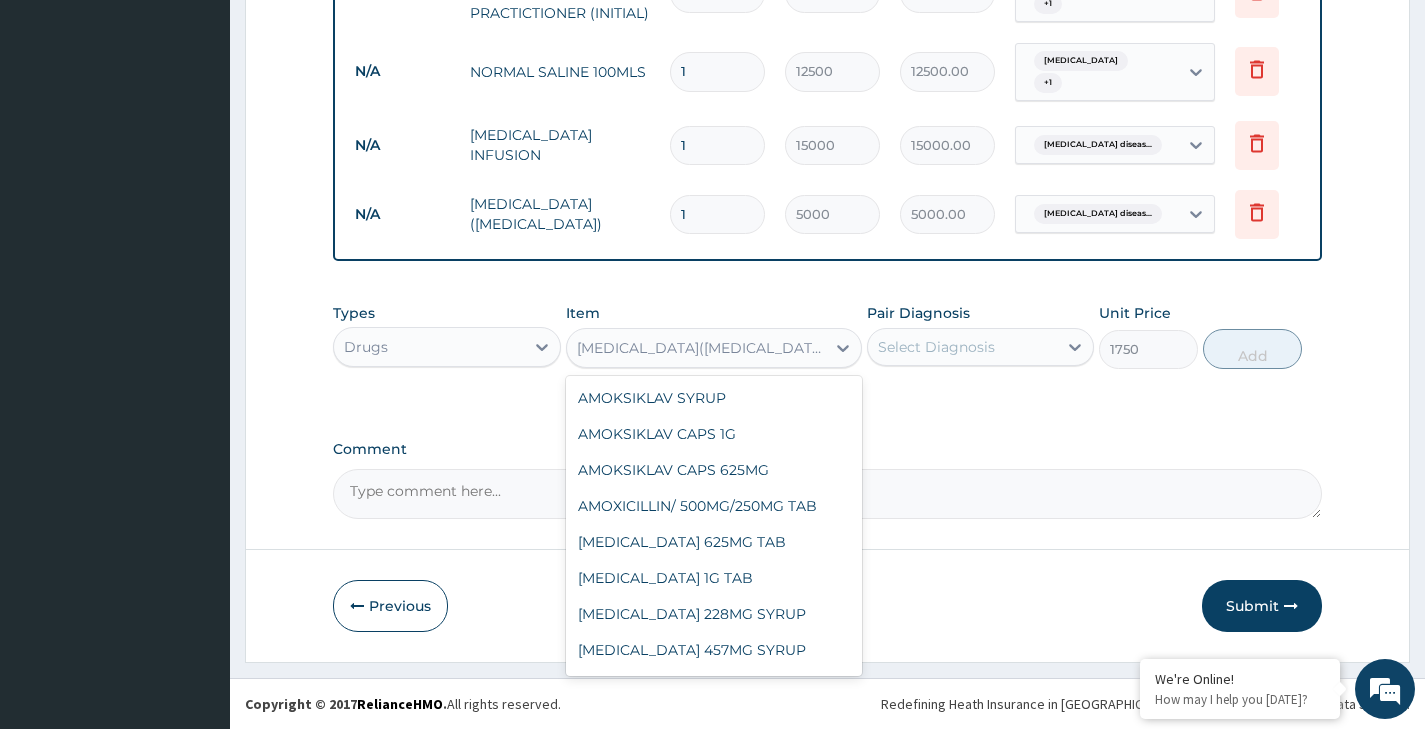 click on "ZANTAC(RANITIDINE)" at bounding box center [696, 348] 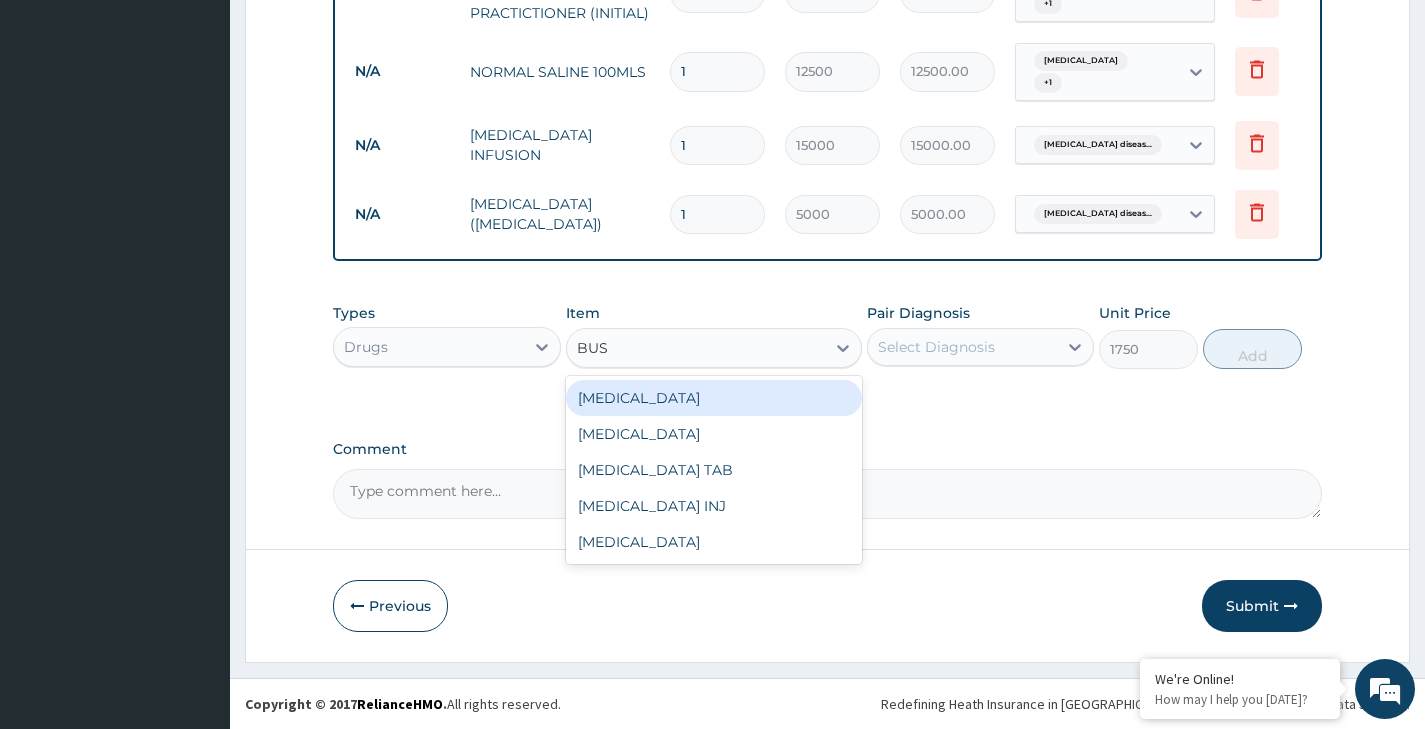 scroll, scrollTop: 0, scrollLeft: 0, axis: both 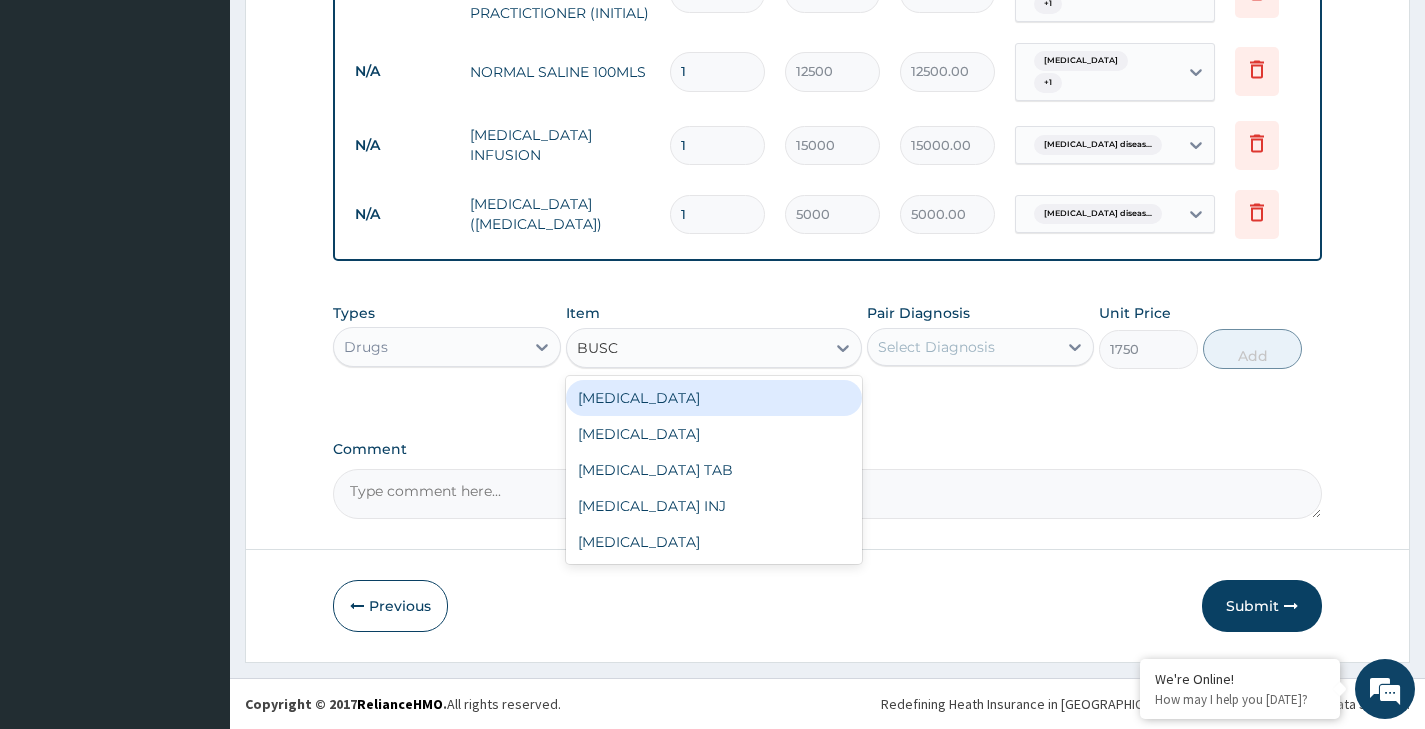 type on "BUSCO" 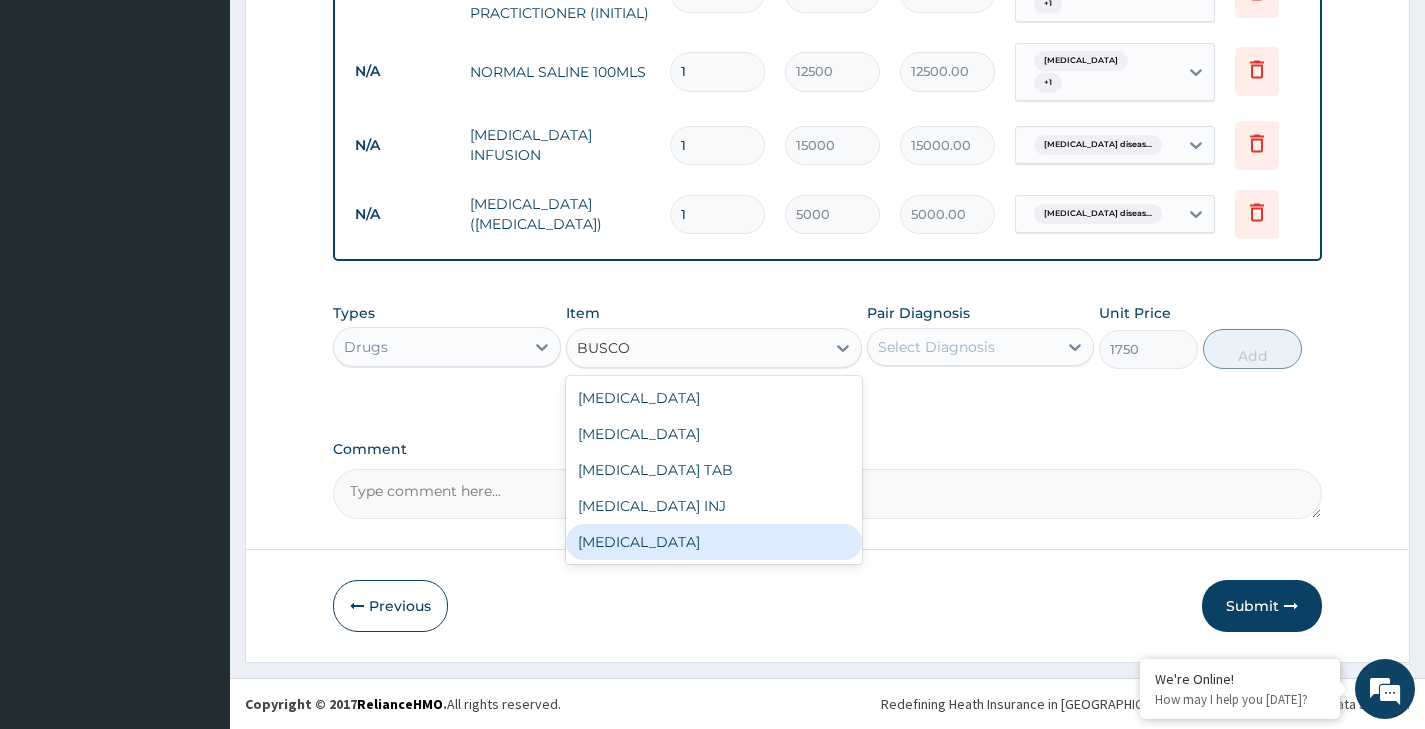 click on "BUSCOPAN" at bounding box center (714, 542) 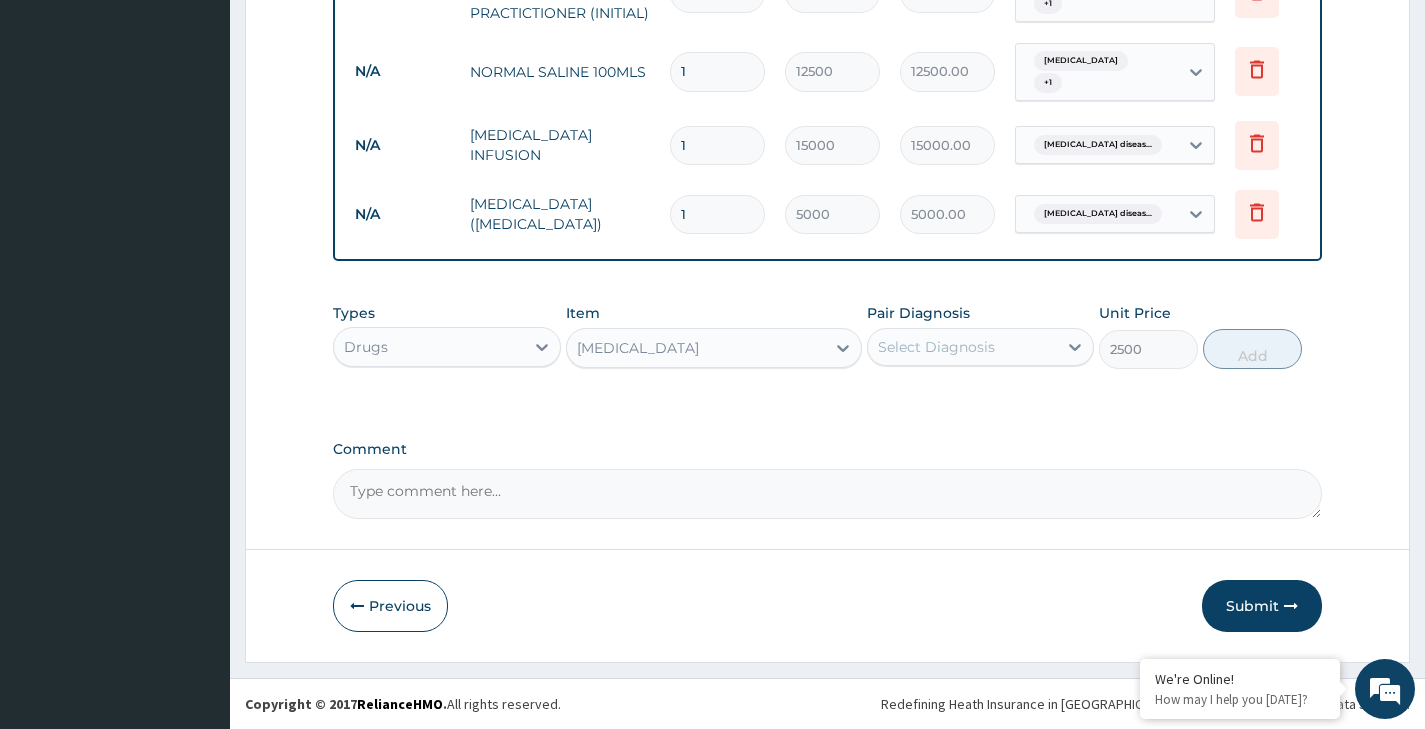 click on "Select Diagnosis" at bounding box center (936, 347) 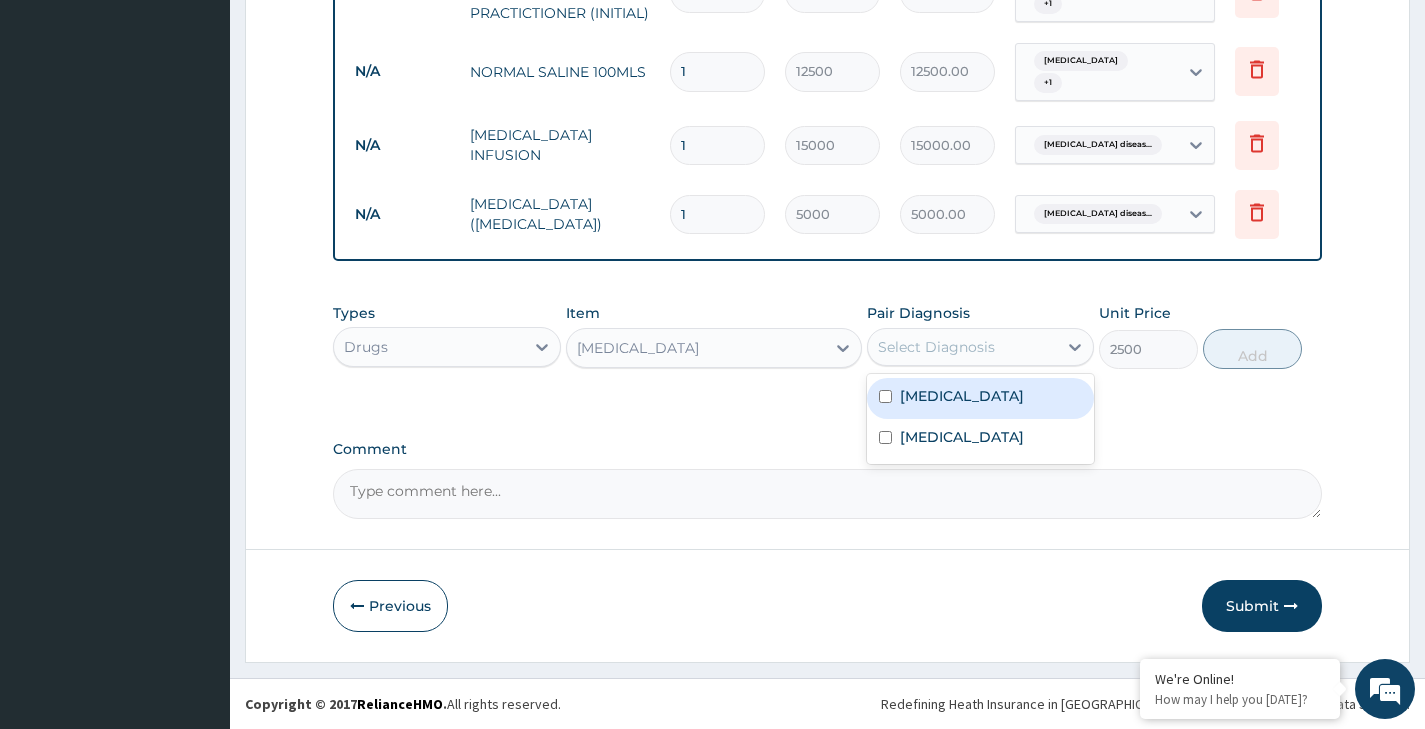 click on "Gastroesophageal reflux disease" at bounding box center [962, 396] 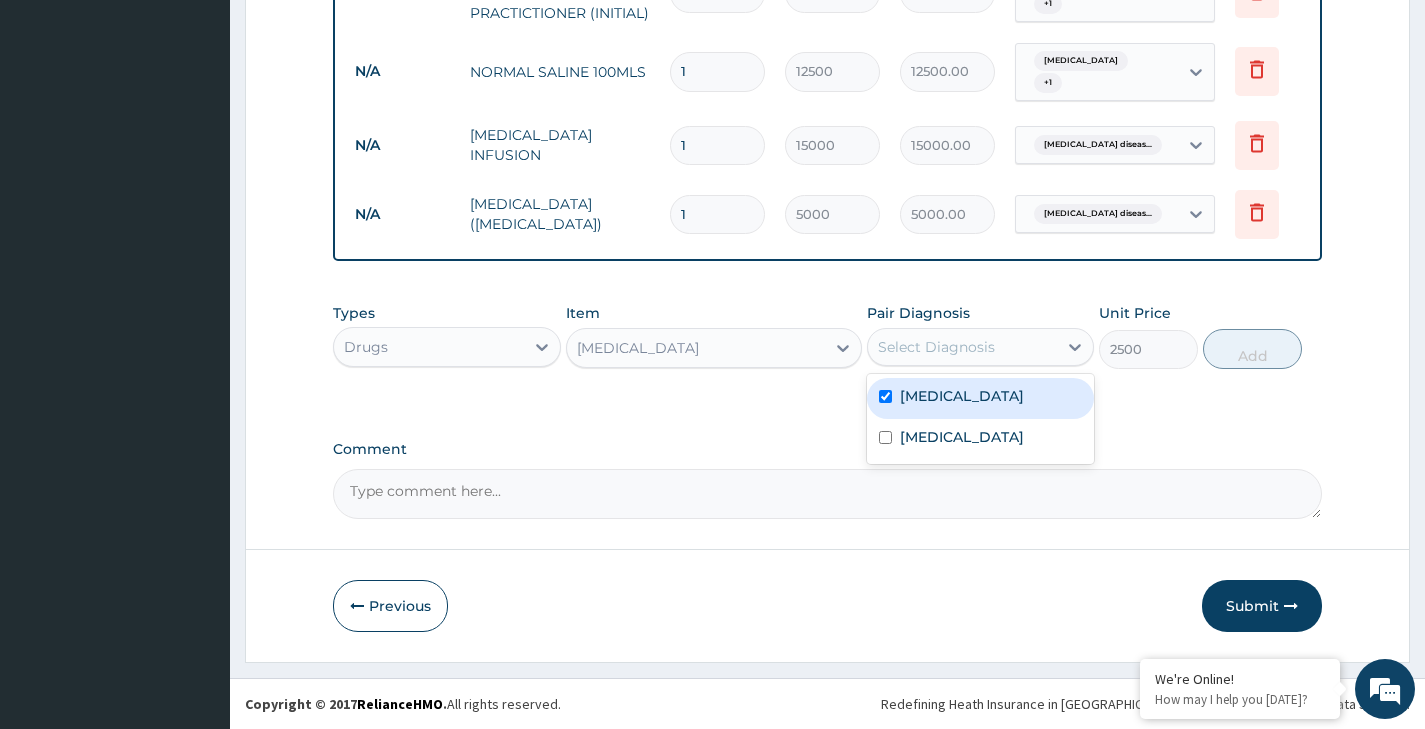 checkbox on "true" 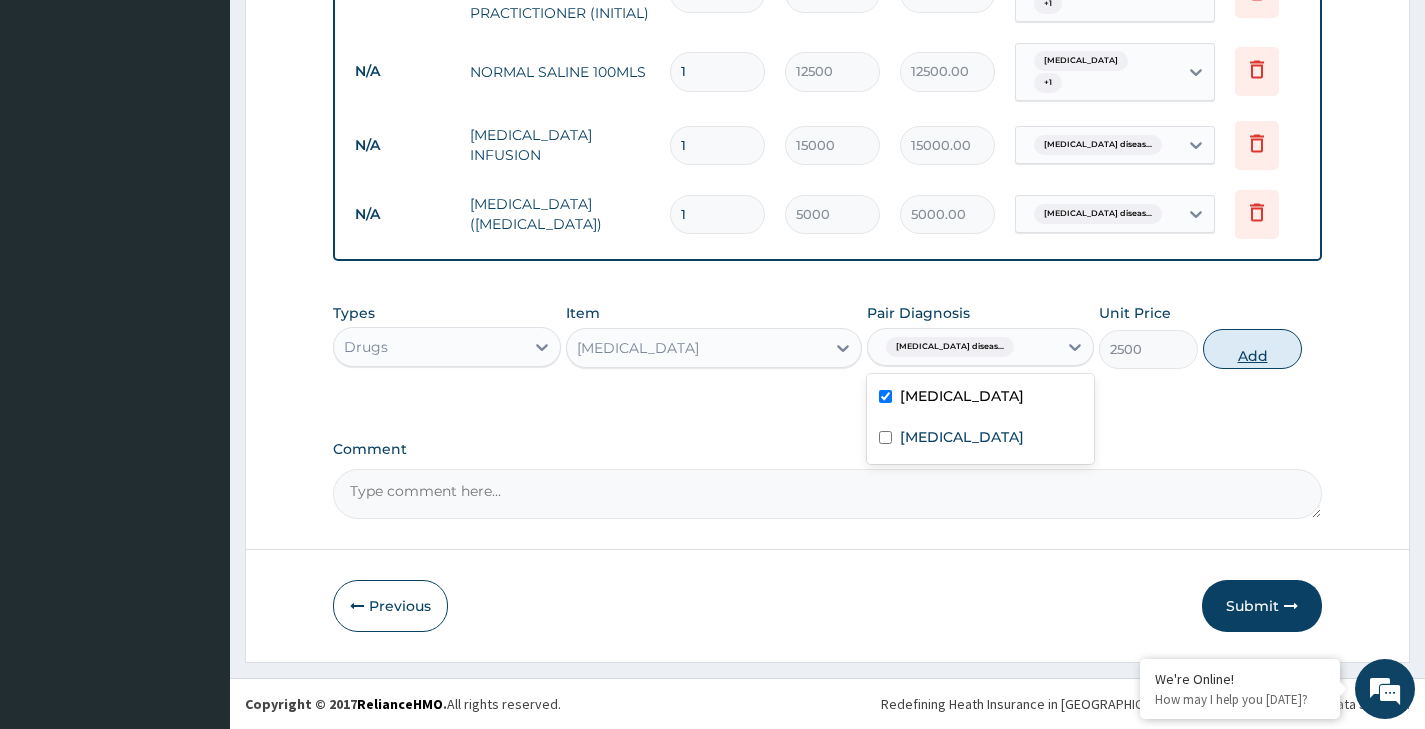 click on "Add" at bounding box center [1252, 349] 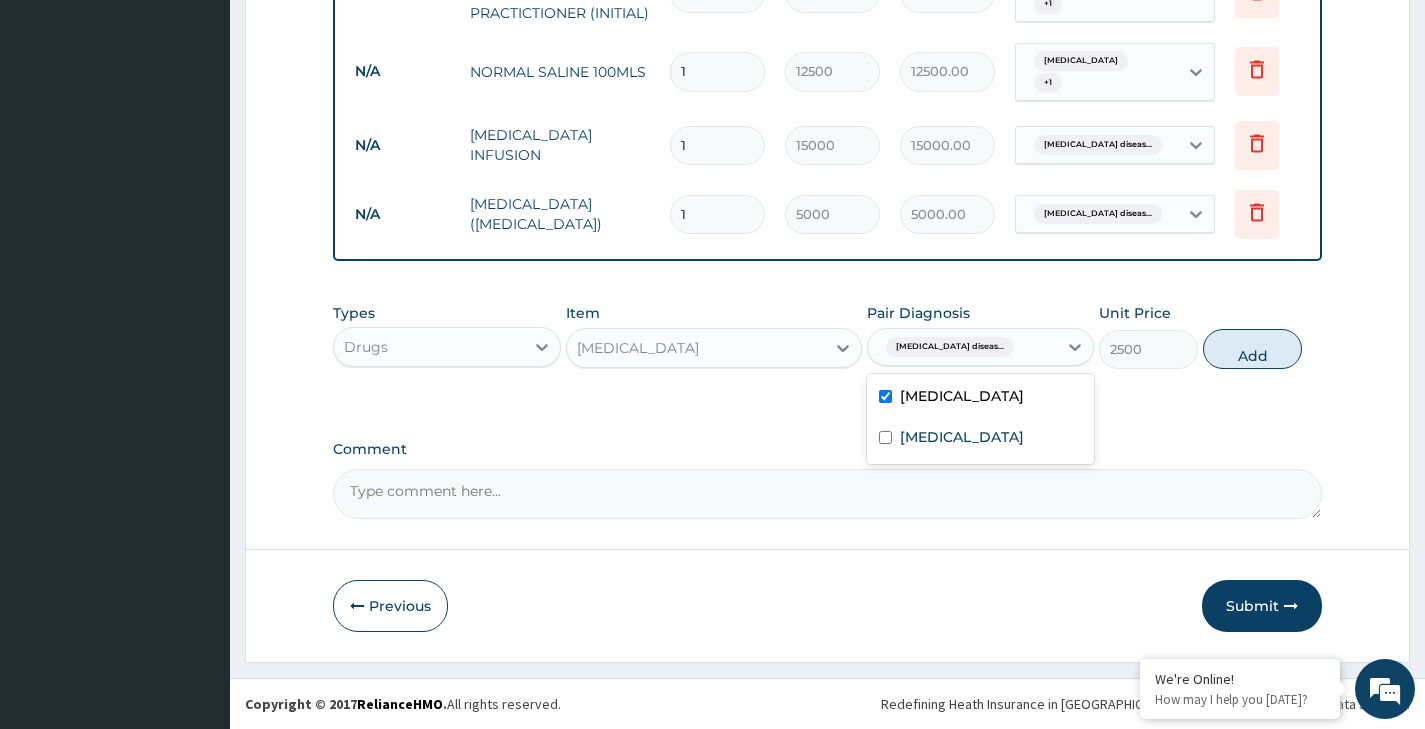 type on "0" 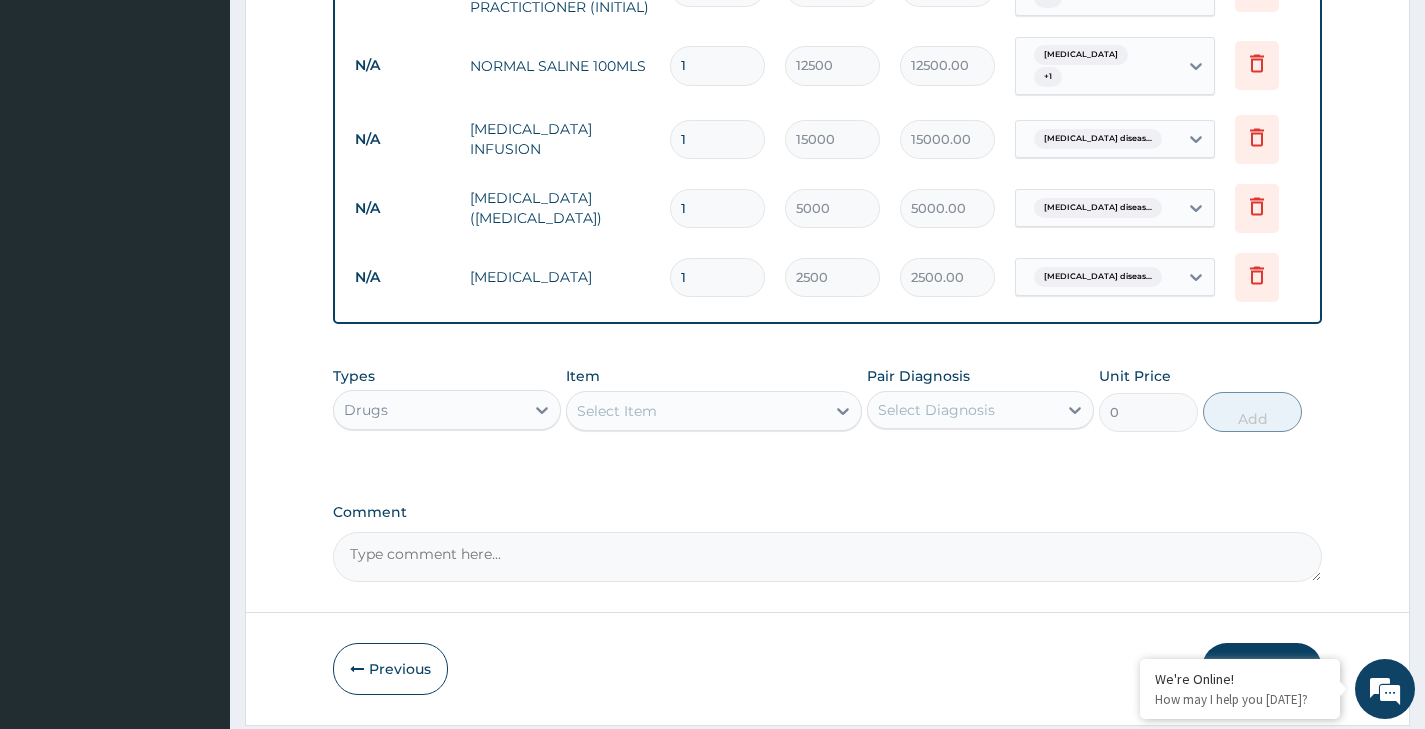 click on "Select Item" at bounding box center (696, 411) 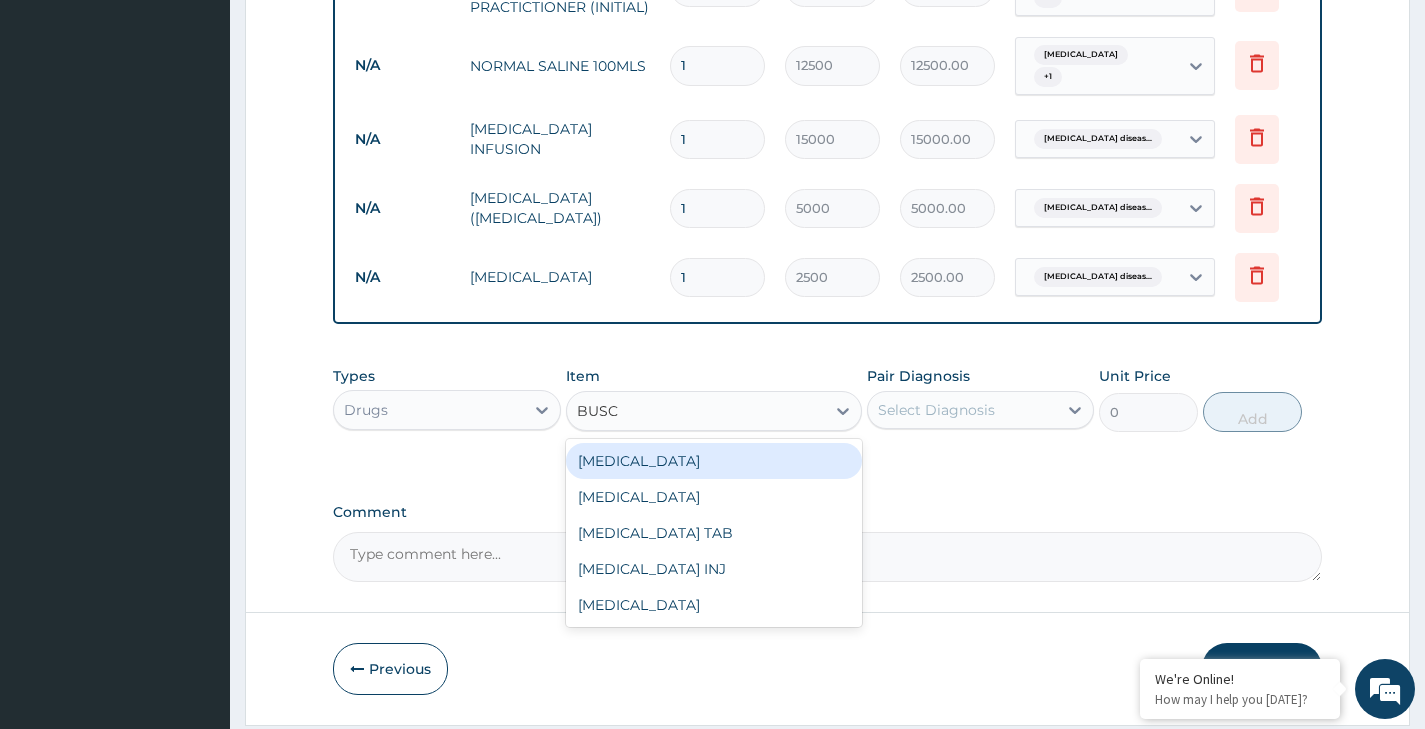 type on "BUSCO" 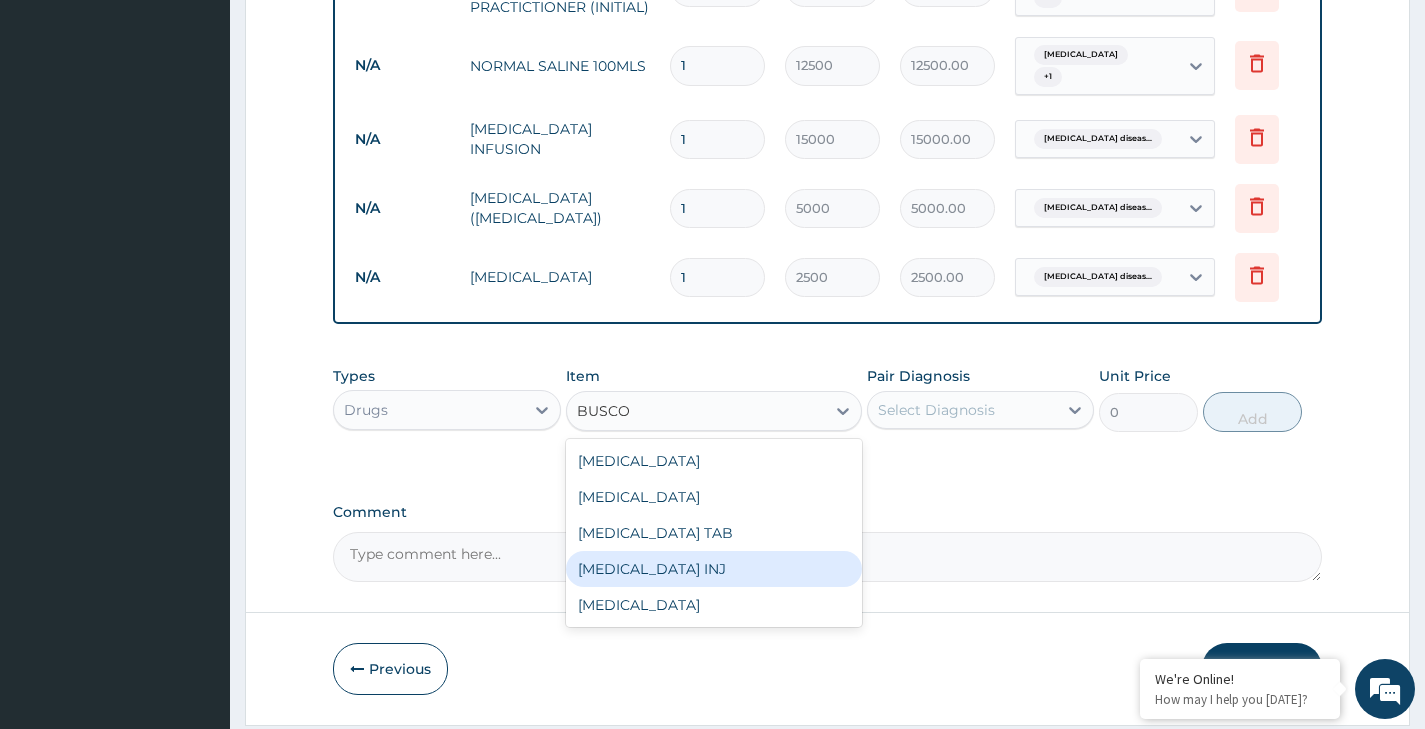 click on "BUSCOPAN INJ" at bounding box center (714, 569) 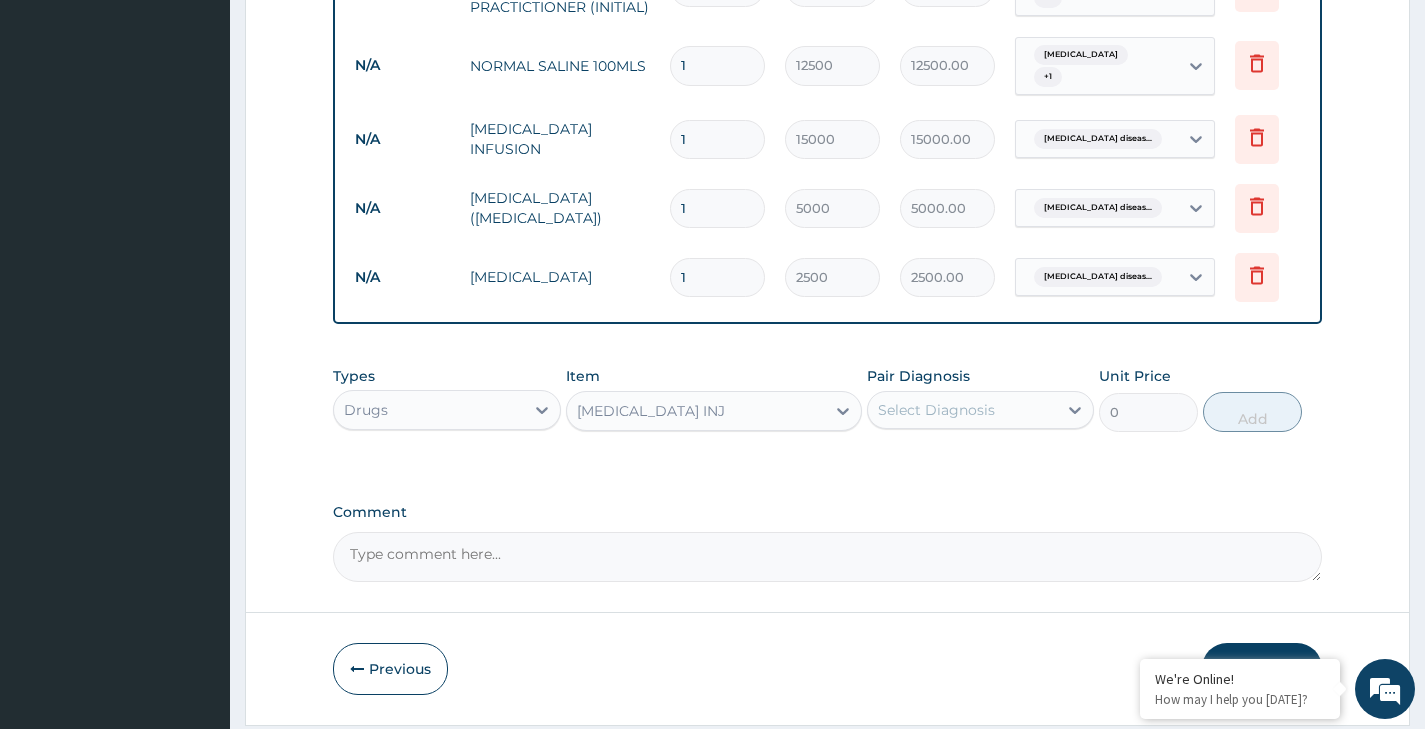 type 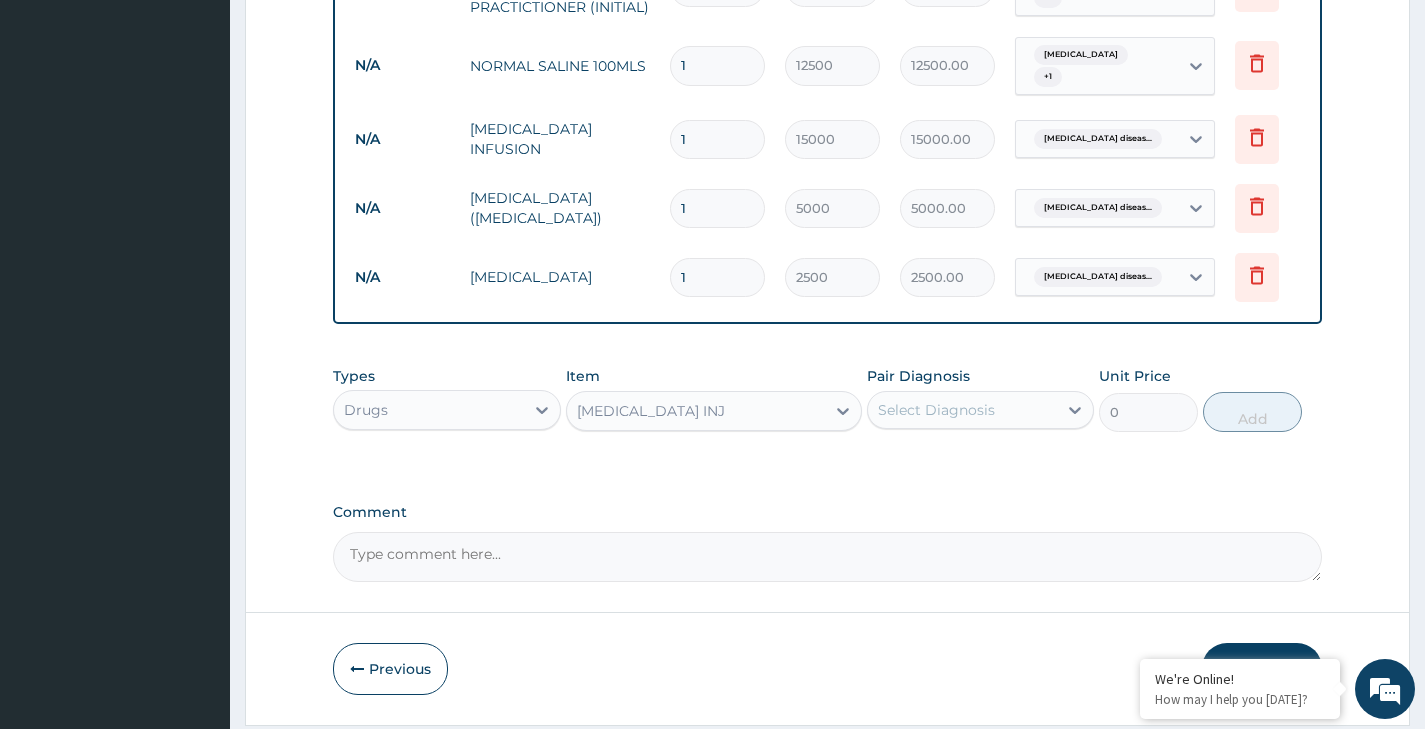 type on "5000" 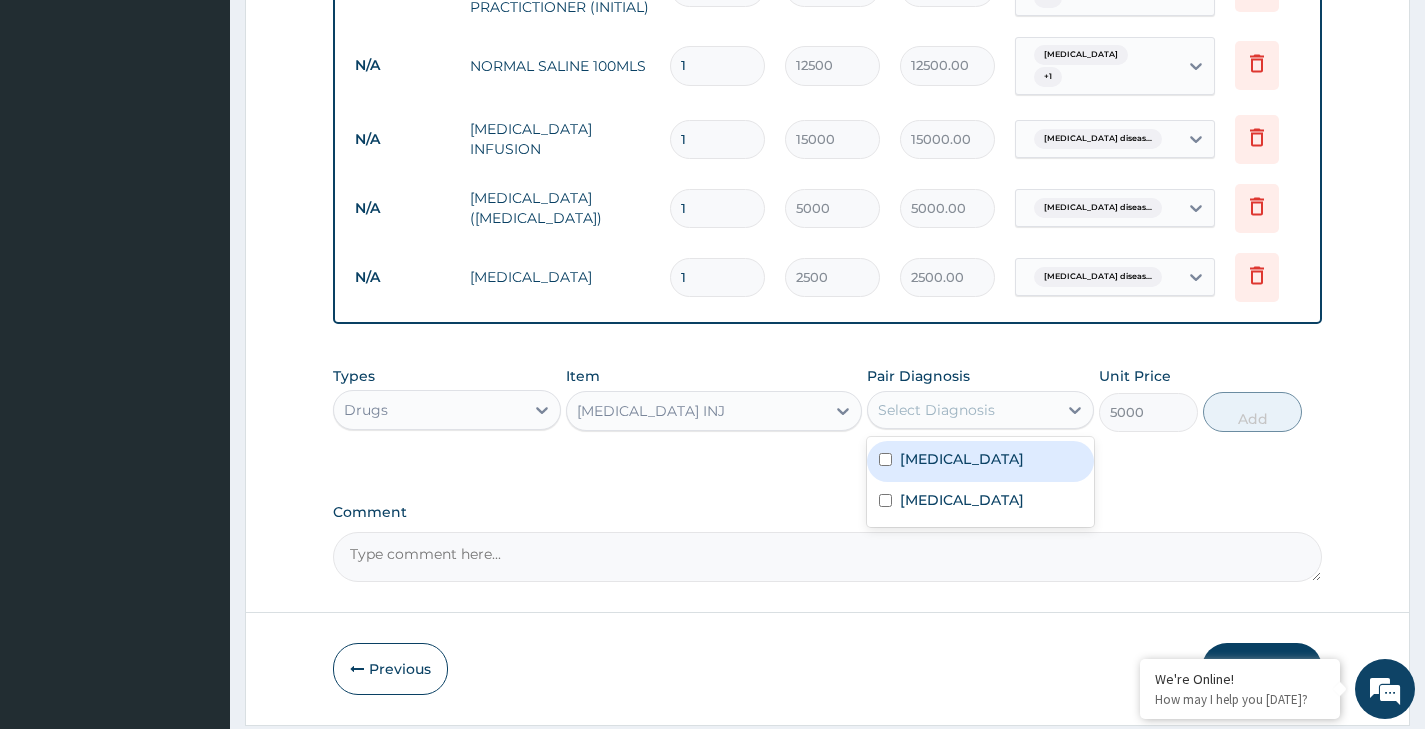 click on "Select Diagnosis" at bounding box center (936, 410) 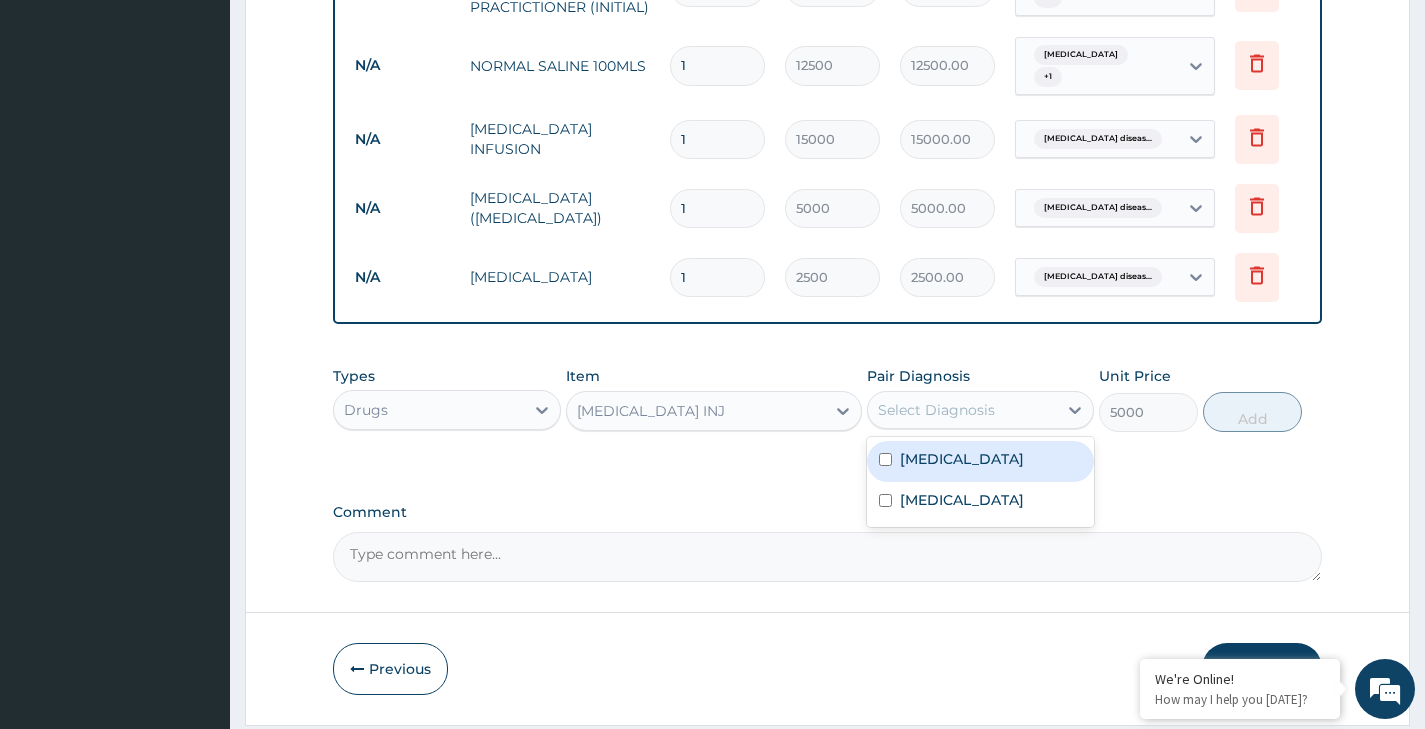 drag, startPoint x: 941, startPoint y: 483, endPoint x: 1243, endPoint y: 420, distance: 308.50122 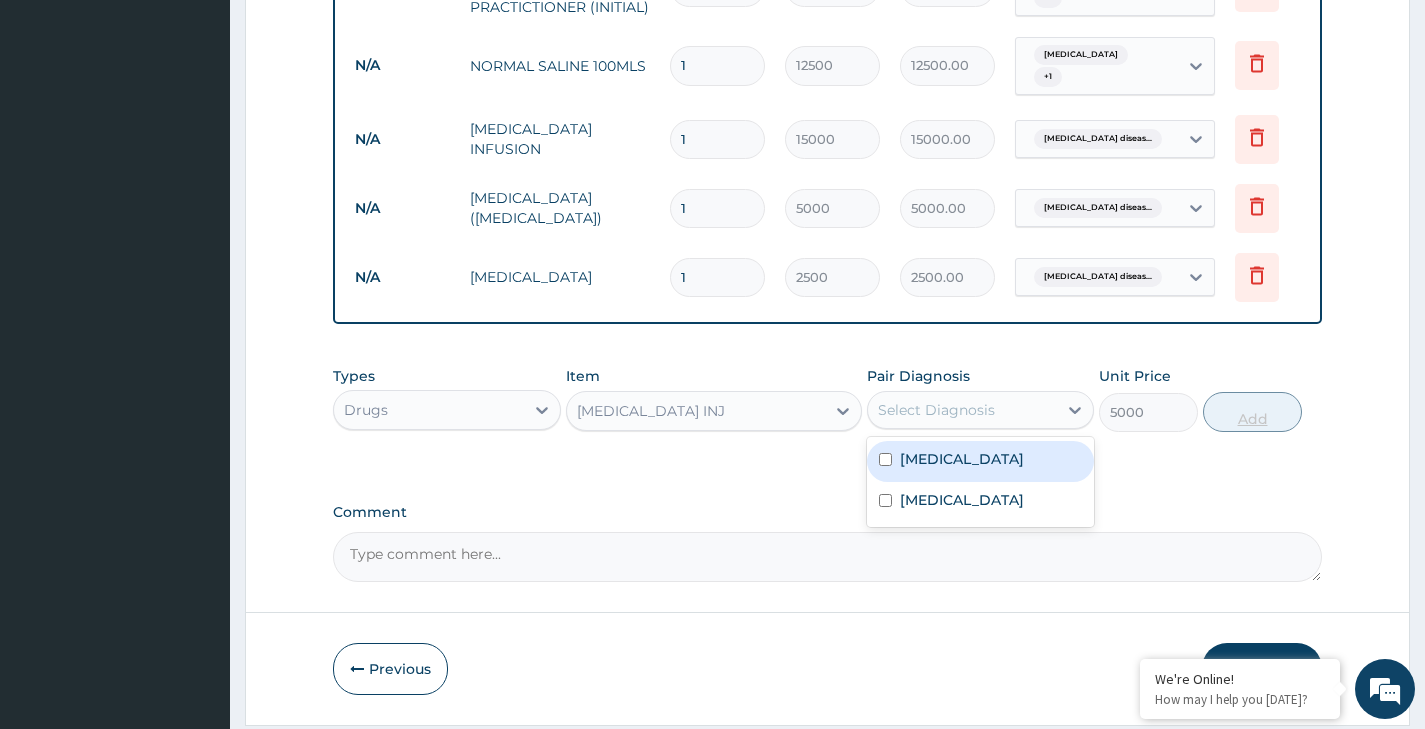 click on "Gastroesophageal reflux disease" at bounding box center [962, 459] 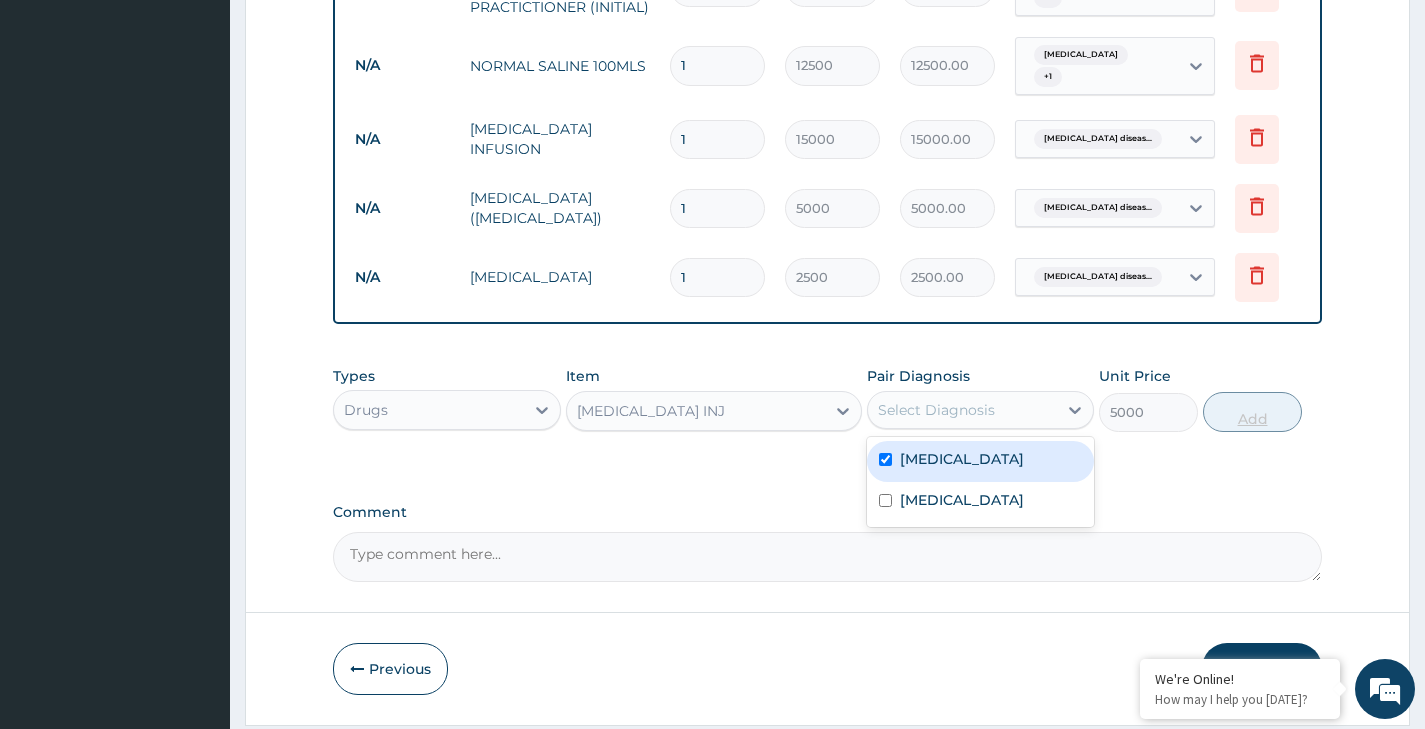 checkbox on "true" 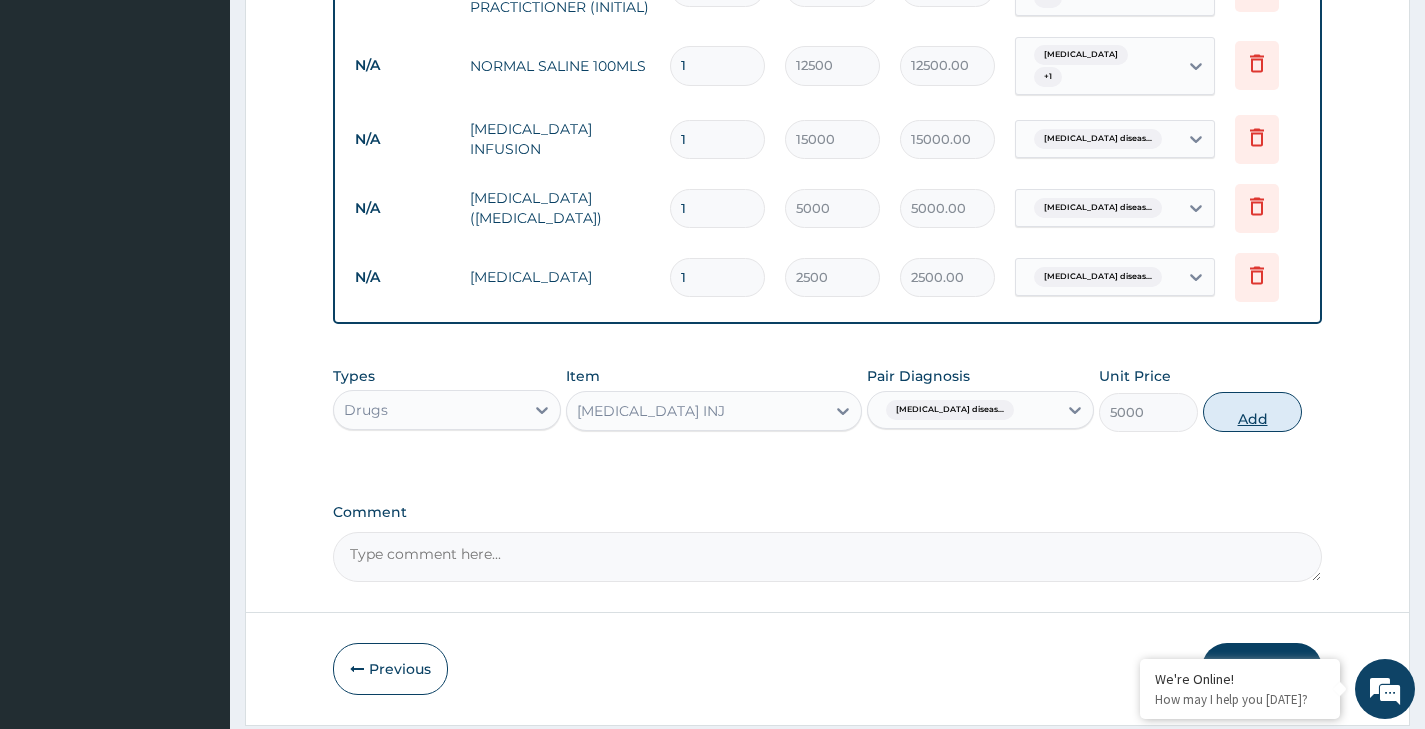 click on "Add" at bounding box center [1252, 412] 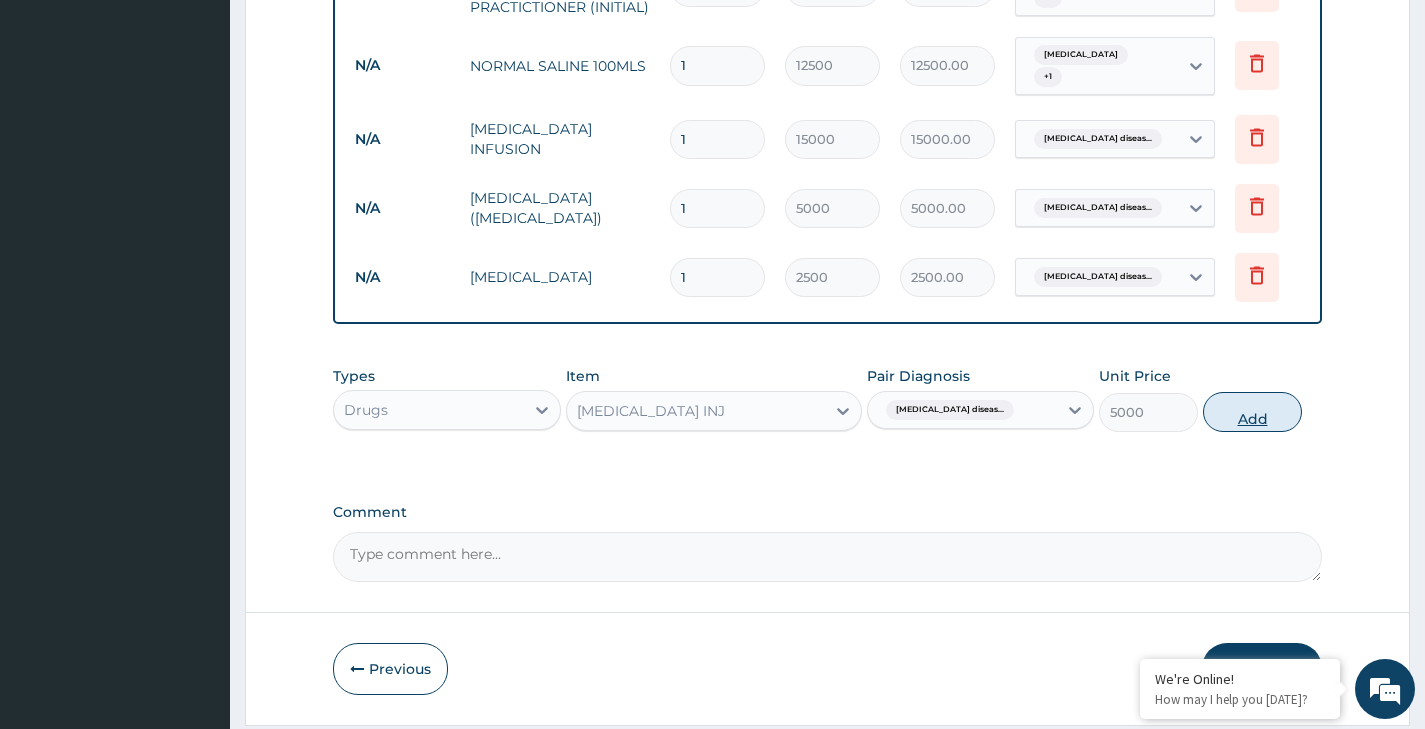 type on "0" 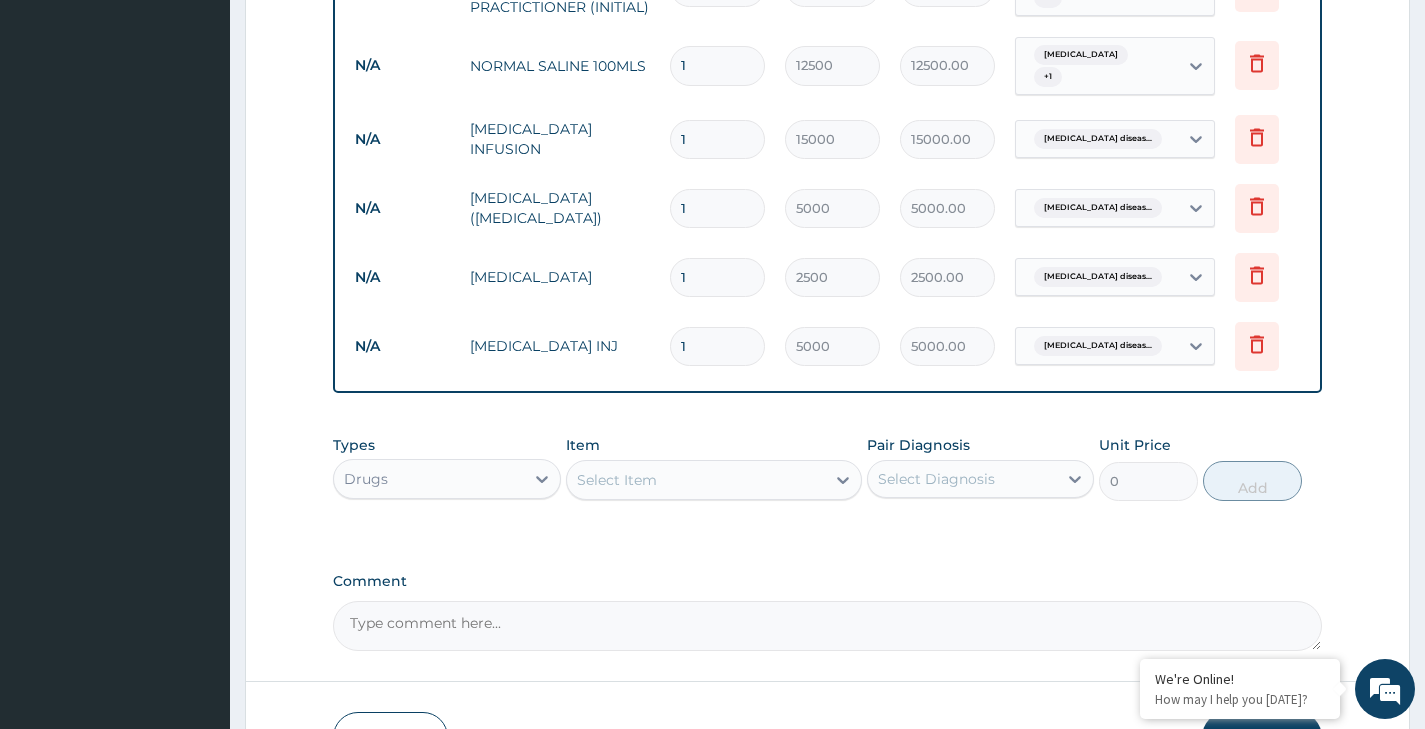 click on "Select Item" at bounding box center [617, 480] 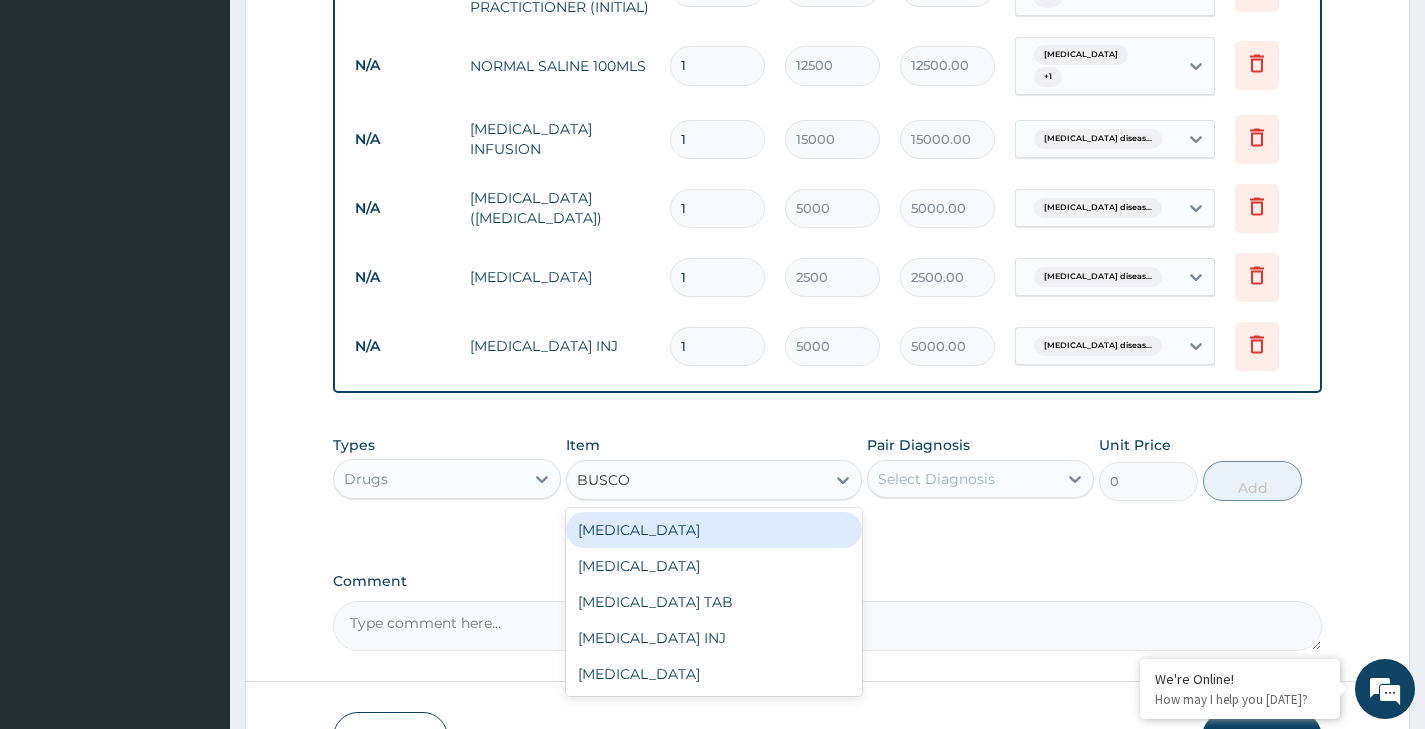 type on "BUSCOP" 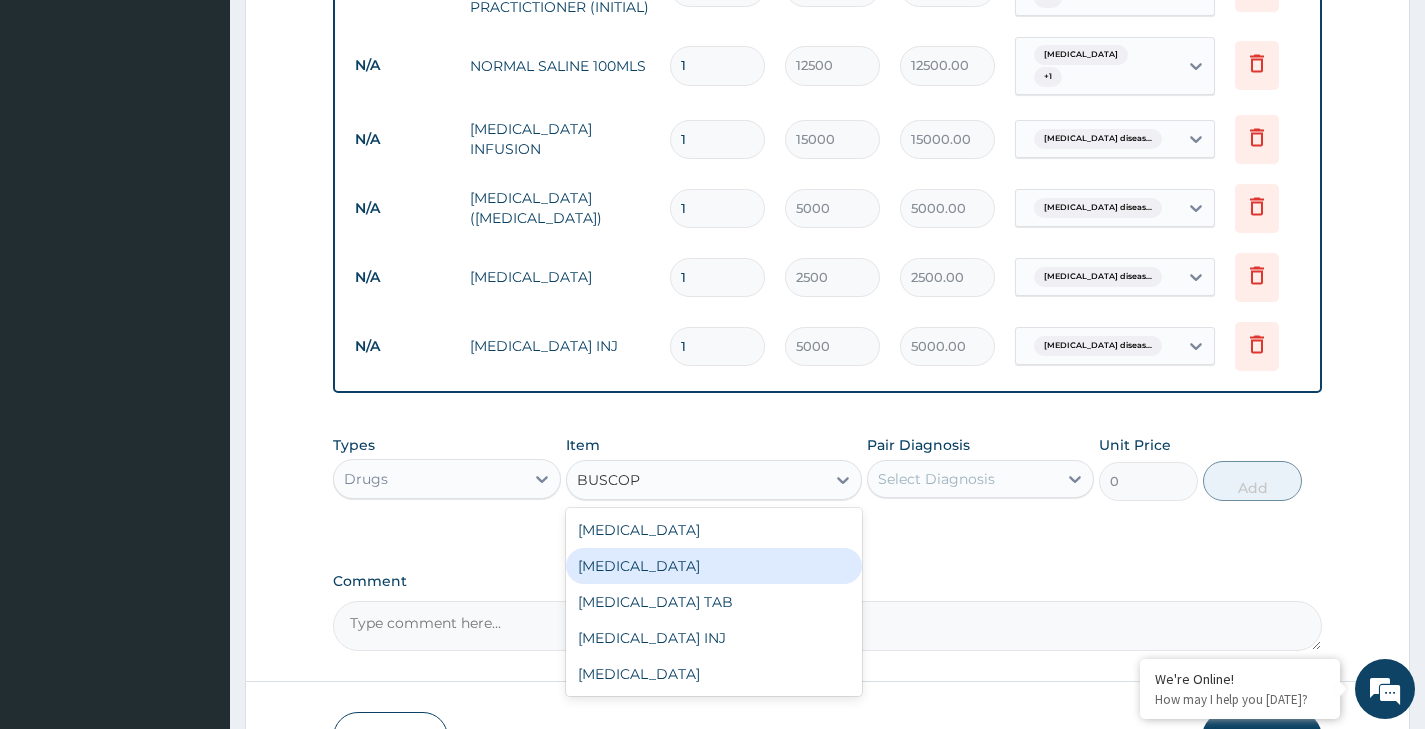 click on "BUSCOPAN" at bounding box center (714, 566) 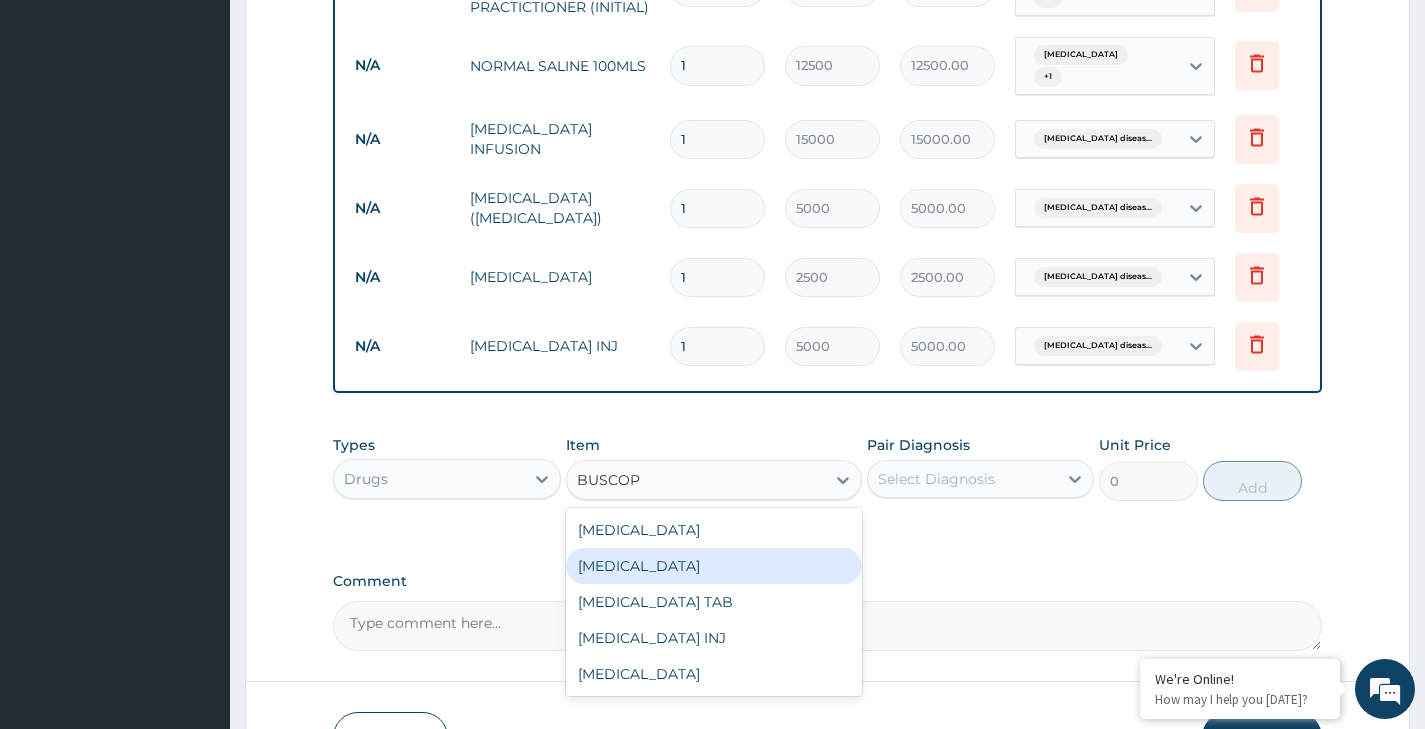 type 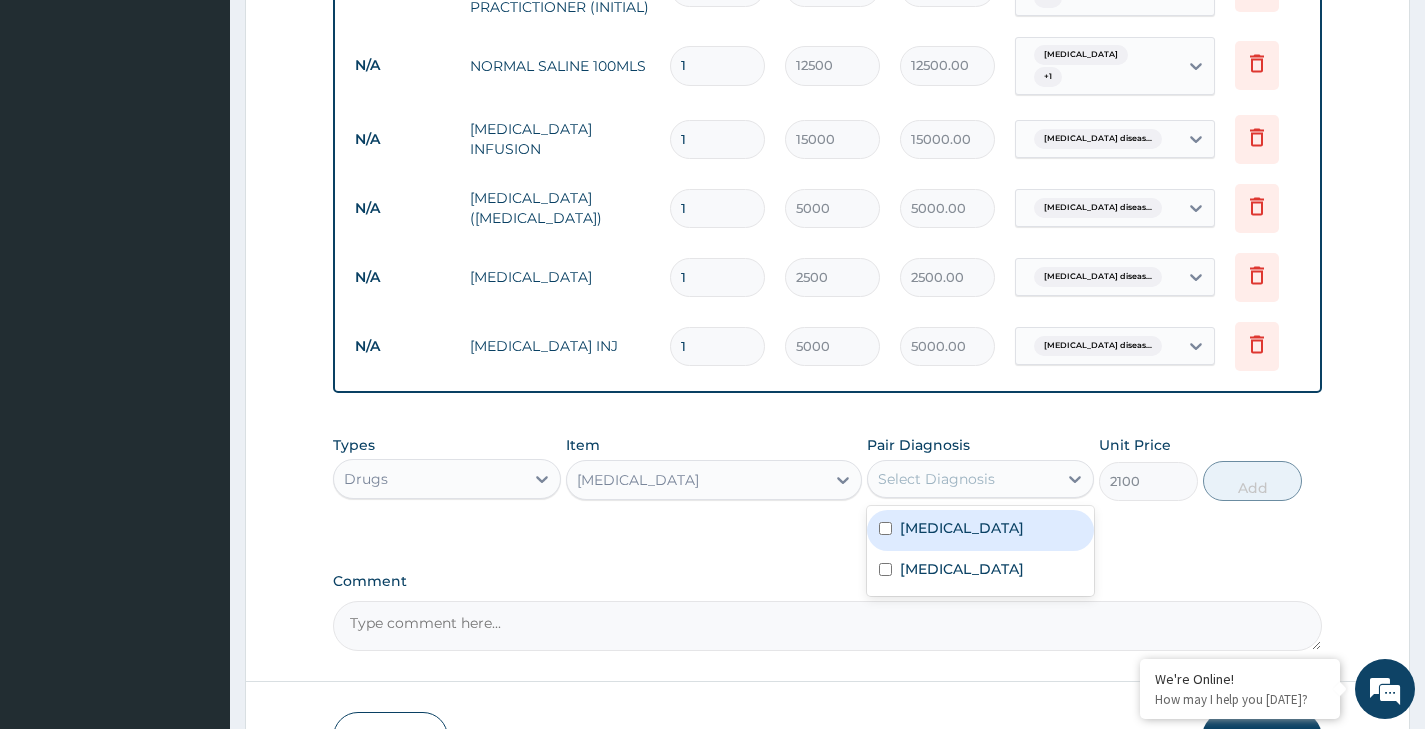 click on "Select Diagnosis" at bounding box center [936, 479] 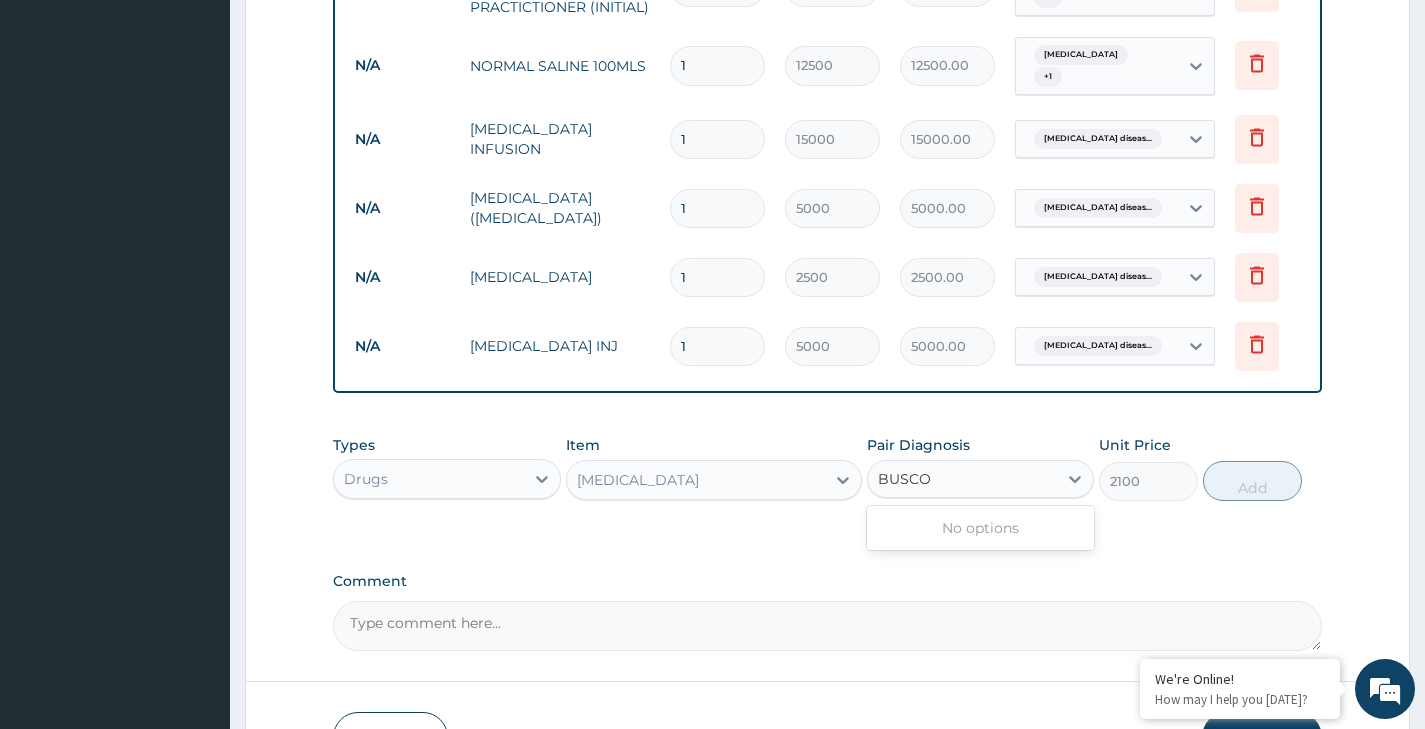 type on "BUSCOP" 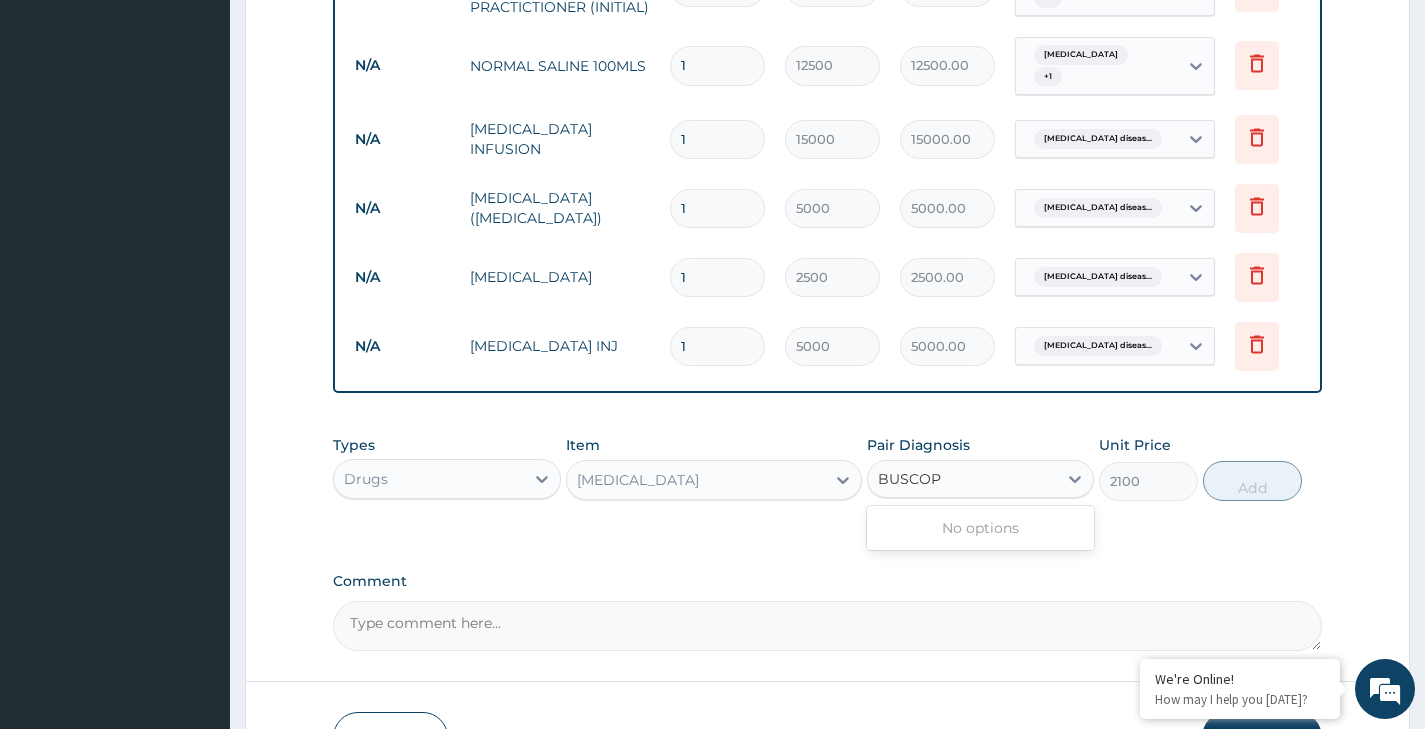 type 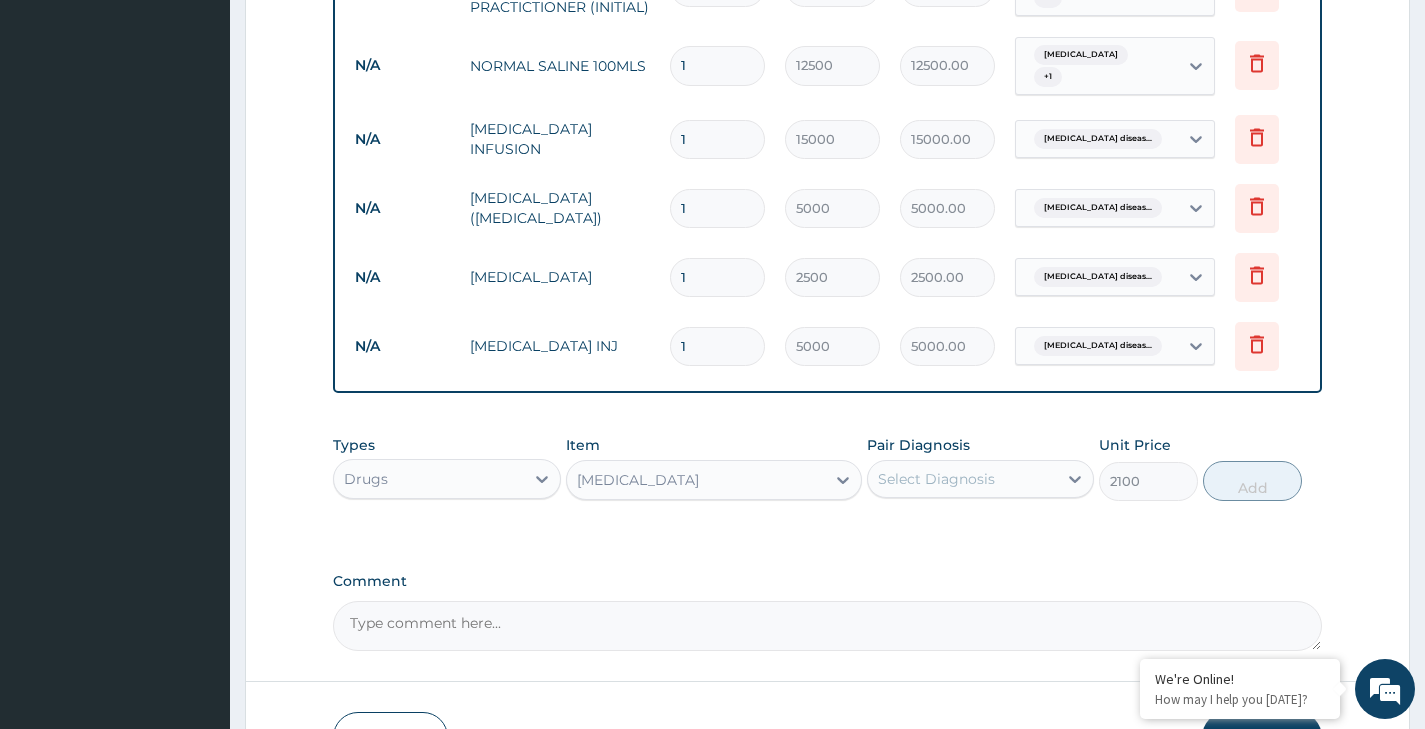 drag, startPoint x: 952, startPoint y: 476, endPoint x: 776, endPoint y: 483, distance: 176.13914 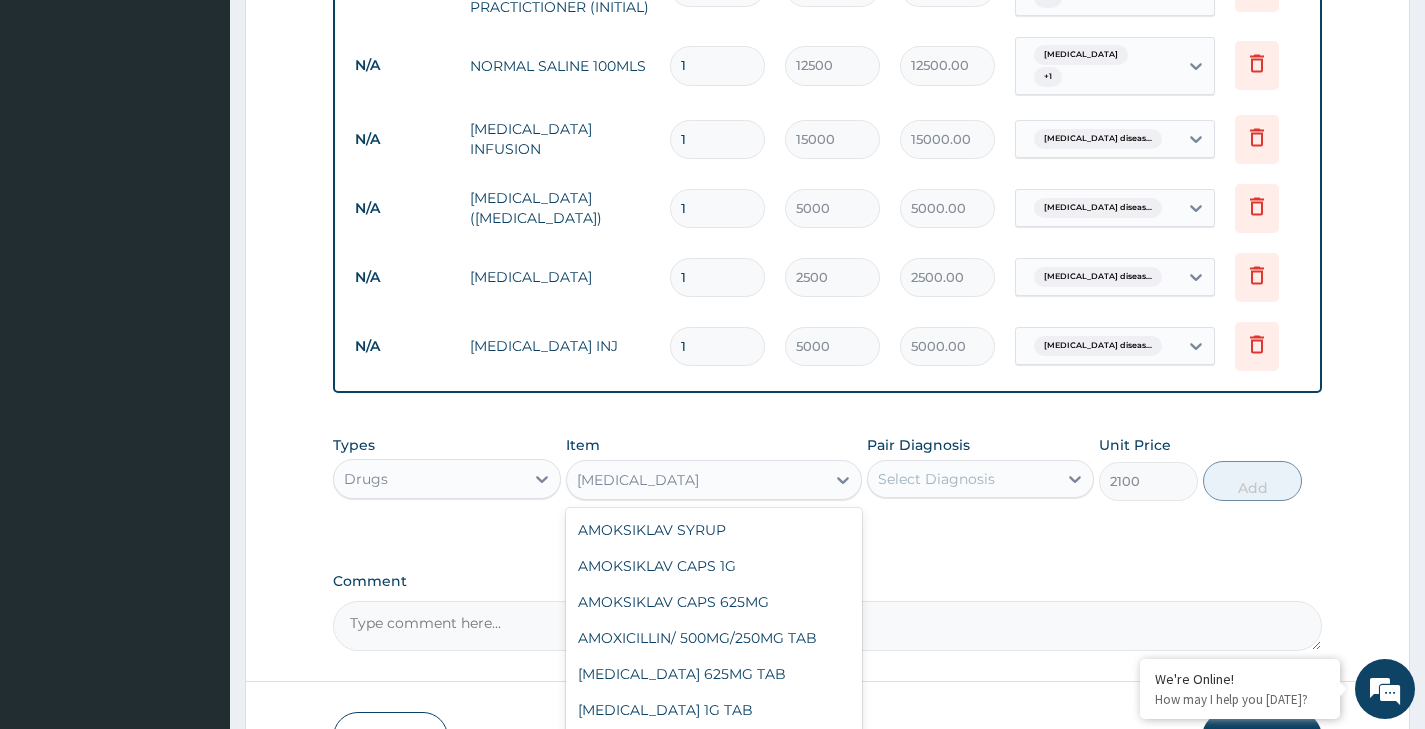 drag, startPoint x: 735, startPoint y: 474, endPoint x: 649, endPoint y: 549, distance: 114.1096 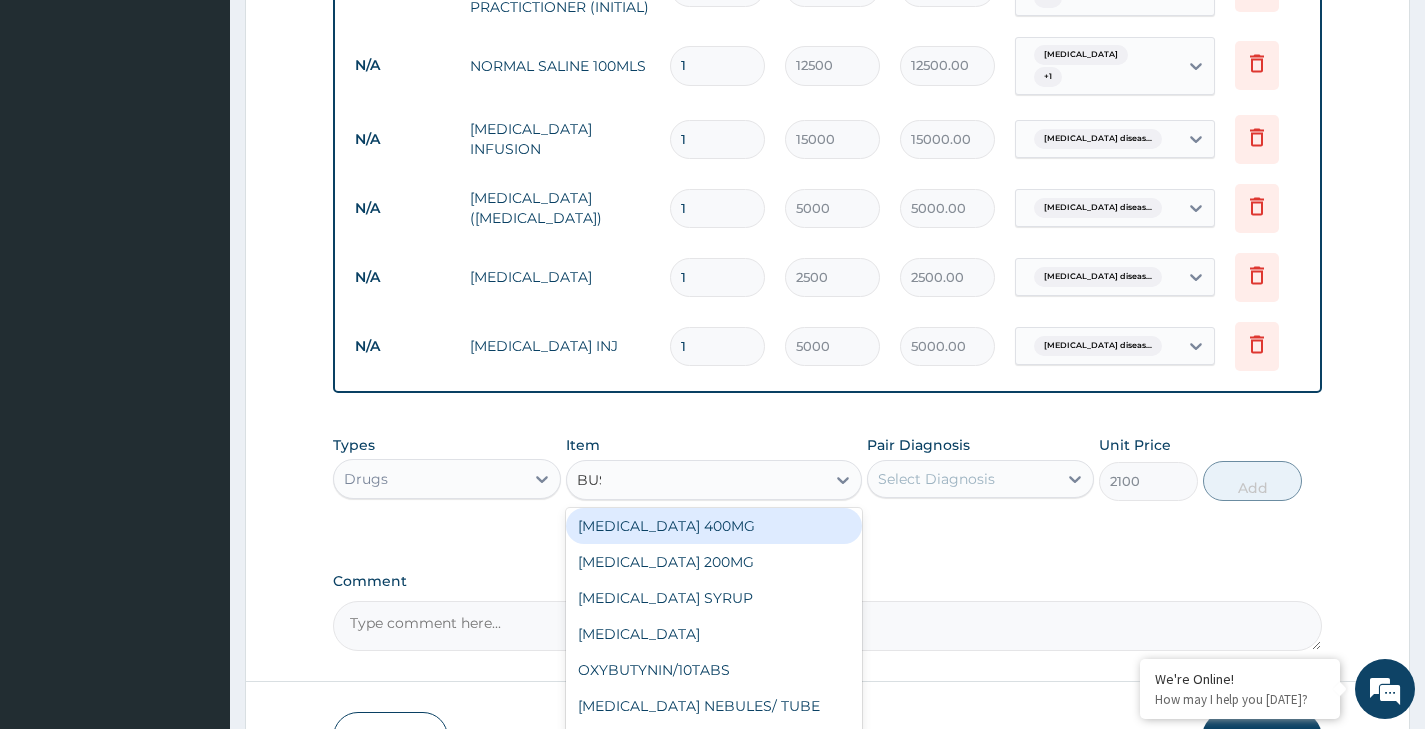 scroll, scrollTop: 0, scrollLeft: 0, axis: both 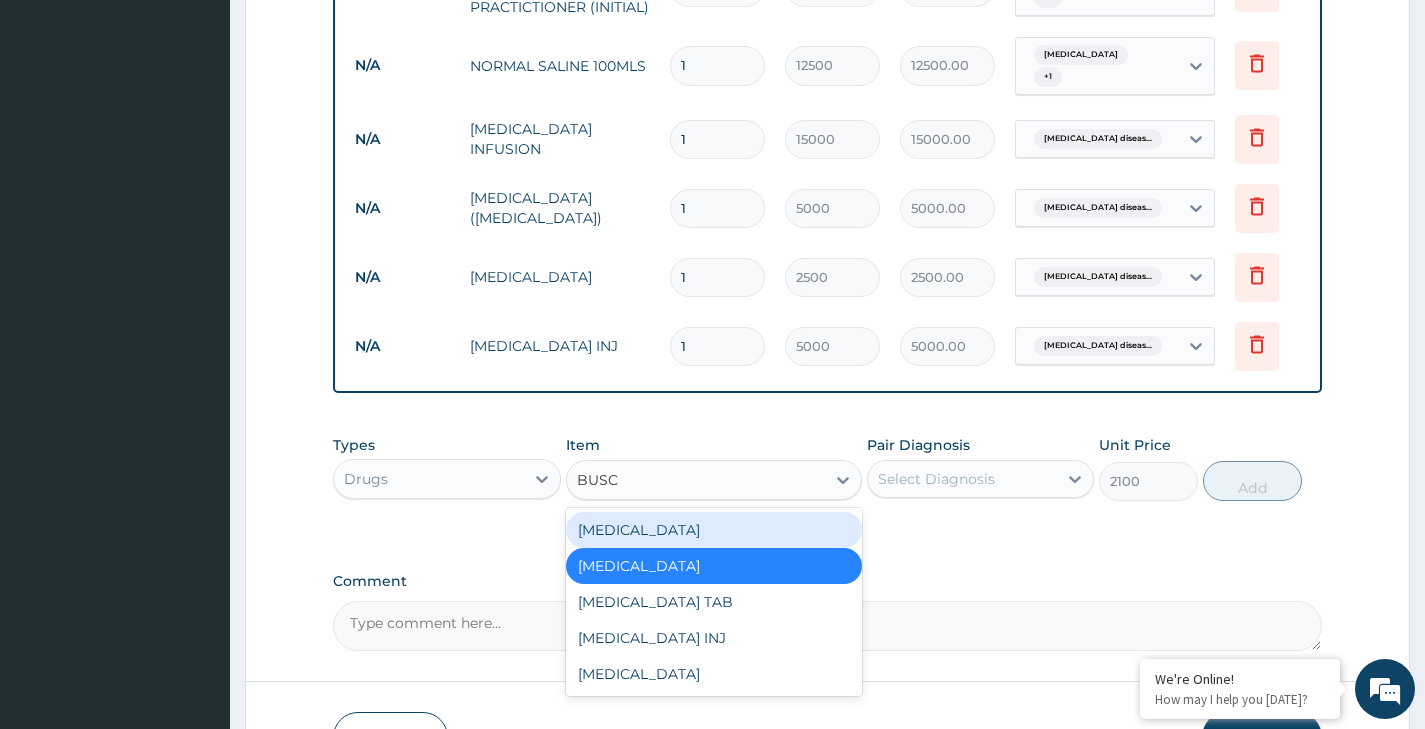 type on "BUSCO" 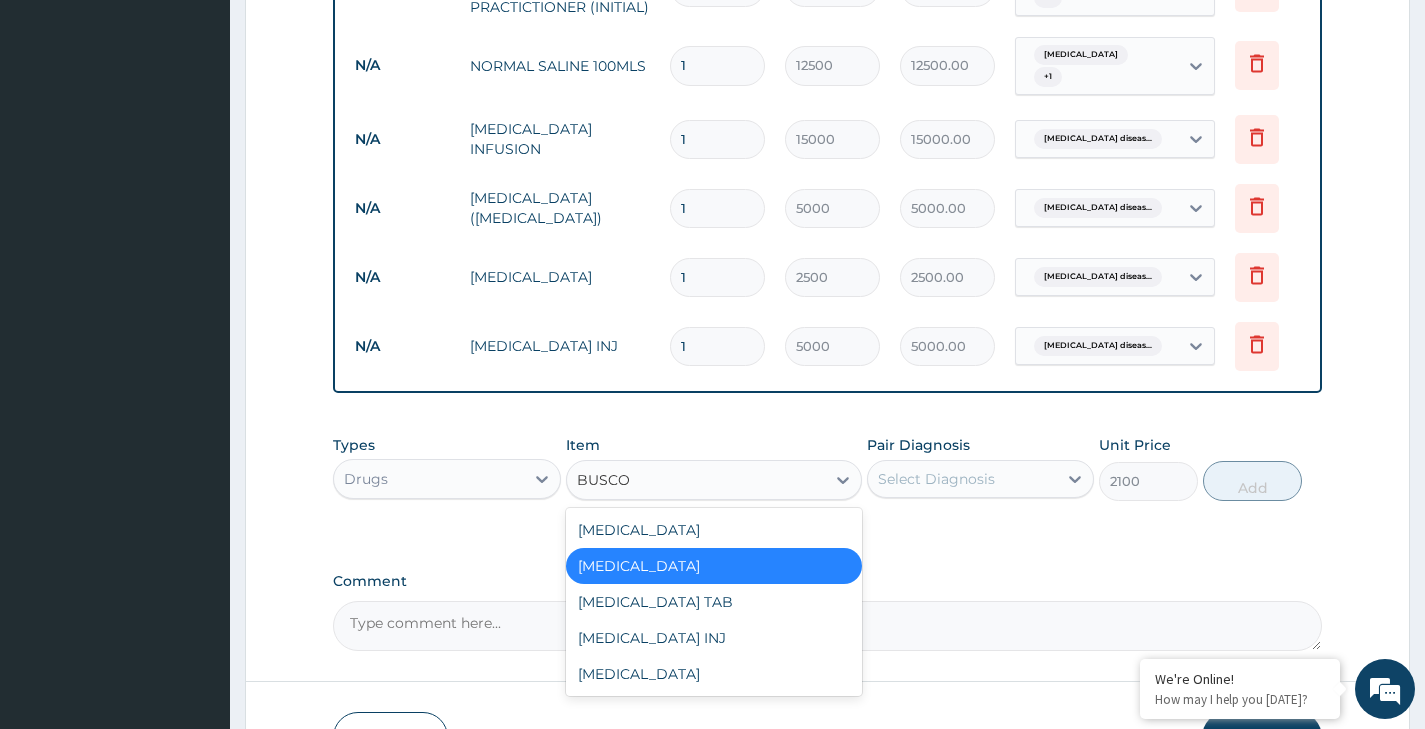 click on "BUSCOPAN" at bounding box center [714, 566] 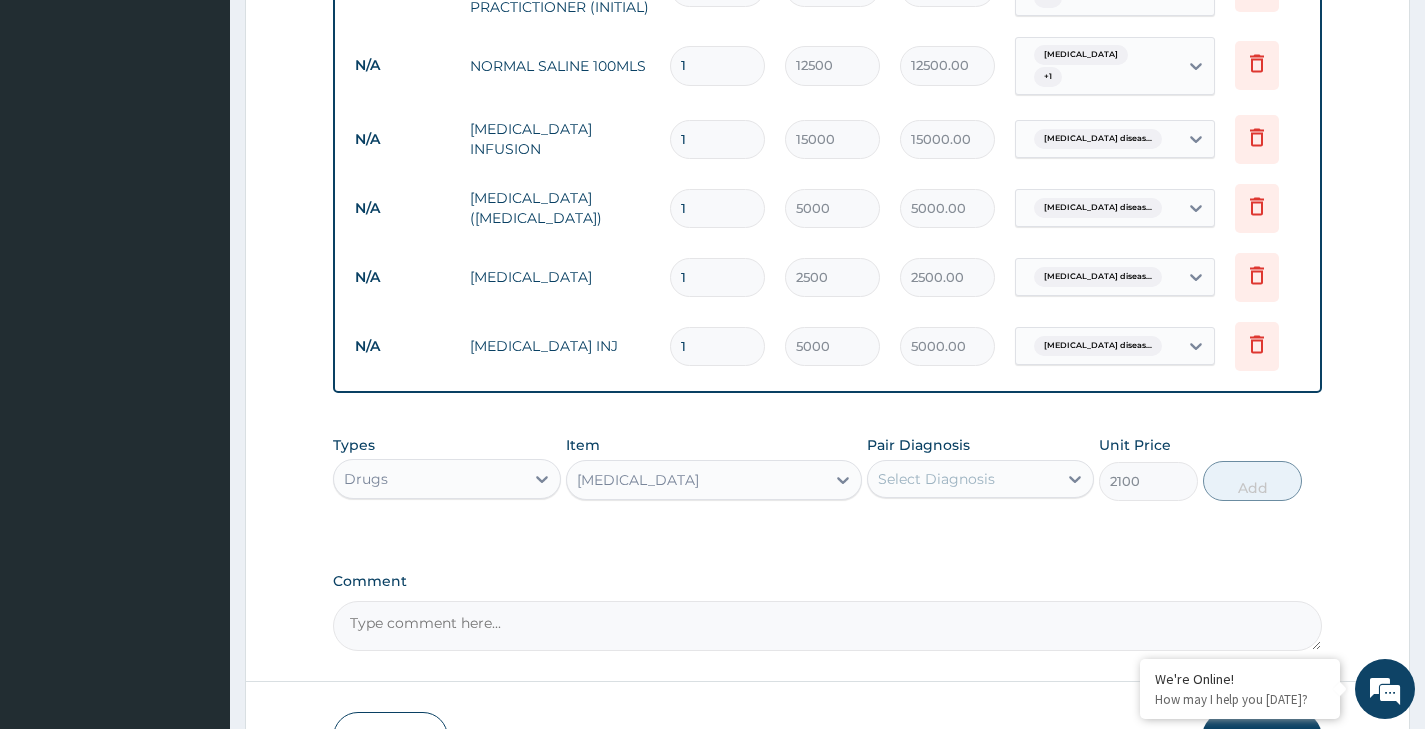 click on "BUSCOPAN" at bounding box center (696, 480) 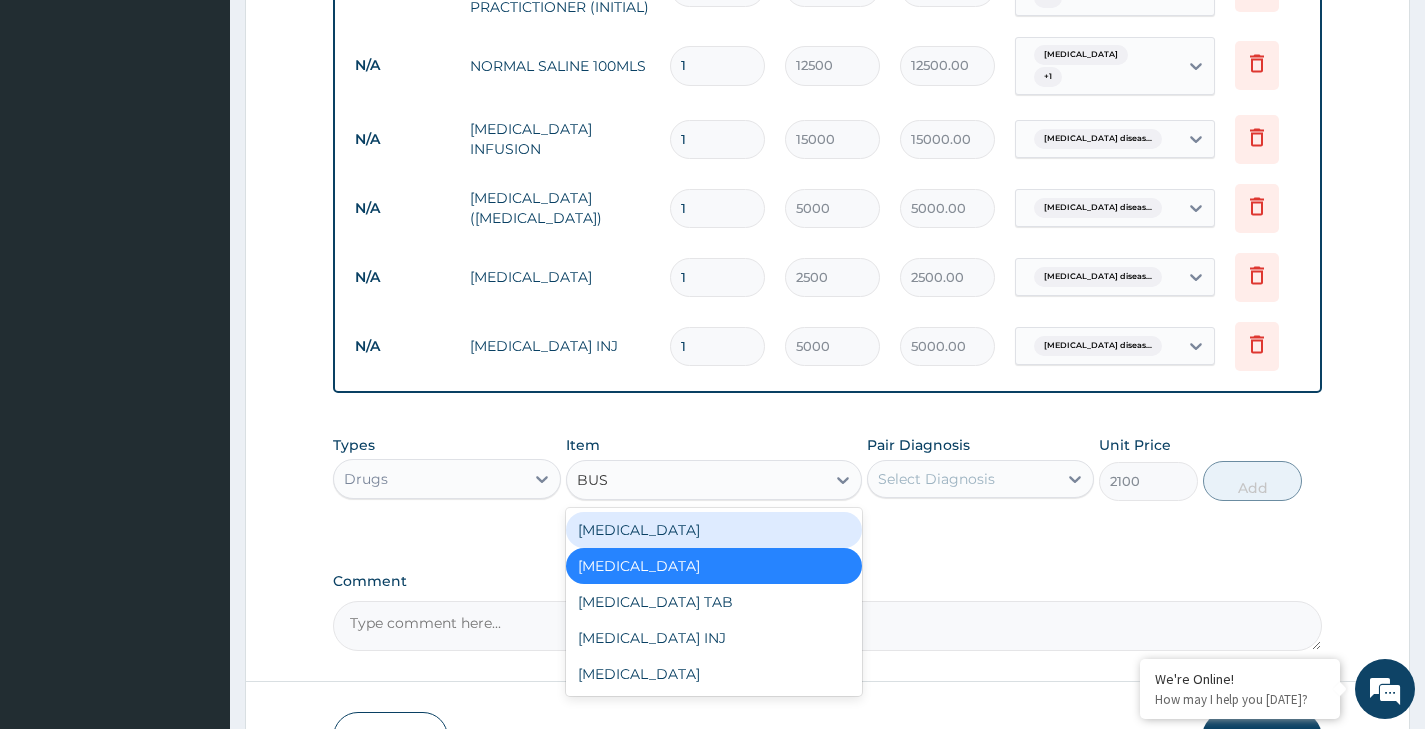 scroll, scrollTop: 0, scrollLeft: 0, axis: both 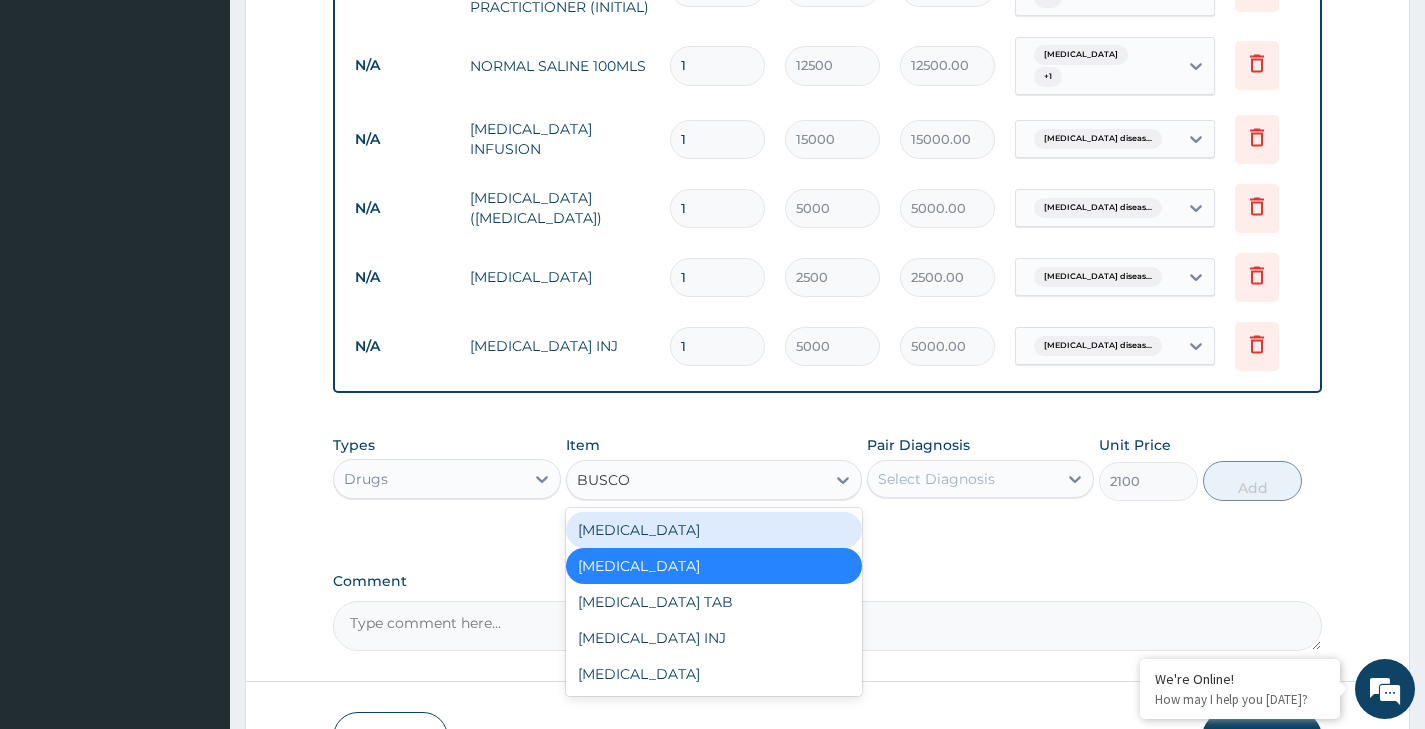 type on "BUSCOP" 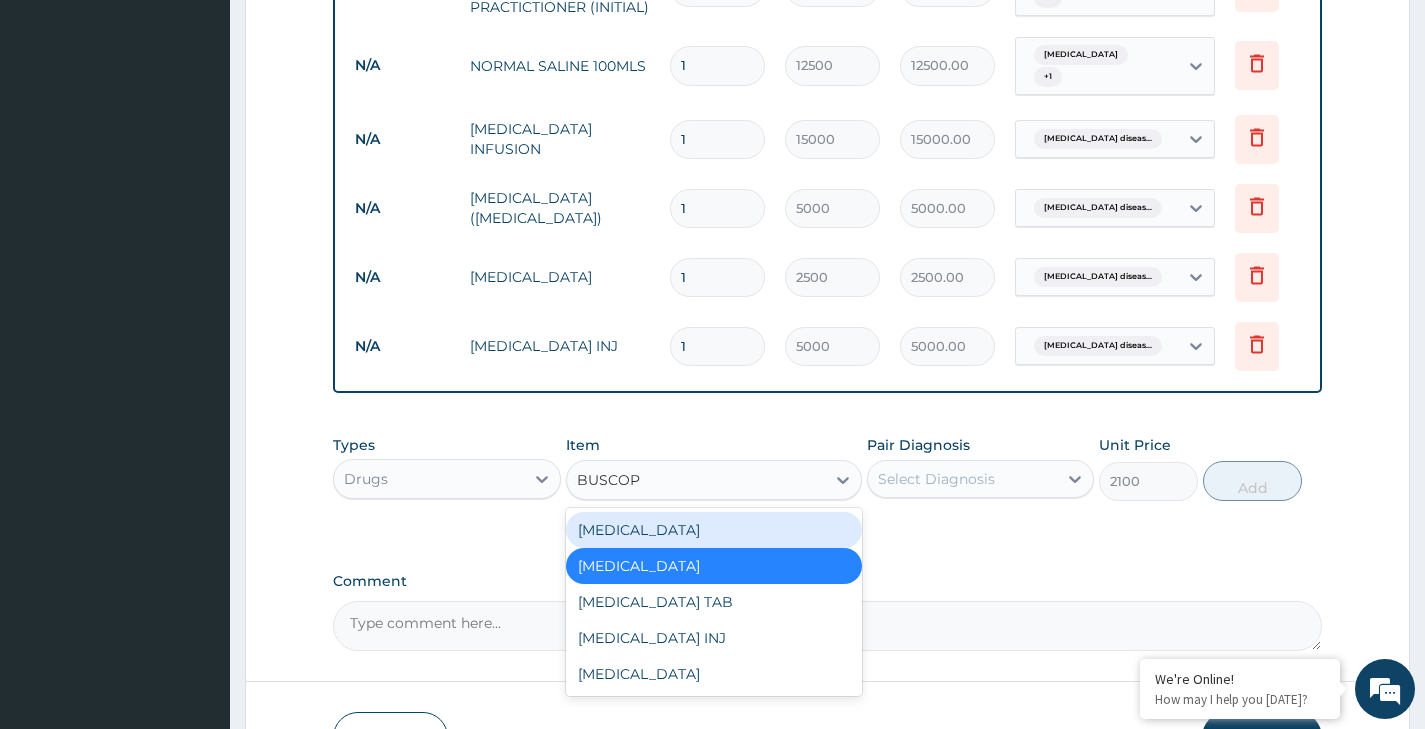 click on "BUSCOPAN" at bounding box center [714, 530] 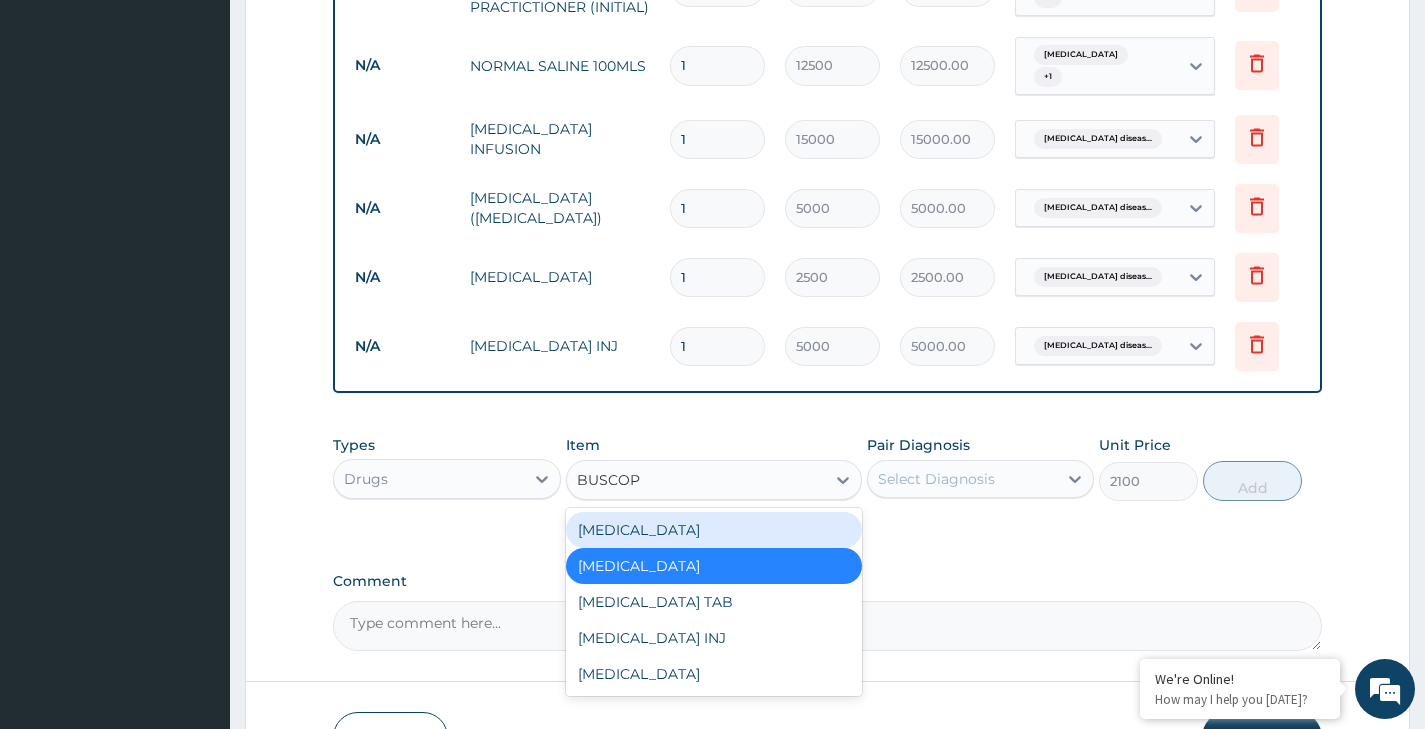 type 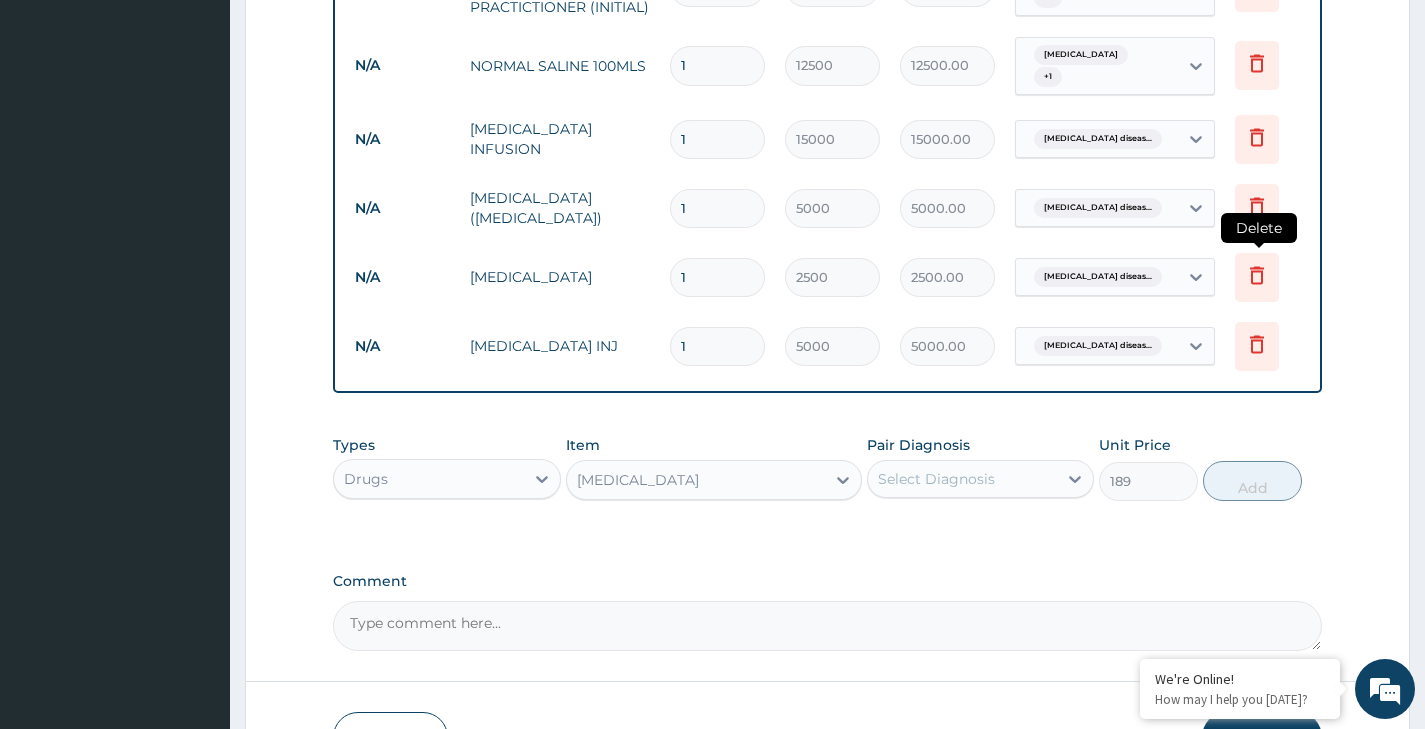 click 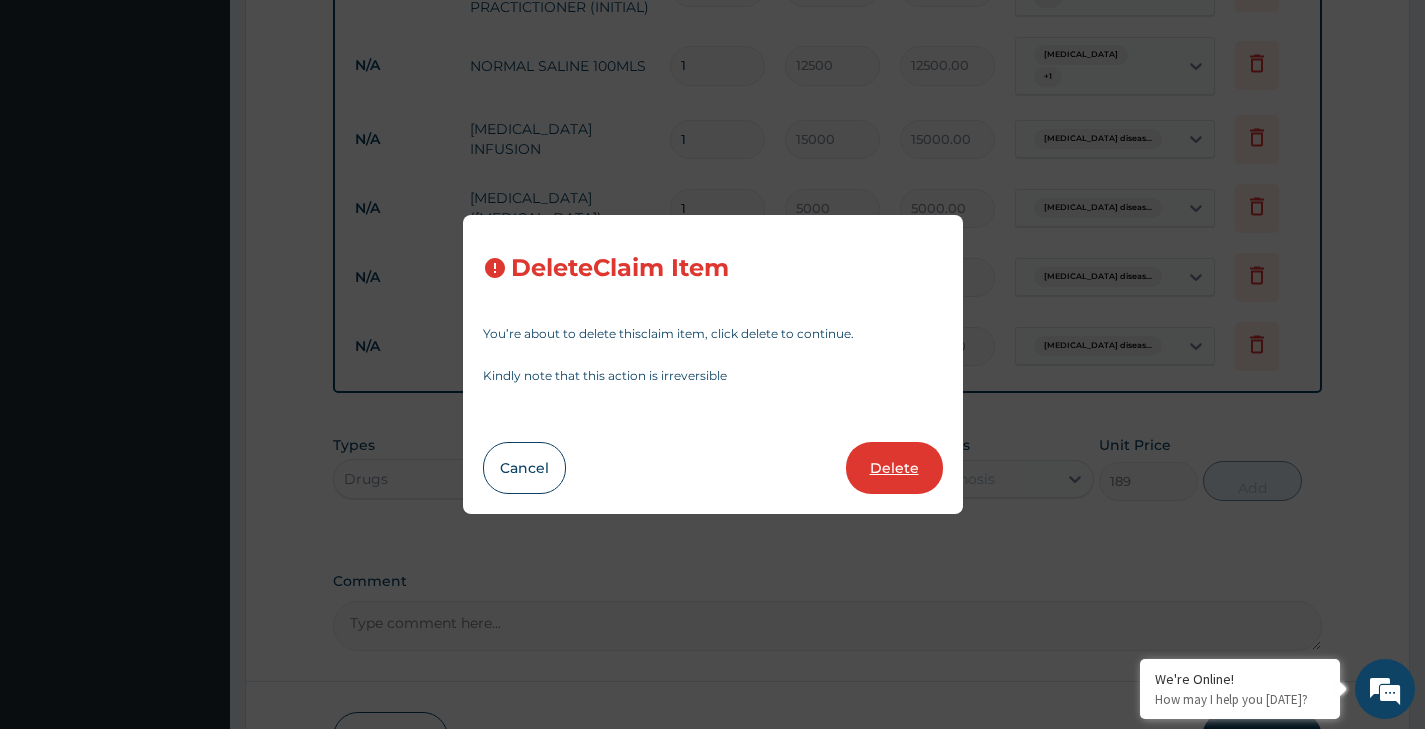 click on "Delete" at bounding box center [894, 468] 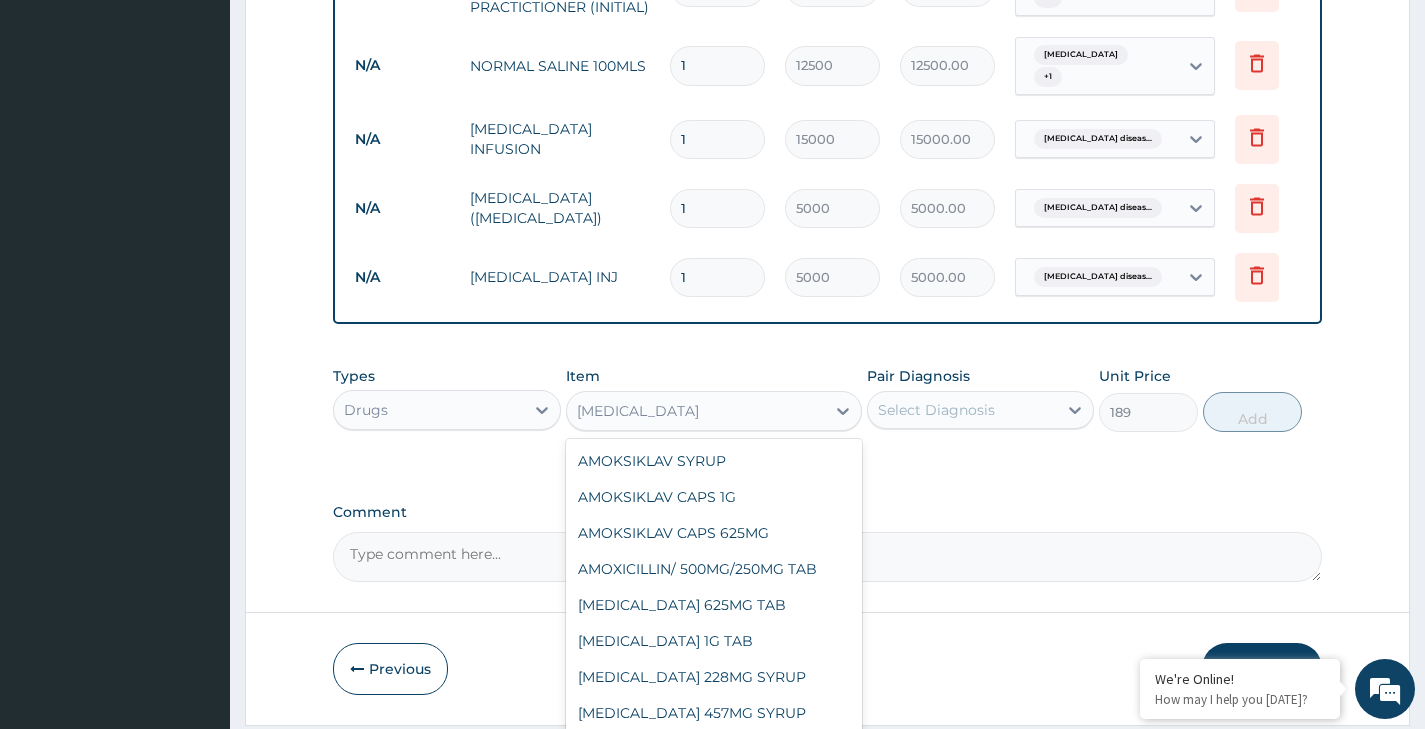click on "BUSCOPAN" at bounding box center (696, 411) 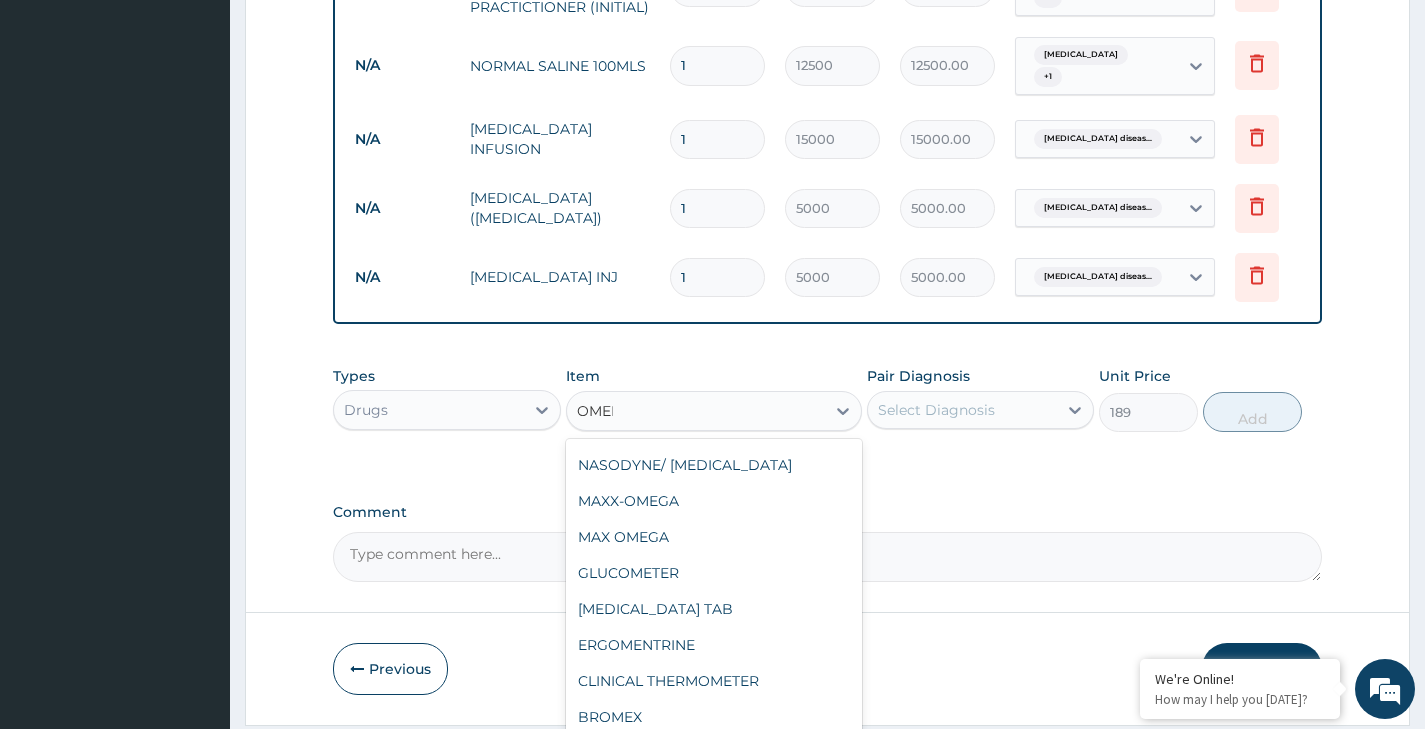 scroll, scrollTop: 0, scrollLeft: 0, axis: both 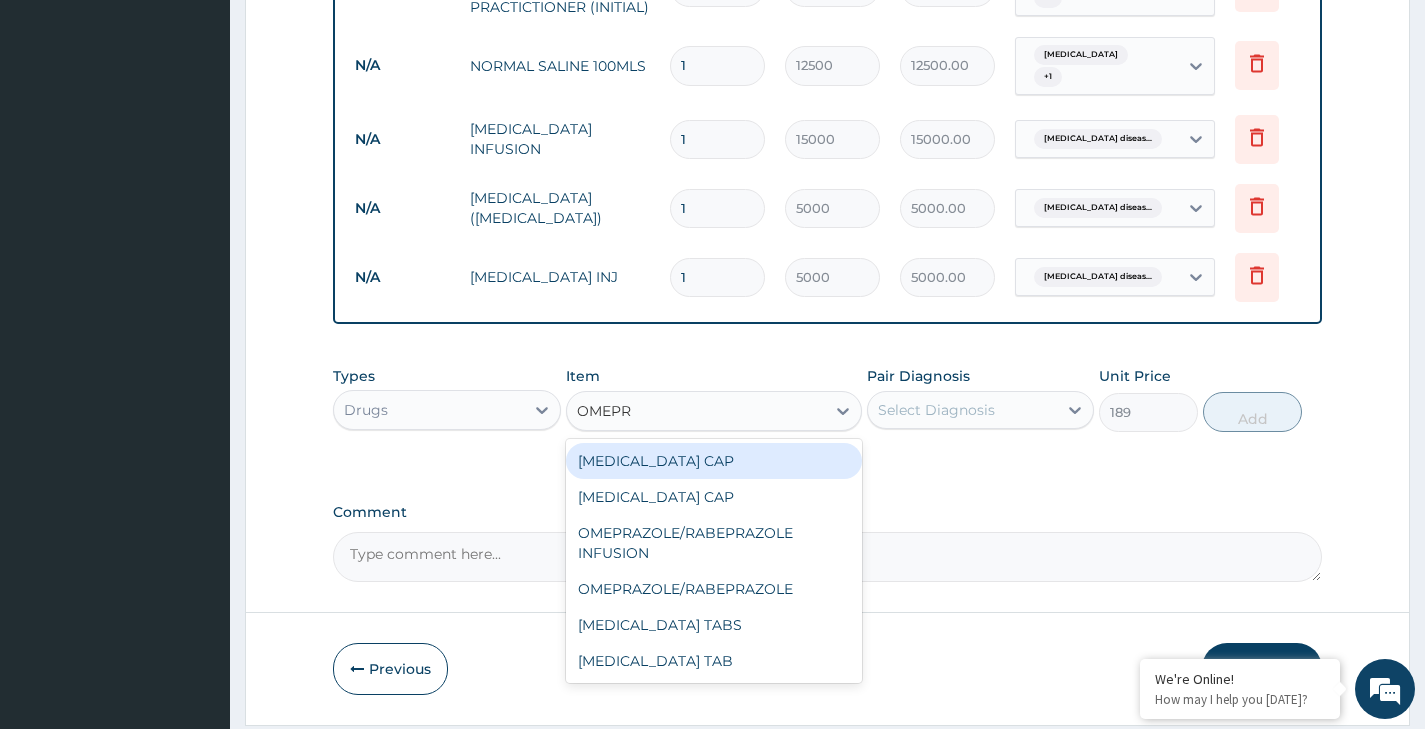 type on "OMEPRA" 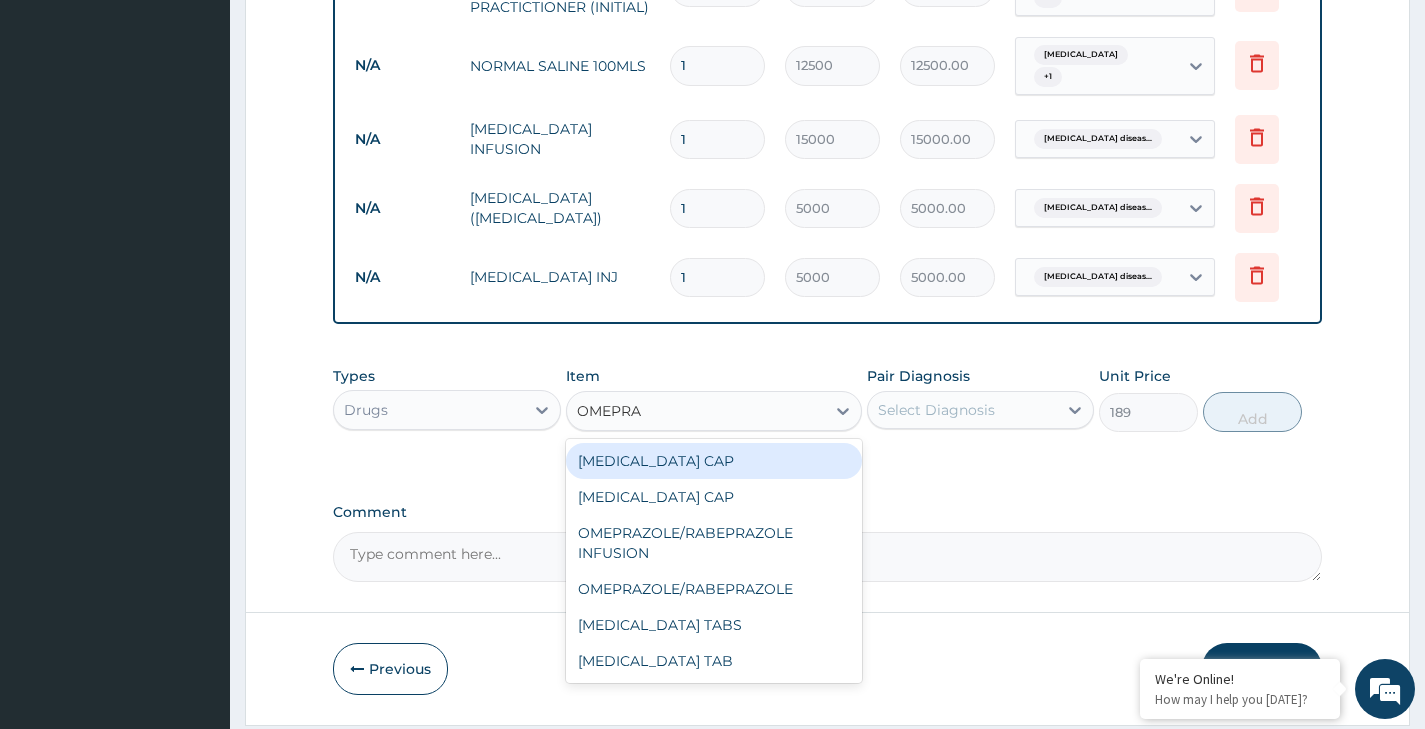 scroll, scrollTop: 1135, scrollLeft: 0, axis: vertical 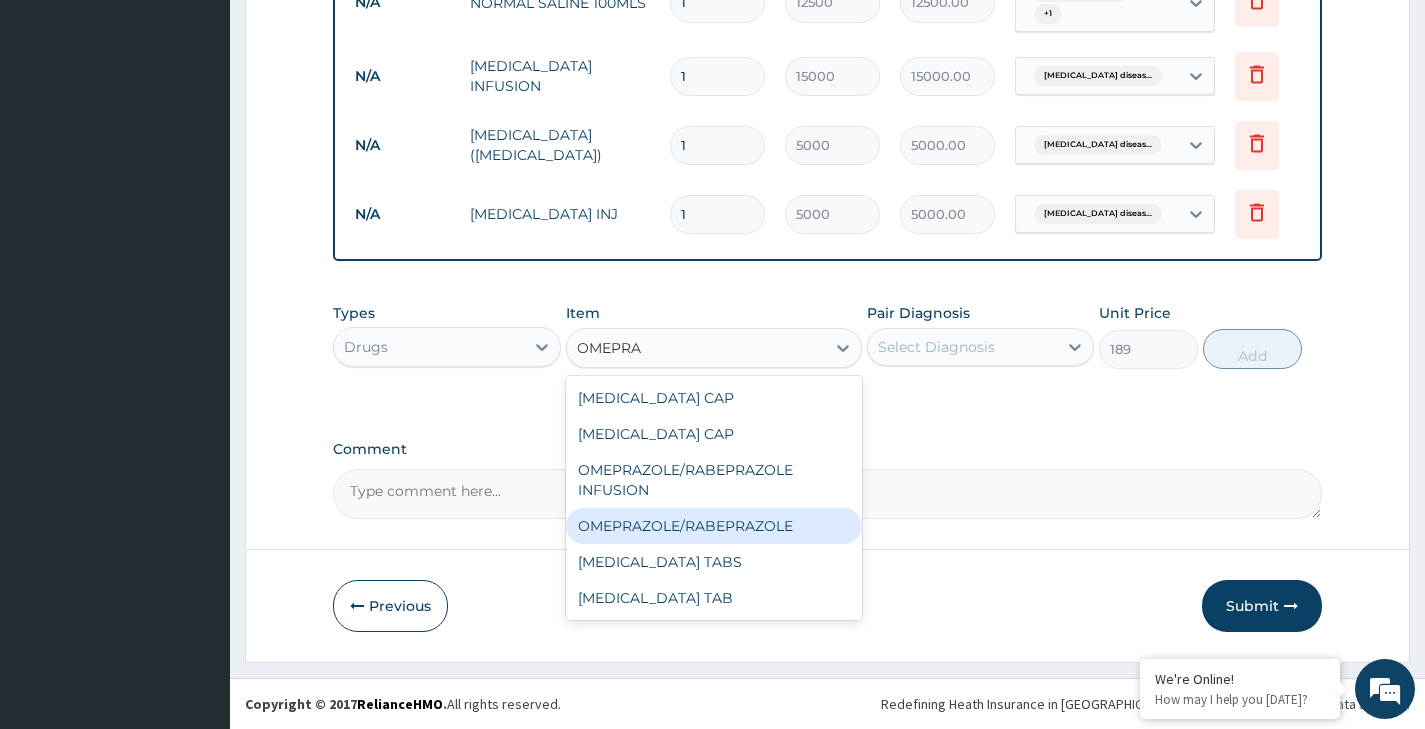 click on "OMEPRAZOLE/RABEPRAZOLE" at bounding box center [714, 526] 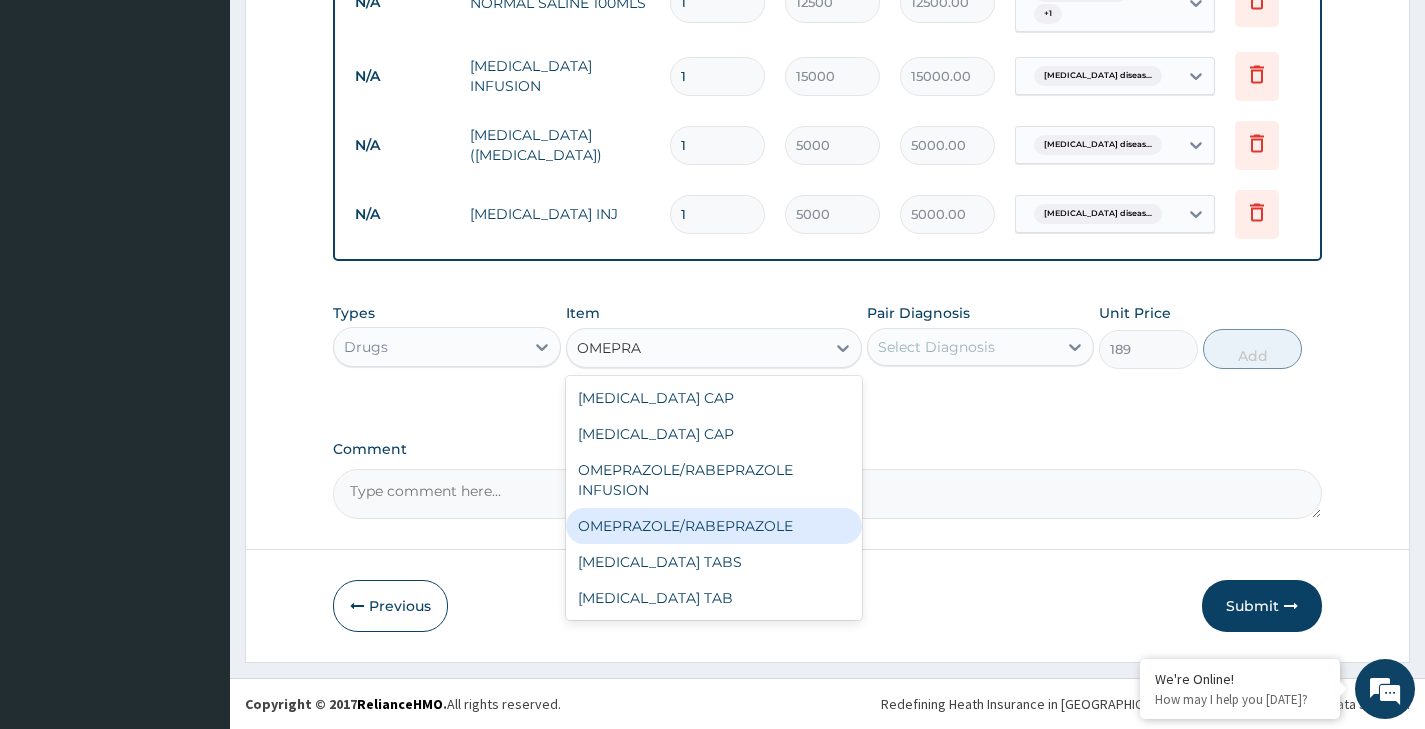 type 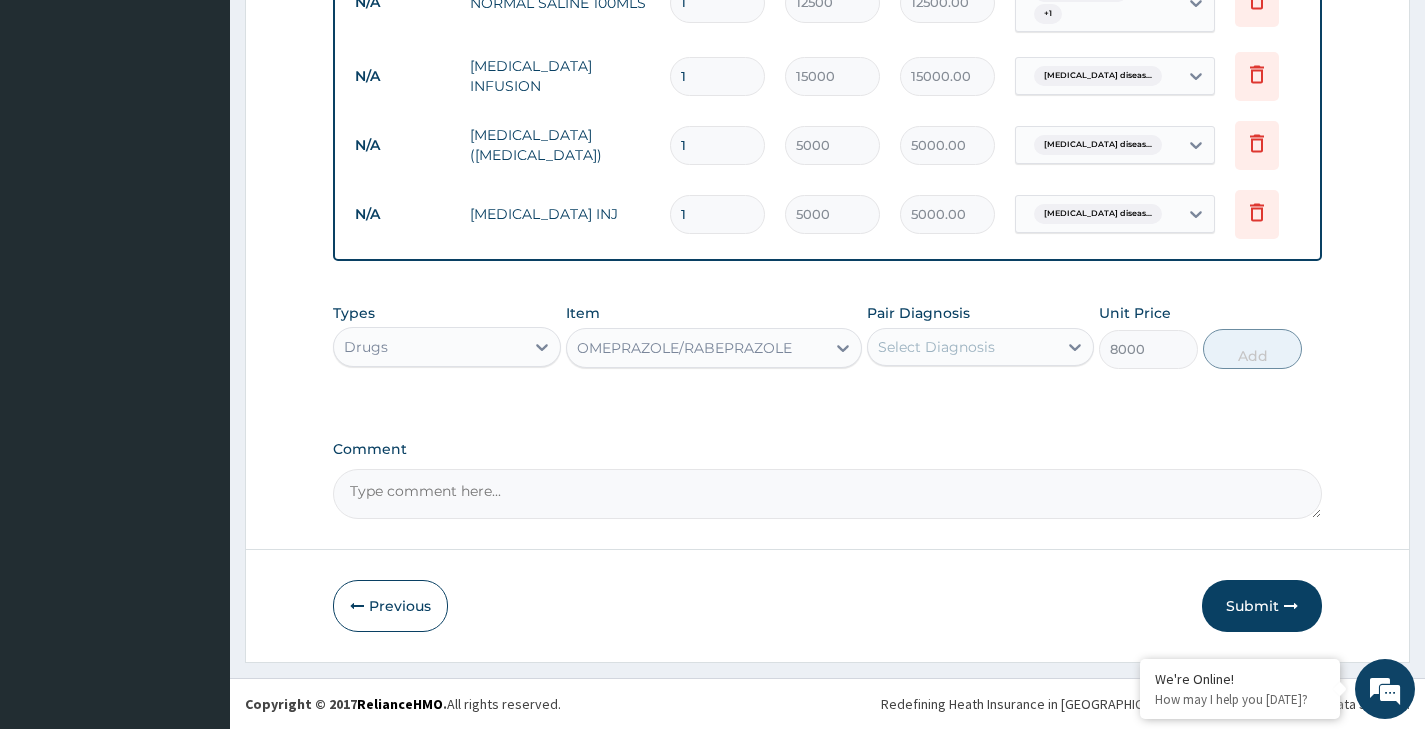 click on "Select Diagnosis" at bounding box center (936, 347) 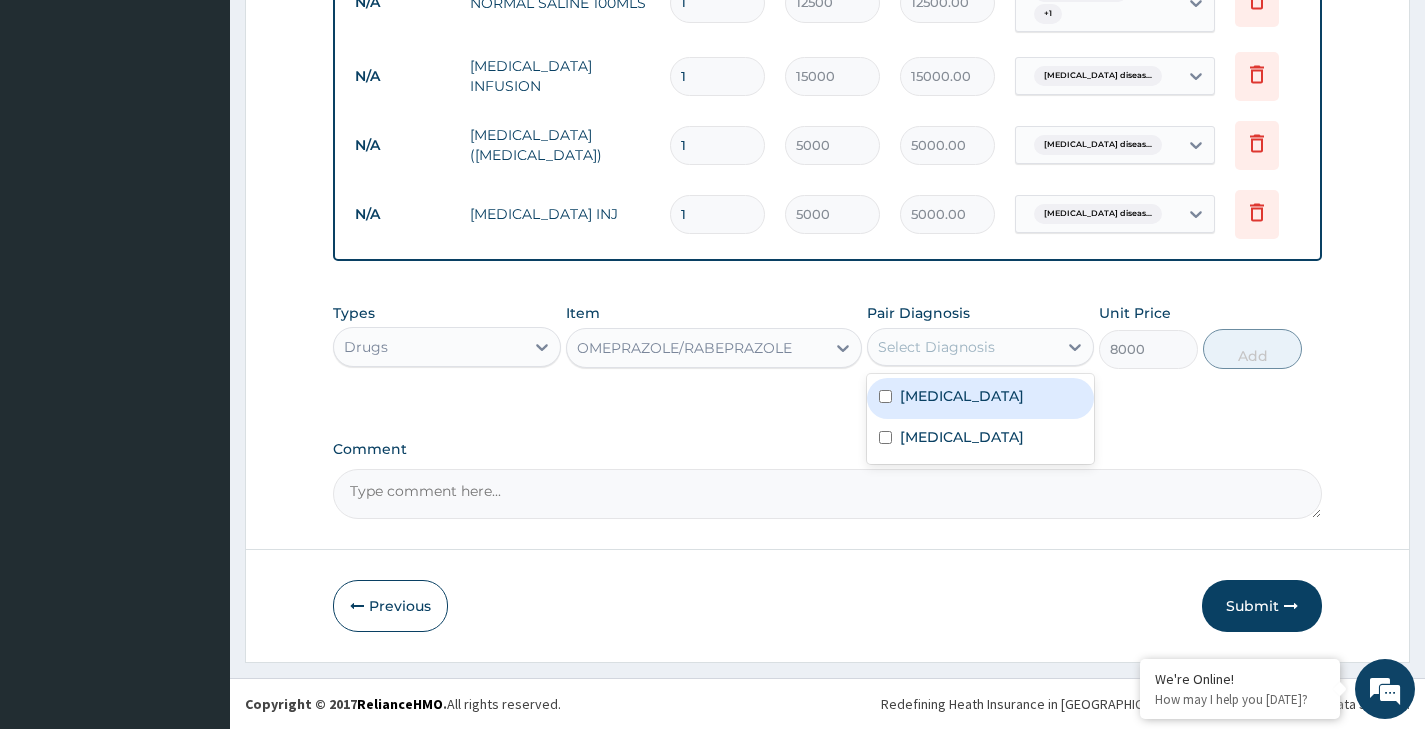click on "Gastroesophageal reflux disease" at bounding box center [962, 396] 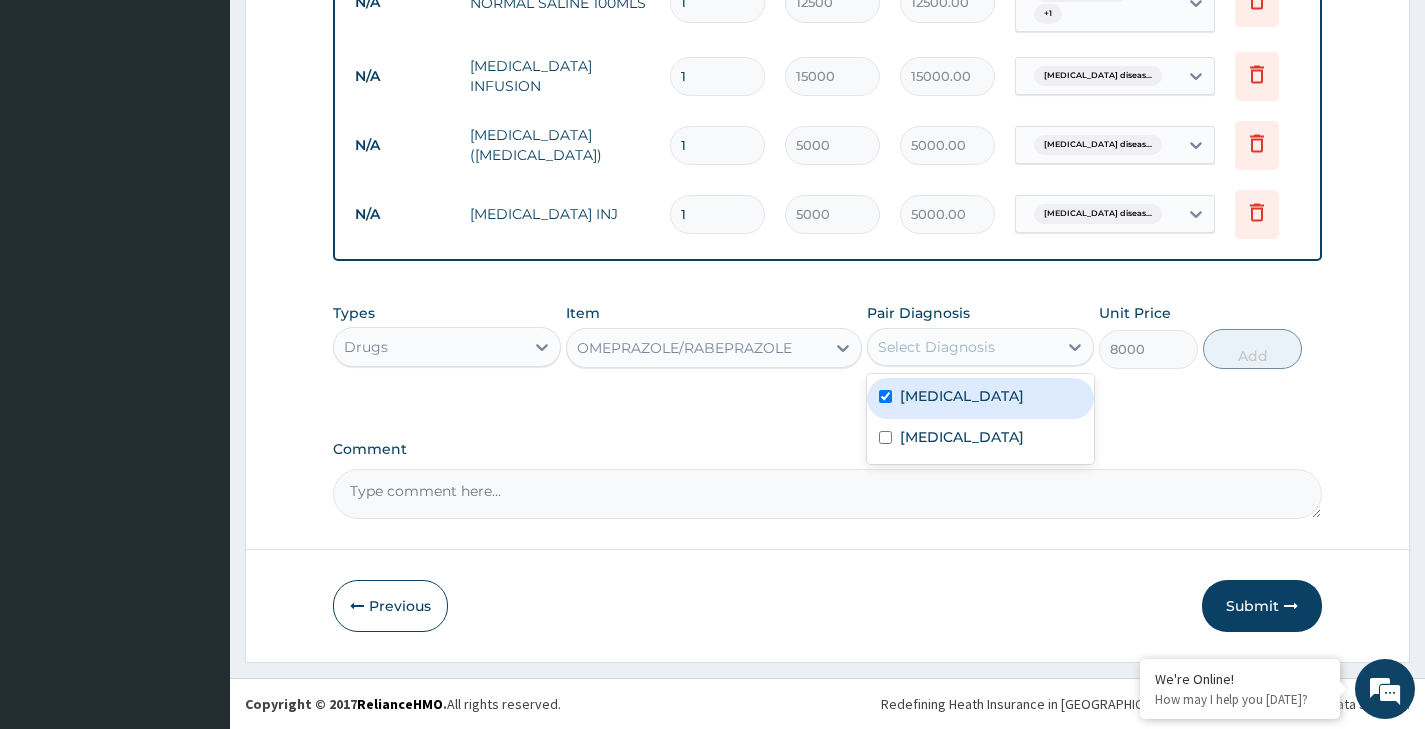 checkbox on "true" 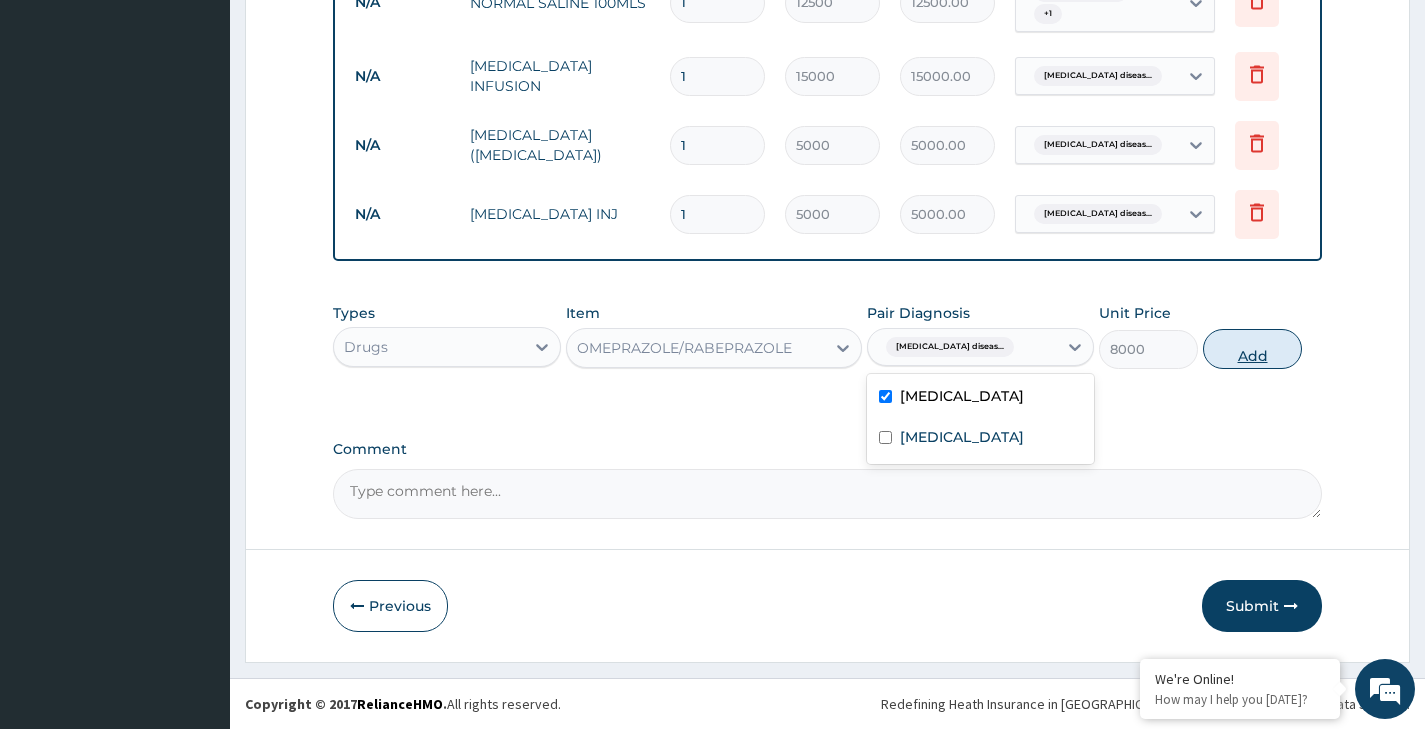 click on "Add" at bounding box center (1252, 349) 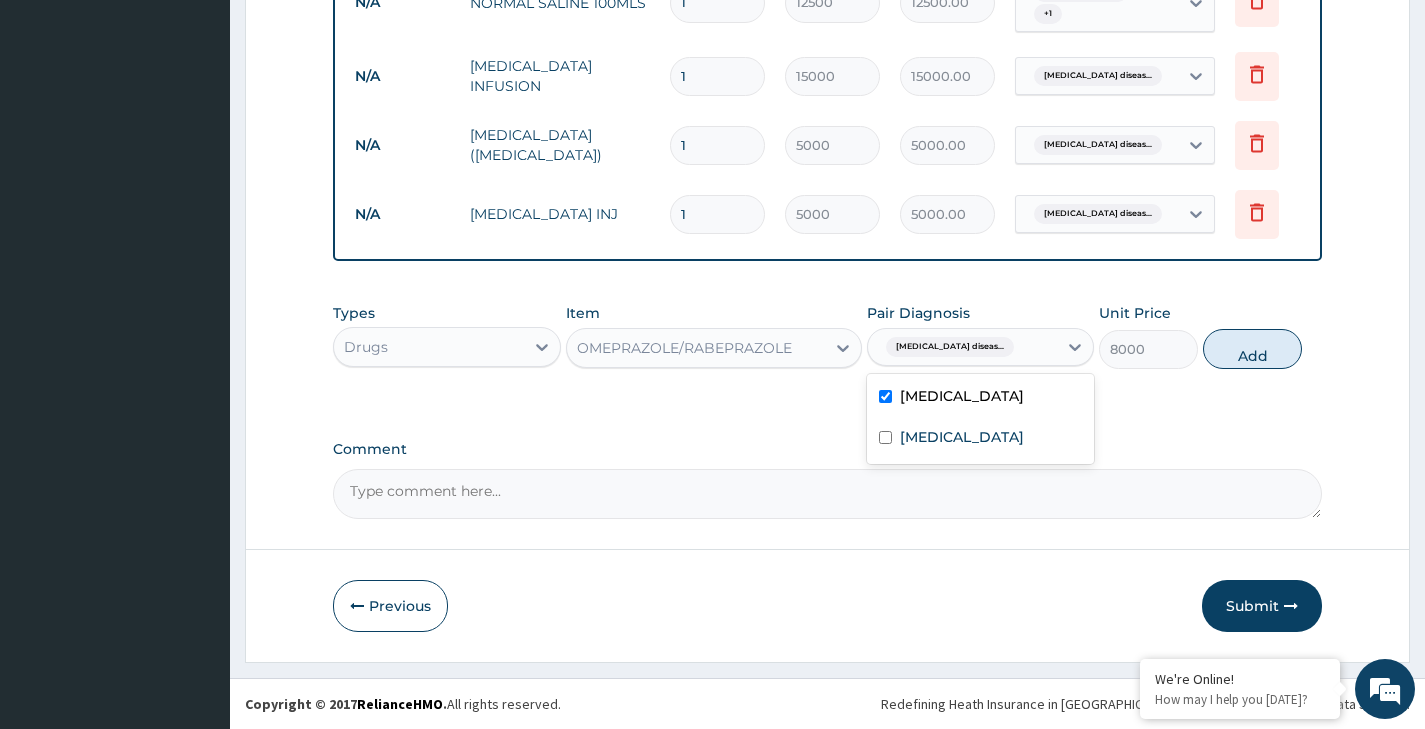 type on "0" 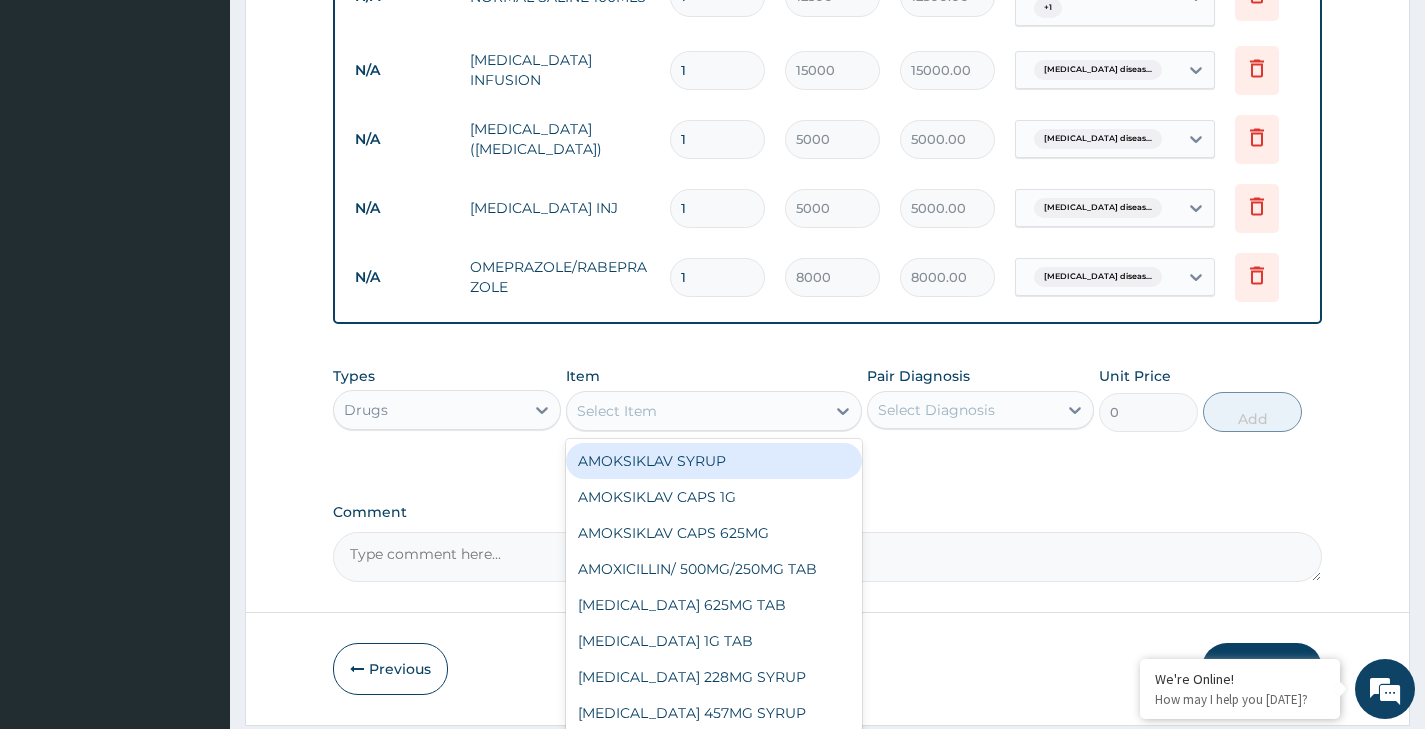 click on "Select Item" at bounding box center (617, 411) 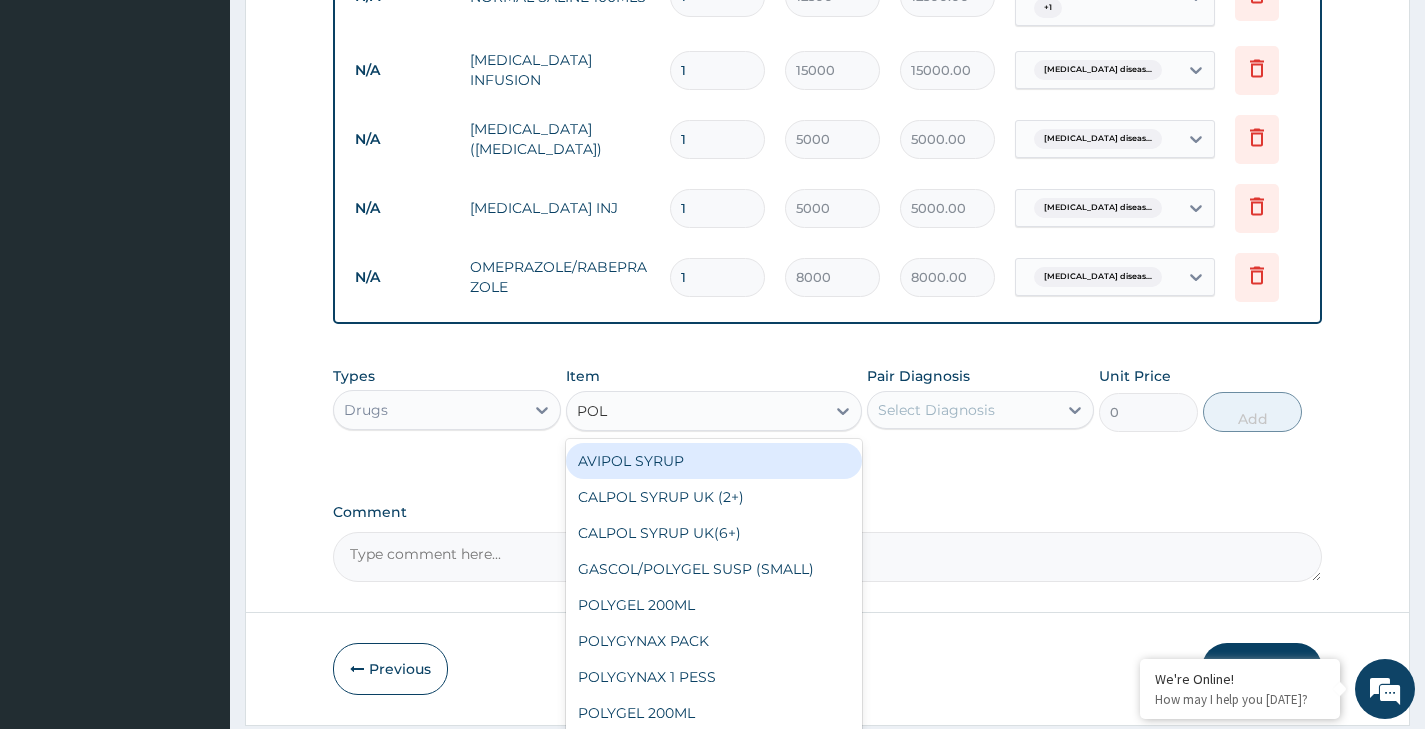 type on "POLY" 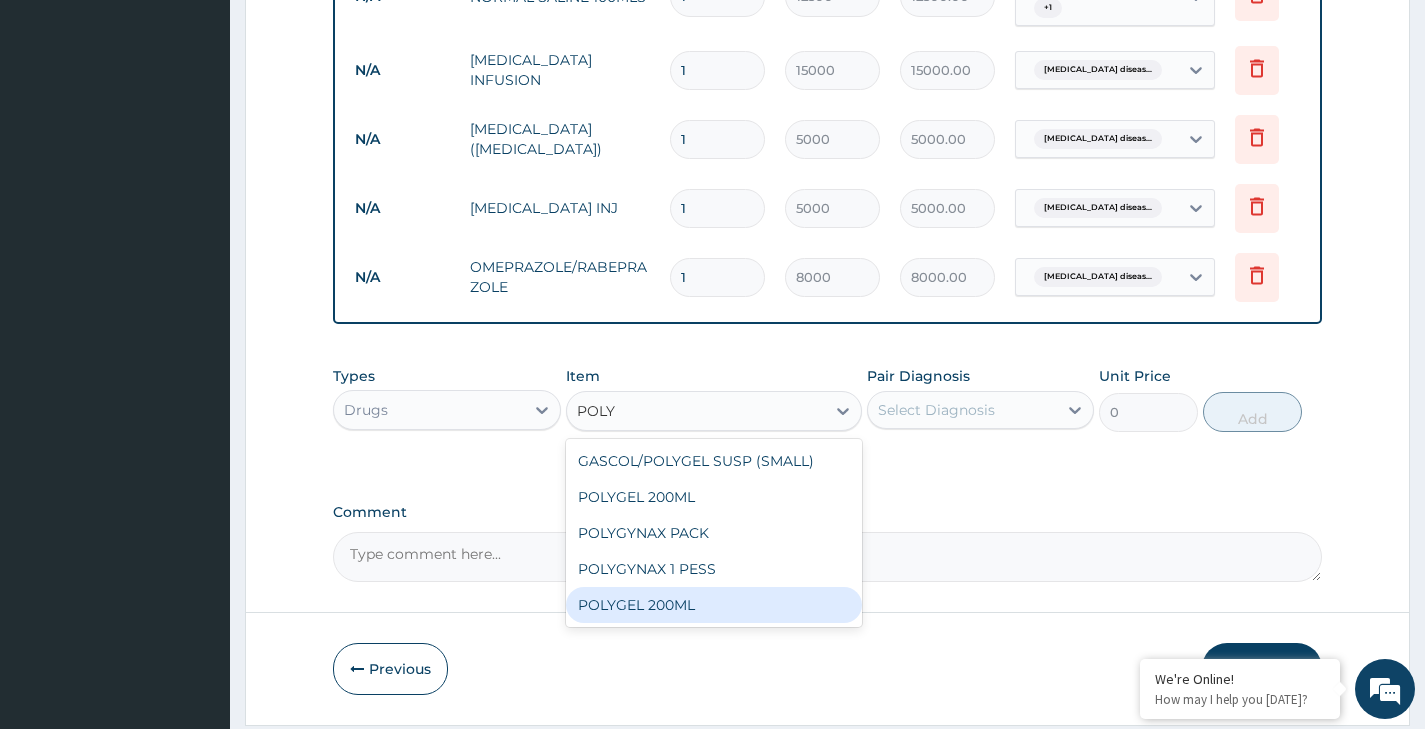 click on "POLYGEL 200ML" at bounding box center (714, 605) 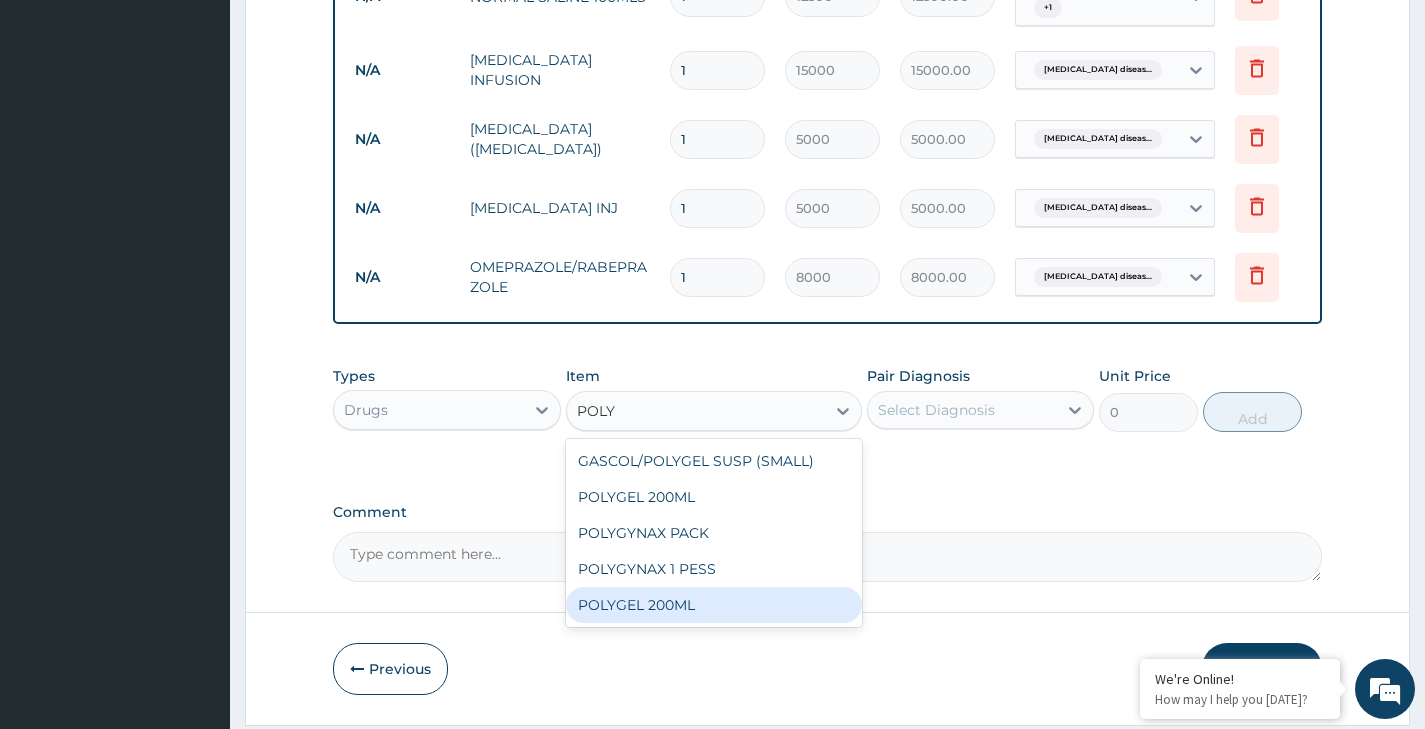 type 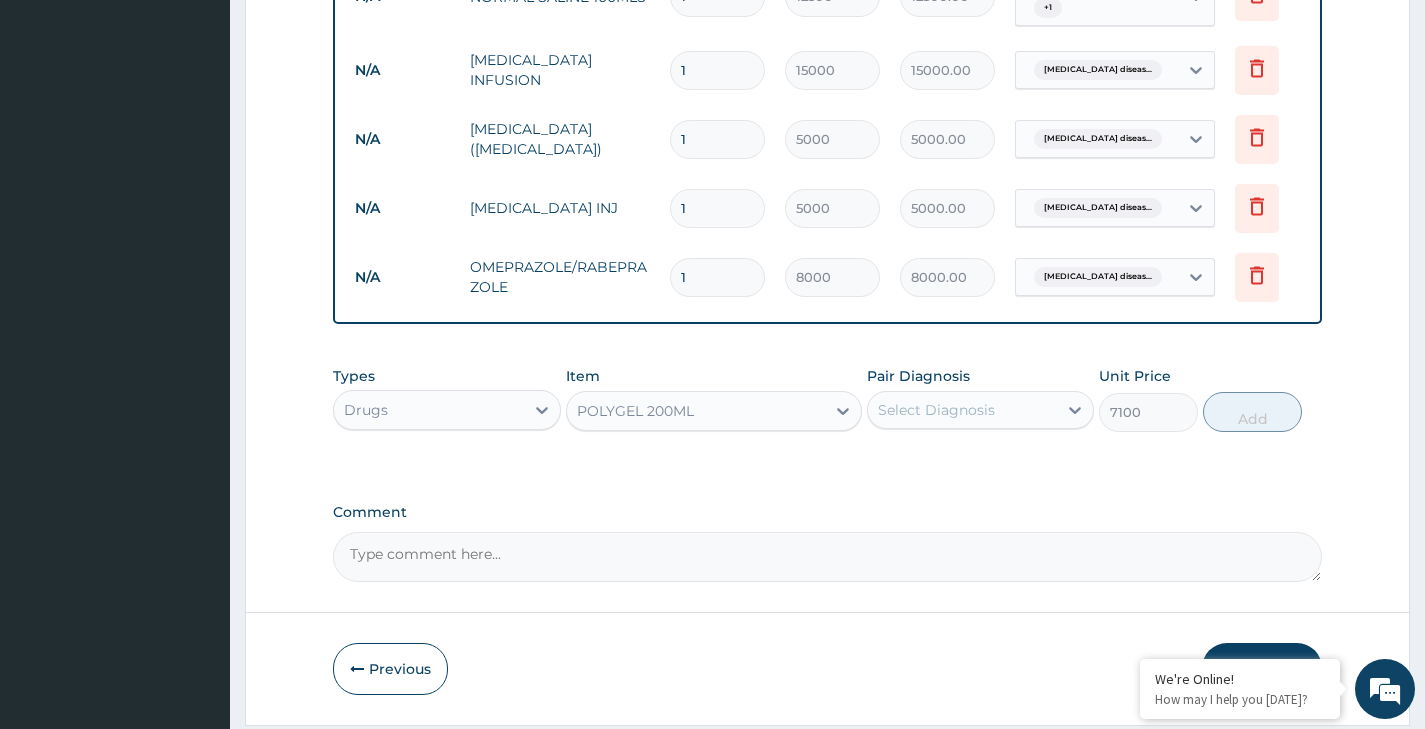 click on "Select Diagnosis" at bounding box center [936, 410] 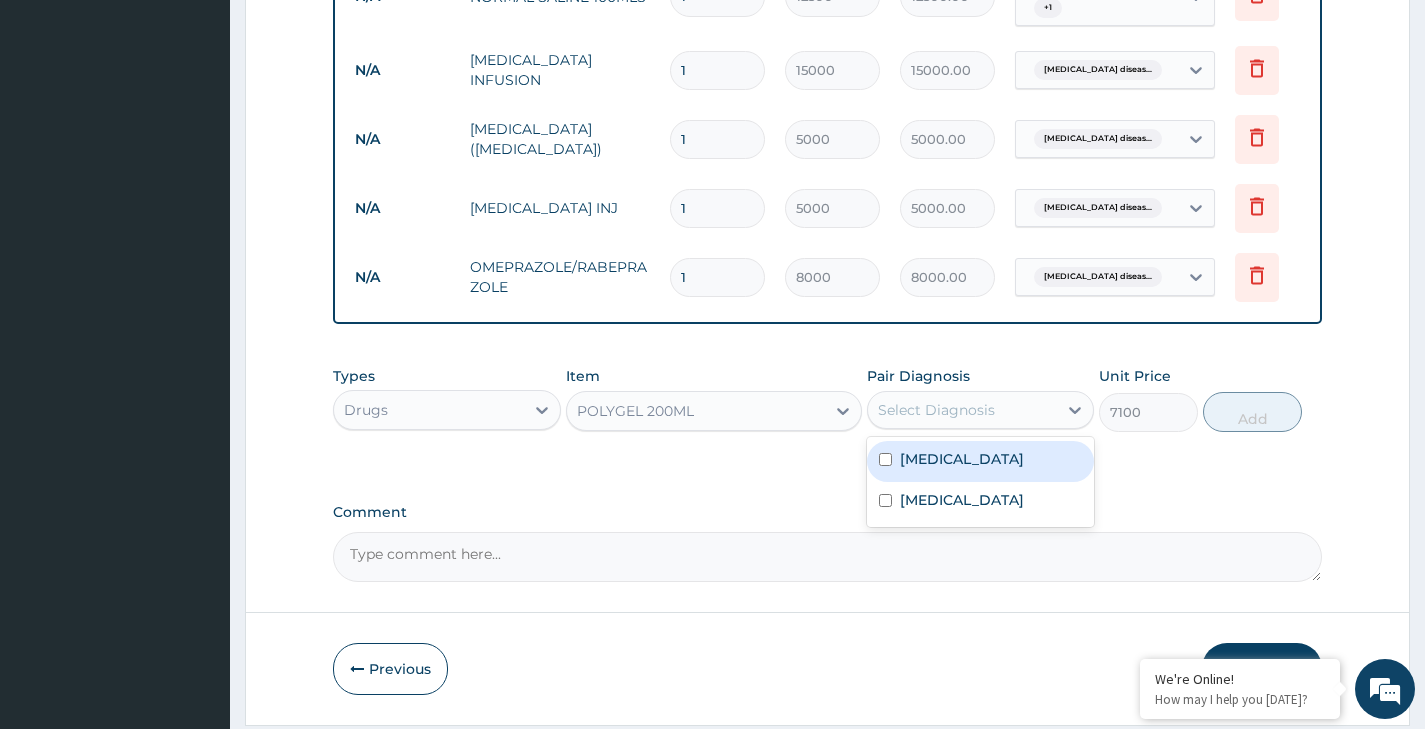 drag, startPoint x: 925, startPoint y: 474, endPoint x: 1201, endPoint y: 419, distance: 281.42673 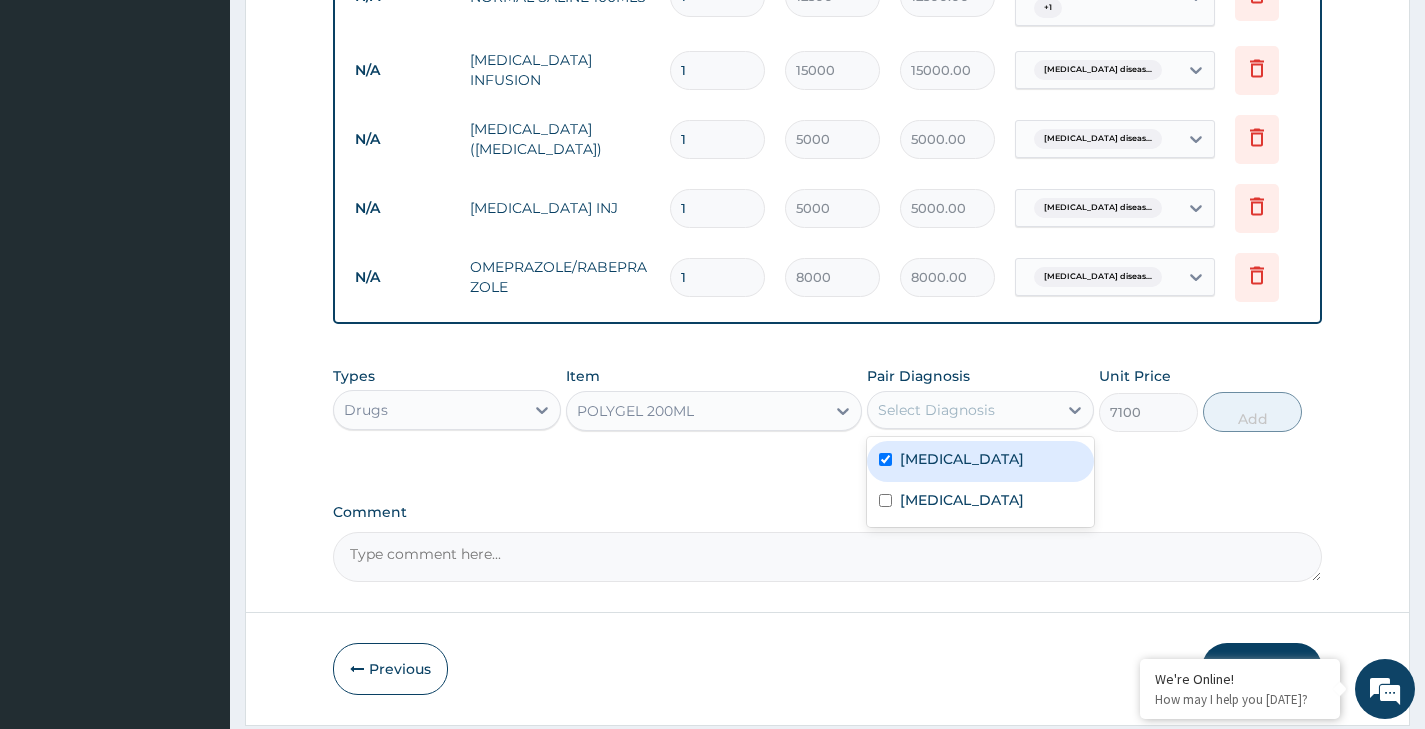 checkbox on "true" 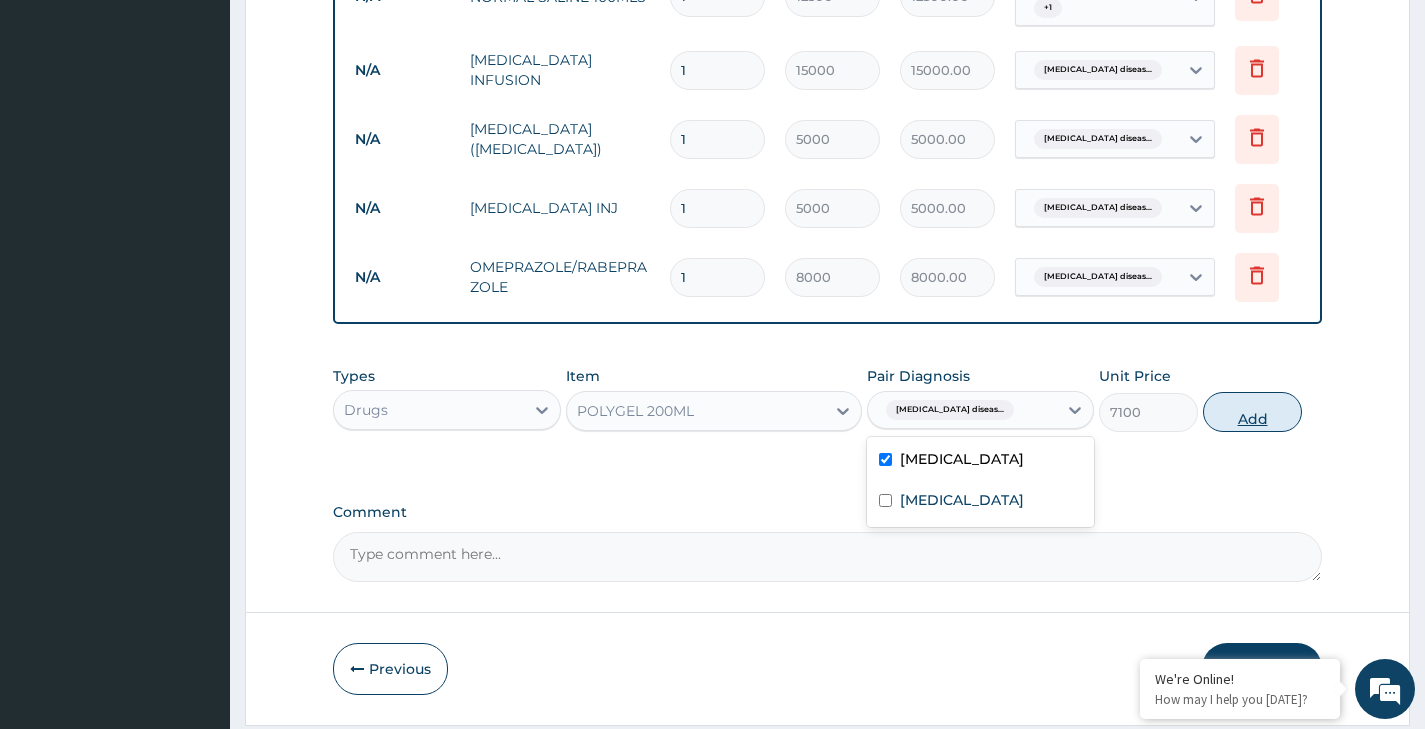 drag, startPoint x: 1265, startPoint y: 412, endPoint x: 1190, endPoint y: 412, distance: 75 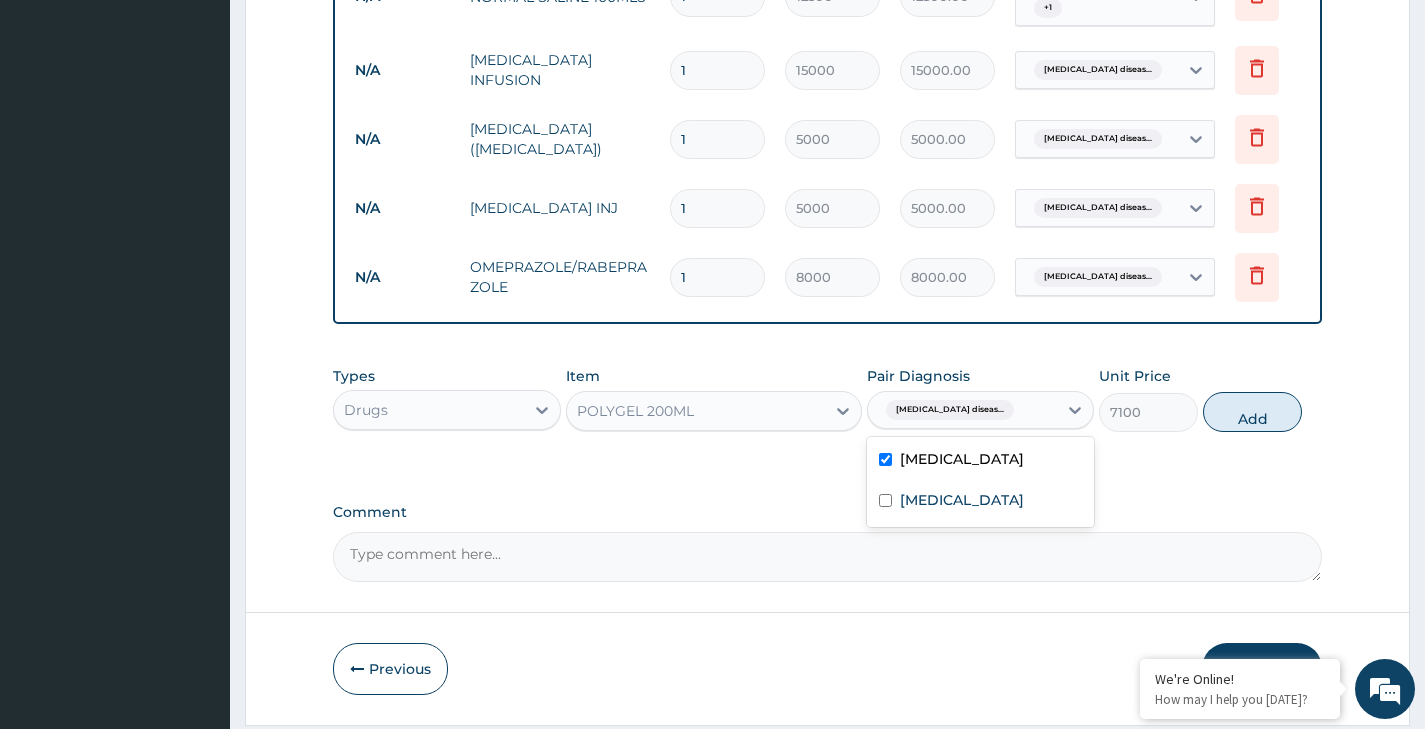 type on "0" 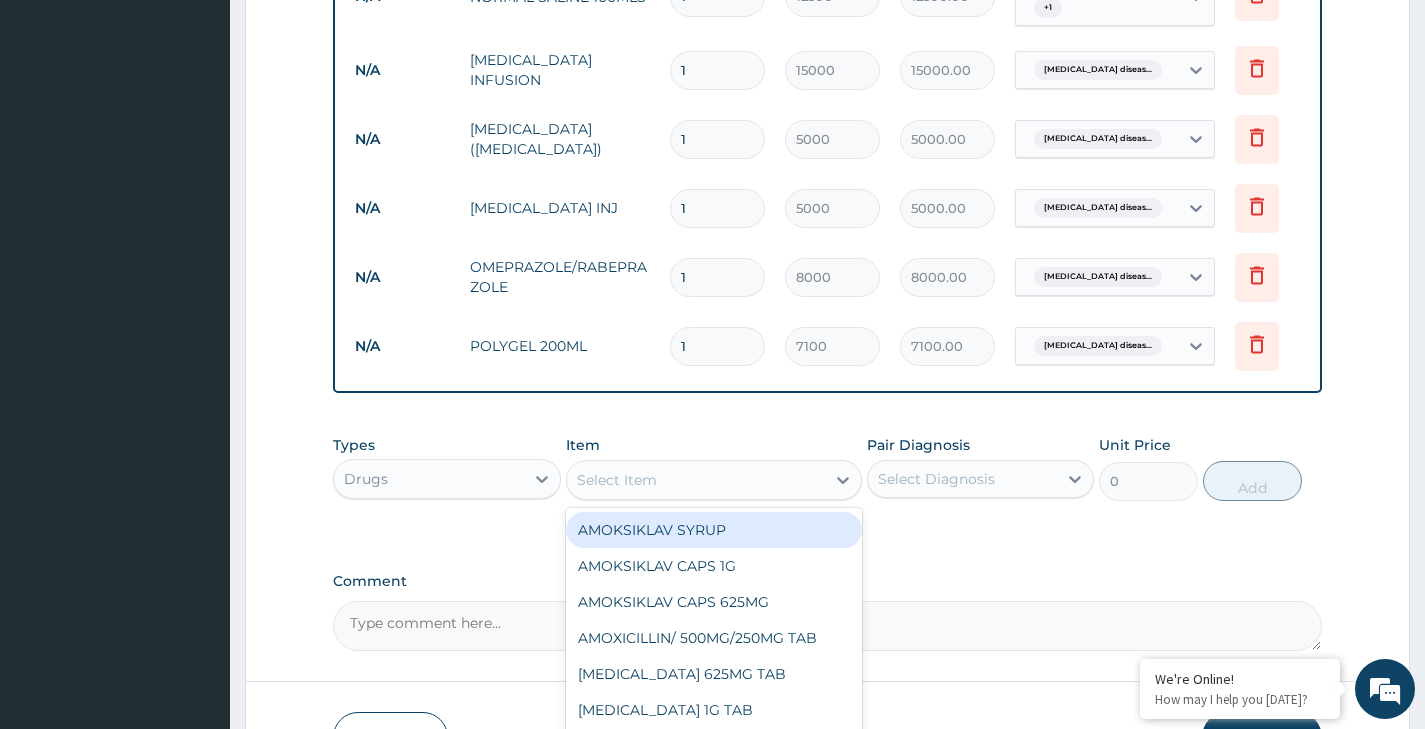 click on "Select Item" at bounding box center (696, 480) 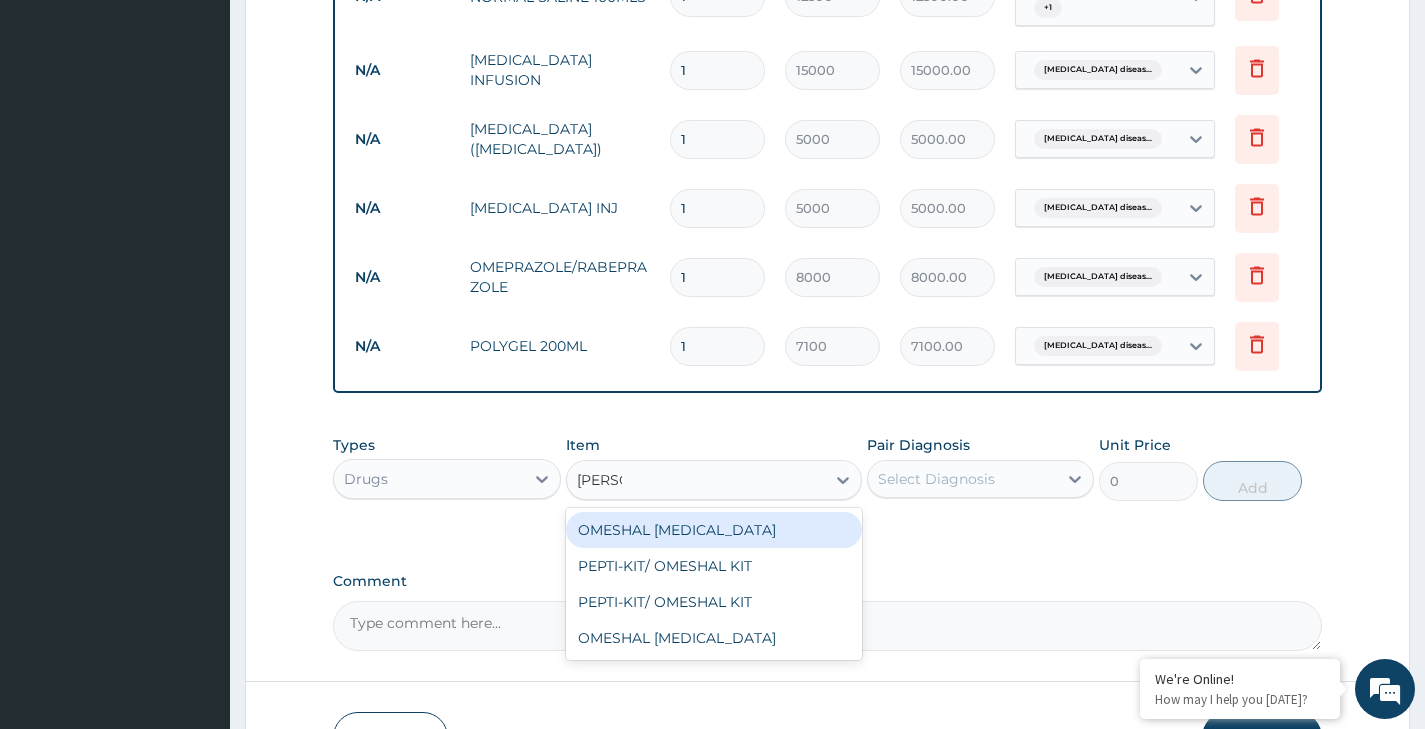 type on "OMESHA" 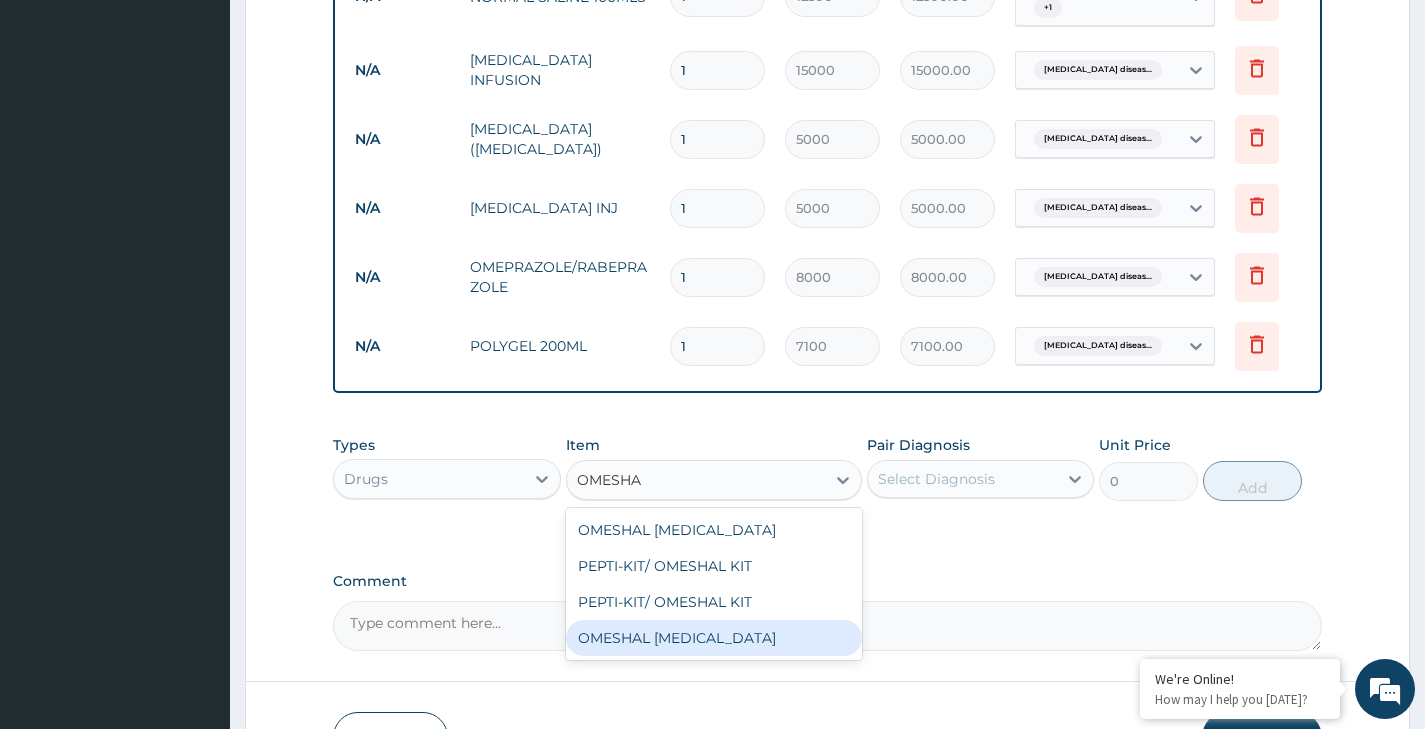 click on "OMESHAL D TAB" at bounding box center (714, 638) 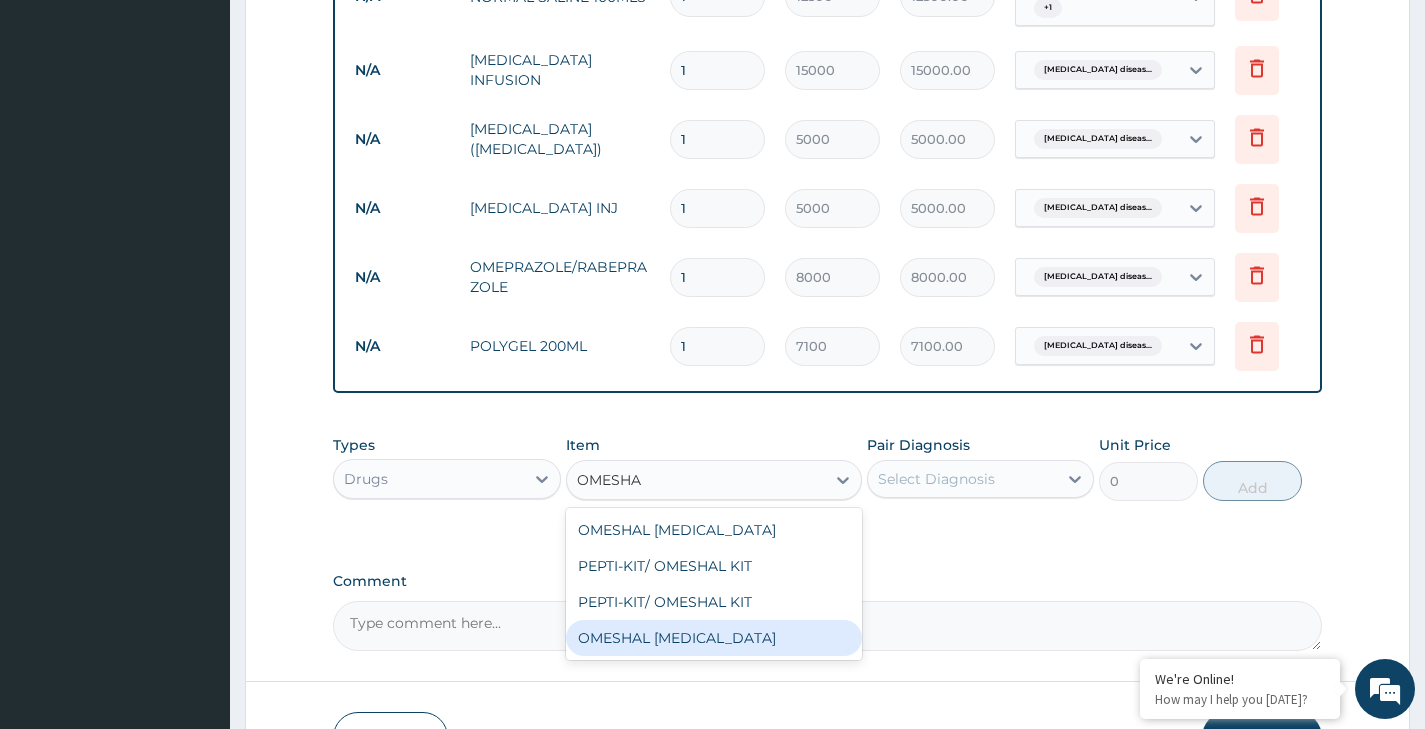 type 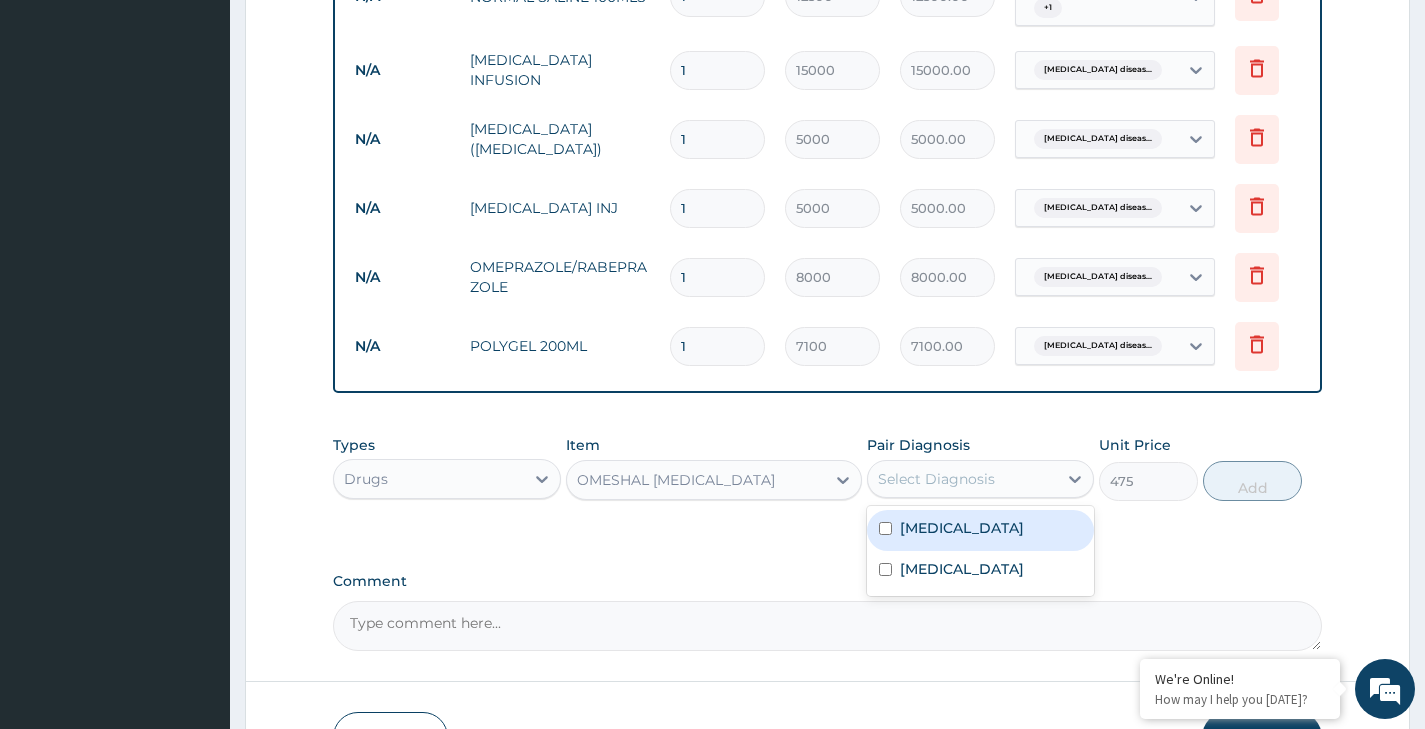 click on "Select Diagnosis" at bounding box center [936, 479] 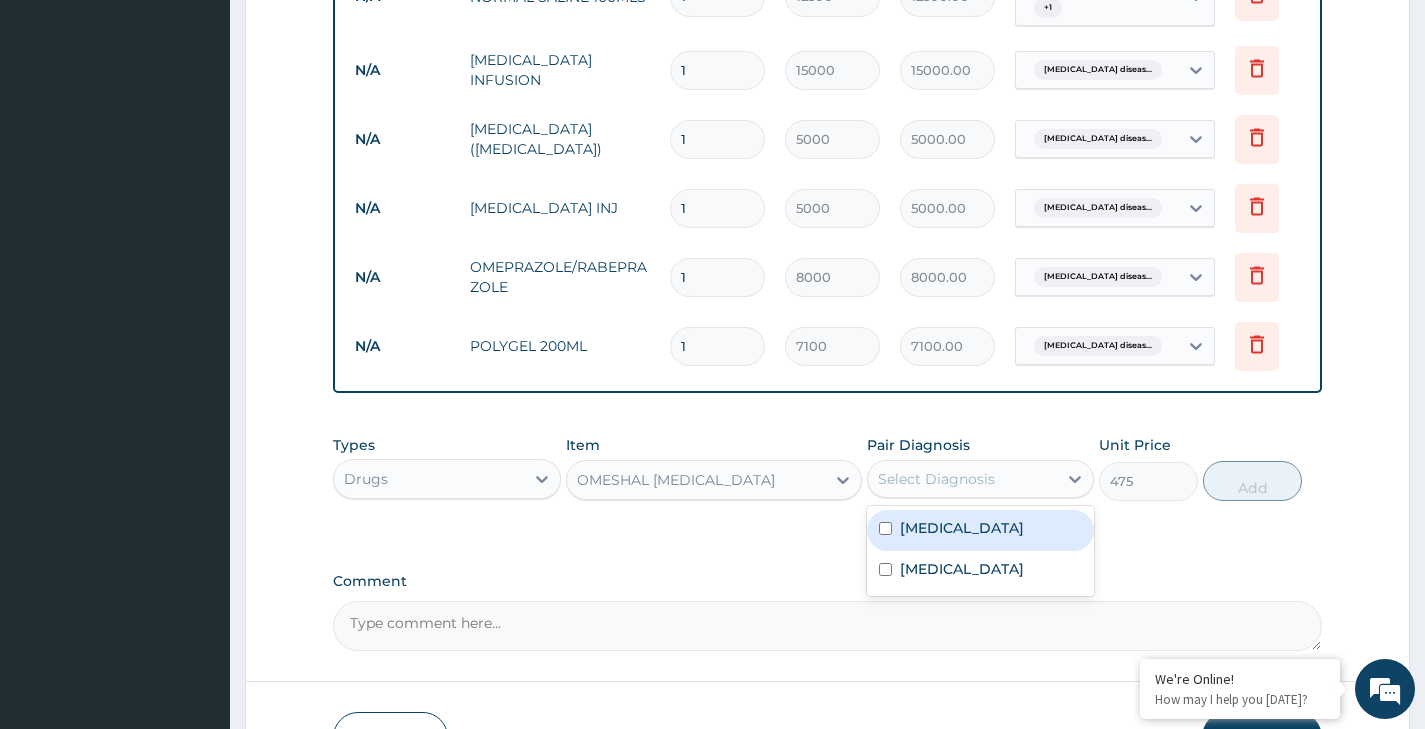 click on "Gastroesophageal reflux disease" at bounding box center [962, 528] 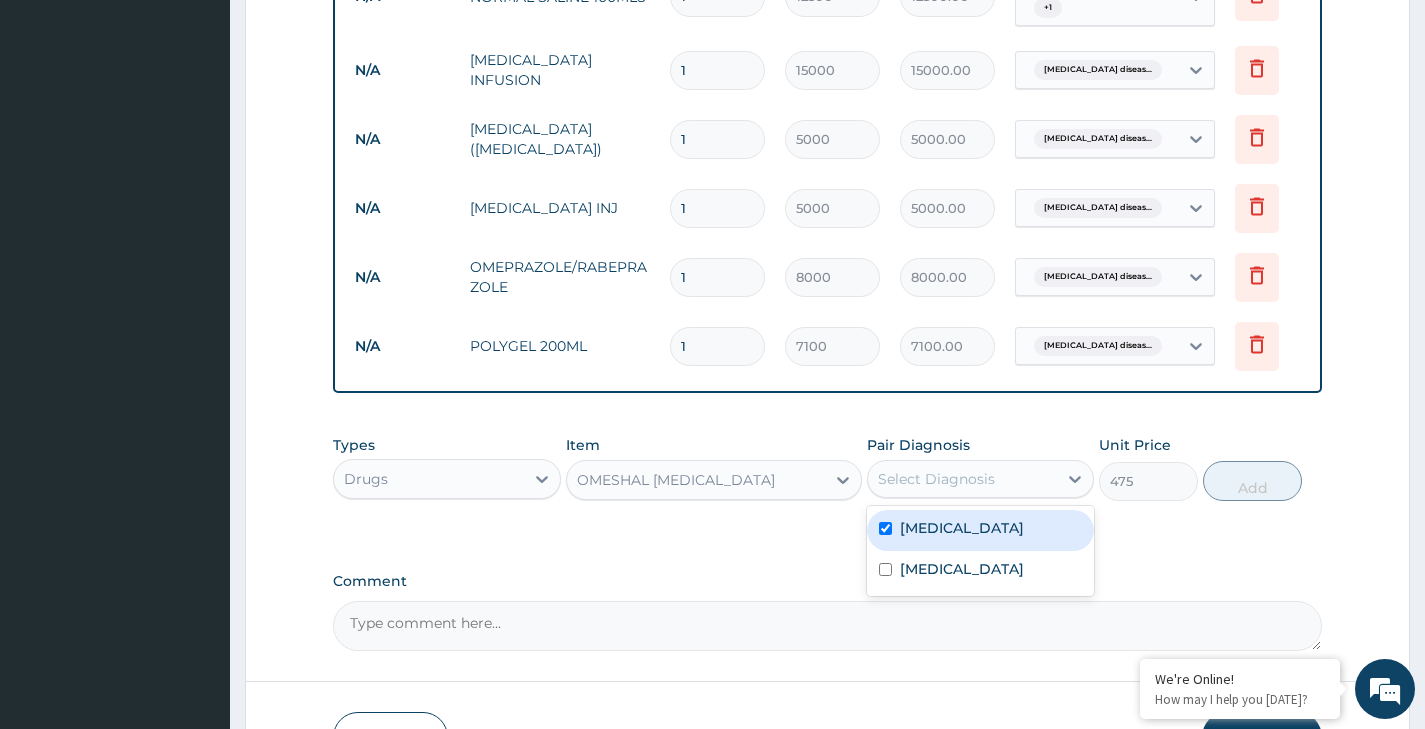 checkbox on "true" 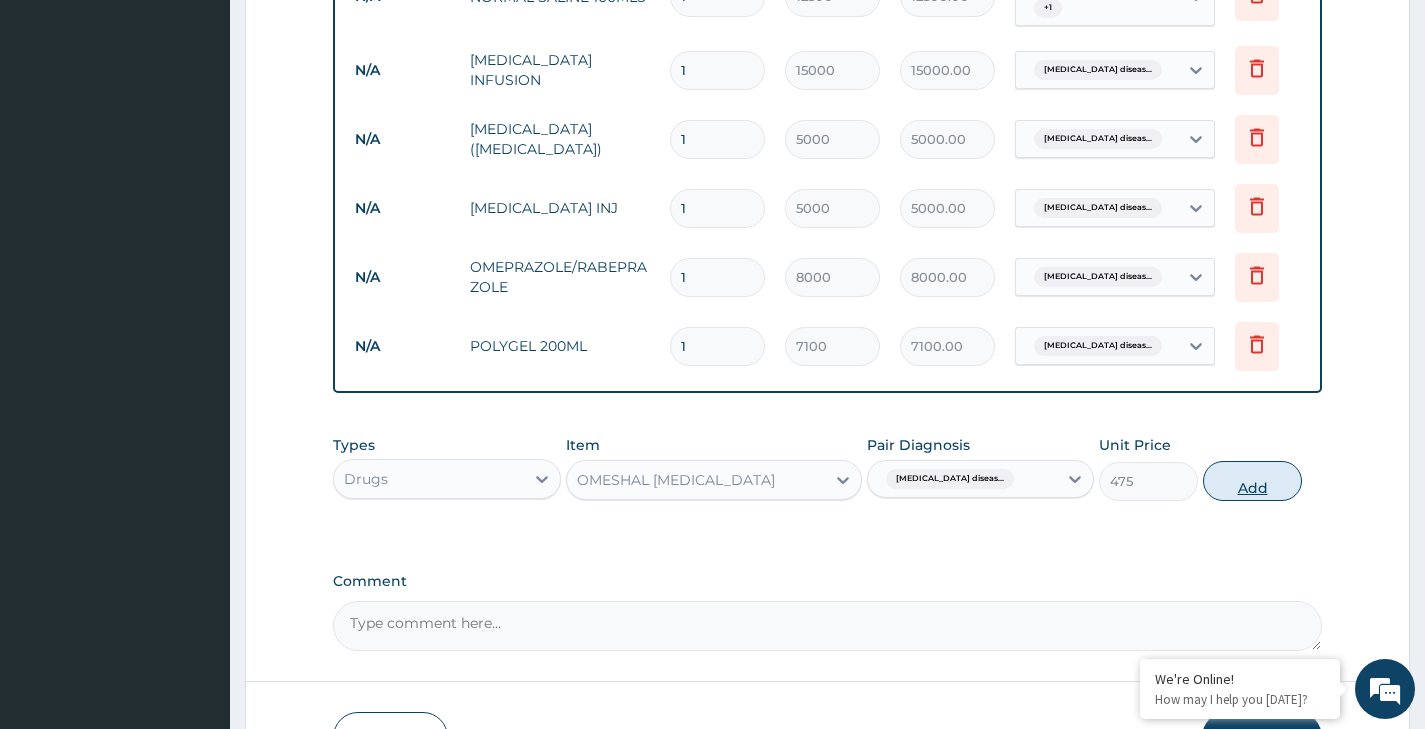click on "Add" at bounding box center (1252, 481) 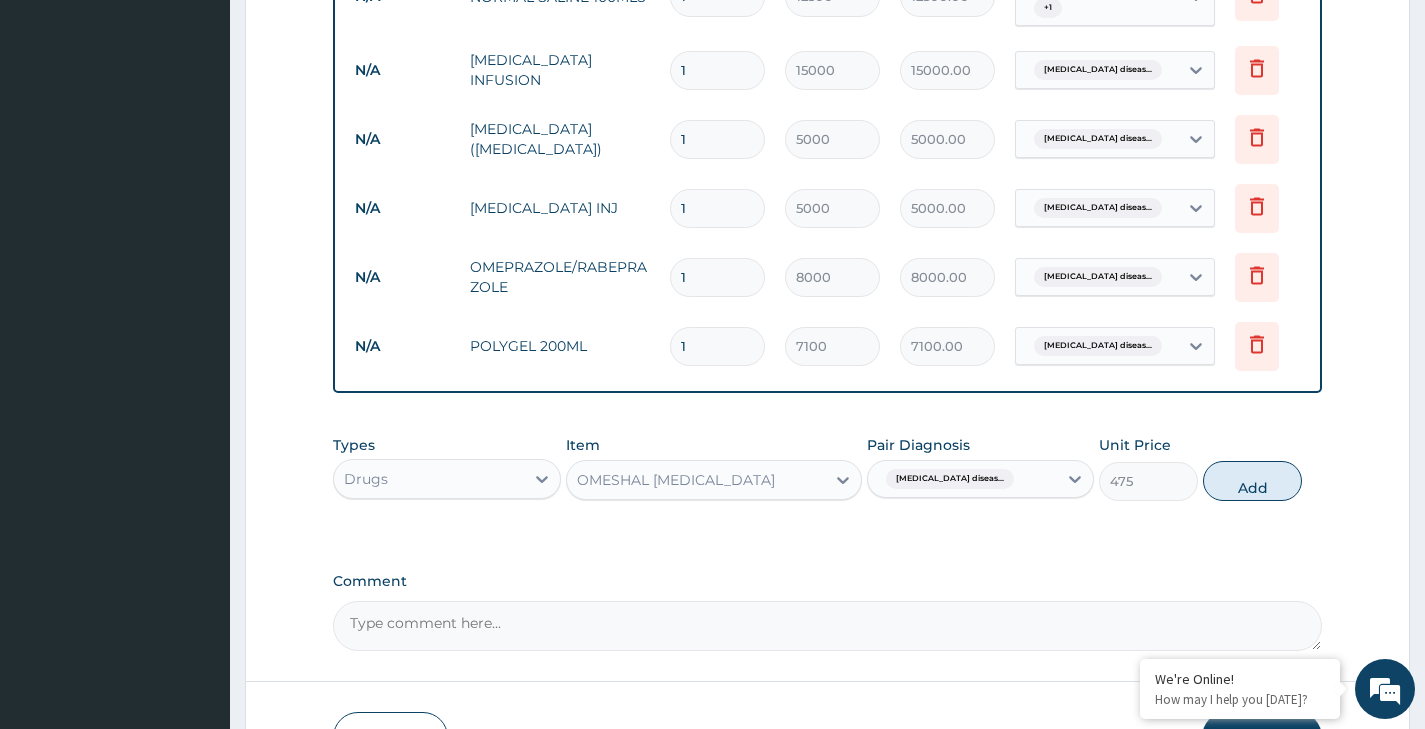 type on "0" 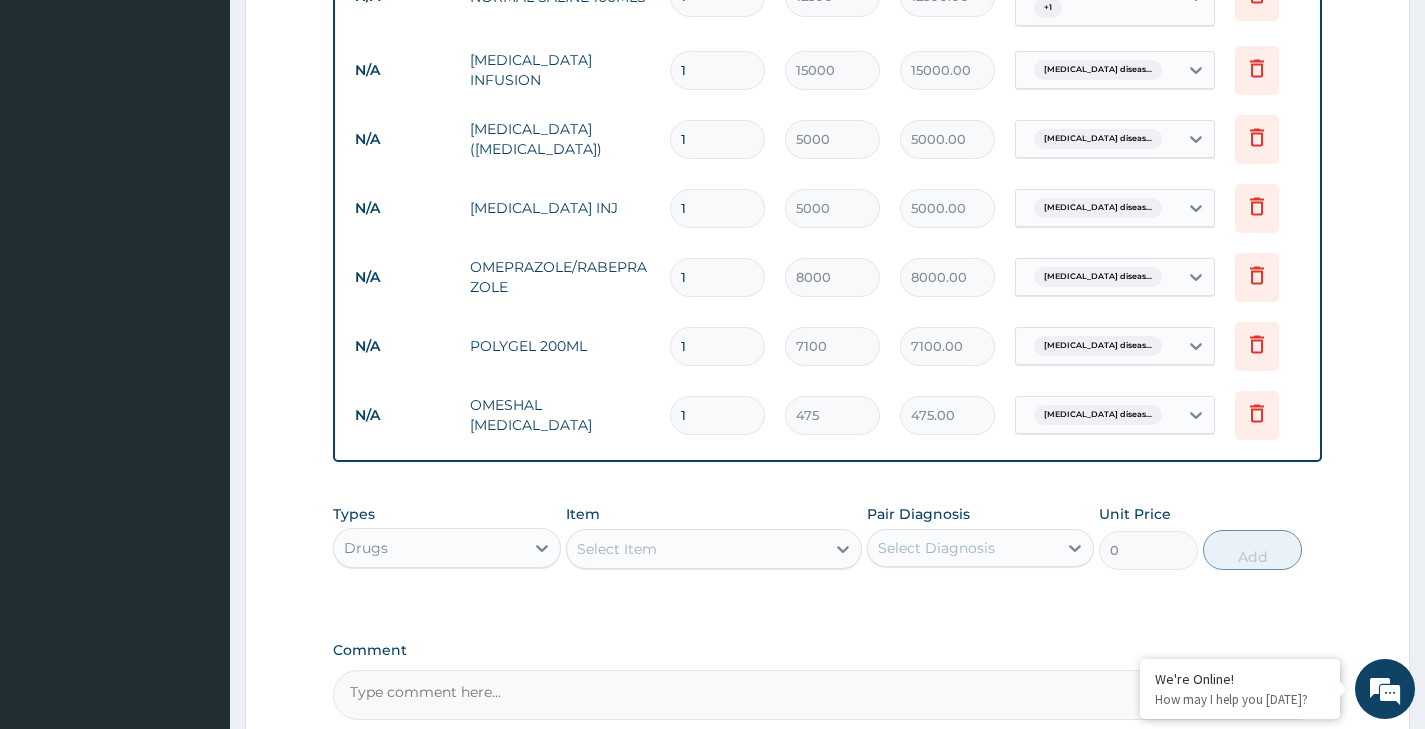 drag, startPoint x: 704, startPoint y: 401, endPoint x: 677, endPoint y: 422, distance: 34.20526 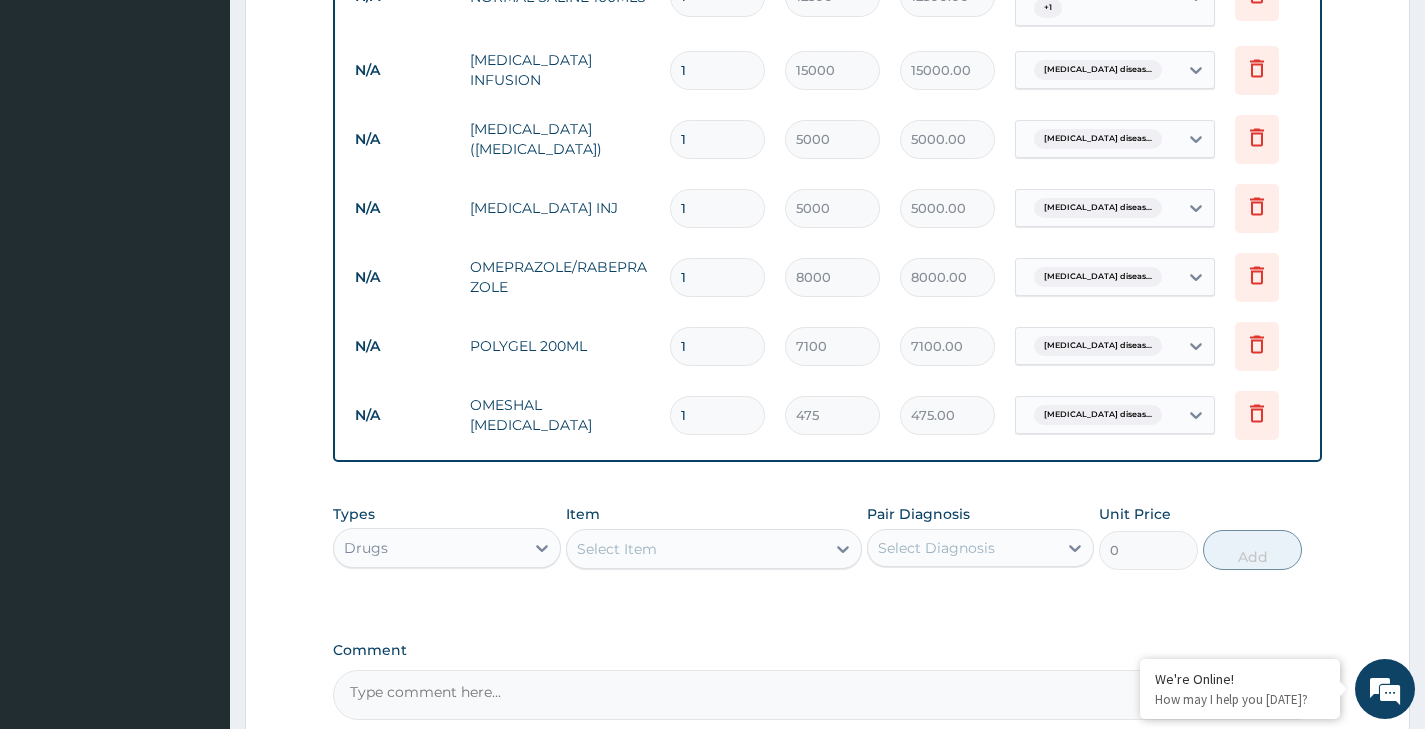 click on "1" at bounding box center (717, 415) 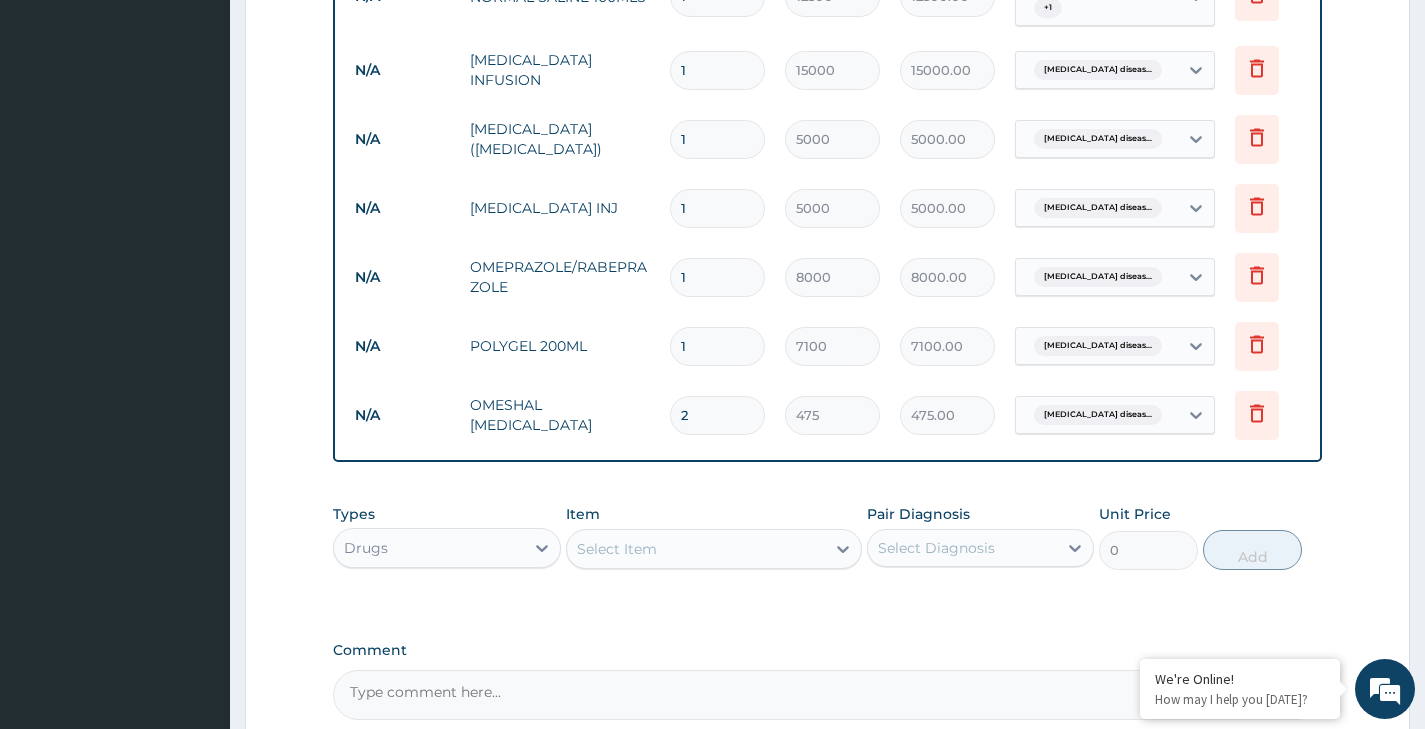 type on "950.00" 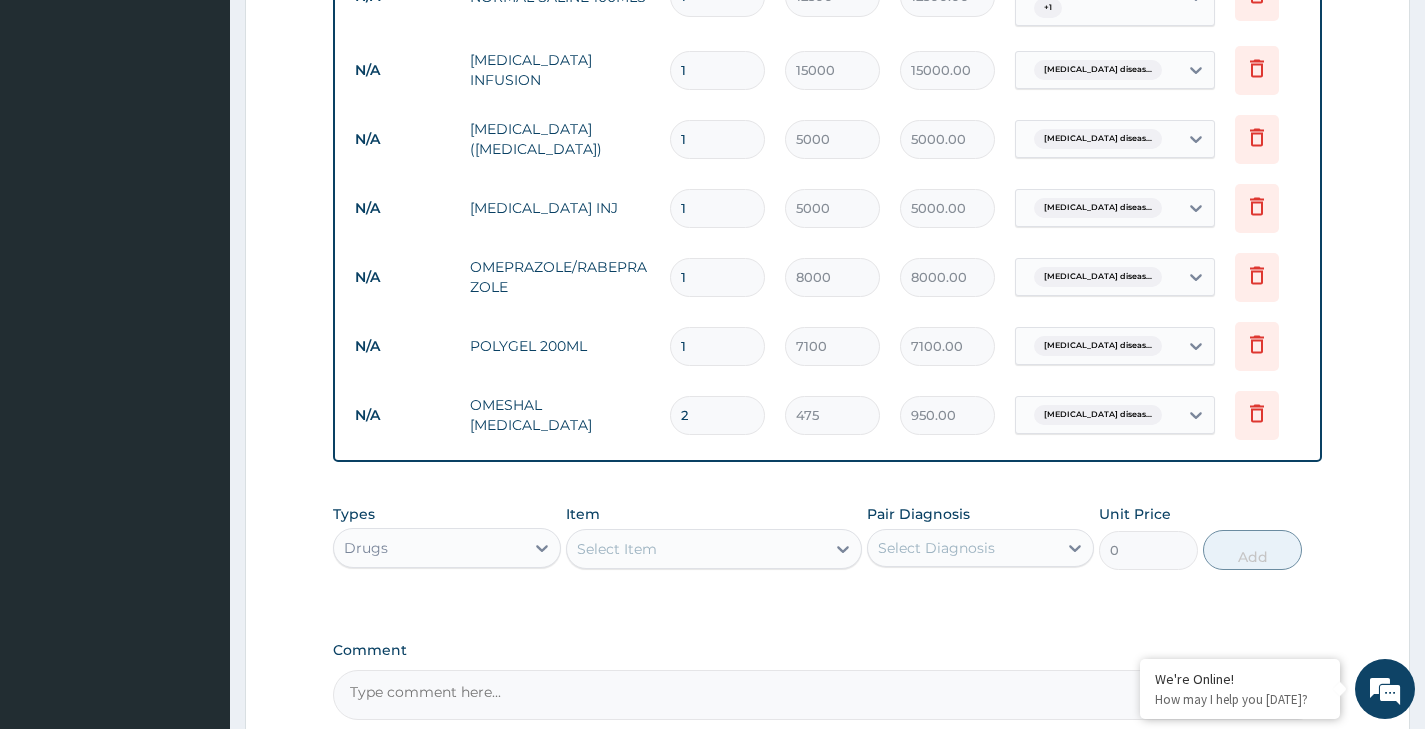 type on "28" 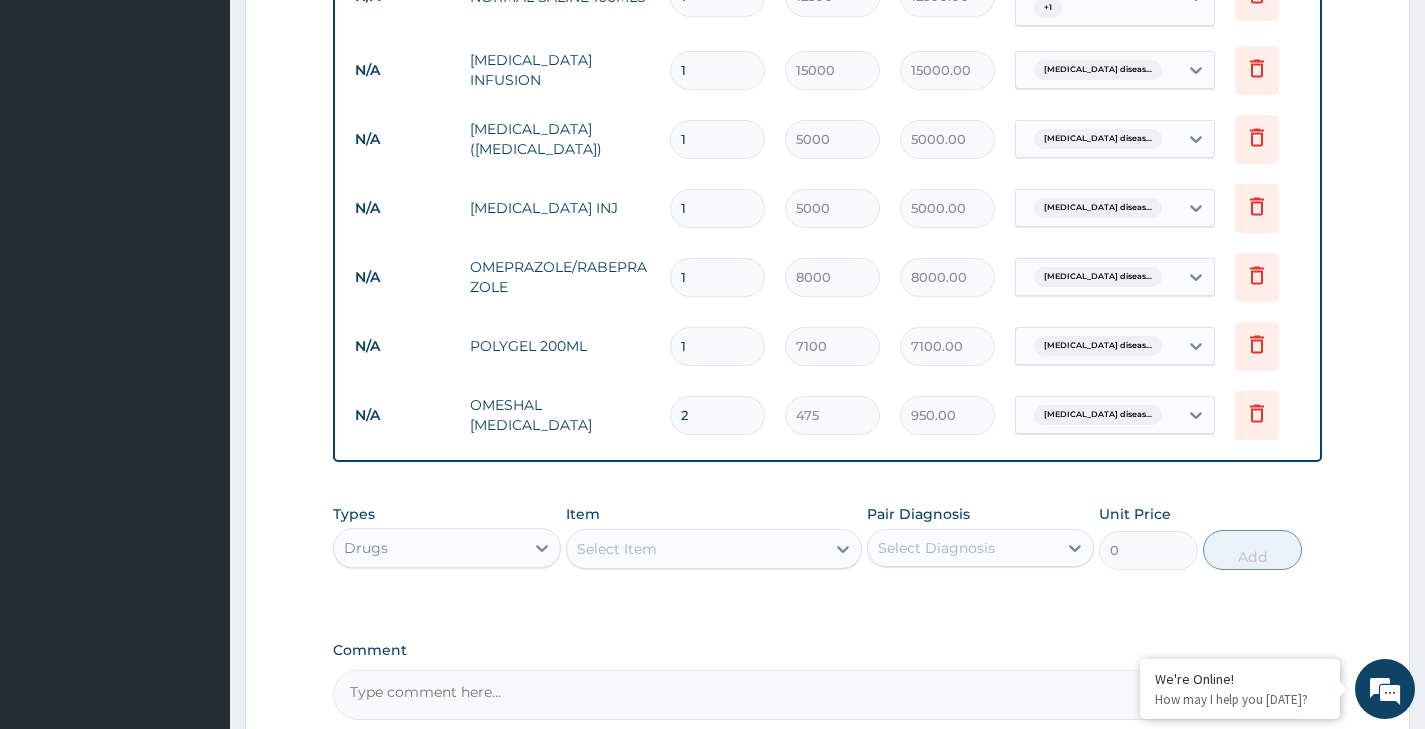 type on "13300.00" 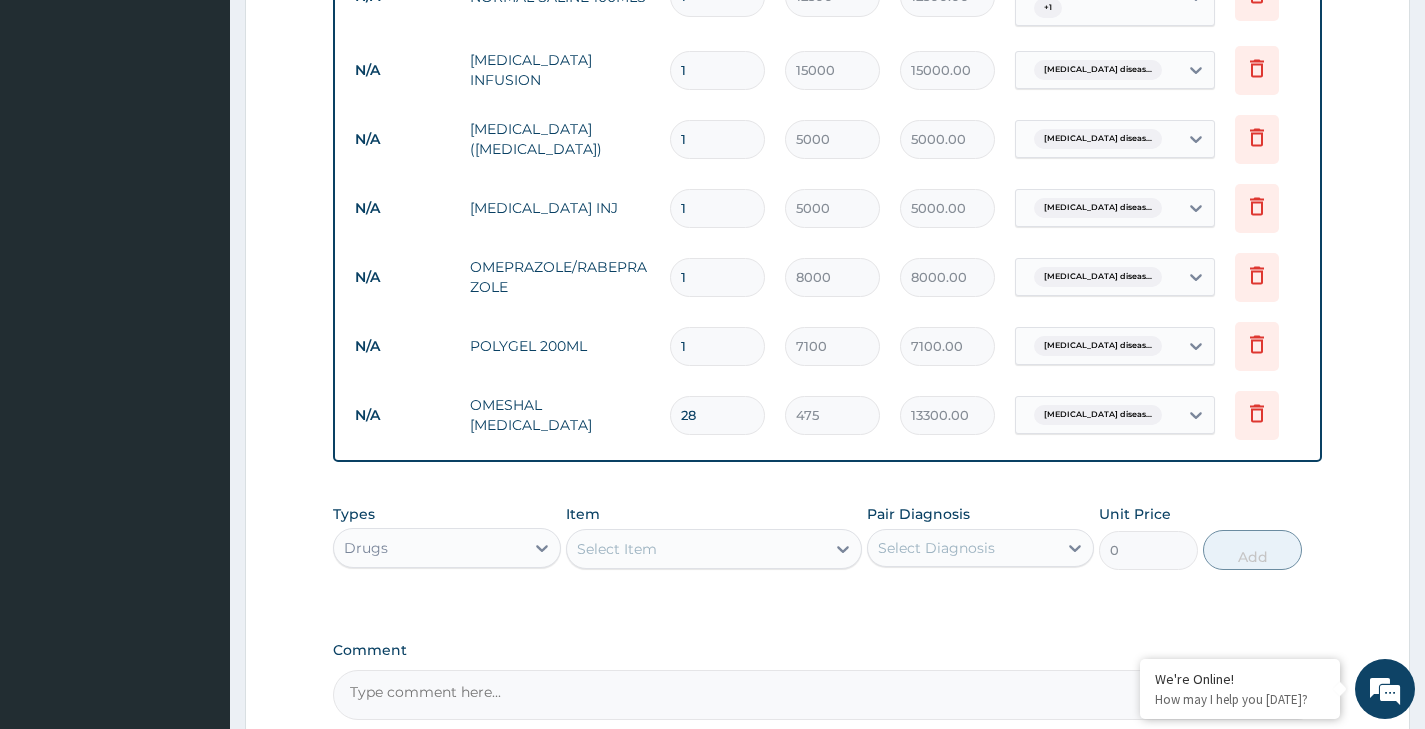 type on "28" 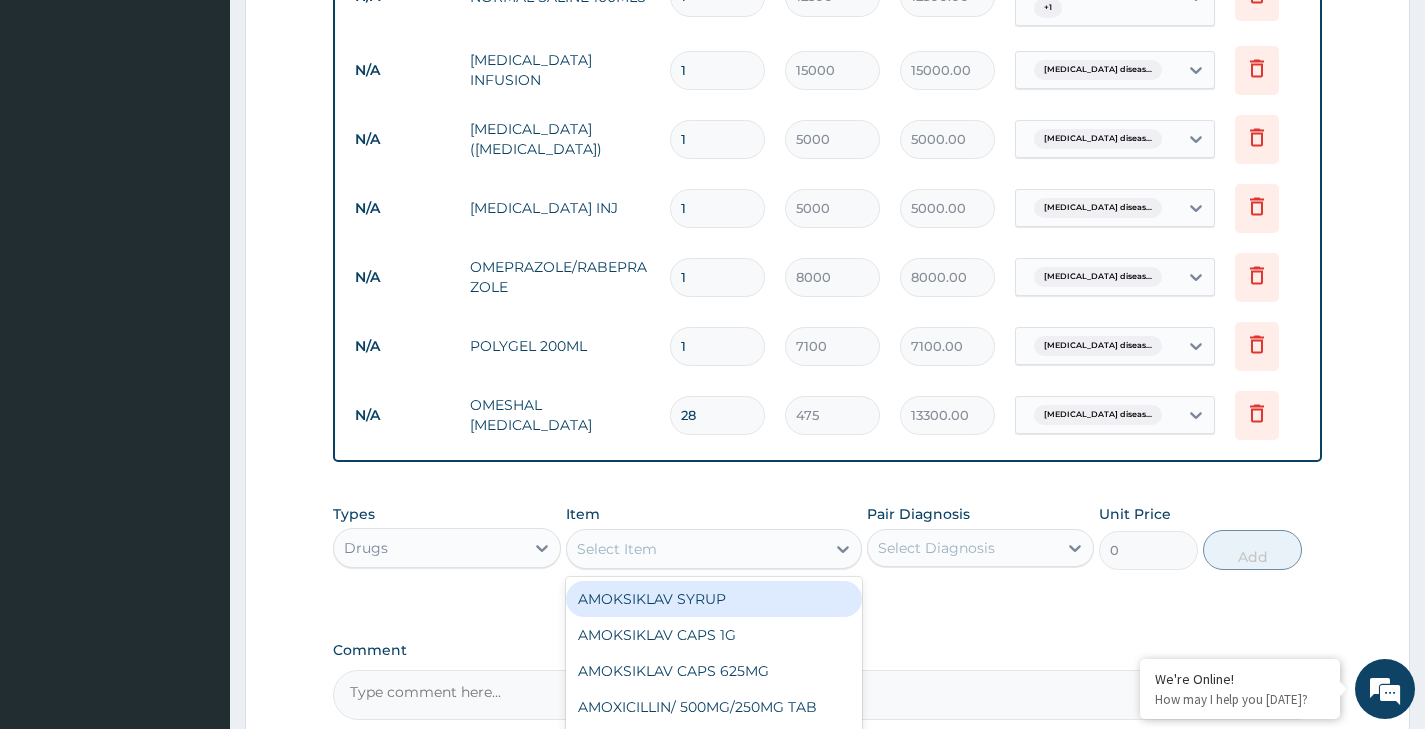 click on "Select Item" at bounding box center [696, 549] 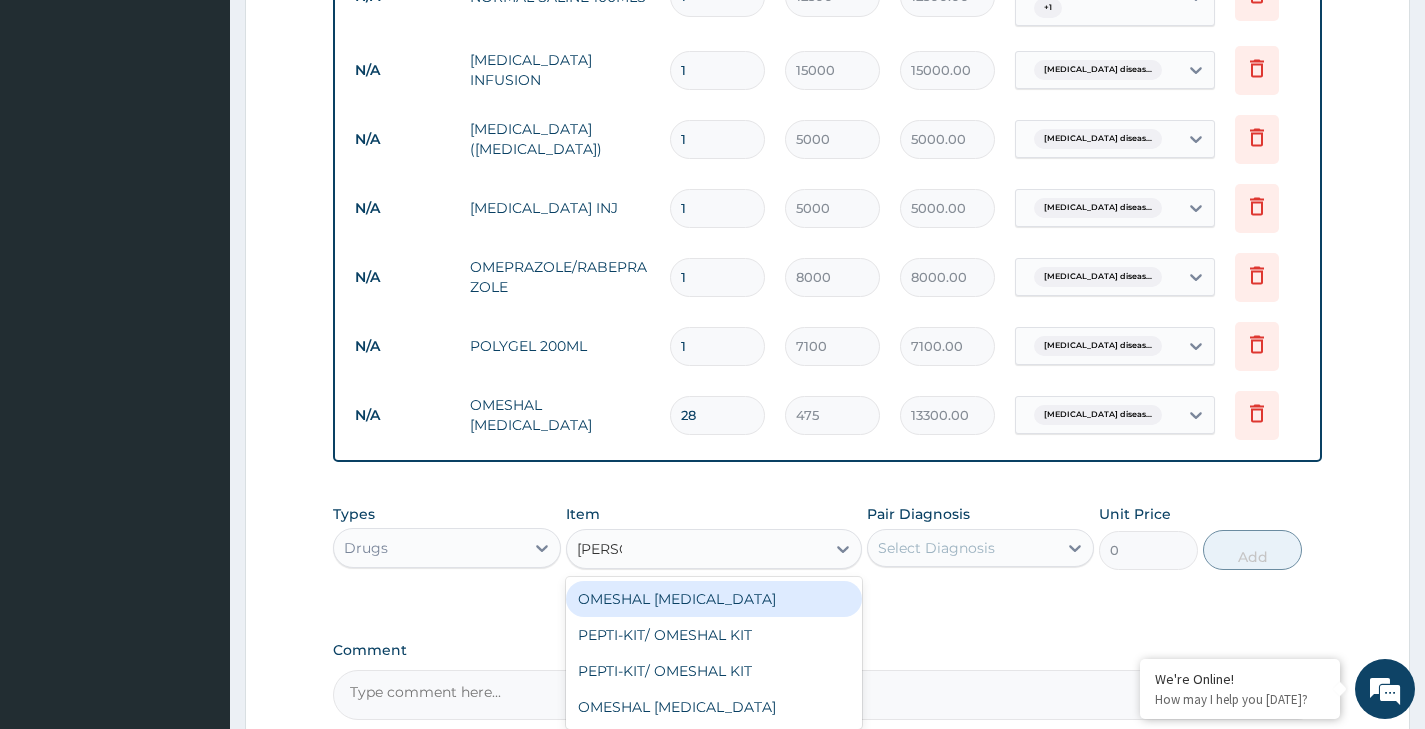 type on "OMESHA" 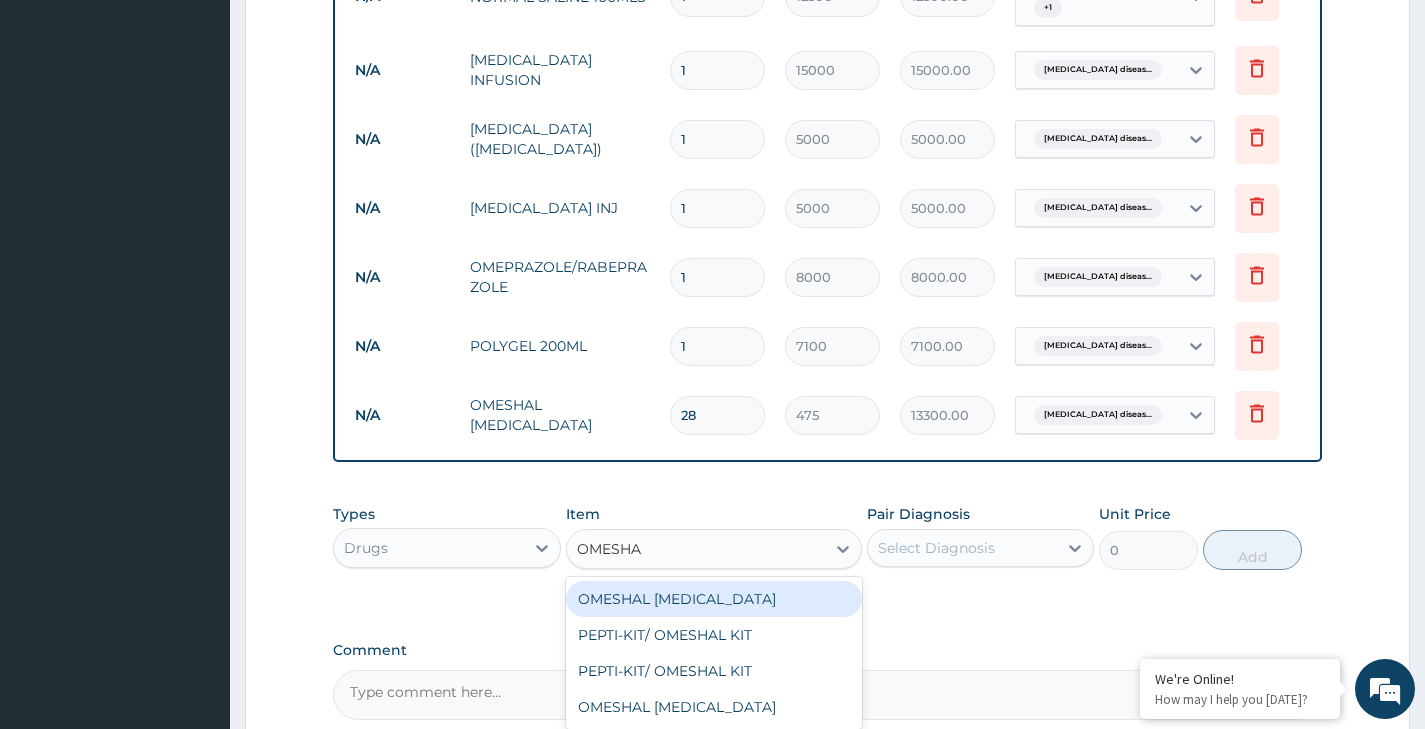 scroll, scrollTop: 1342, scrollLeft: 0, axis: vertical 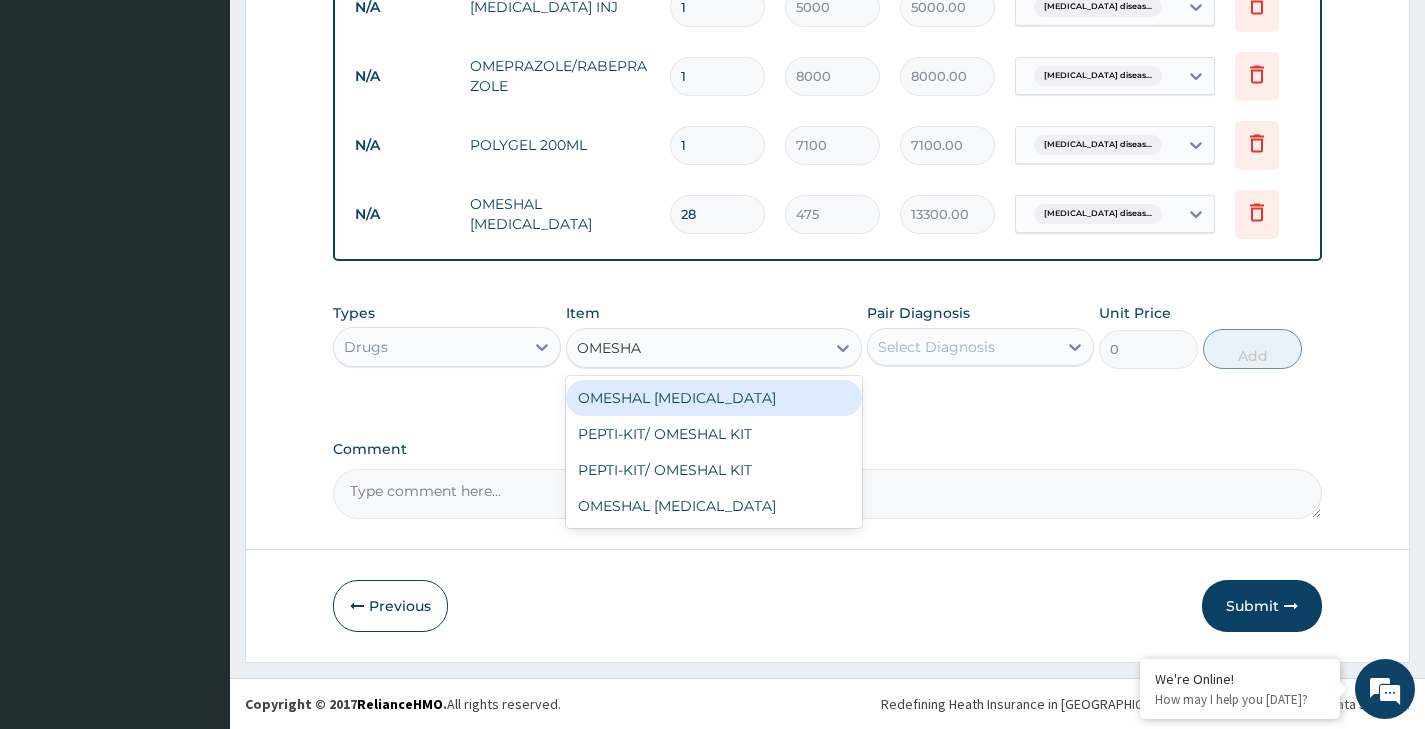click on "OMESHAL D TAB" at bounding box center [714, 398] 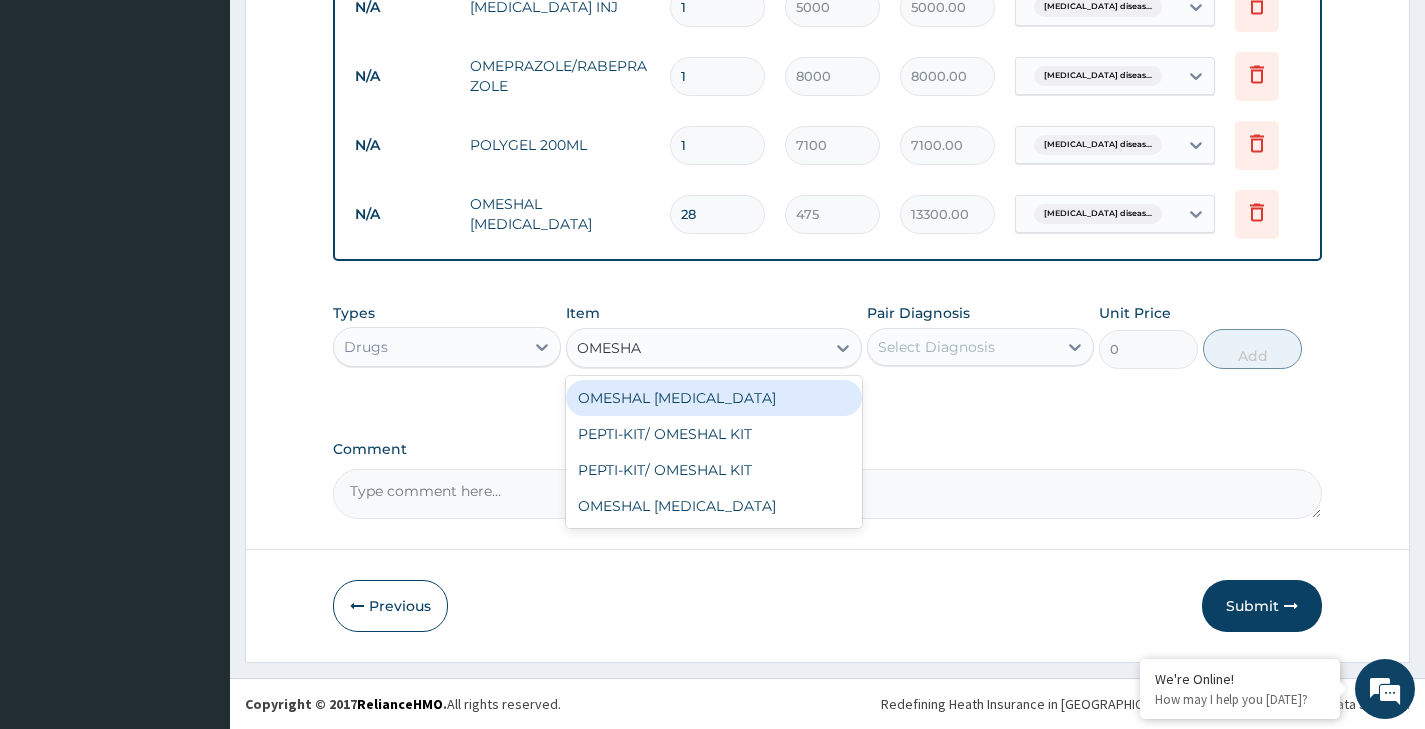 type 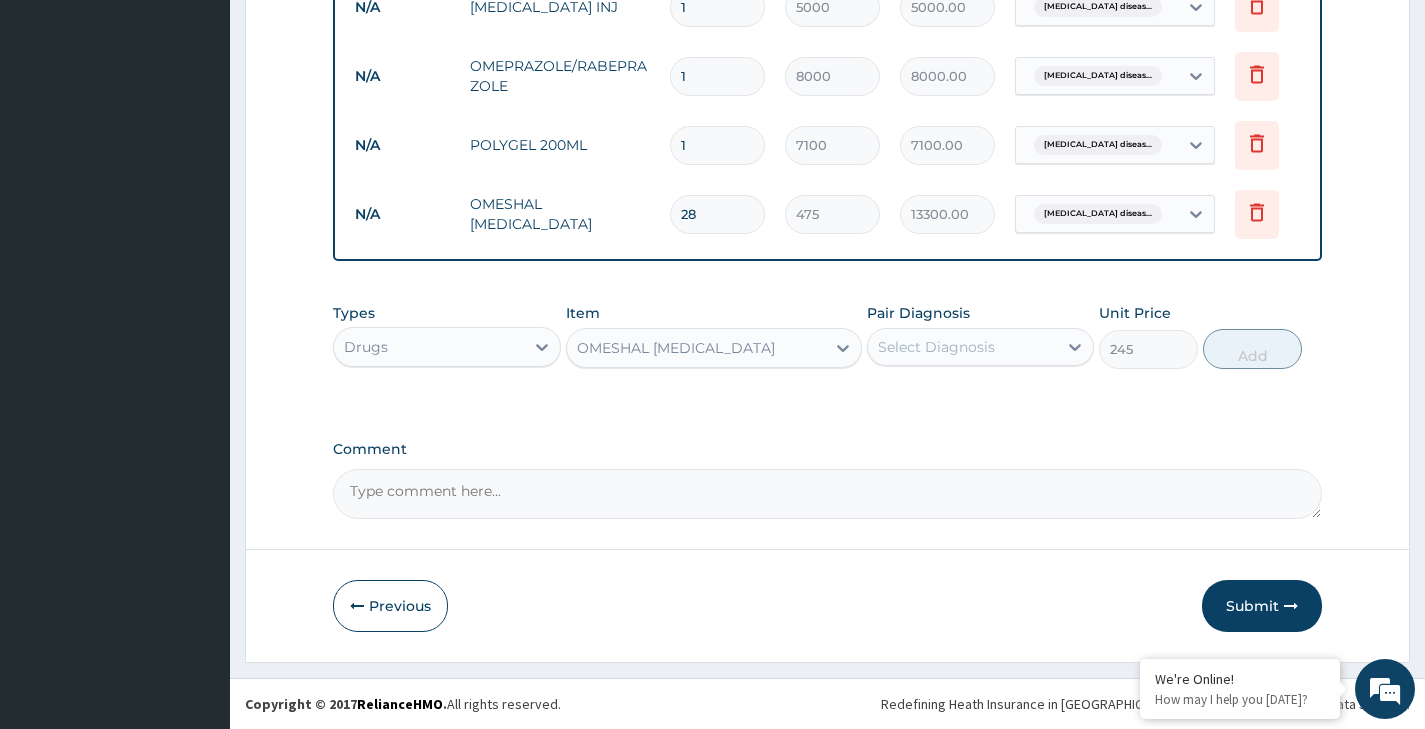 click on "PA Code / Prescription Code PA/E874EF Encounter Date 11-07-2025 Important Notice Please enter PA codes before entering items that are not attached to a PA code   All diagnoses entered must be linked to a claim item. Diagnosis & Claim Items that are visible but inactive cannot be edited because they were imported from an already approved PA code. Diagnosis Gastroesophageal reflux disease confirmed Malaria Query NB: All diagnosis must be linked to a claim item Claim Items Type Name Quantity Unit Price Total Price Pair Diagnosis Actions Procedures observation 1 6000 6000.00 Gastroesophageal reflux diseas... Delete N/A COMPLETE BLOOD COUNT (CBC/FBC) 1 15000 15000.00 Gastroesophageal reflux diseas...  + 1 Delete N/A MALARIAL PARASITE 1 7000 7000.00 Malaria Delete N/A CONSULTATION GENERAL  PRACTICTIONER (INITIAL) 1 15000 15000.00 Gastroesophageal reflux diseas...  + 1 Delete N/A NORMAL SALINE 100MLS 1 12500 12500.00 Malaria  + 1 Delete N/A PARACETAMOL INFUSION 1 15000 15000.00 Gastroesophageal reflux diseas... N/A" at bounding box center [827, -313] 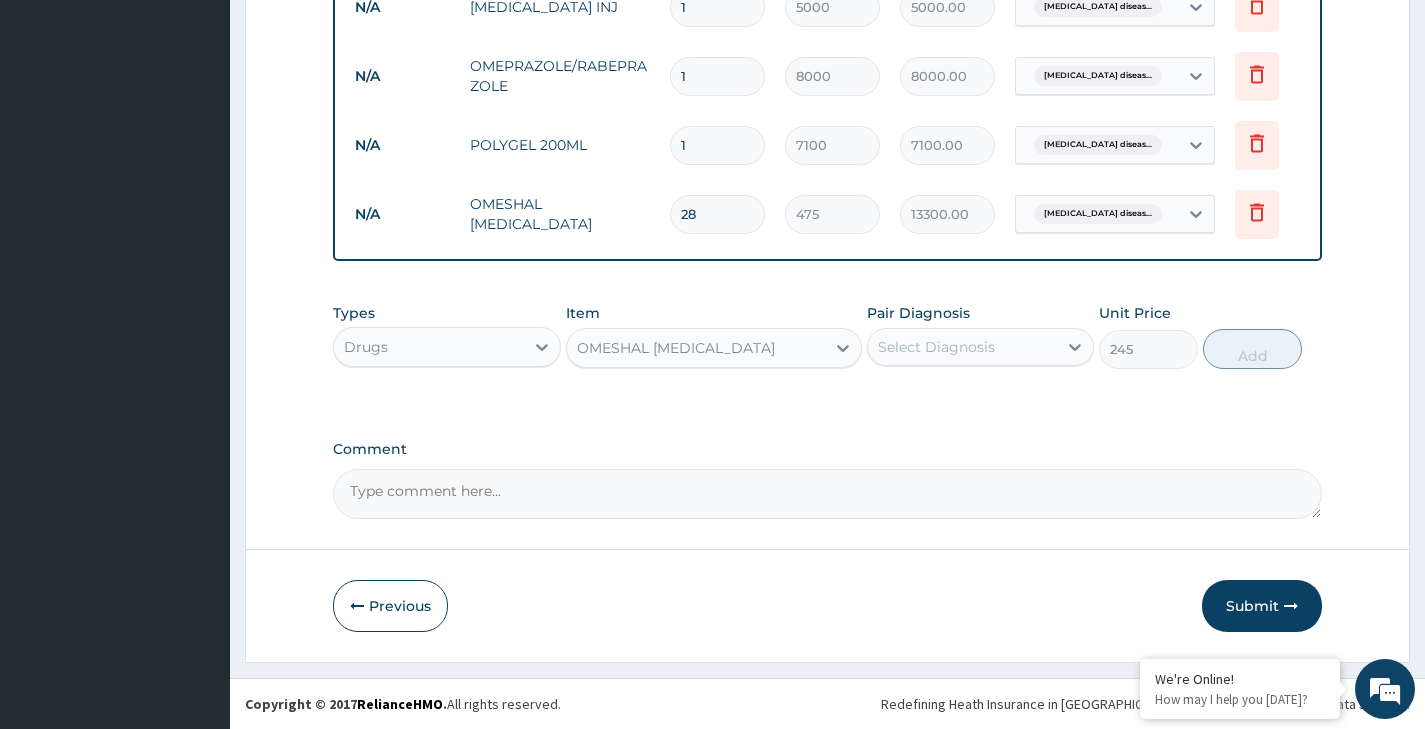 click on "Comment" at bounding box center [827, 494] 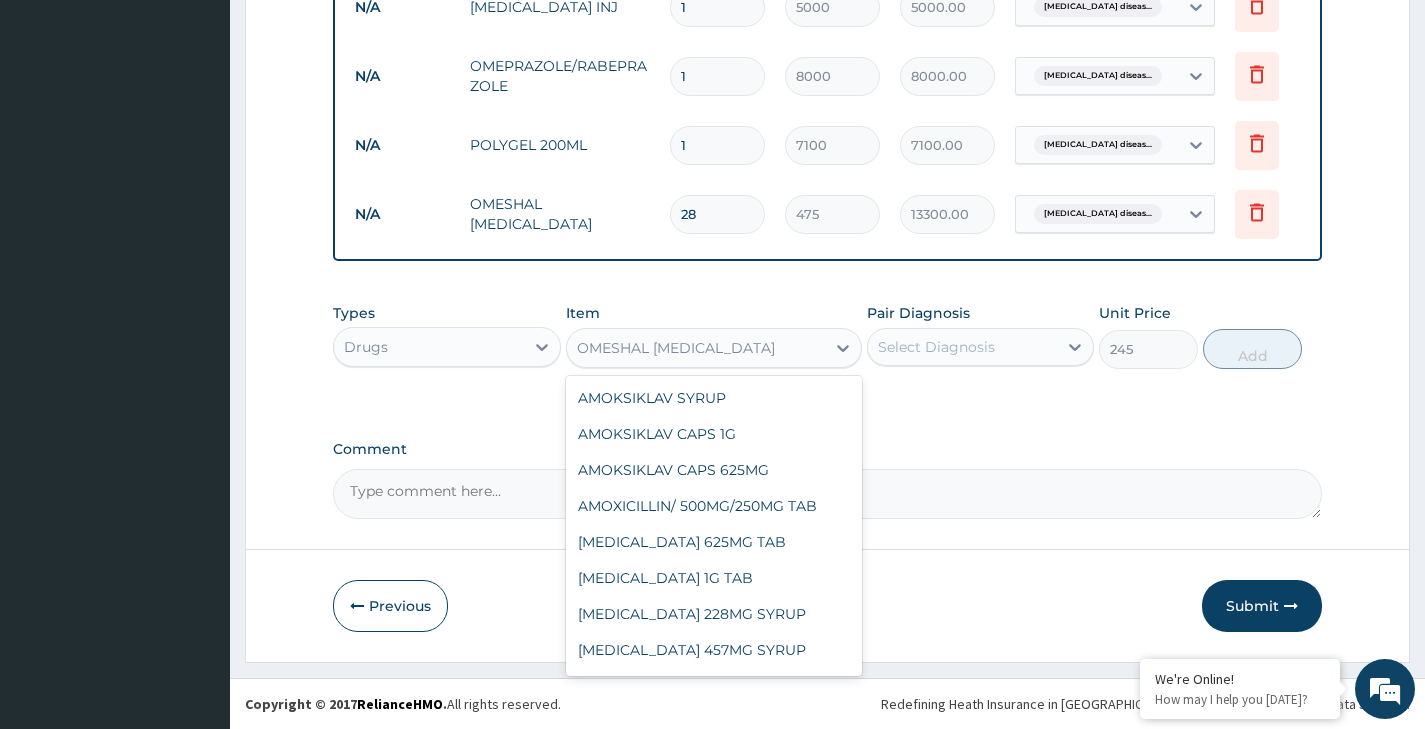 scroll, scrollTop: 5604, scrollLeft: 0, axis: vertical 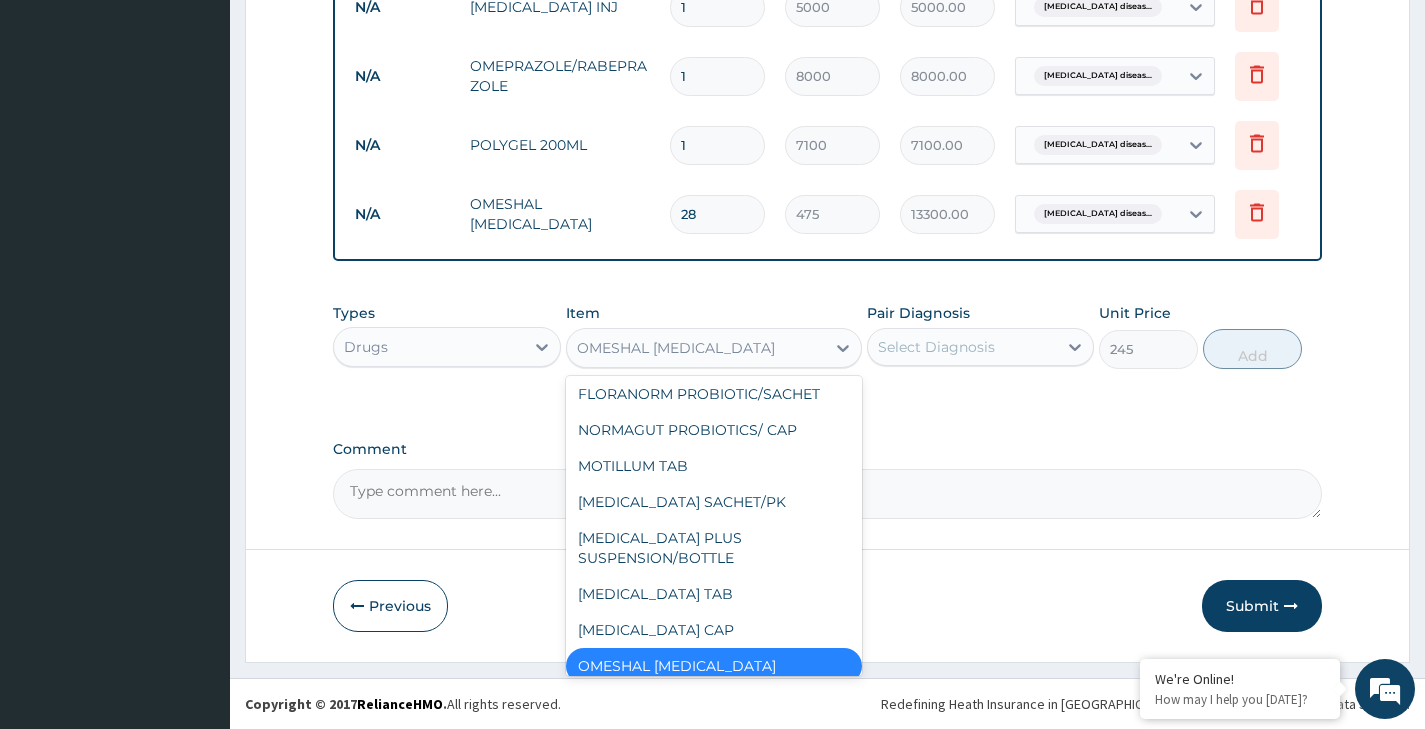 drag, startPoint x: 731, startPoint y: 351, endPoint x: 522, endPoint y: 350, distance: 209.0024 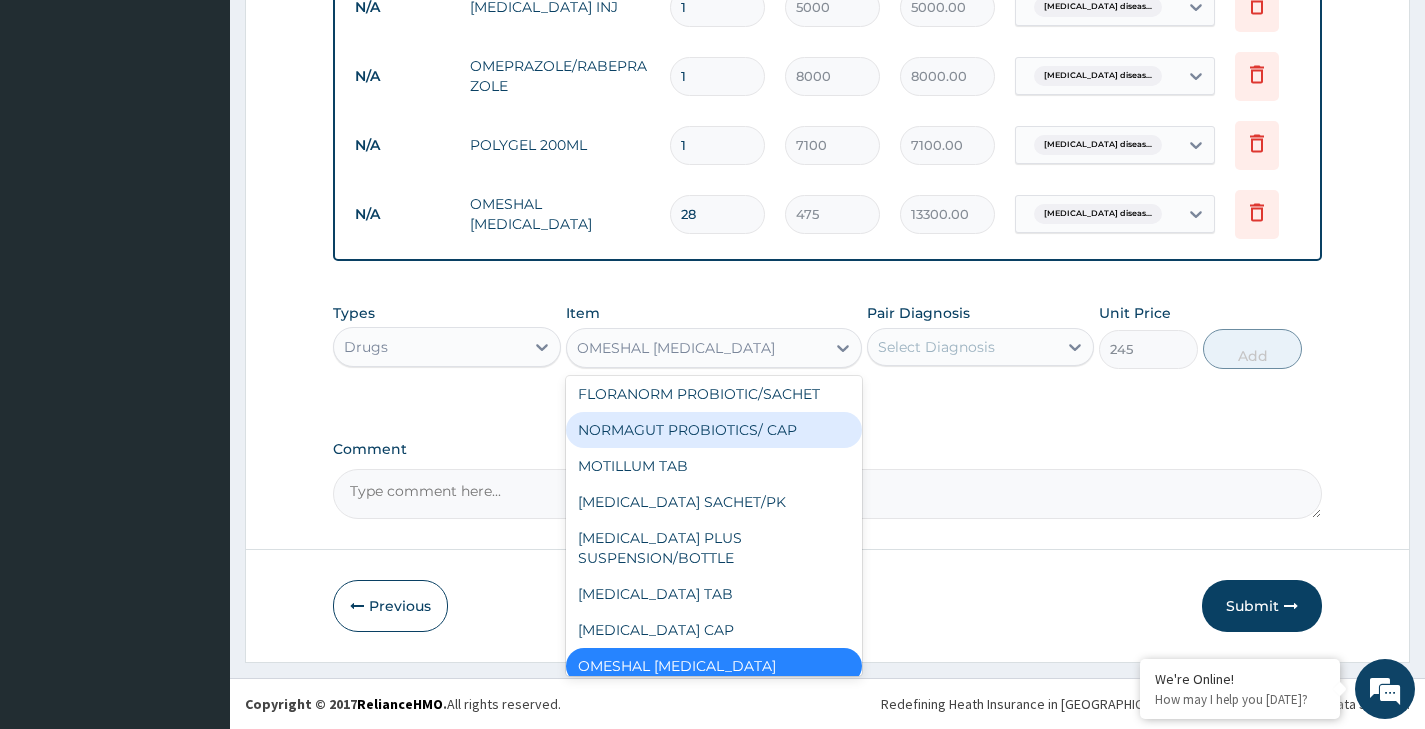 drag, startPoint x: 1018, startPoint y: 398, endPoint x: 1032, endPoint y: 379, distance: 23.600847 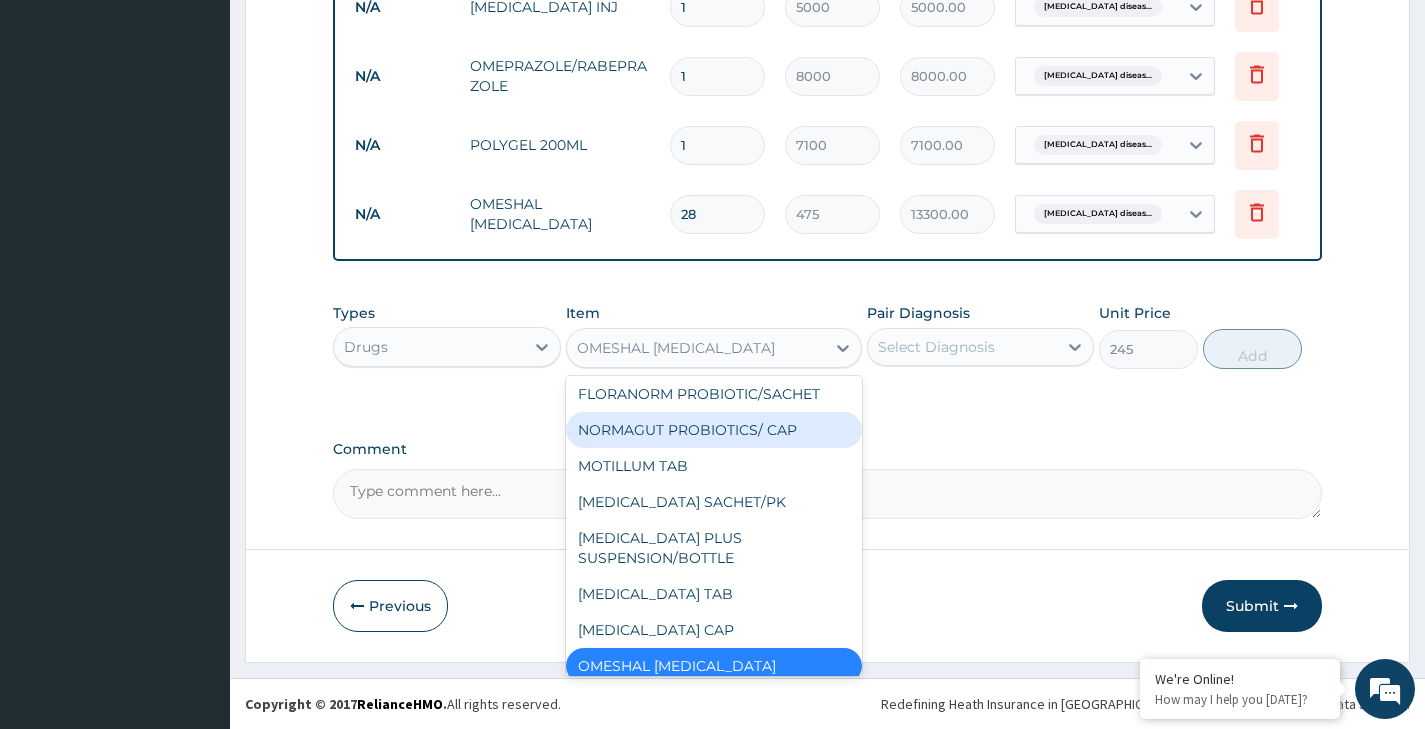 click on "Types Drugs Item option OMESHAL D TAB, selected. option NORMAGUT PROBIOTICS/ CAP focused, 157 of 1261. 1261 results available. Use Up and Down to choose options, press Enter to select the currently focused option, press Escape to exit the menu, press Tab to select the option and exit the menu. OMESHAL D TAB AMOKSIKLAV SYRUP AMOKSIKLAV CAPS 1G AMOKSIKLAV CAPS 625MG AMOXICILLIN/ 500MG/250MG TAB AUGMENTIN 625MG TAB AUGMENTIN 1G TAB AUGMENTIN 228MG SYRUP AUGMENTIN 457MG SYRUP AZITHROMYCIN TABS 500MG AZITHROMYCIN TABS 200MG ZITHROMAX 500MG TAB ZITHROMAX SYRUP AZITHROMYCIN SYRUP LEVOCETIRIZINE SYR LEVOCETIRIZINE TAB ZINNAT TAB ZINNAT SYRUP CEFIXIME TABS CEFIXIME SYRUP CEFUROXIME SYRUP CEFUROXIME TABS 250MG/500MG CEFUROXIME 250MLS SYRUP AMOKSIKLAV 375MG CIPRO +TINADAZOLE CIPROFLOXACIN 500MG TABS CIPROTABS 500MG TAB CLARITHROMYCIN 500MG CAP CLINDAMYCIN CAP CO-TRIMOXAZOLE  TAB CO-TRIMOXAZOLE SYRUP DOXYCYCLINE CAPS ERYTHROMYCIN TABS ERYTHROMYCIN SYRUP FLAGENTYL/ SECNIDAZOLE 2G LEVOFLOXACIN 500MG TAB LEVOFLOXACIN 750MG" at bounding box center (827, 351) 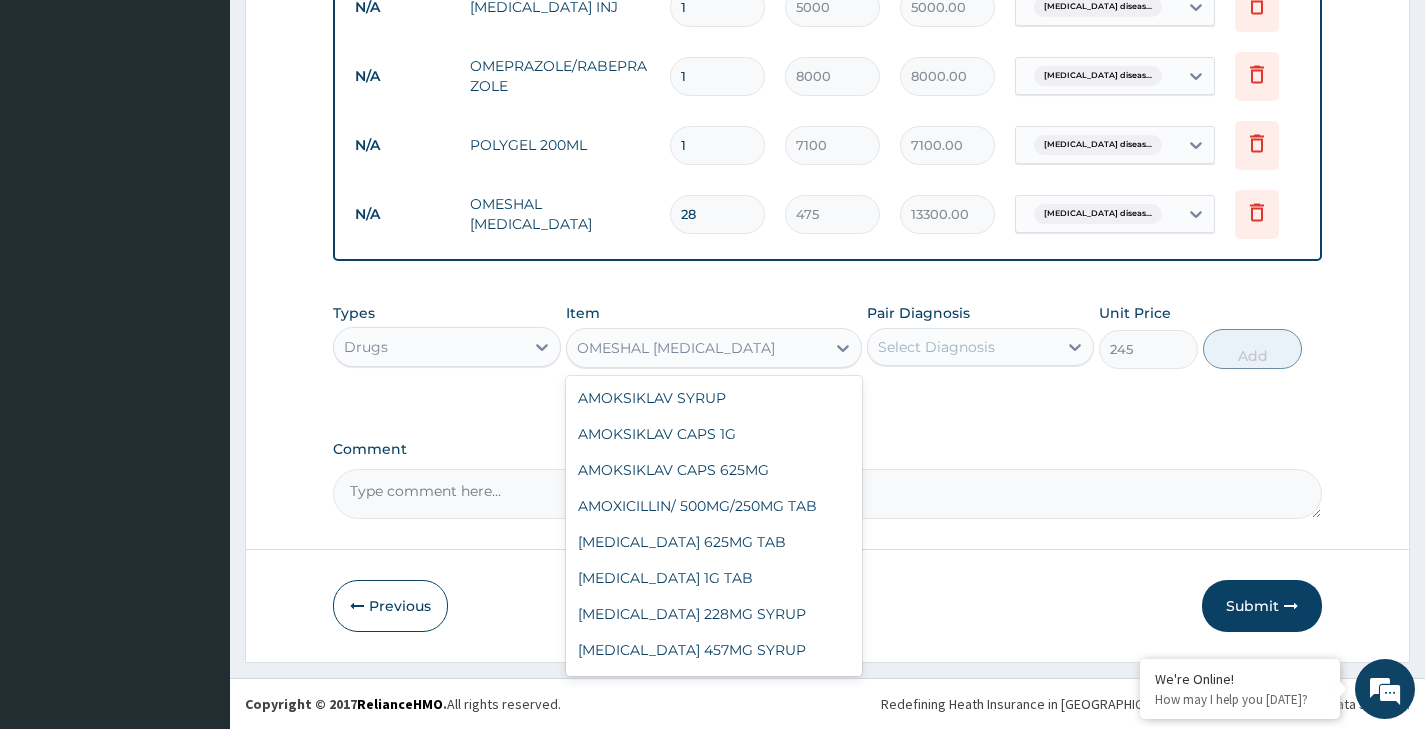 click on "OMESHAL D TAB" at bounding box center [696, 348] 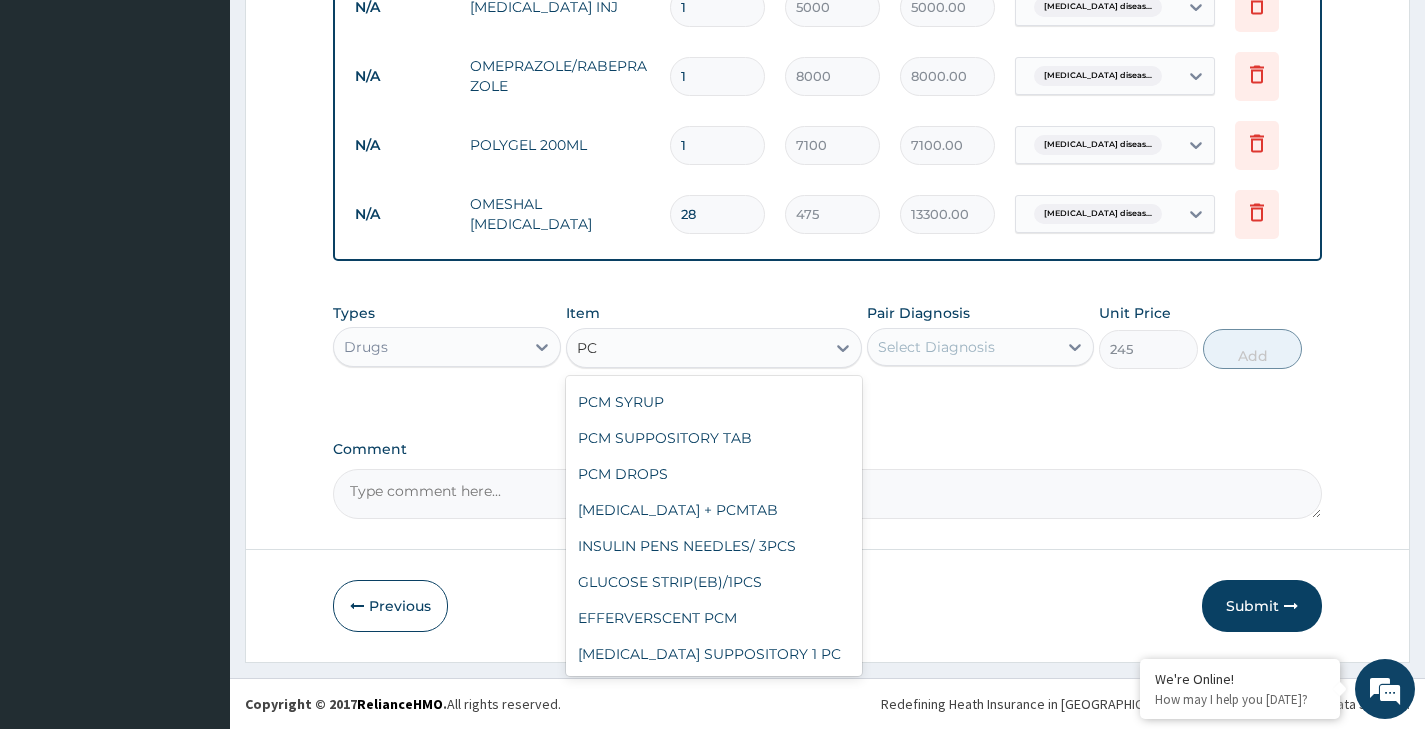 type on "PCM" 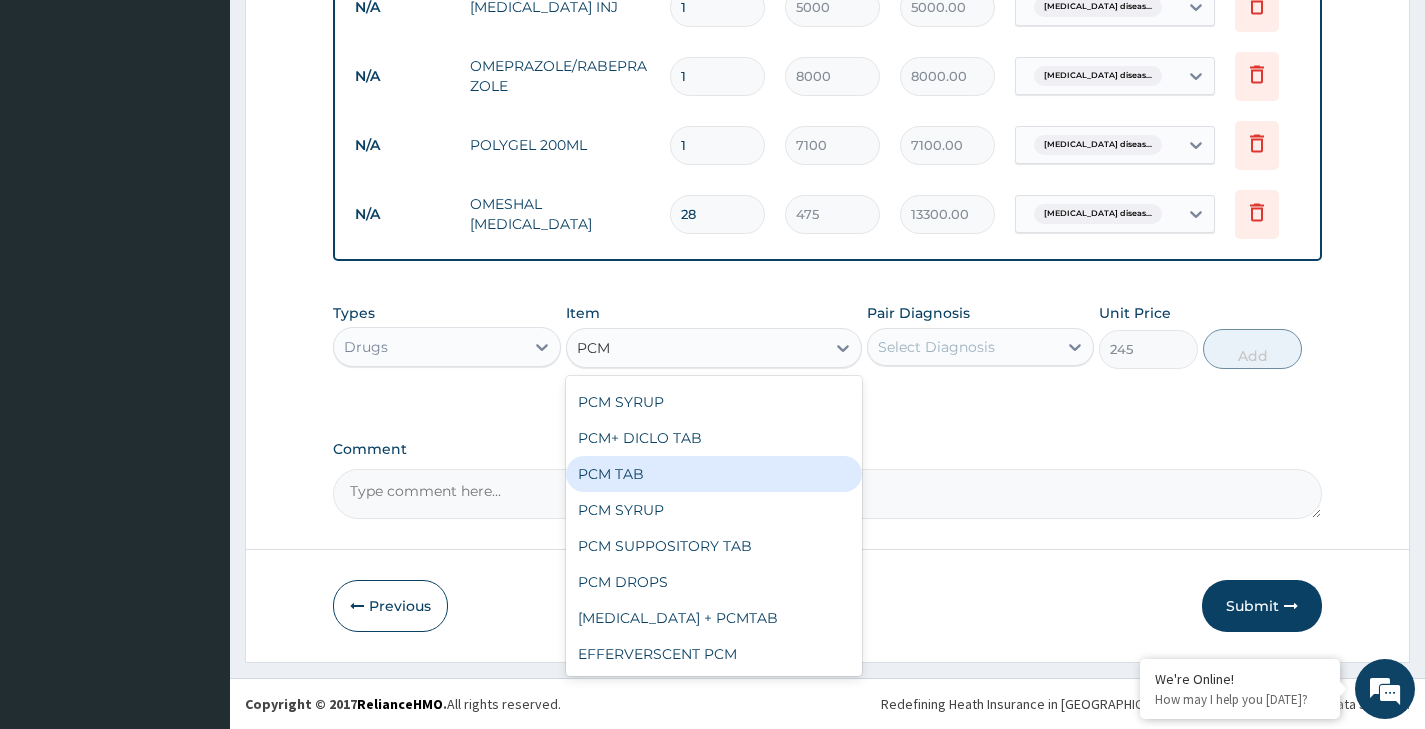 type 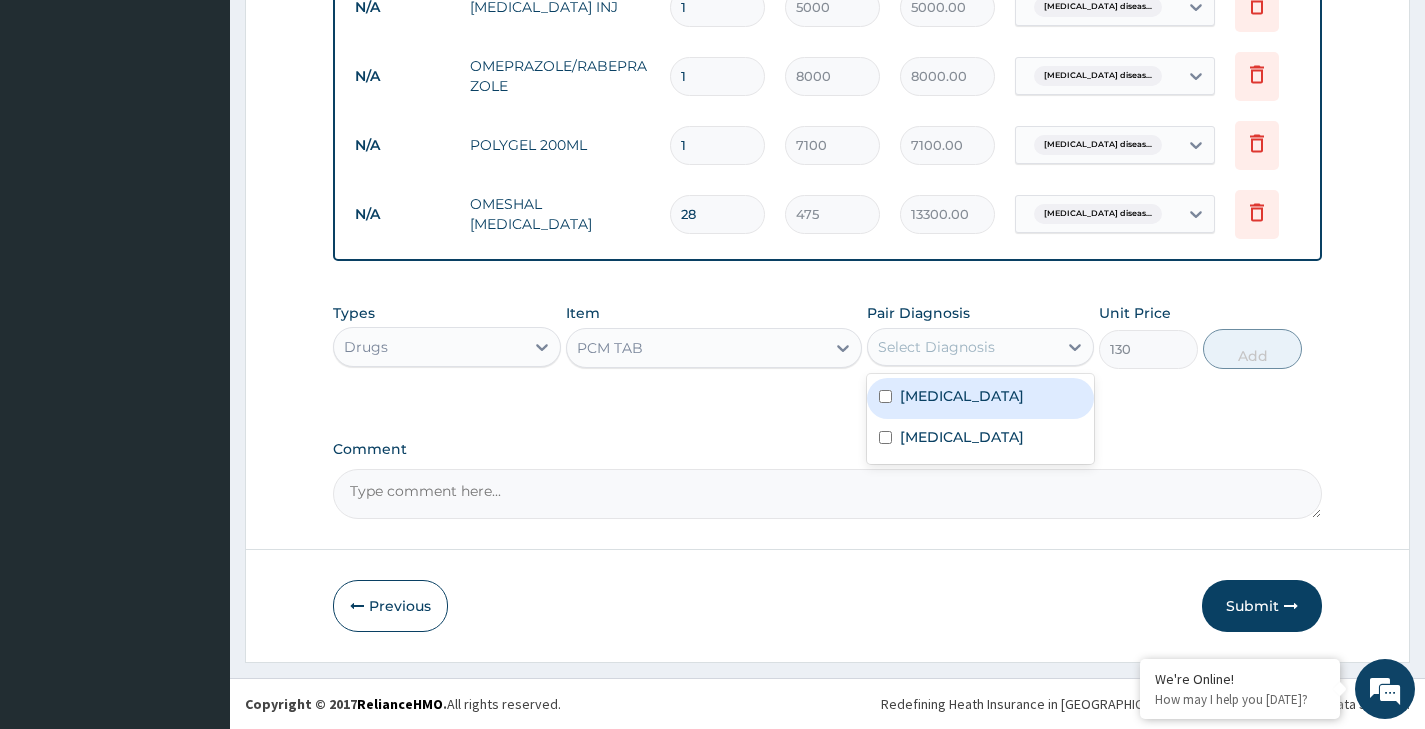 click on "Select Diagnosis" at bounding box center (936, 347) 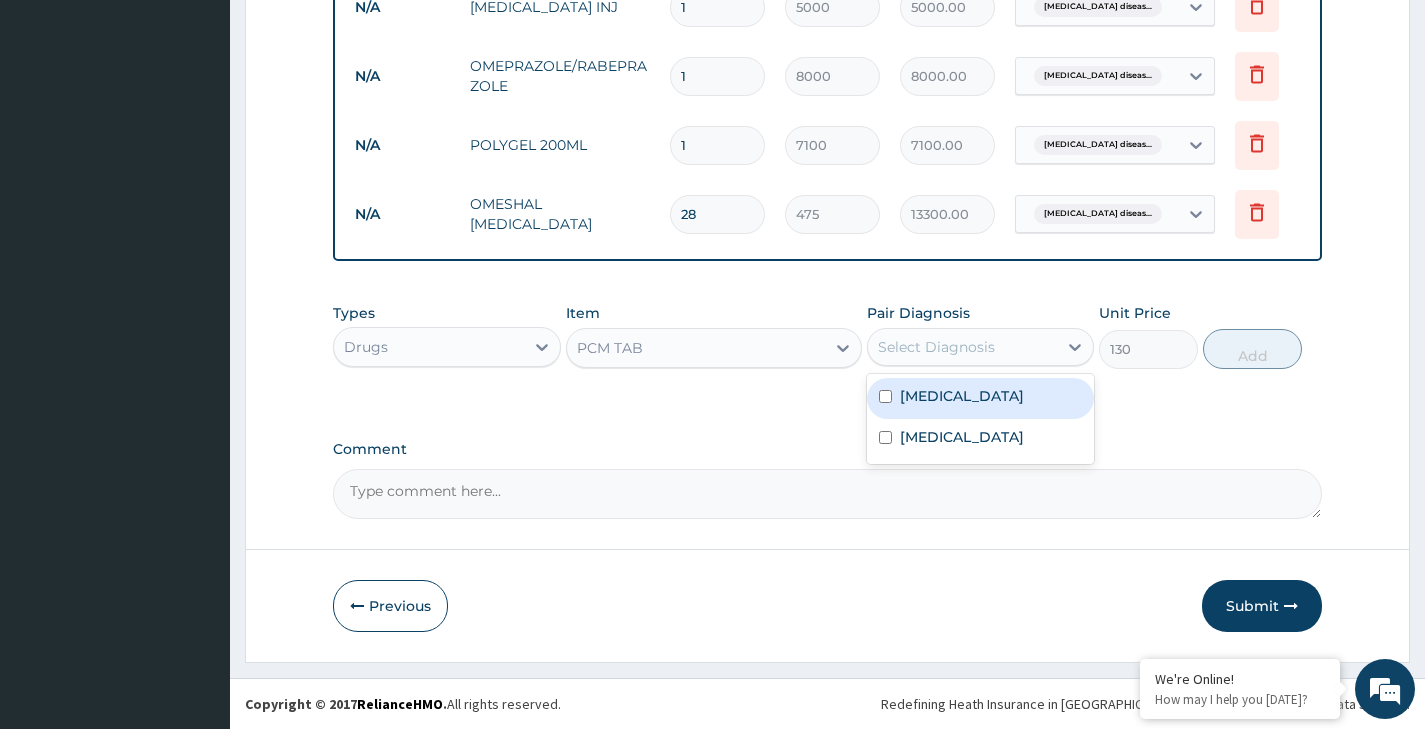 click on "Gastroesophageal reflux disease" at bounding box center (962, 396) 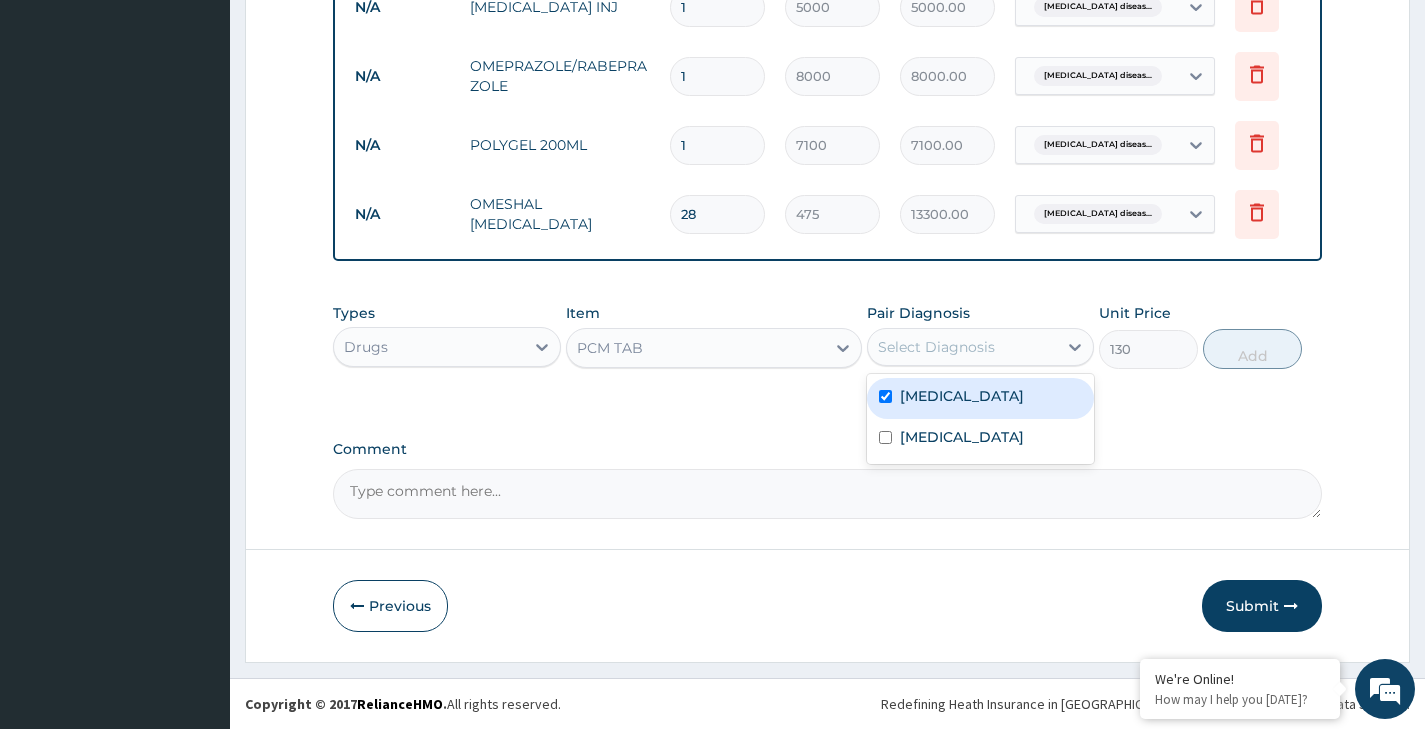 checkbox on "true" 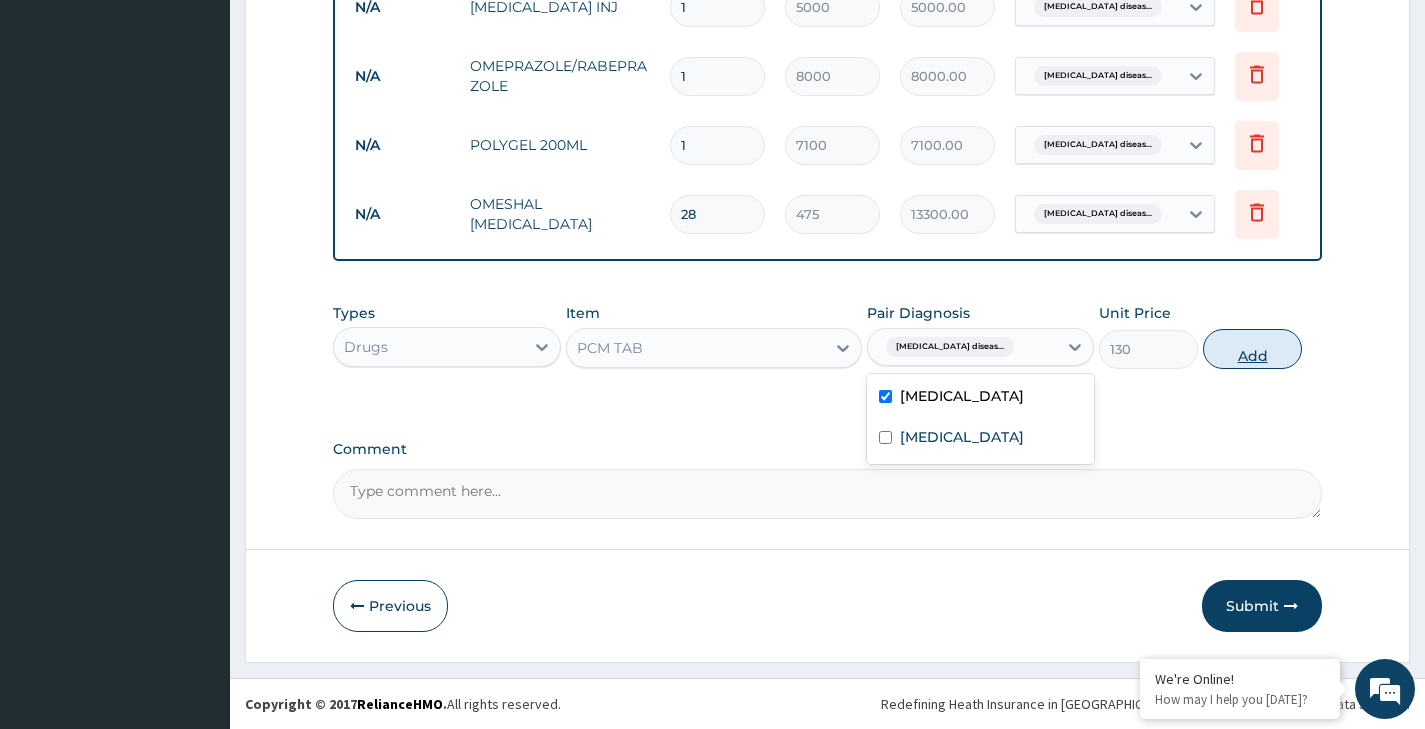 click on "Add" at bounding box center (1252, 349) 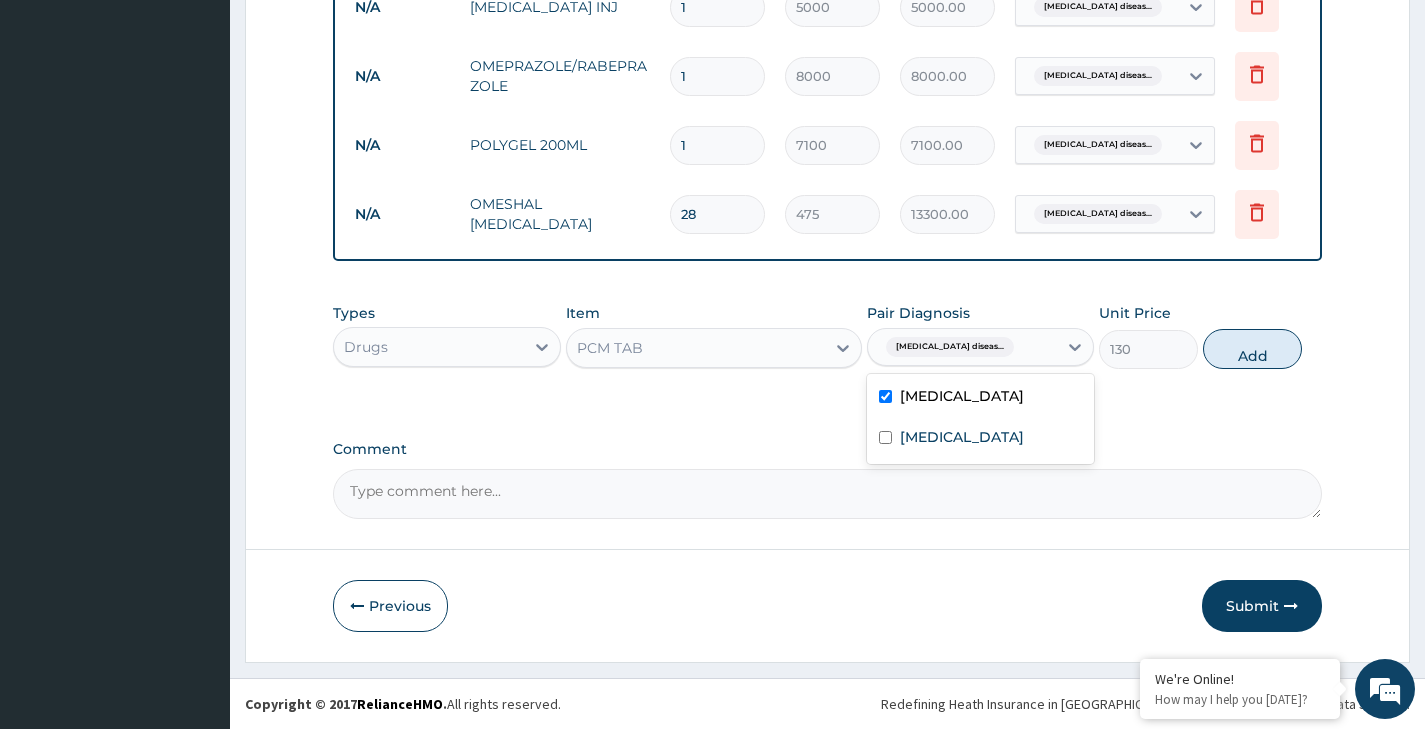 type on "0" 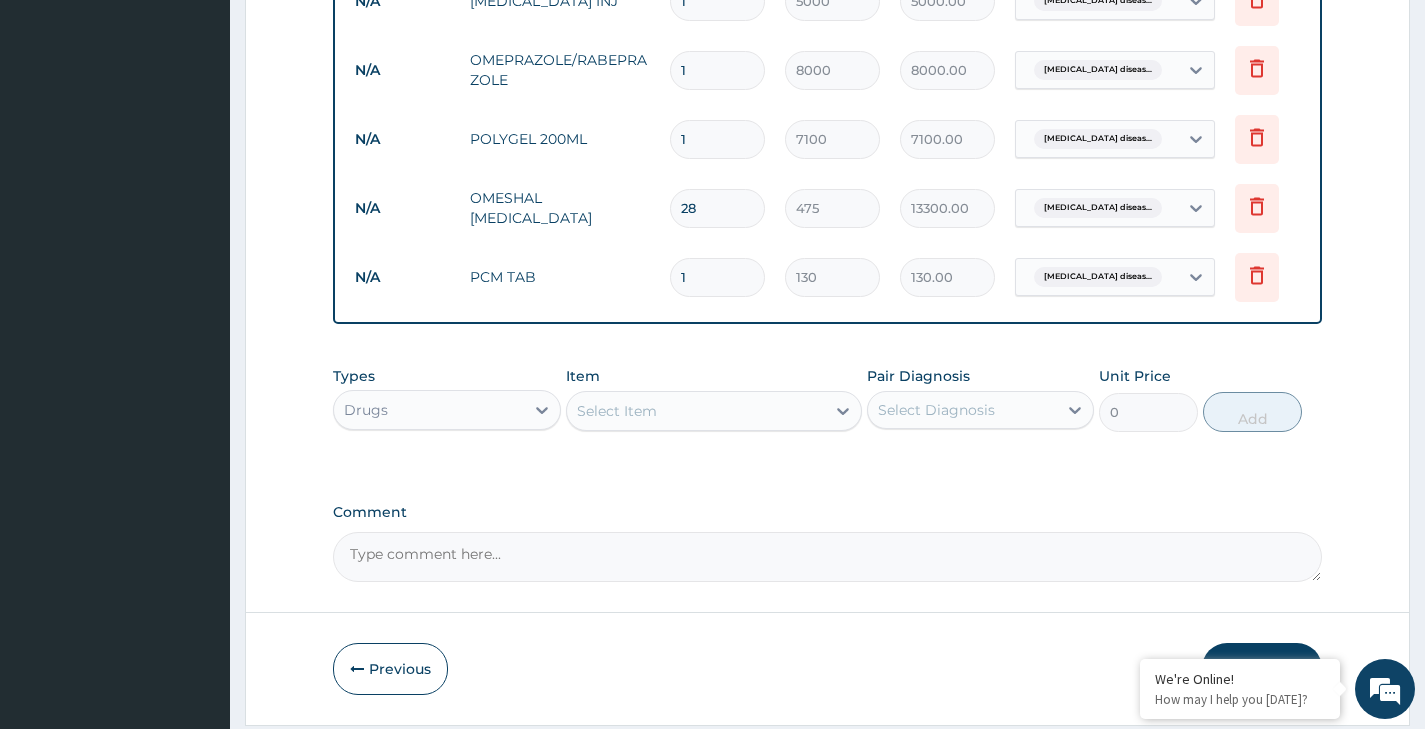 type on "12" 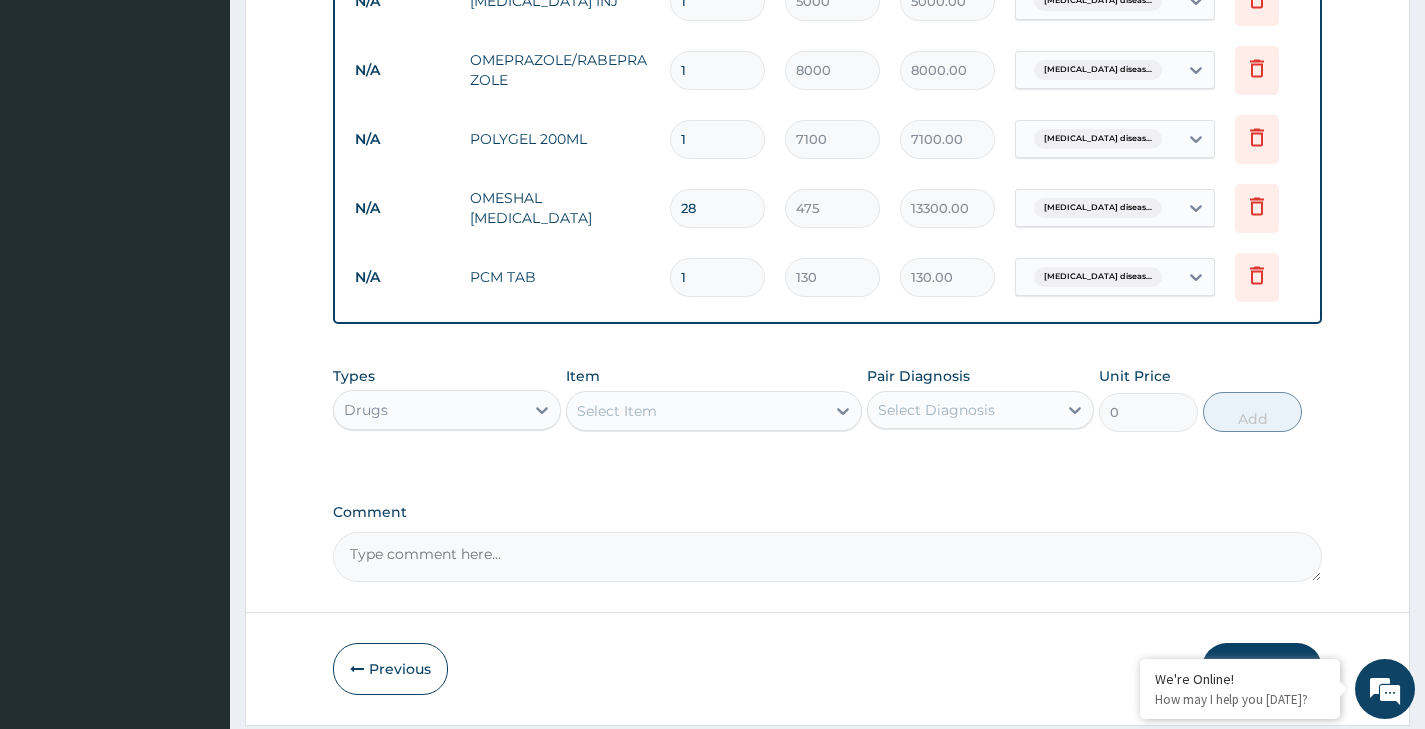 type on "1560.00" 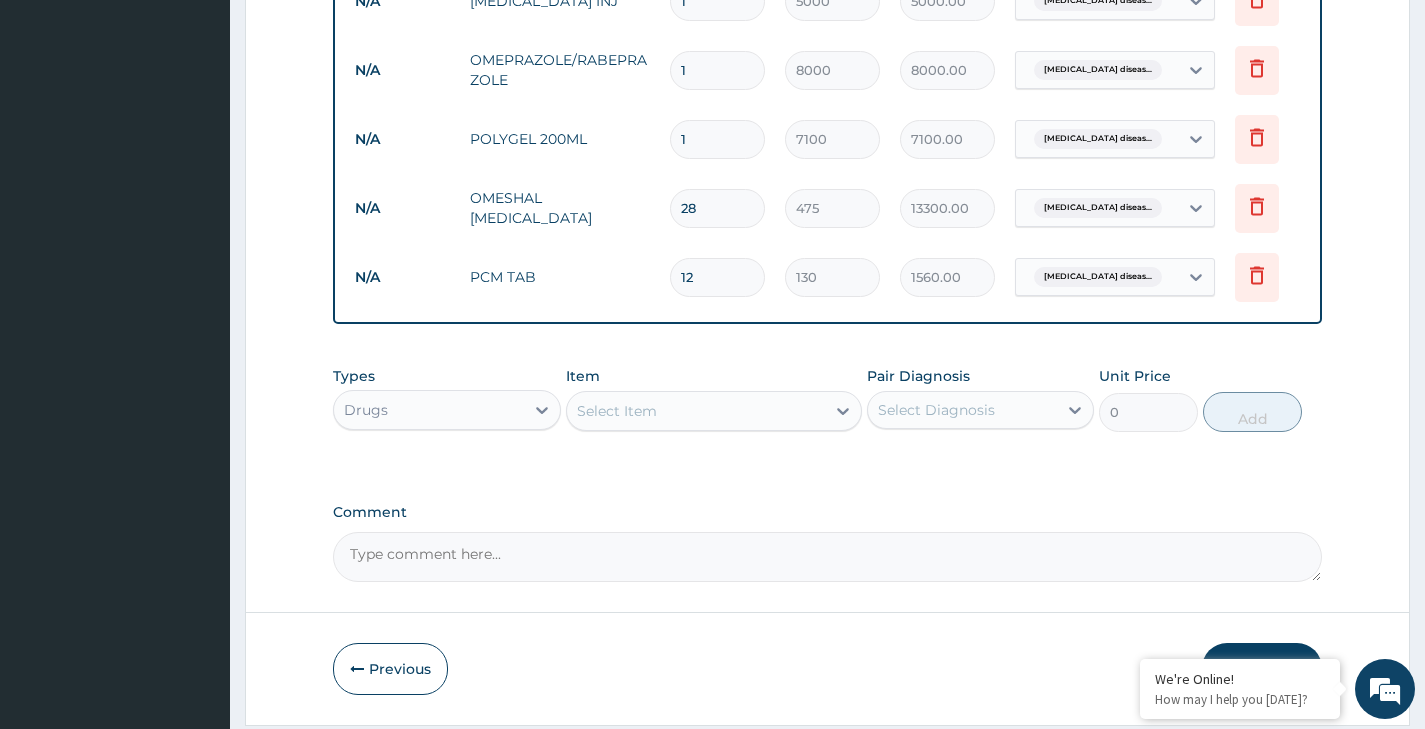 type on "1" 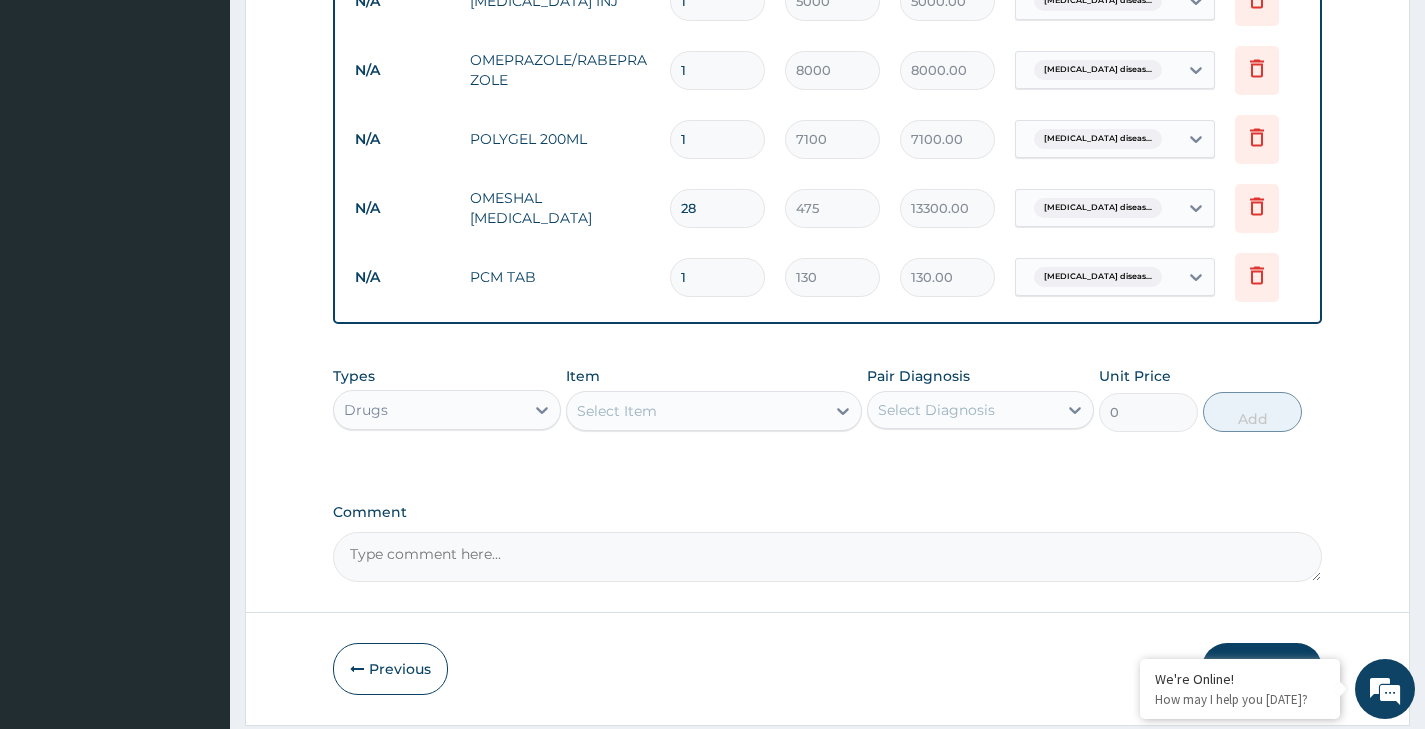 type 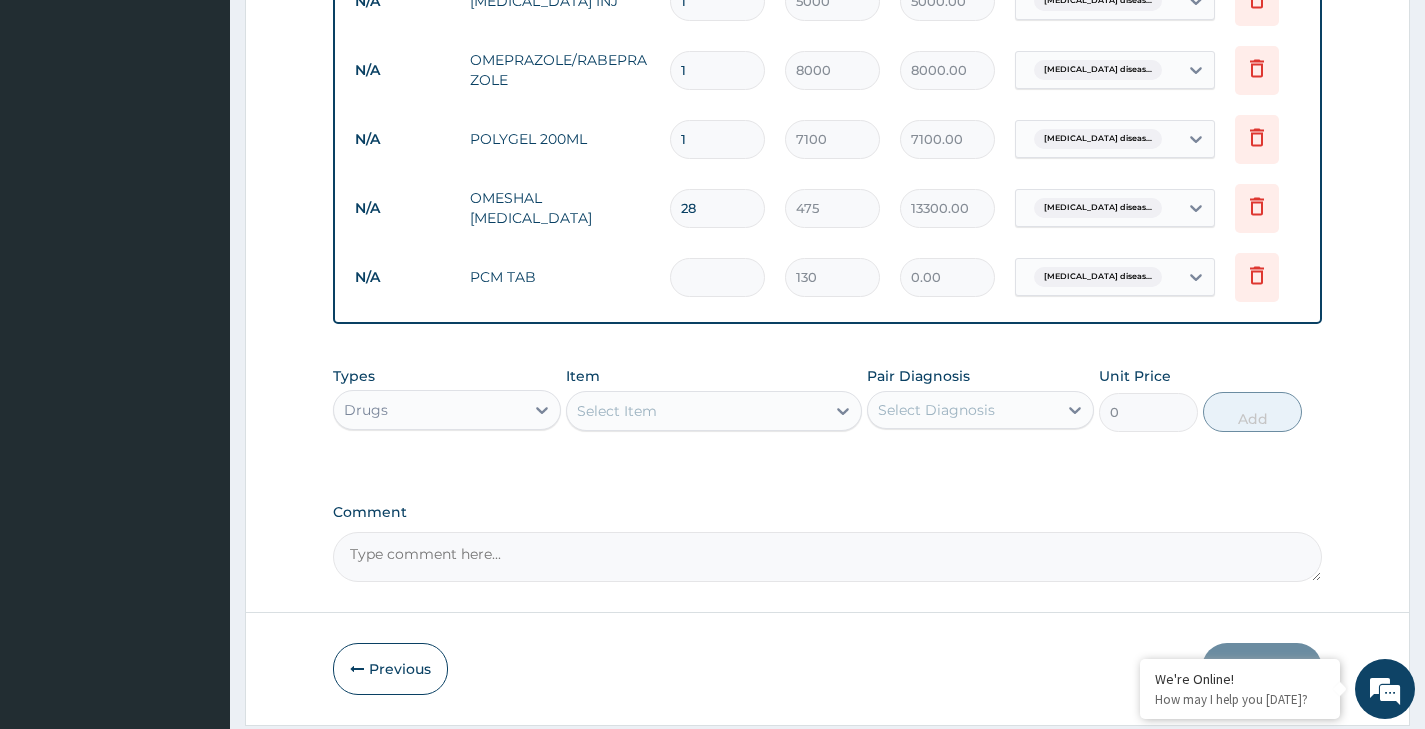 type on "2" 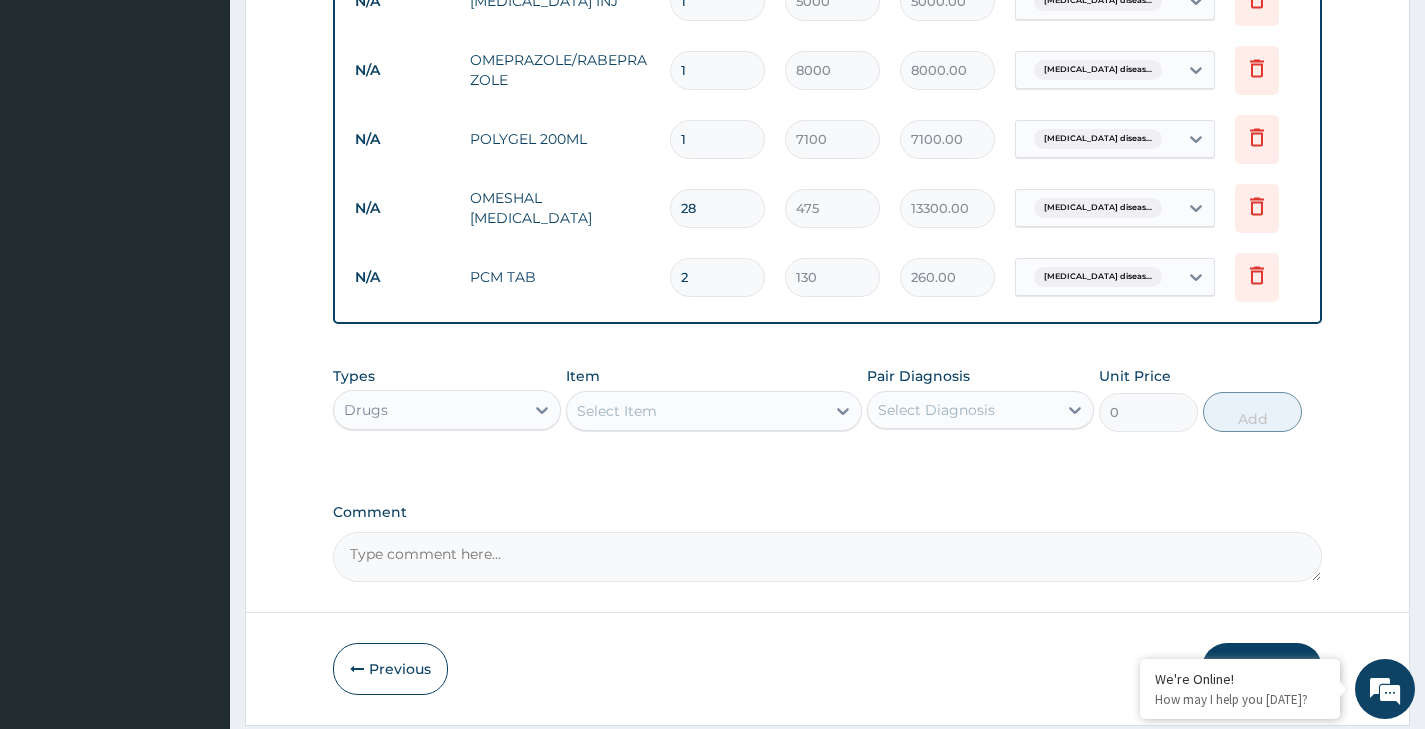 type on "20" 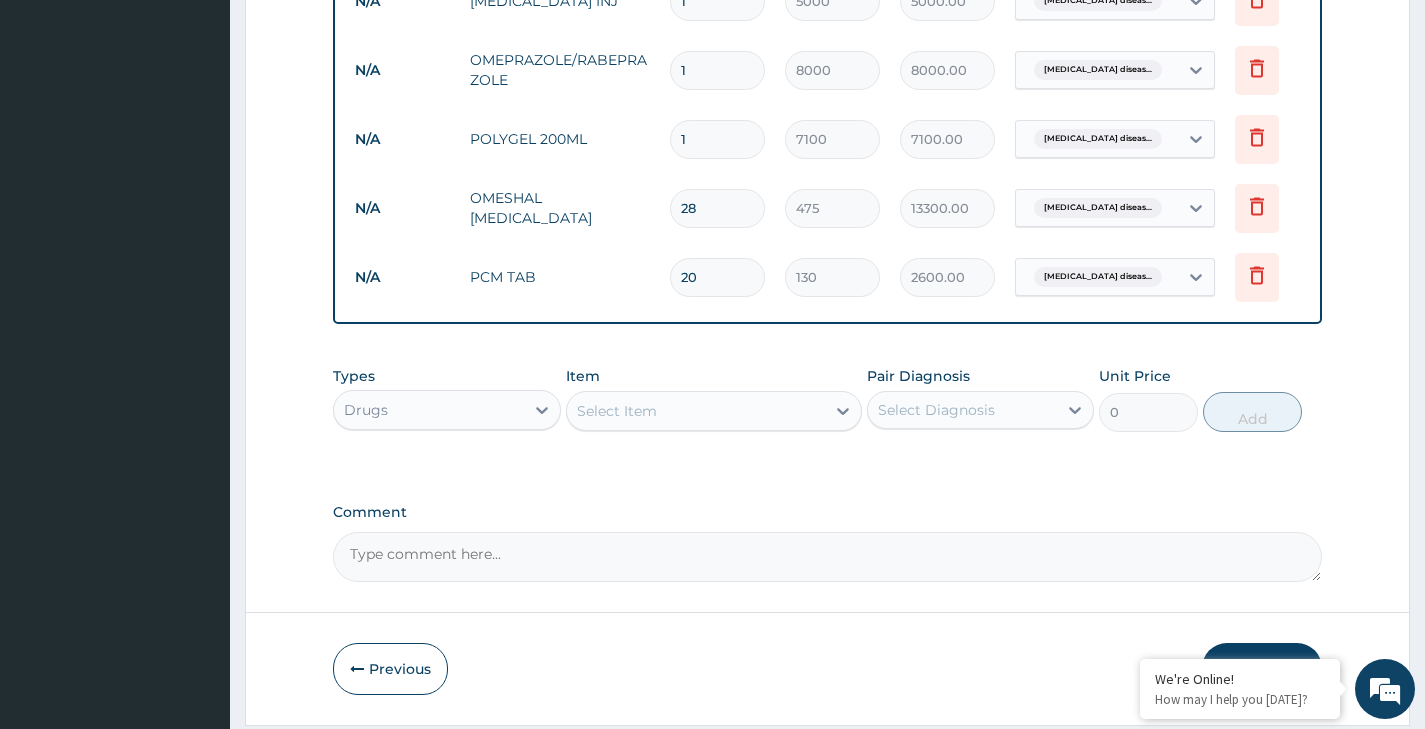 scroll, scrollTop: 1411, scrollLeft: 0, axis: vertical 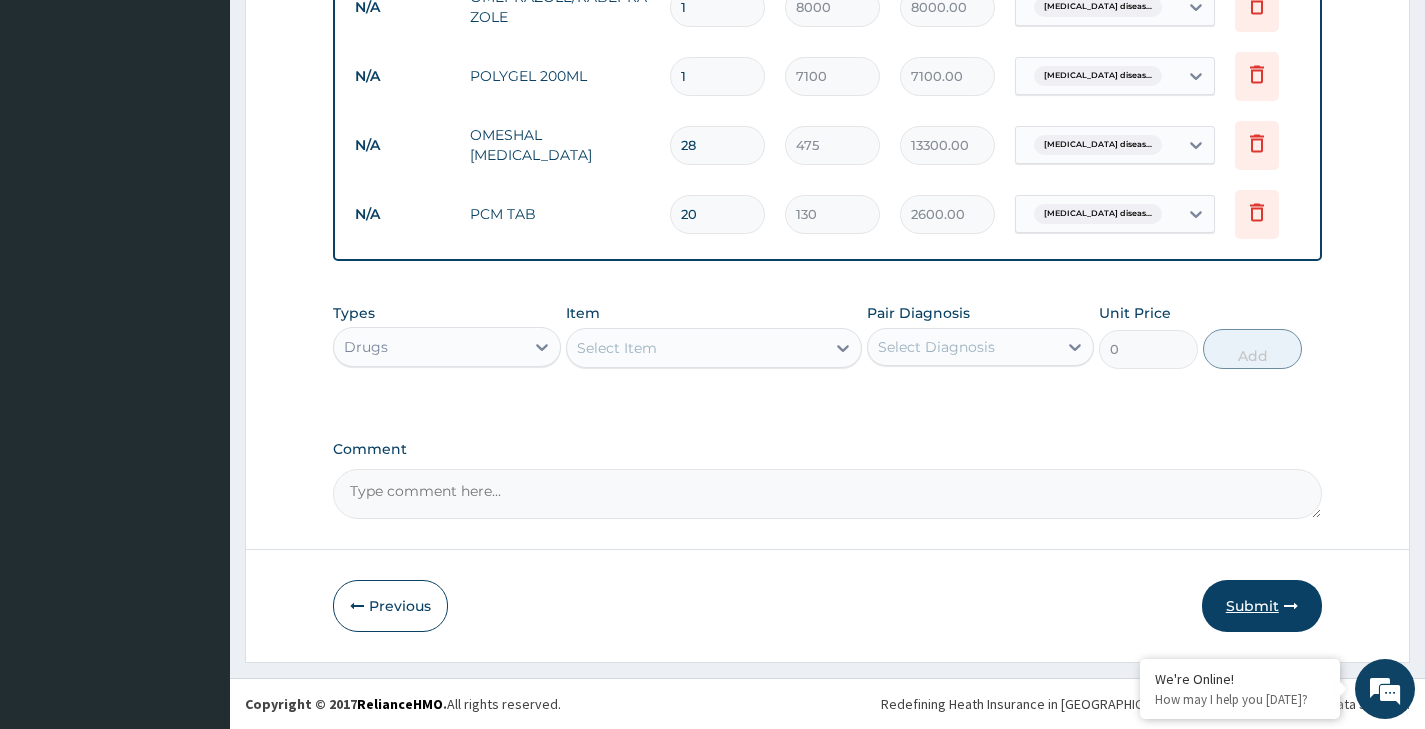 type on "20" 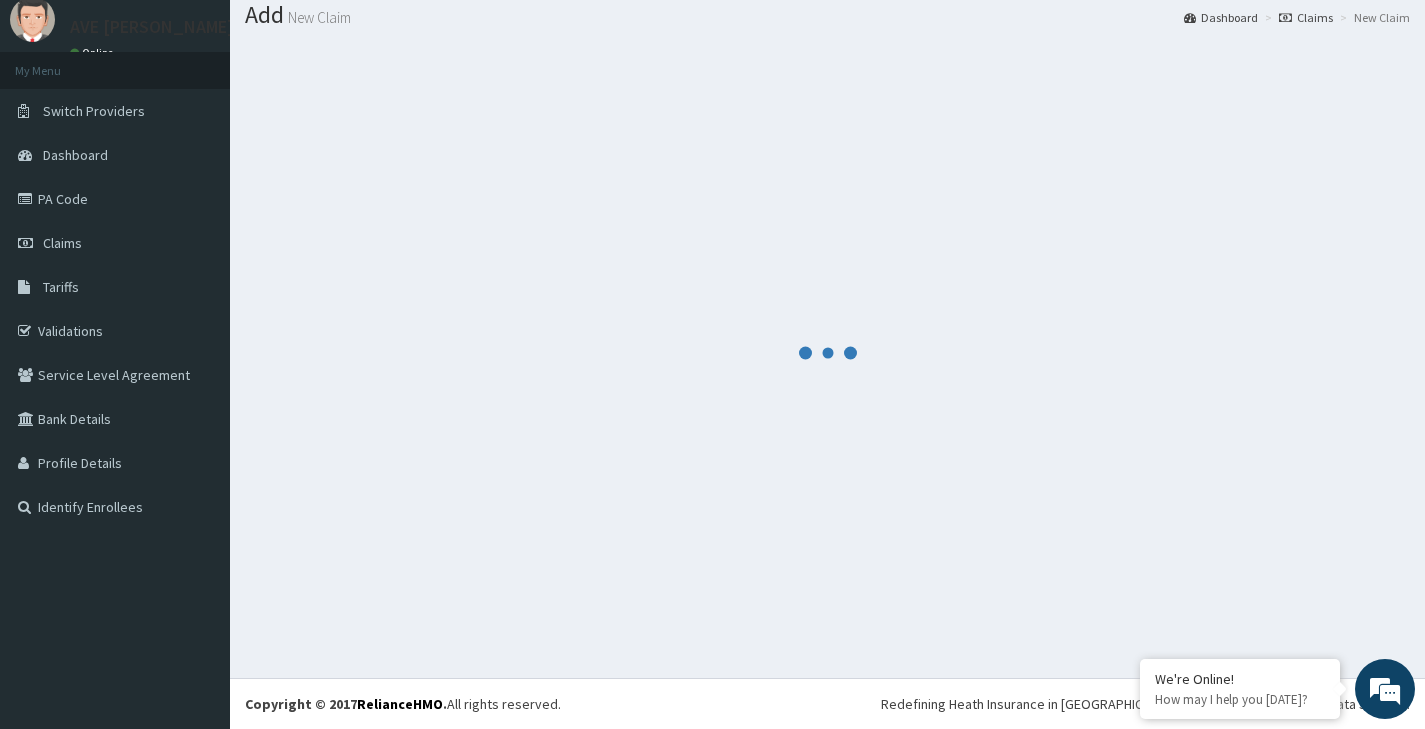 scroll, scrollTop: 1411, scrollLeft: 0, axis: vertical 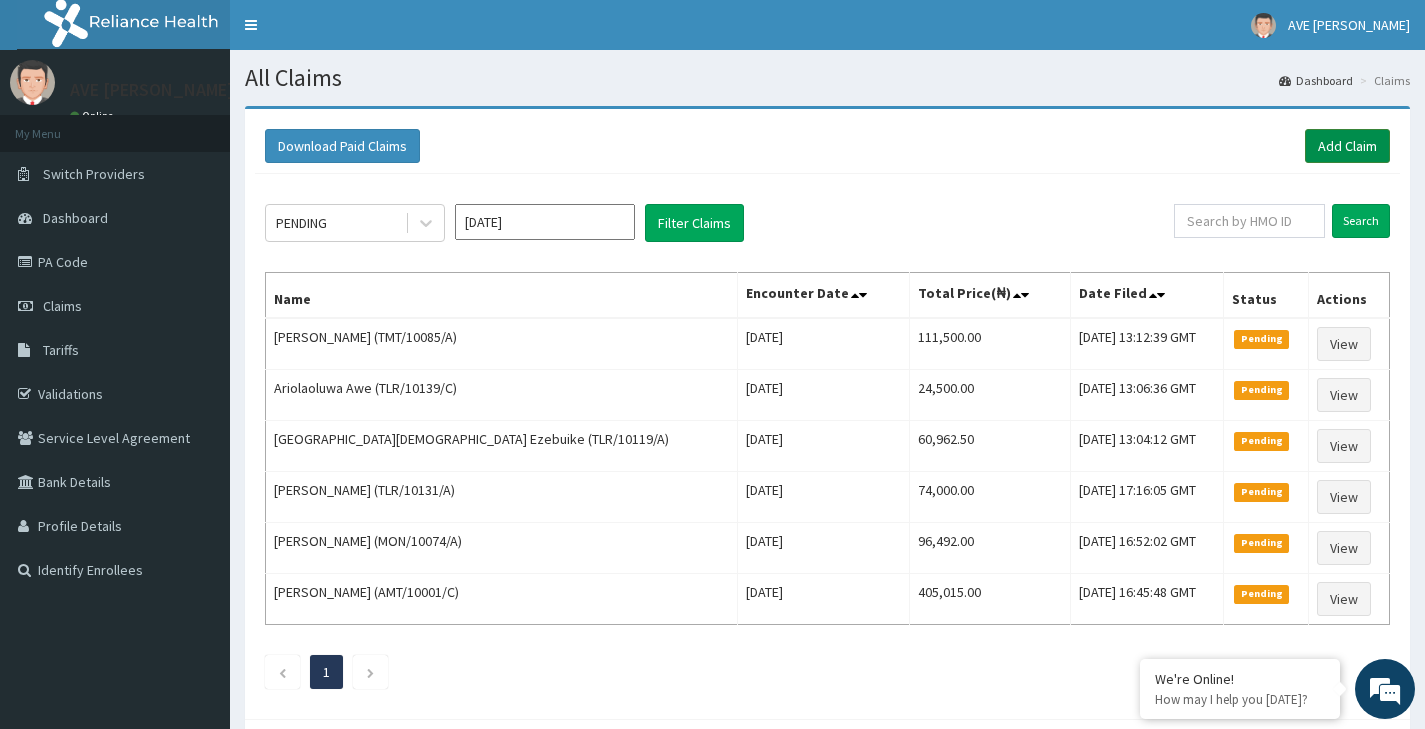 click on "Add Claim" at bounding box center [1347, 146] 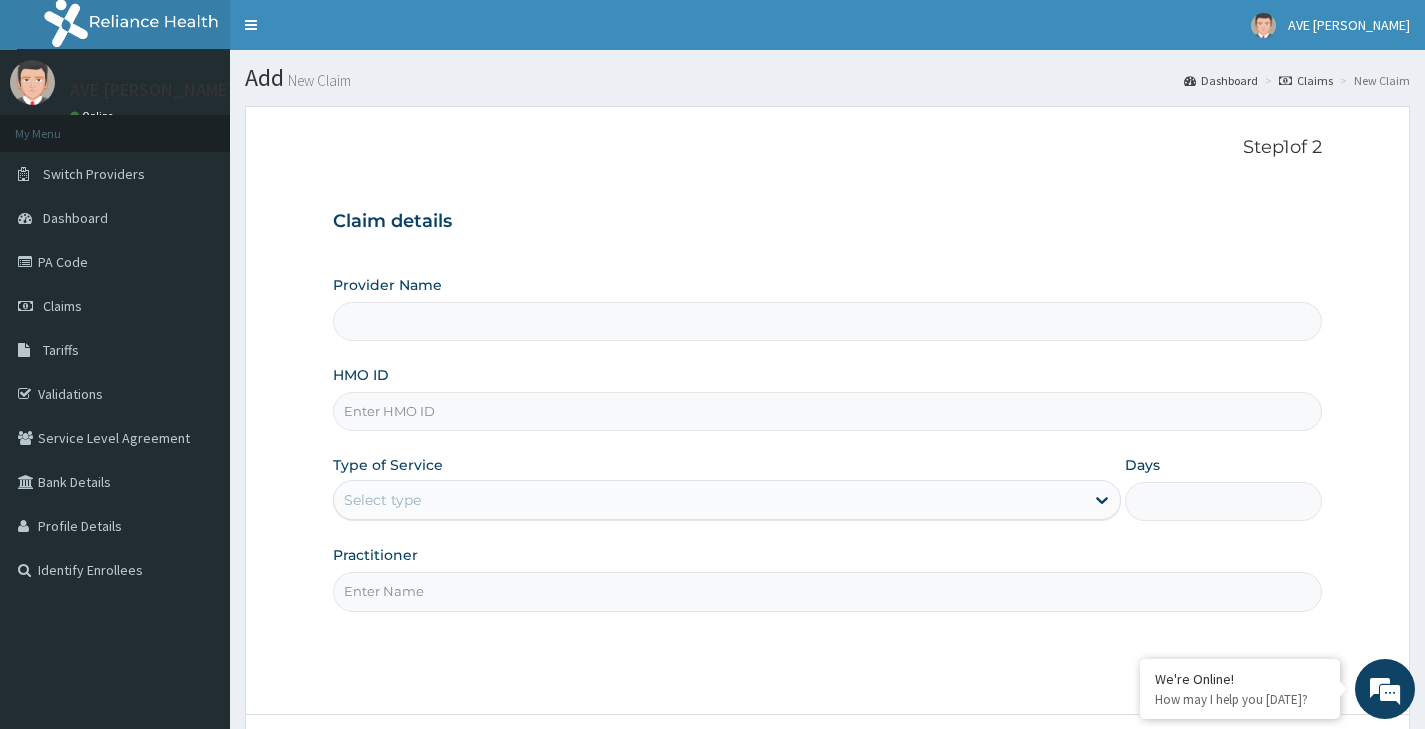type on "Ave [PERSON_NAME] Hospital Limited - Oniru" 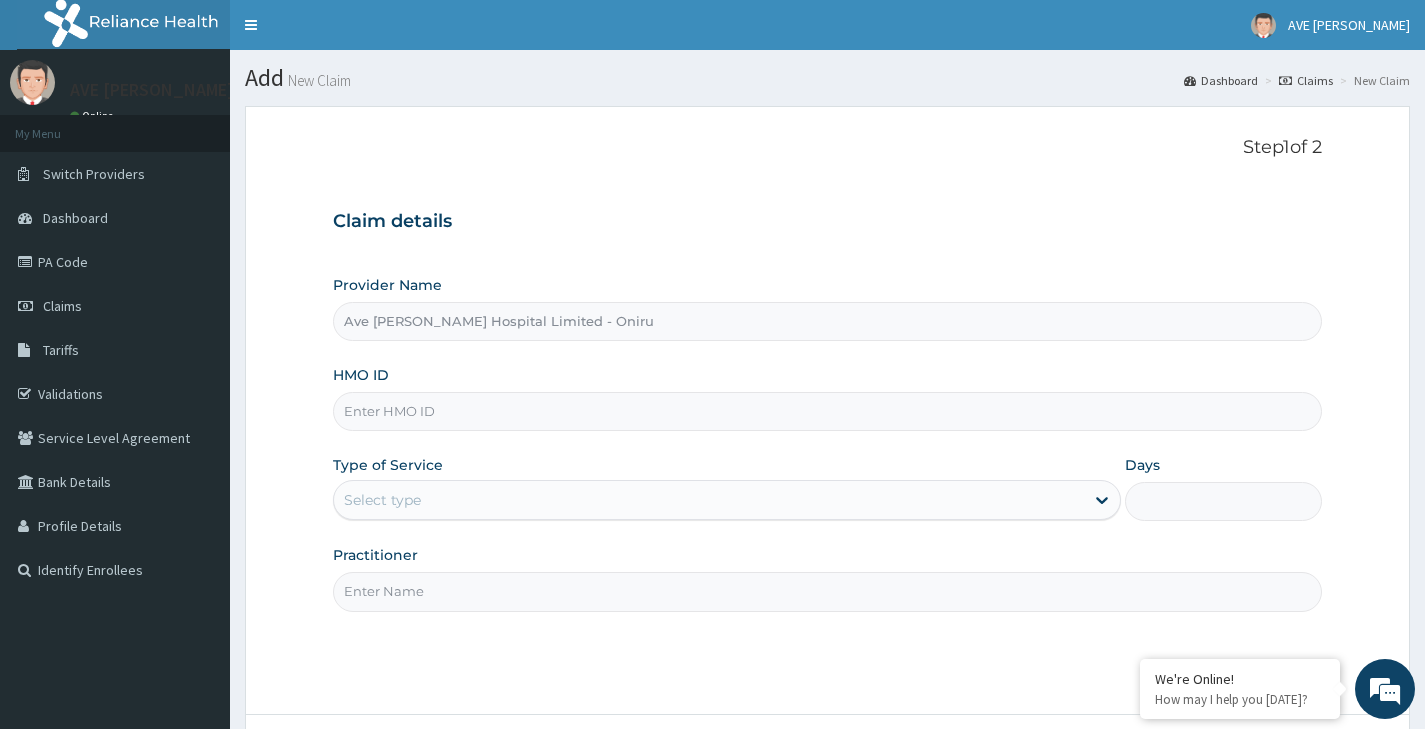 scroll, scrollTop: 0, scrollLeft: 0, axis: both 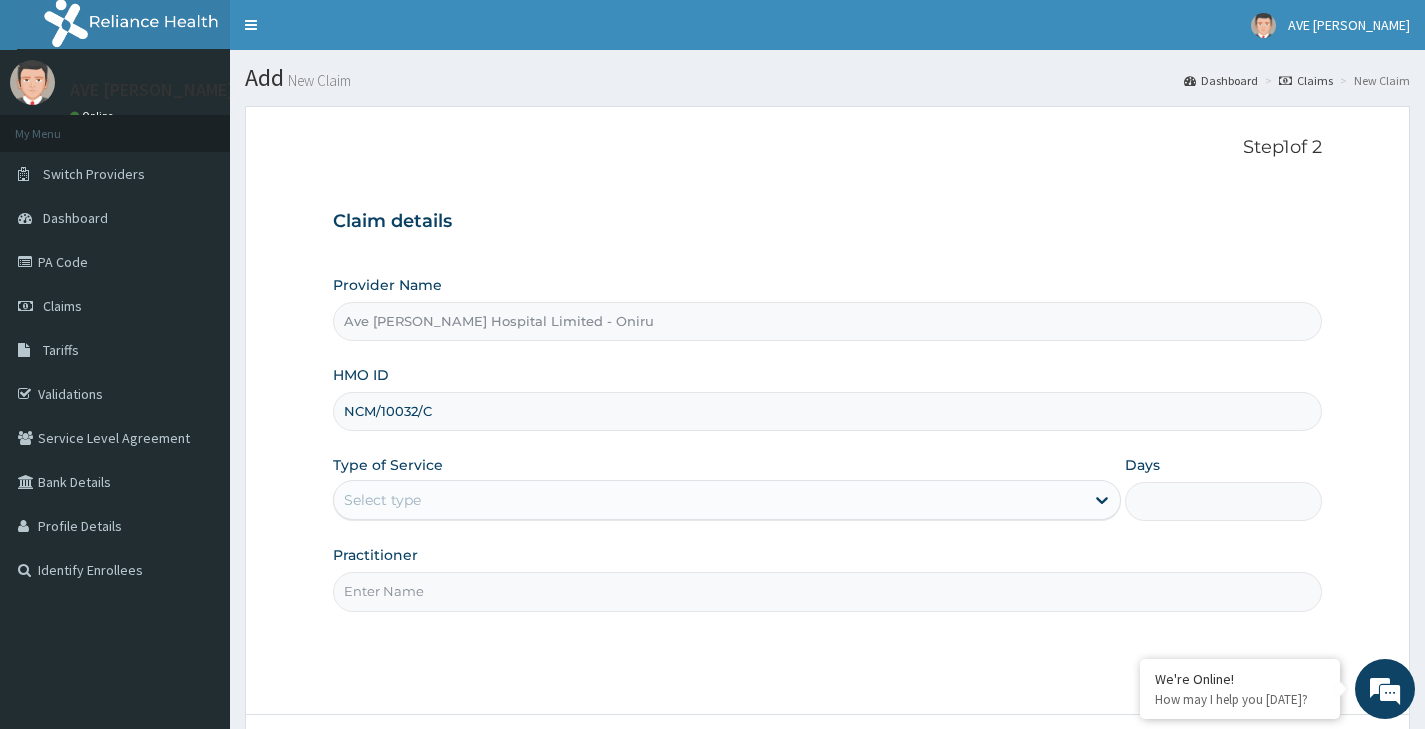 type on "NCM/10032/C" 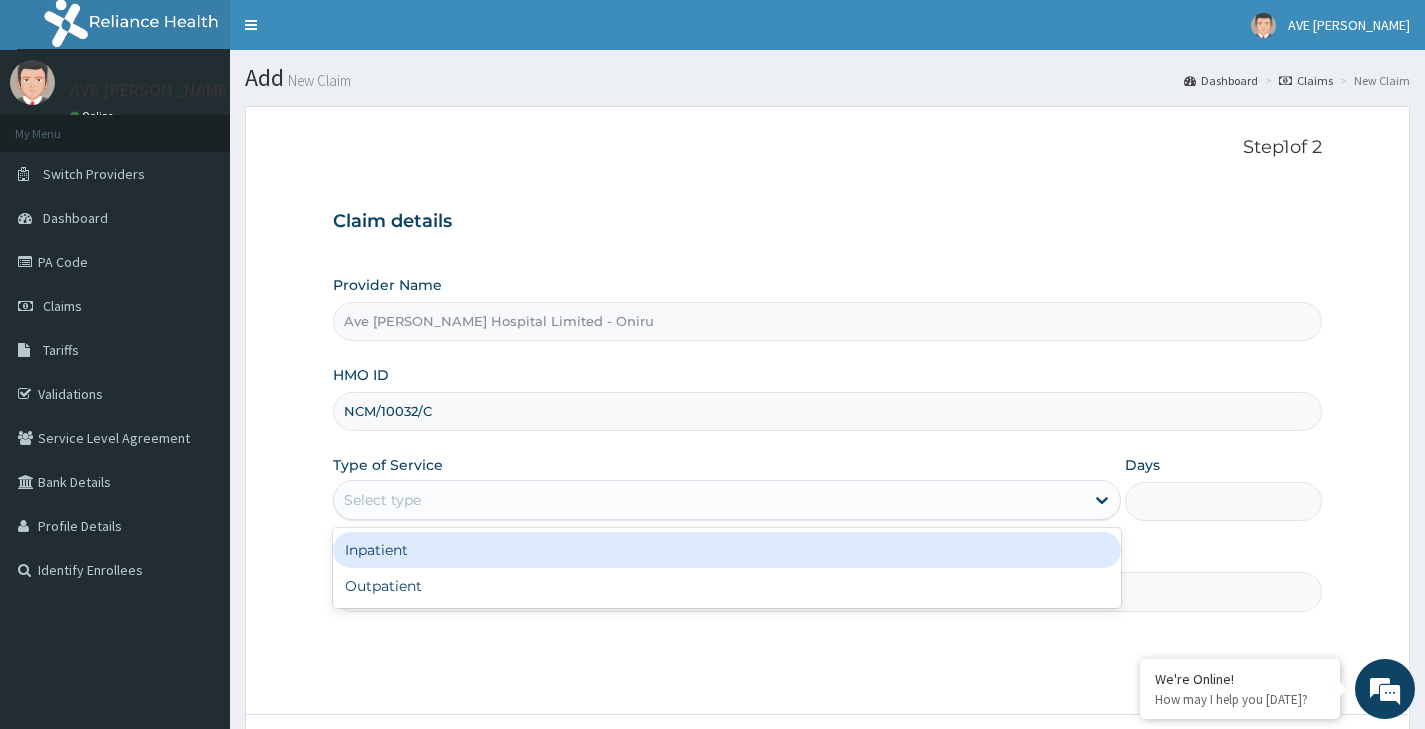 click on "Inpatient" at bounding box center (727, 550) 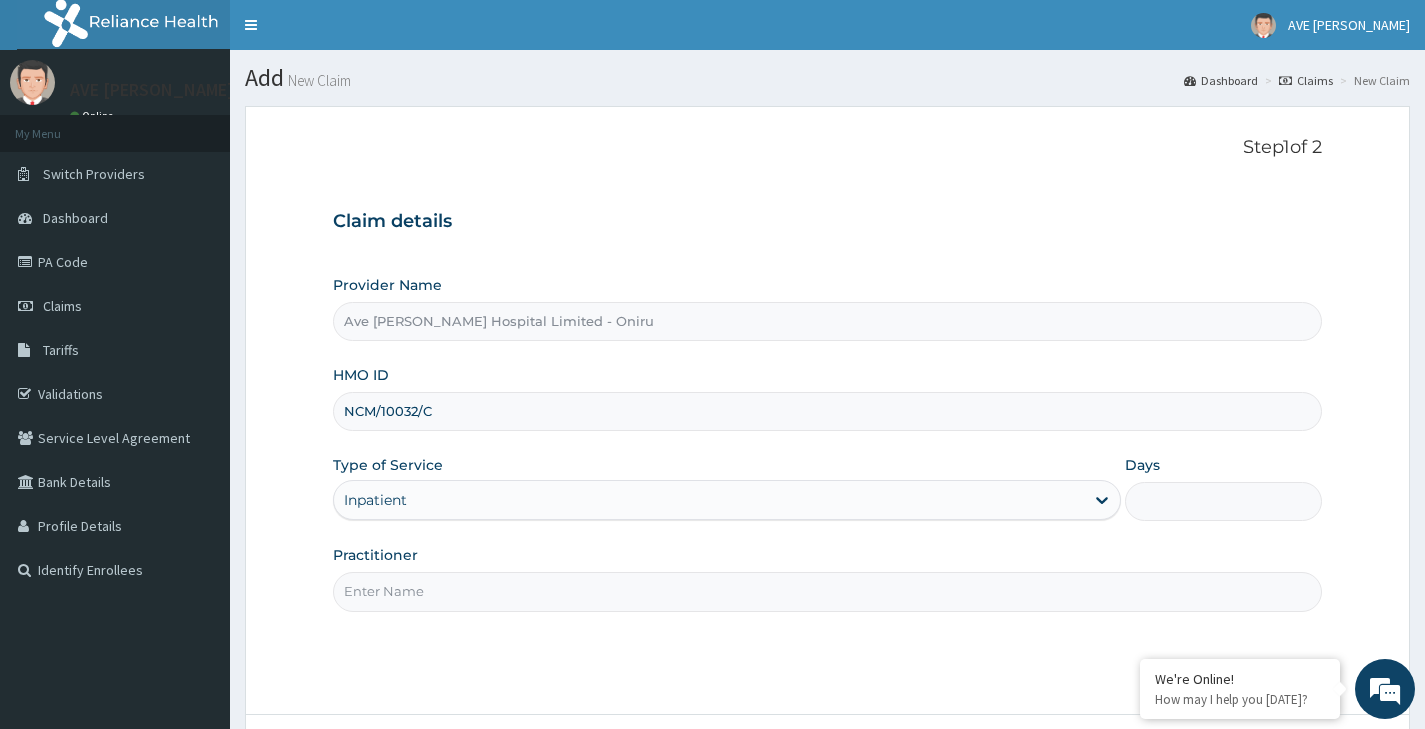 click on "Practitioner" at bounding box center (827, 591) 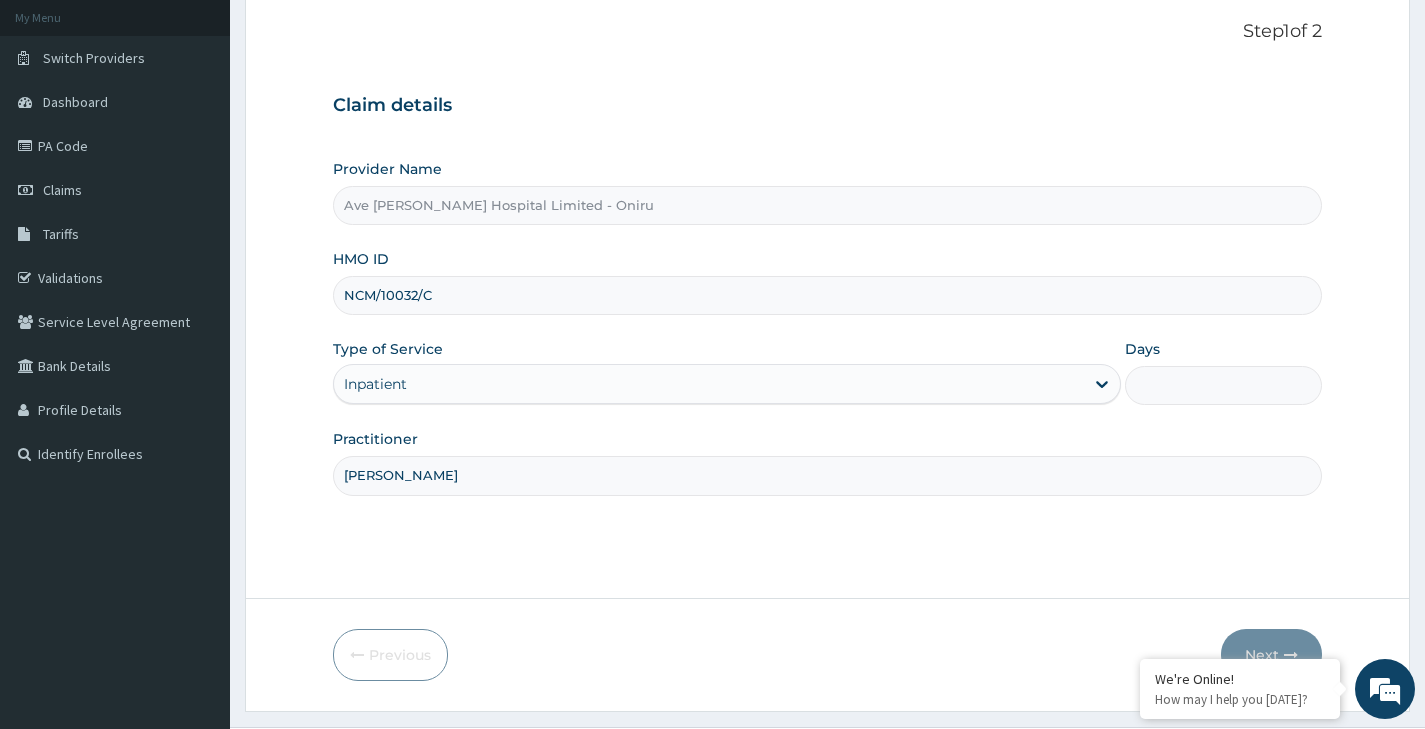 scroll, scrollTop: 165, scrollLeft: 0, axis: vertical 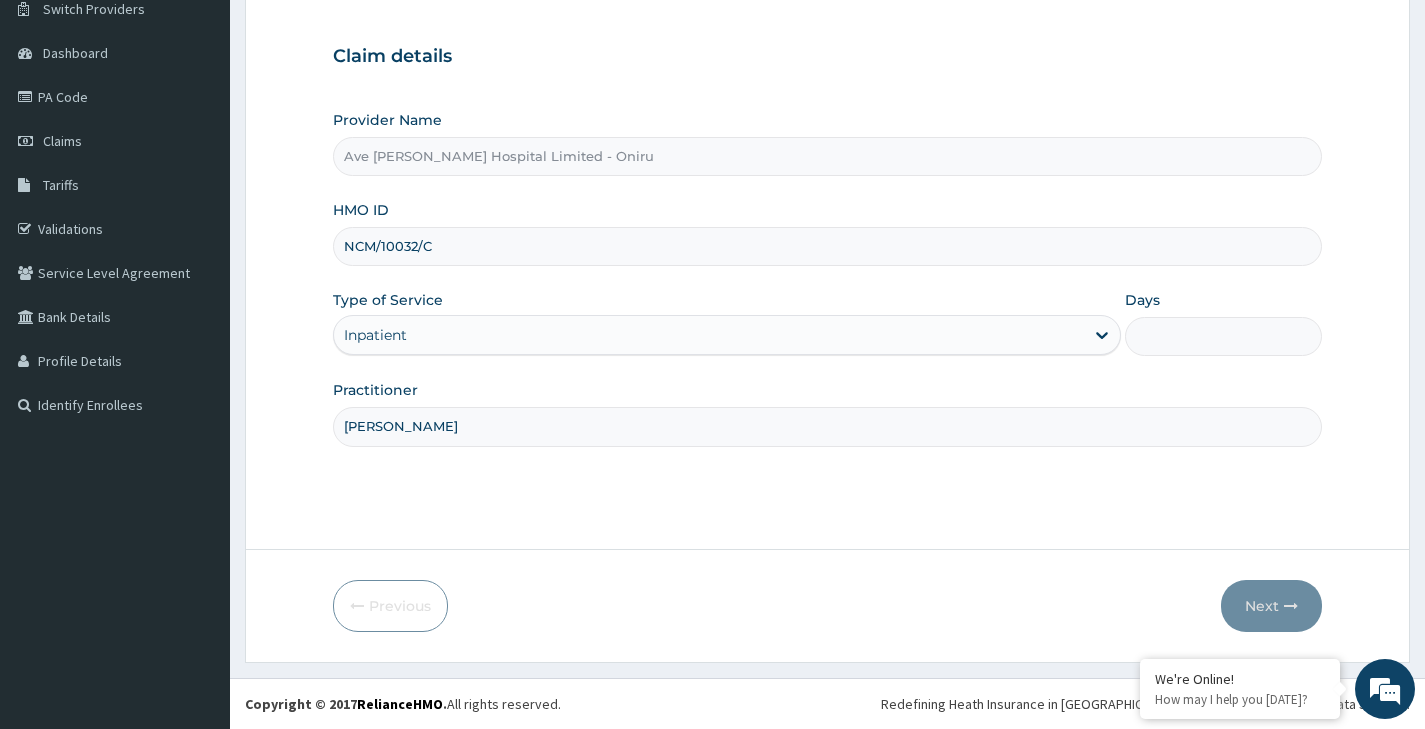 click on "Days" at bounding box center [1223, 336] 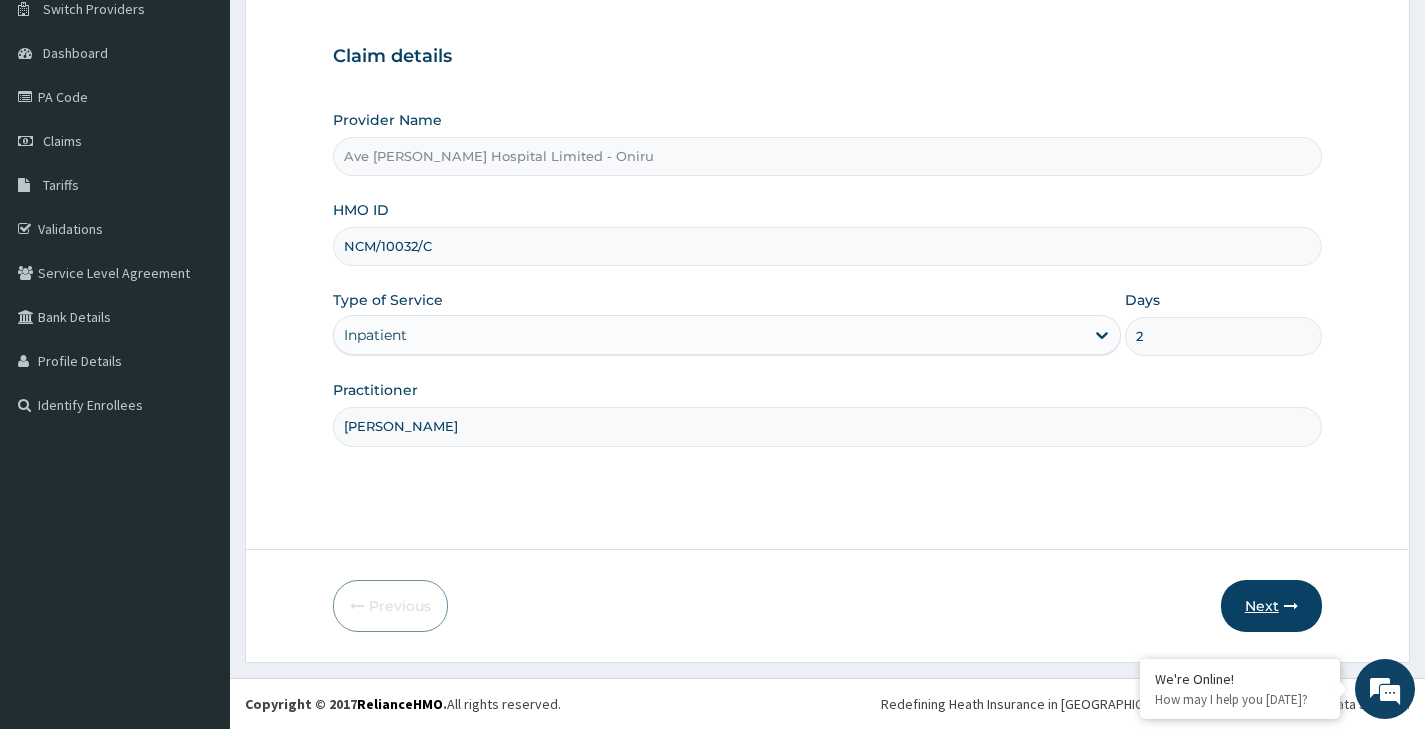 type on "2" 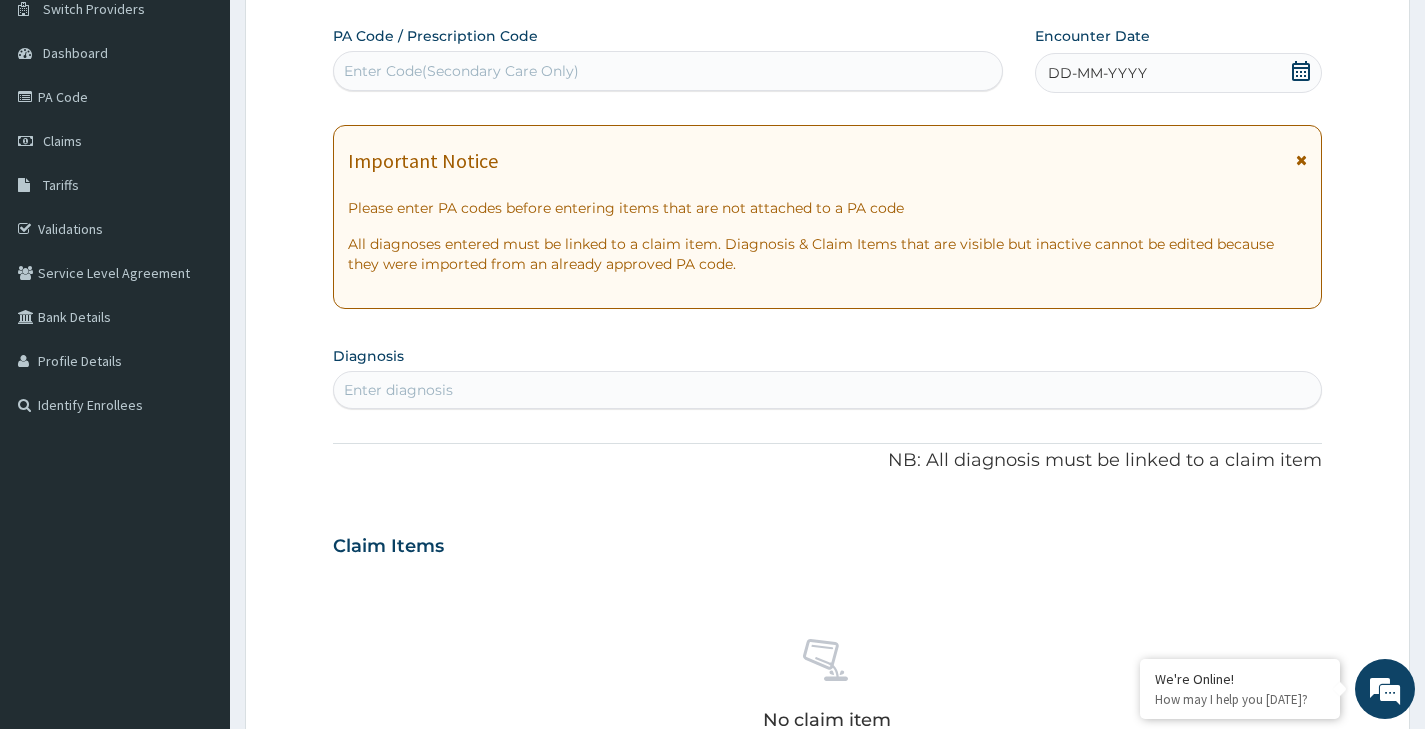 click on "Enter Code(Secondary Care Only)" at bounding box center [668, 71] 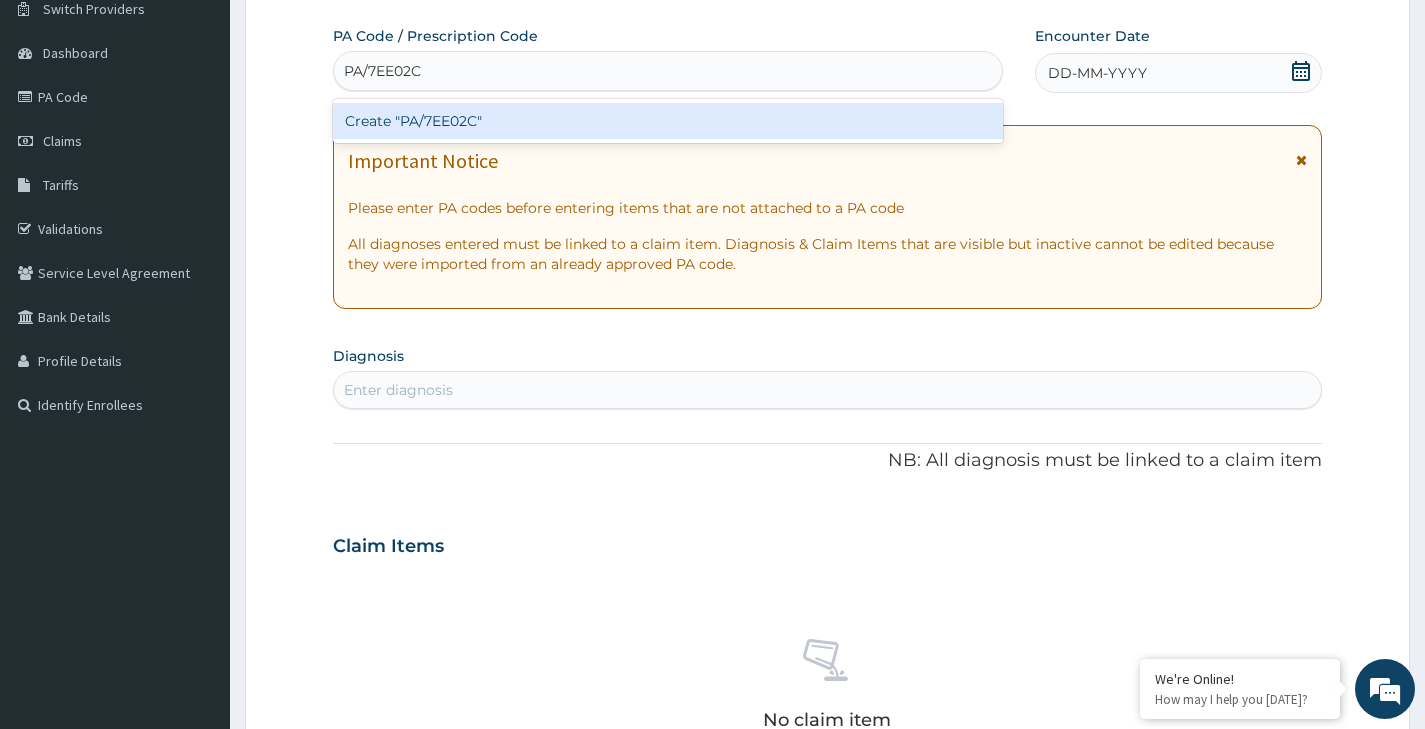 click on "Create "PA/7EE02C"" at bounding box center [668, 121] 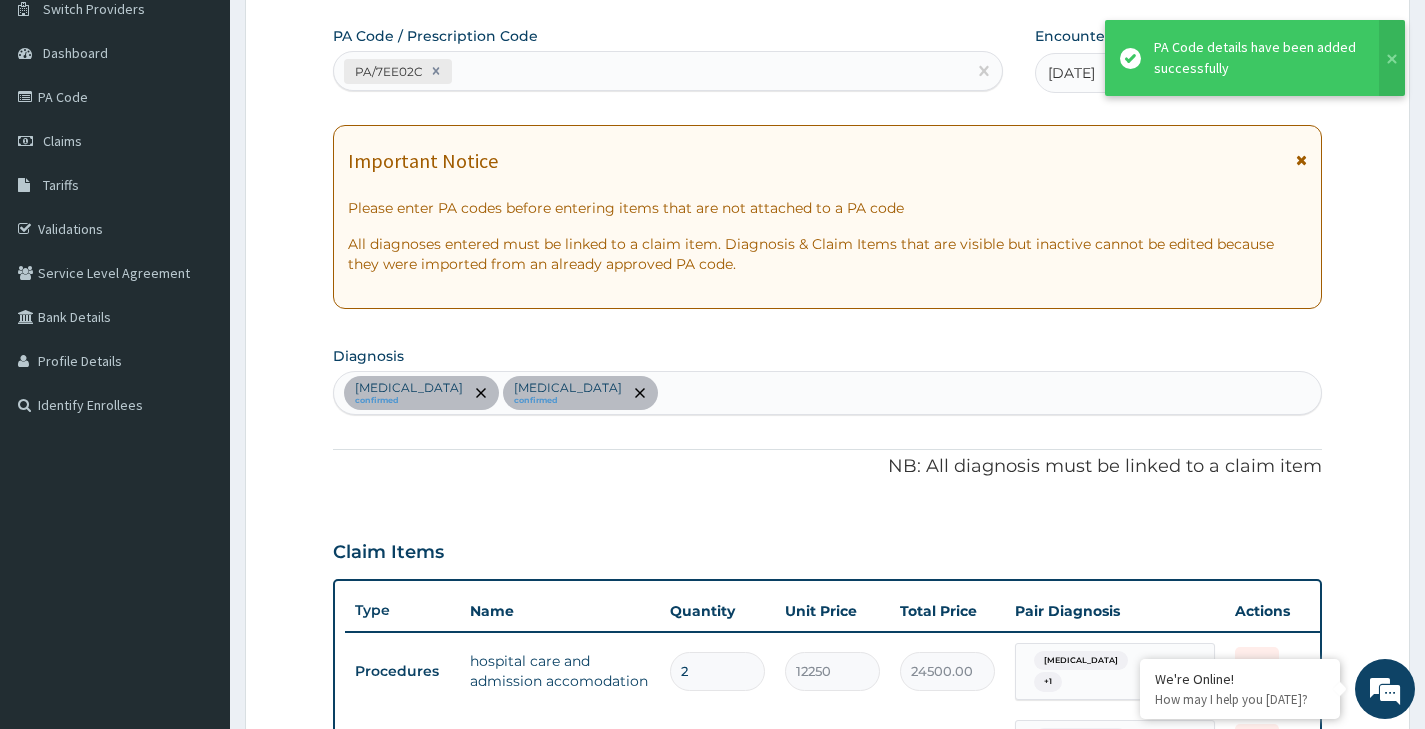scroll, scrollTop: 675, scrollLeft: 0, axis: vertical 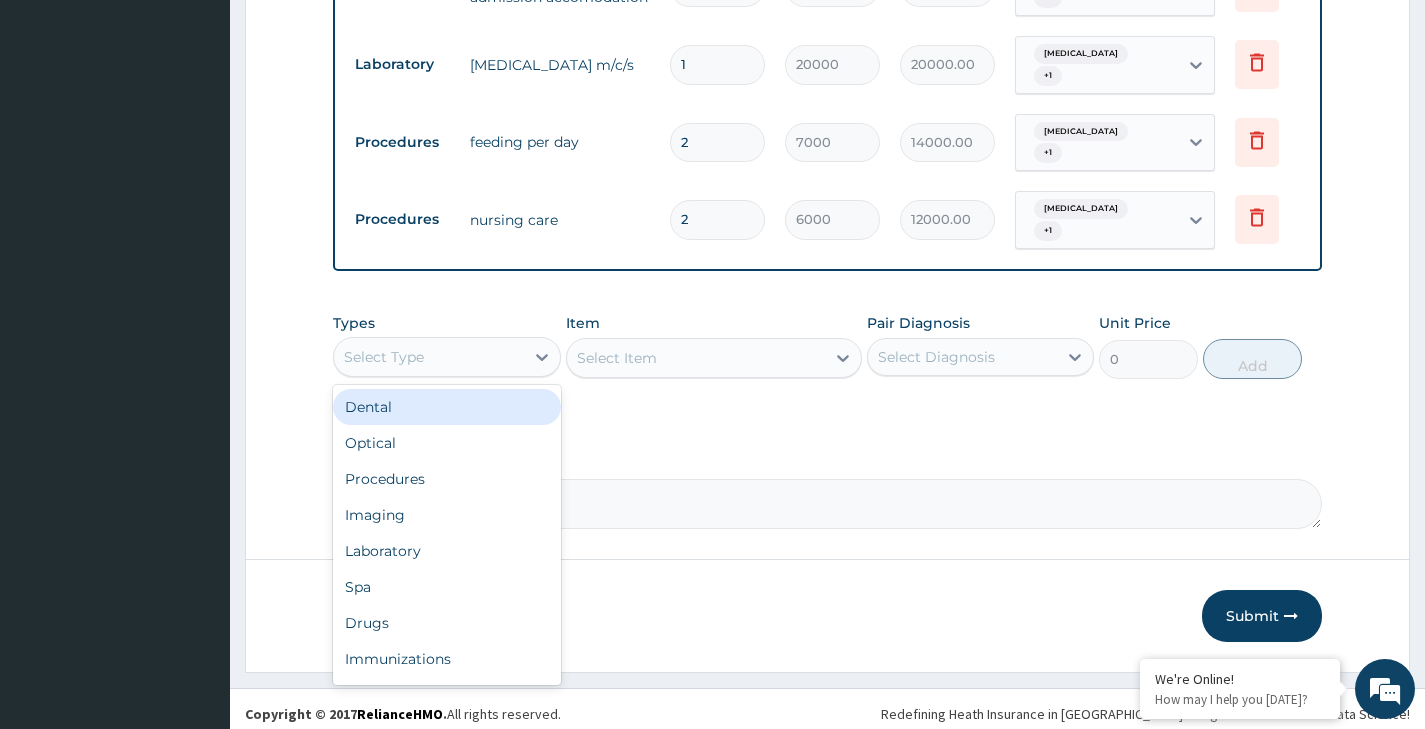 click on "Select Type" at bounding box center (384, 357) 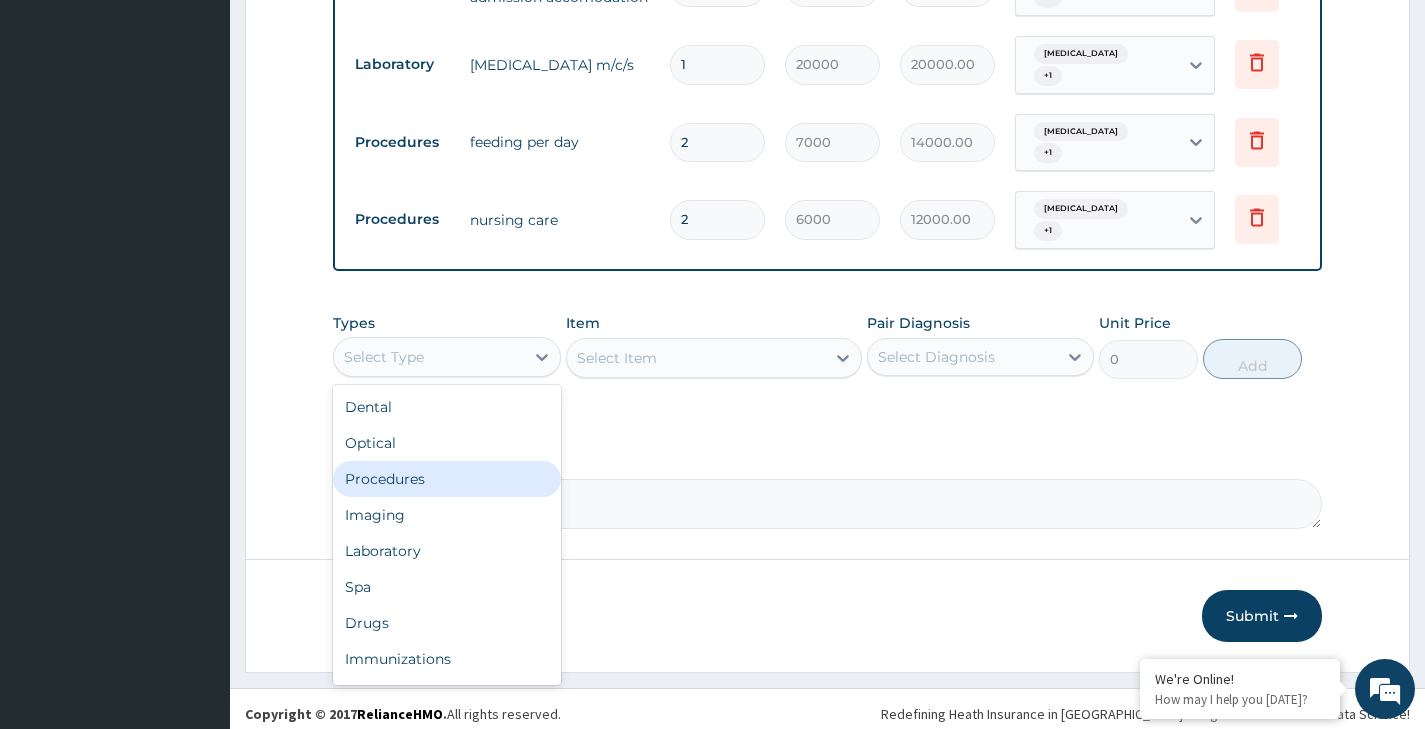 click on "Procedures" at bounding box center [446, 479] 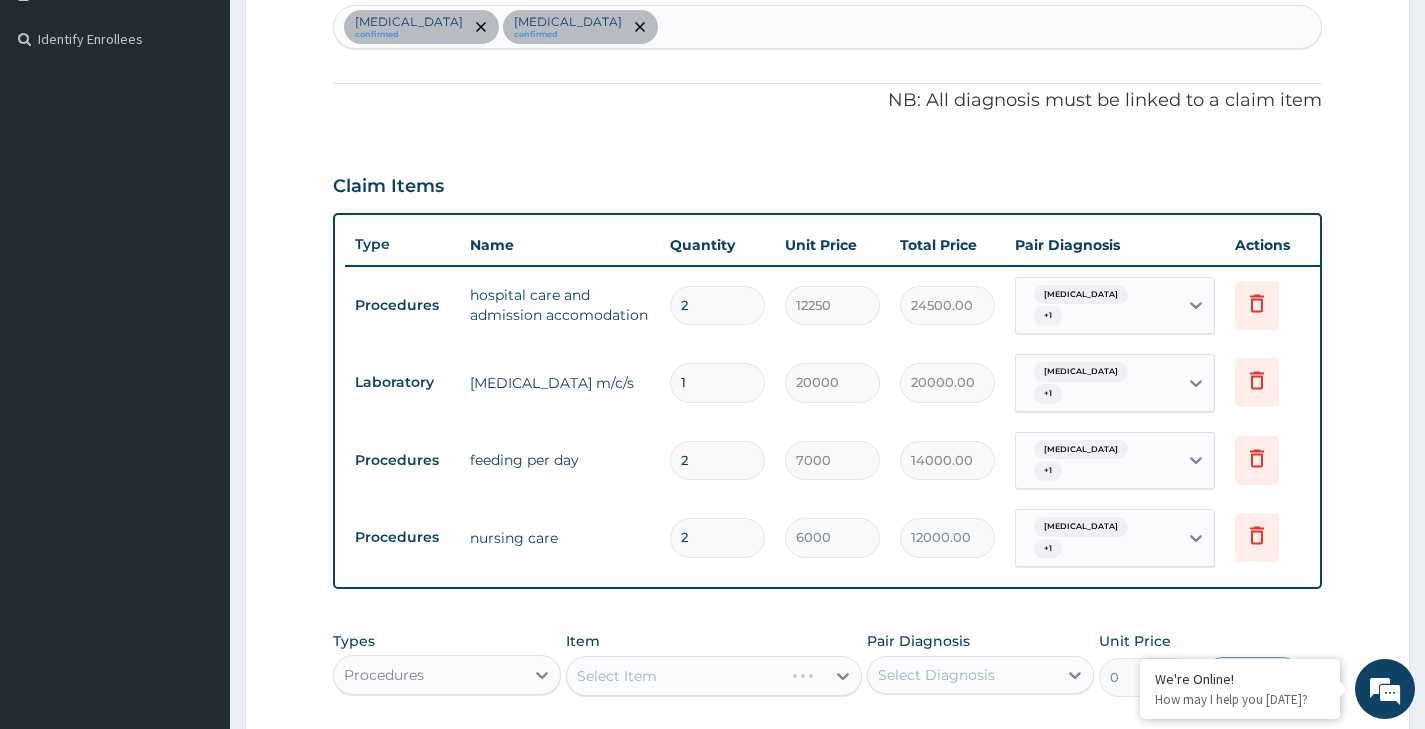 scroll, scrollTop: 857, scrollLeft: 0, axis: vertical 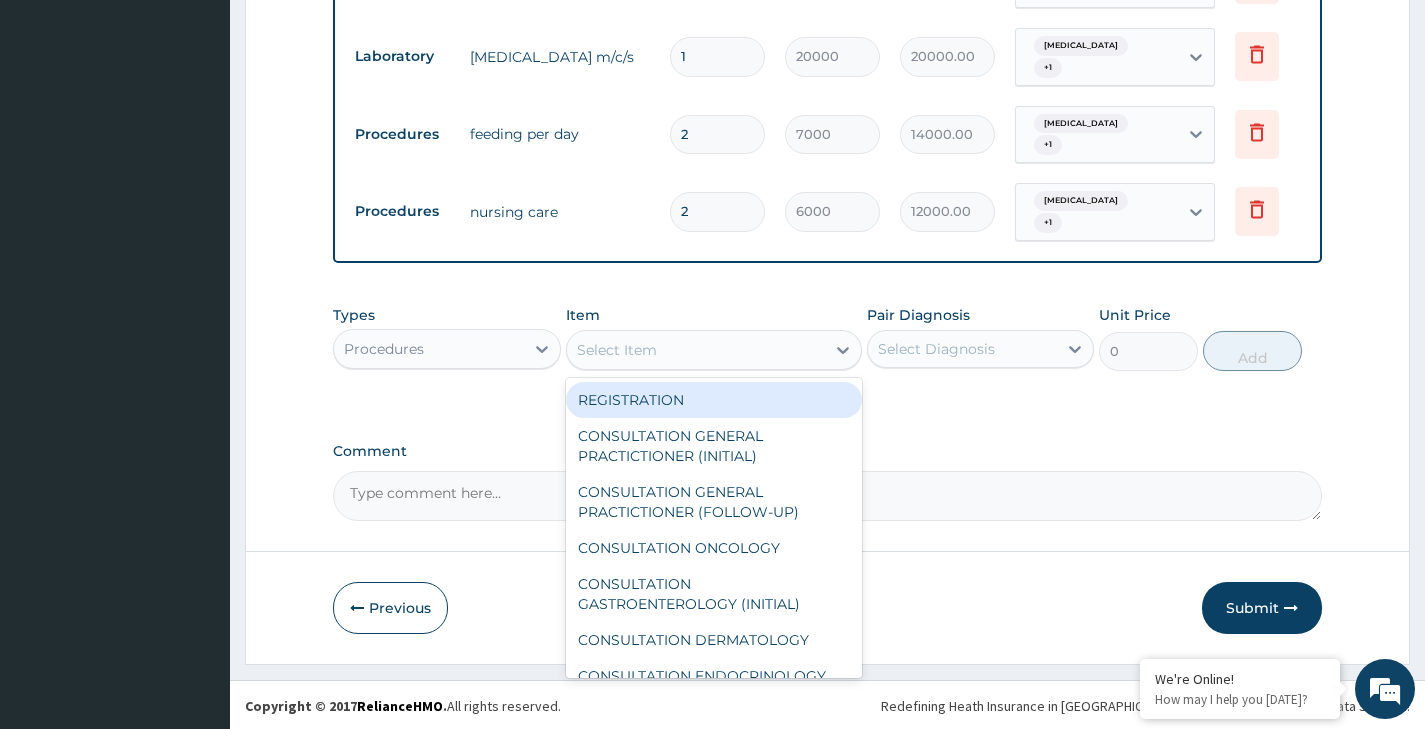 click on "Select Item" at bounding box center (696, 350) 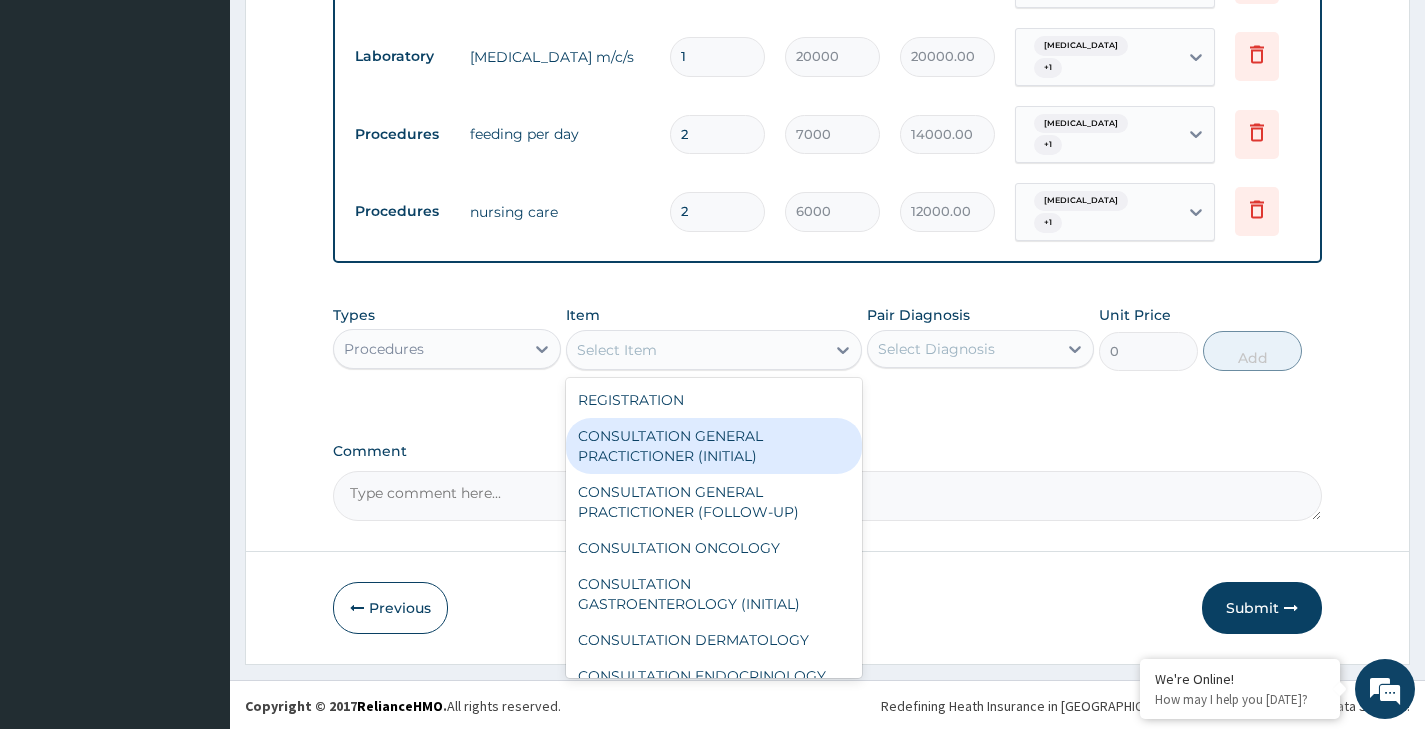 click on "CONSULTATION GENERAL  PRACTICTIONER (INITIAL)" at bounding box center (714, 446) 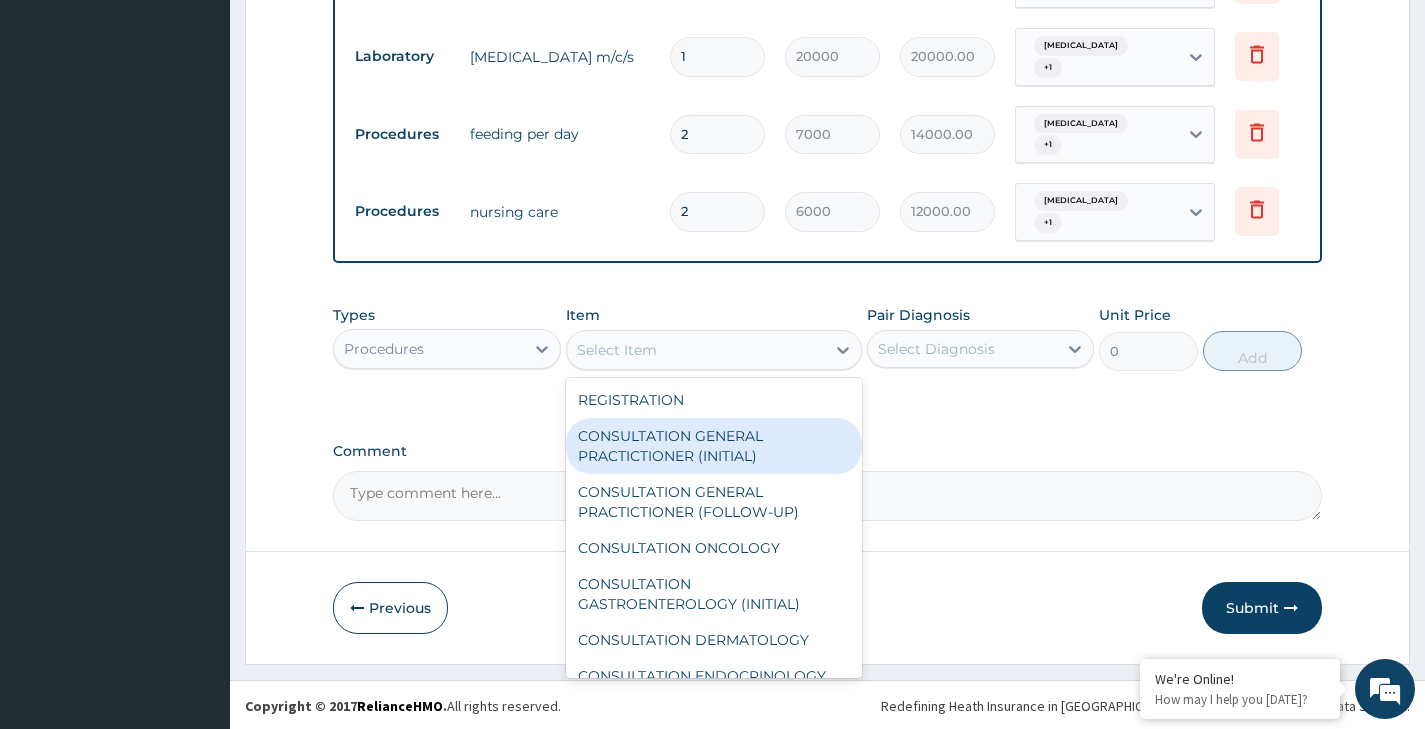 type on "15000" 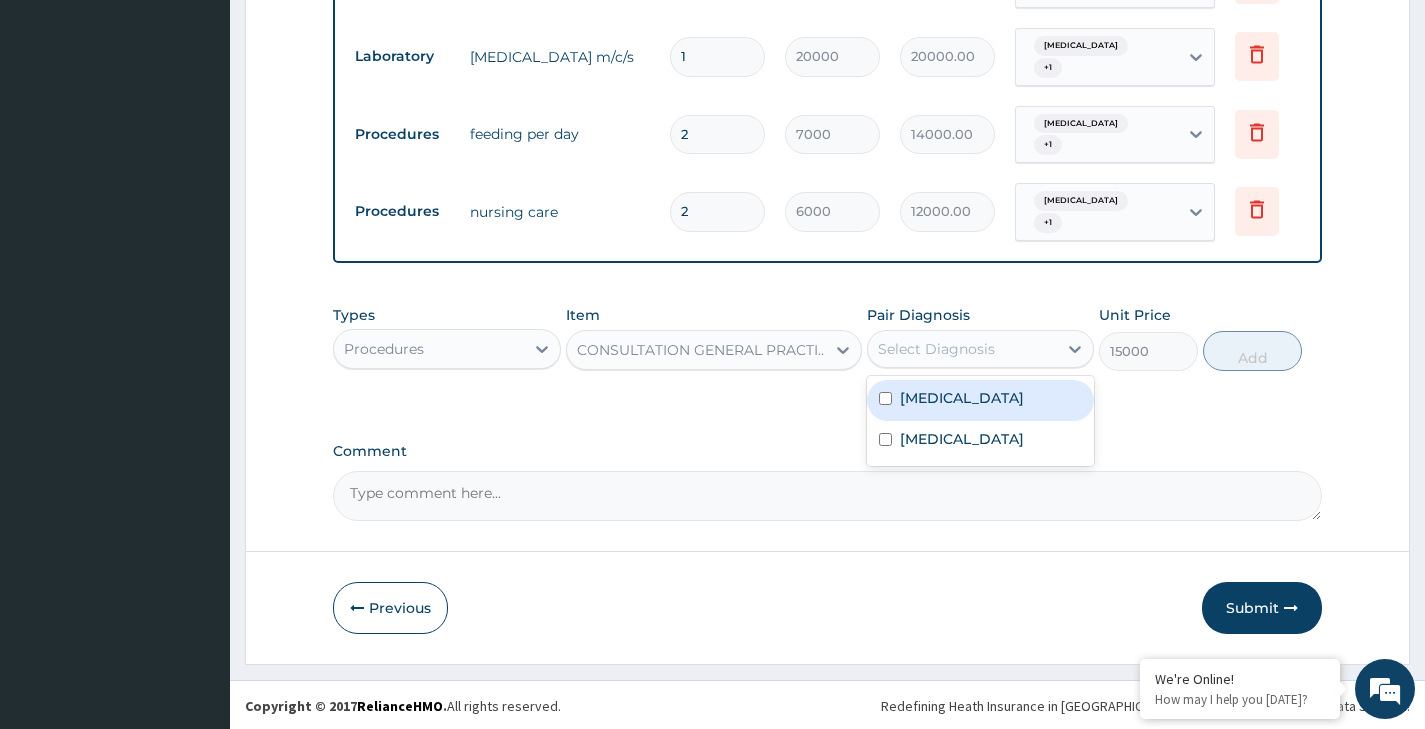 click on "Select Diagnosis" at bounding box center [936, 349] 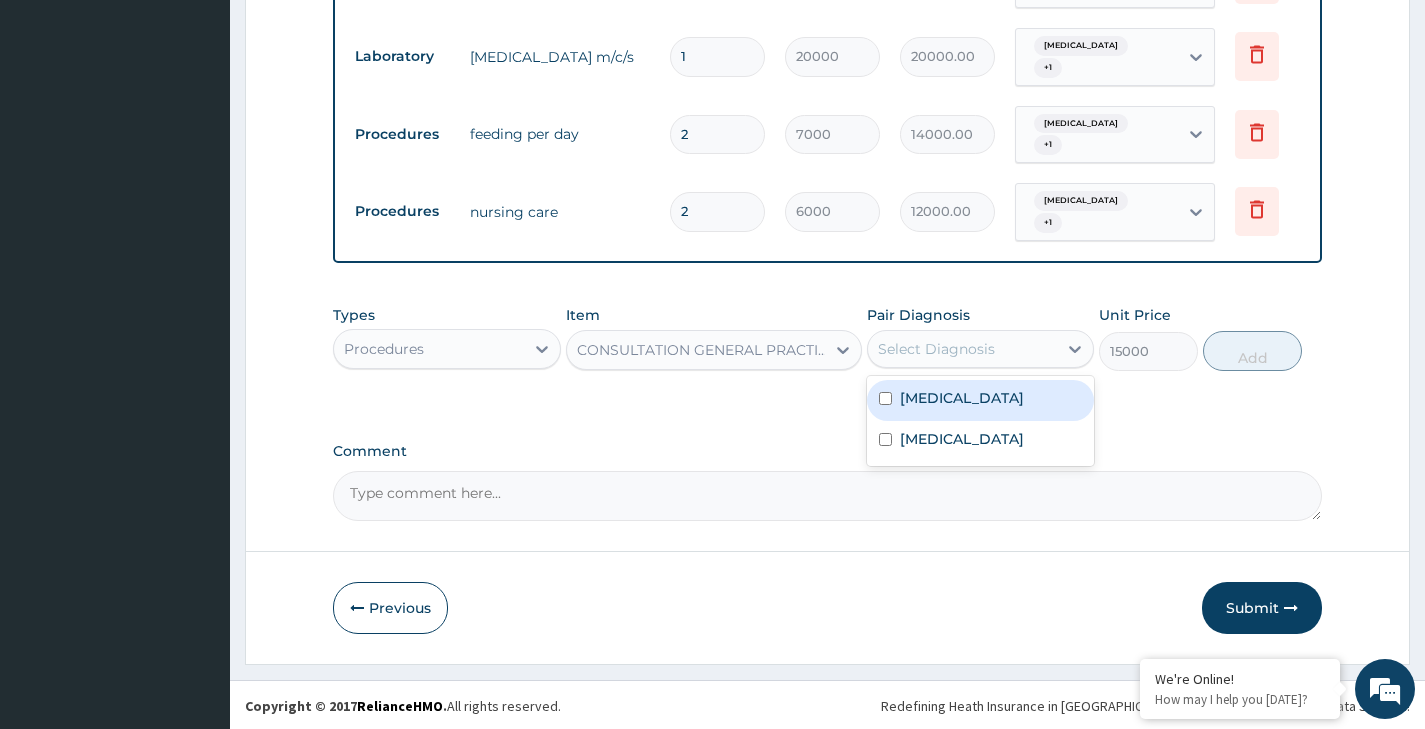drag, startPoint x: 963, startPoint y: 407, endPoint x: 956, endPoint y: 448, distance: 41.59327 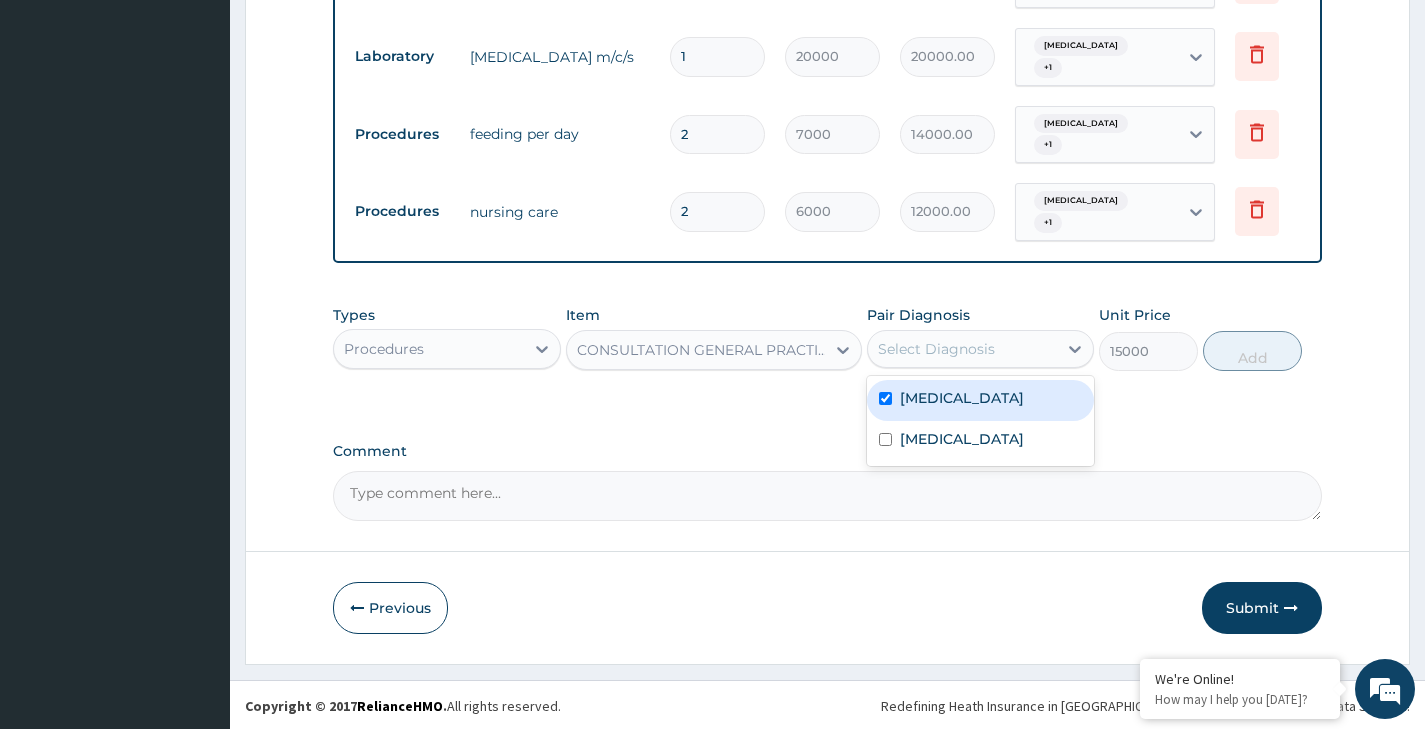 checkbox on "true" 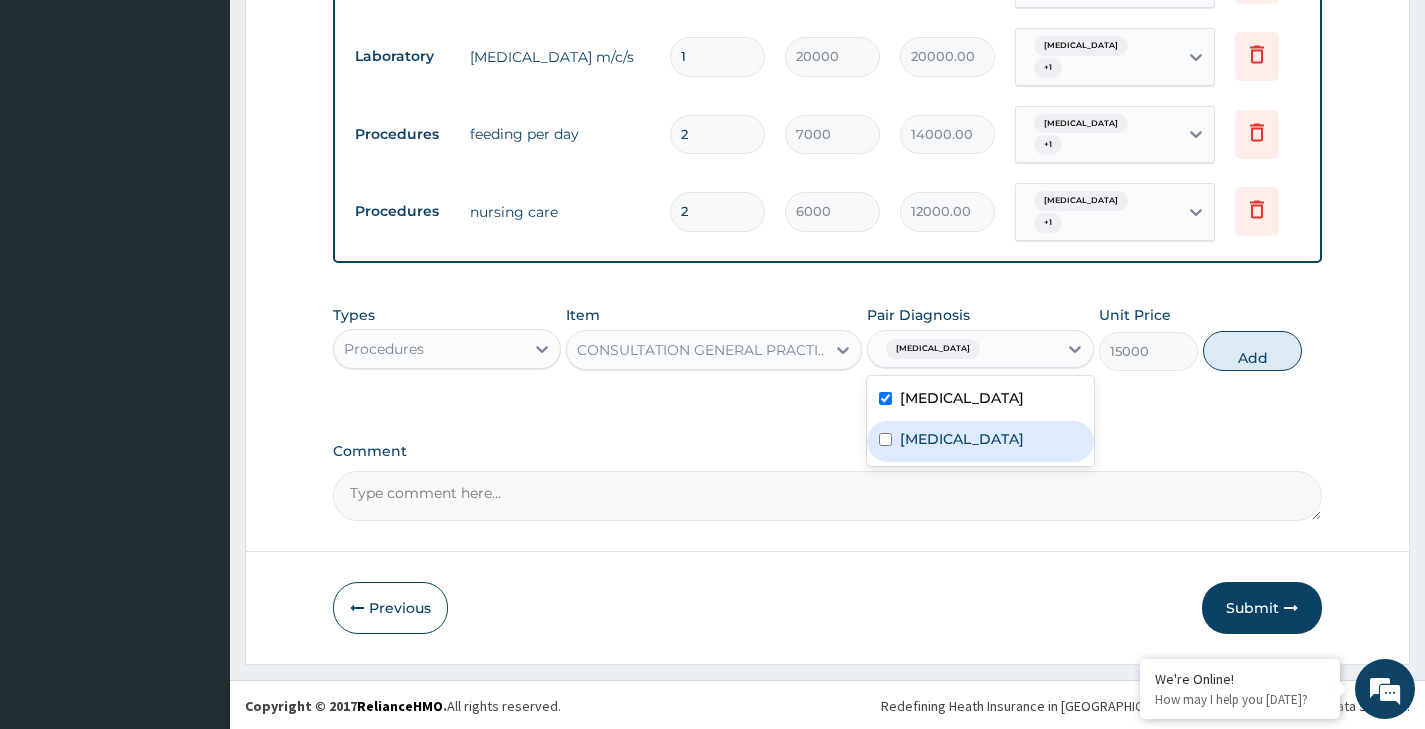 click on "Acute pharyngitis" at bounding box center (962, 439) 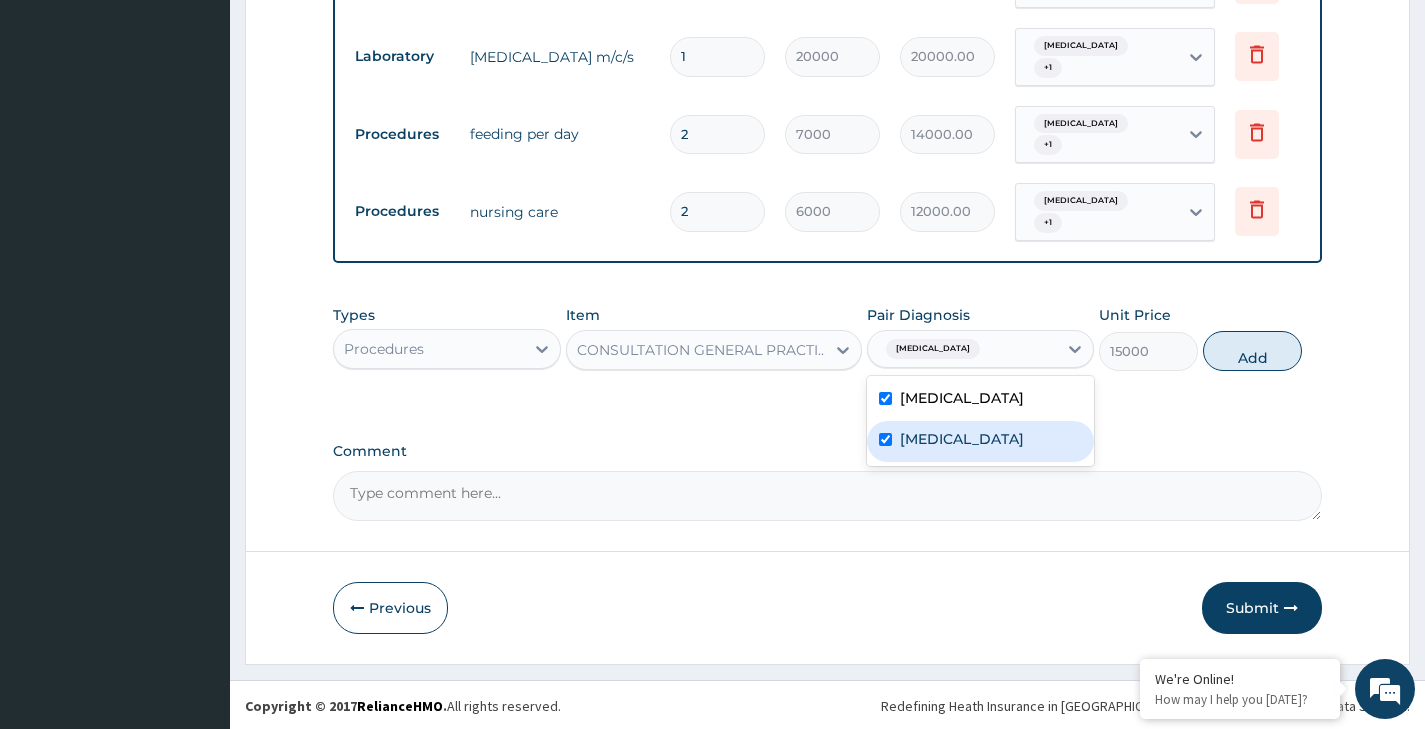 checkbox on "true" 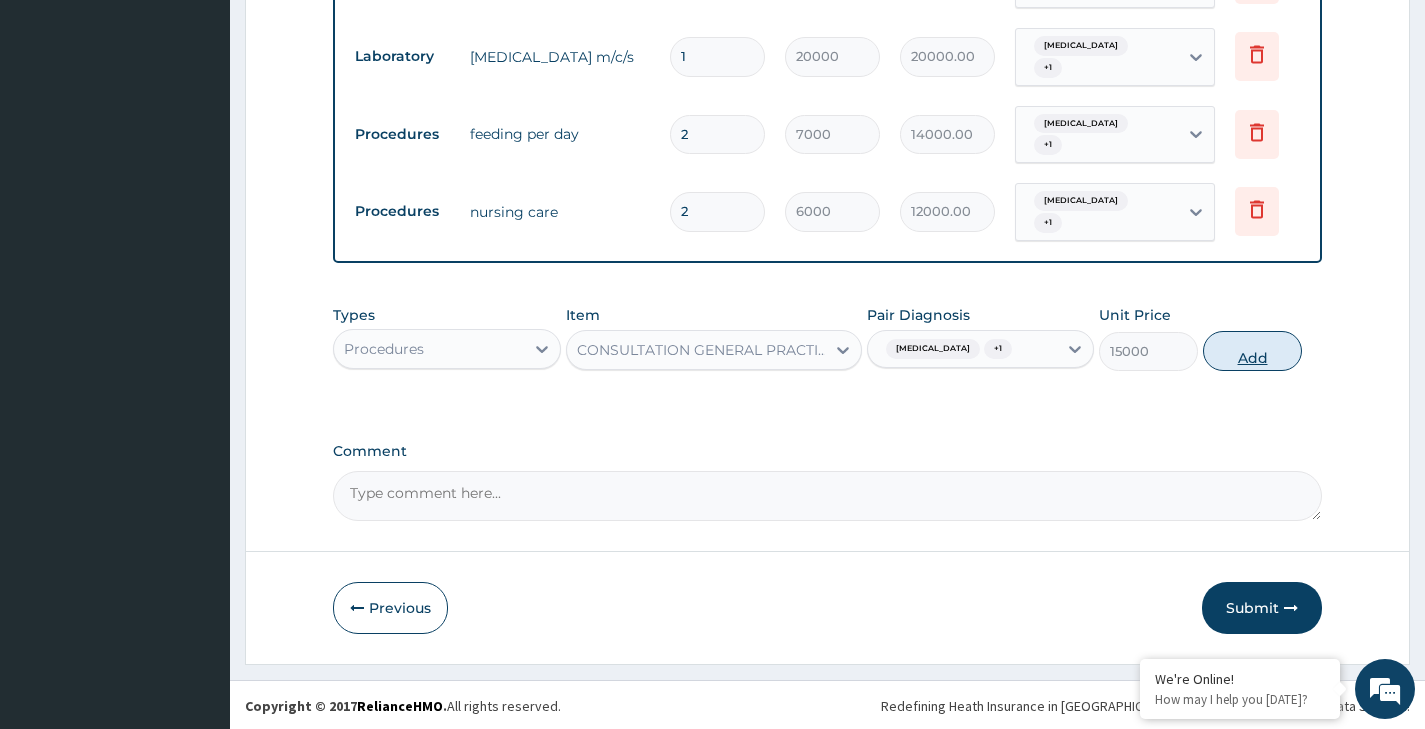 click on "Add" at bounding box center (1252, 351) 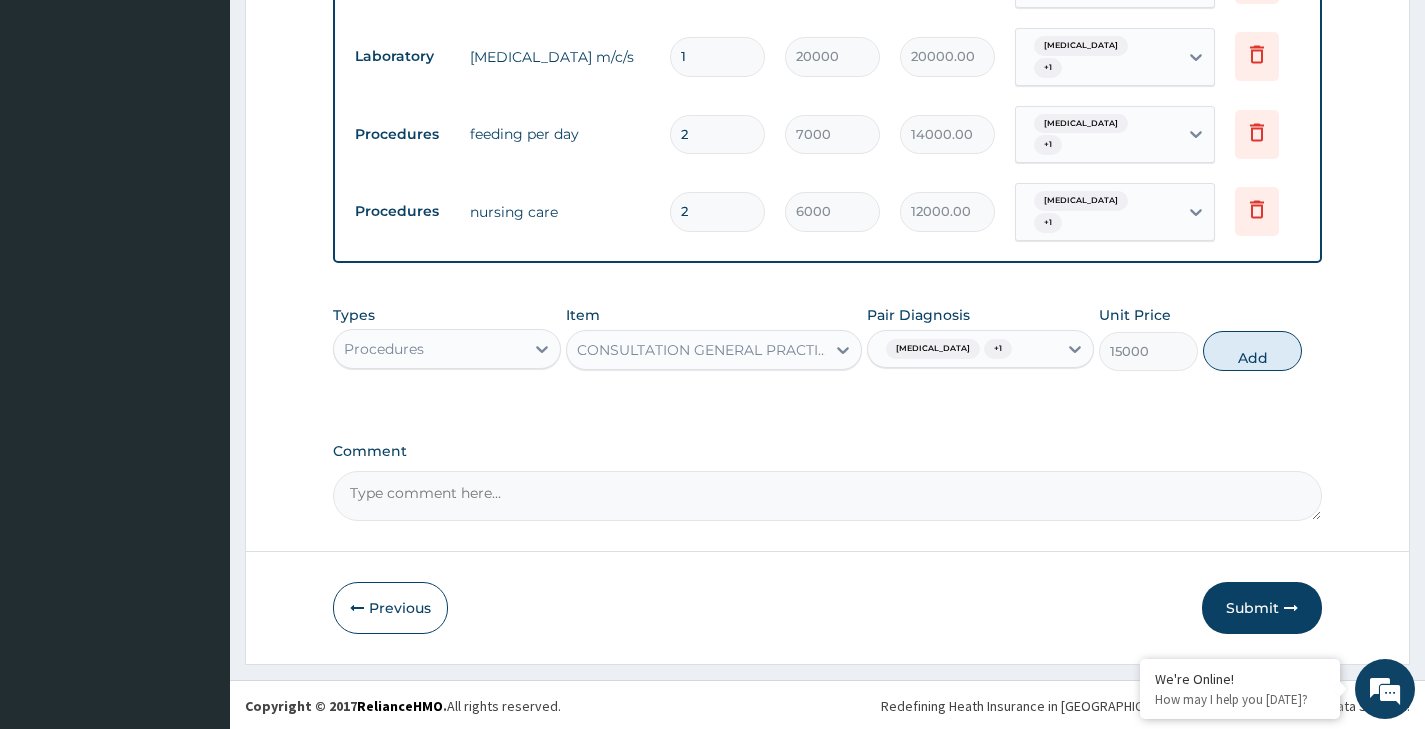 type on "0" 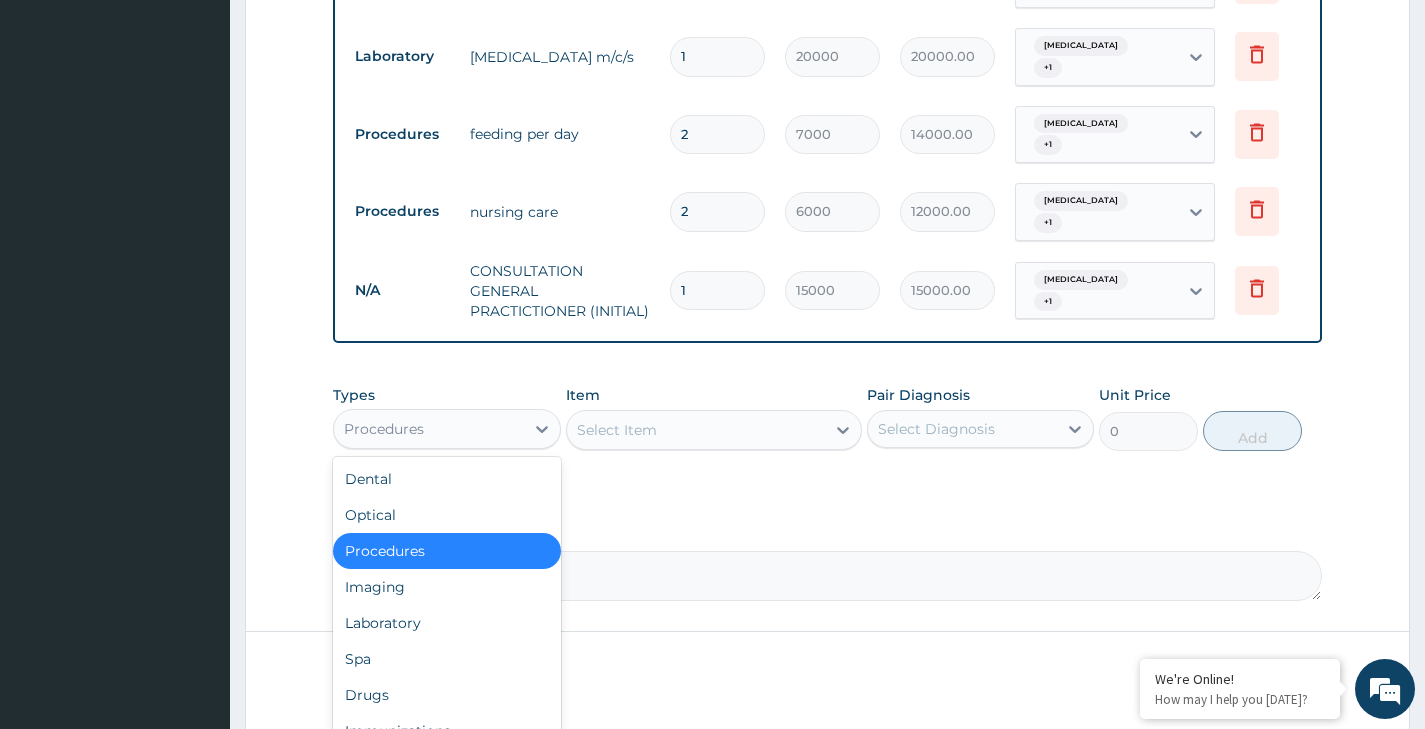 drag, startPoint x: 533, startPoint y: 429, endPoint x: 492, endPoint y: 470, distance: 57.982758 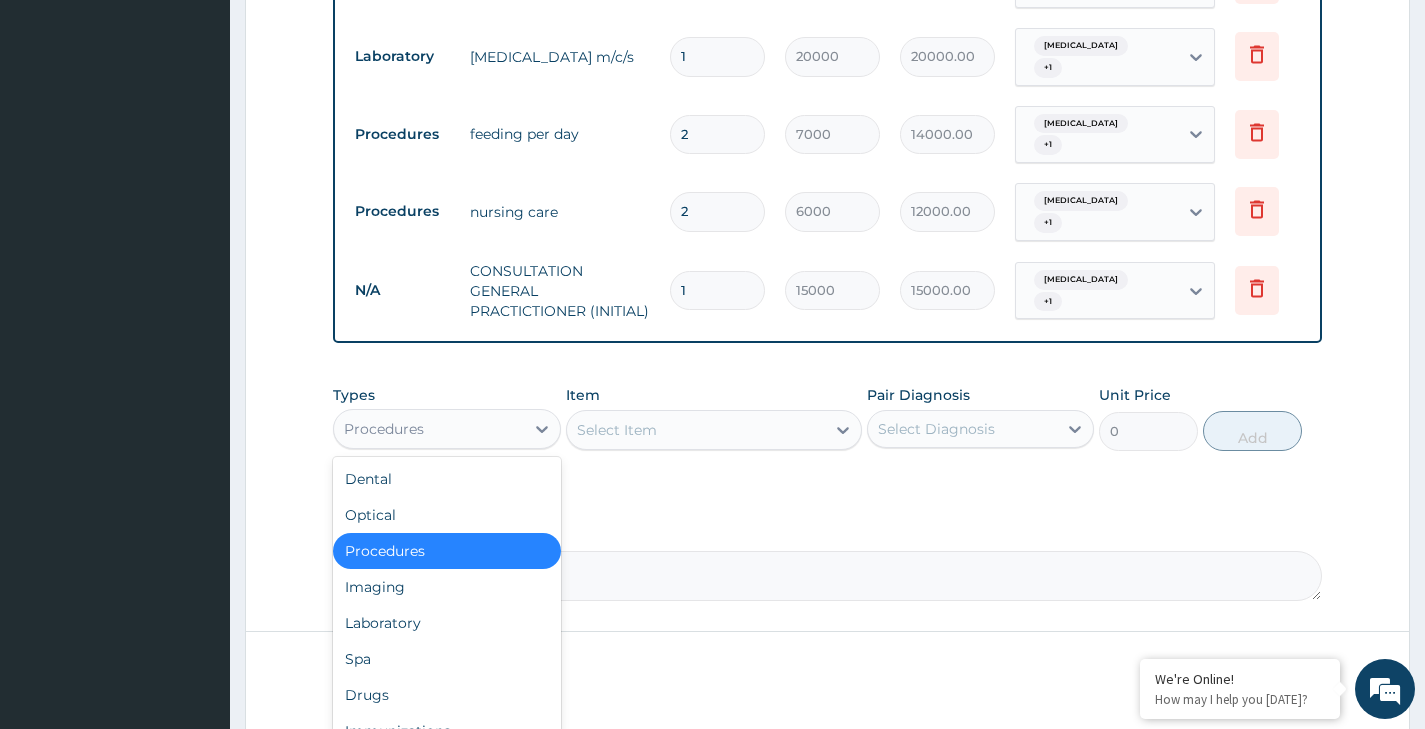 click 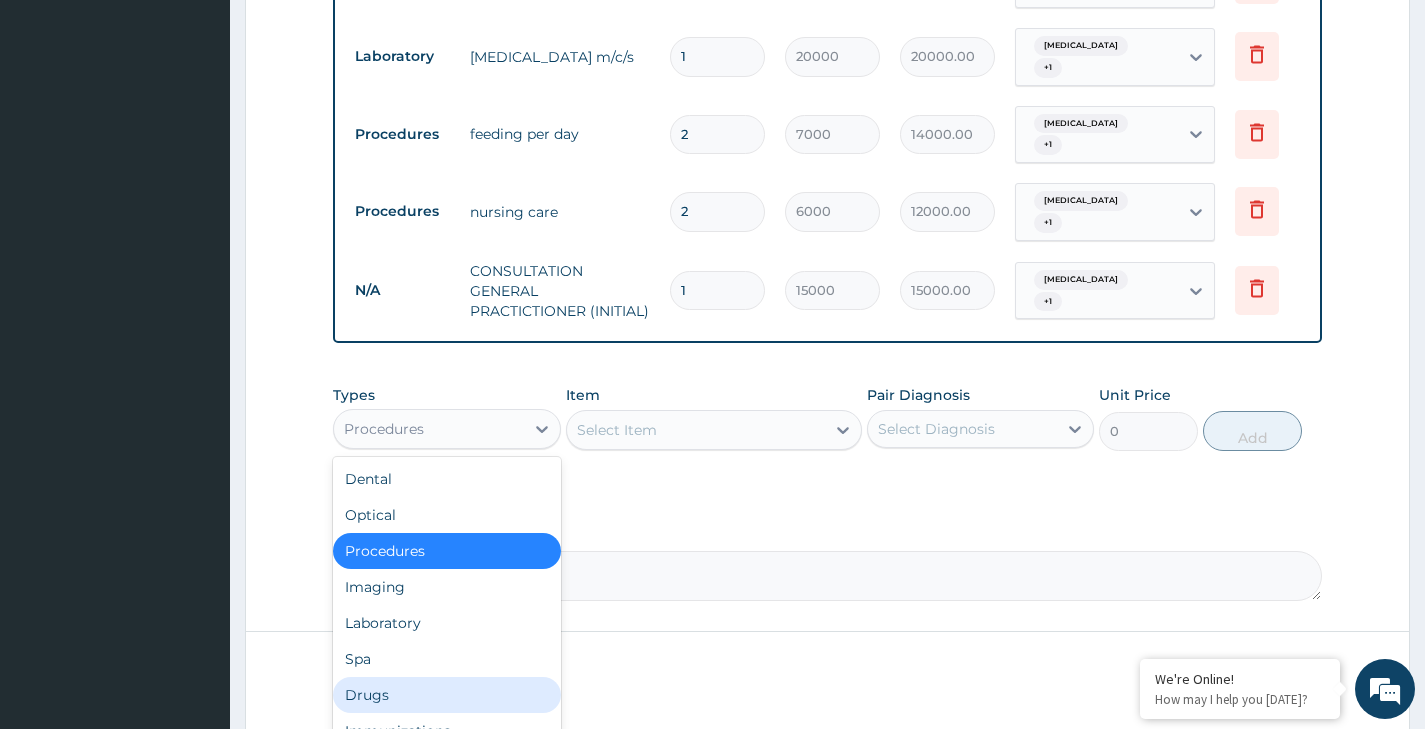 drag, startPoint x: 371, startPoint y: 685, endPoint x: 441, endPoint y: 597, distance: 112.44554 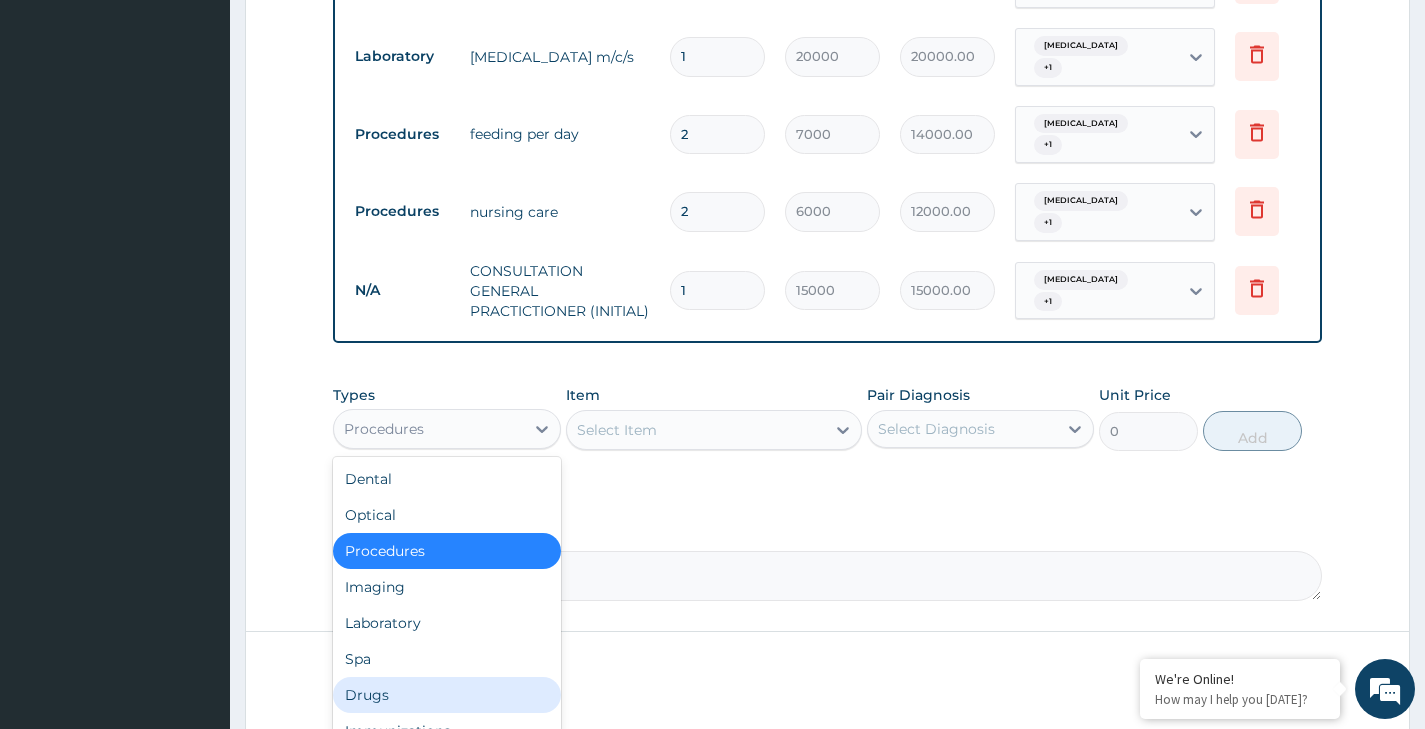 click on "Drugs" at bounding box center (446, 695) 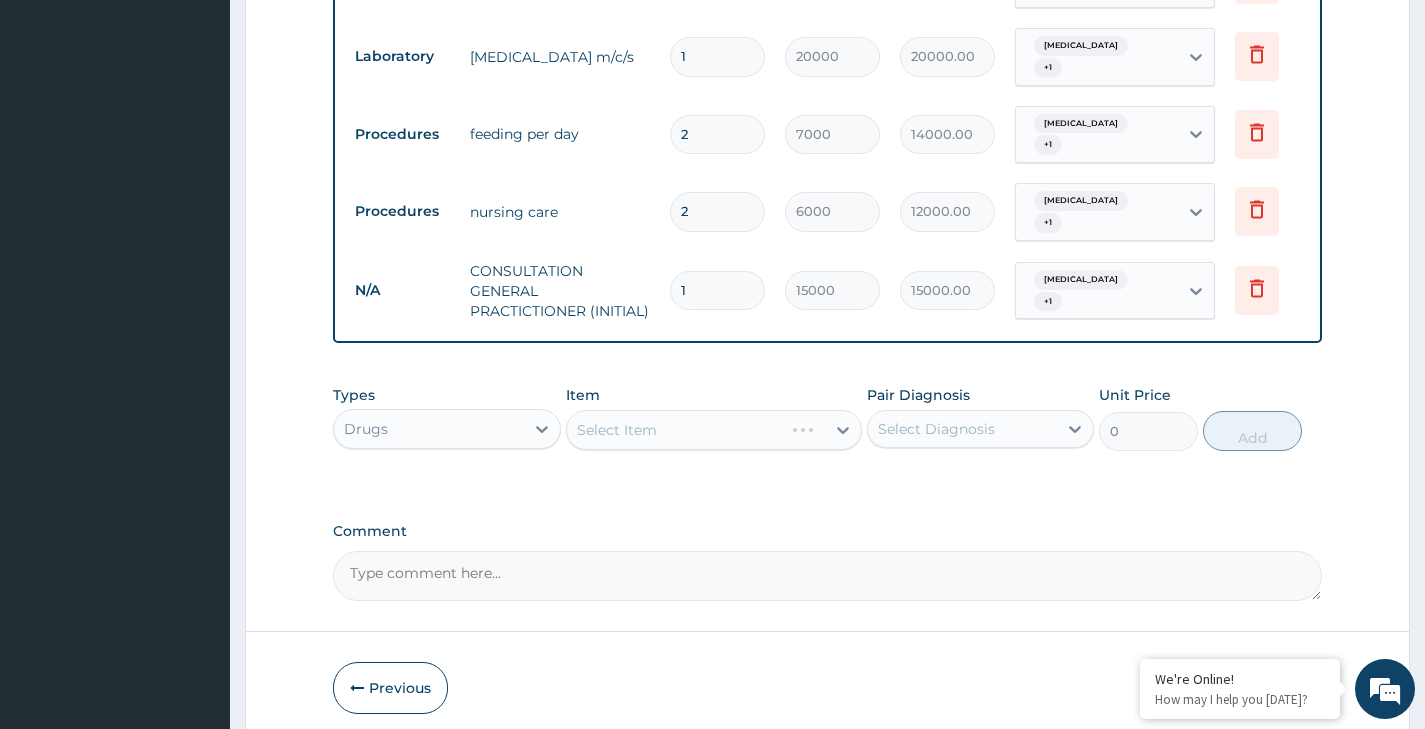 click on "Select Item" at bounding box center (714, 430) 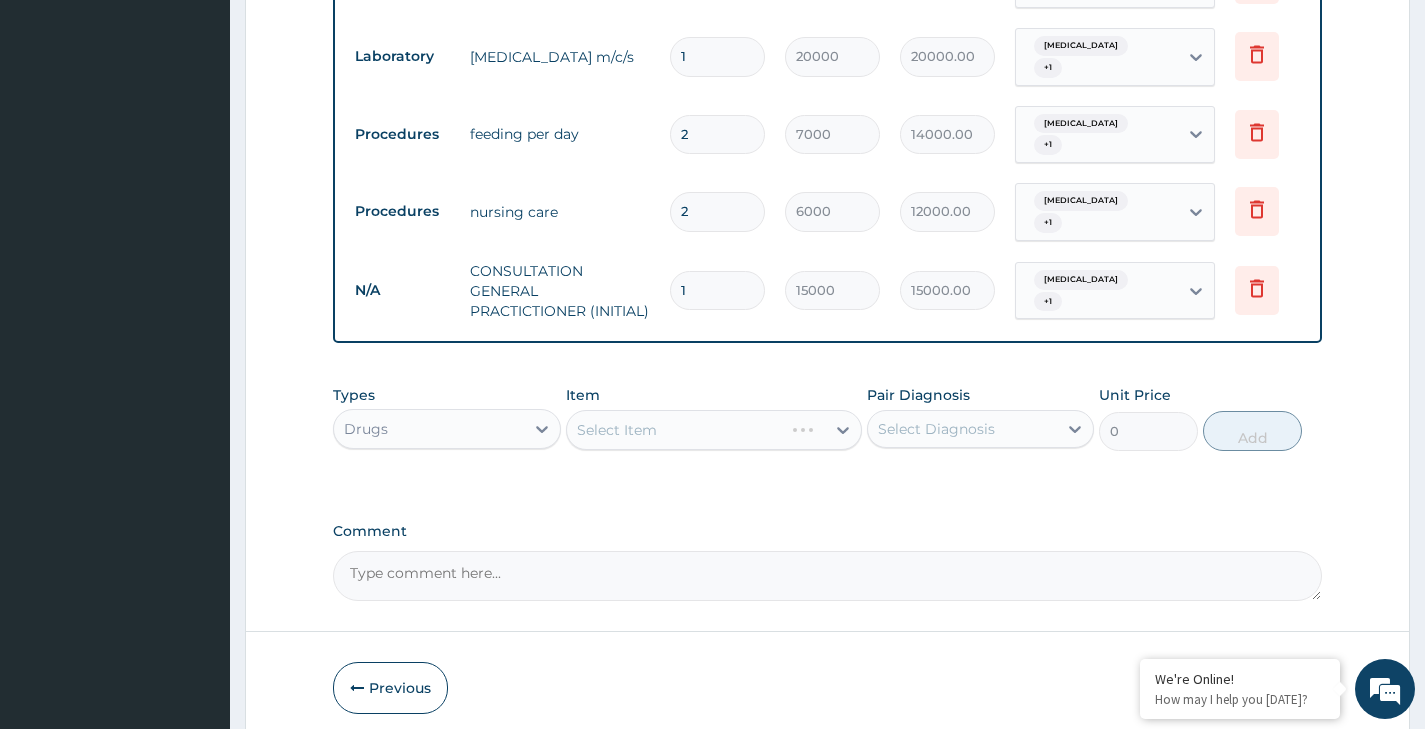 click on "Comment" at bounding box center (827, 576) 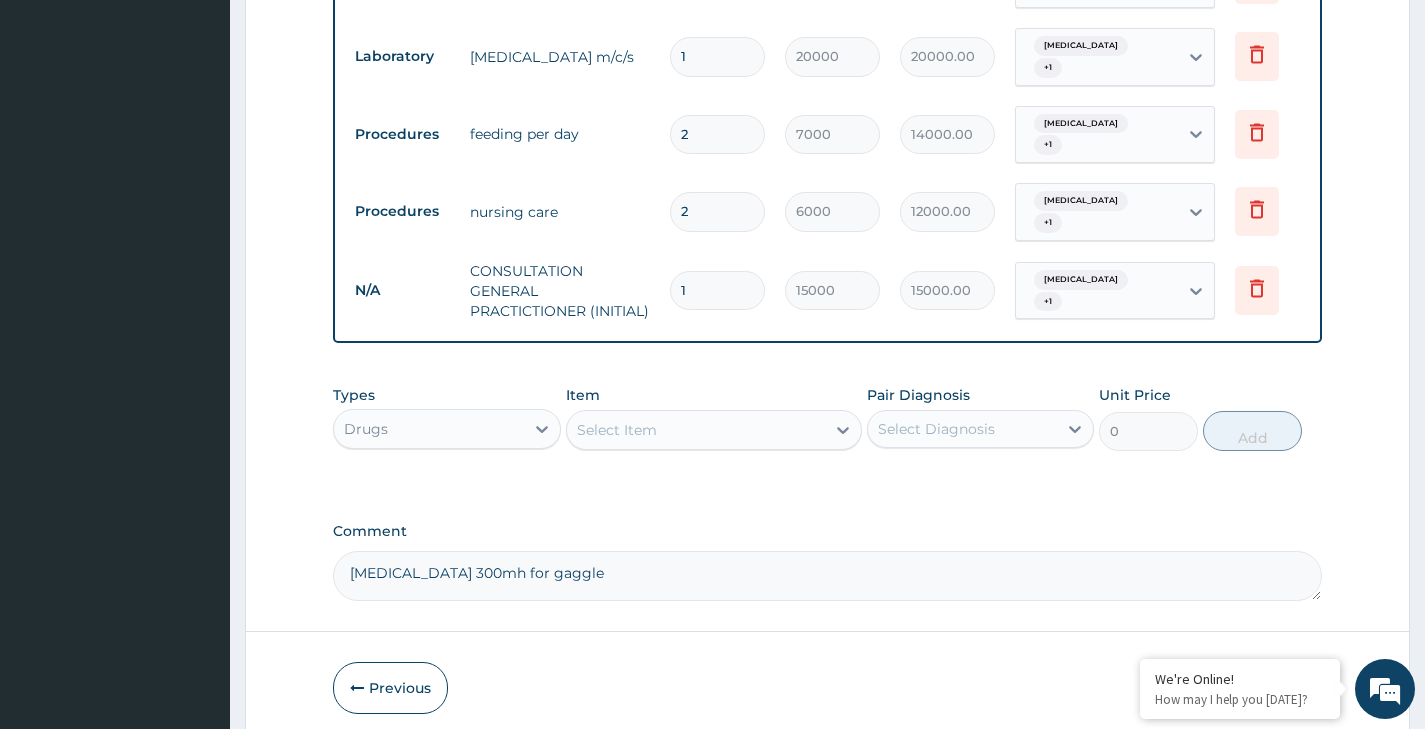 type on "Aspirin 300mh for gaggle" 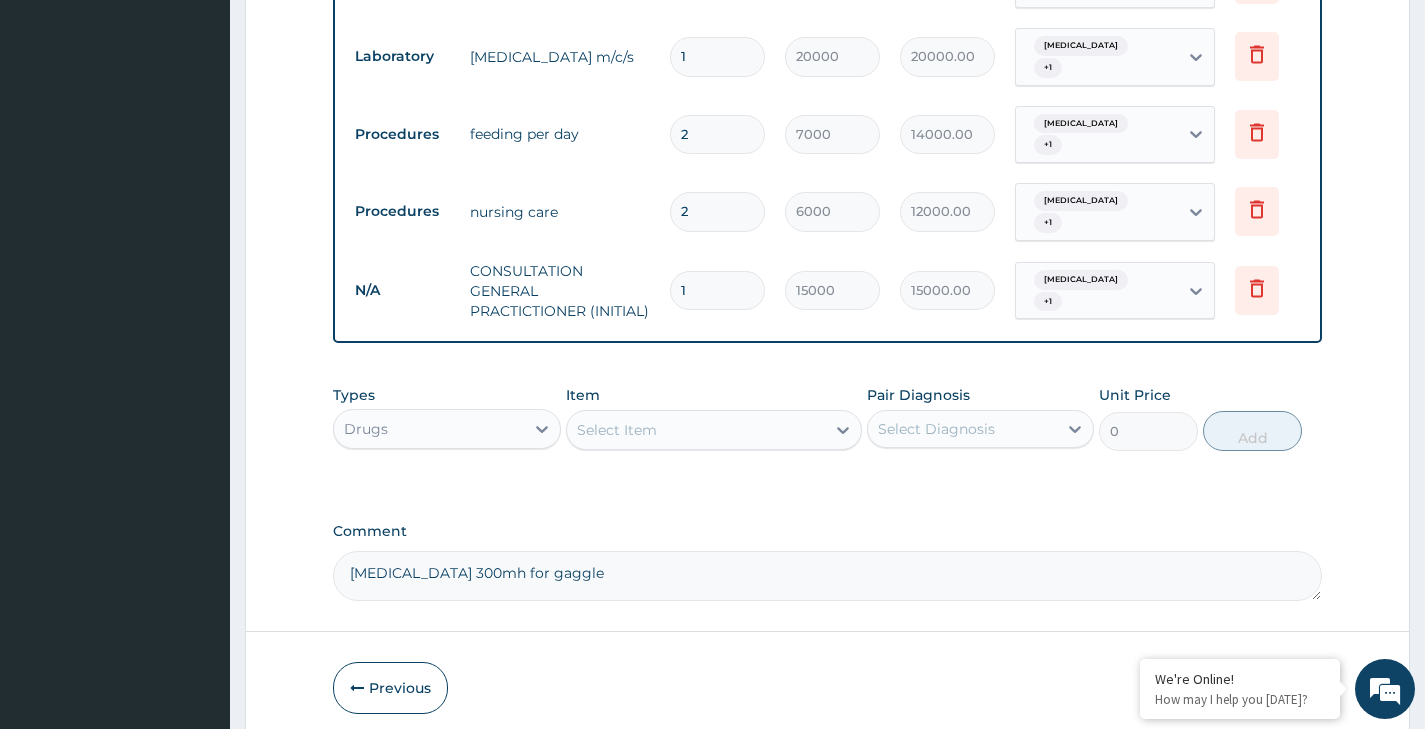 click on "Select Item" at bounding box center (696, 430) 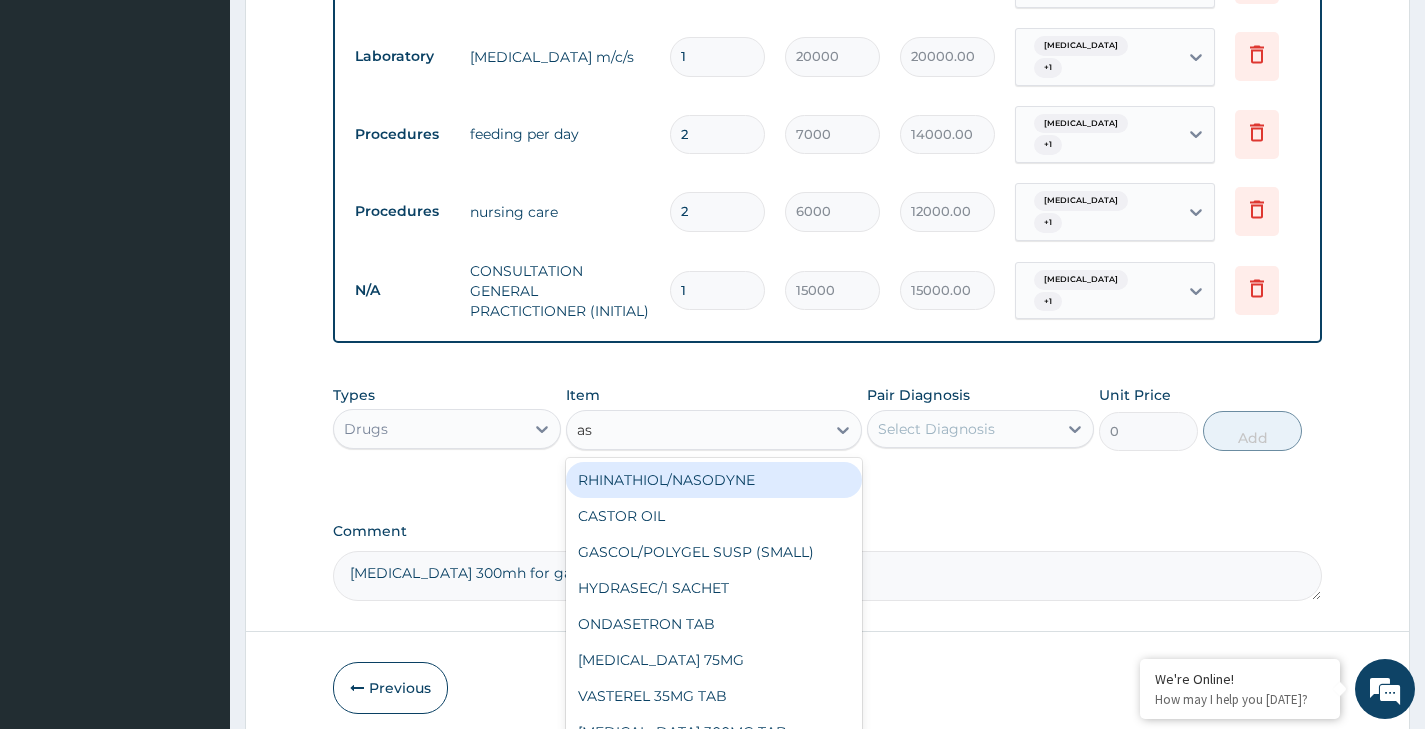 type on "asp" 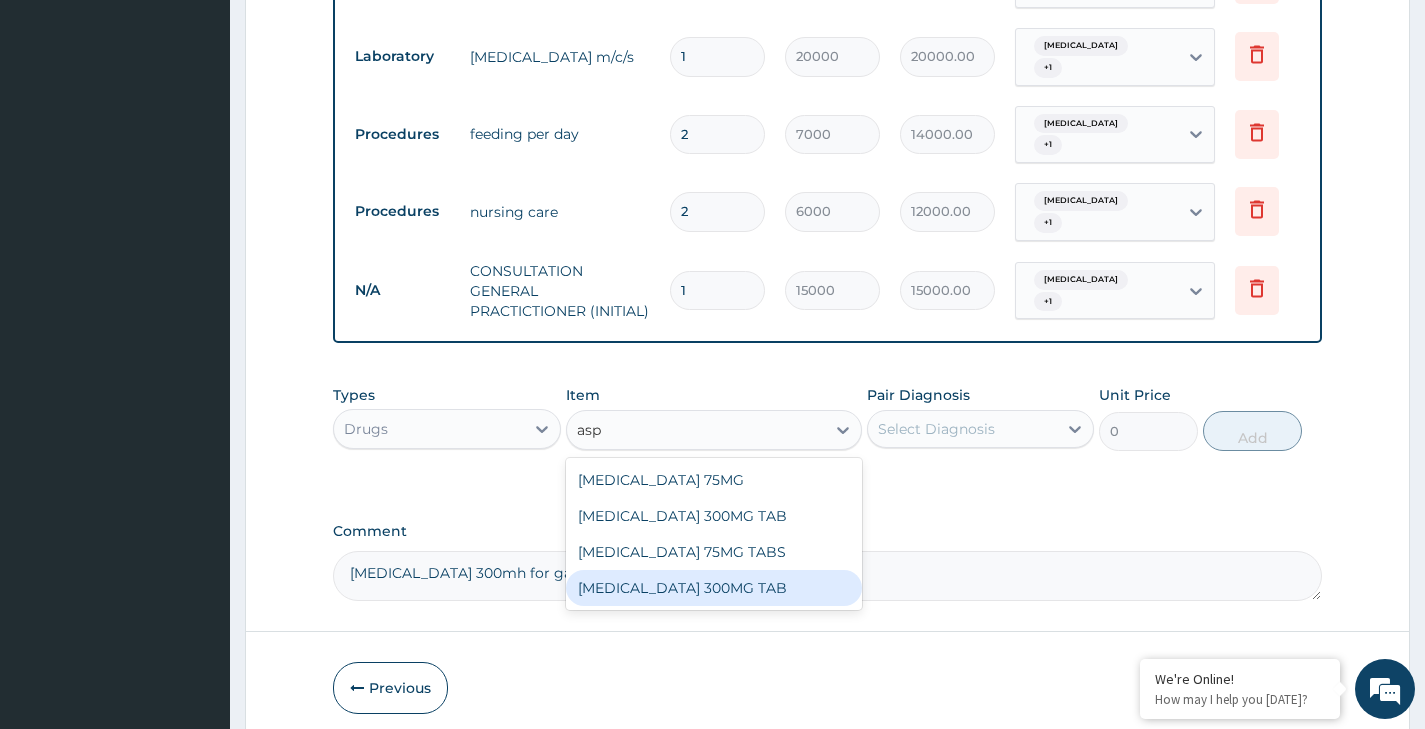 drag, startPoint x: 675, startPoint y: 585, endPoint x: 928, endPoint y: 415, distance: 304.80978 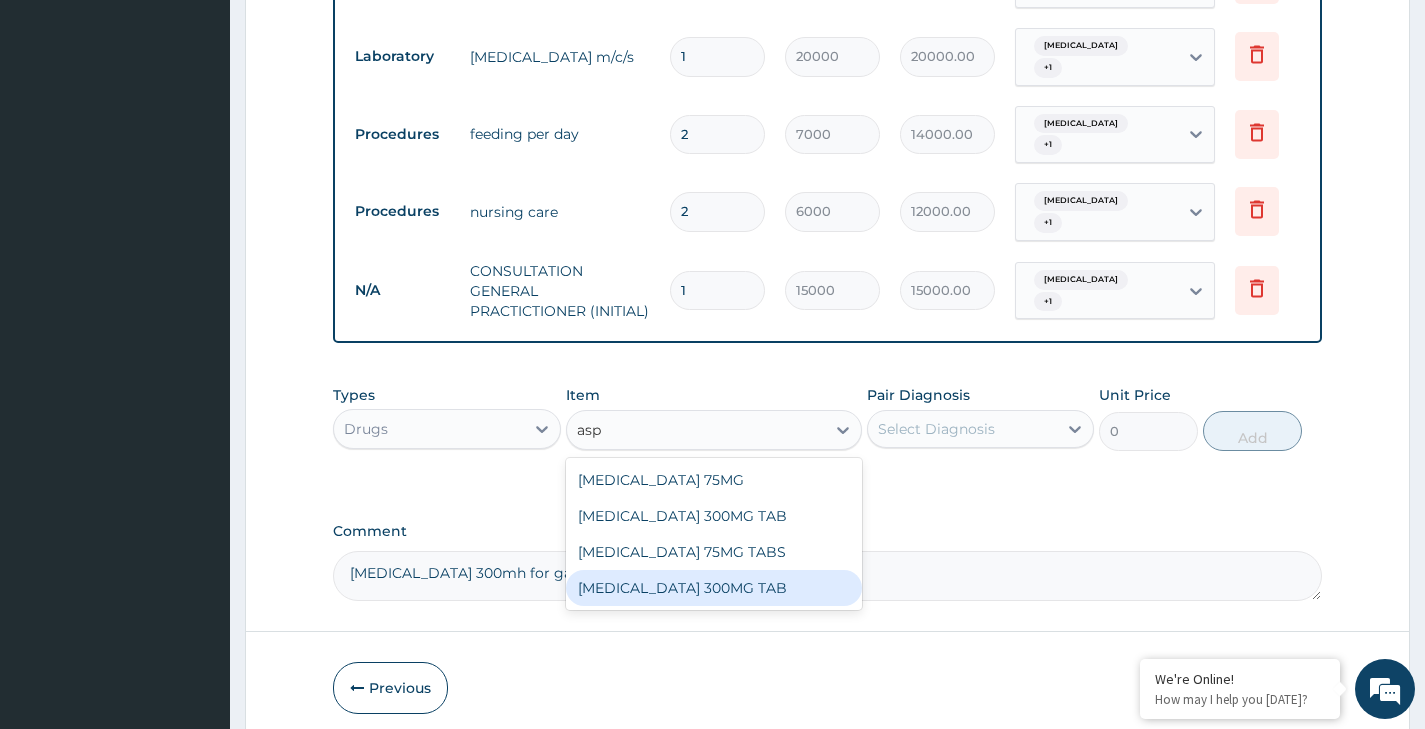 click on "ASPIRIN 300MG TAB" at bounding box center [714, 588] 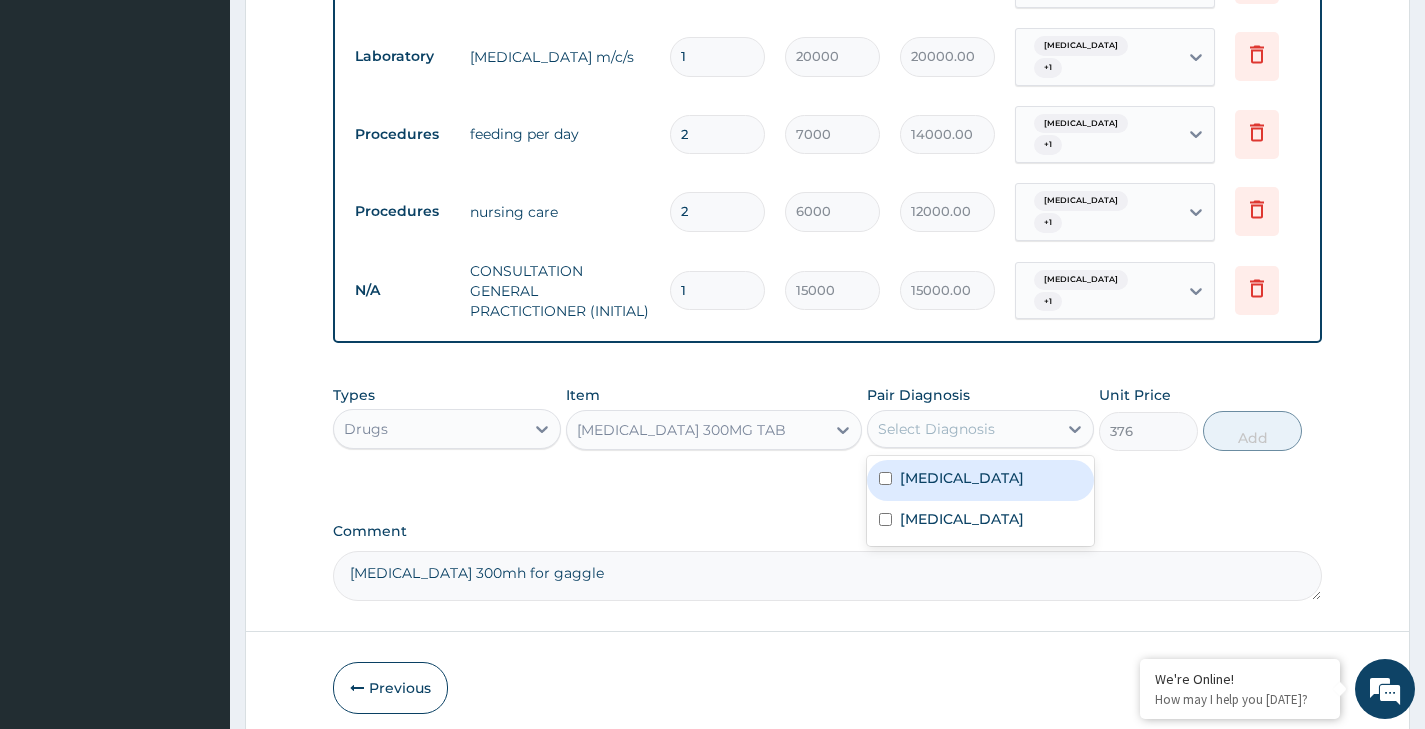 drag, startPoint x: 973, startPoint y: 421, endPoint x: 956, endPoint y: 468, distance: 49.979996 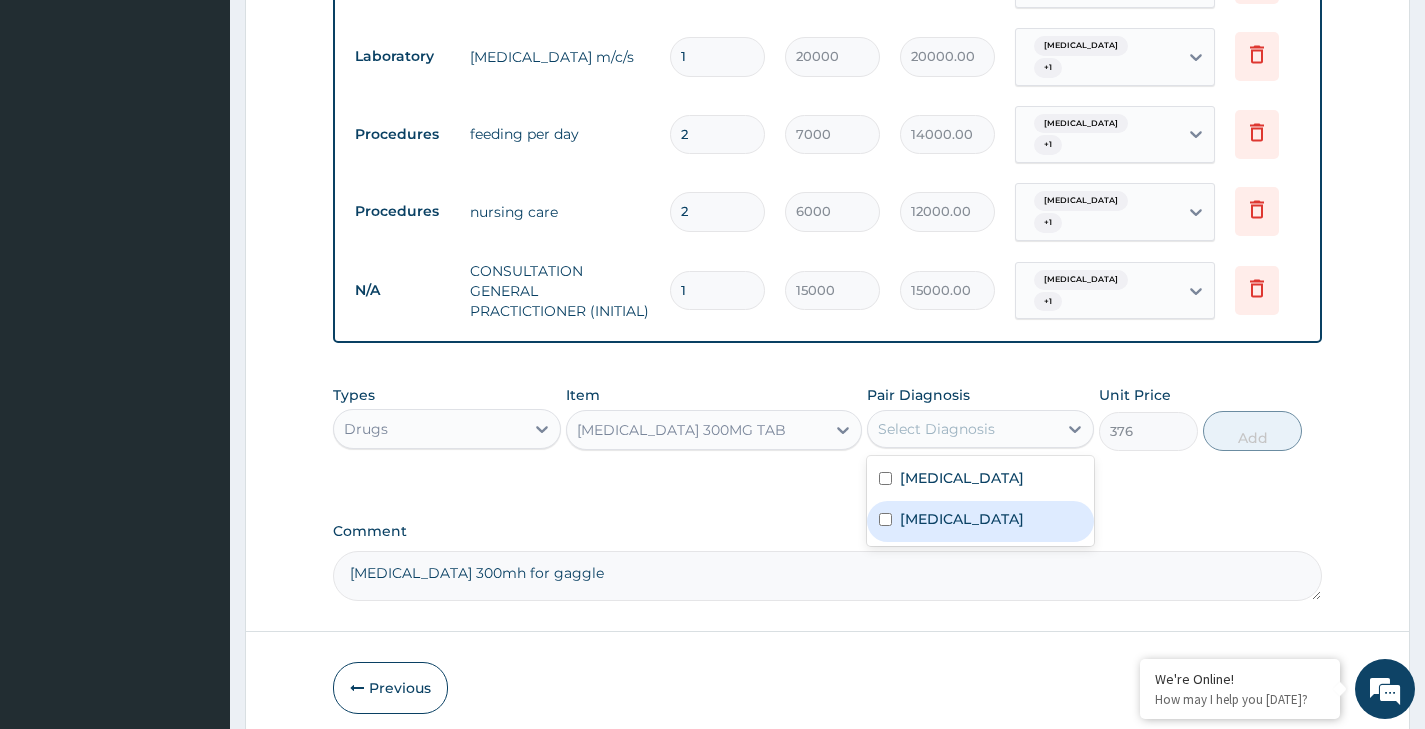 drag, startPoint x: 927, startPoint y: 525, endPoint x: 927, endPoint y: 485, distance: 40 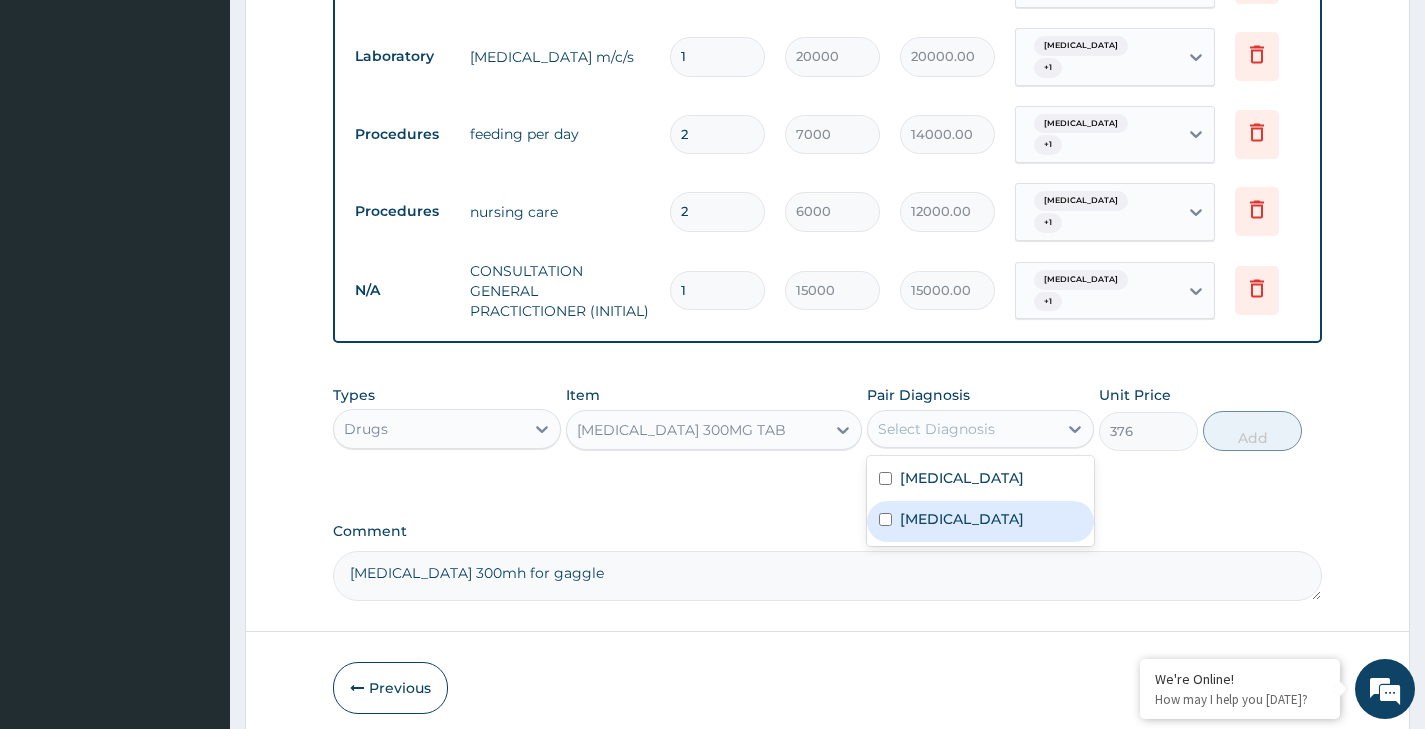 click on "Acute pharyngitis" at bounding box center [962, 519] 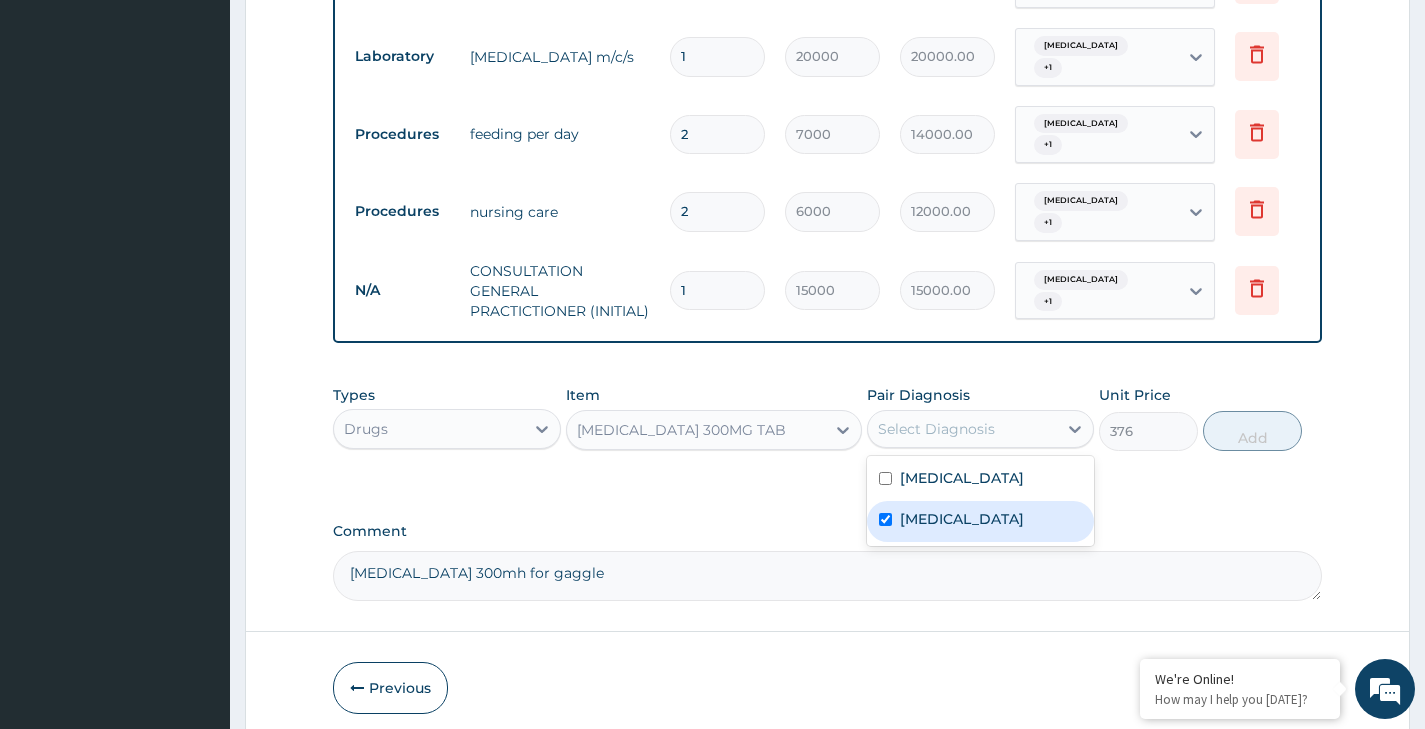 checkbox on "true" 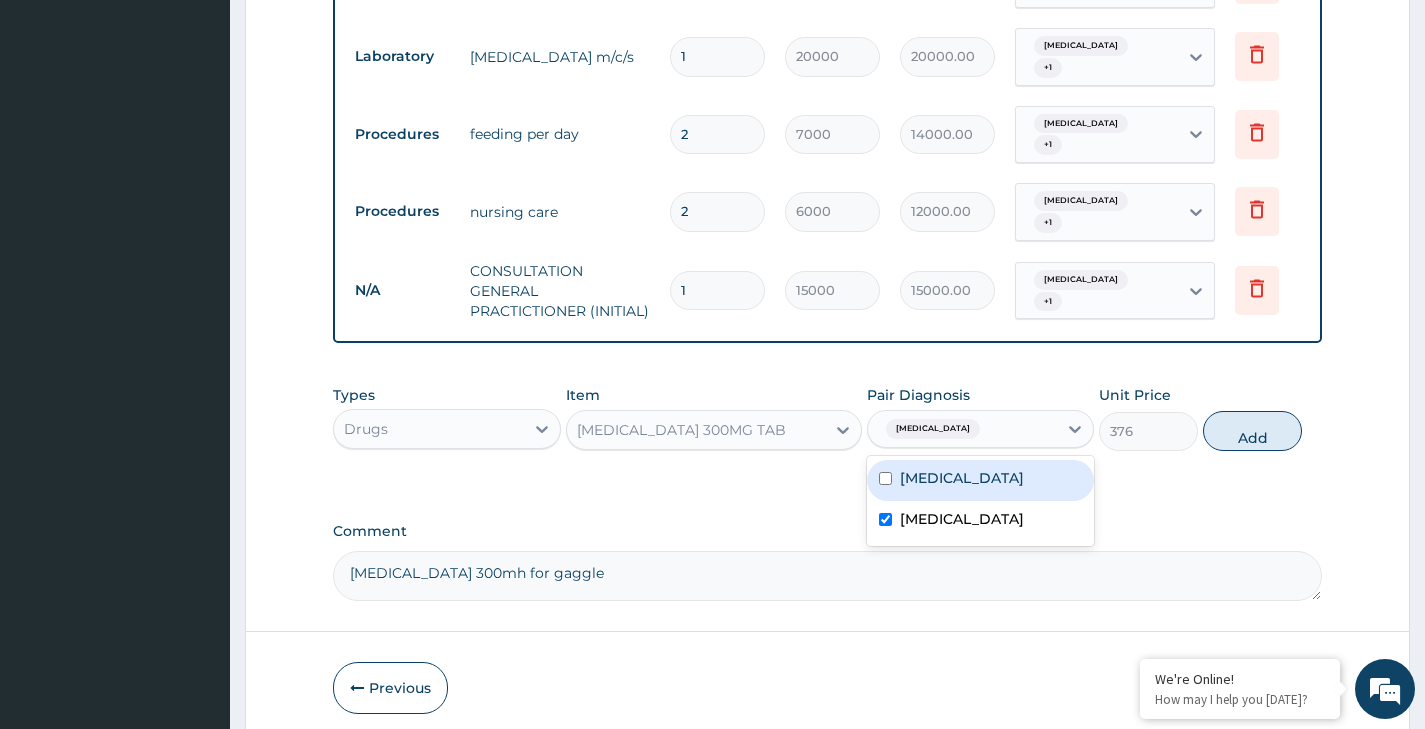 click on "Tonsillitis" at bounding box center (962, 478) 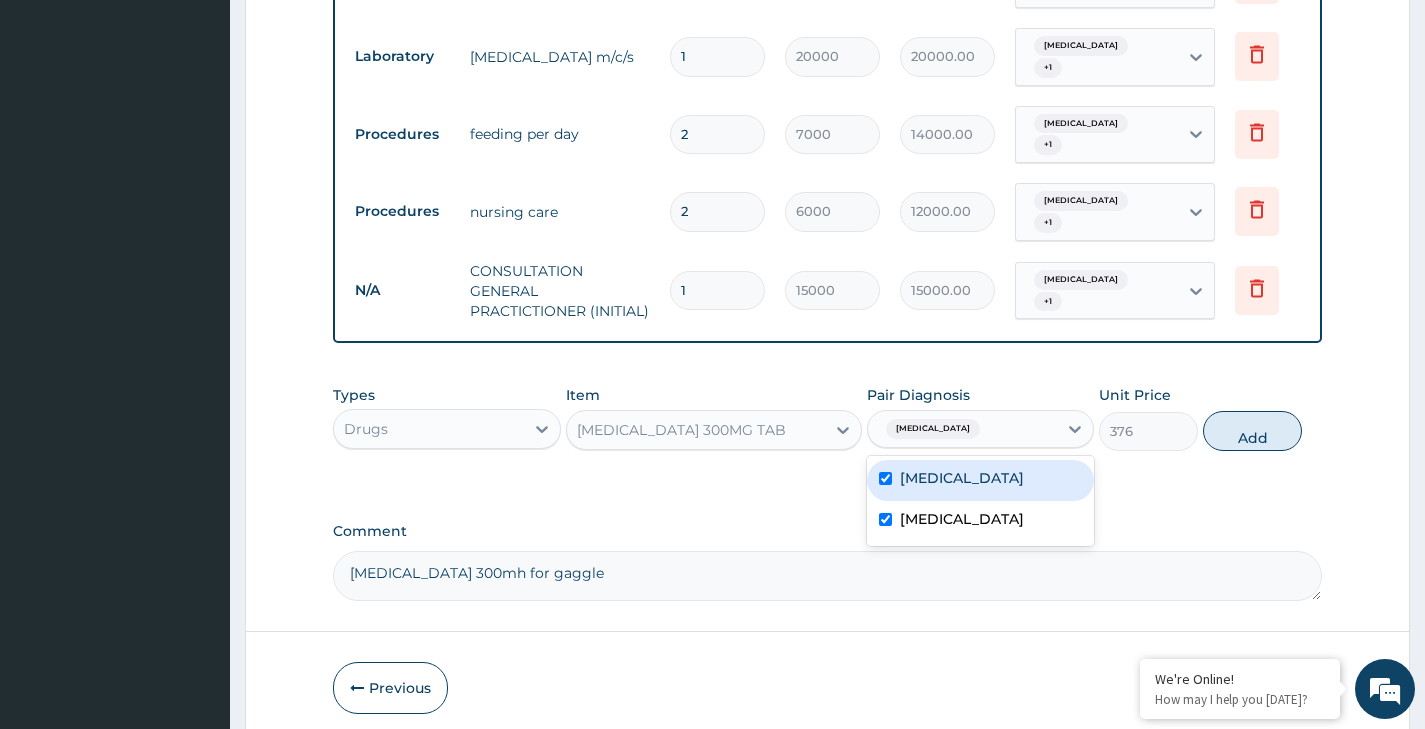 checkbox on "true" 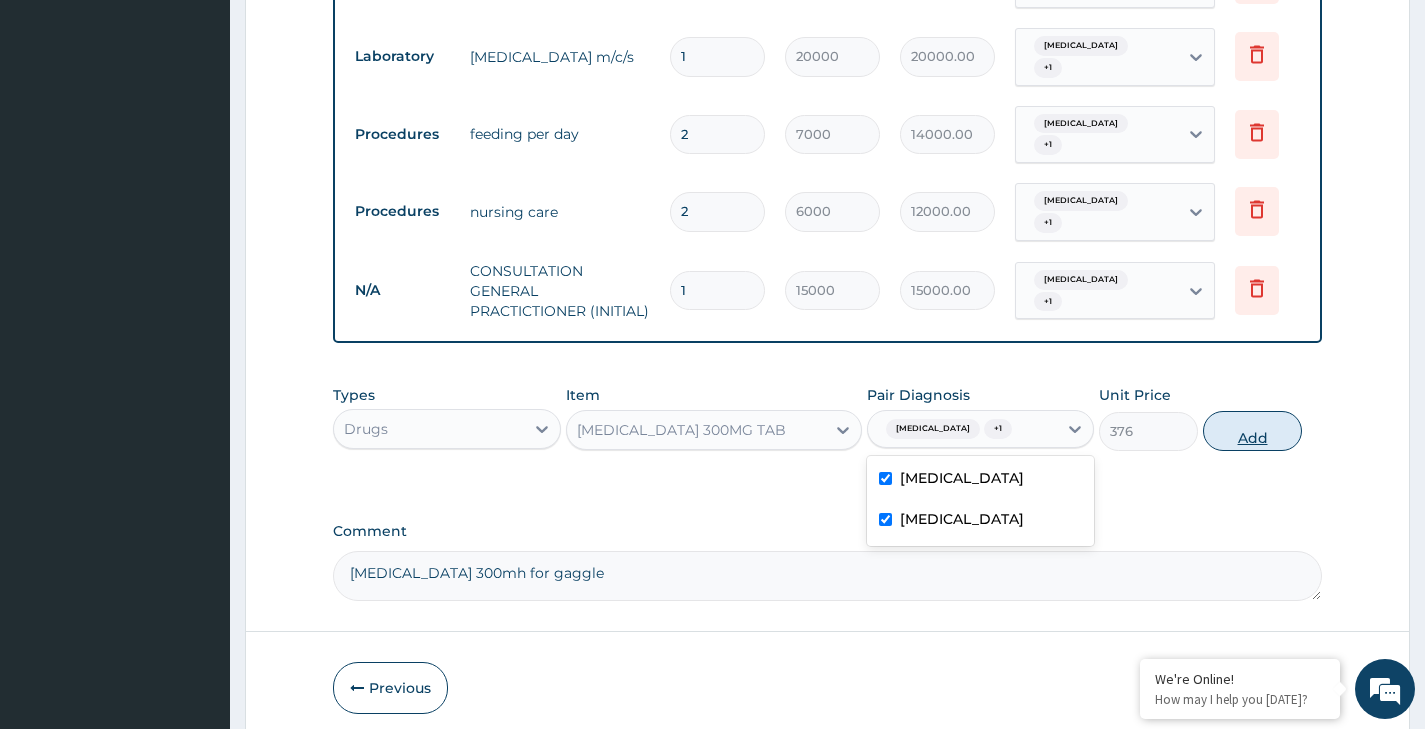 click on "Add" at bounding box center (1252, 431) 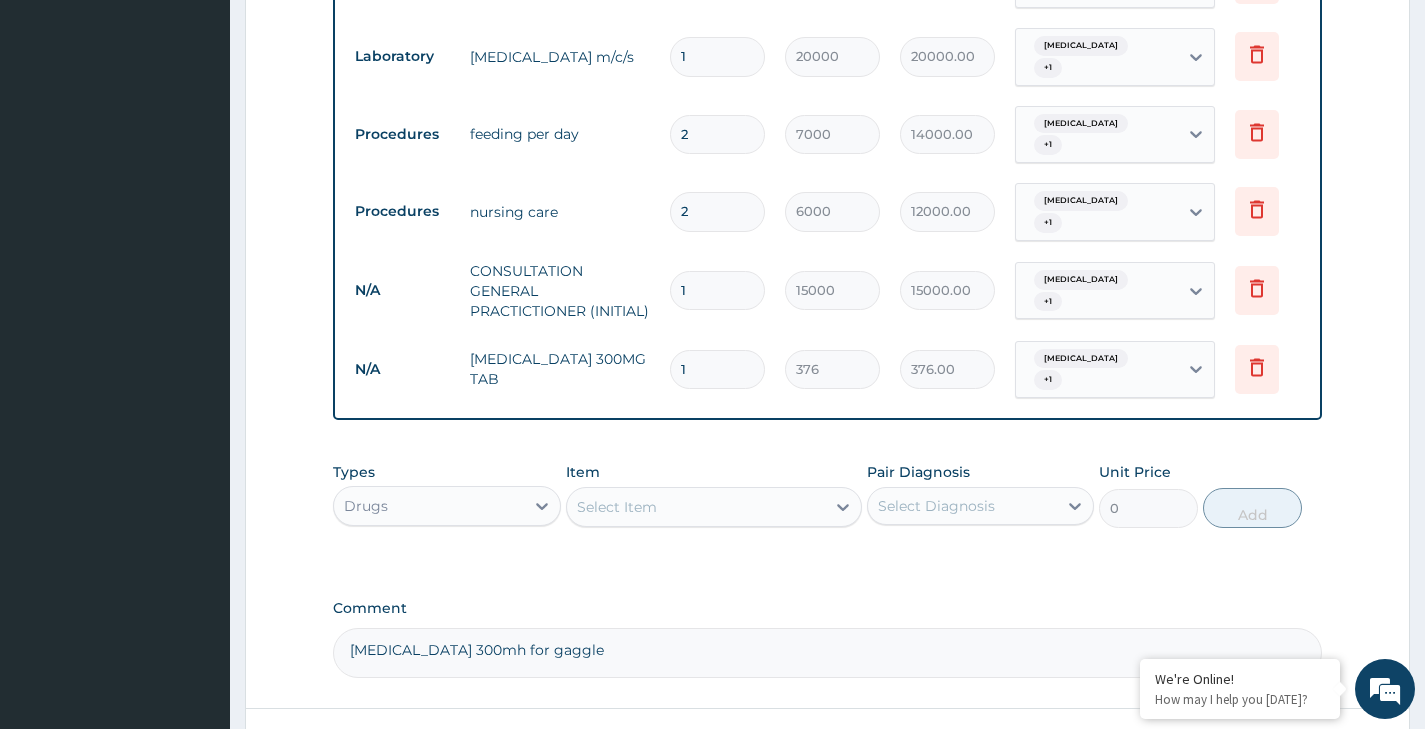 drag, startPoint x: 707, startPoint y: 335, endPoint x: 647, endPoint y: 351, distance: 62.0967 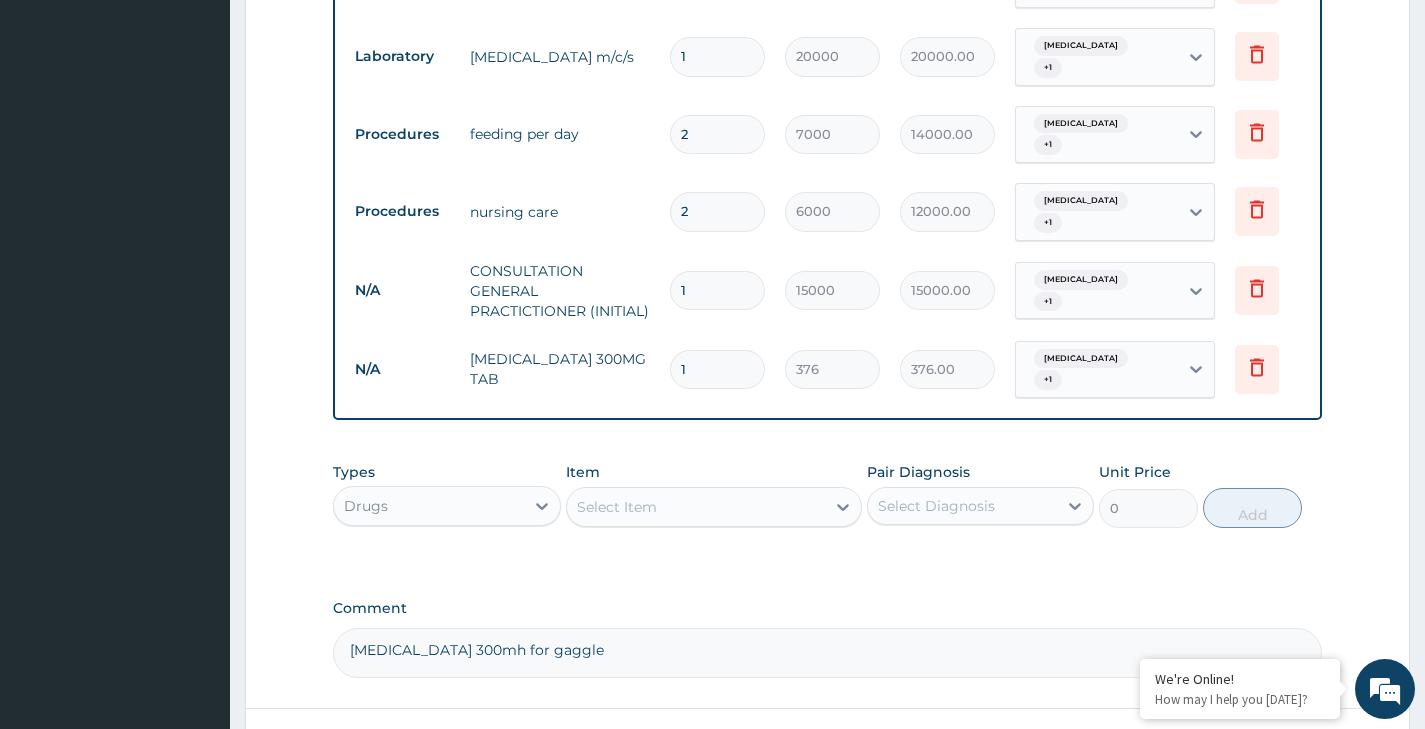 click on "N/A ASPIRIN 300MG TAB 1 376 376.00 Acute pharyngitis  + 1 Delete" at bounding box center [835, 370] 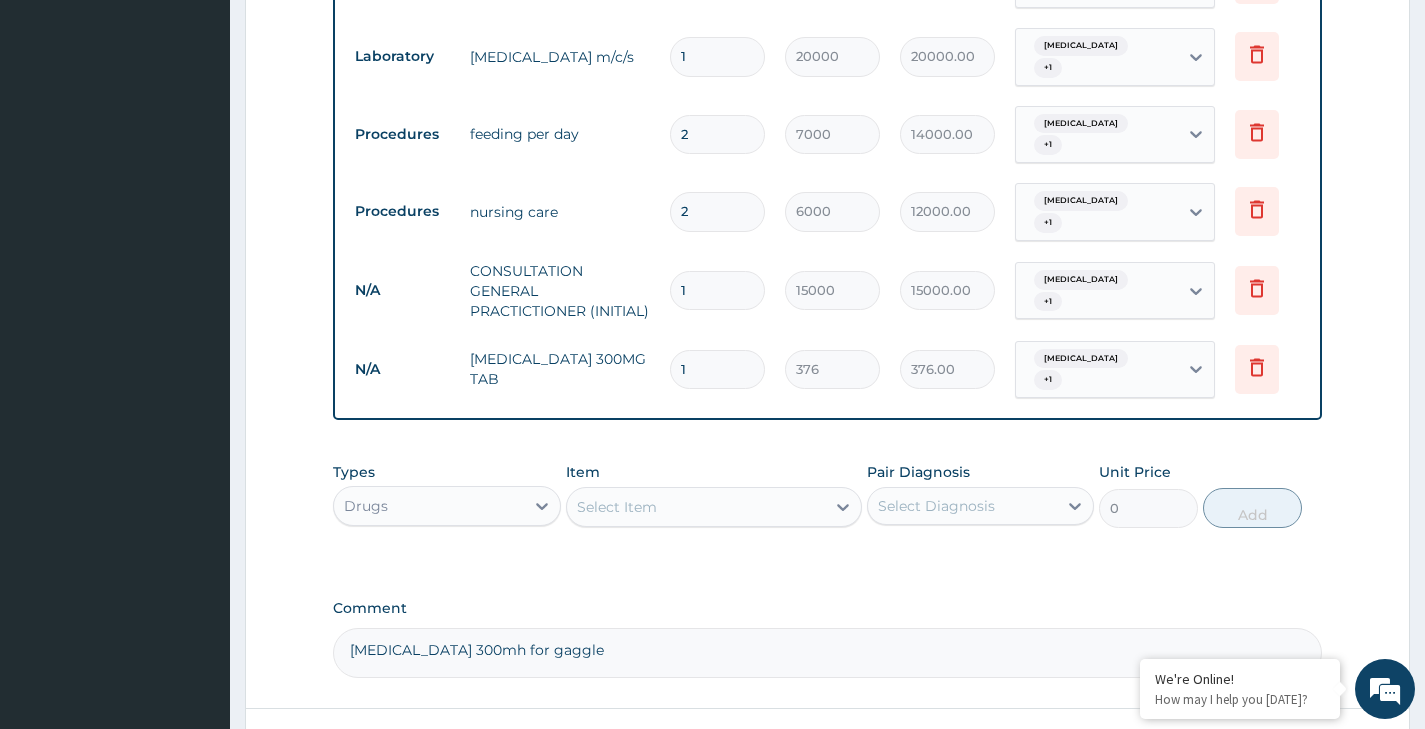 type on "5" 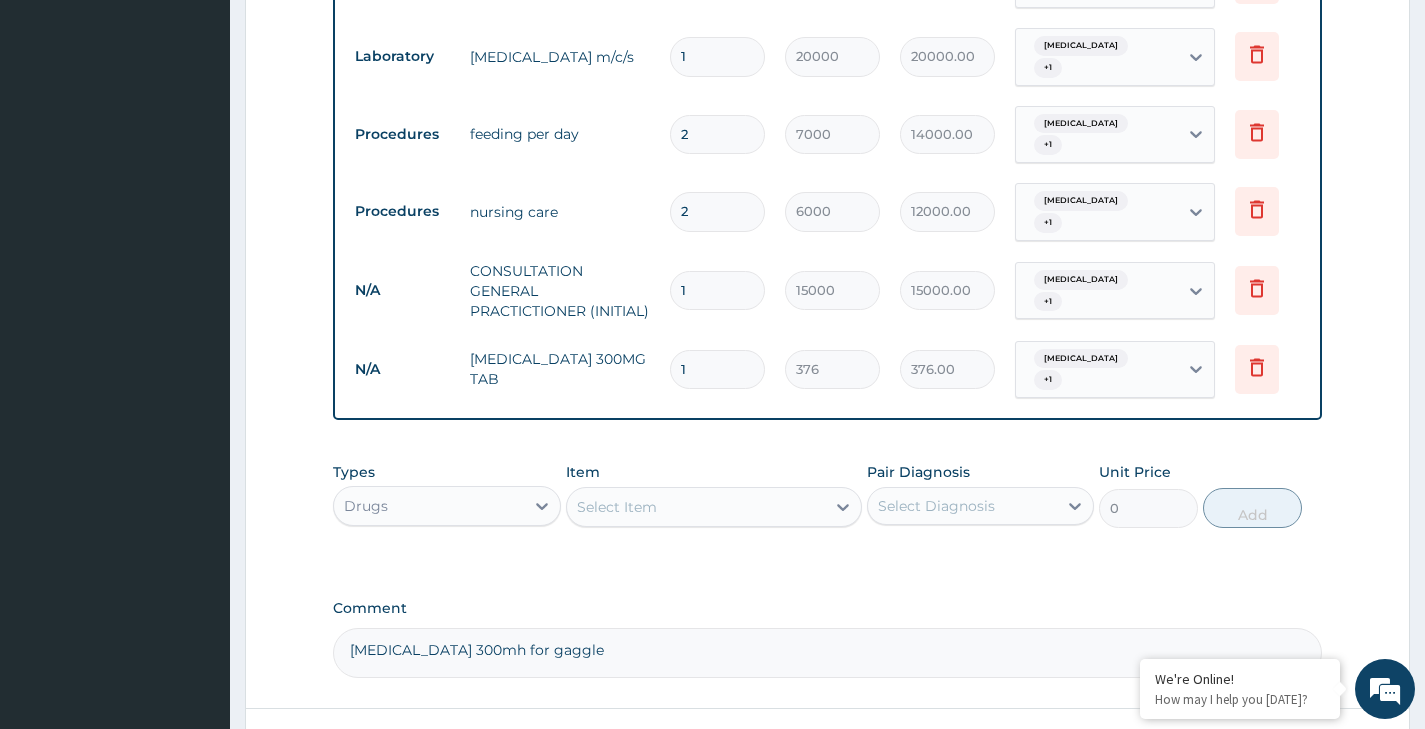 type on "1880.00" 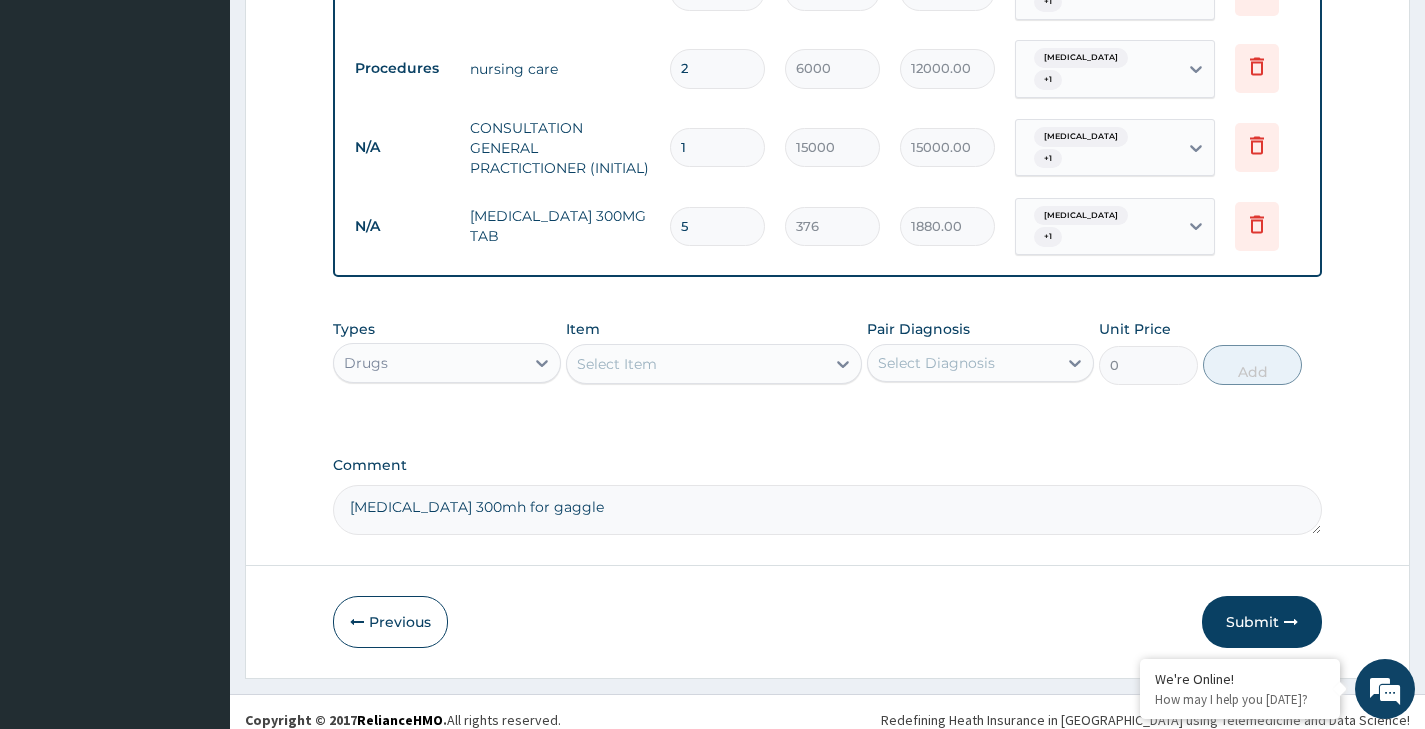 scroll, scrollTop: 1014, scrollLeft: 0, axis: vertical 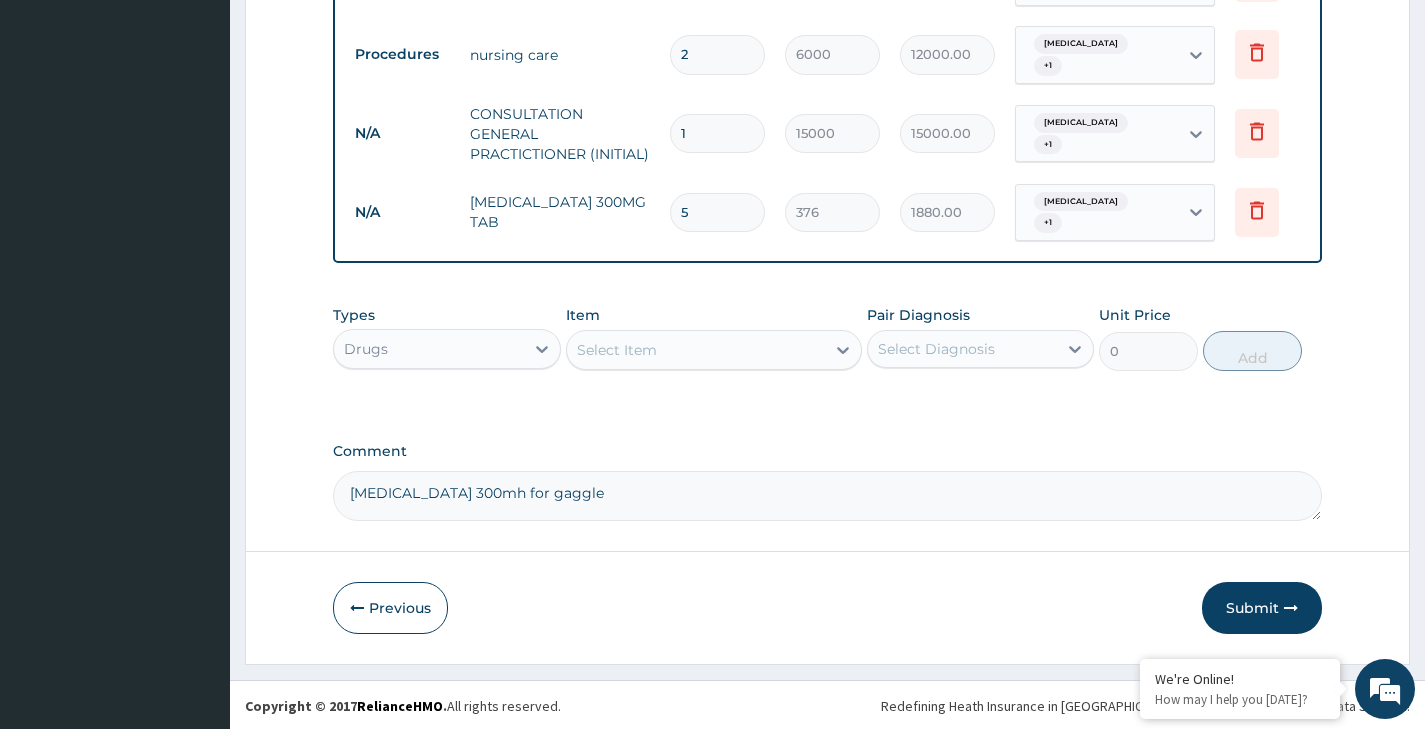 drag, startPoint x: 692, startPoint y: 199, endPoint x: 672, endPoint y: 195, distance: 20.396078 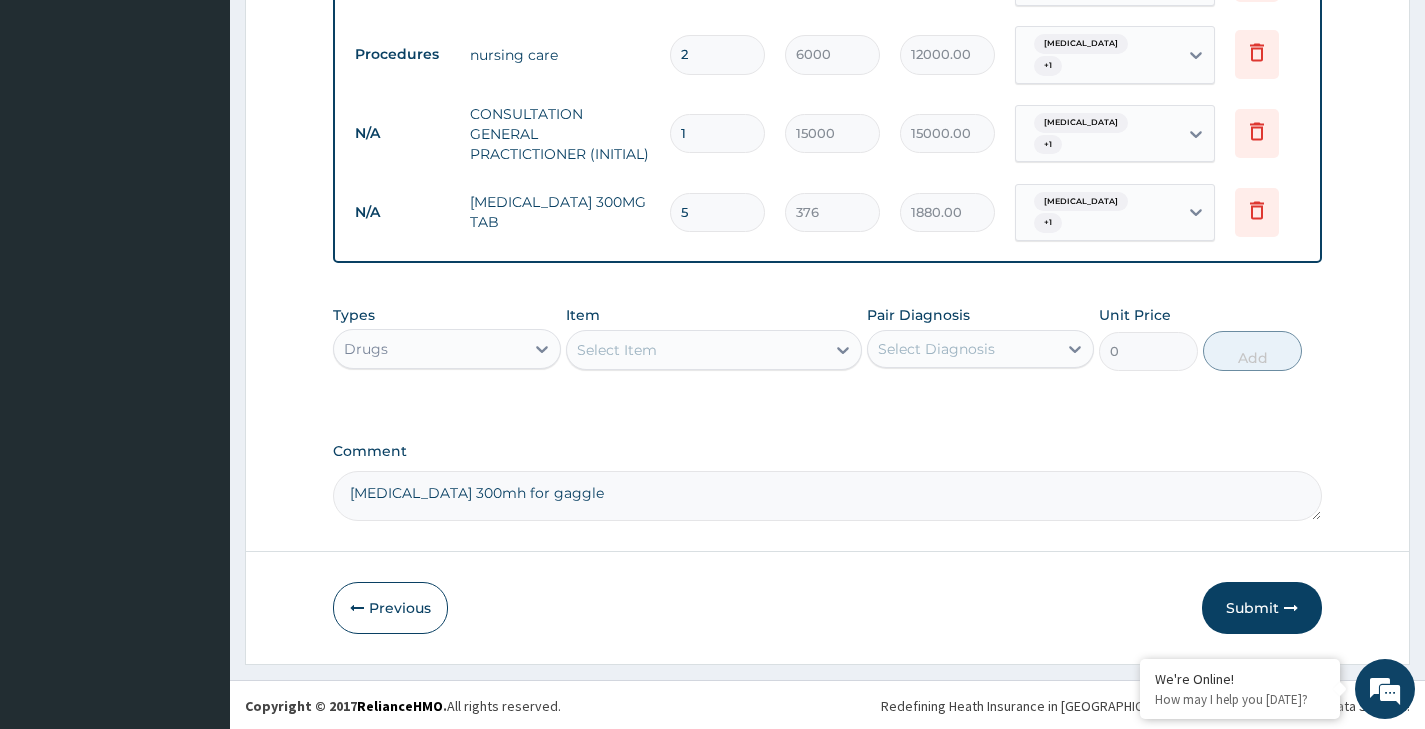 click on "5" at bounding box center (717, 212) 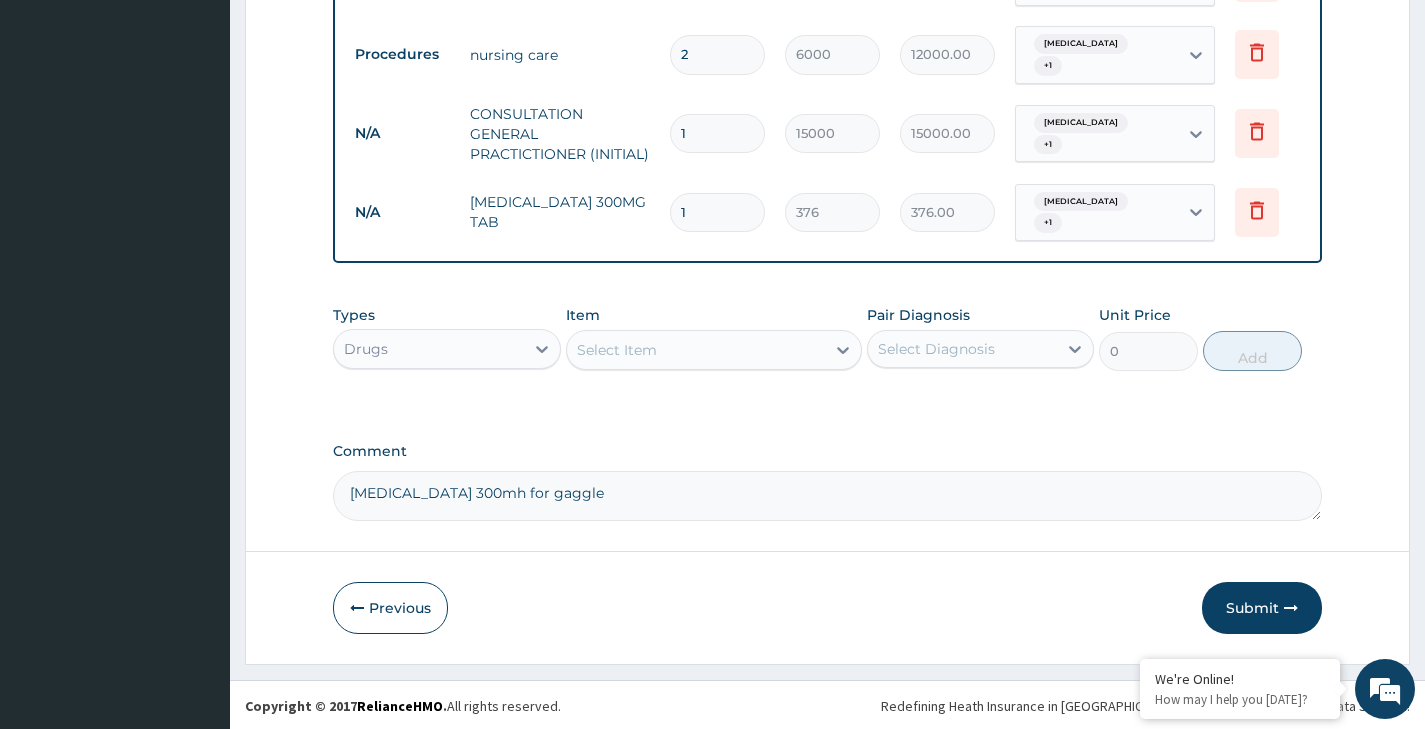 type on "10" 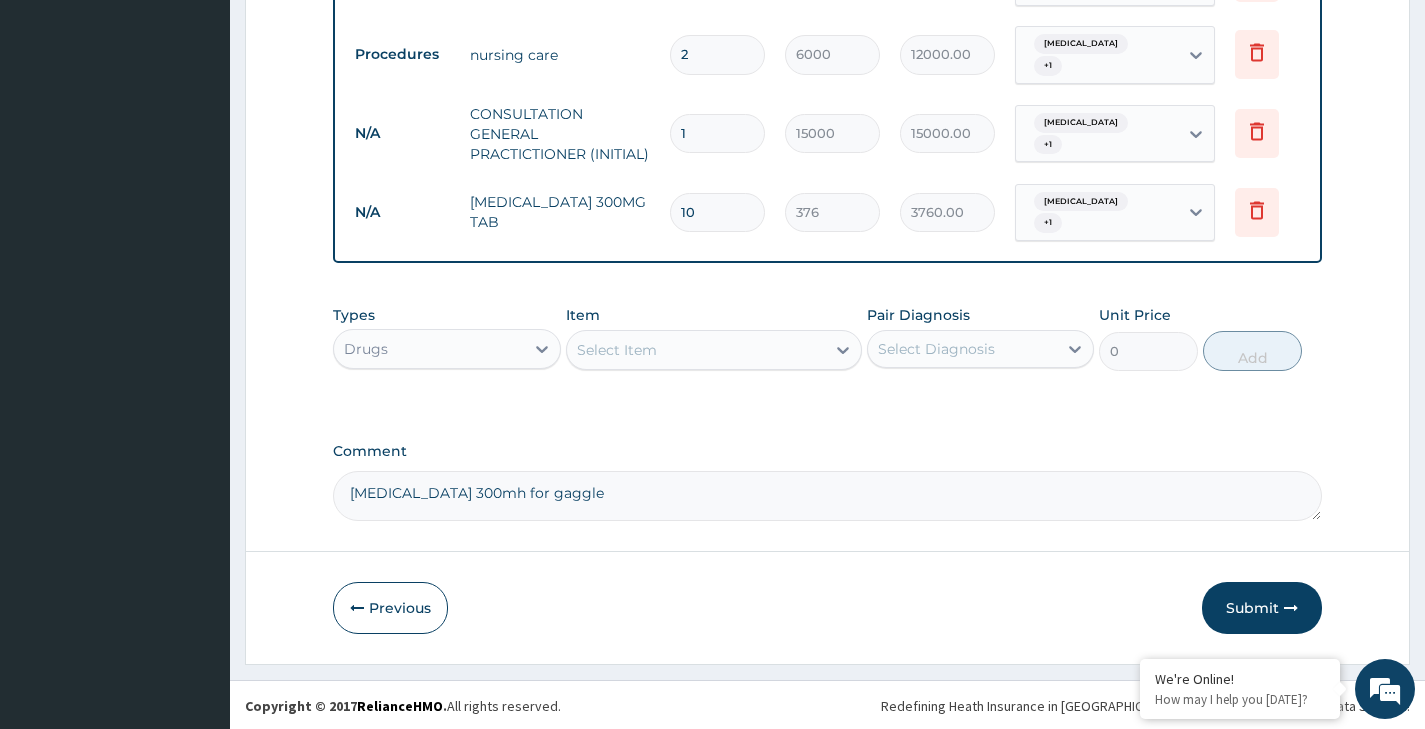 type on "10" 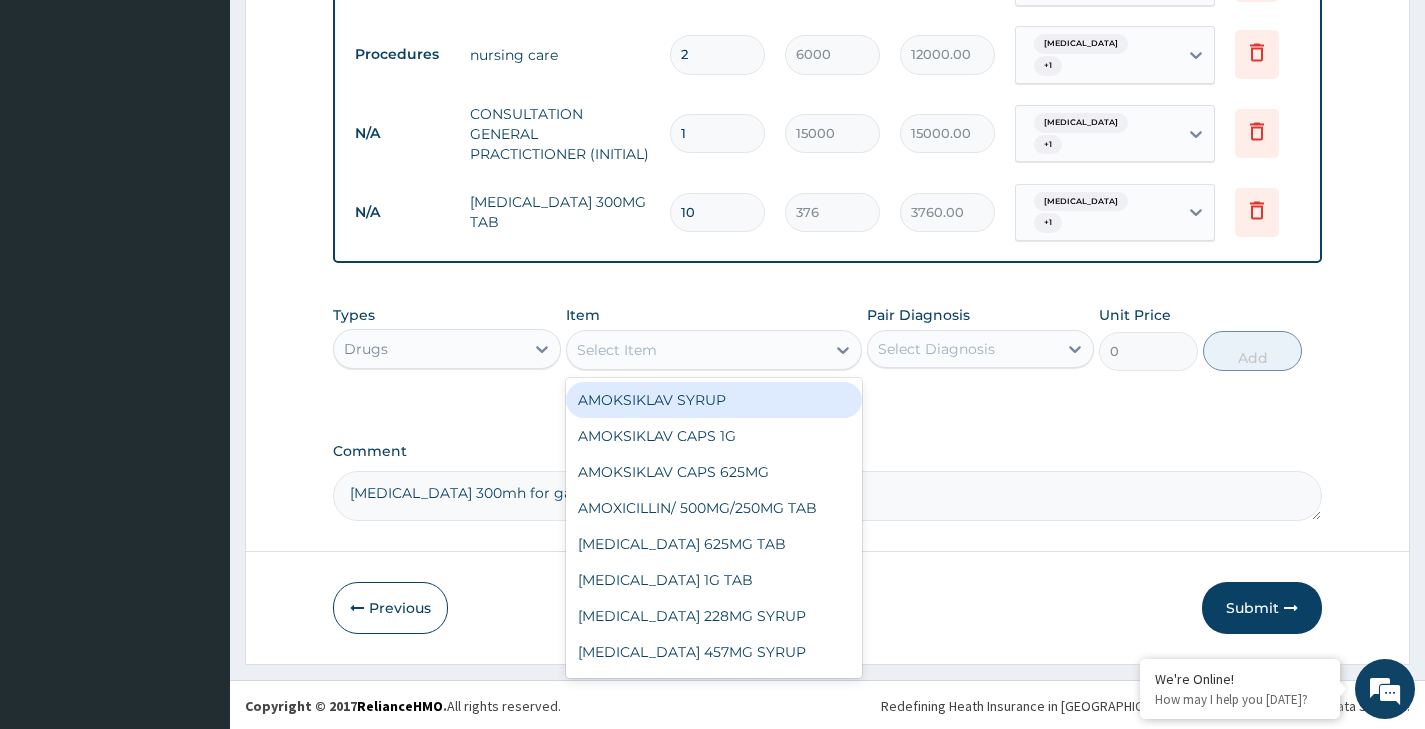 click on "Select Item" at bounding box center [617, 350] 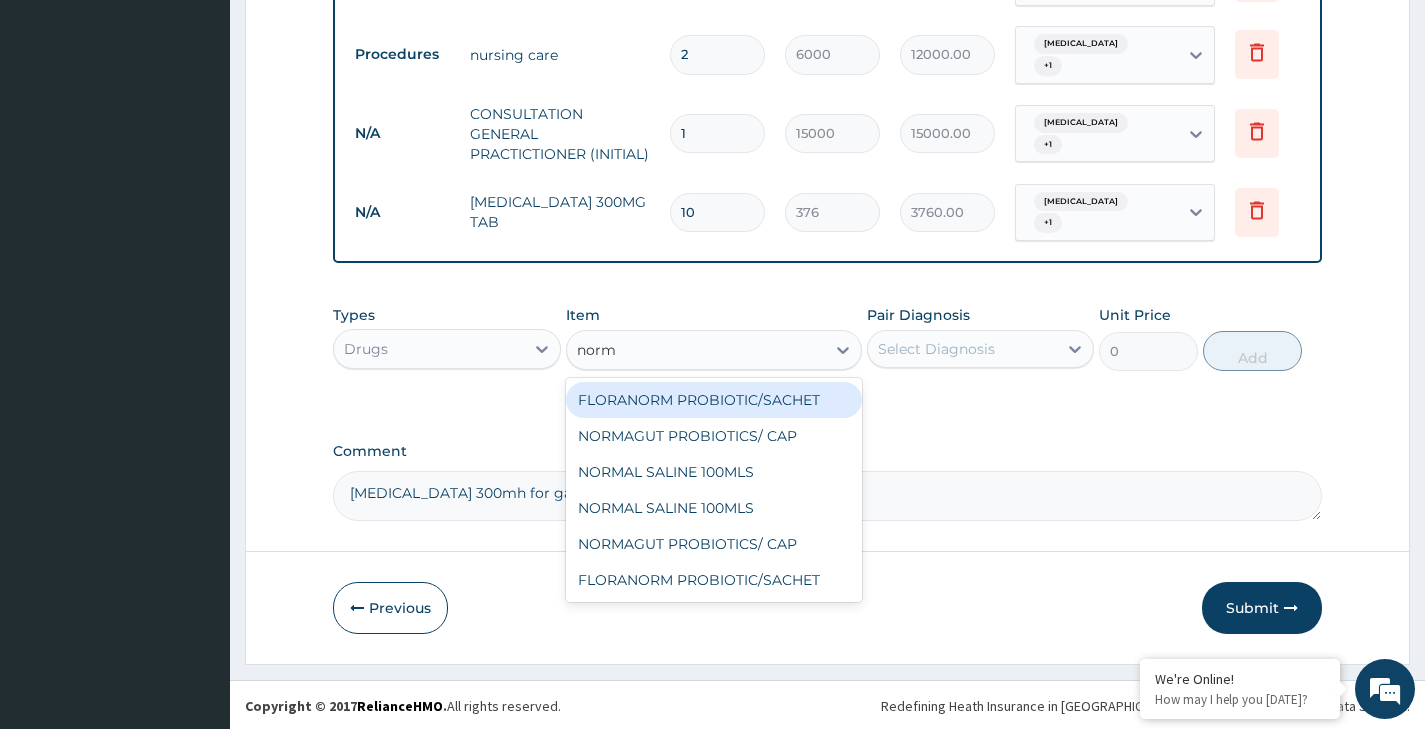 type on "norma" 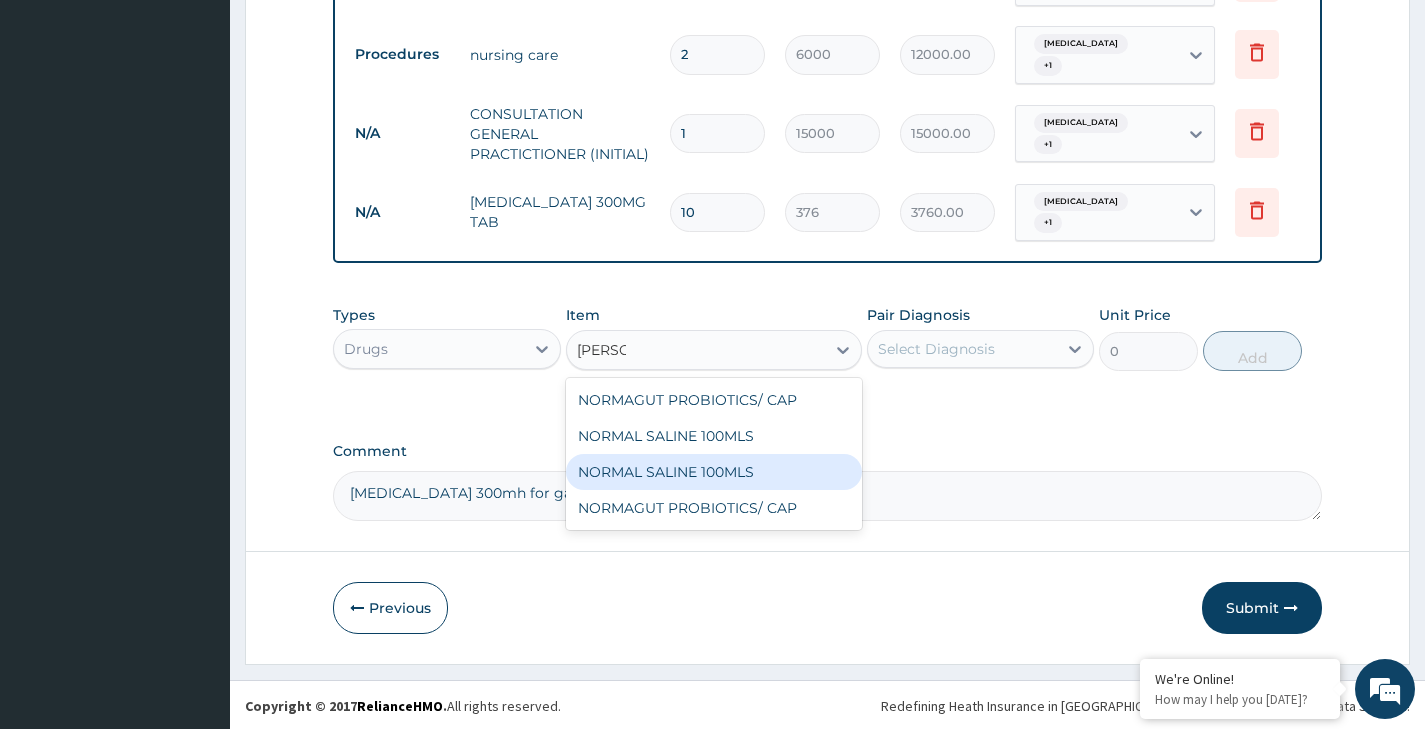 click on "NORMAL SALINE 100MLS" at bounding box center (714, 472) 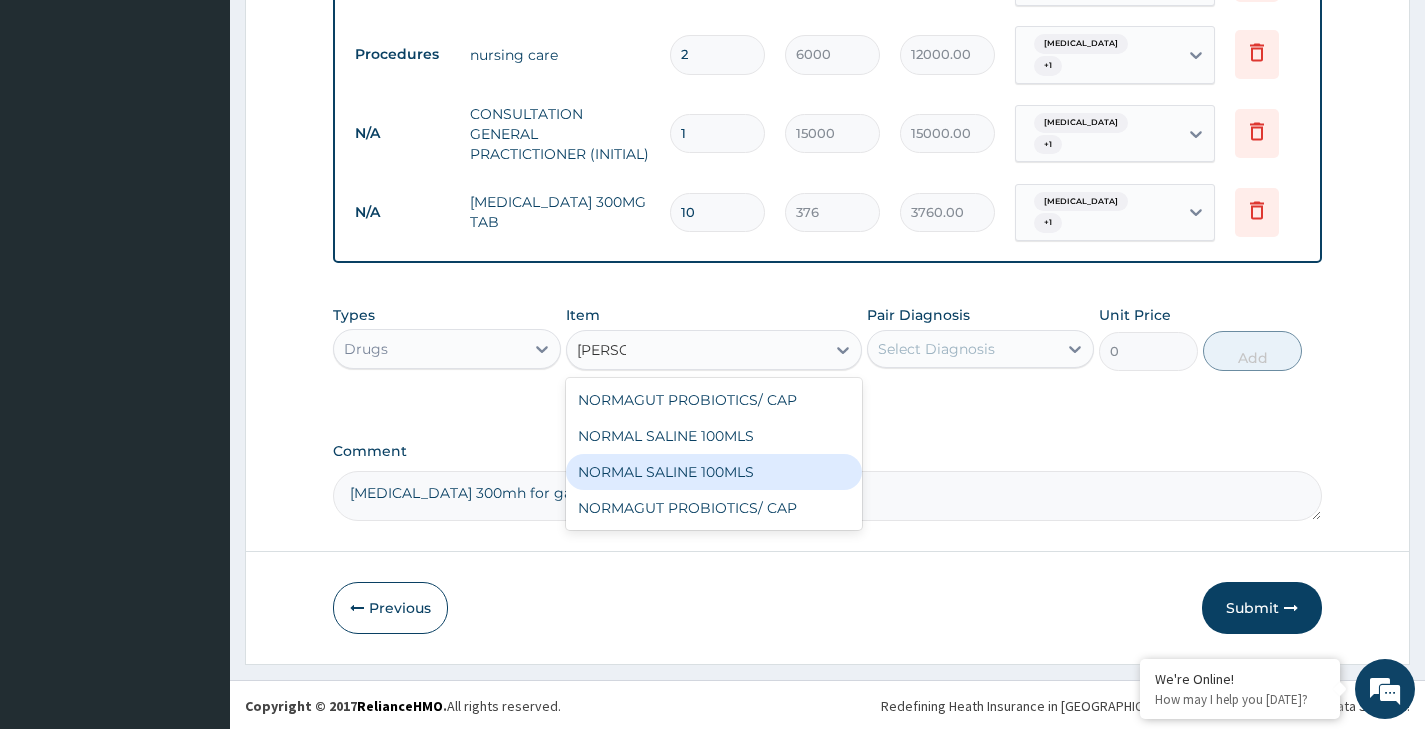type 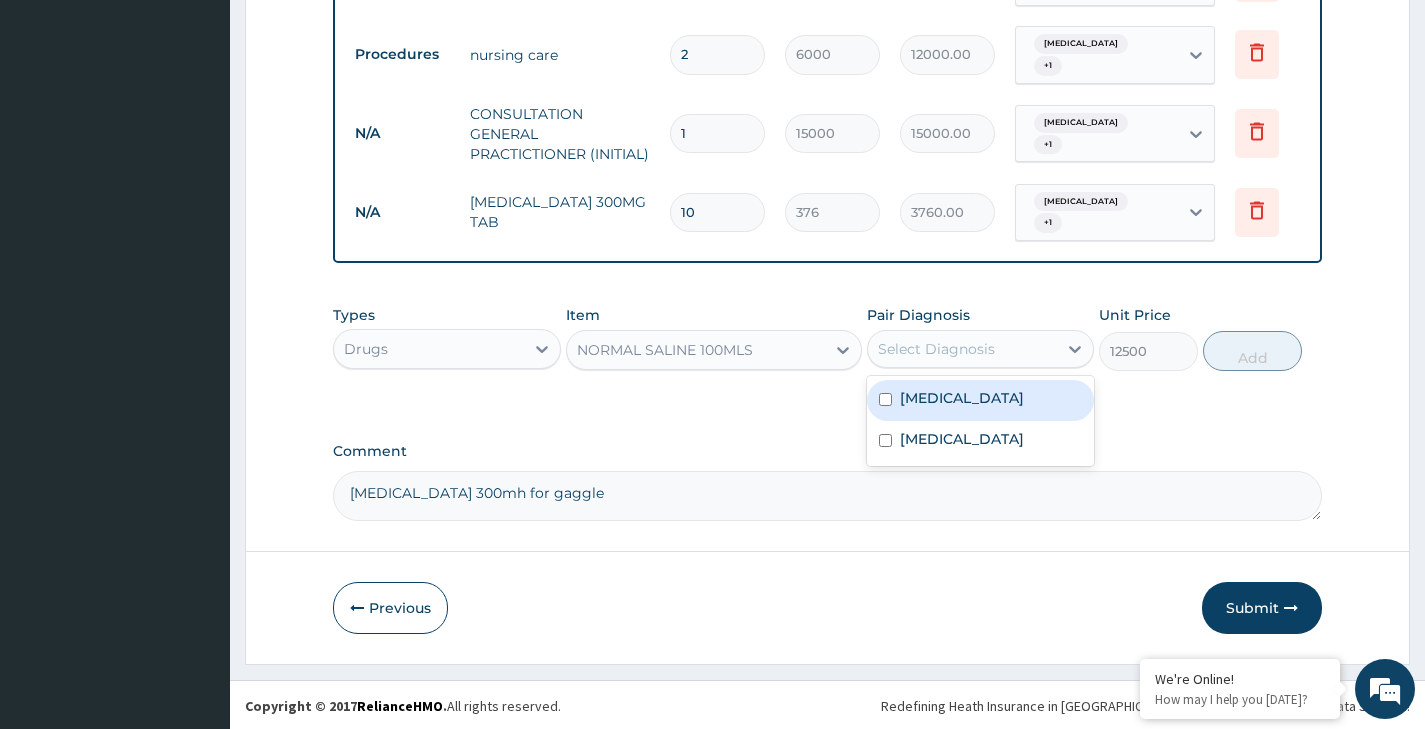 click on "Select Diagnosis" at bounding box center [936, 349] 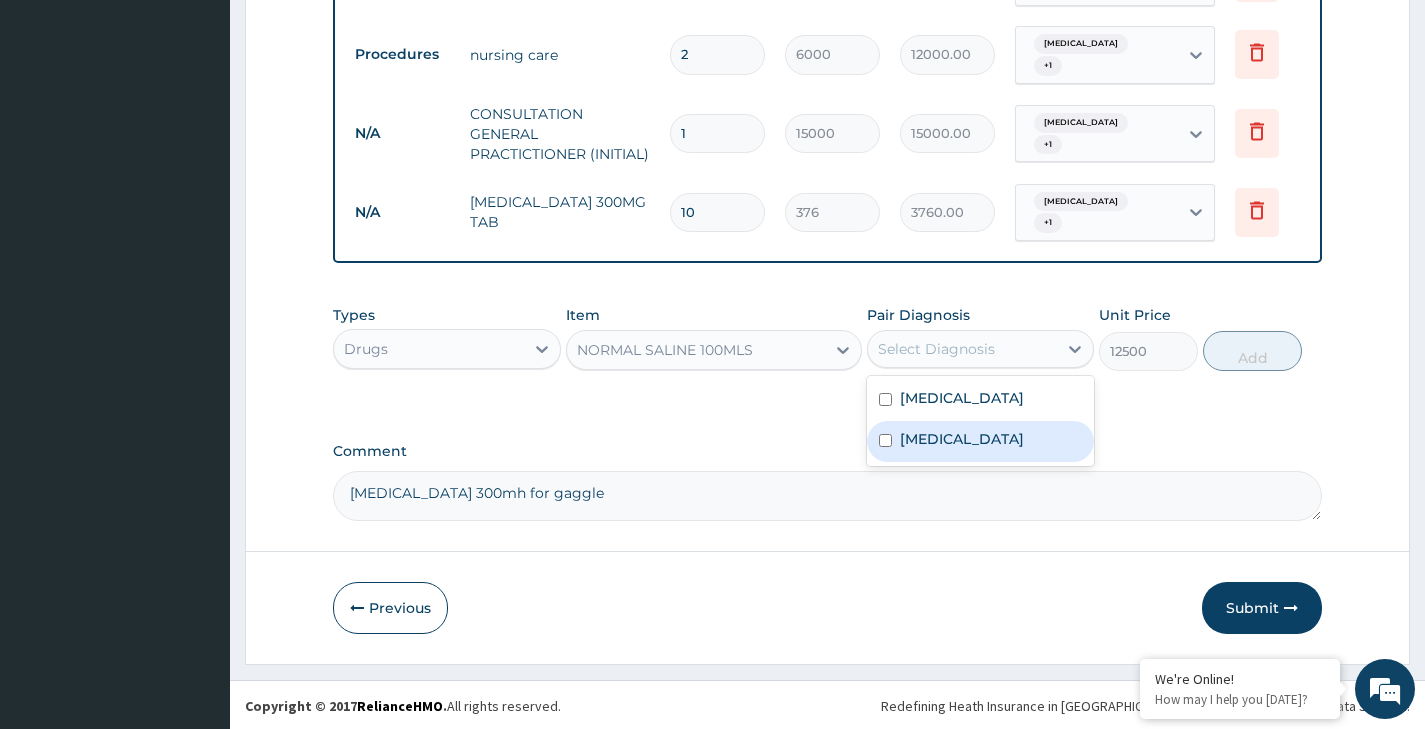drag, startPoint x: 924, startPoint y: 426, endPoint x: 921, endPoint y: 396, distance: 30.149628 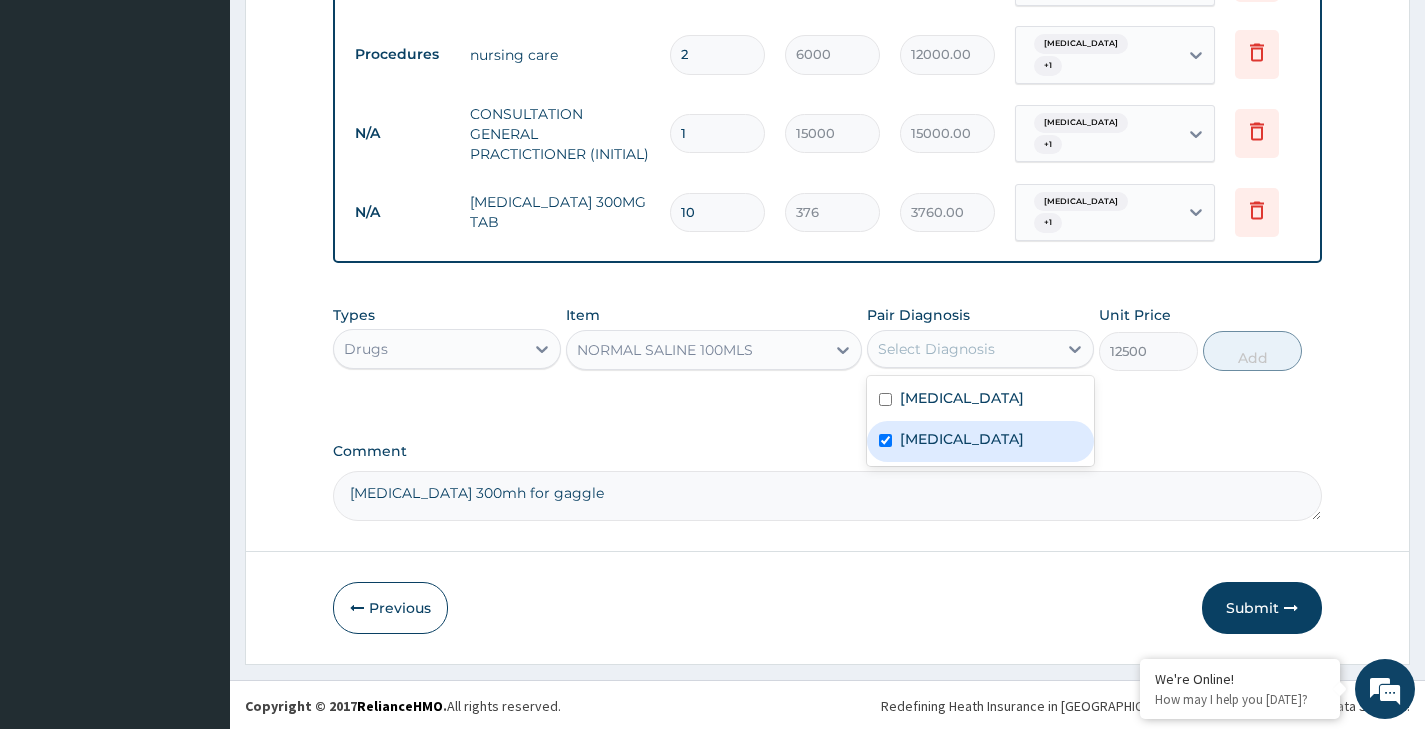checkbox on "true" 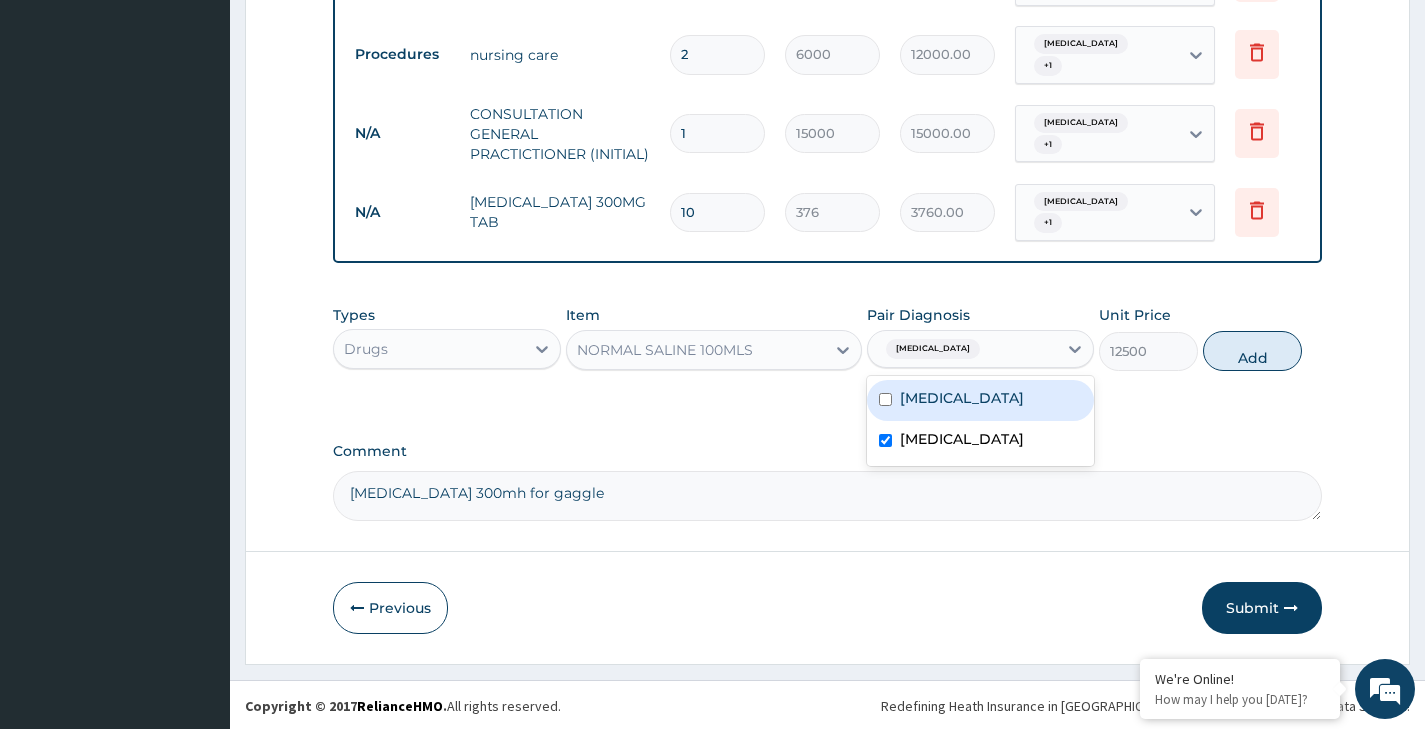 click on "Tonsillitis" at bounding box center (962, 398) 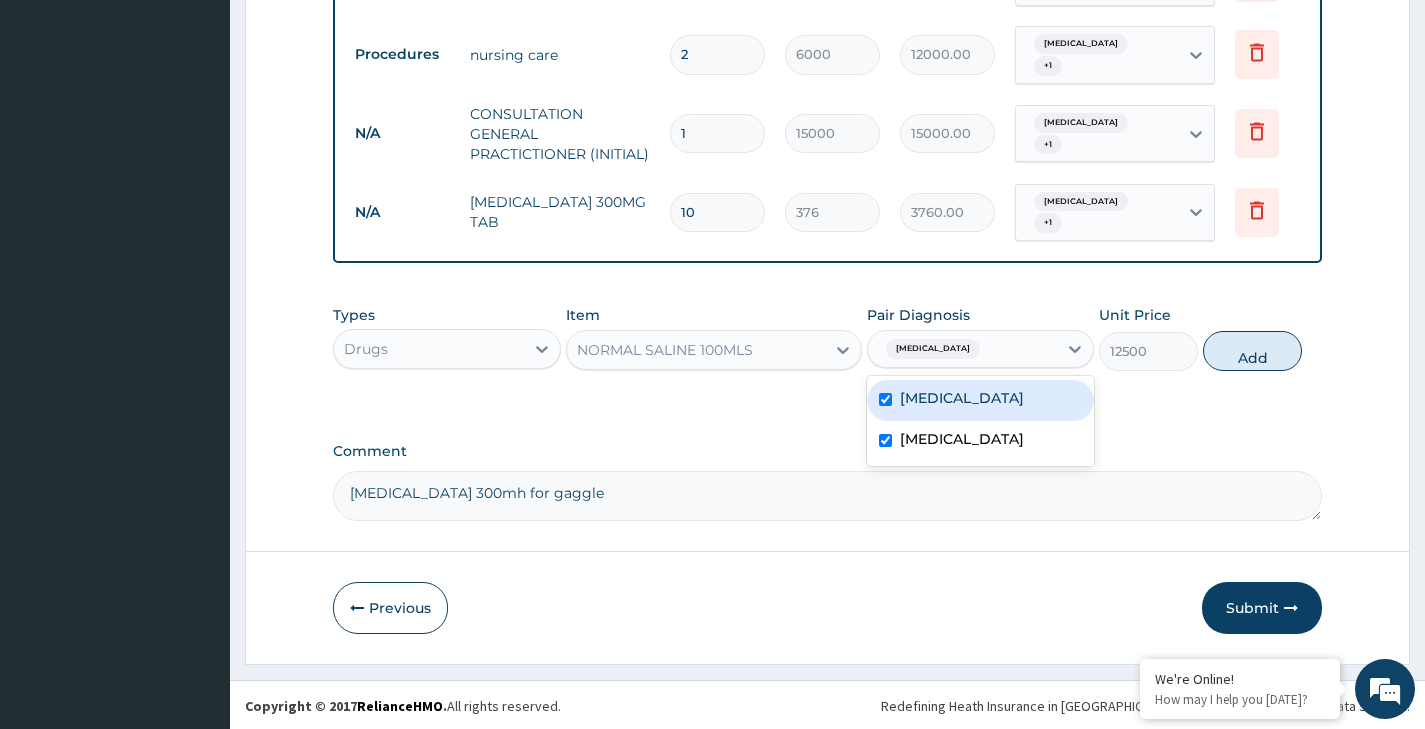 checkbox on "true" 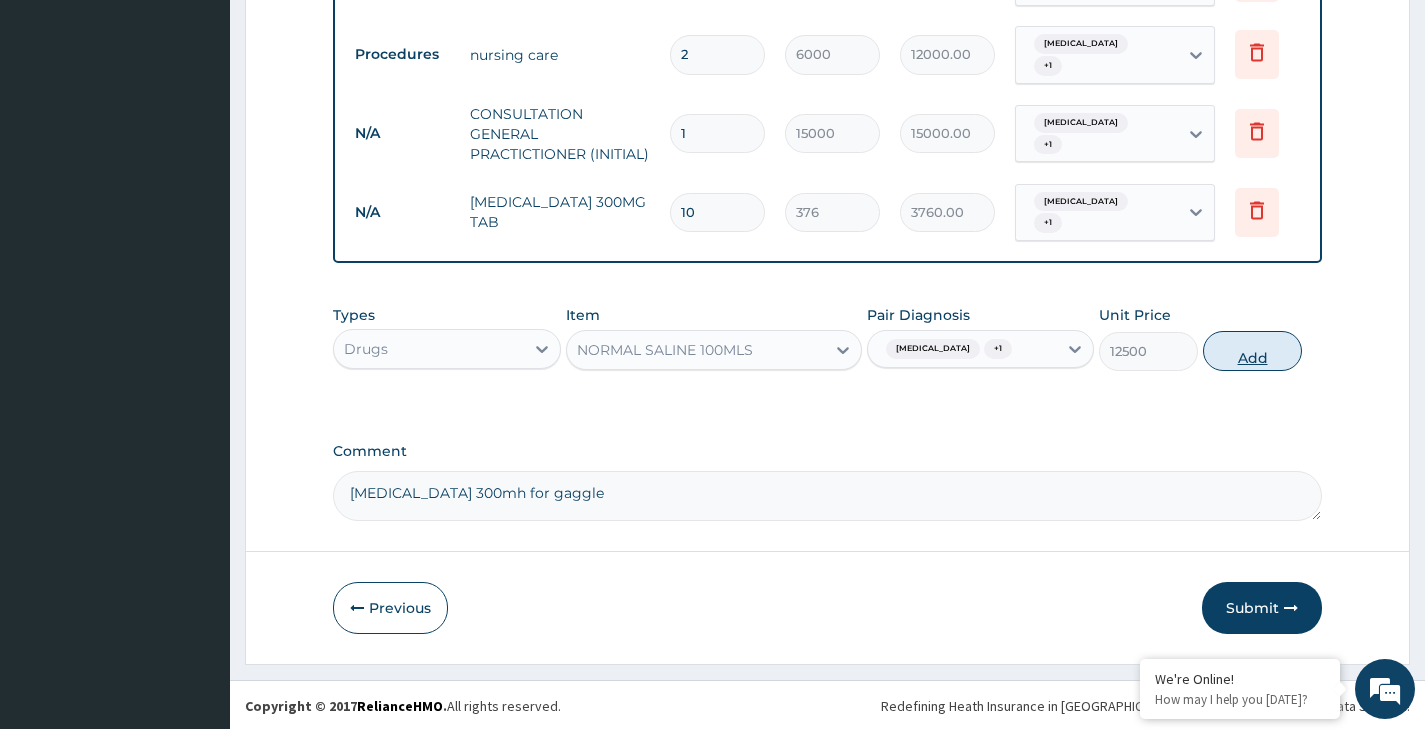 click on "Add" at bounding box center (1252, 351) 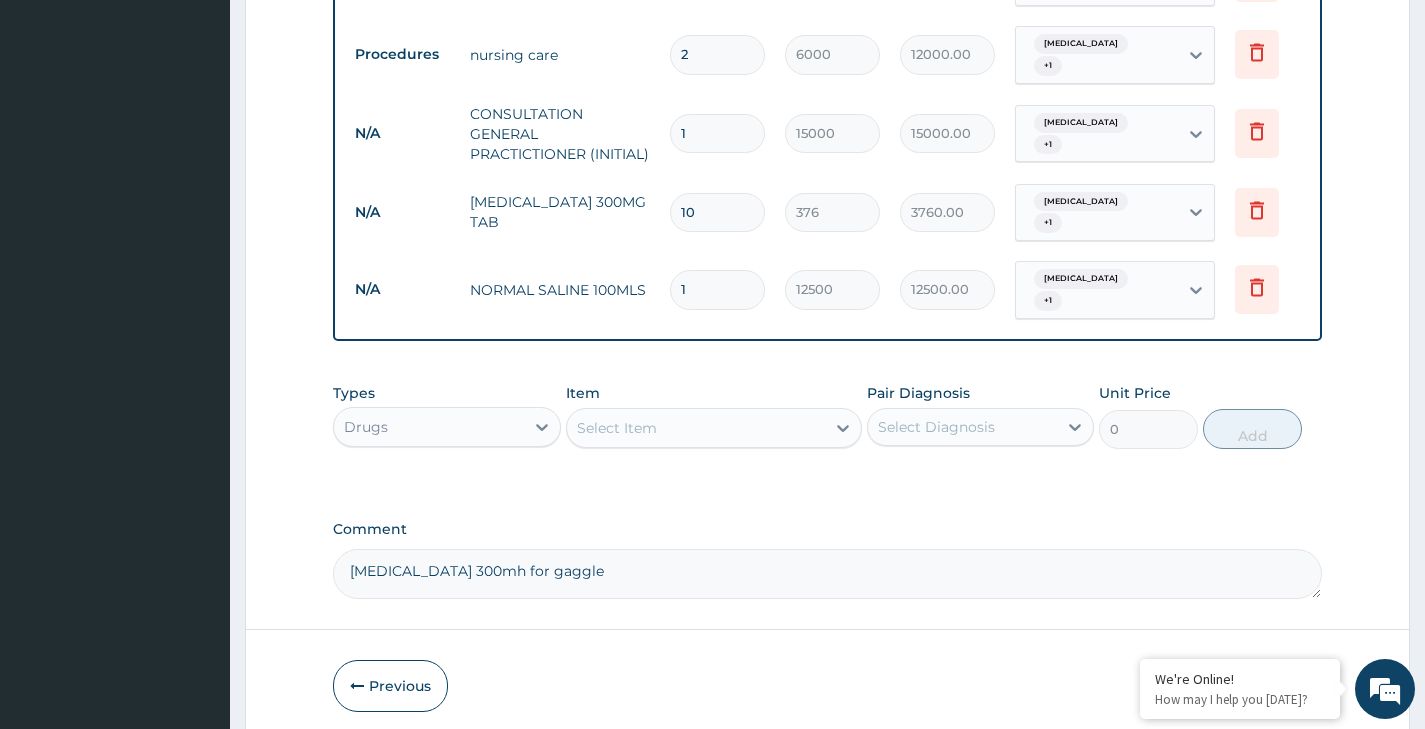 drag, startPoint x: 695, startPoint y: 266, endPoint x: 671, endPoint y: 277, distance: 26.400757 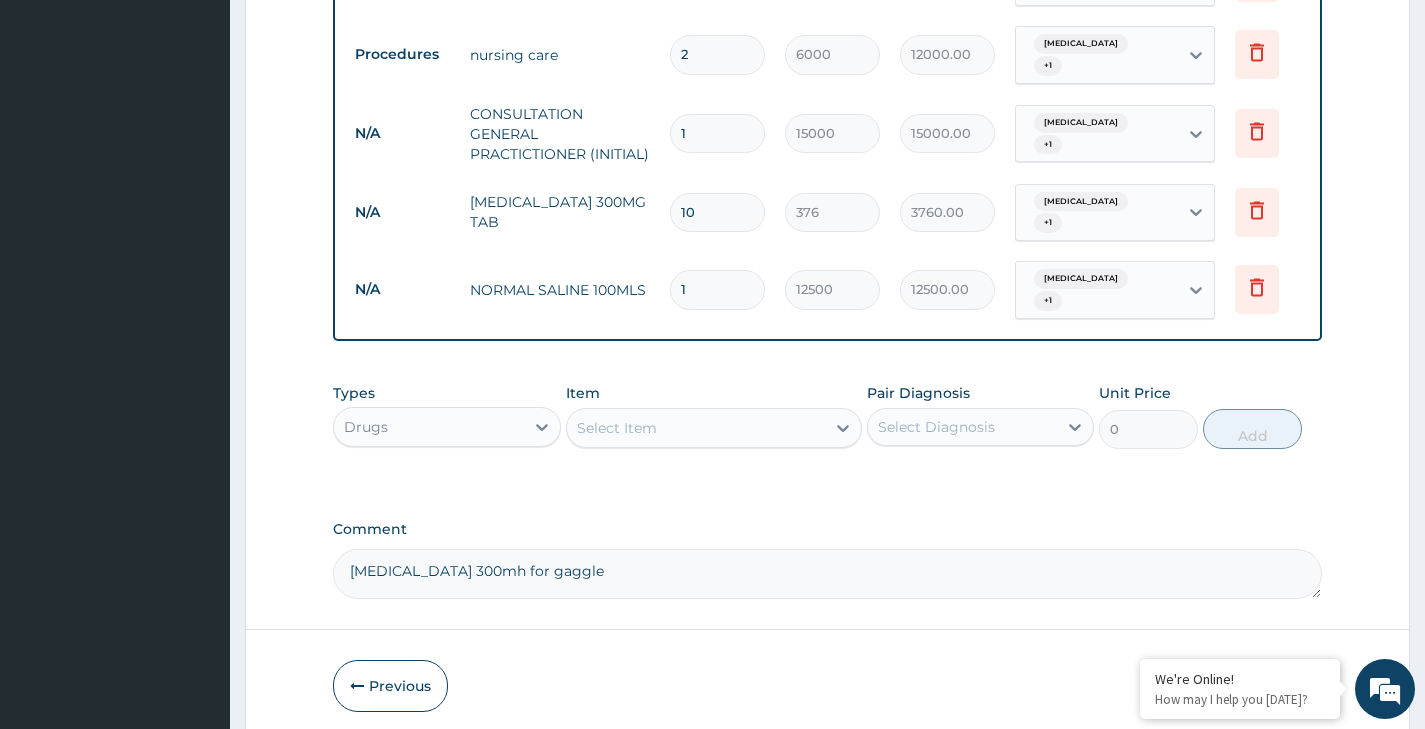 click on "1" at bounding box center (717, 289) 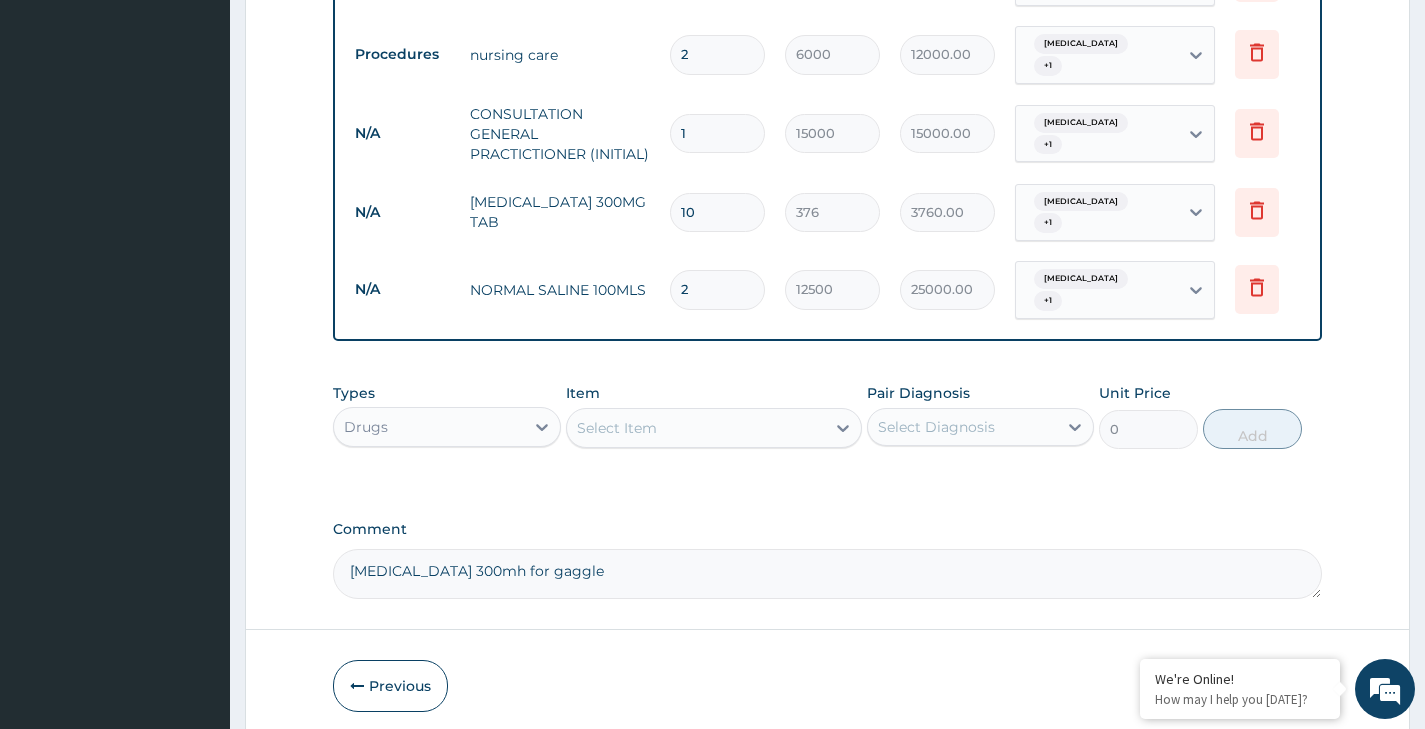 type on "2" 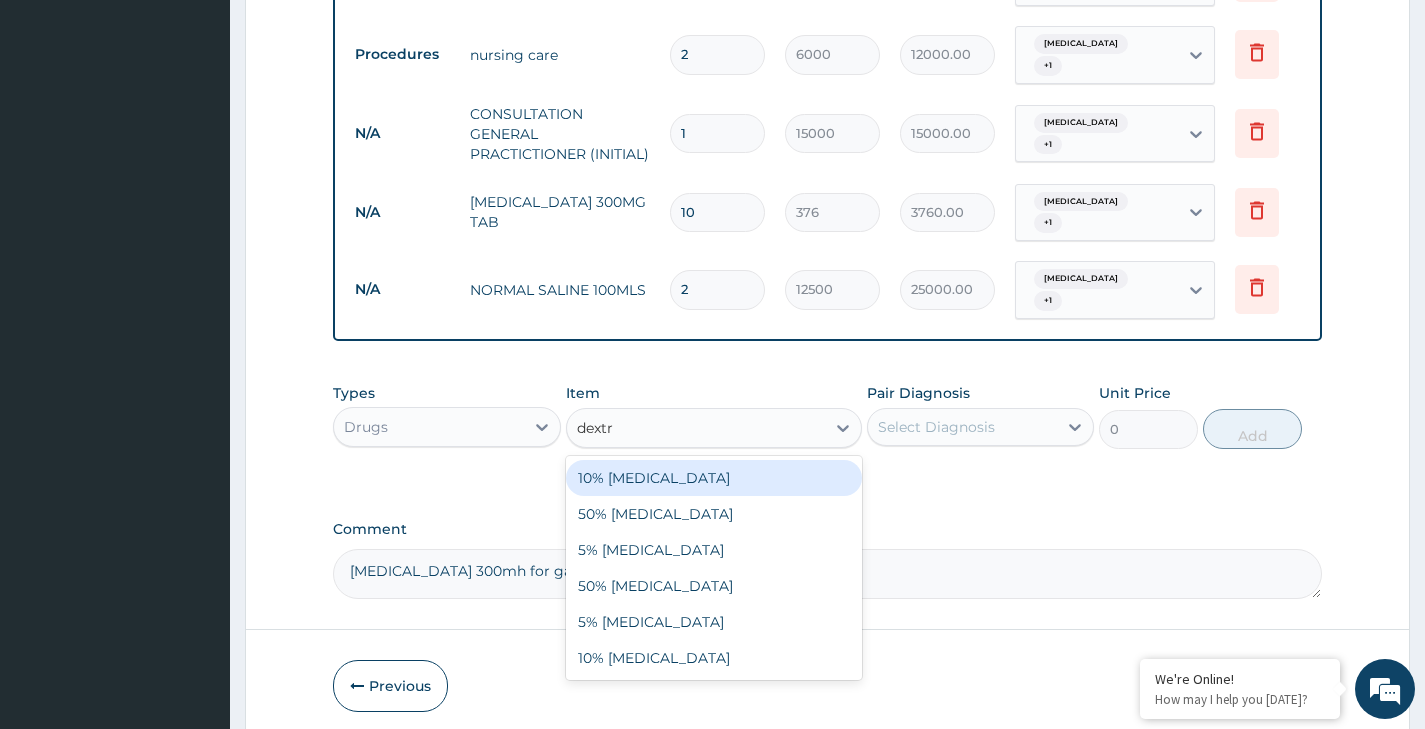 type on "dextro" 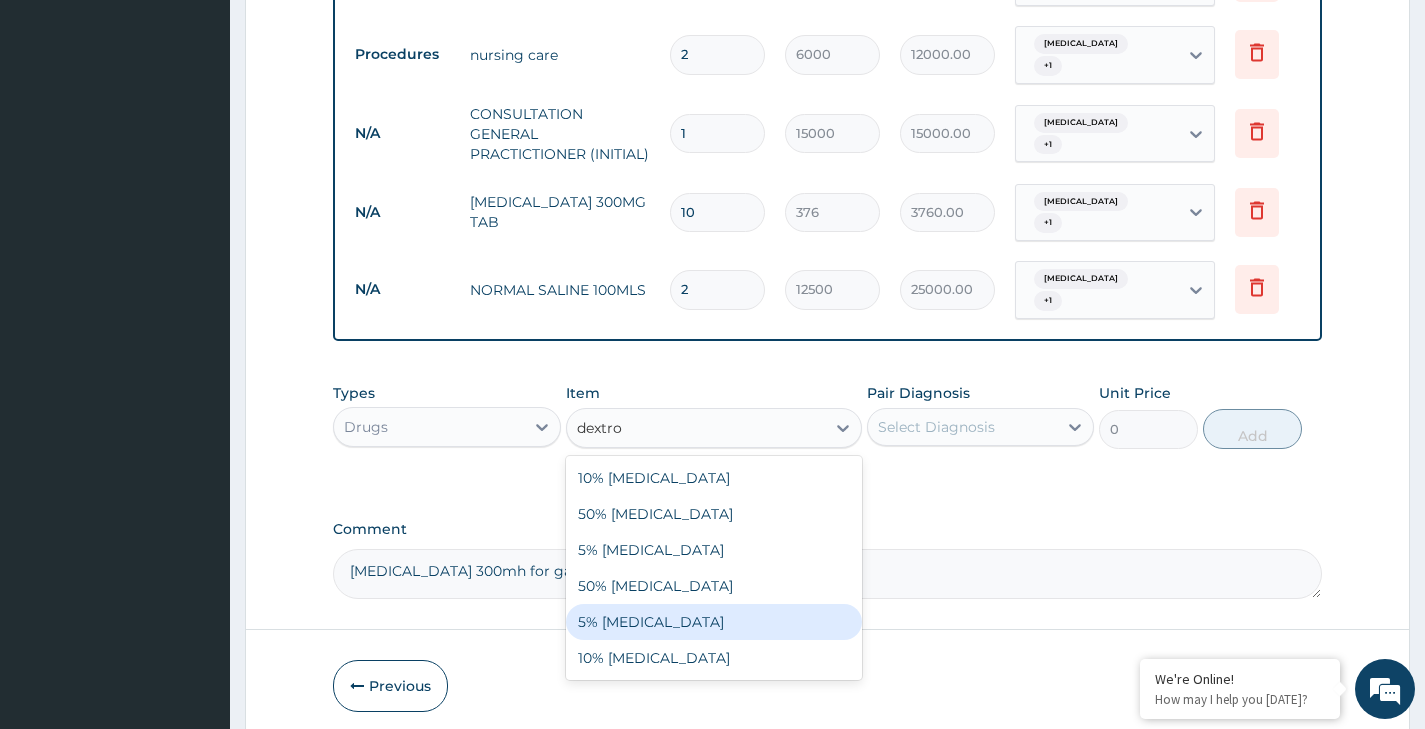 click on "5% DEXTROSE" at bounding box center [714, 622] 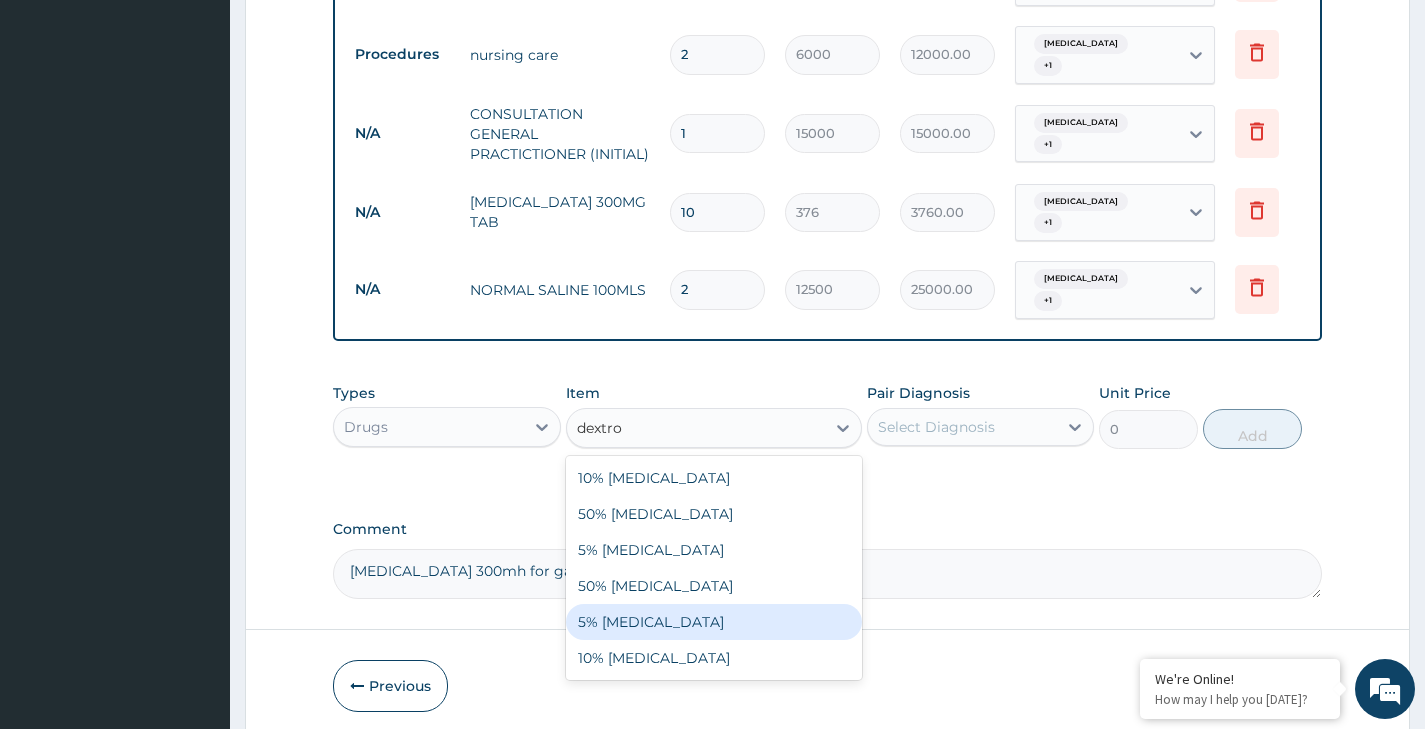 type 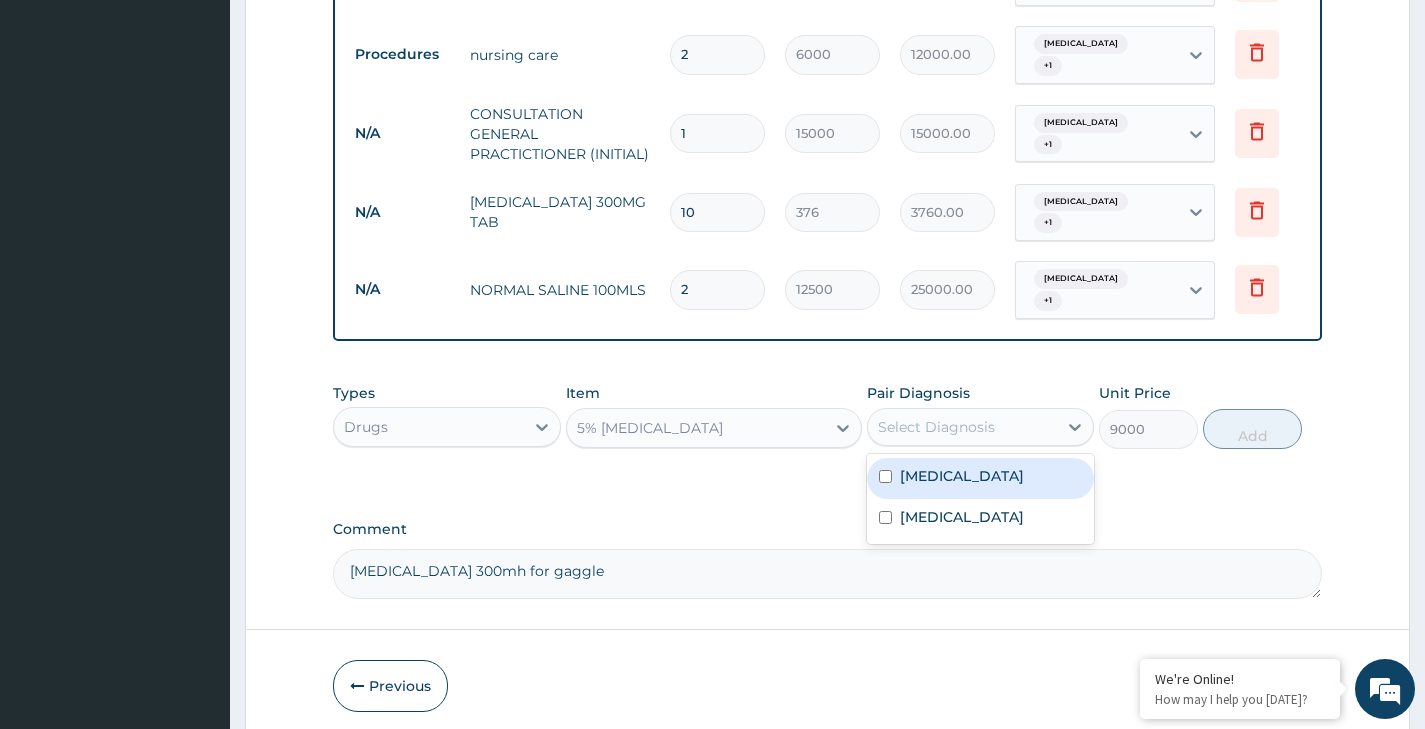 click on "Select Diagnosis" at bounding box center (936, 427) 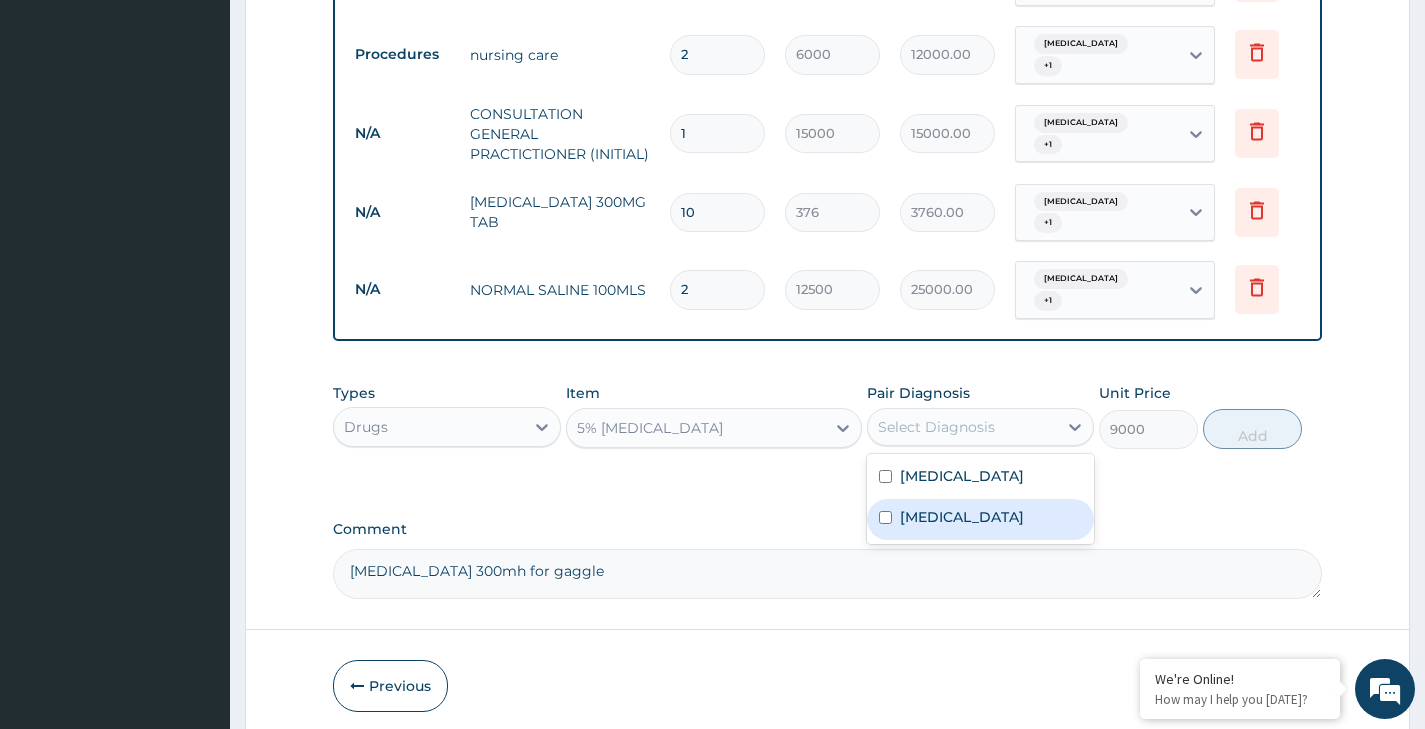 drag, startPoint x: 906, startPoint y: 515, endPoint x: 904, endPoint y: 490, distance: 25.079872 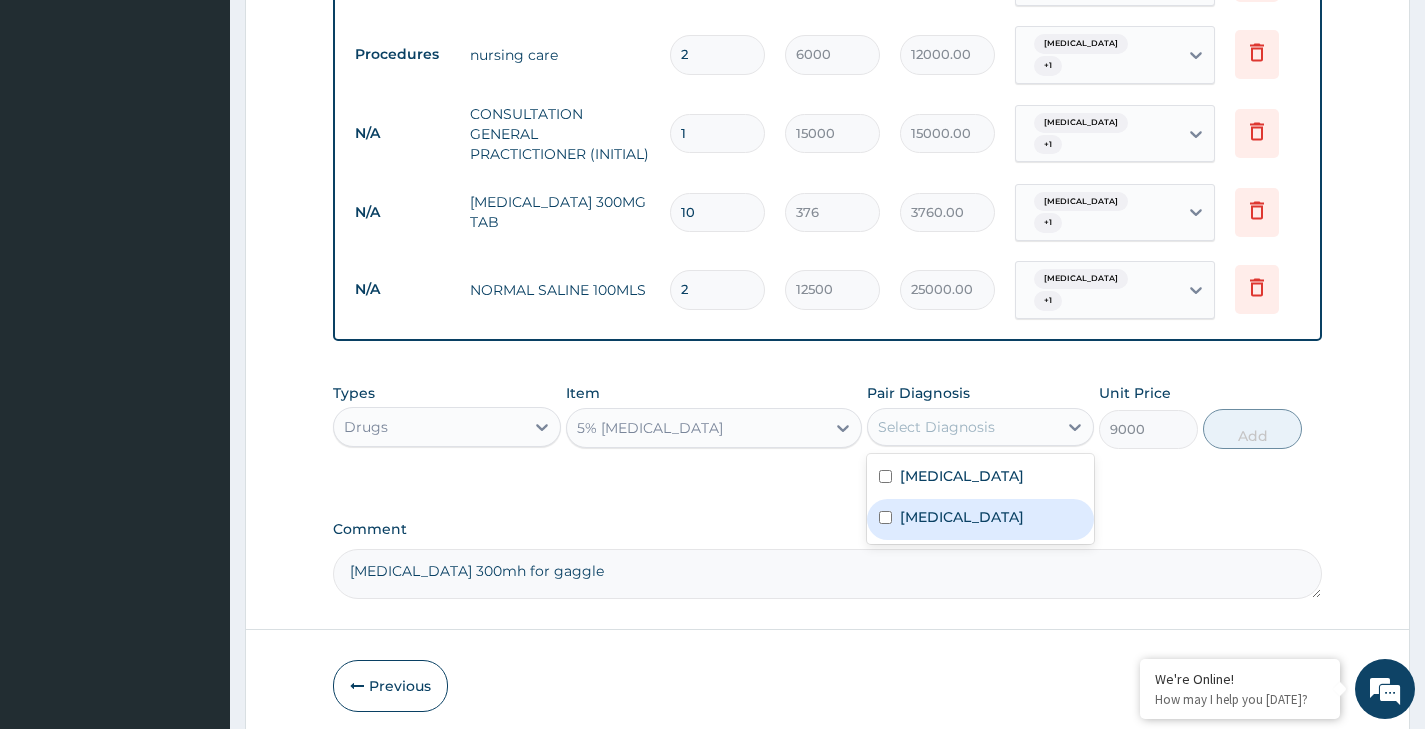 click on "Acute pharyngitis" at bounding box center (962, 517) 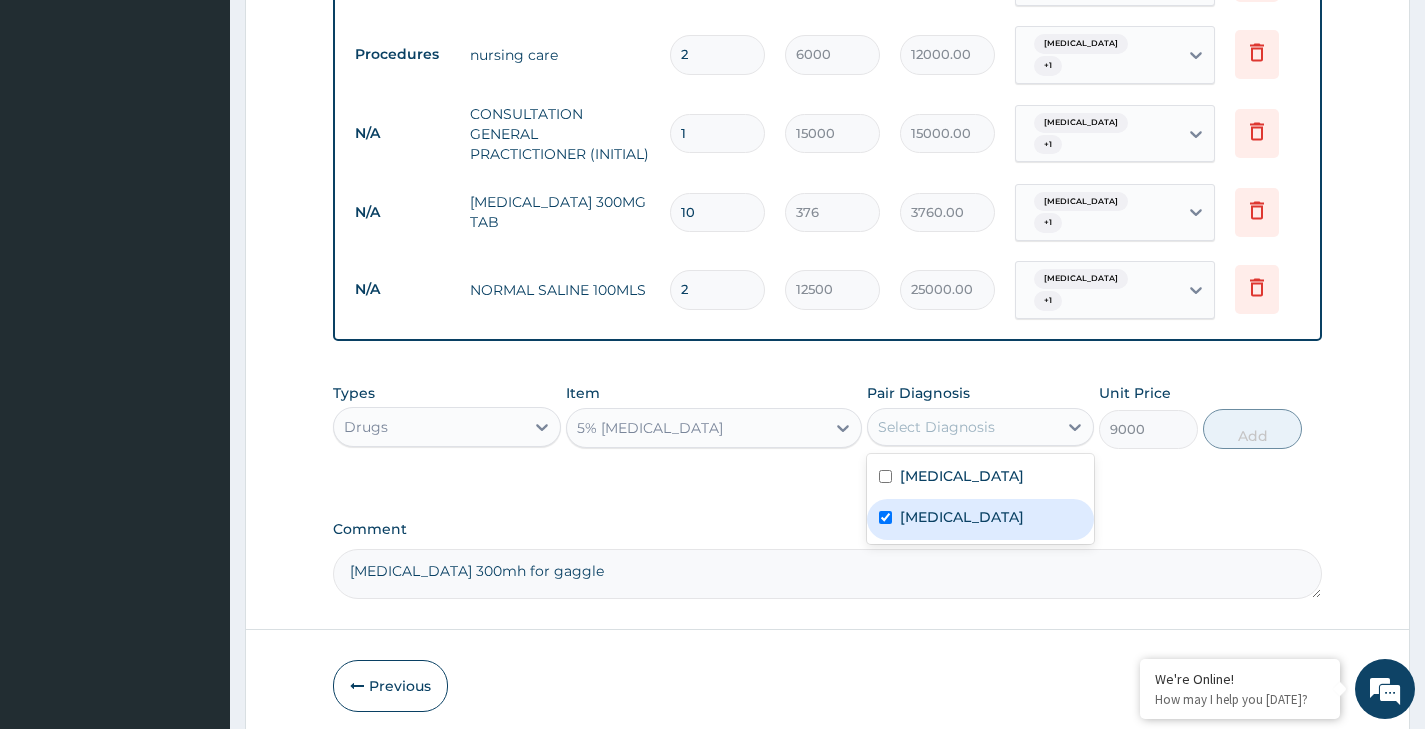 checkbox on "true" 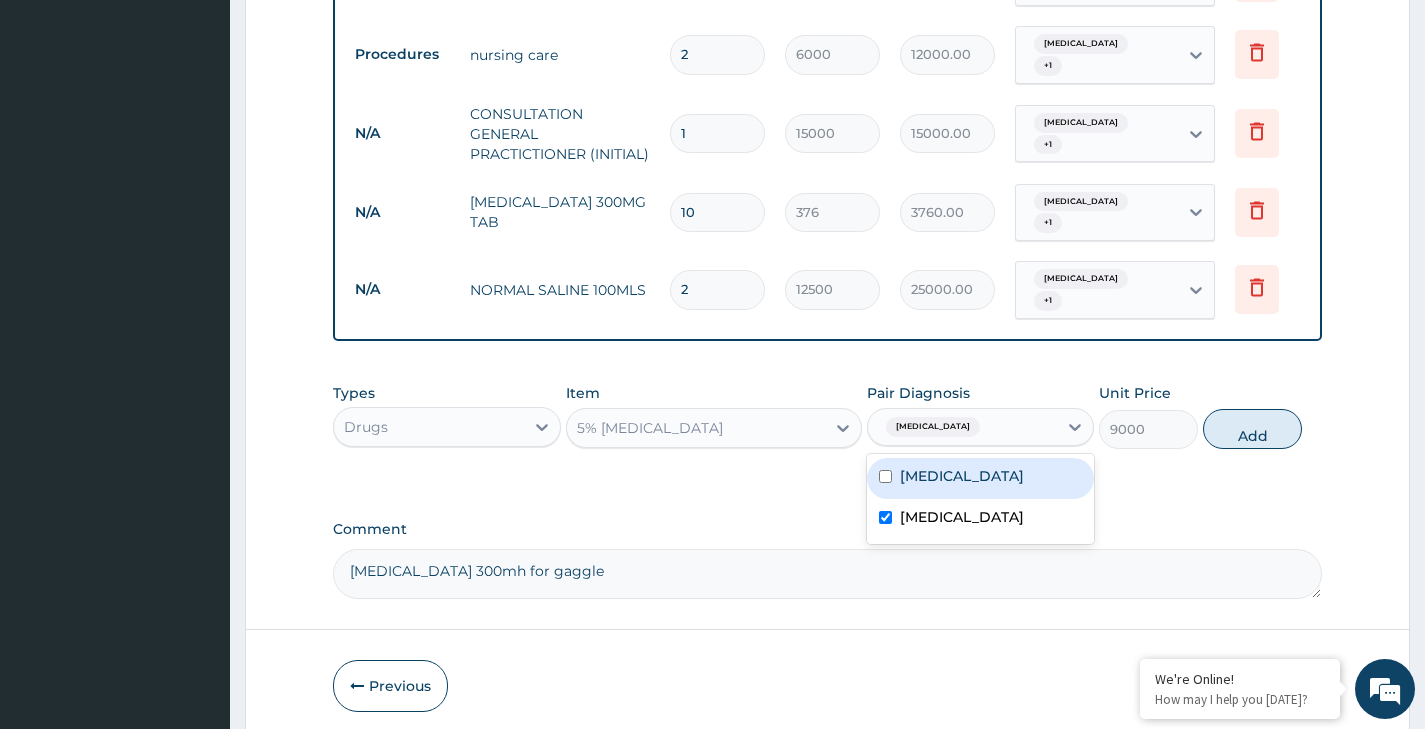 drag, startPoint x: 904, startPoint y: 477, endPoint x: 1124, endPoint y: 427, distance: 225.61029 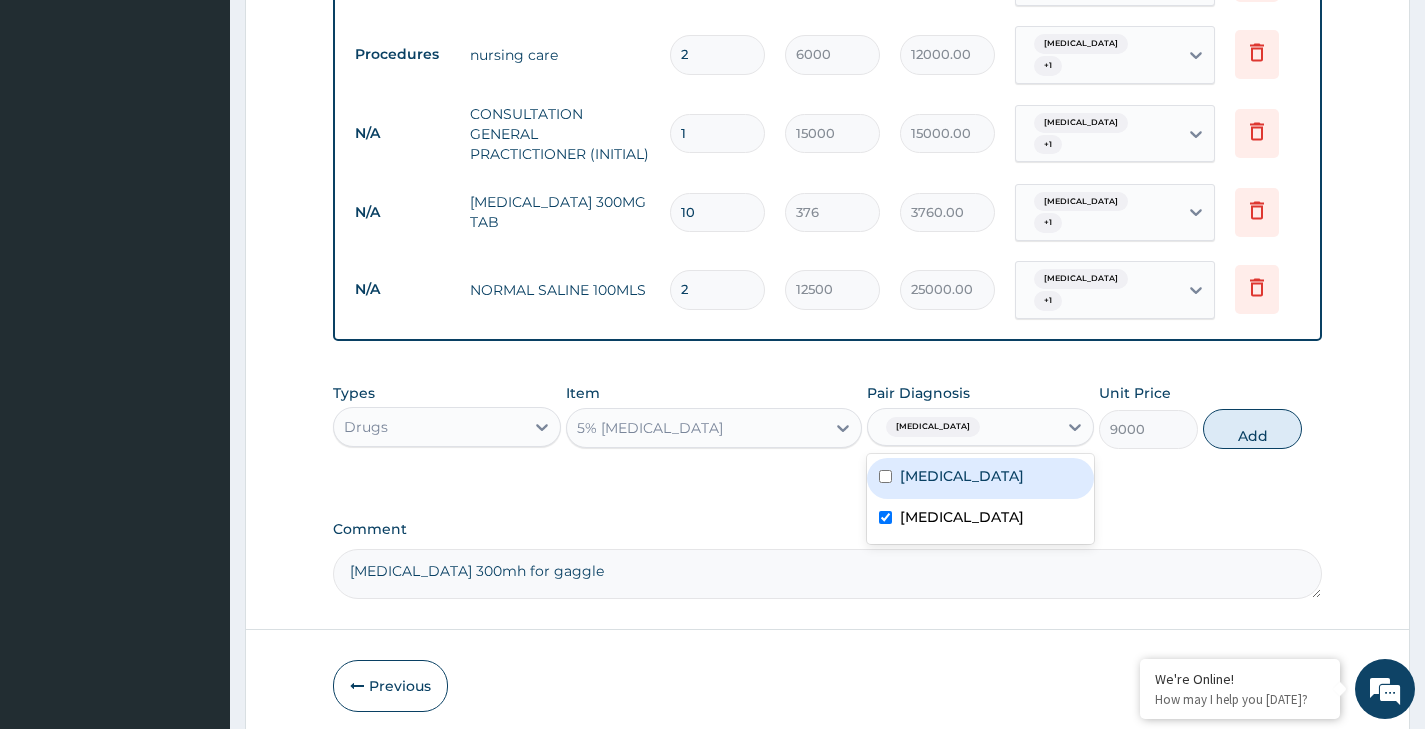 click on "Tonsillitis" at bounding box center [962, 476] 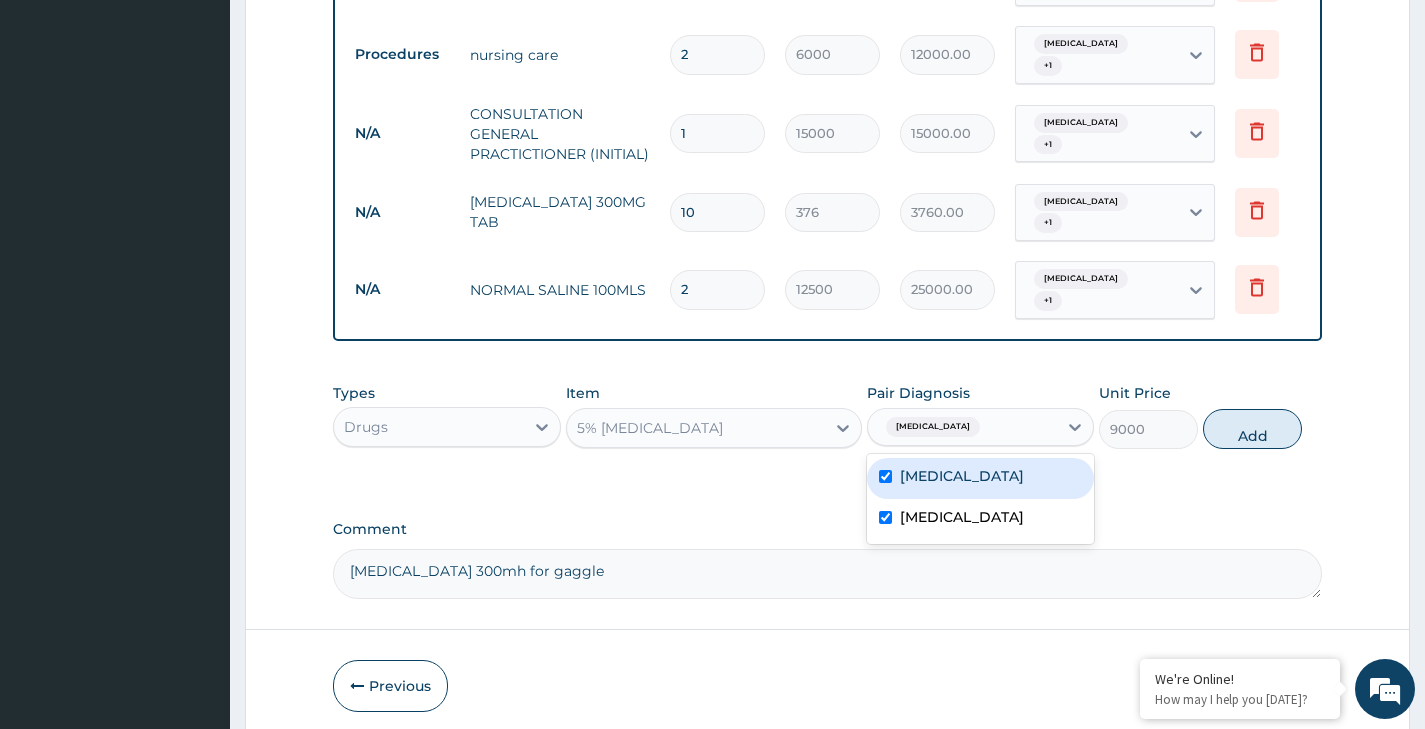 checkbox on "true" 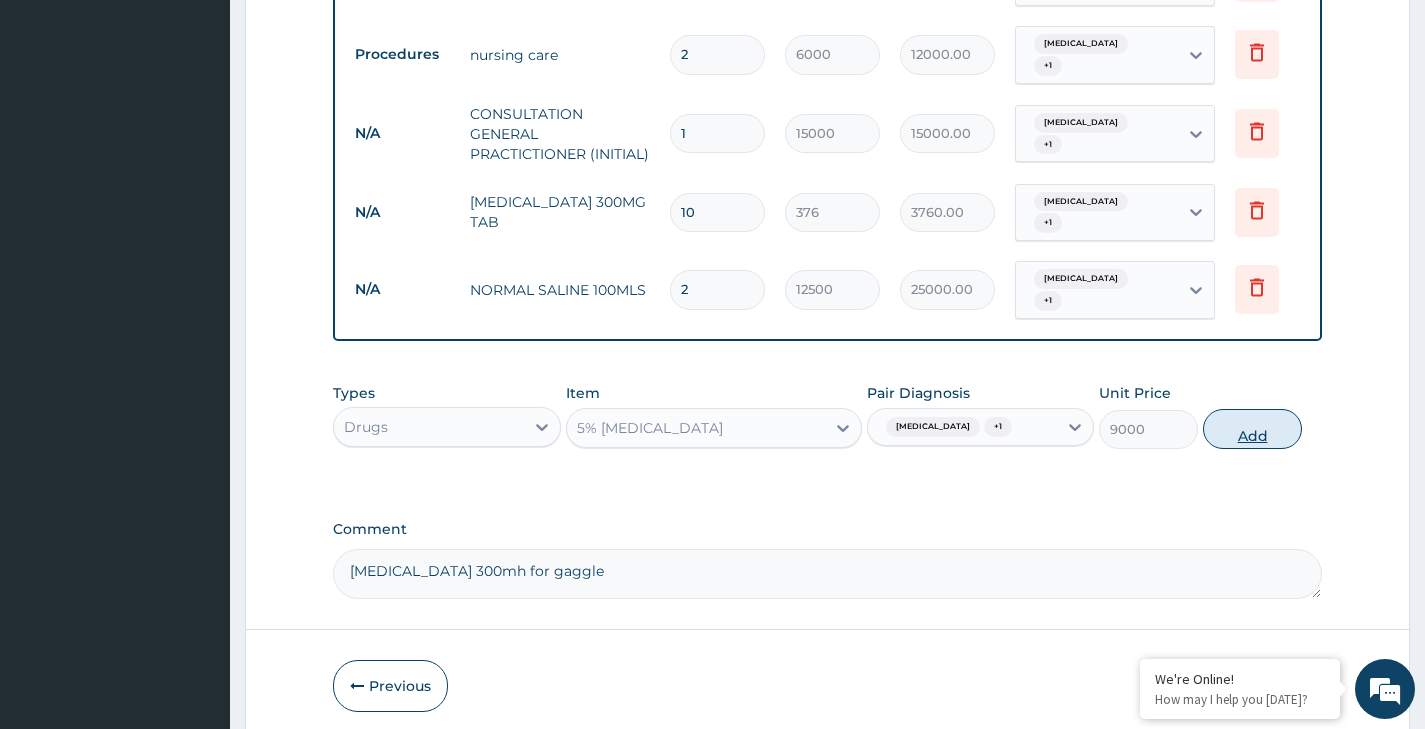 click on "Add" at bounding box center [1252, 429] 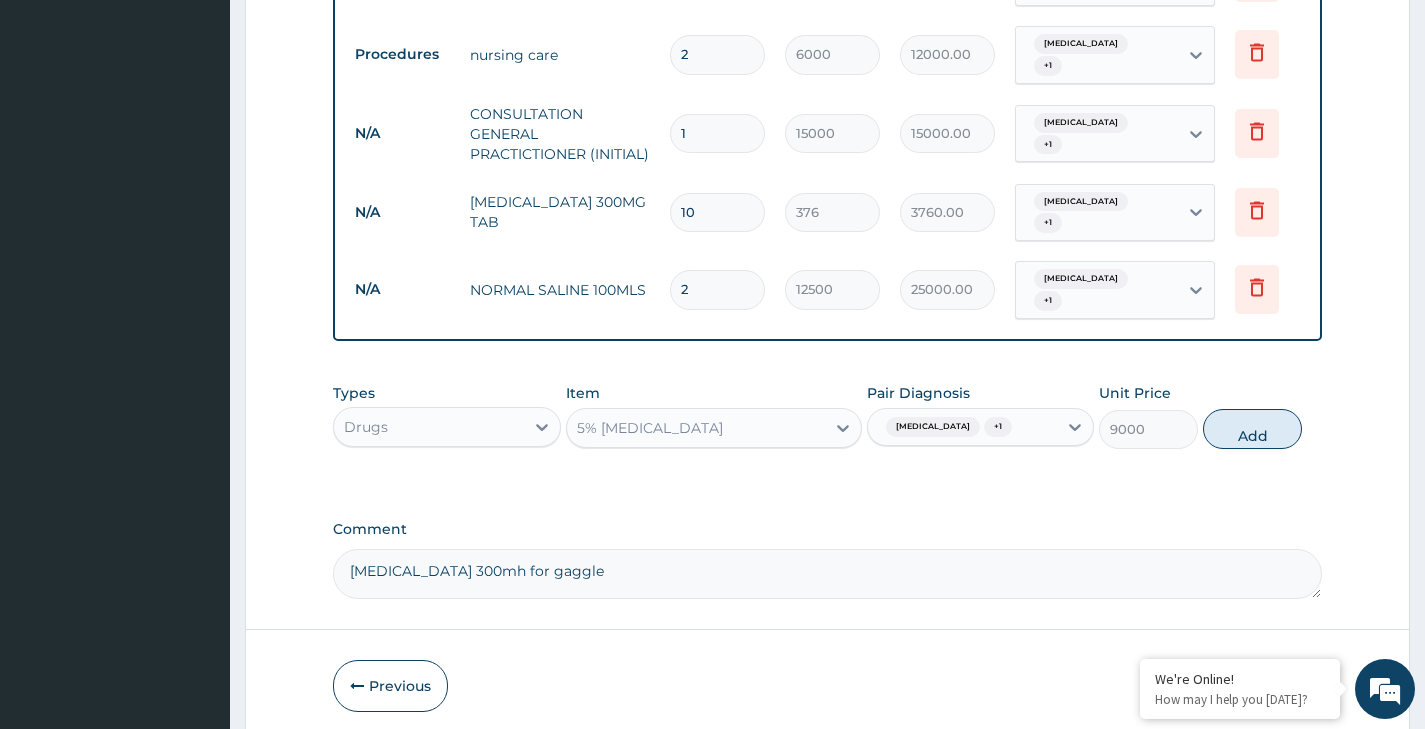 type on "0" 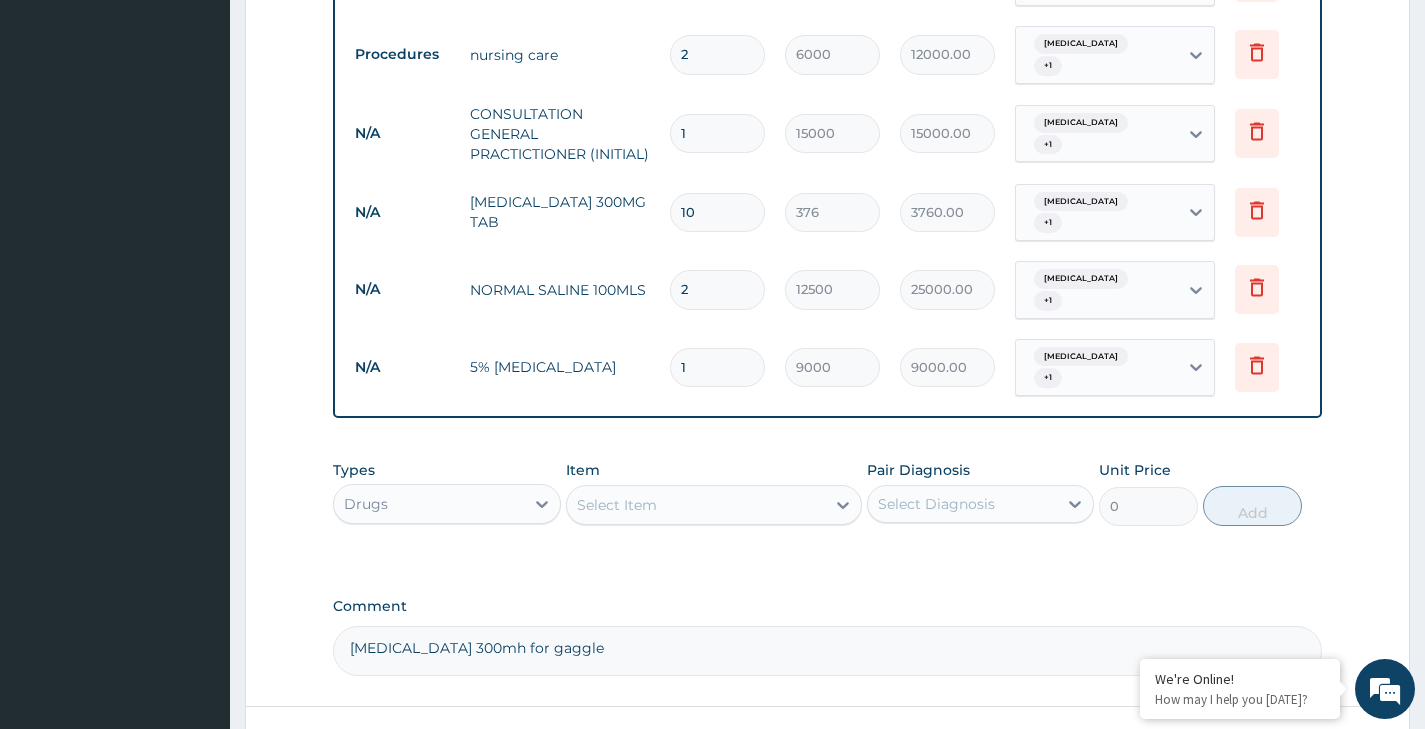 drag, startPoint x: 694, startPoint y: 344, endPoint x: 666, endPoint y: 354, distance: 29.732138 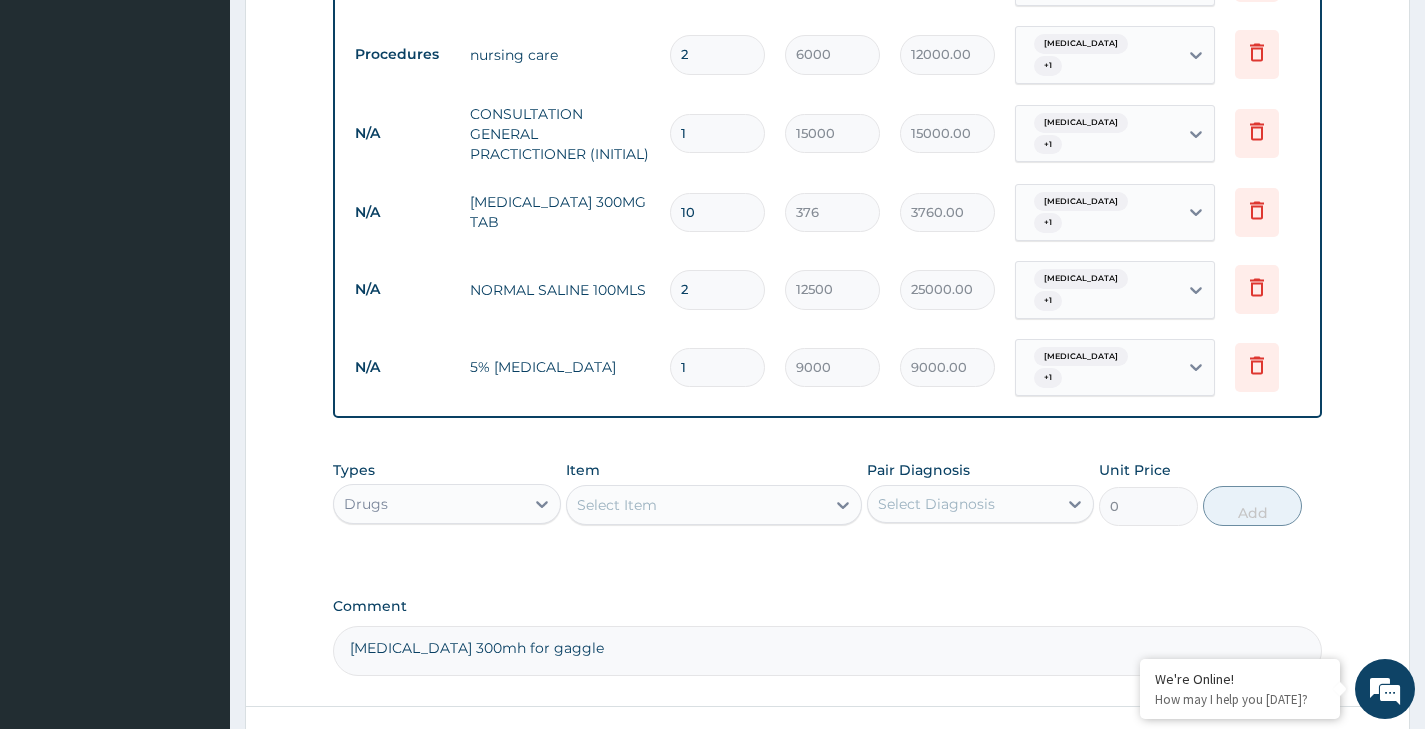 click on "1" at bounding box center [717, 367] 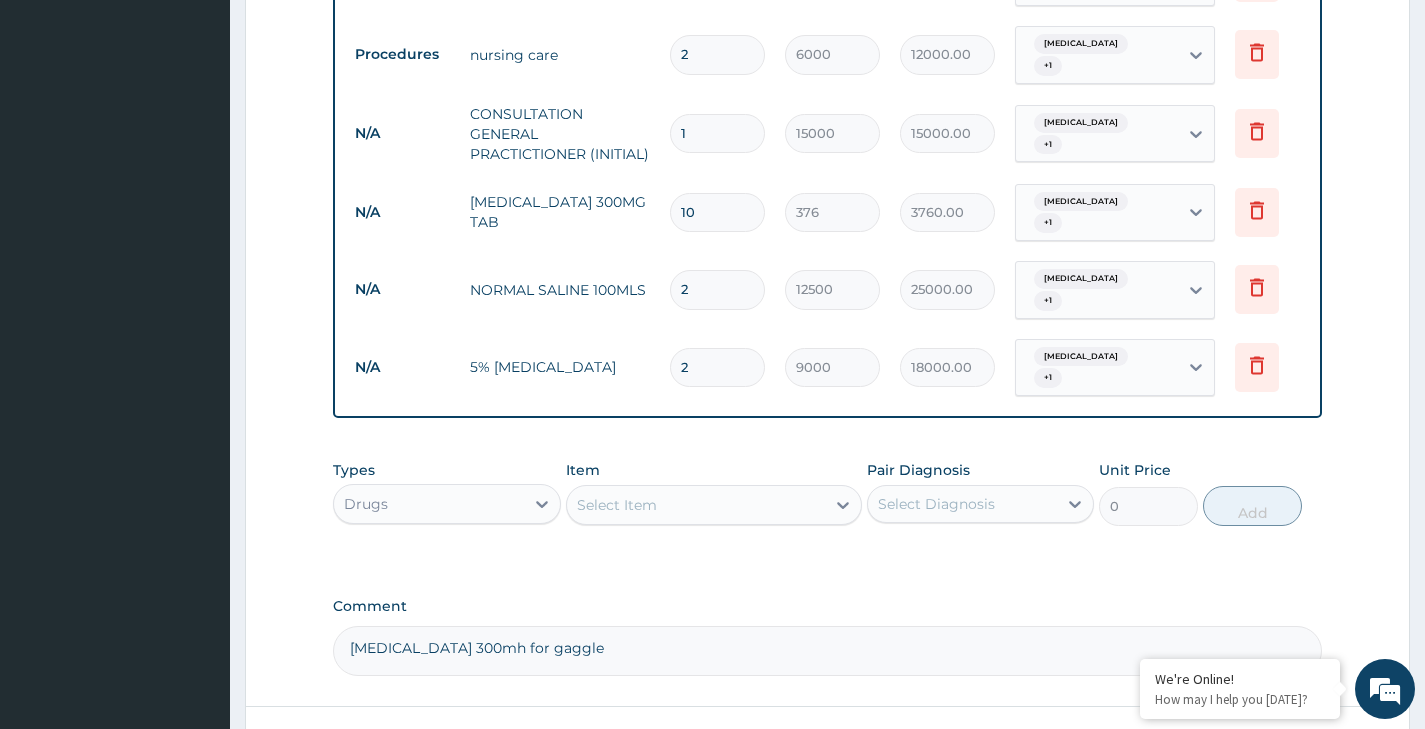 type on "2" 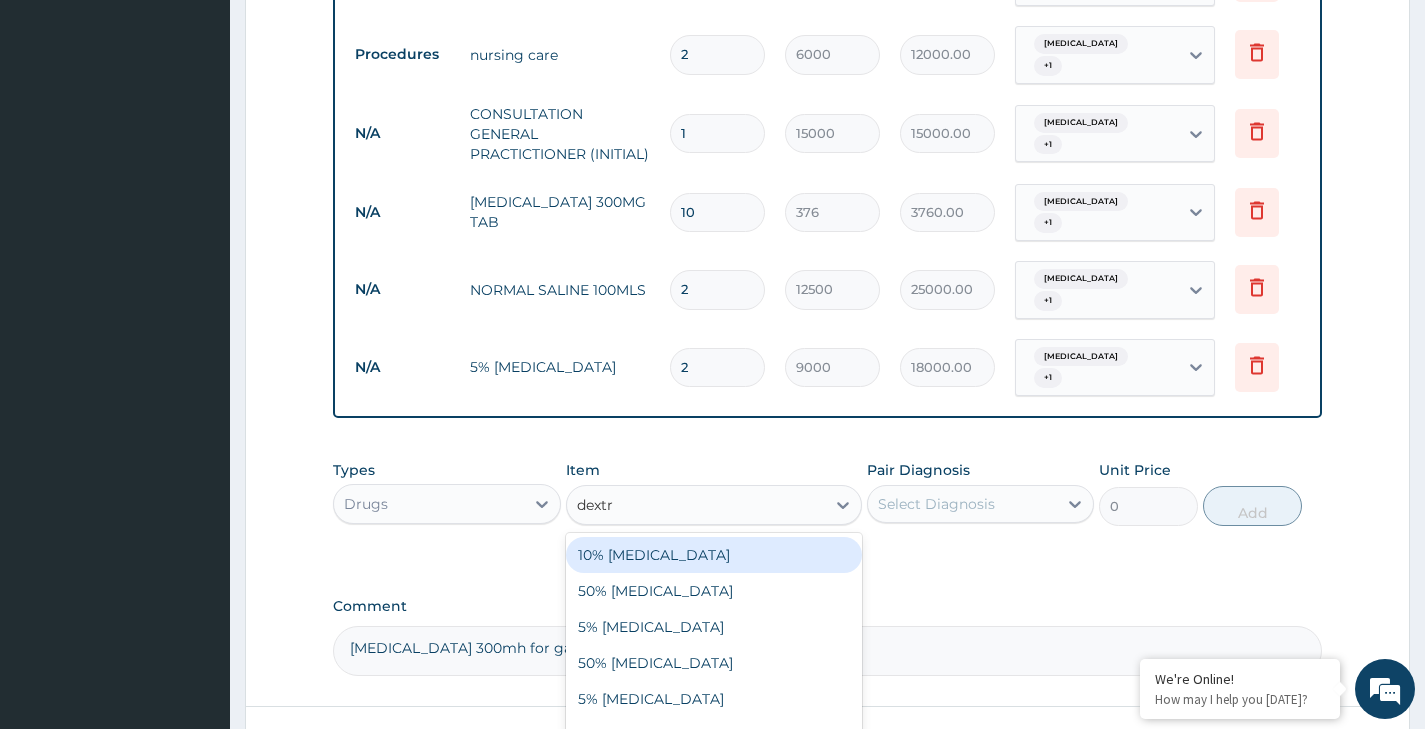 type on "dextro" 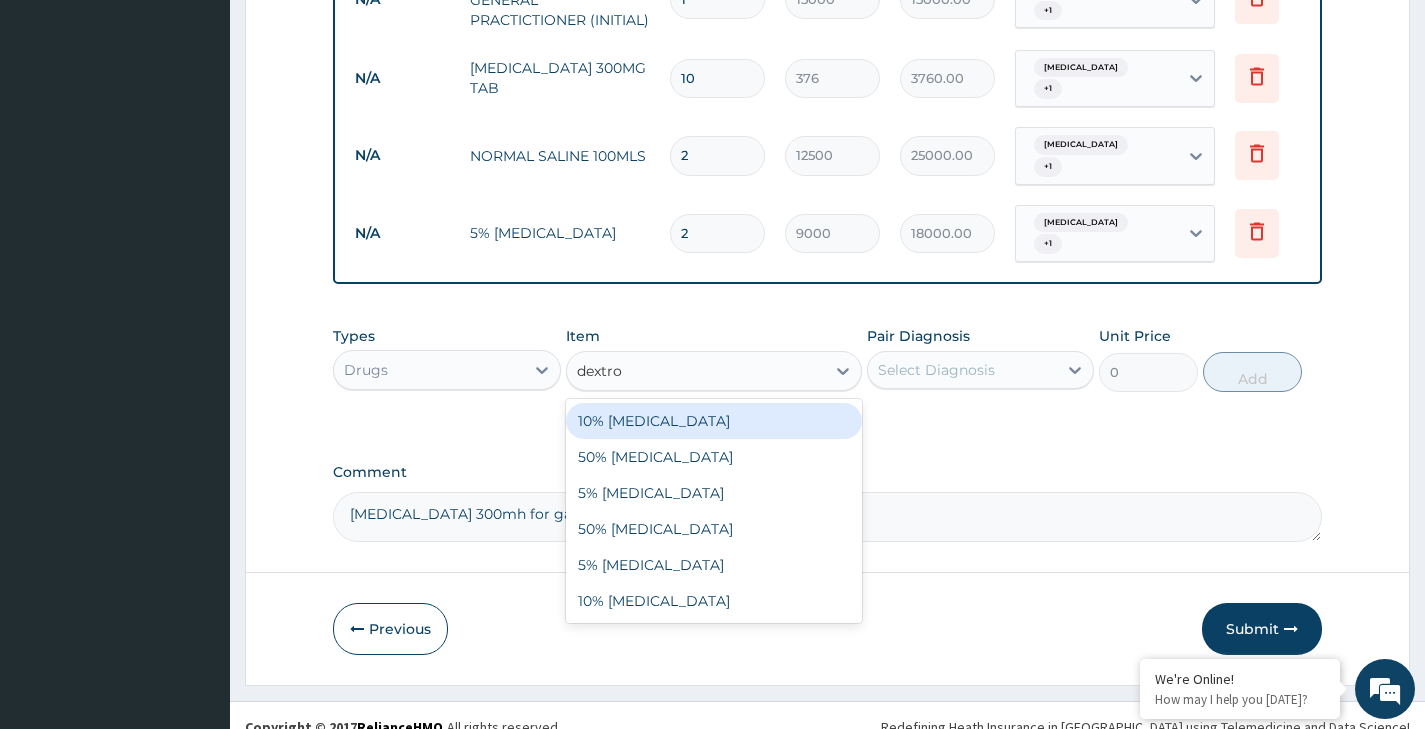 scroll, scrollTop: 1169, scrollLeft: 0, axis: vertical 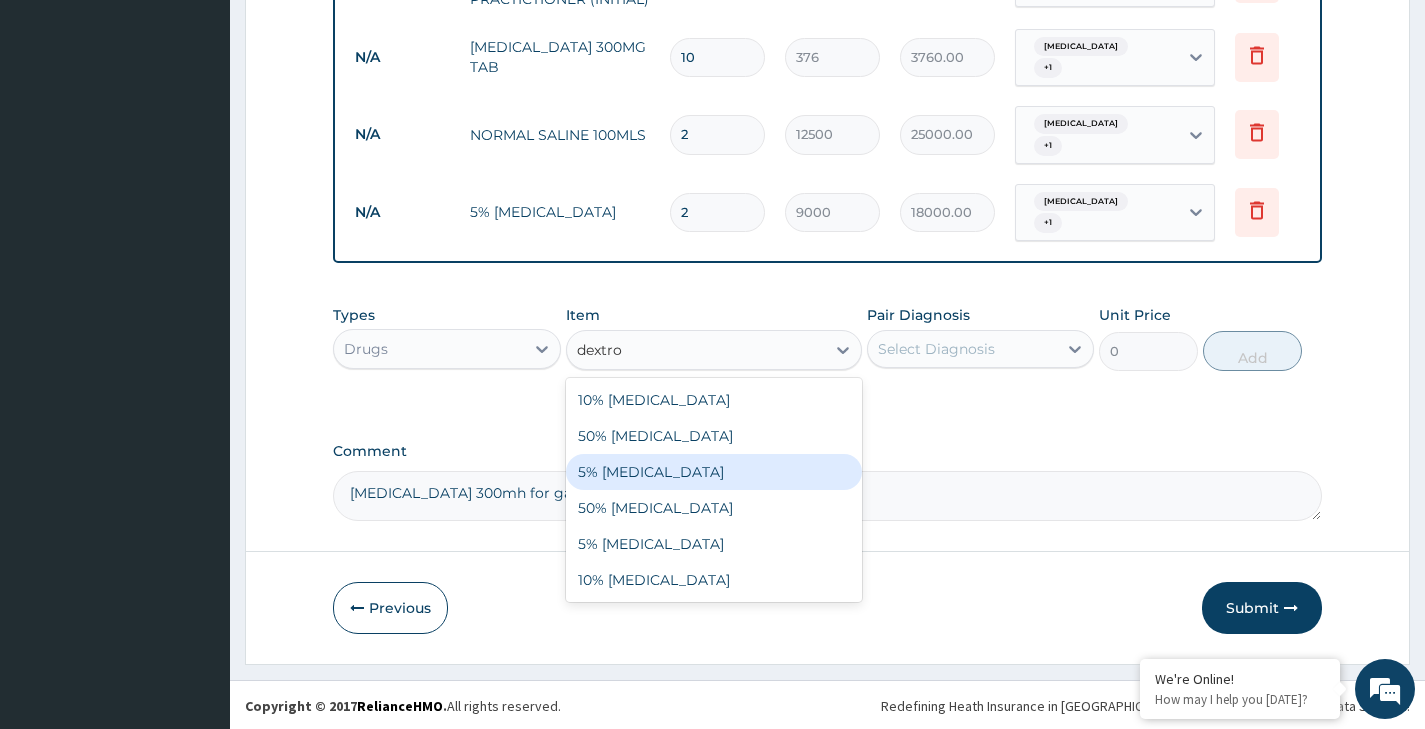 click on "5% DEXTROSE" at bounding box center (714, 472) 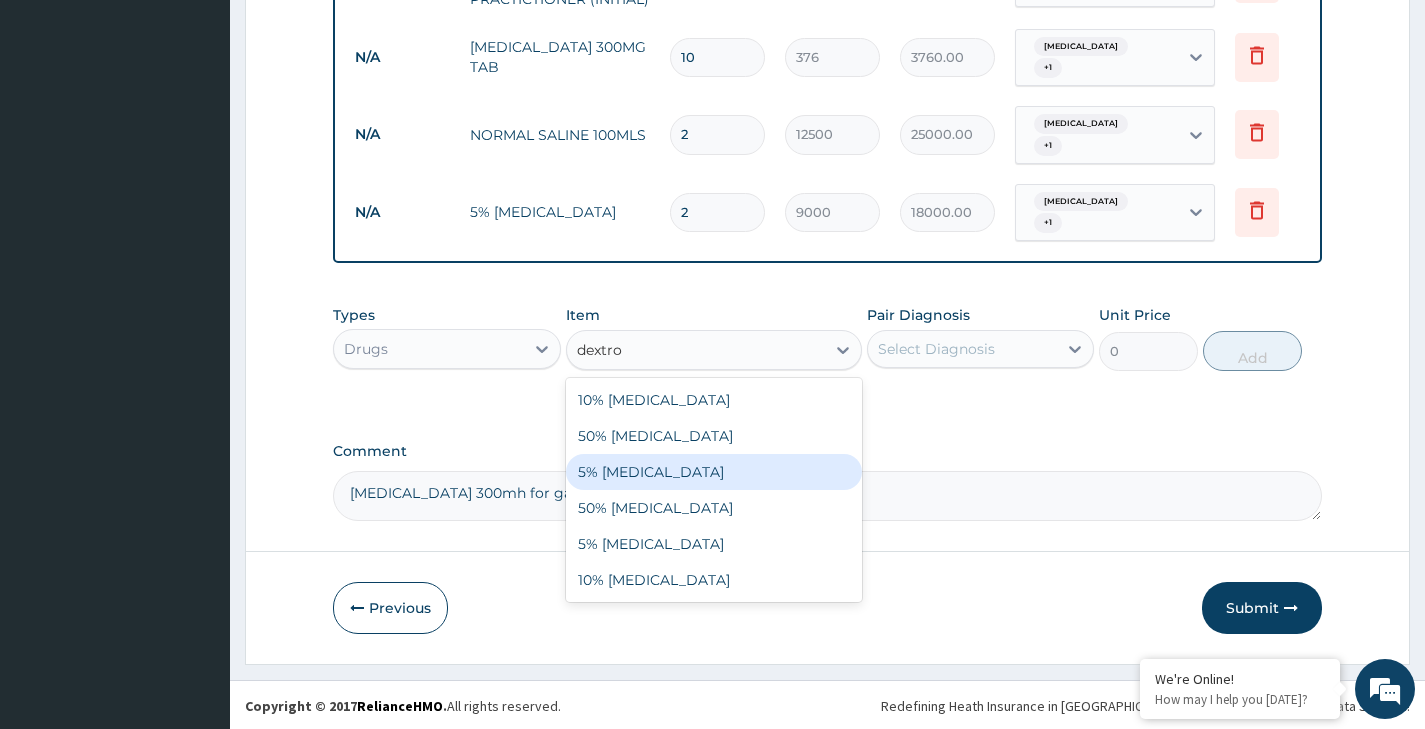 type 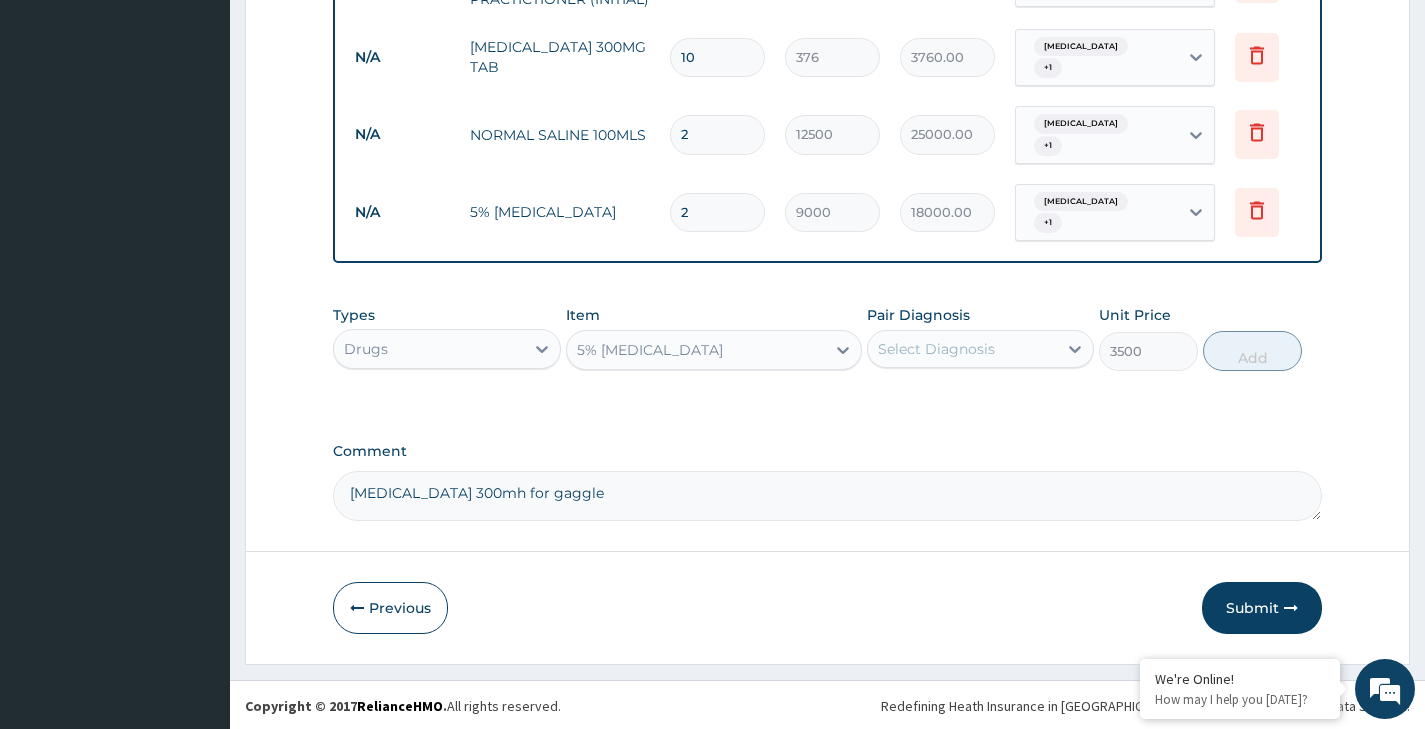 click on "5% DEXTROSE" at bounding box center (650, 350) 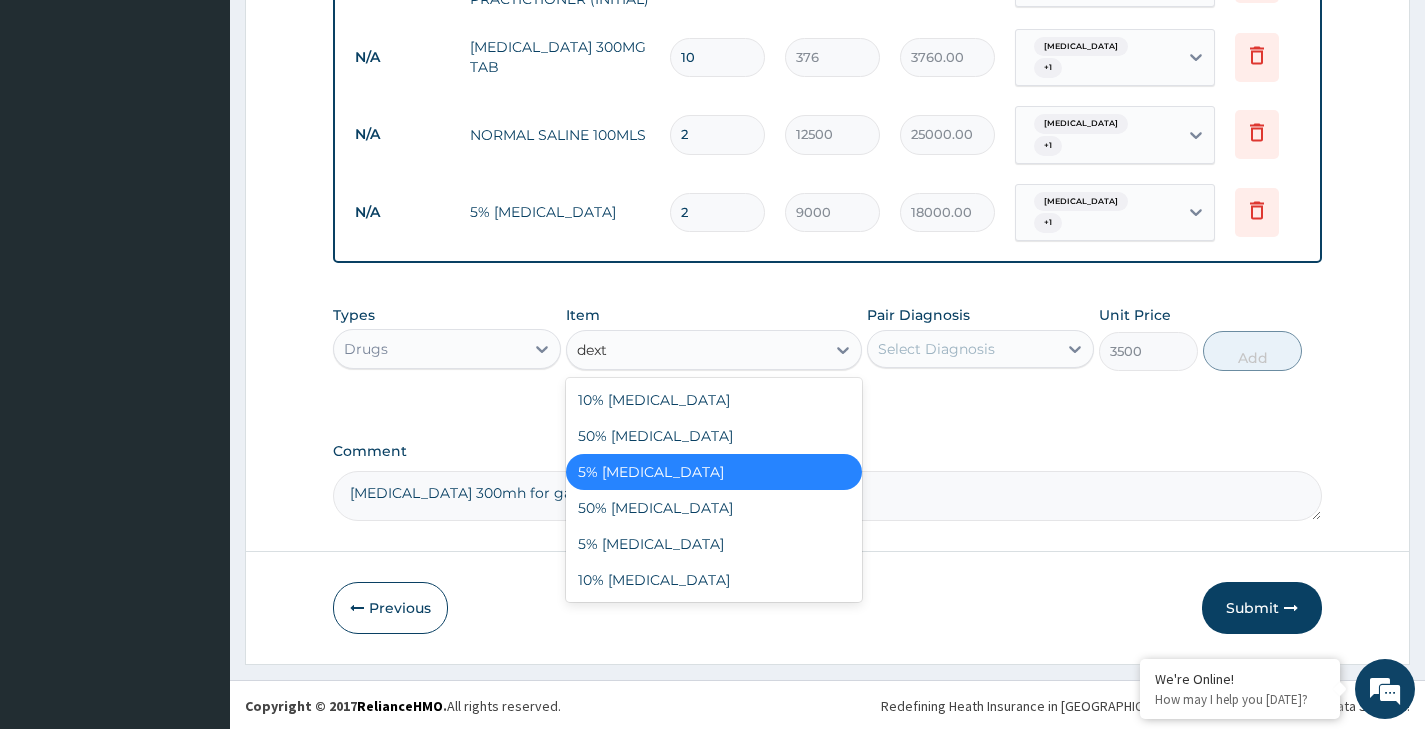 scroll, scrollTop: 0, scrollLeft: 0, axis: both 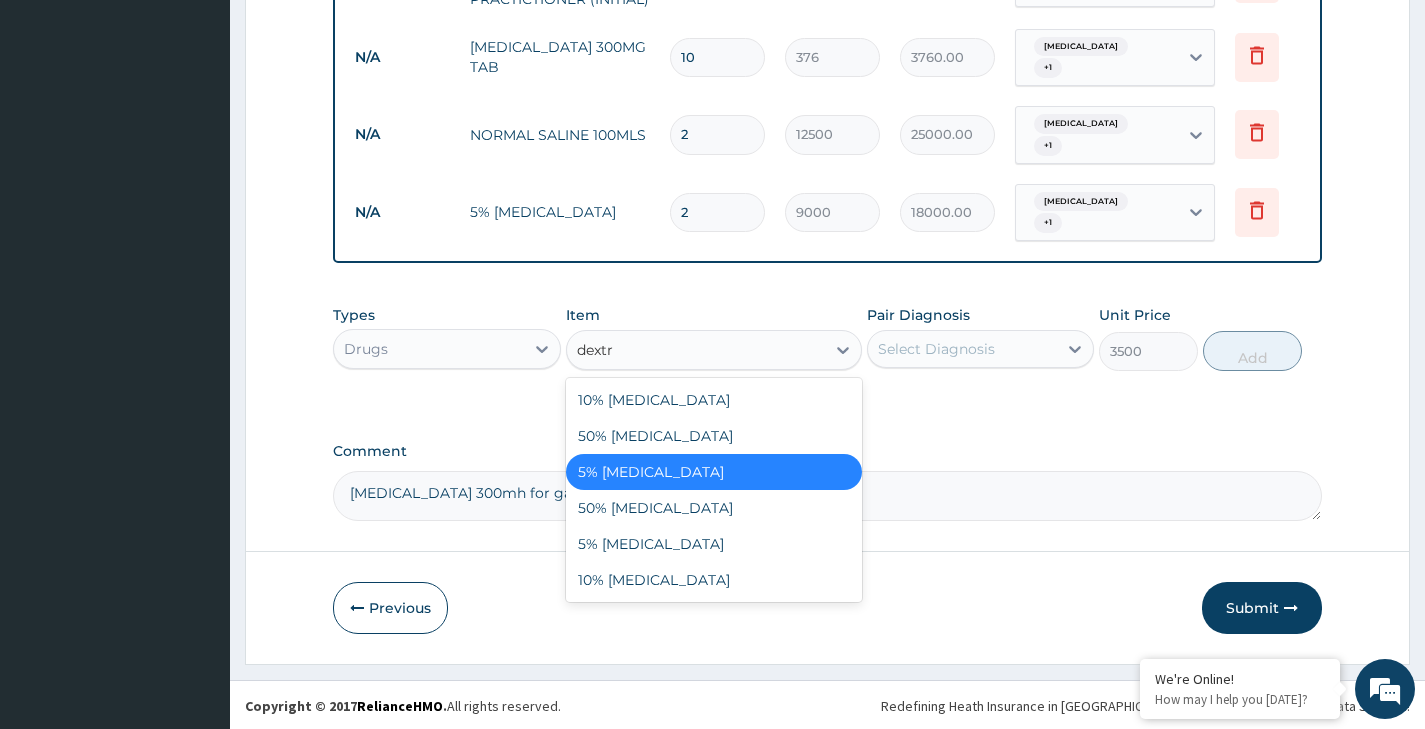 type on "dextro" 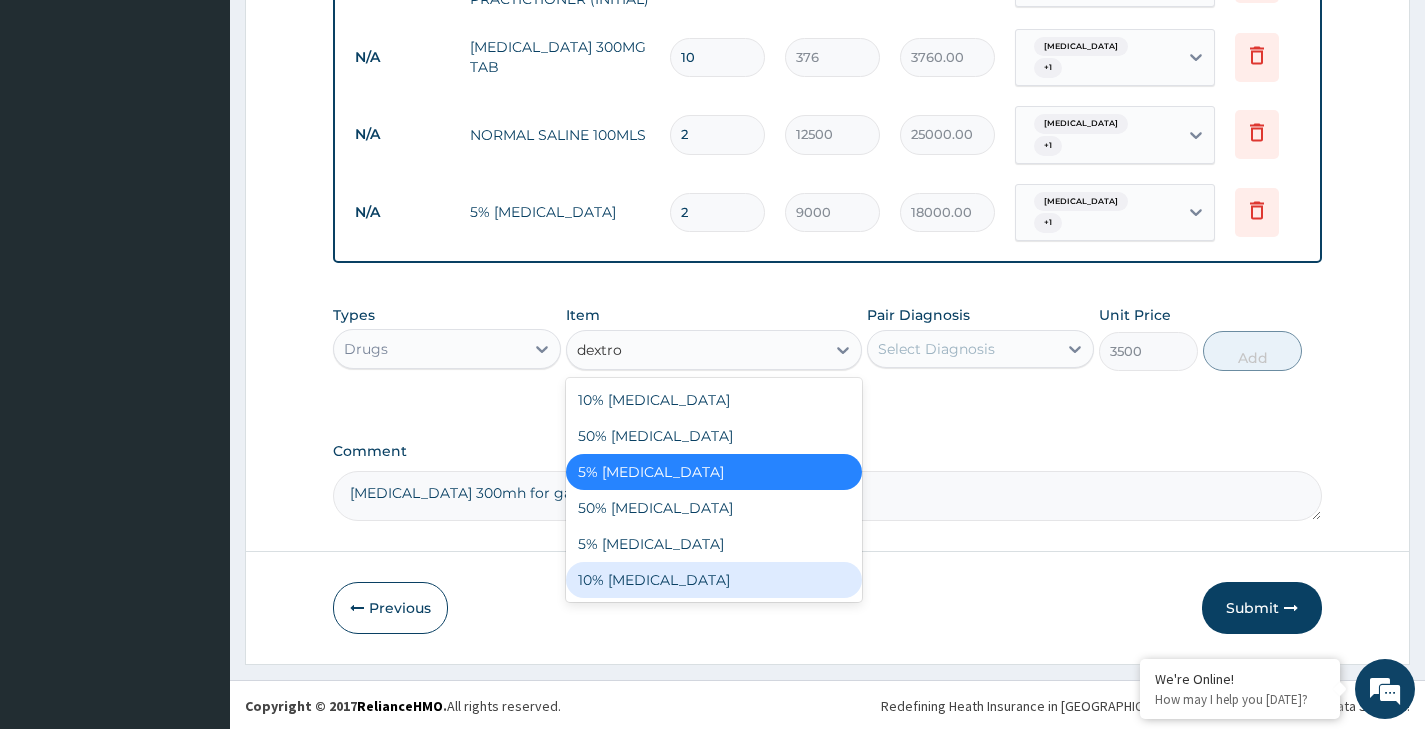 click on "10% DEXTROSE" at bounding box center [714, 580] 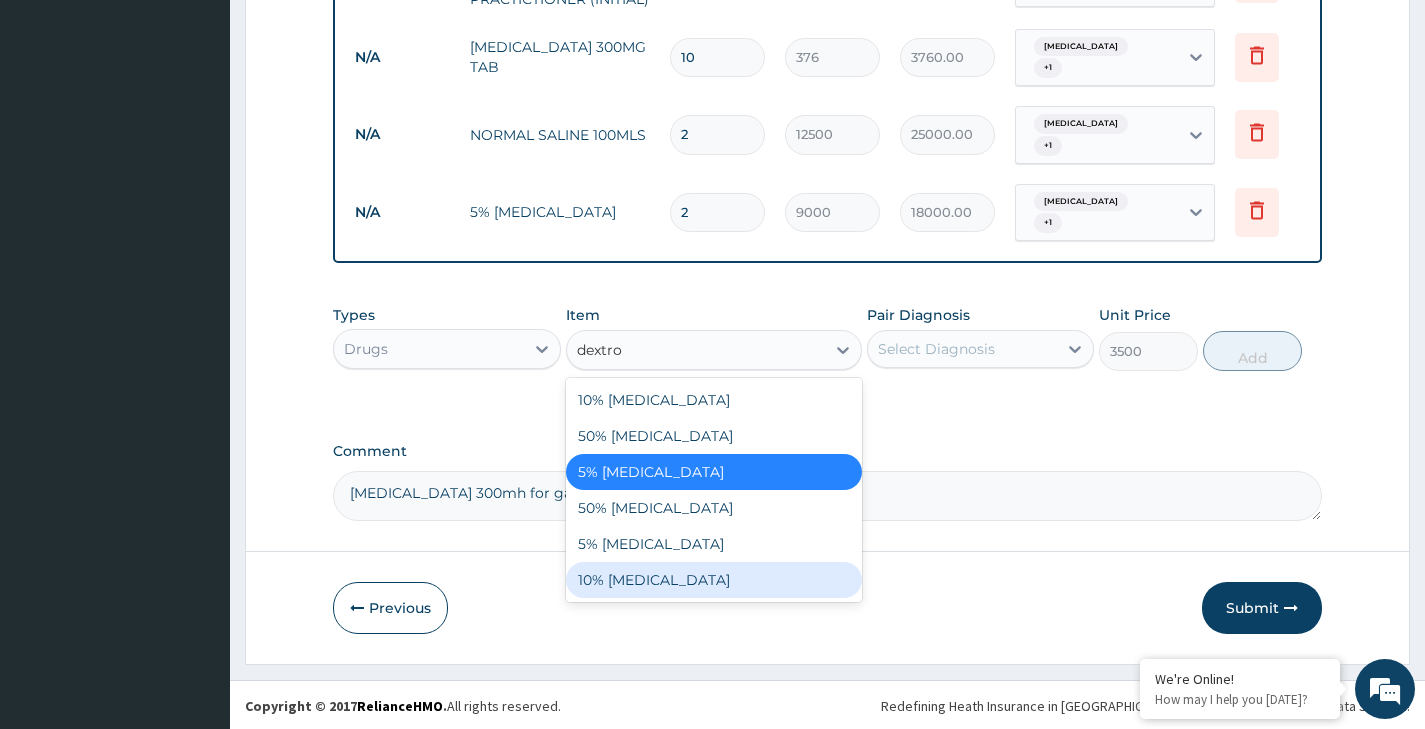 type 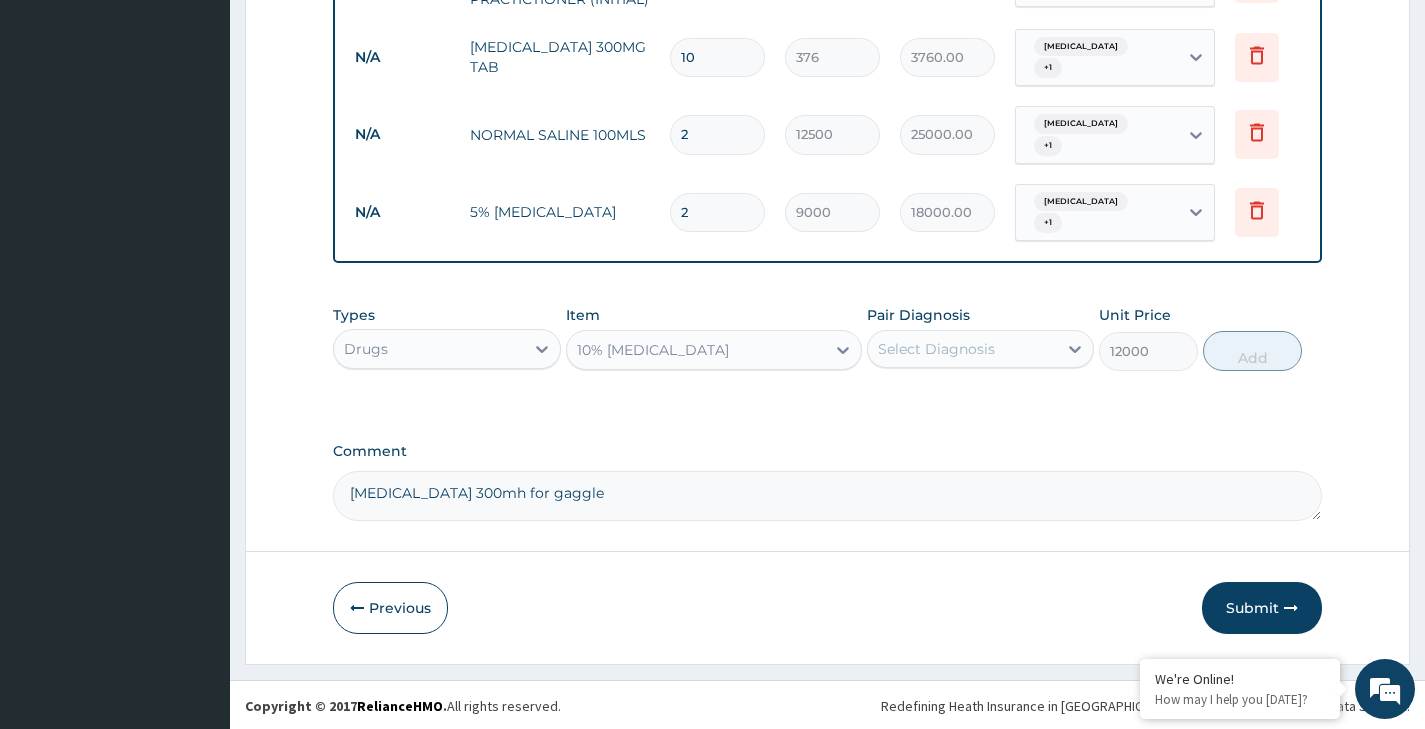 click on "Select Diagnosis" at bounding box center [936, 349] 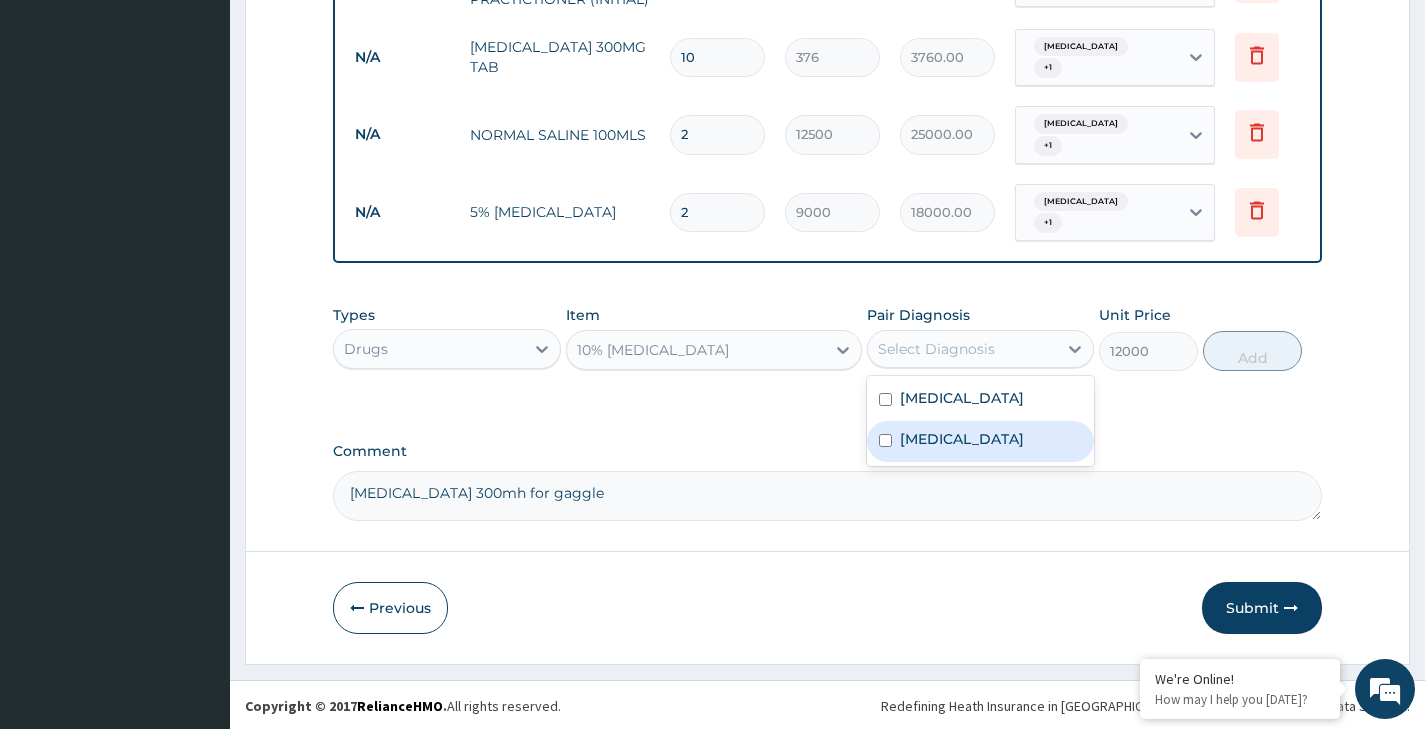 click on "Acute pharyngitis" at bounding box center [980, 441] 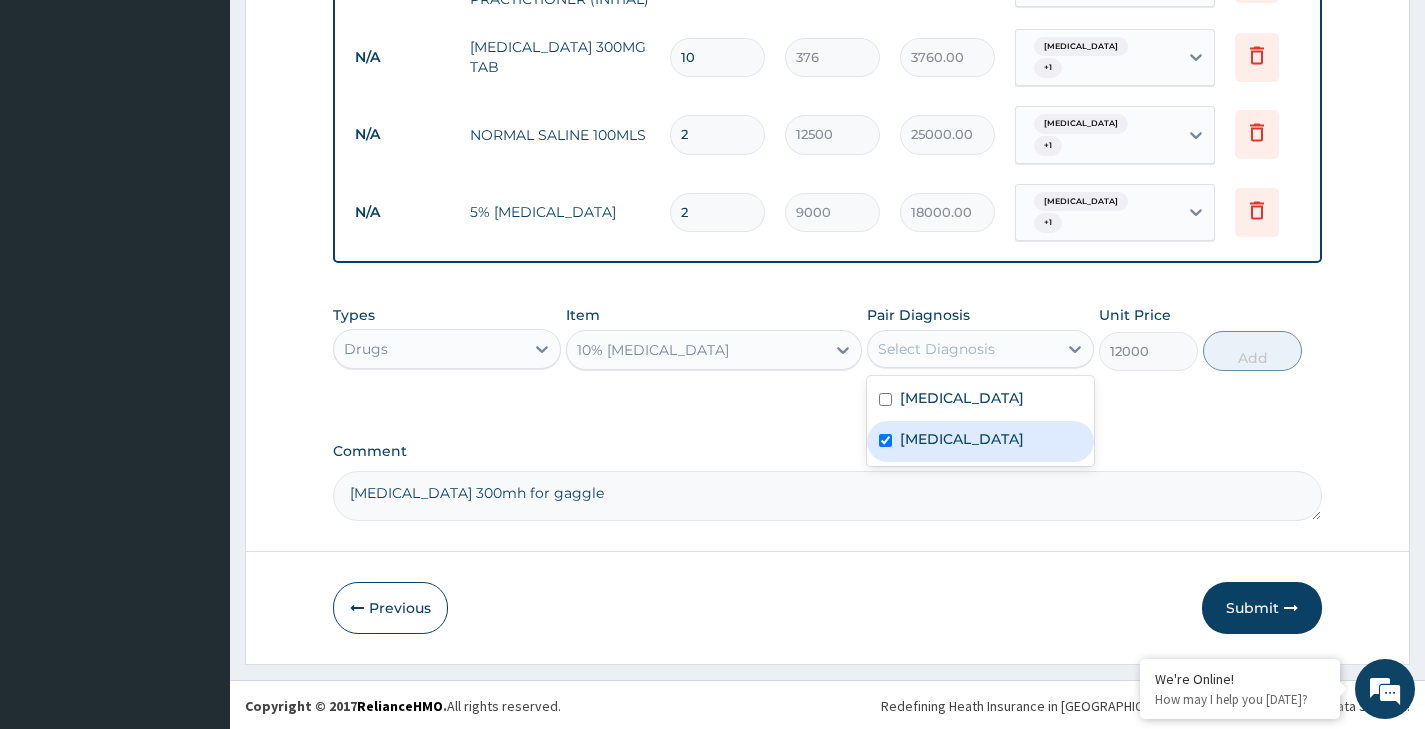 checkbox on "true" 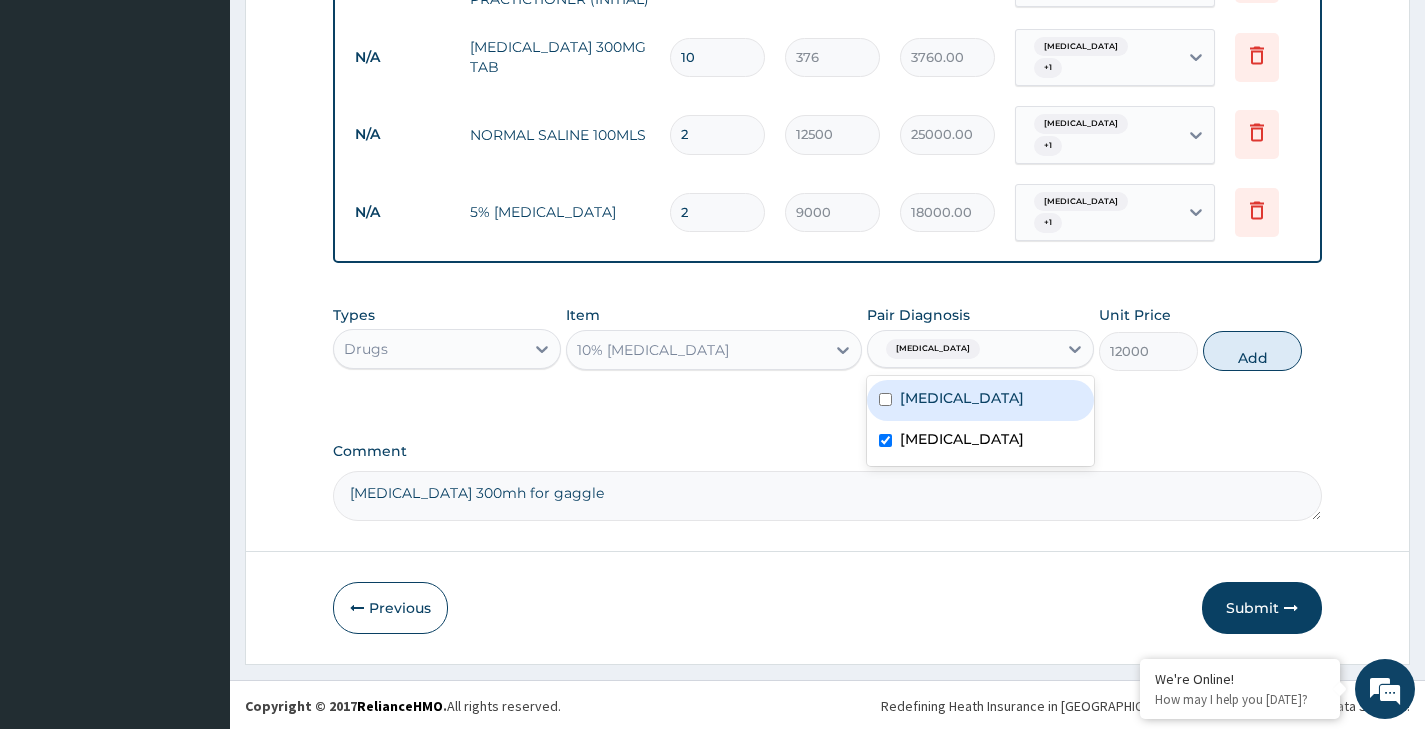 drag, startPoint x: 918, startPoint y: 396, endPoint x: 1179, endPoint y: 392, distance: 261.03064 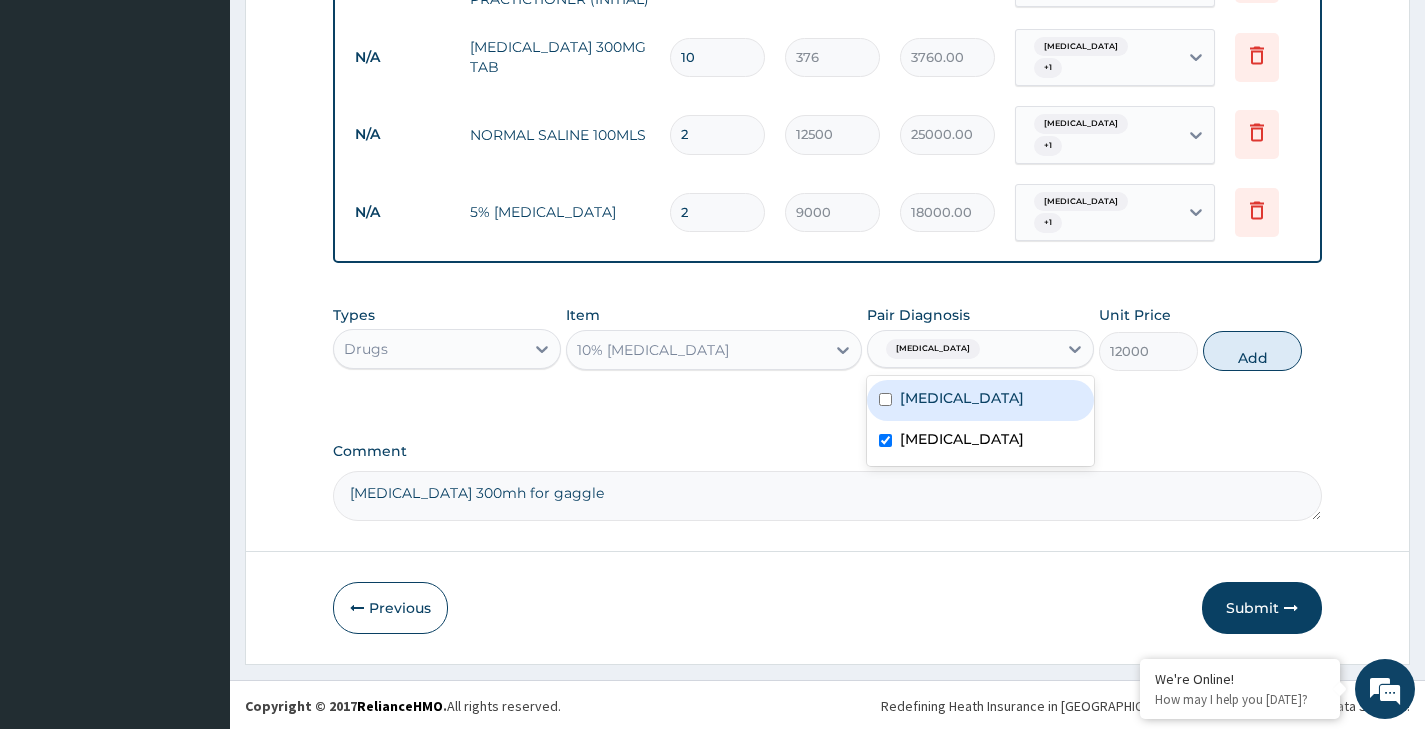 click on "Tonsillitis" at bounding box center (962, 398) 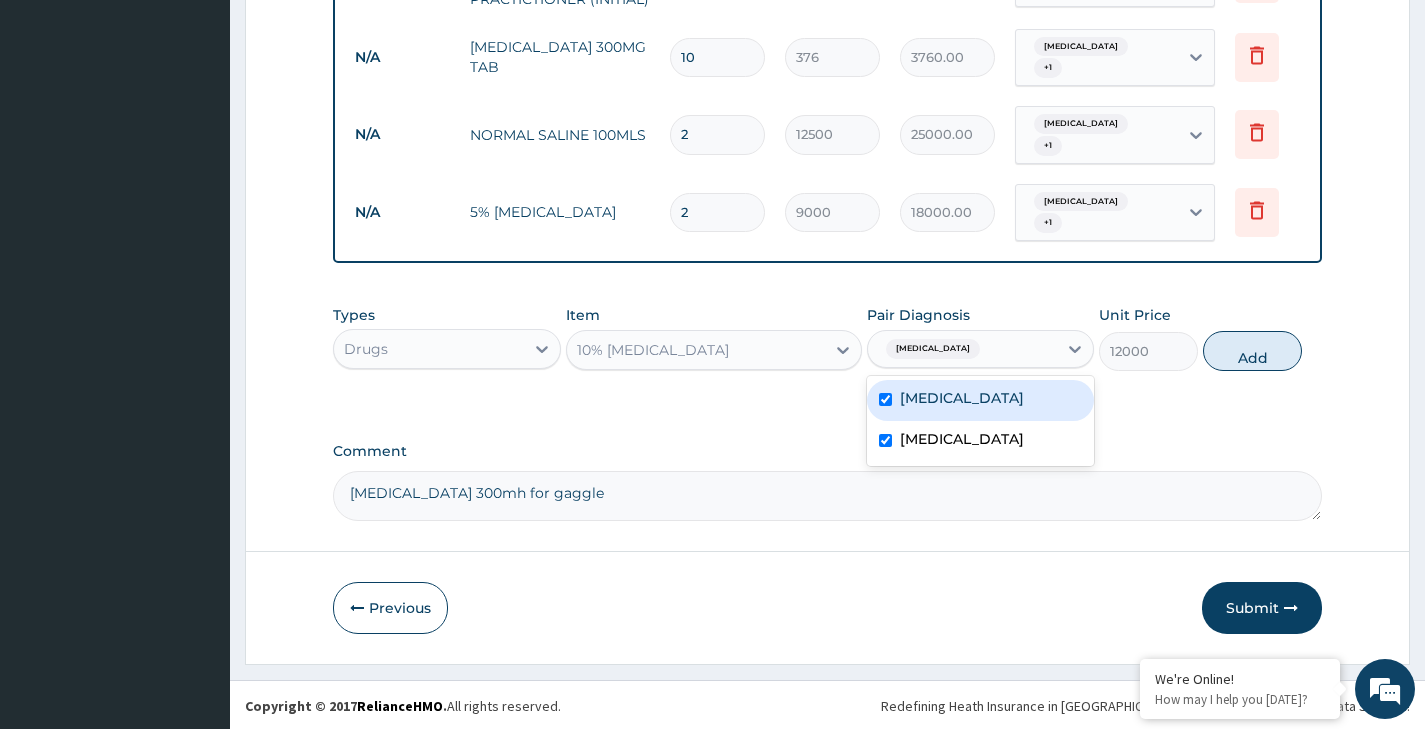 checkbox on "true" 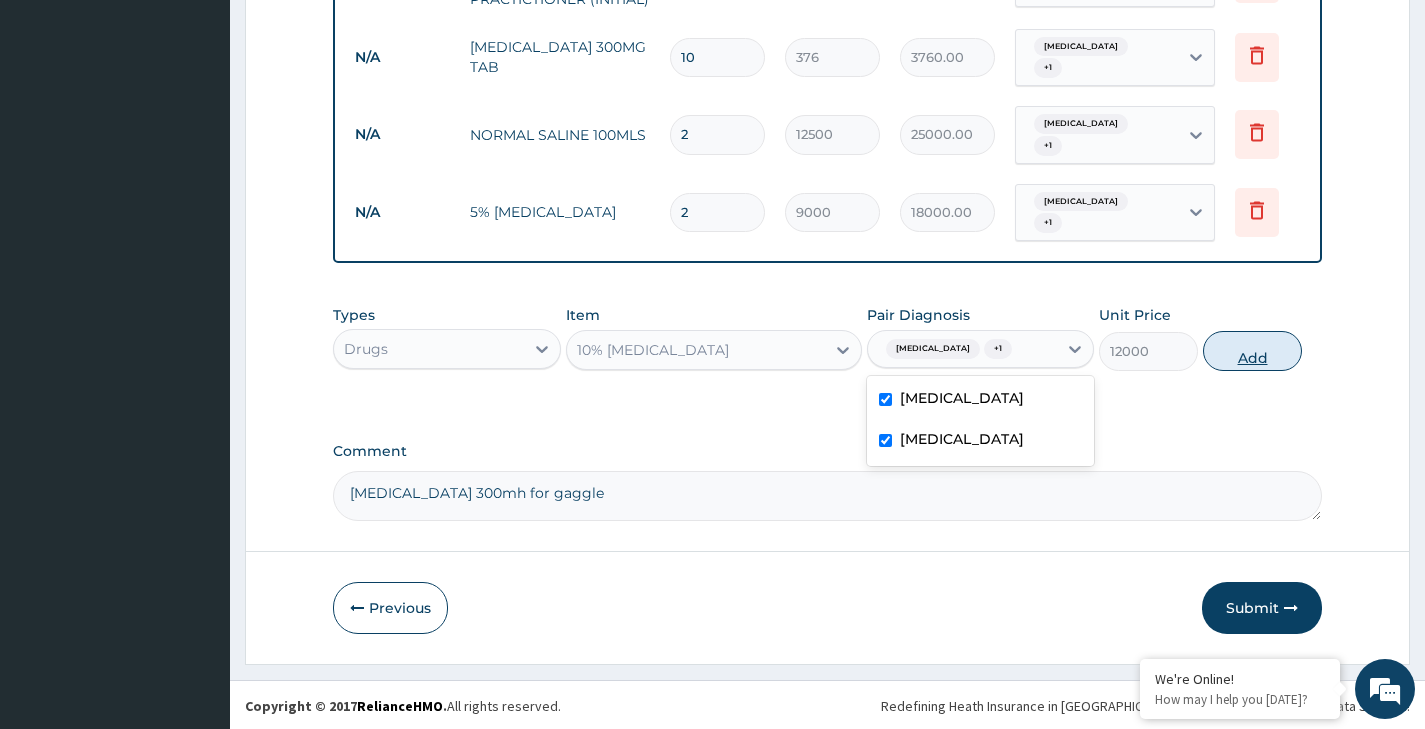 click on "Add" at bounding box center (1252, 351) 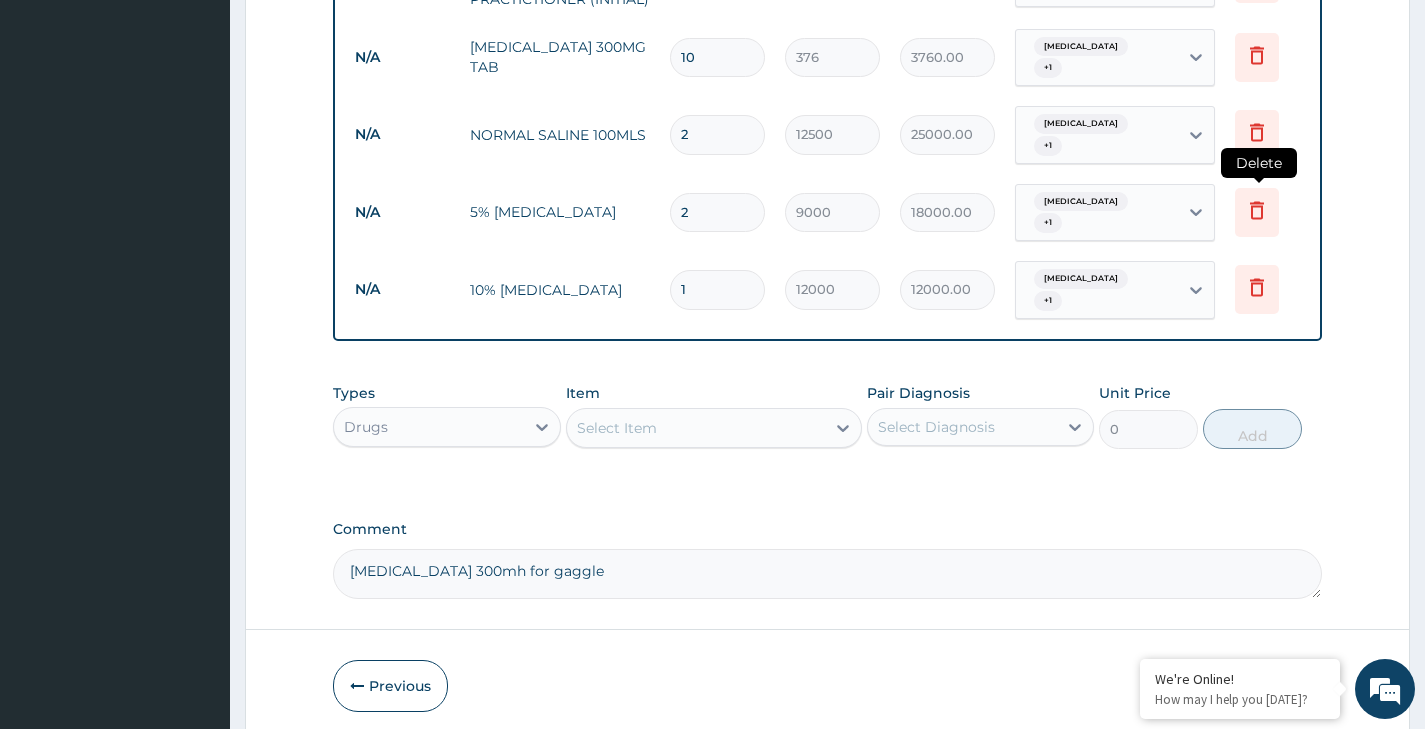 click at bounding box center (1257, 212) 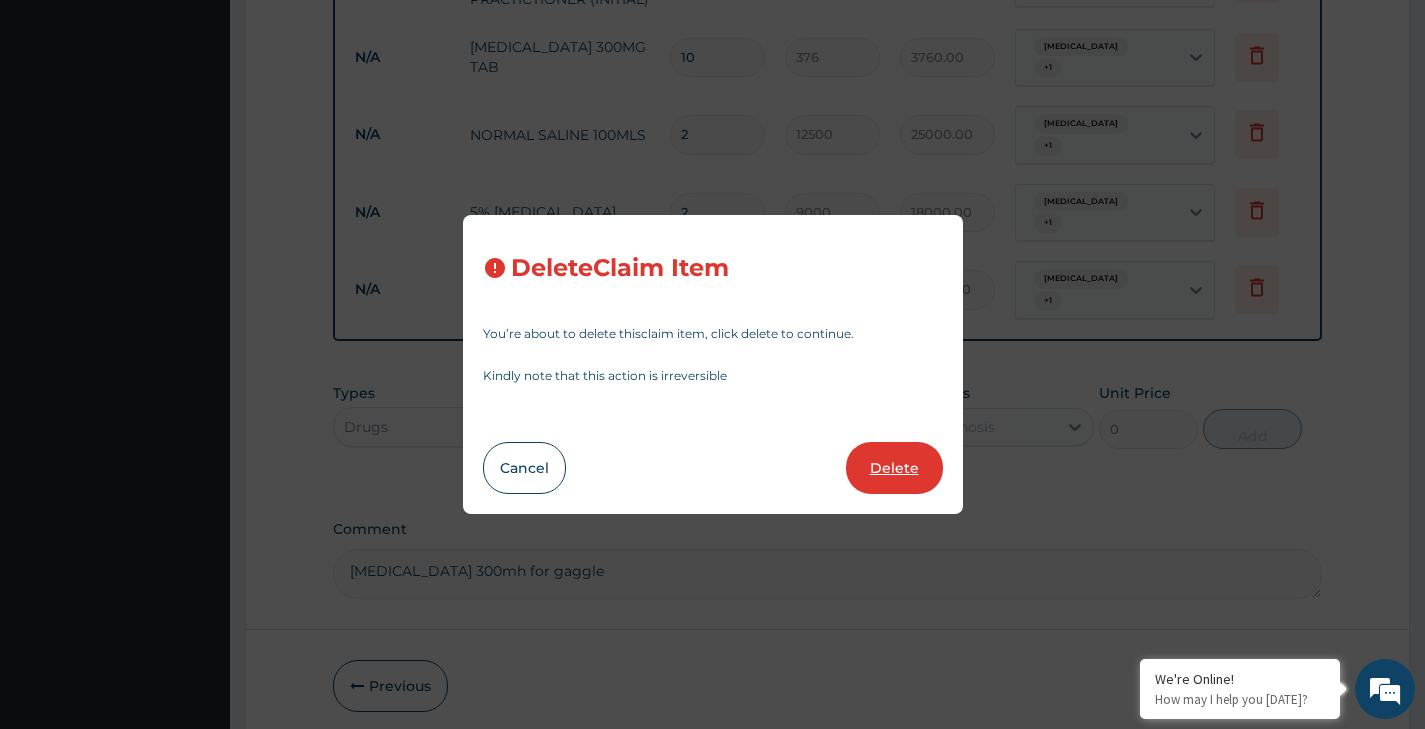 click on "Delete" at bounding box center [894, 468] 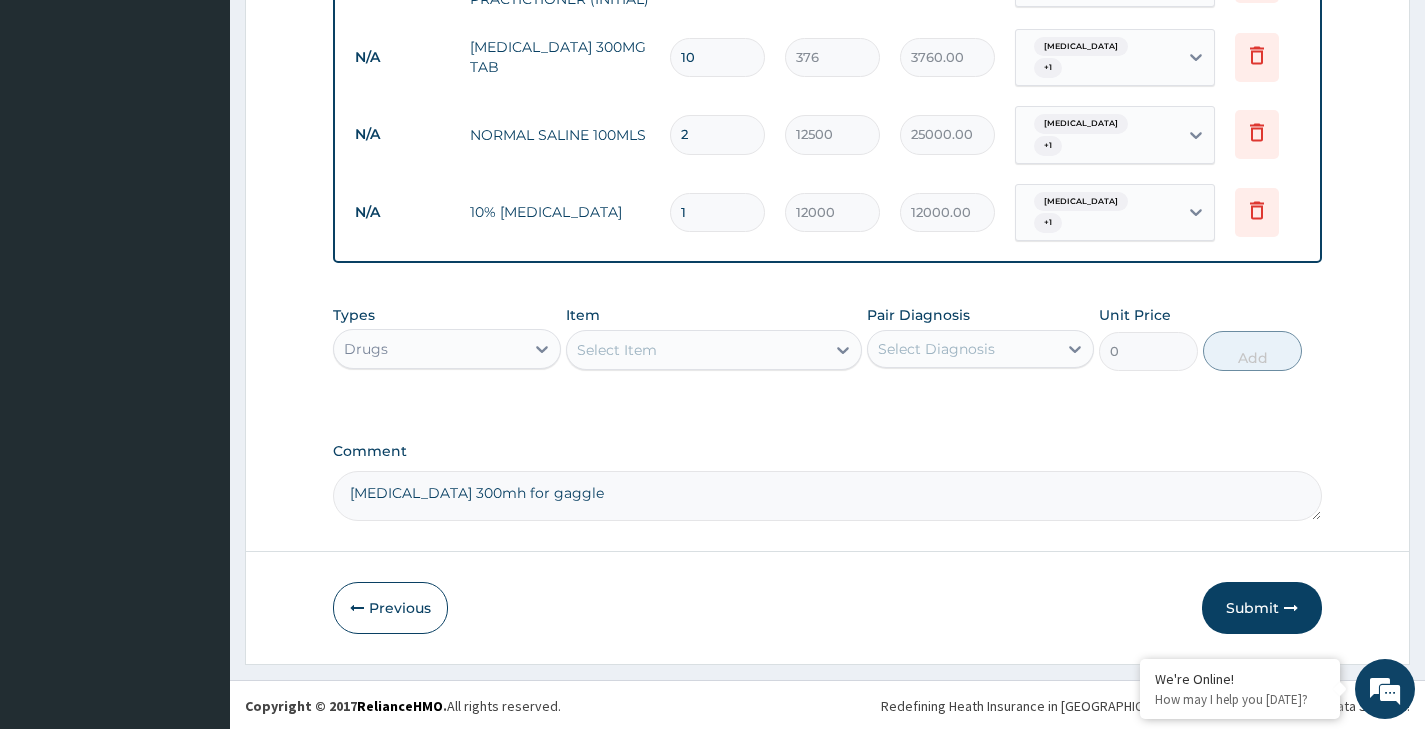 drag, startPoint x: 694, startPoint y: 199, endPoint x: 674, endPoint y: 200, distance: 20.024984 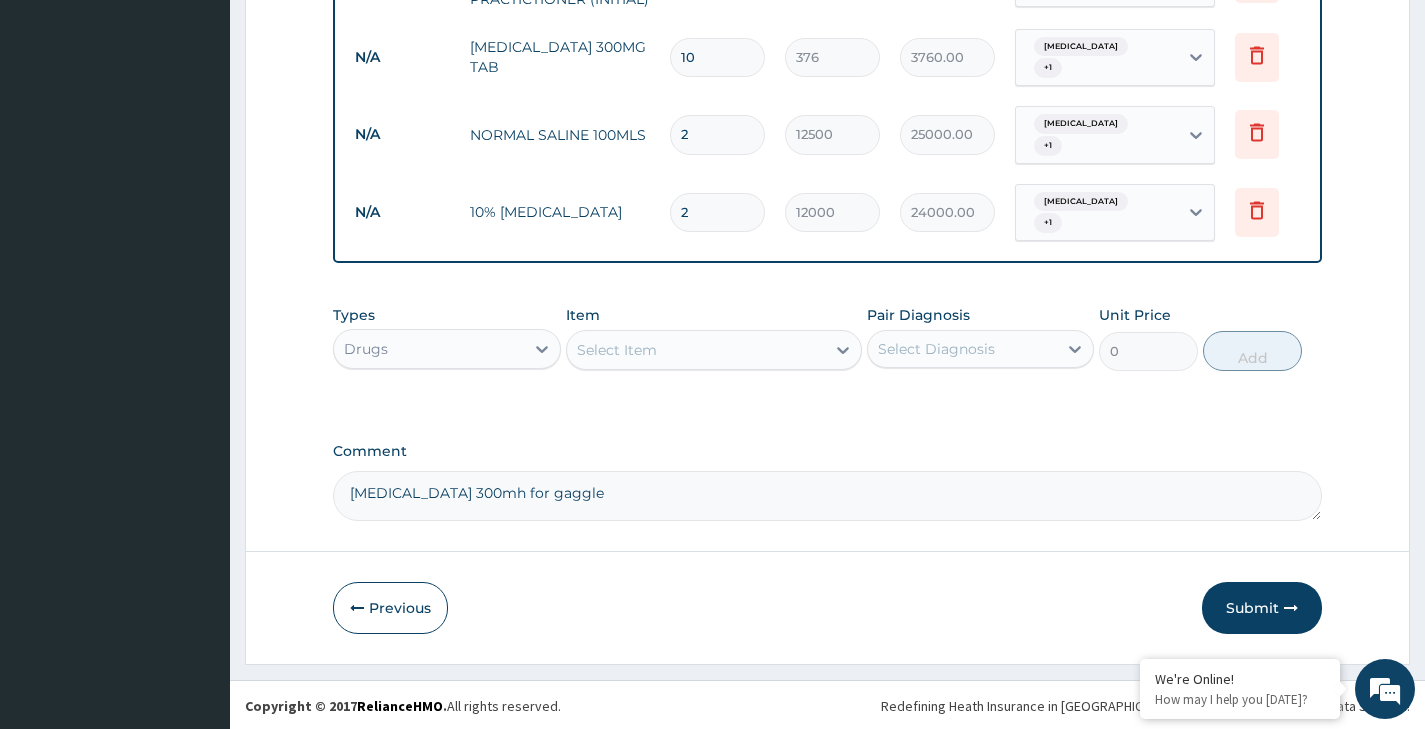 type on "2" 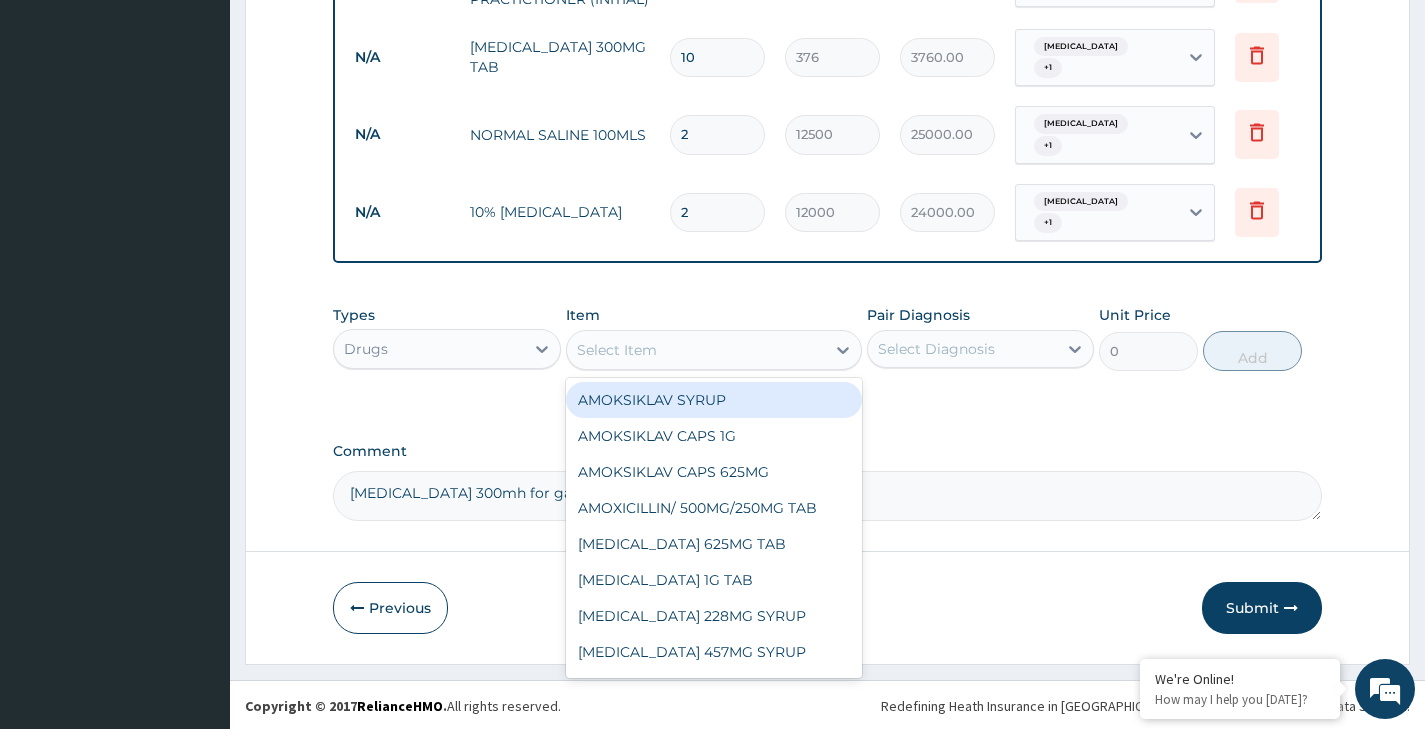 click on "Select Item" at bounding box center (617, 350) 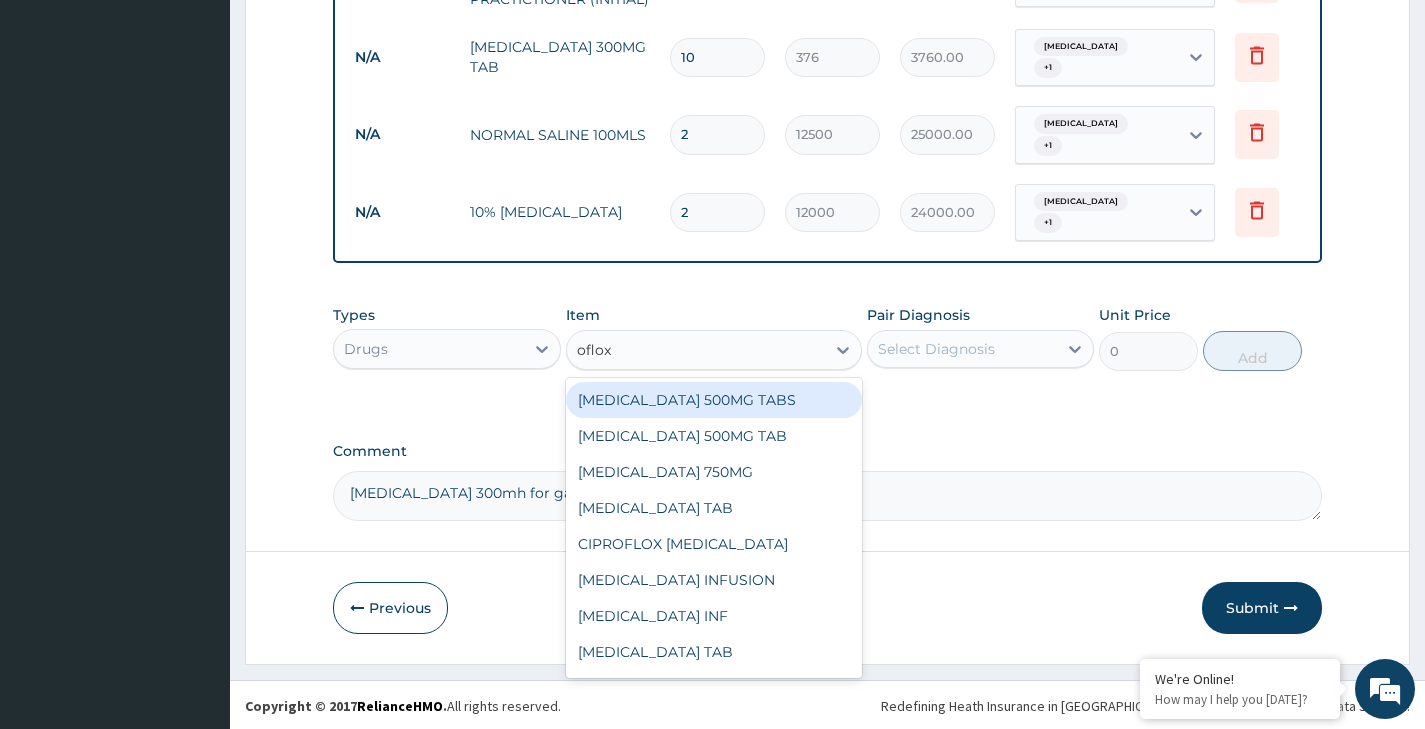 type on "ofloxa" 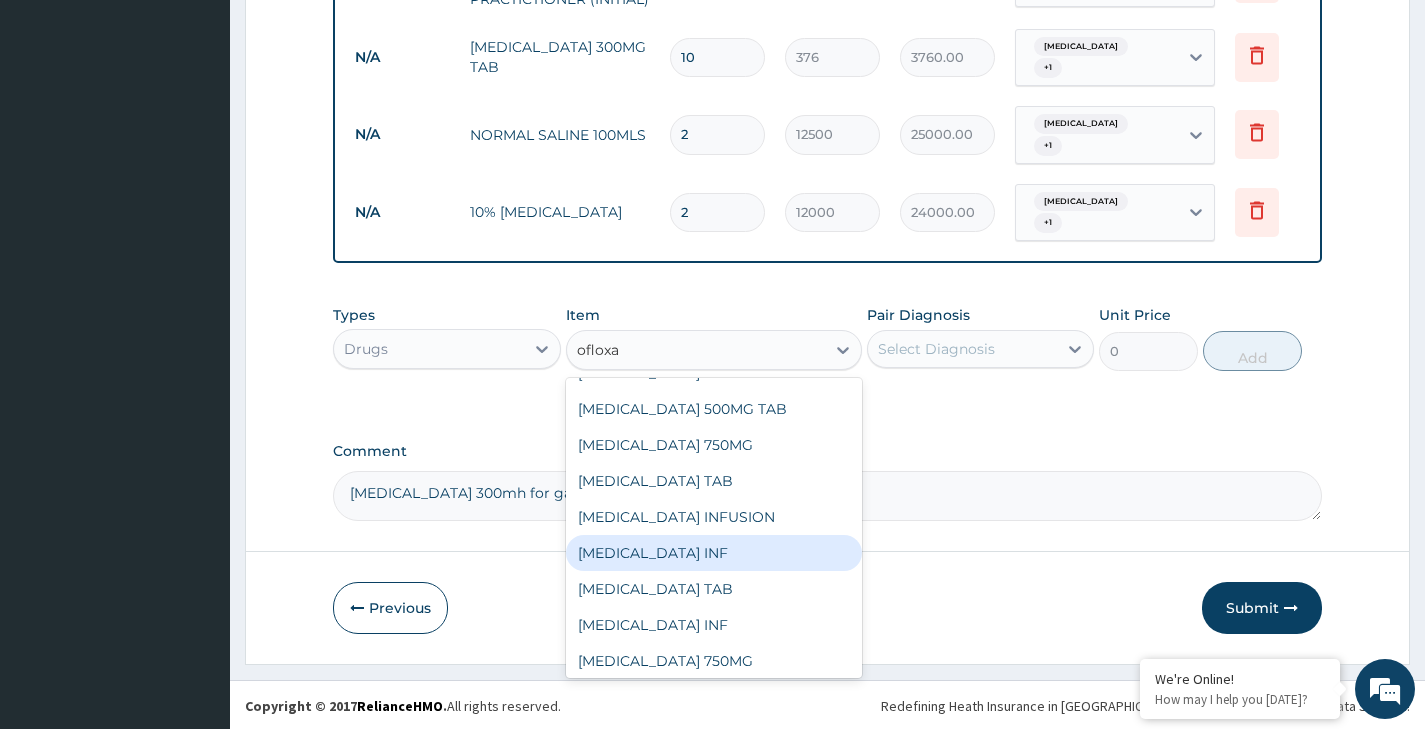 scroll, scrollTop: 17, scrollLeft: 0, axis: vertical 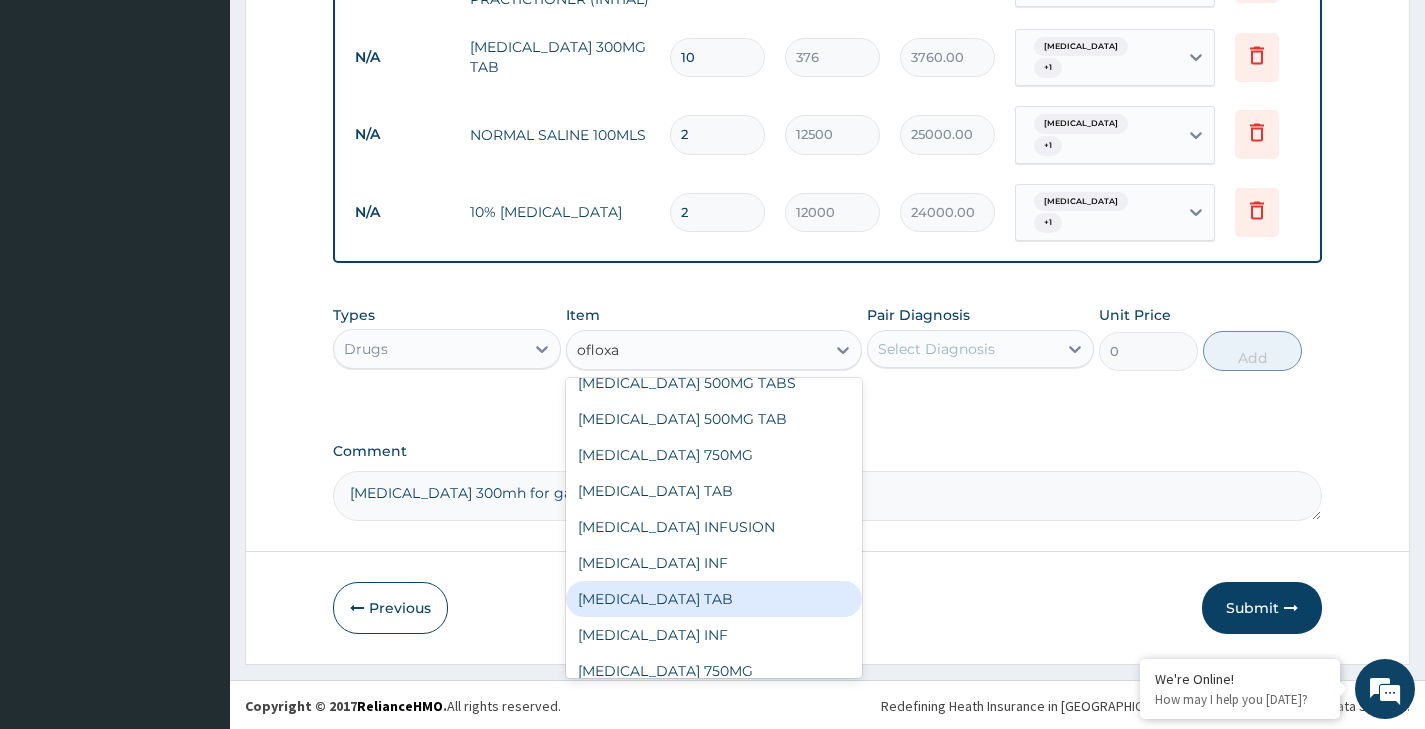 click on "OFLOXACIN TAB" at bounding box center [714, 599] 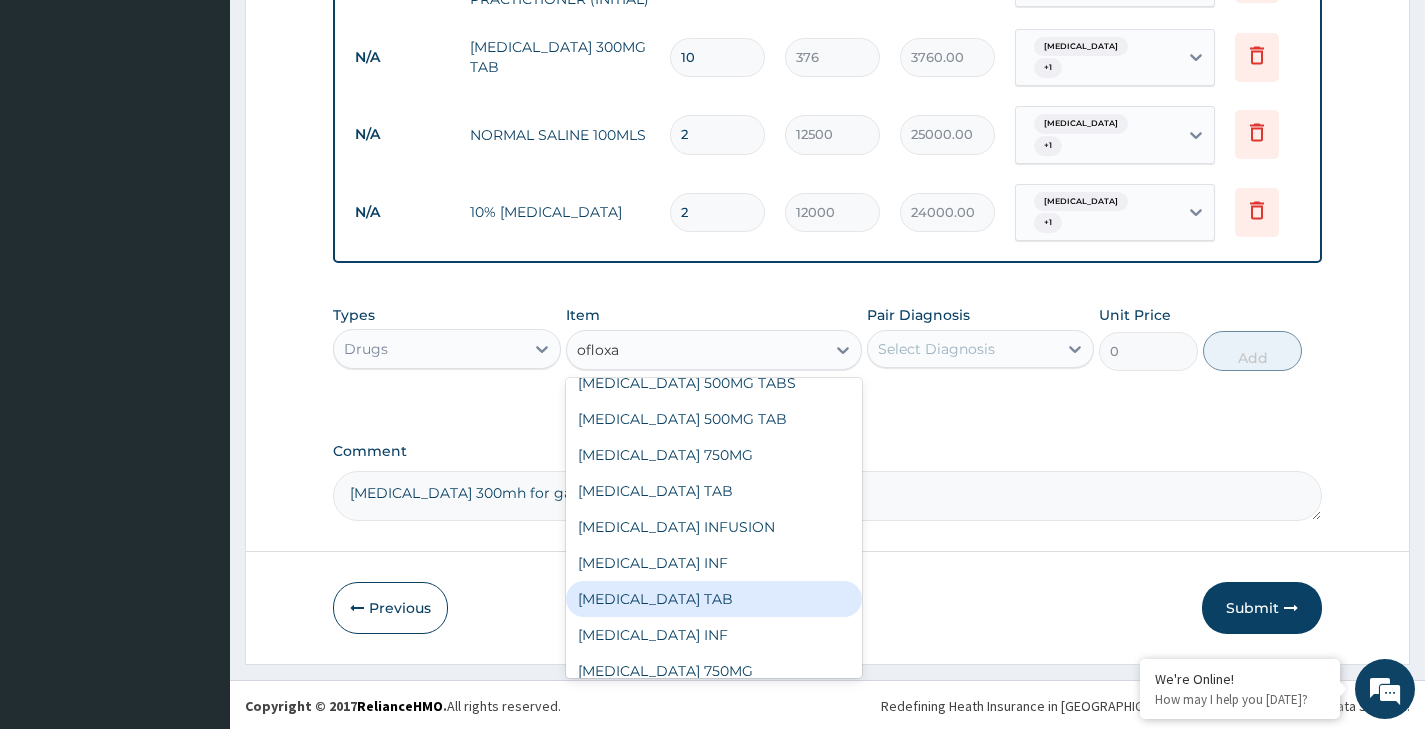 type 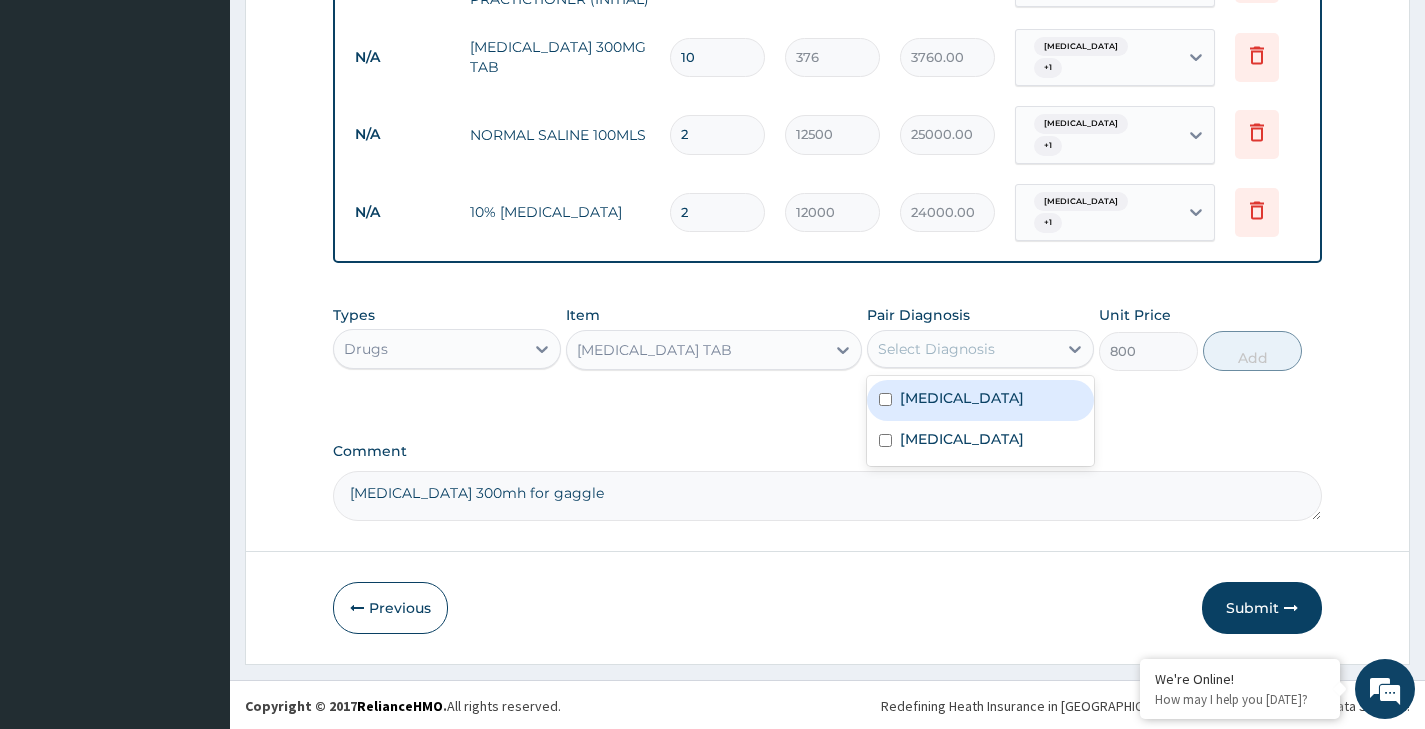 click on "Select Diagnosis" at bounding box center (936, 349) 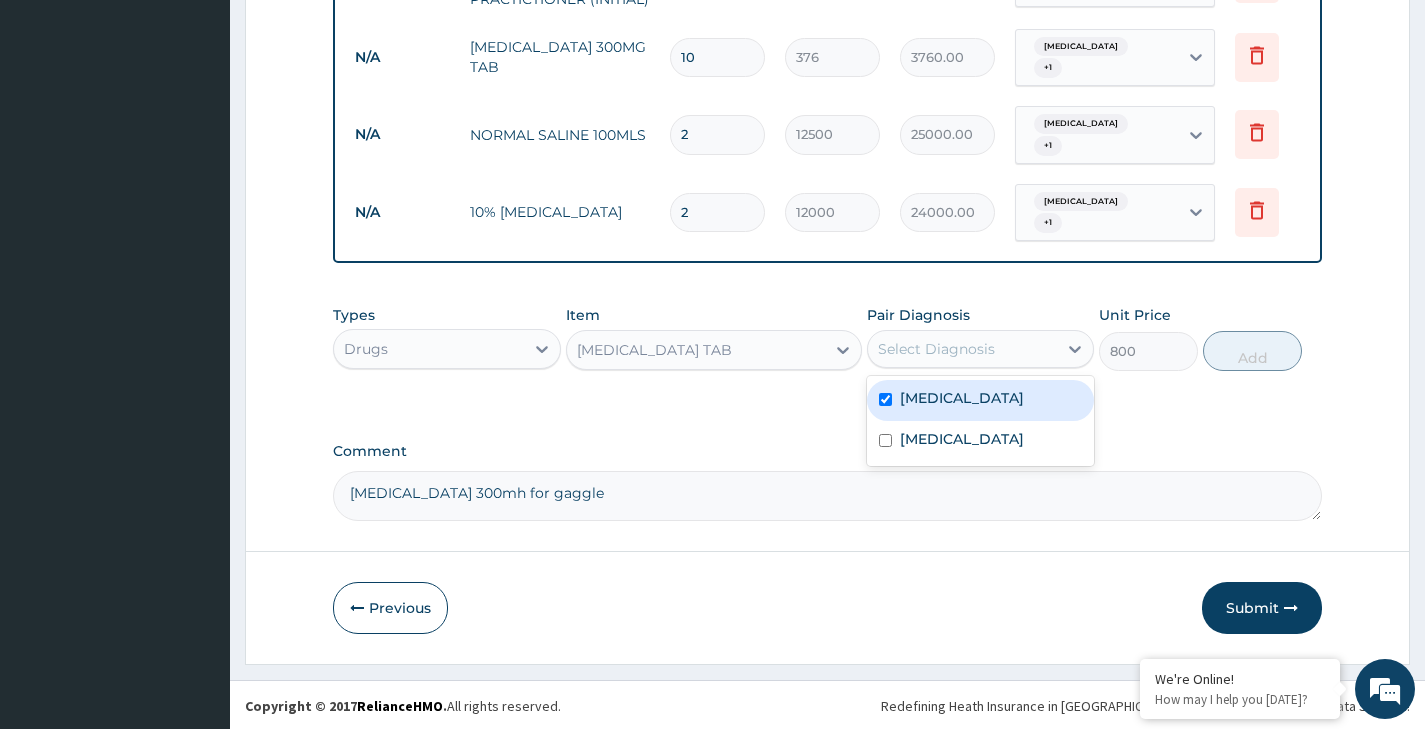 checkbox on "true" 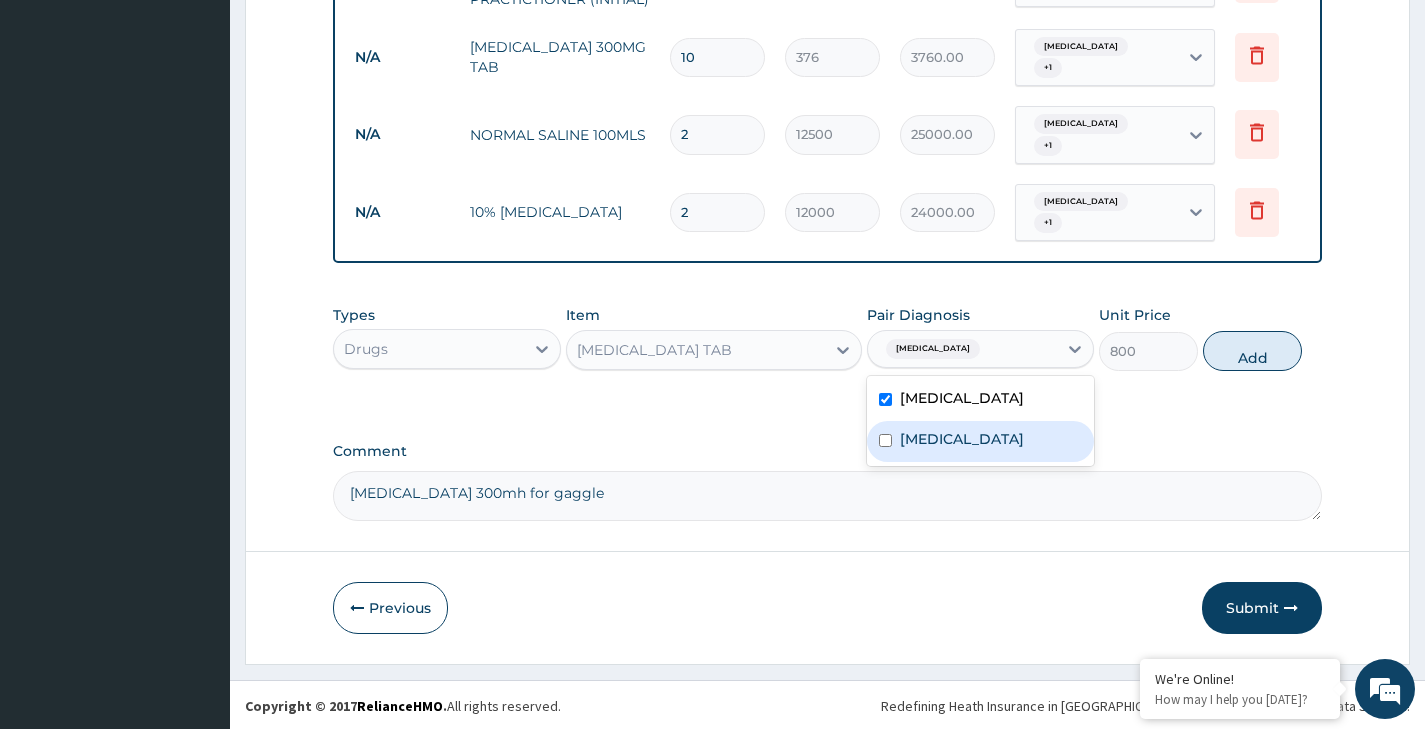 drag, startPoint x: 912, startPoint y: 436, endPoint x: 924, endPoint y: 433, distance: 12.369317 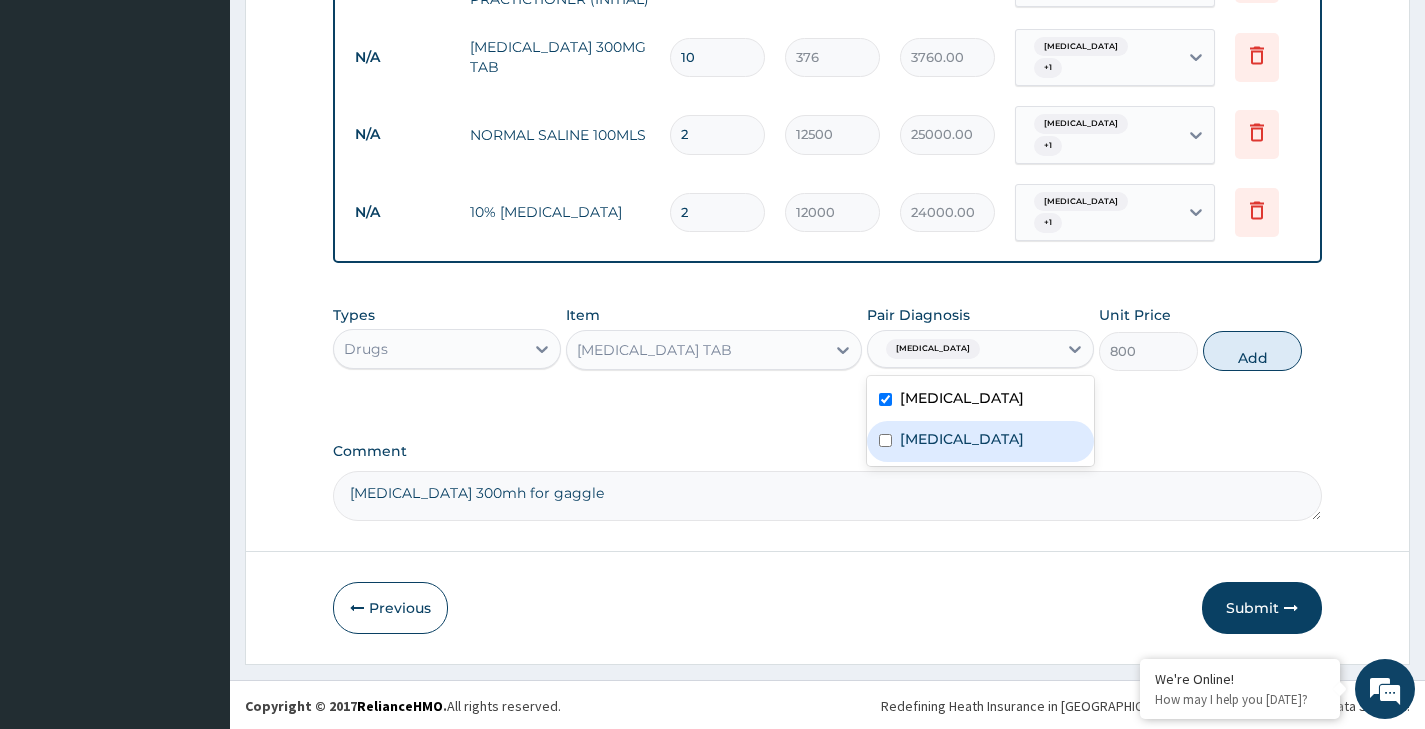 click on "Acute pharyngitis" at bounding box center (962, 439) 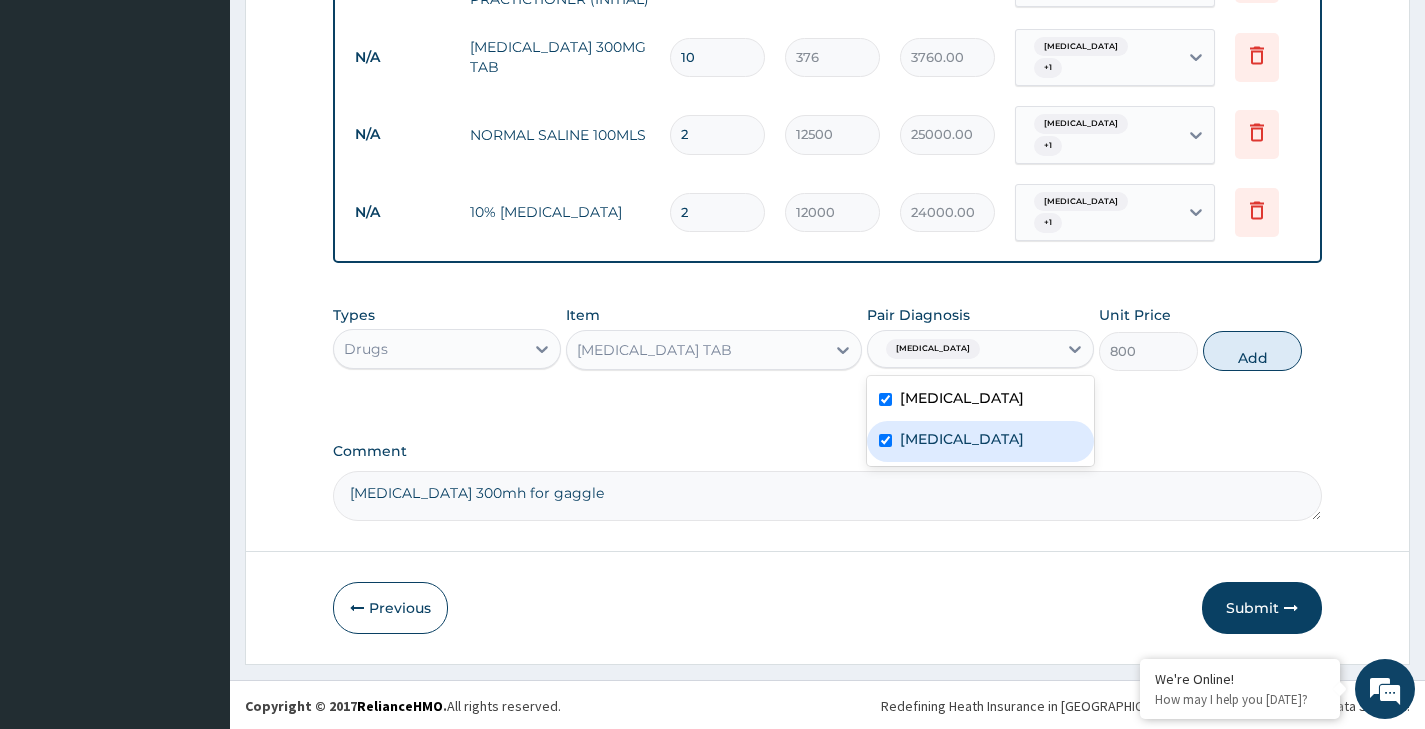 checkbox on "true" 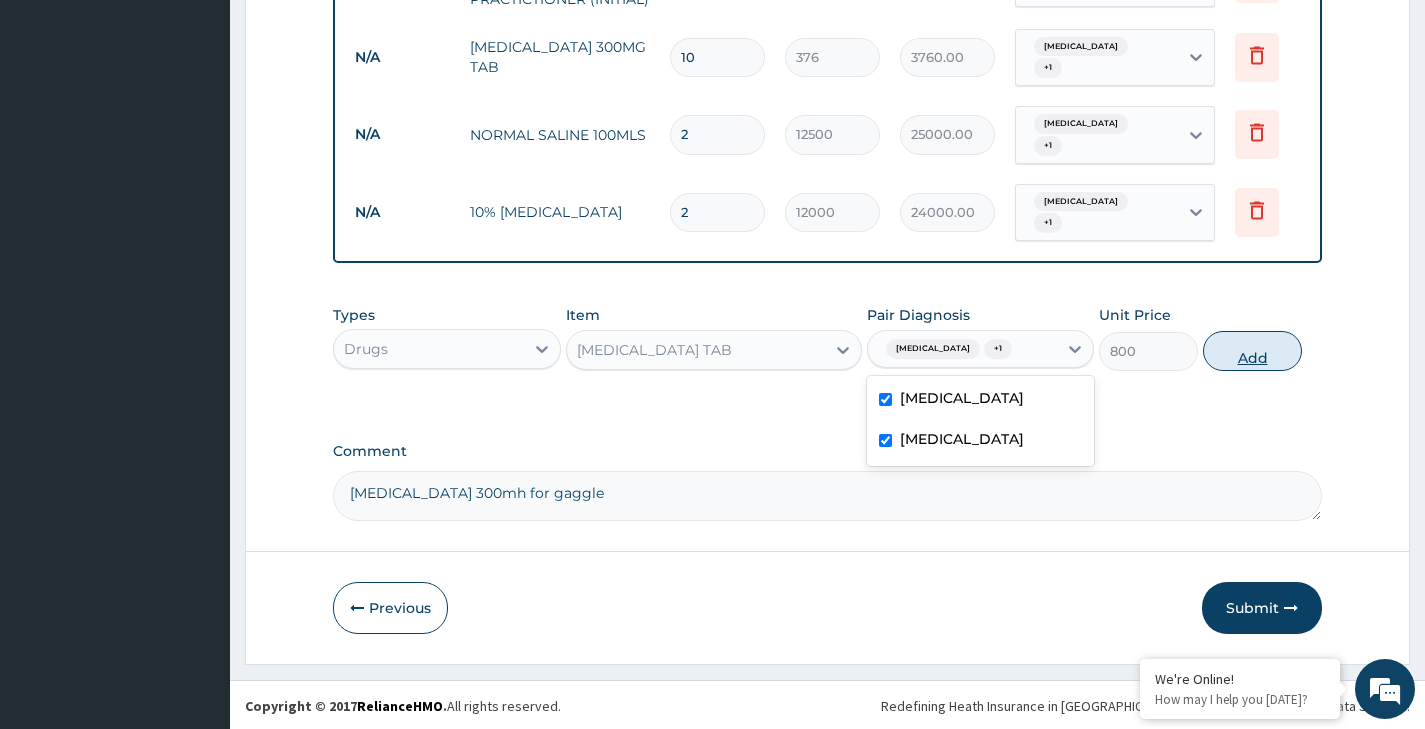 click on "Add" at bounding box center (1252, 351) 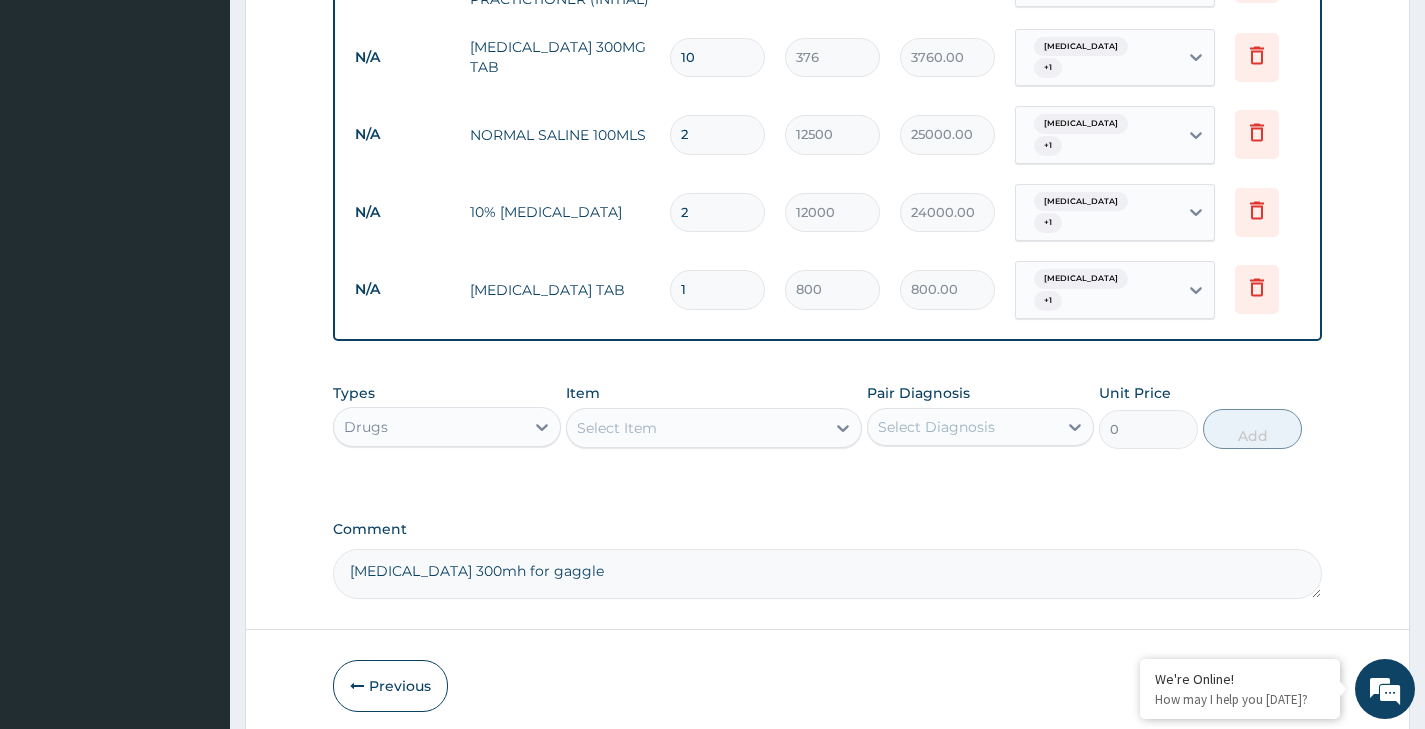 type on "10" 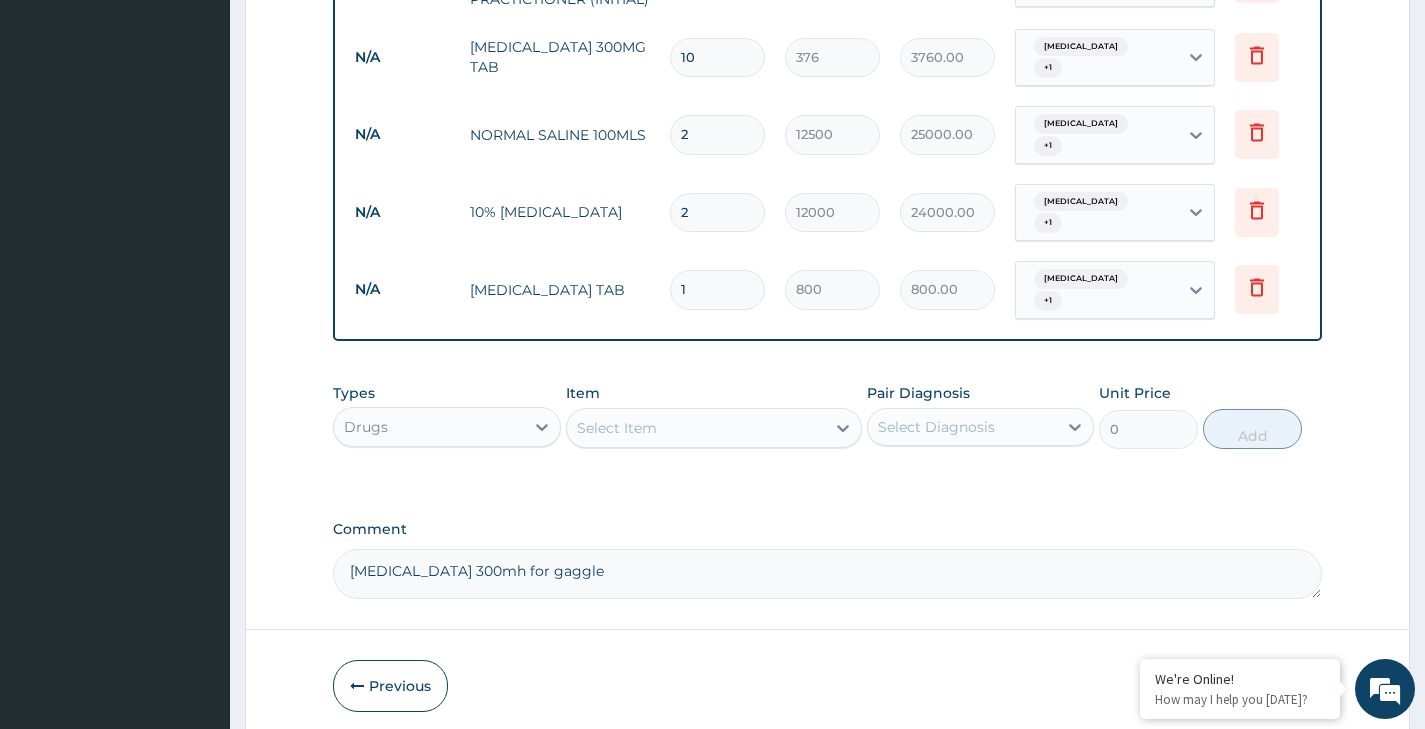 type on "8000.00" 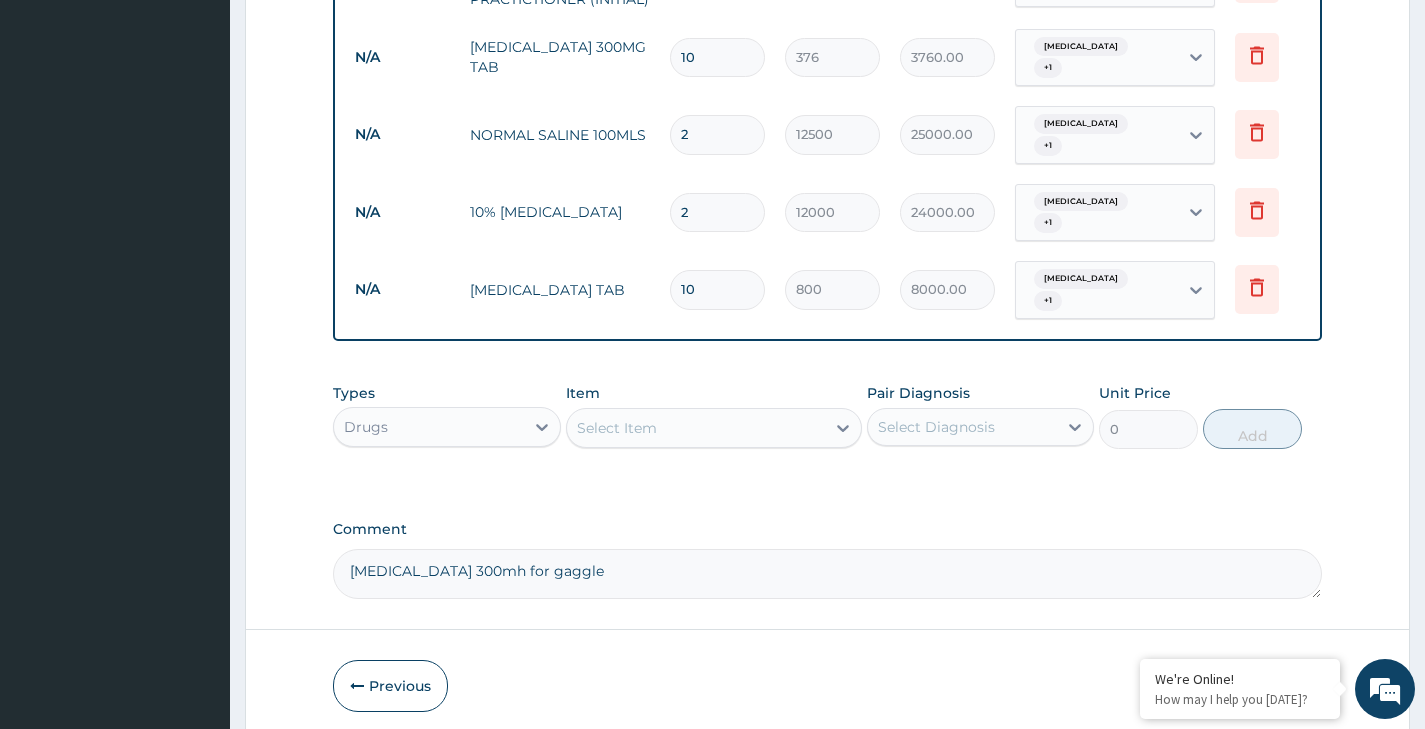 type on "10" 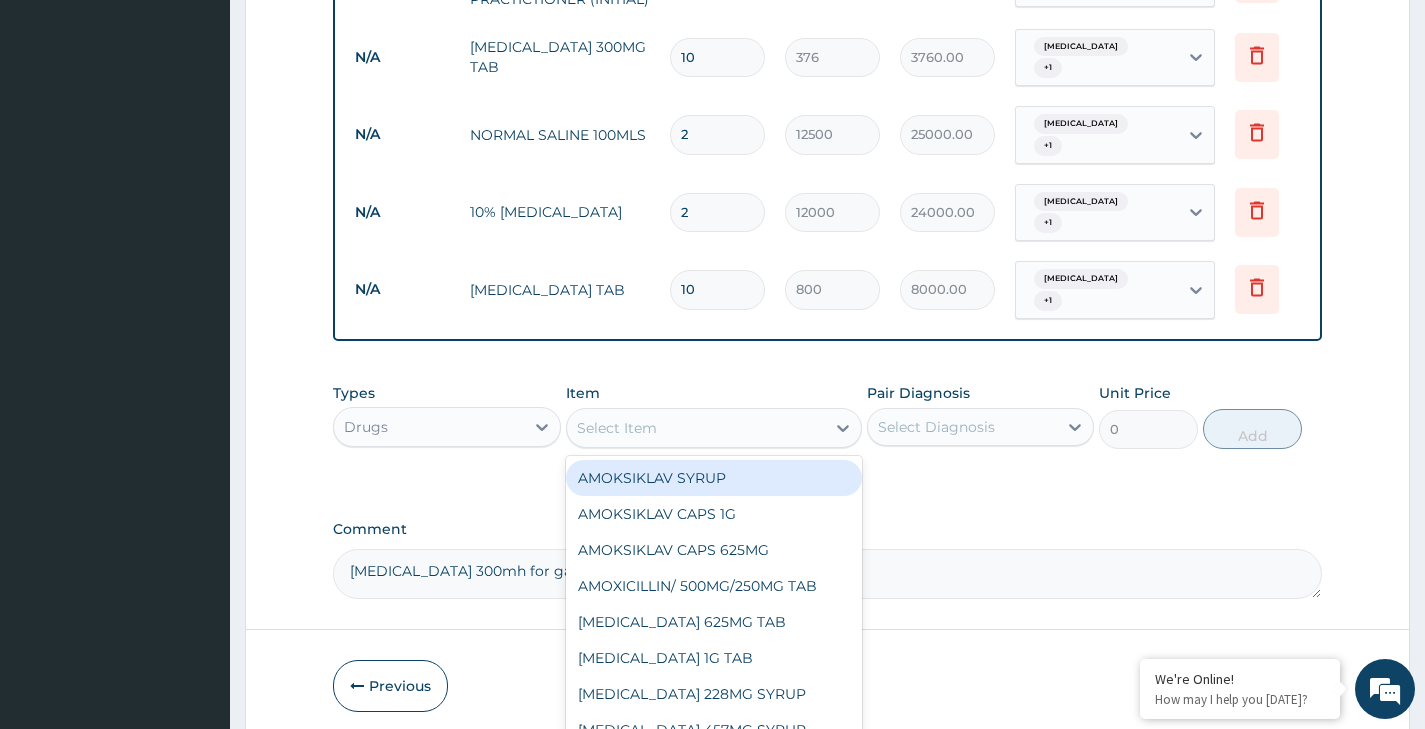 click on "Select Item" at bounding box center [617, 428] 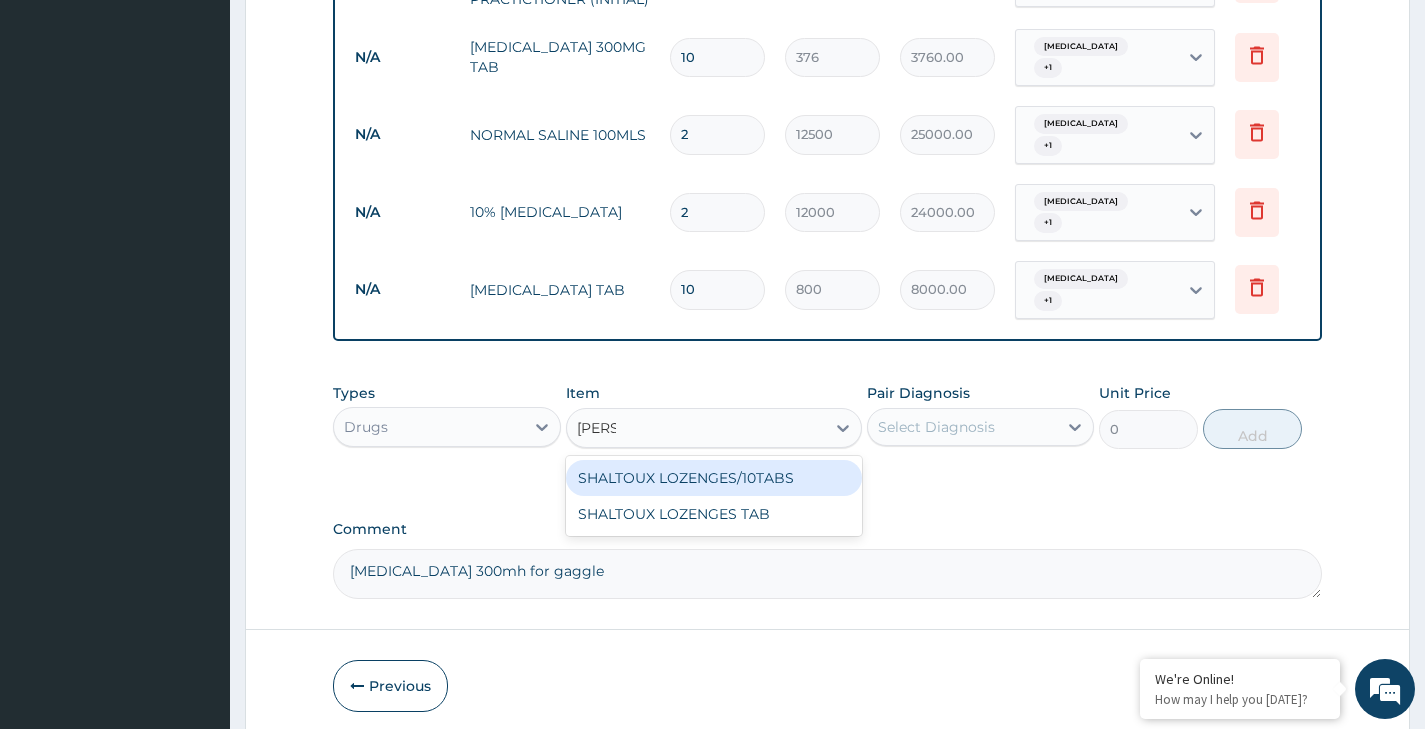 type on "lozeng" 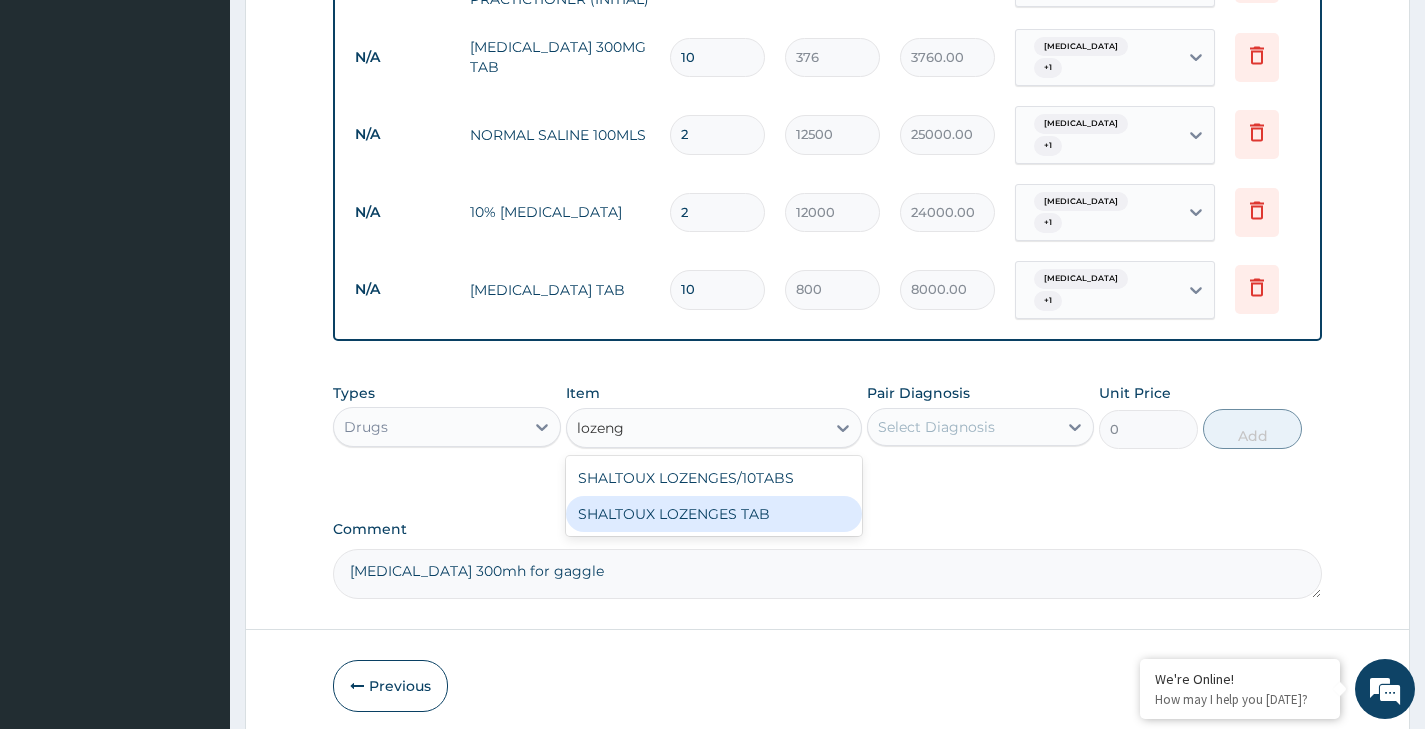 click on "SHALTOUX LOZENGES TAB" at bounding box center (714, 514) 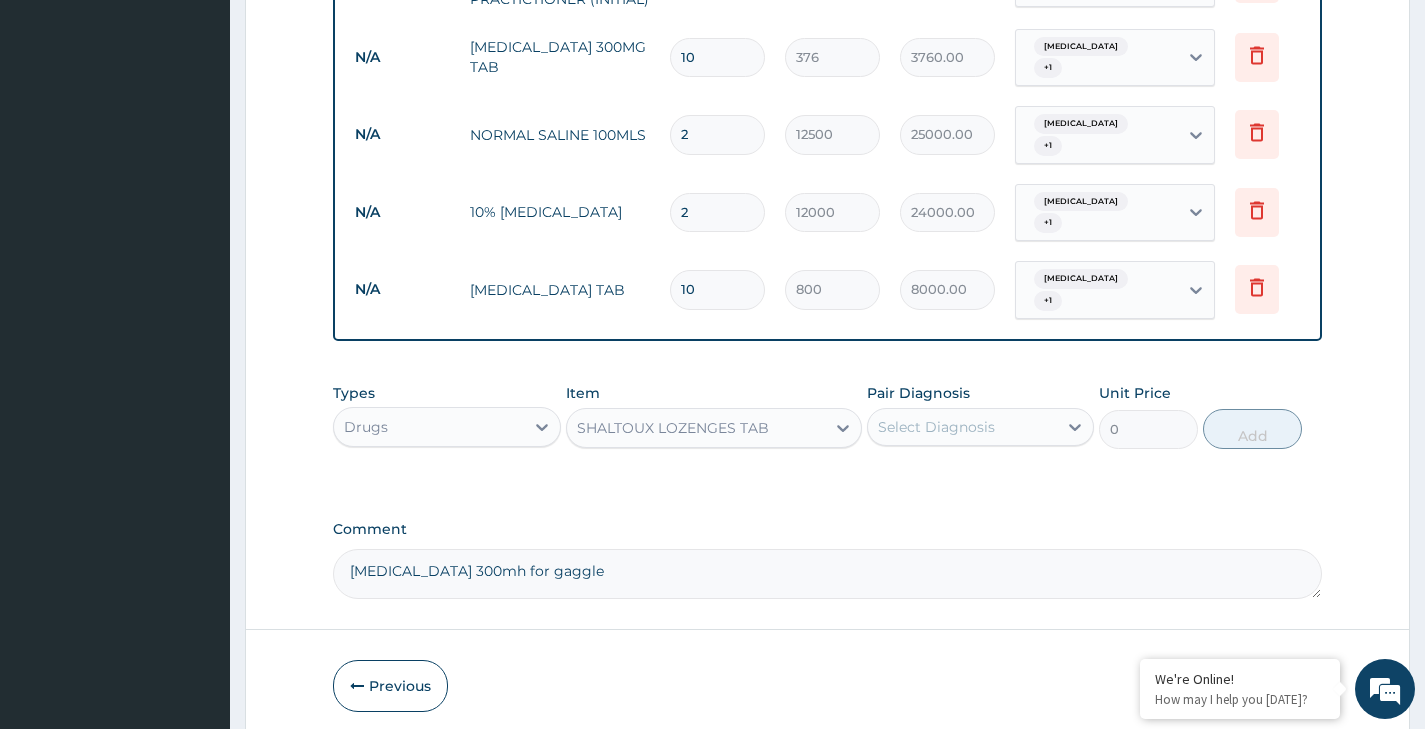 type 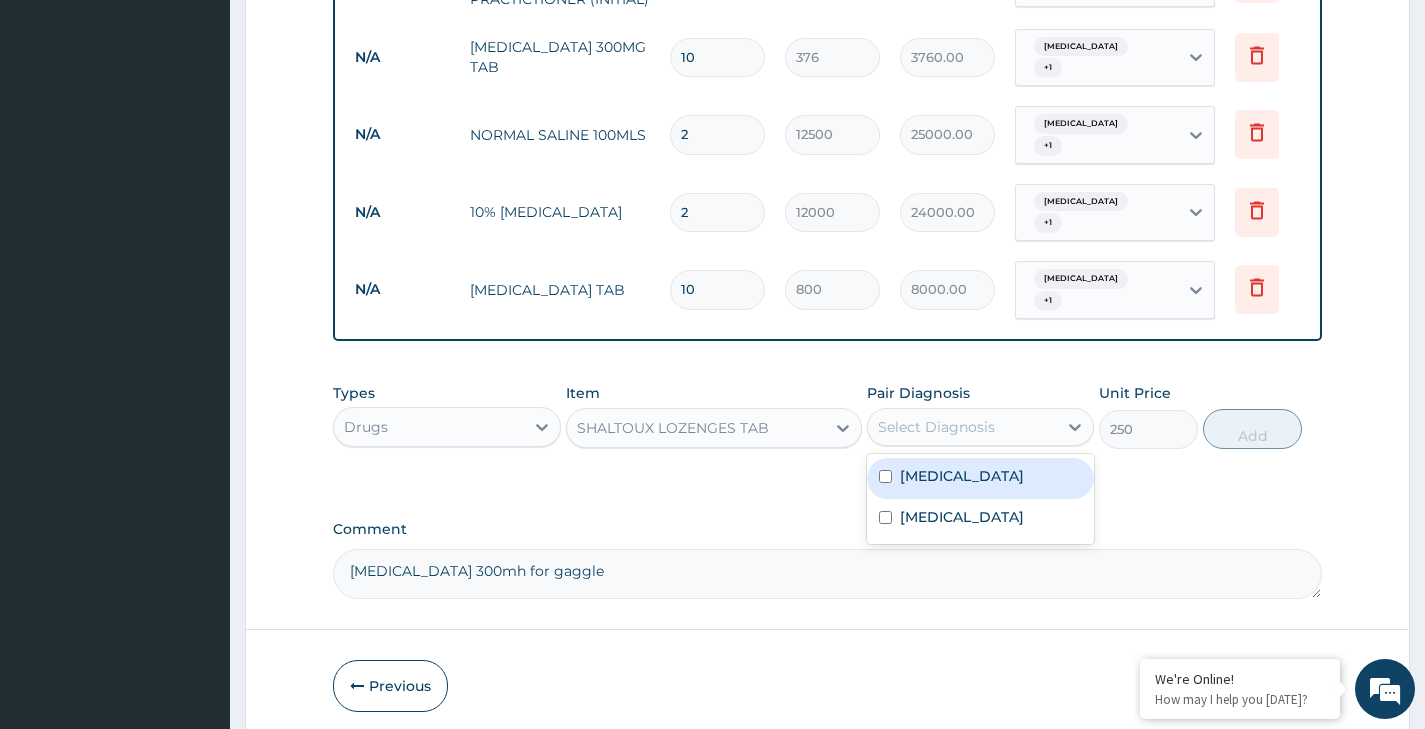 click on "Select Diagnosis" at bounding box center (936, 427) 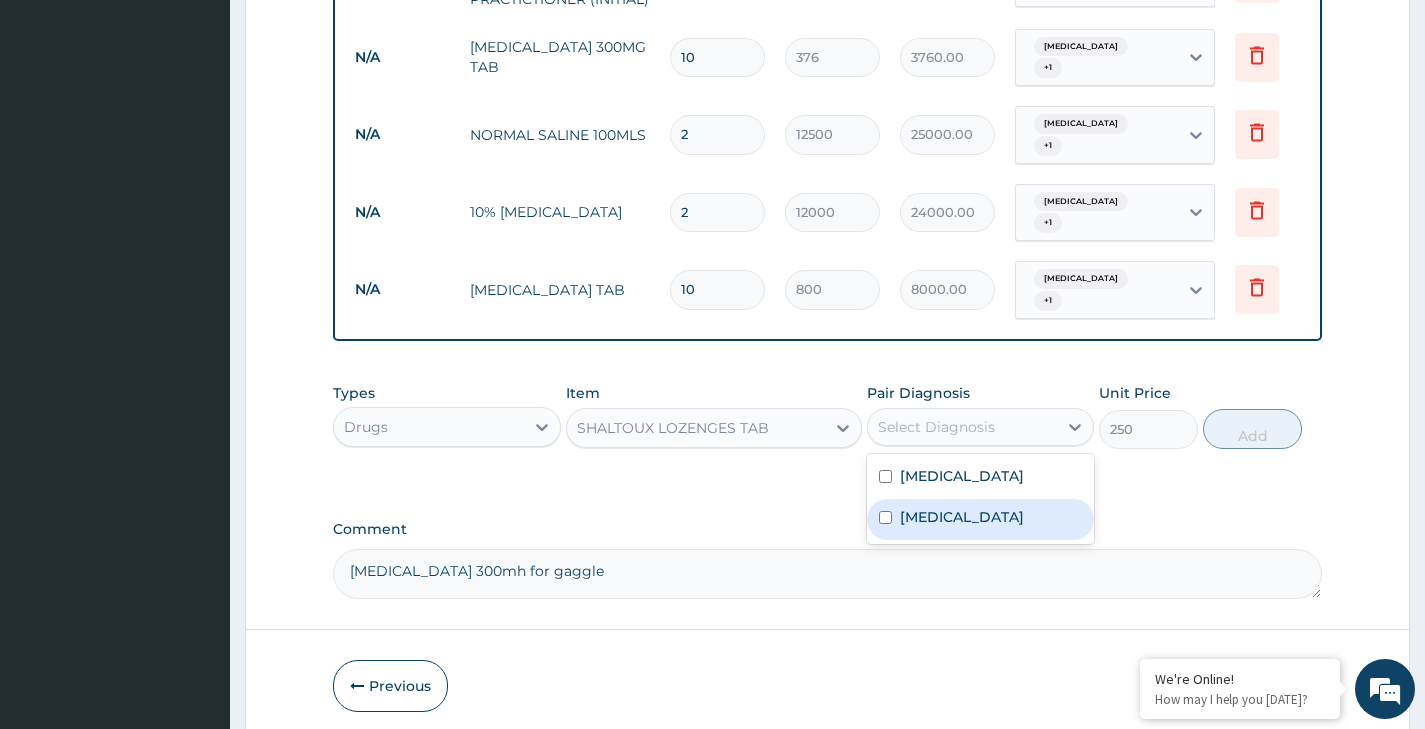 drag, startPoint x: 924, startPoint y: 500, endPoint x: 913, endPoint y: 462, distance: 39.56008 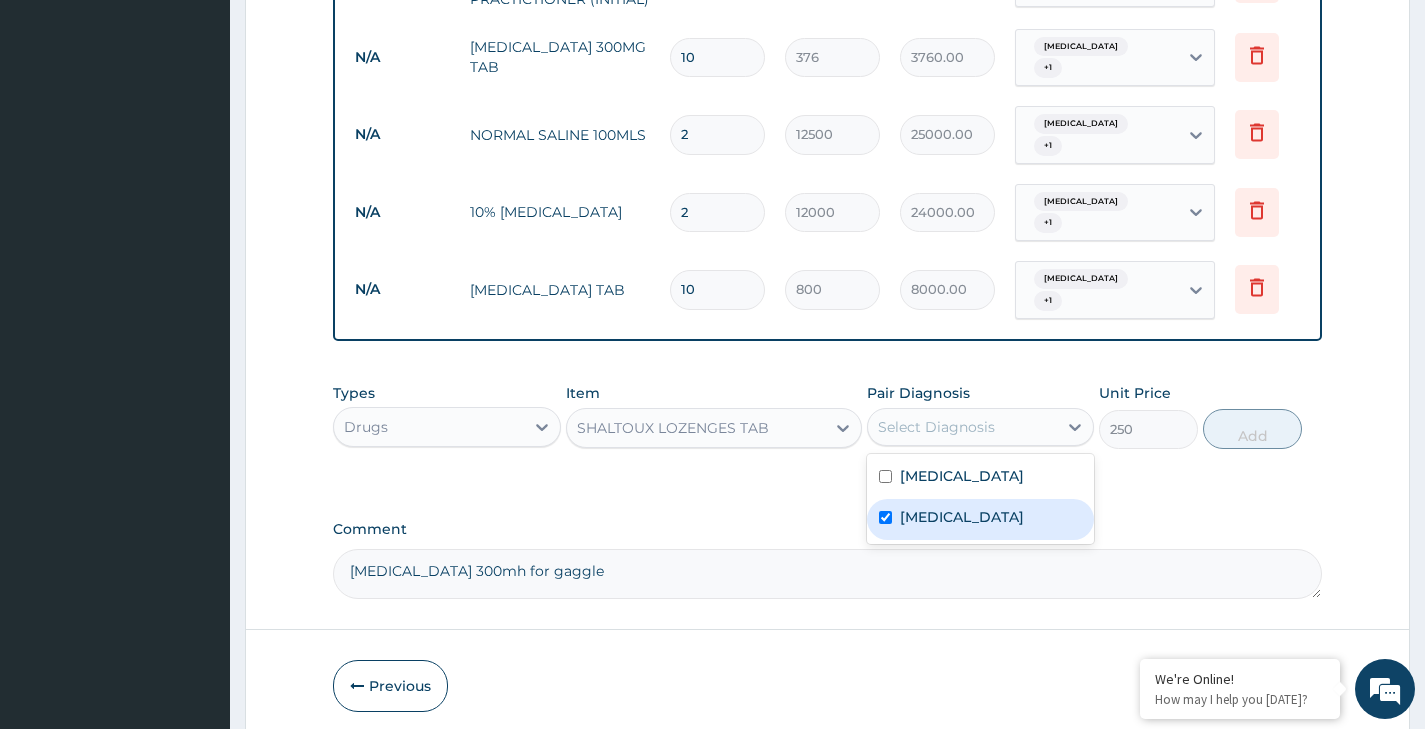 checkbox on "true" 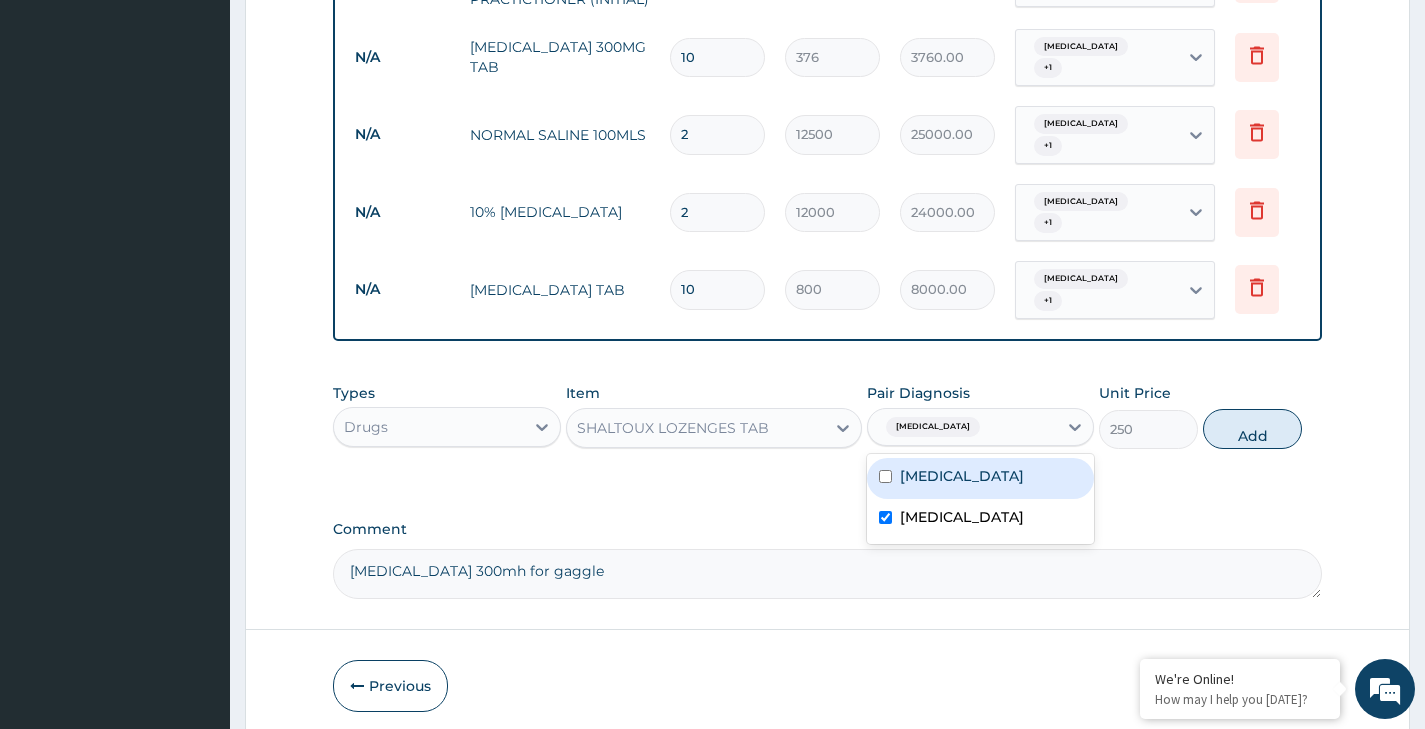 click on "Tonsillitis" at bounding box center (962, 476) 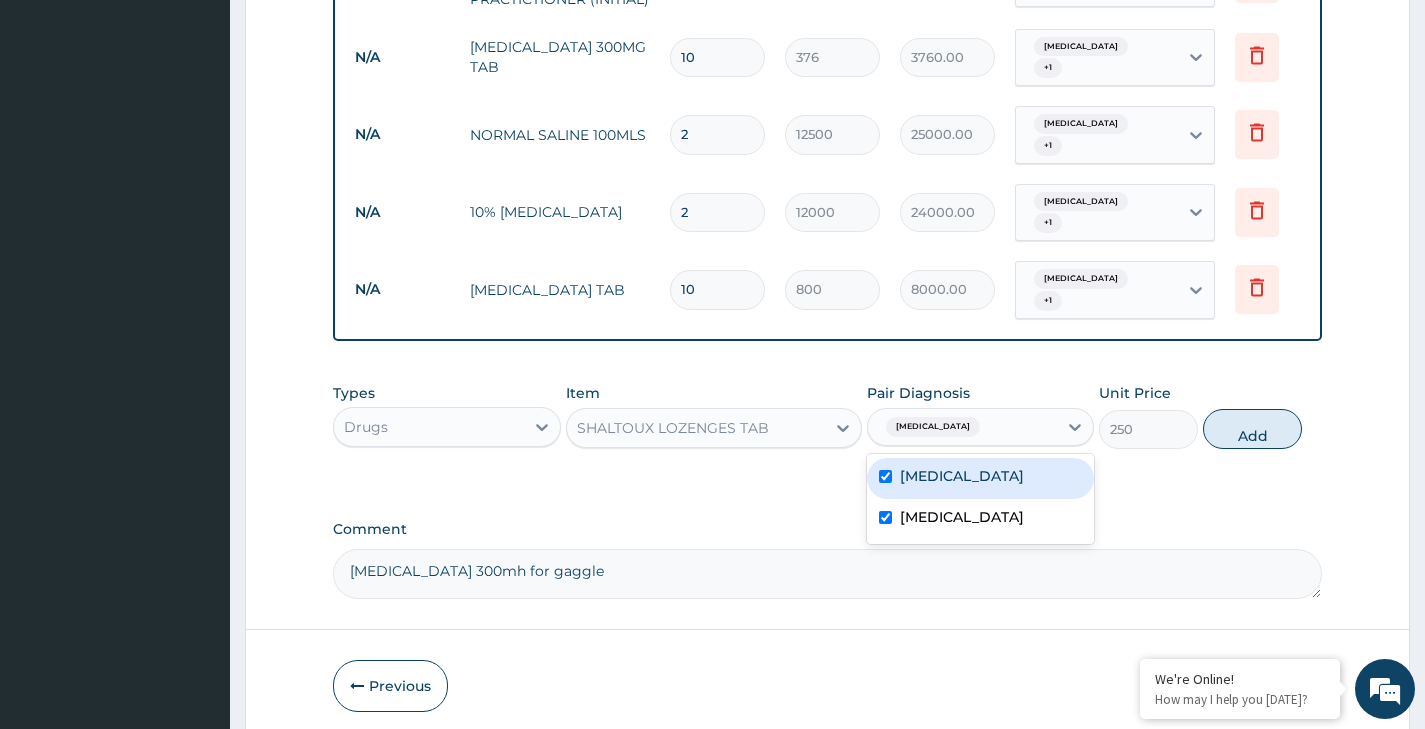 checkbox on "true" 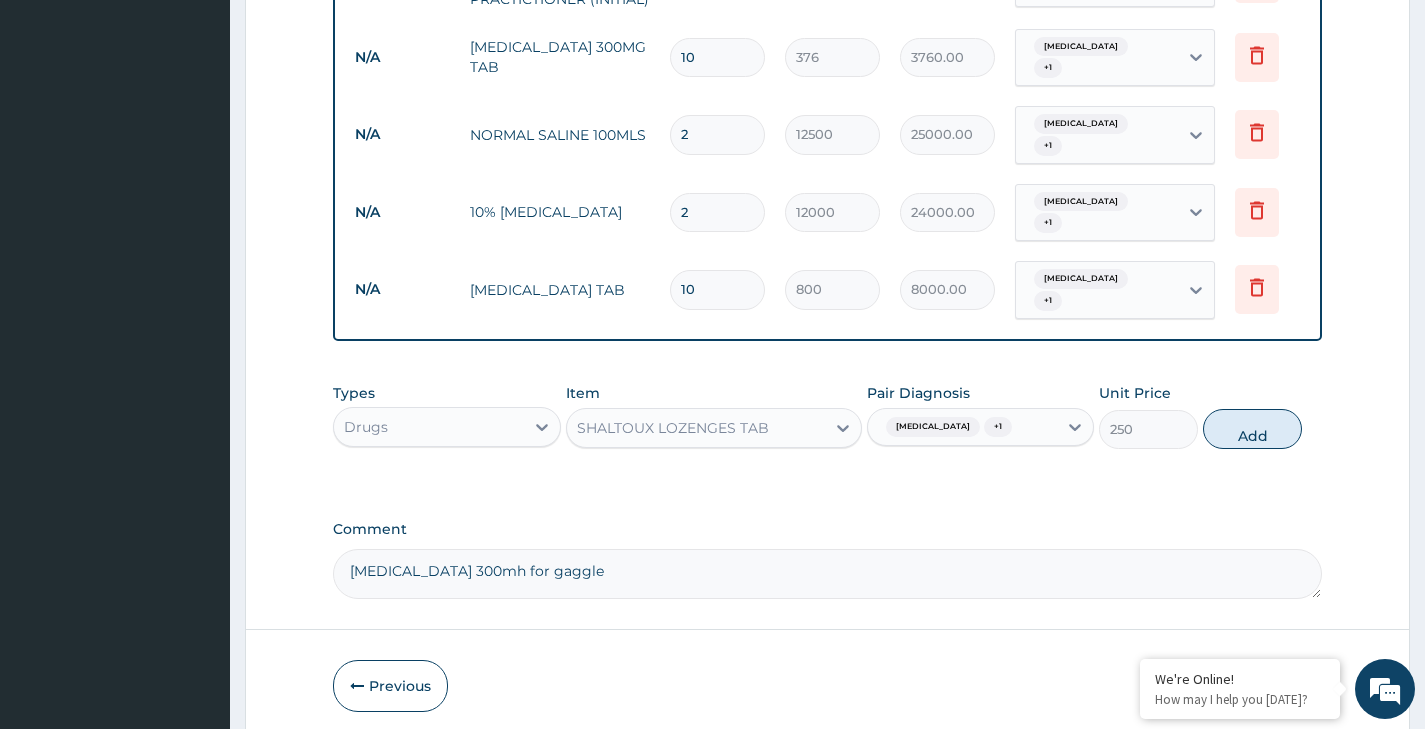drag, startPoint x: 1232, startPoint y: 428, endPoint x: 1195, endPoint y: 428, distance: 37 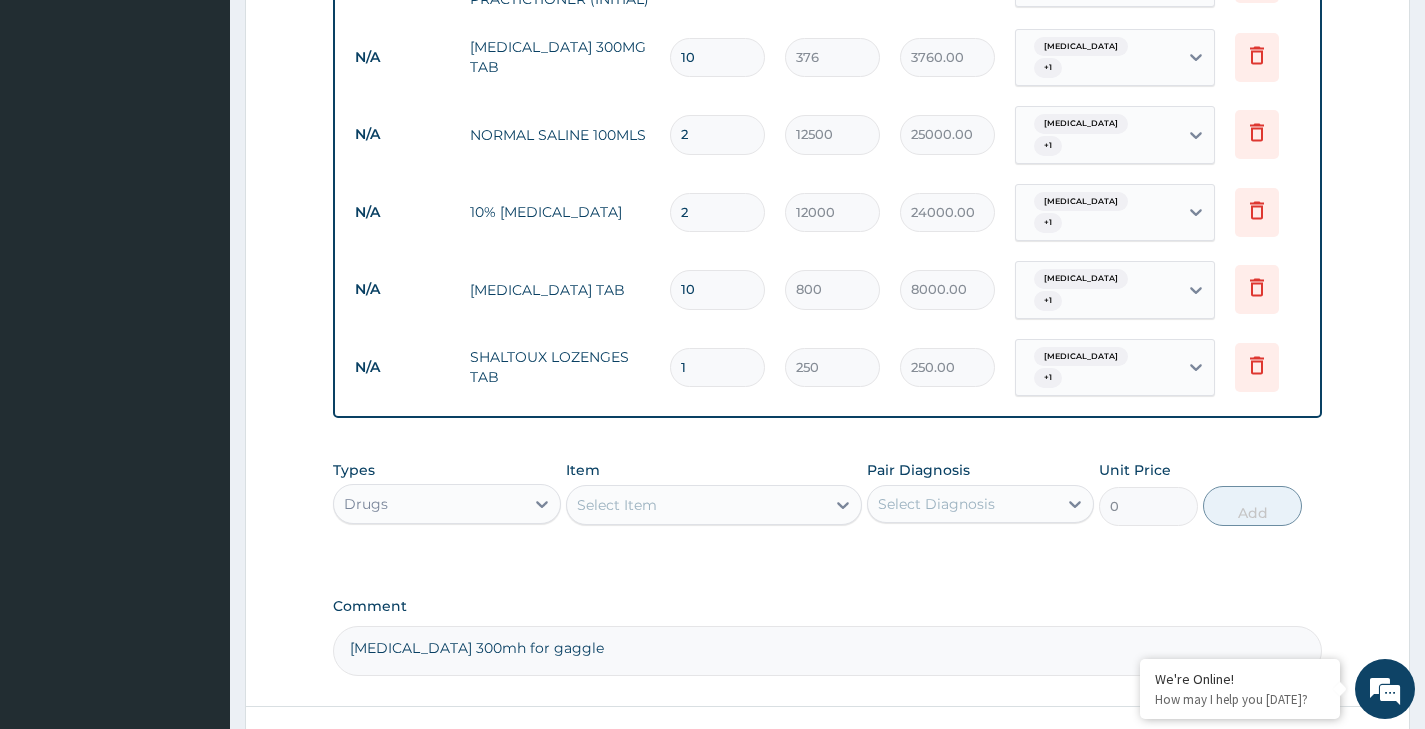 type on "10" 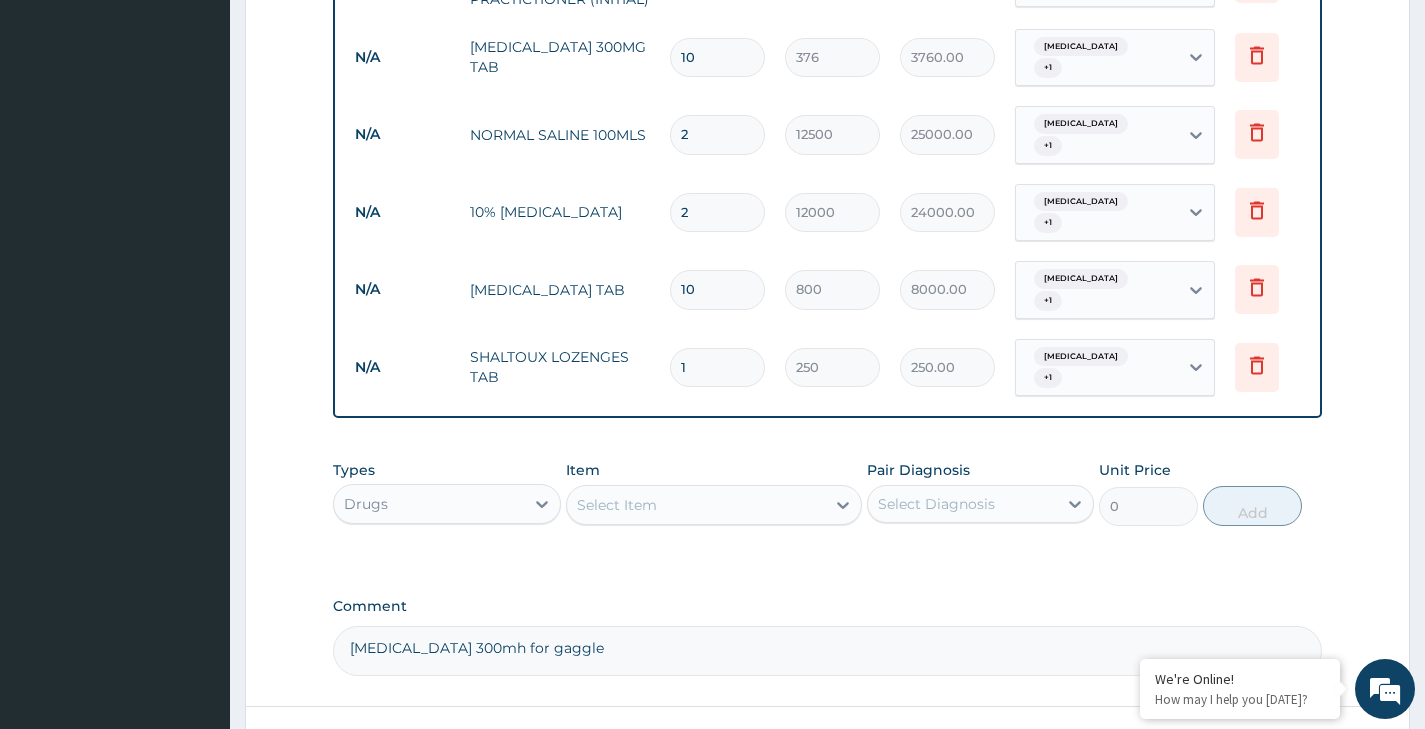 type on "2500.00" 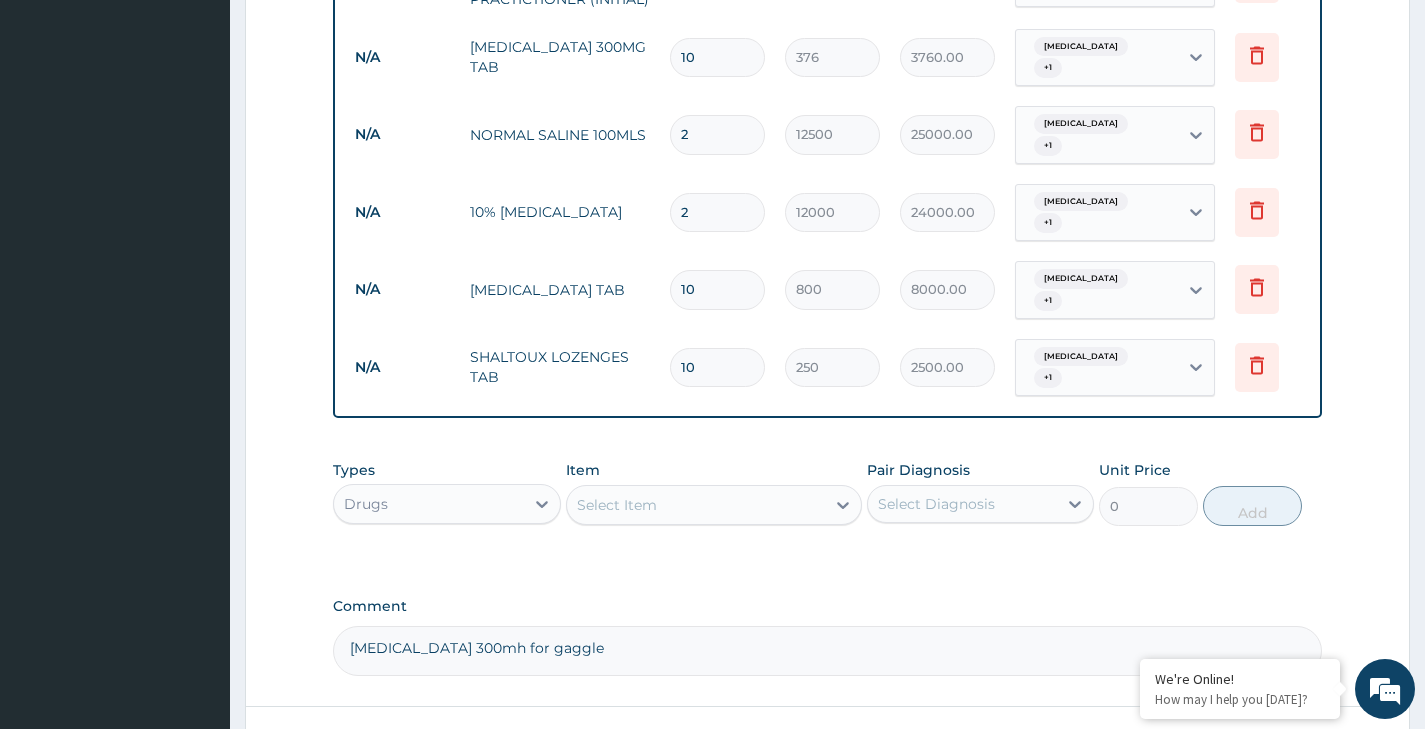 type on "10" 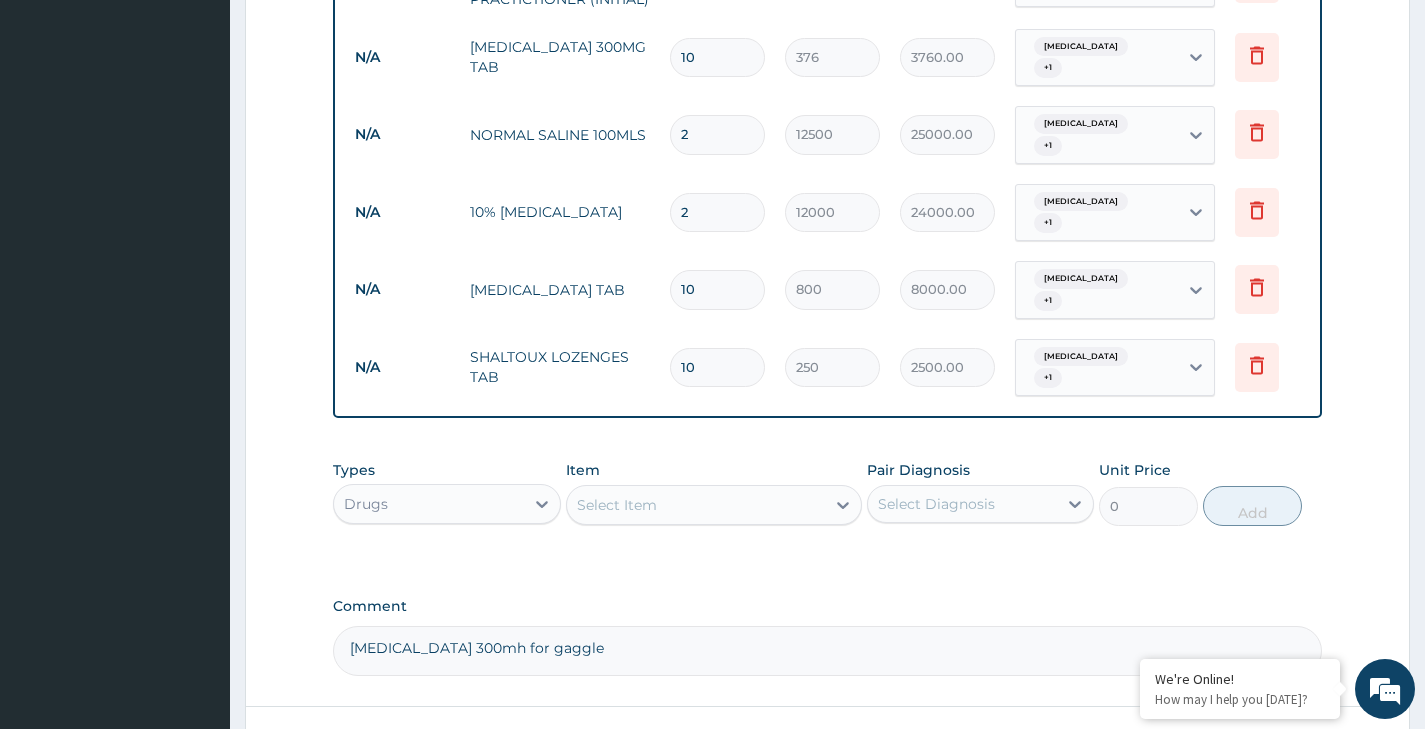 click on "Select Item" at bounding box center (617, 505) 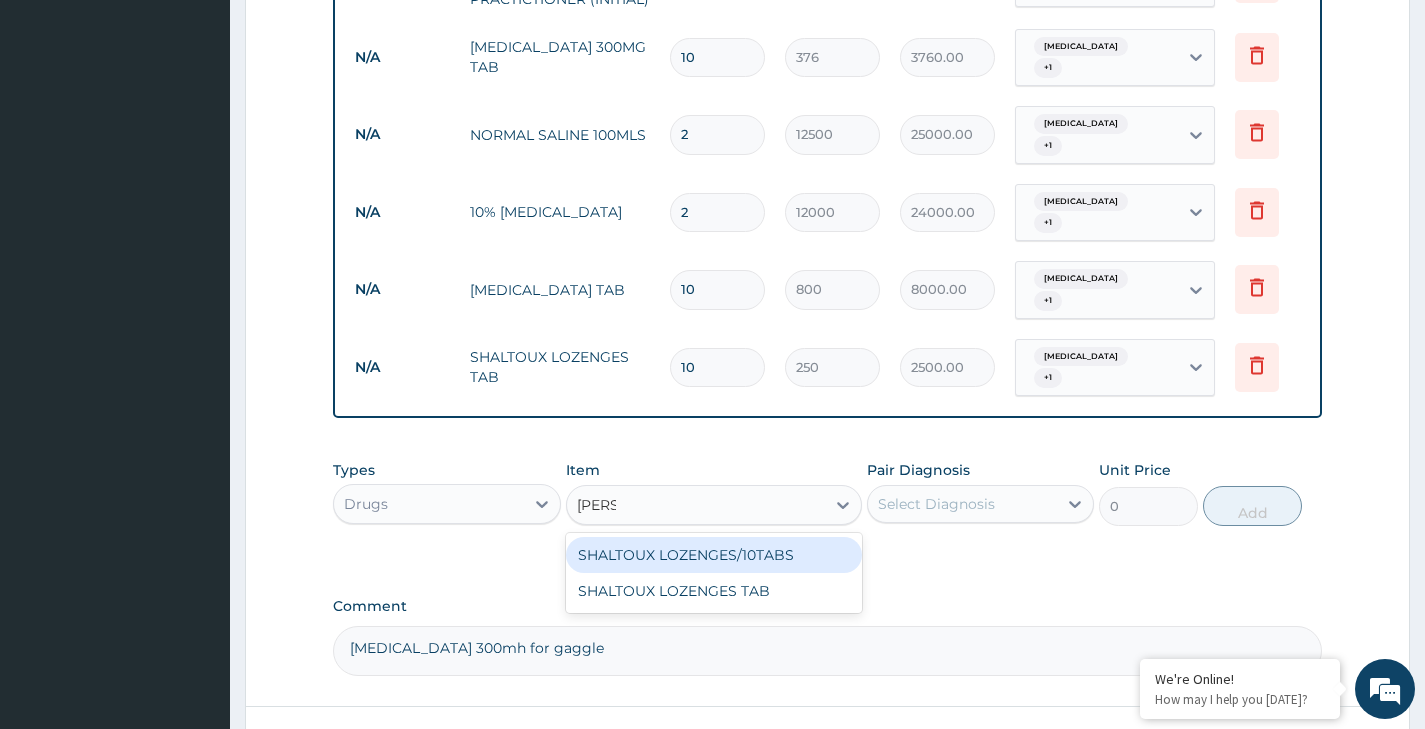type on "lozeng" 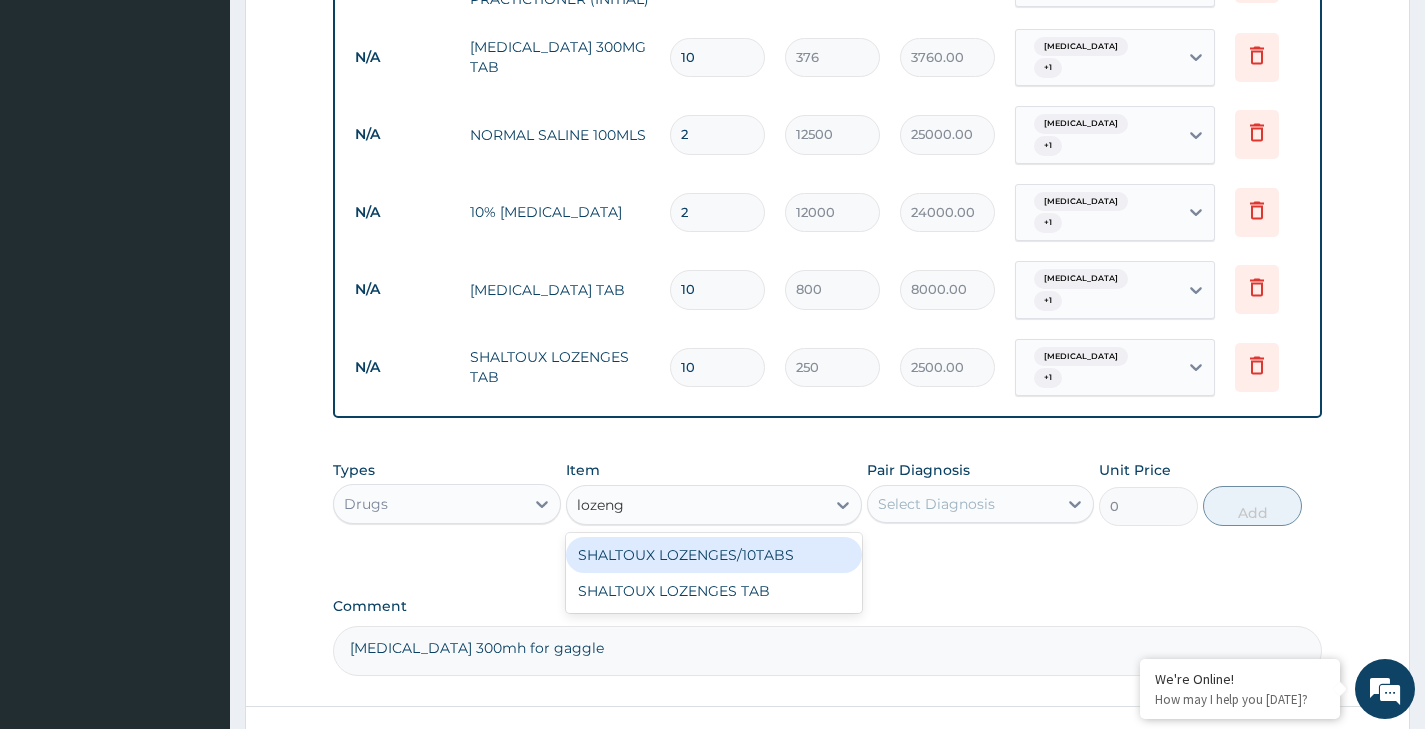 click on "SHALTOUX LOZENGES/10TABS" at bounding box center (714, 555) 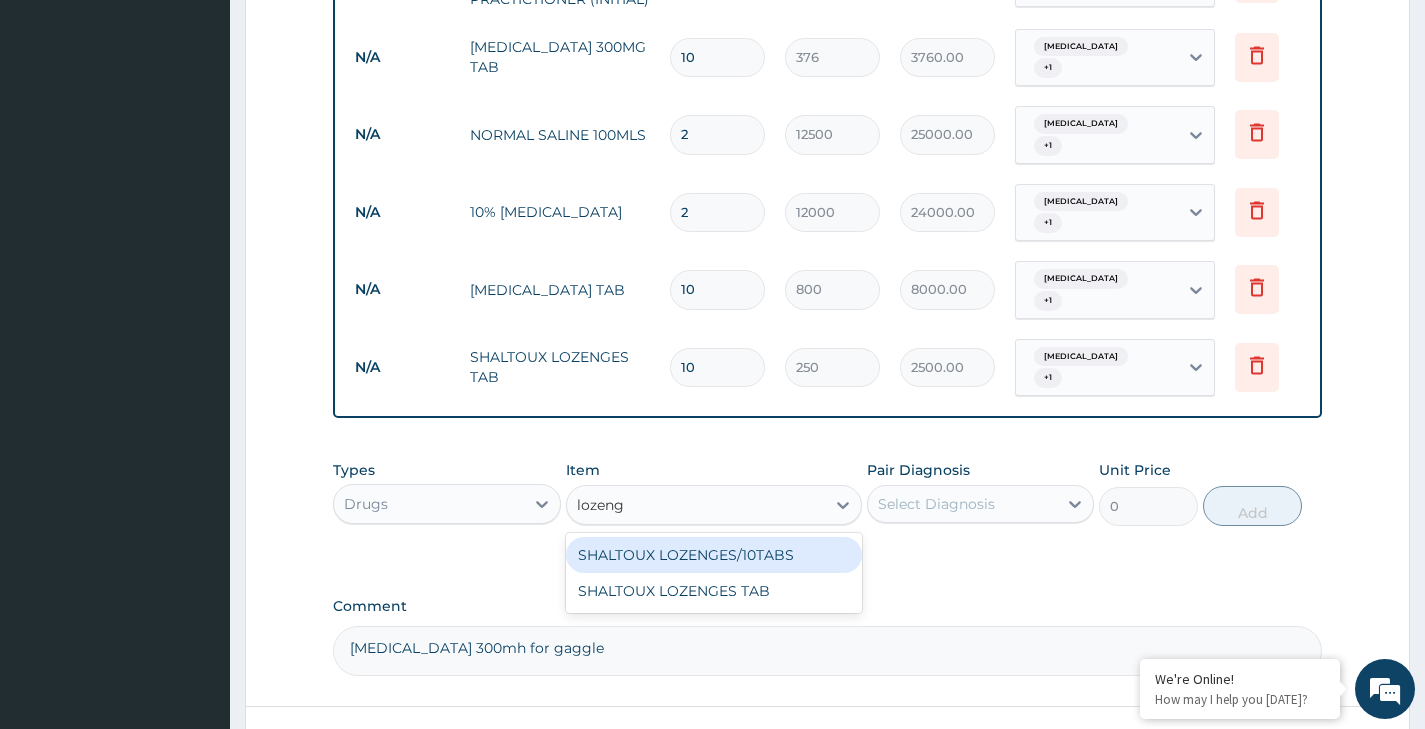 type 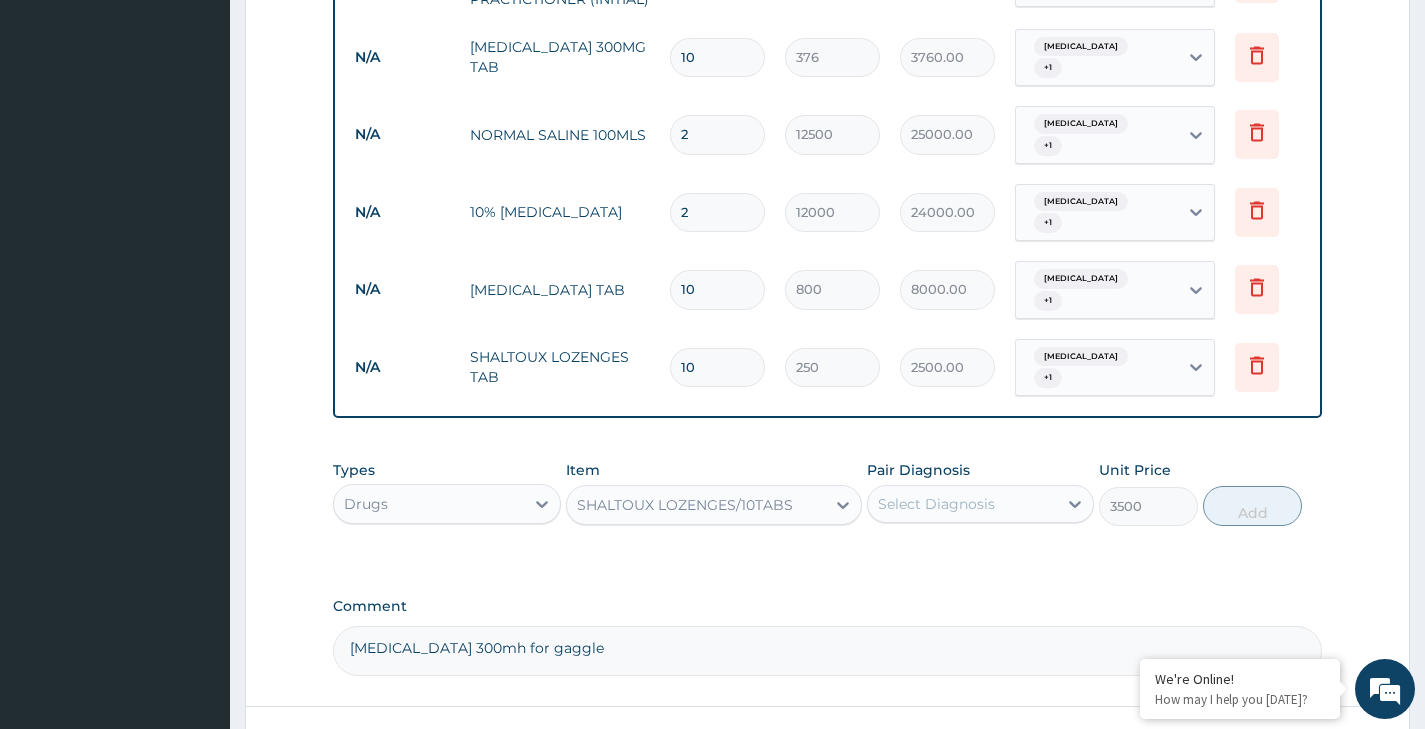 click on "Select Diagnosis" at bounding box center [936, 504] 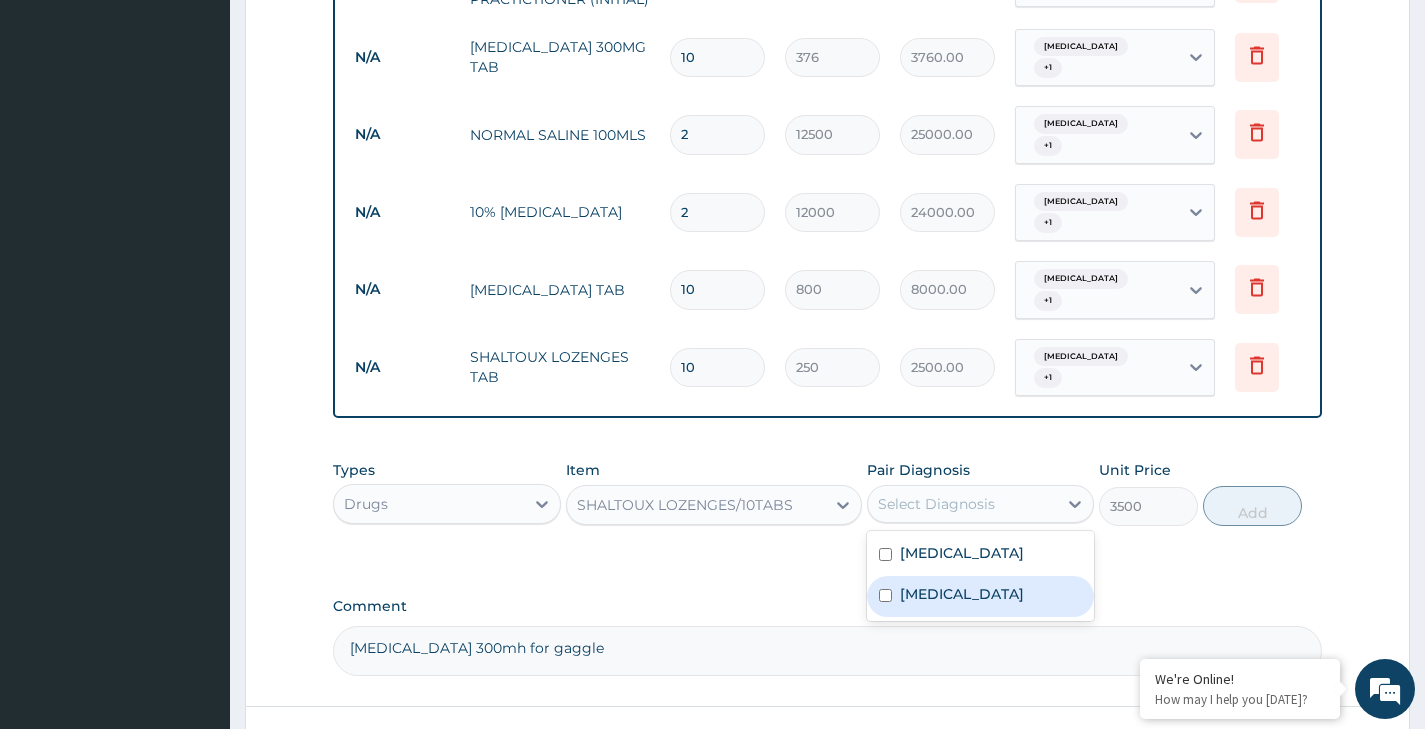 click on "Acute pharyngitis" at bounding box center [962, 594] 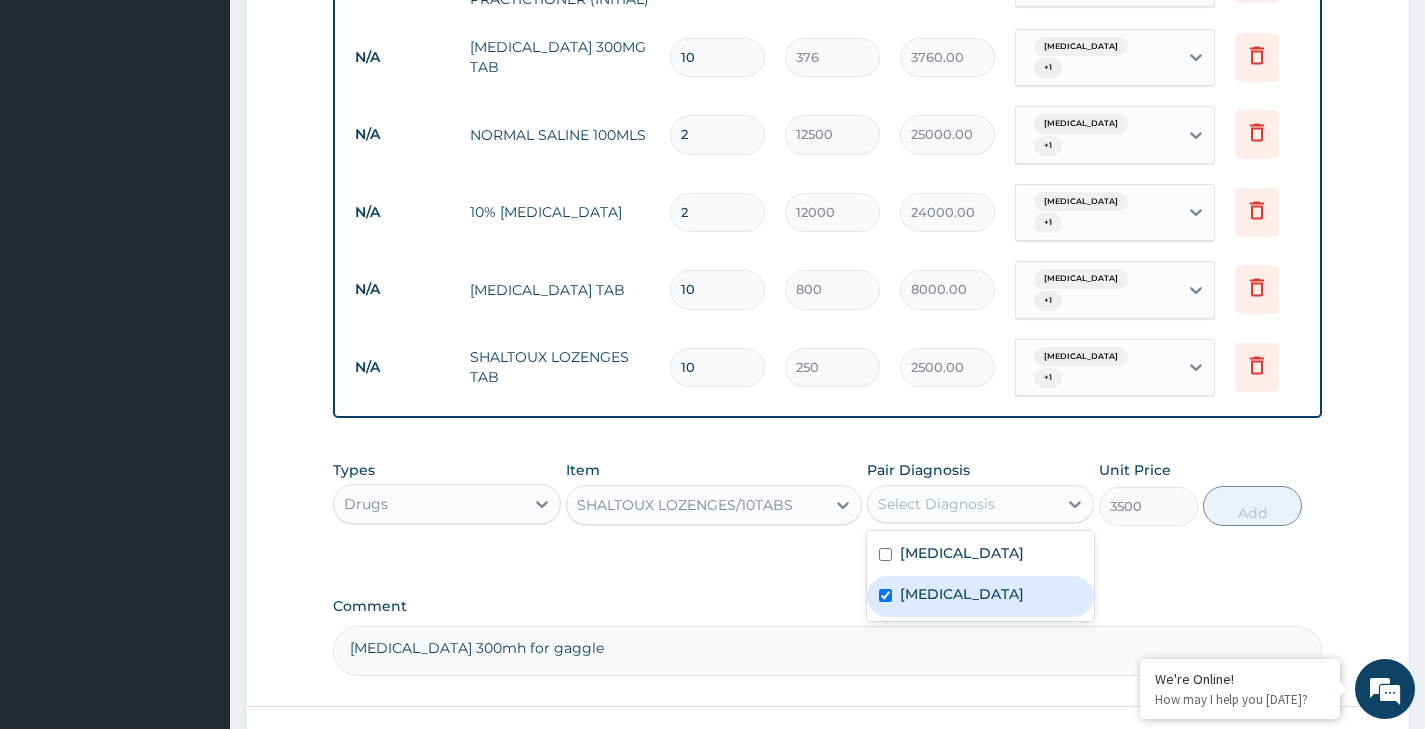 checkbox on "true" 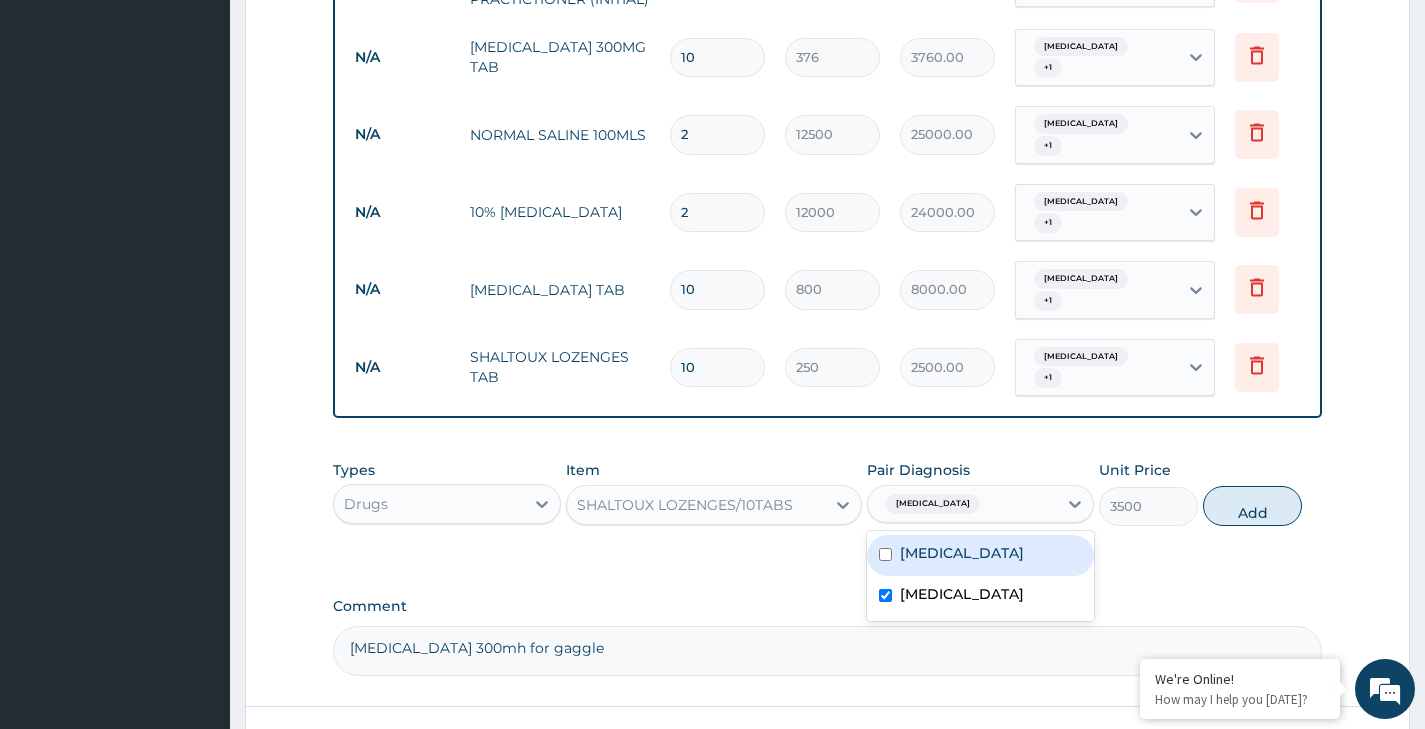 click on "Tonsillitis" at bounding box center (962, 553) 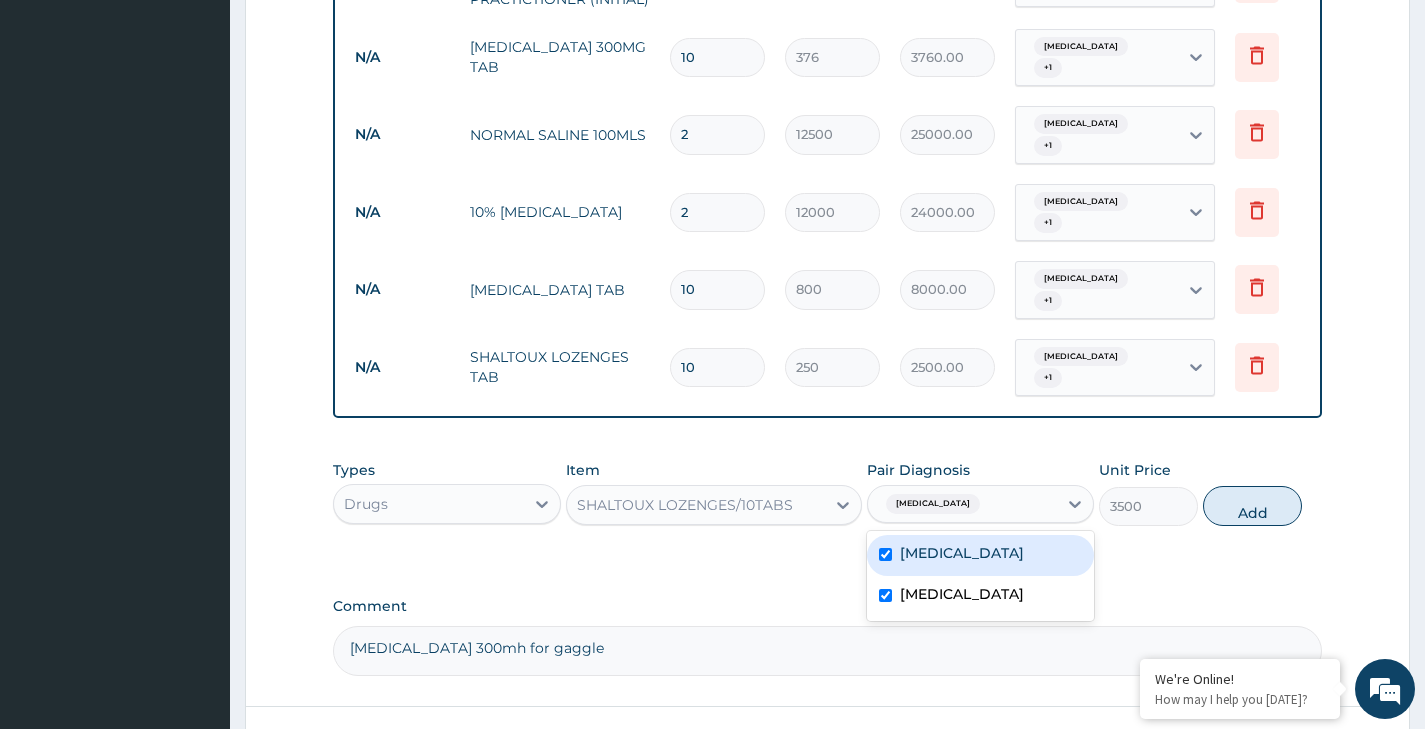 checkbox on "true" 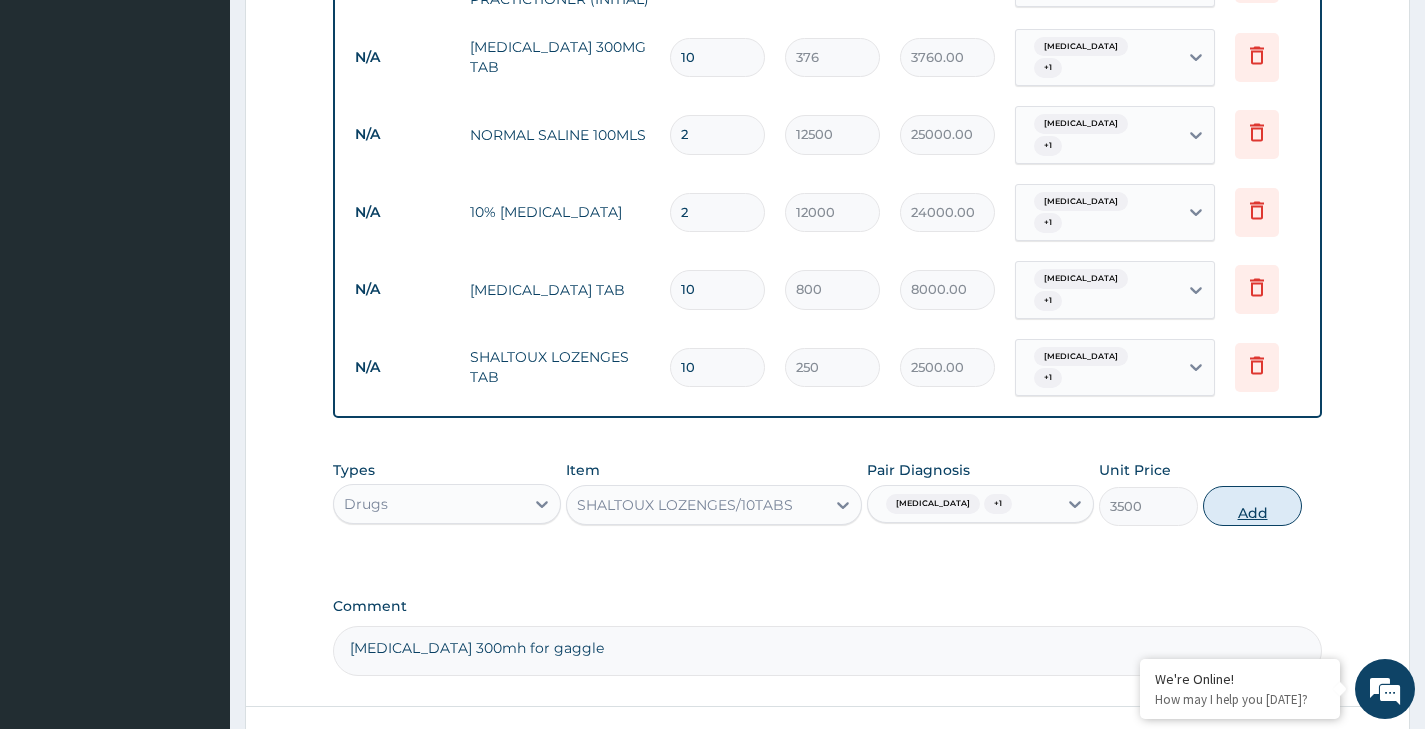 click on "Add" at bounding box center [1252, 506] 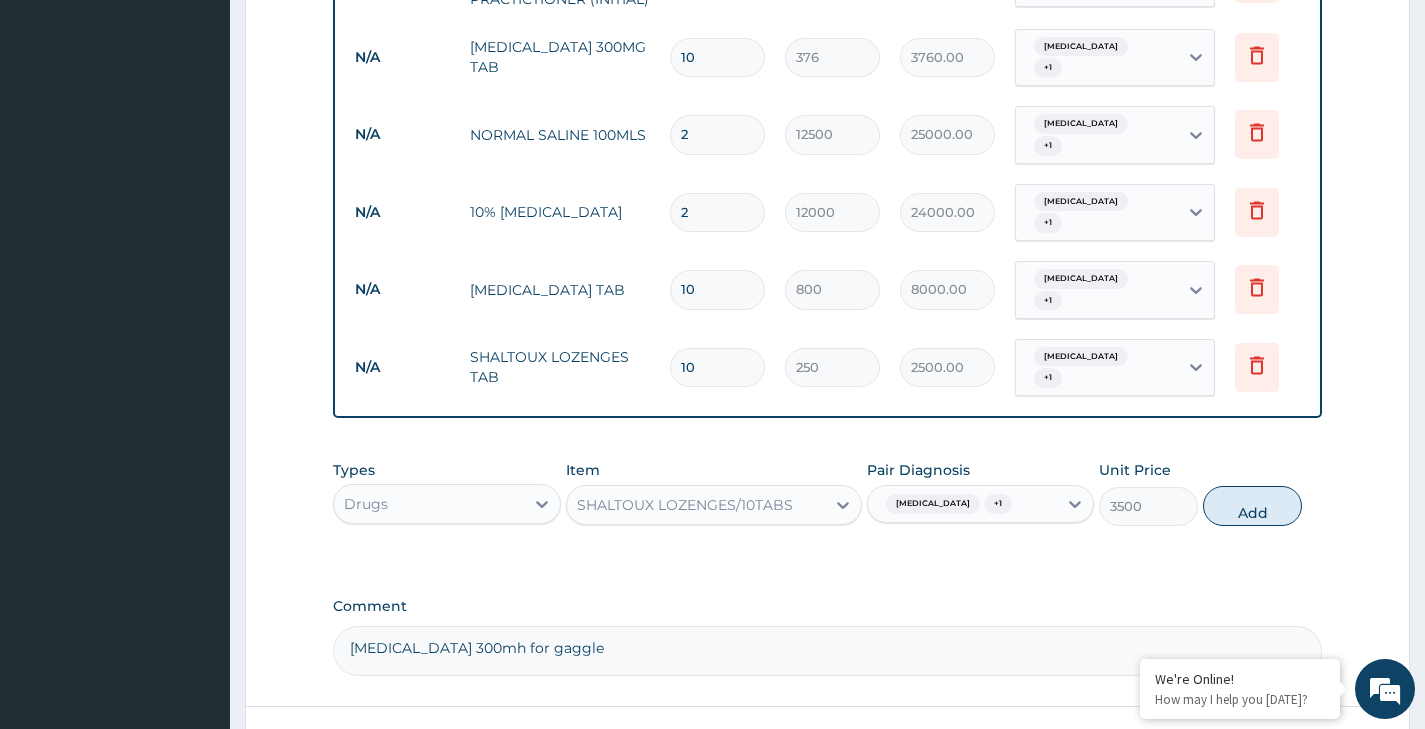 type on "0" 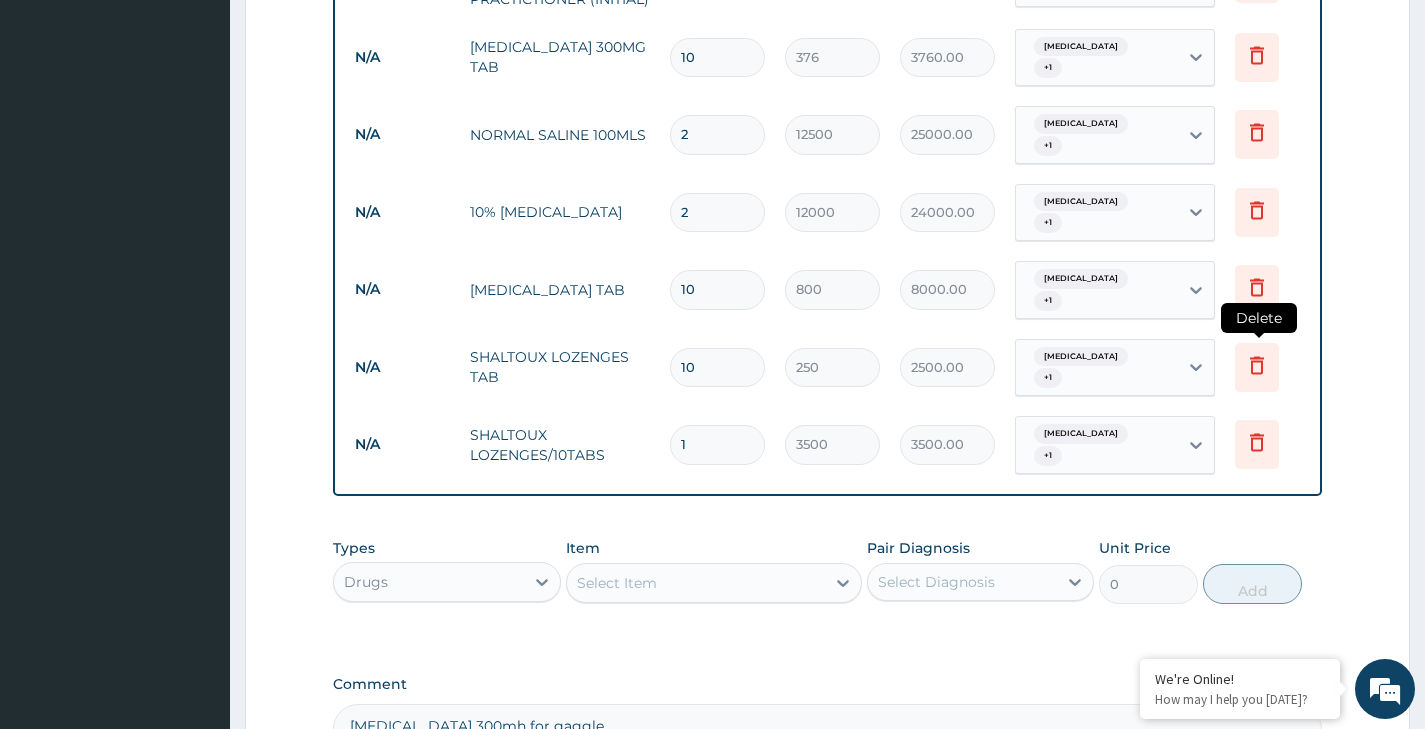 click 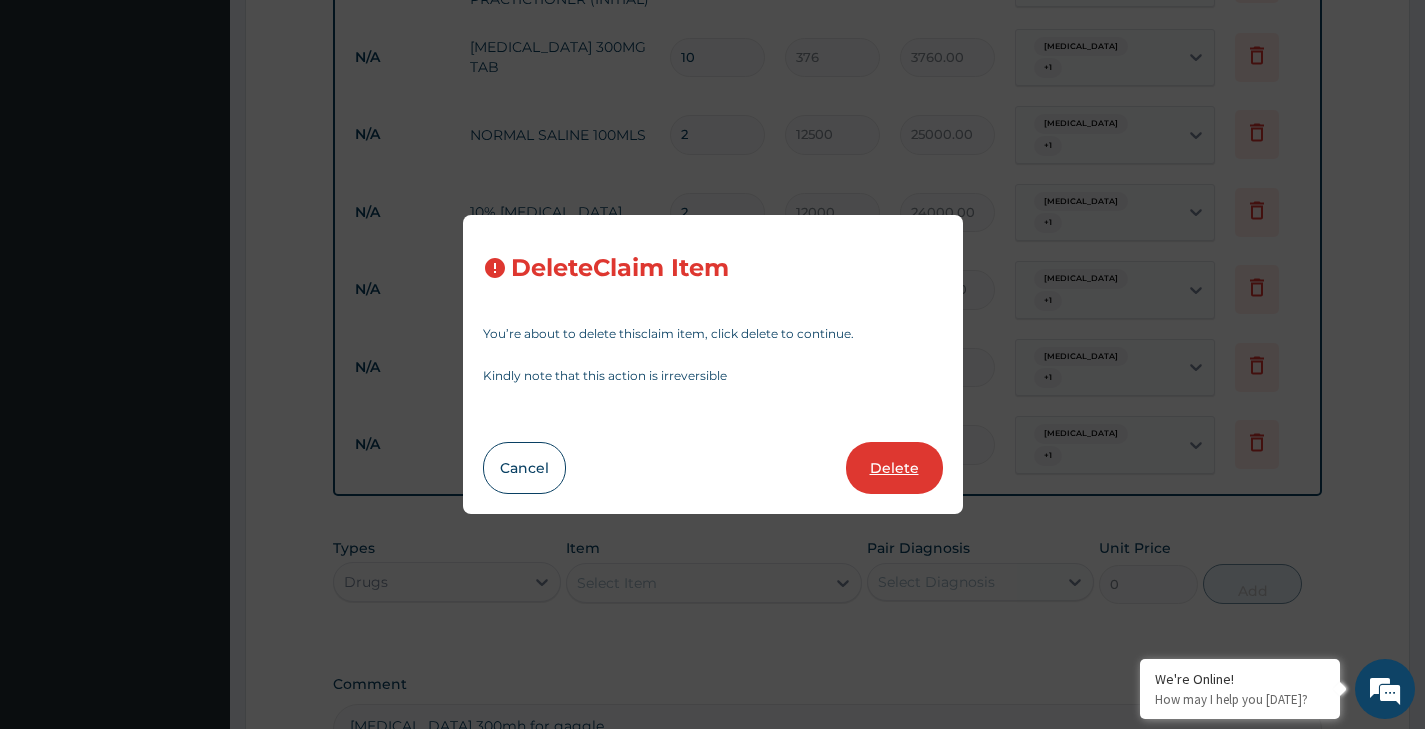 drag, startPoint x: 883, startPoint y: 468, endPoint x: 1007, endPoint y: 484, distance: 125.028 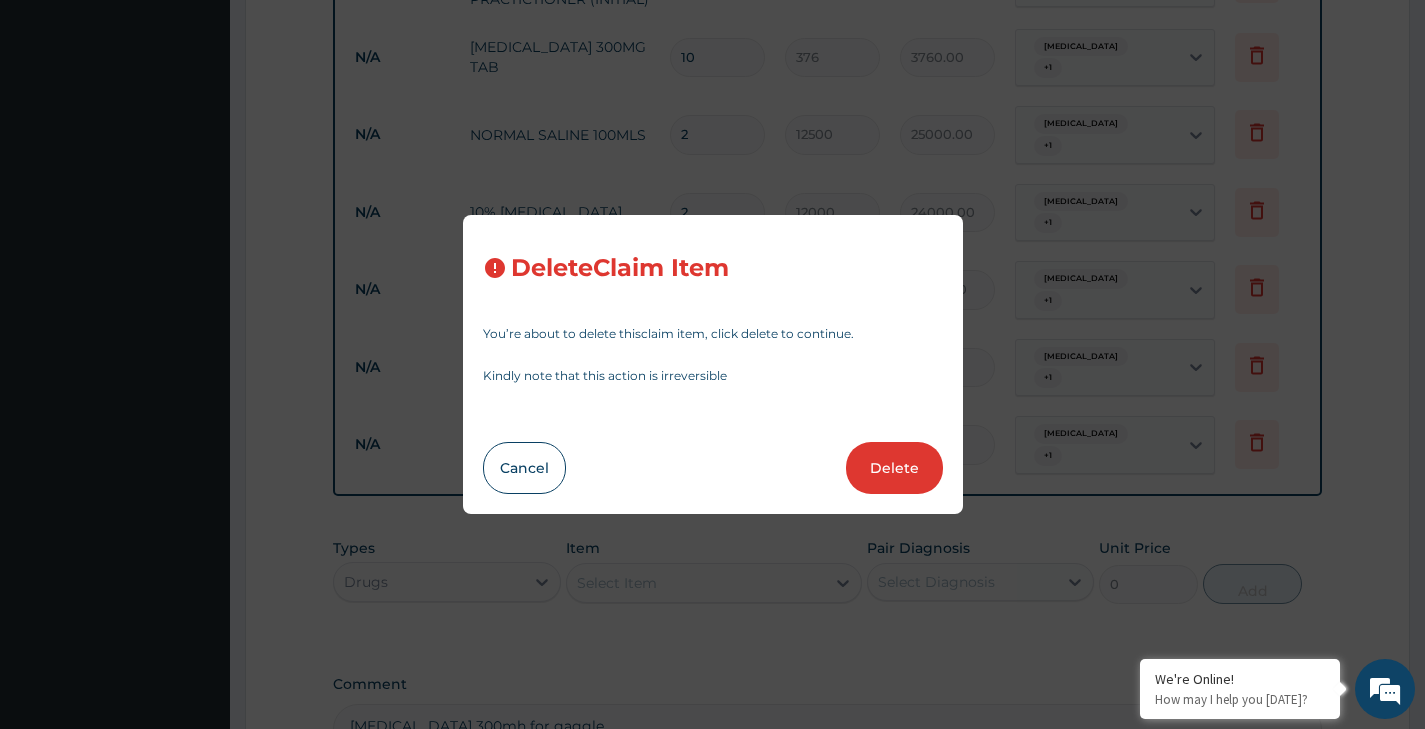 click on "Delete" at bounding box center [894, 468] 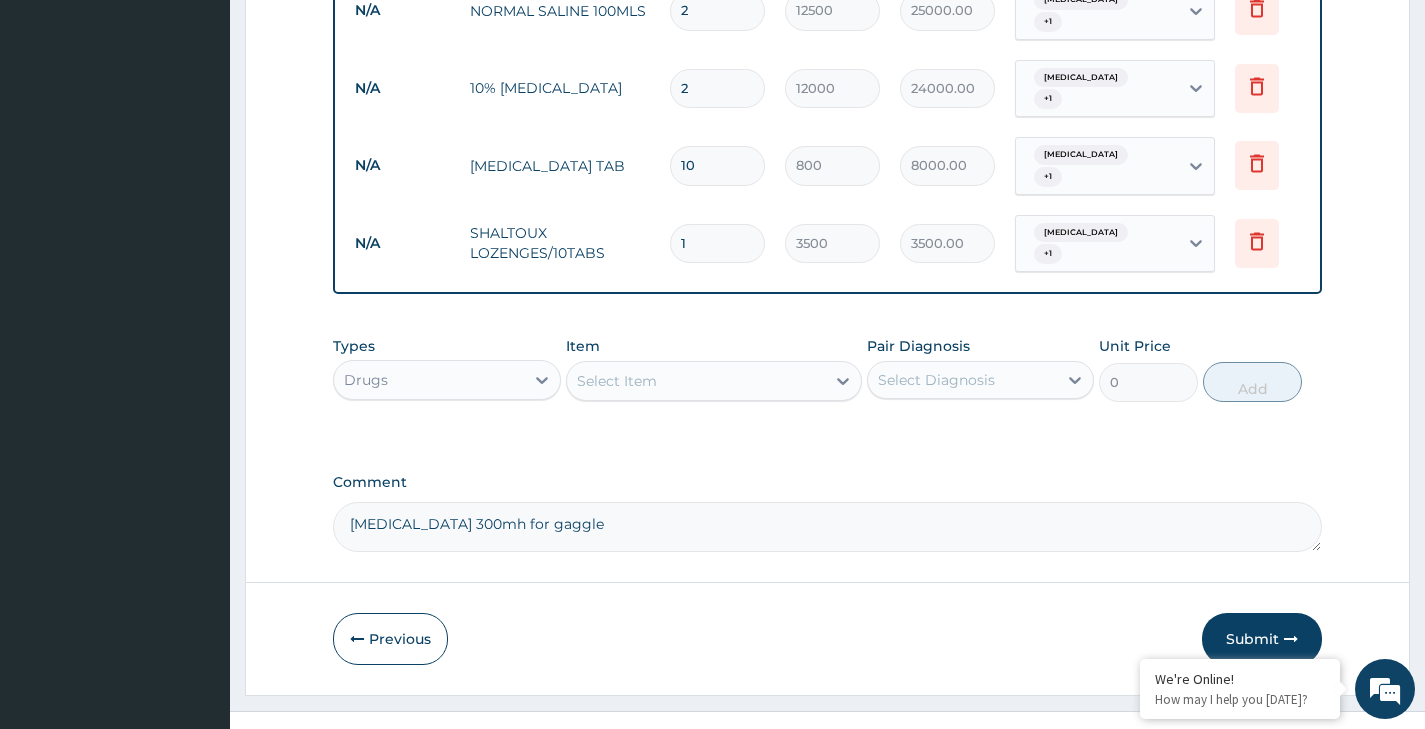 scroll, scrollTop: 1316, scrollLeft: 0, axis: vertical 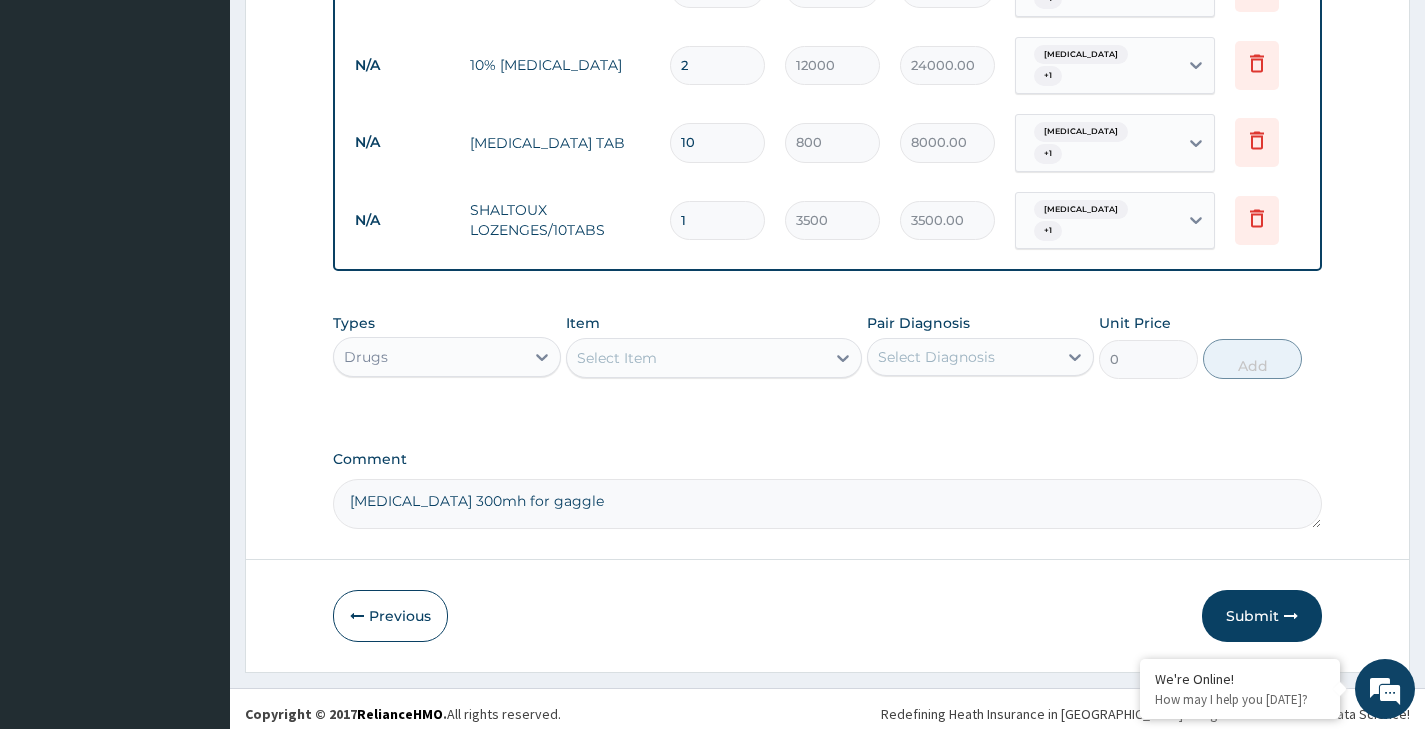 click on "Select Item" at bounding box center (617, 358) 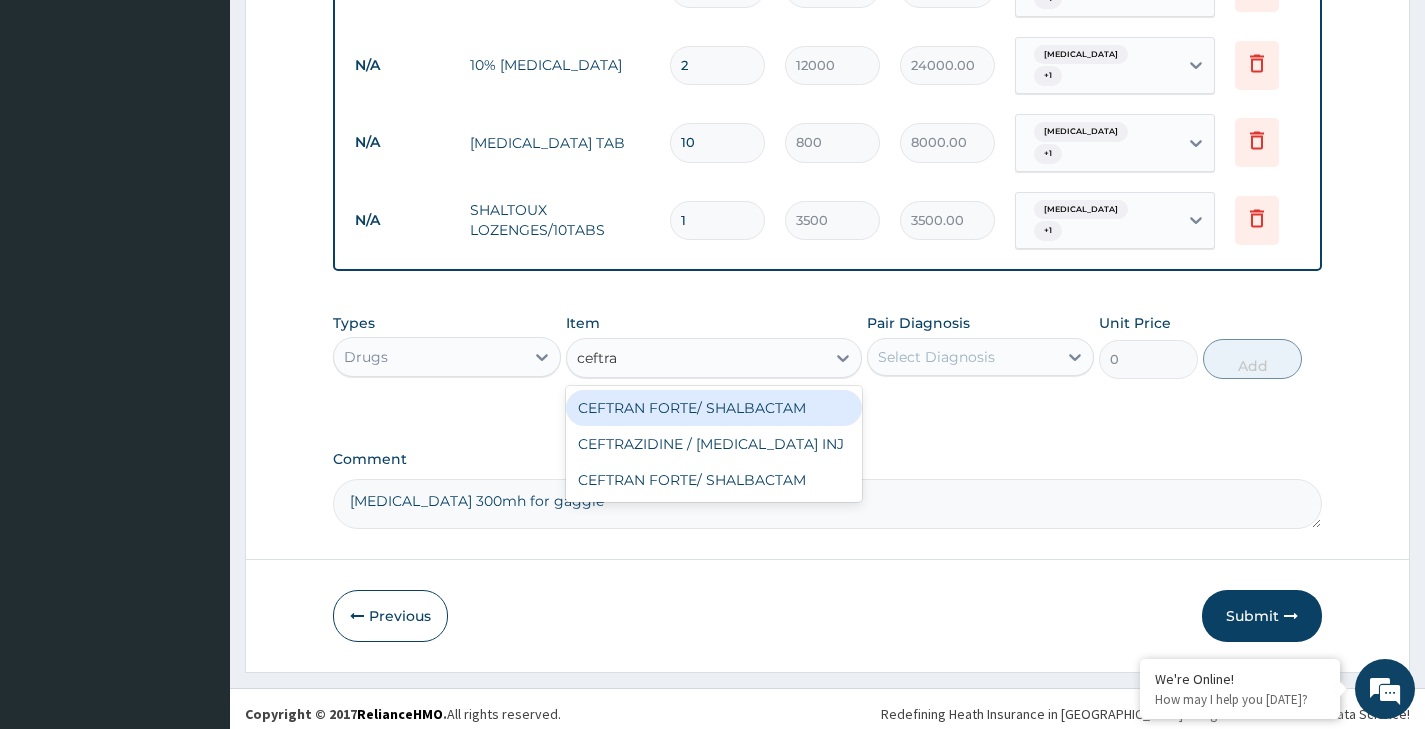type on "ceftran" 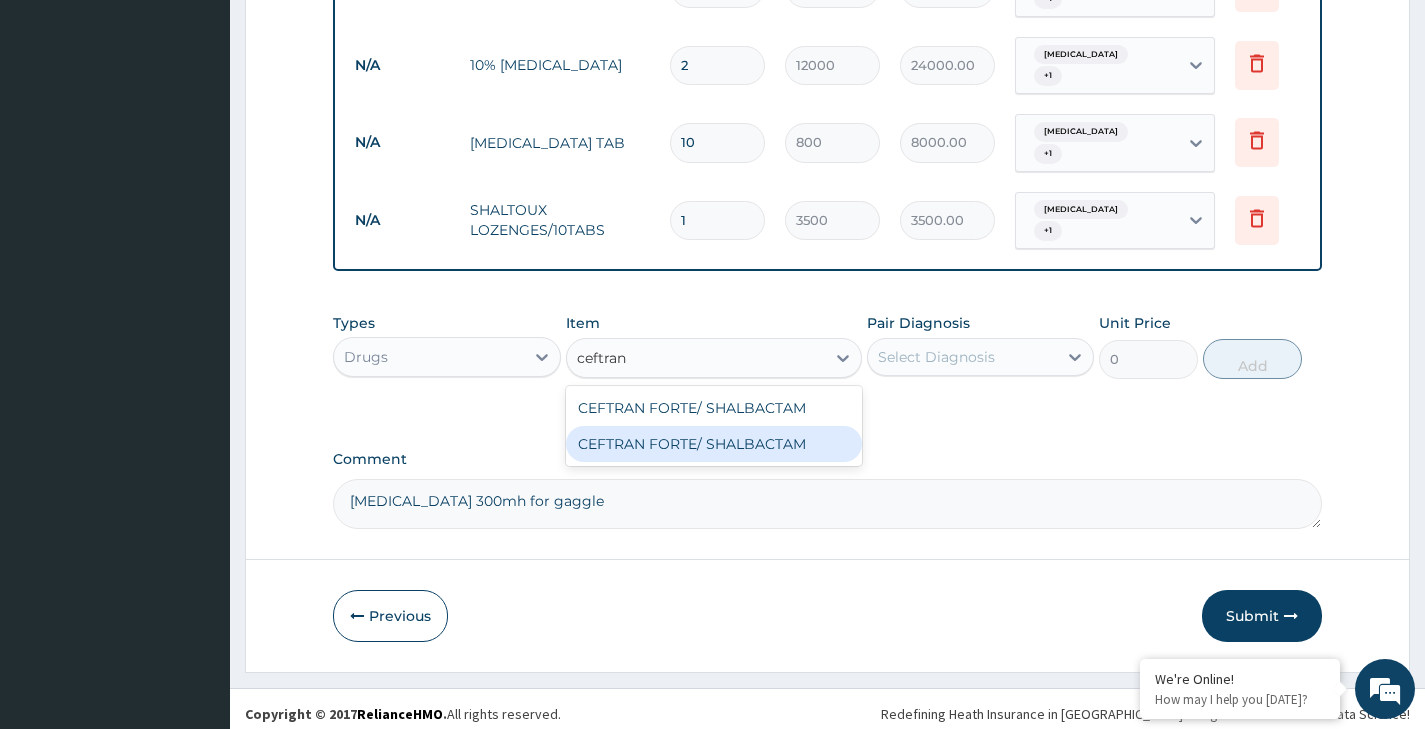 click on "CEFTRAN FORTE/ SHALBACTAM" at bounding box center [714, 444] 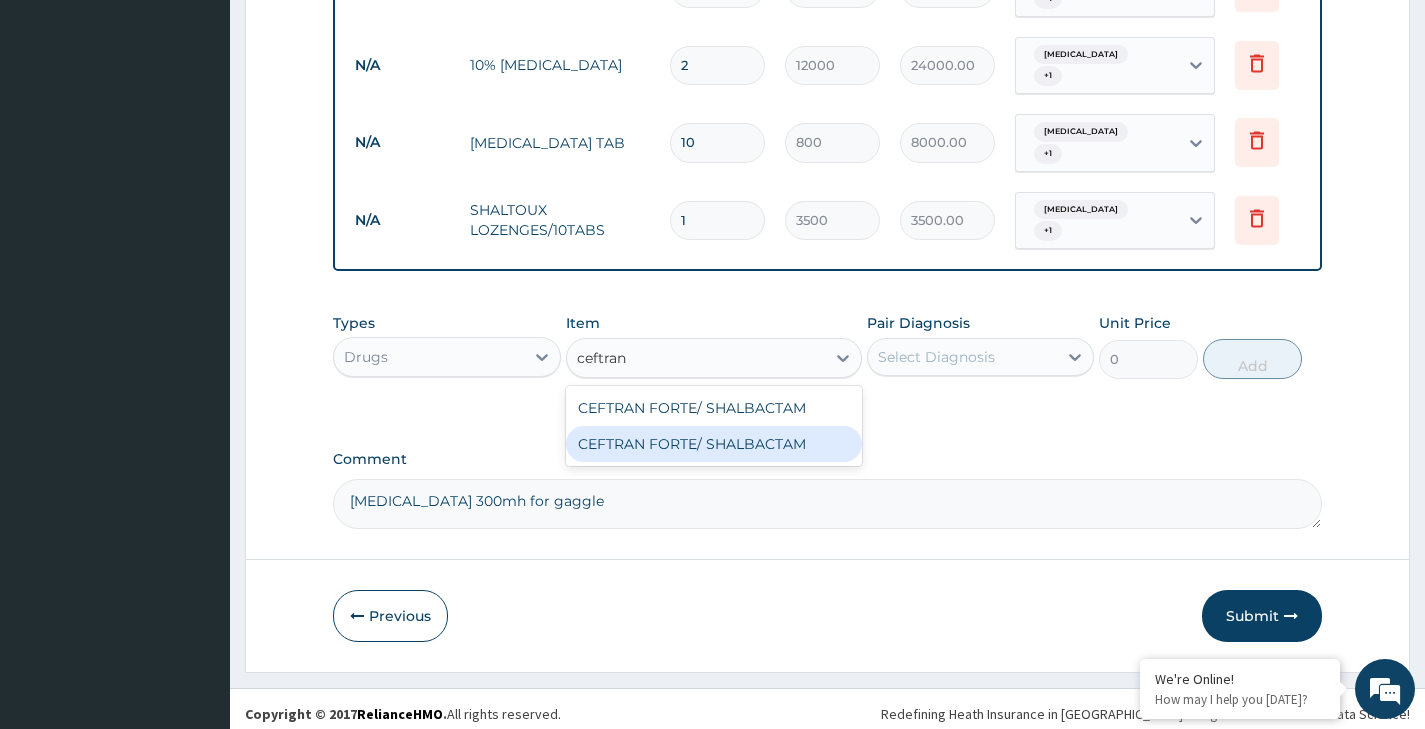 type 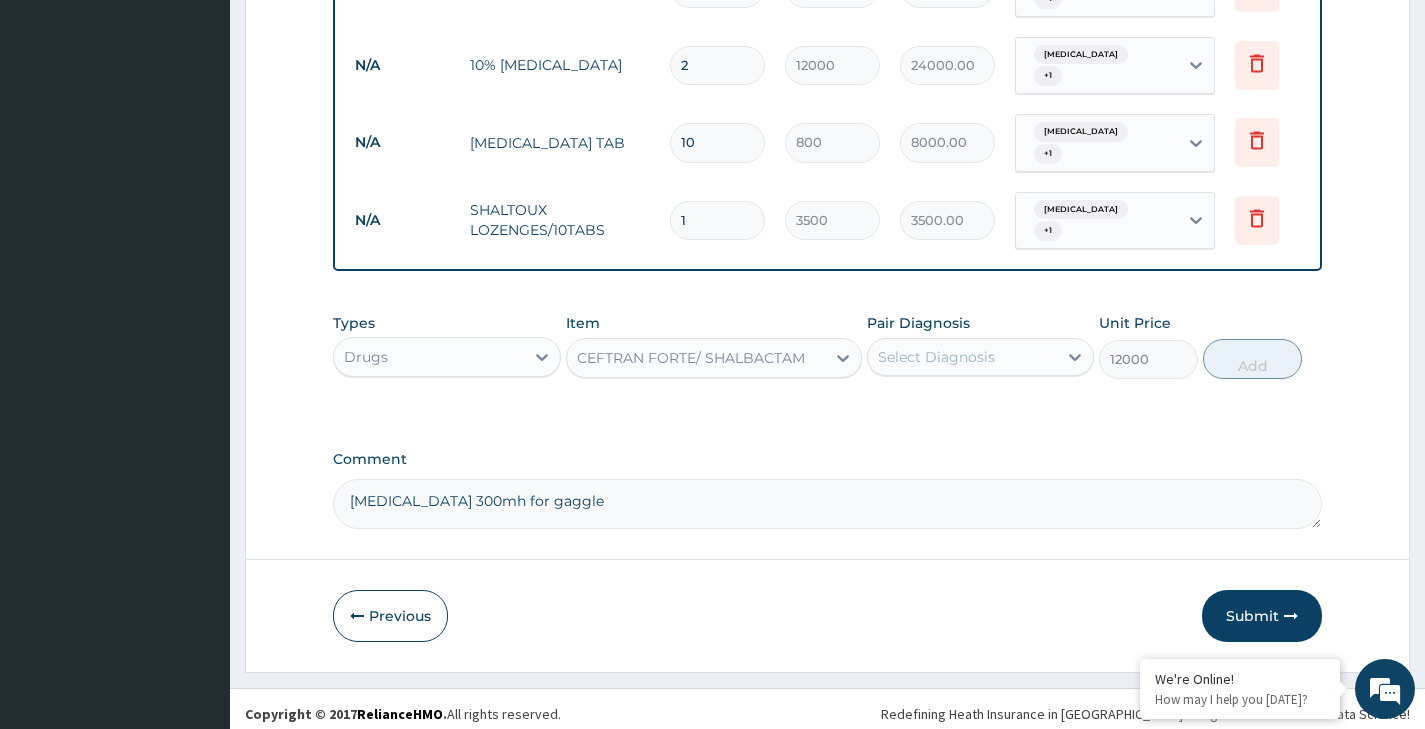 click on "Select Diagnosis" at bounding box center (936, 357) 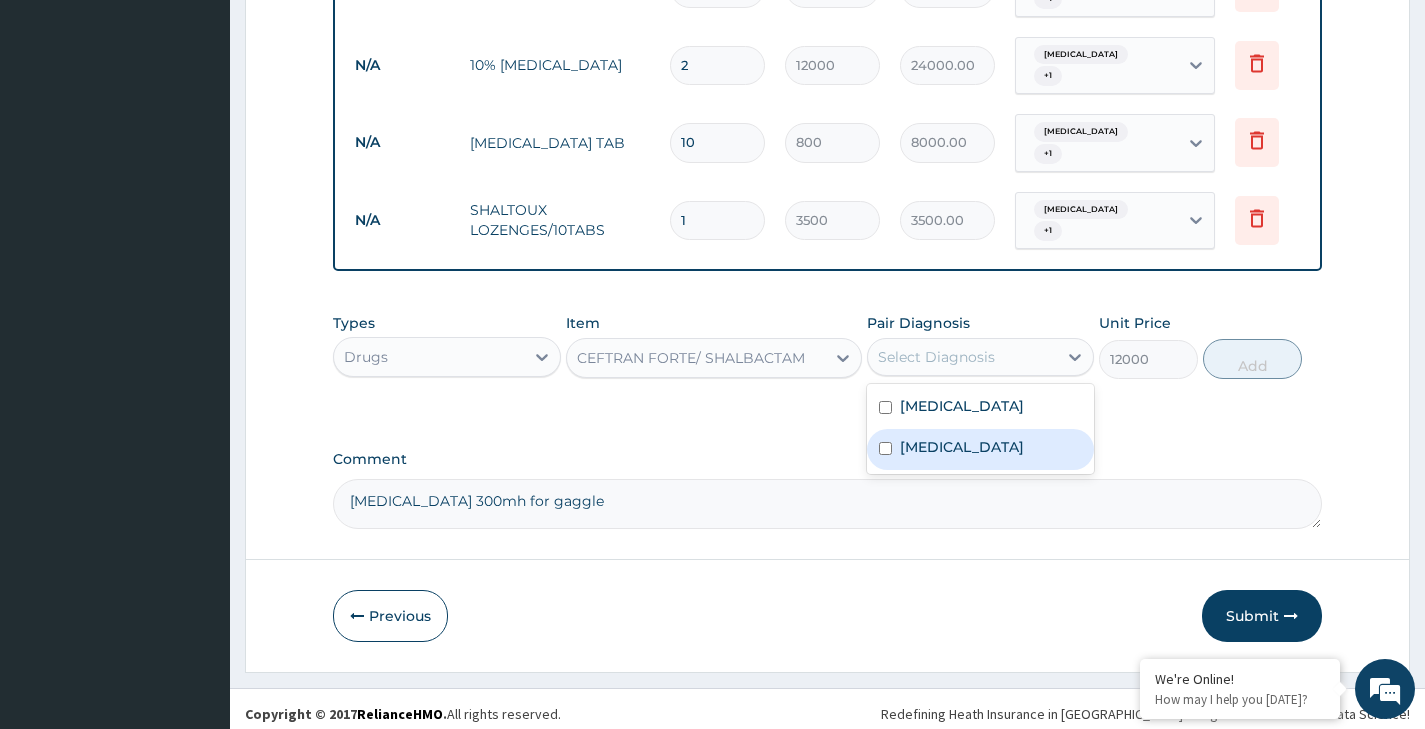 drag, startPoint x: 935, startPoint y: 430, endPoint x: 931, endPoint y: 411, distance: 19.416489 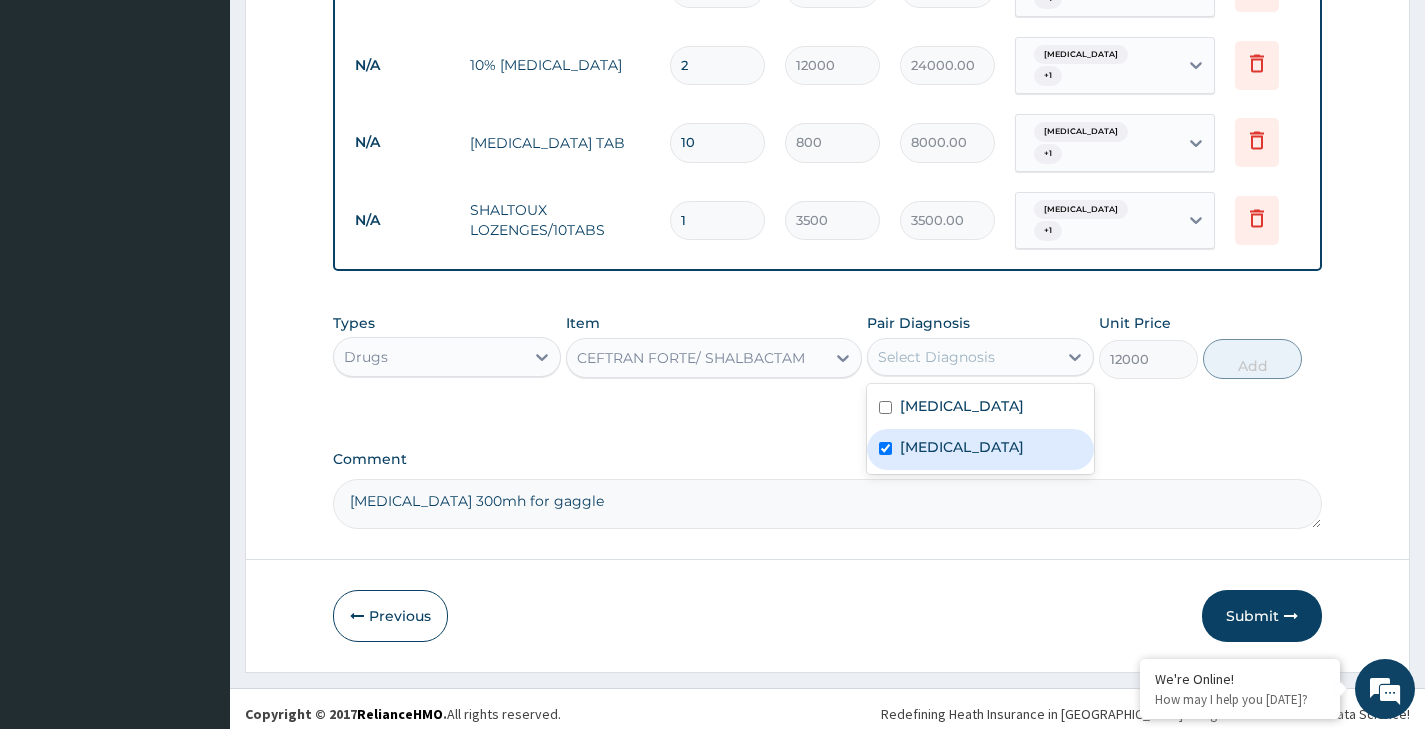 checkbox on "true" 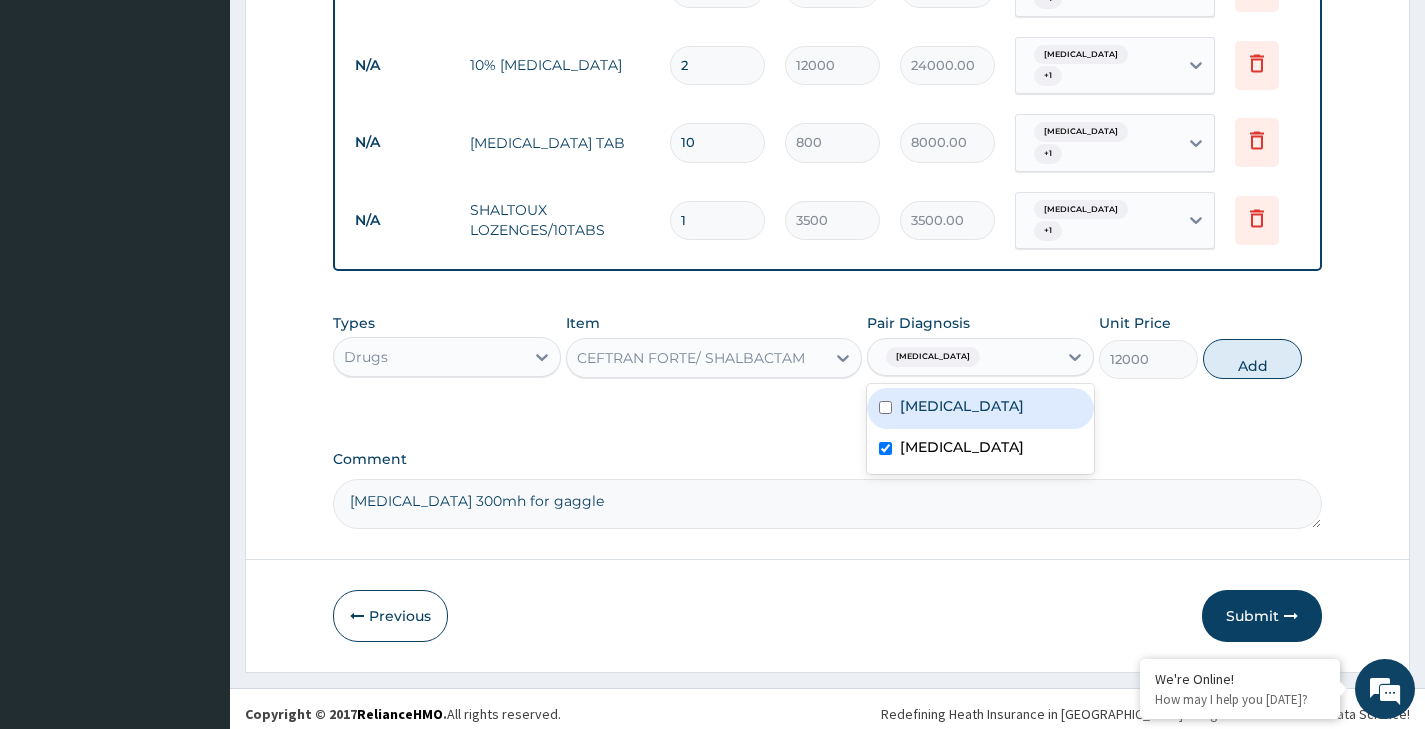 drag, startPoint x: 930, startPoint y: 399, endPoint x: 1137, endPoint y: 357, distance: 211.2179 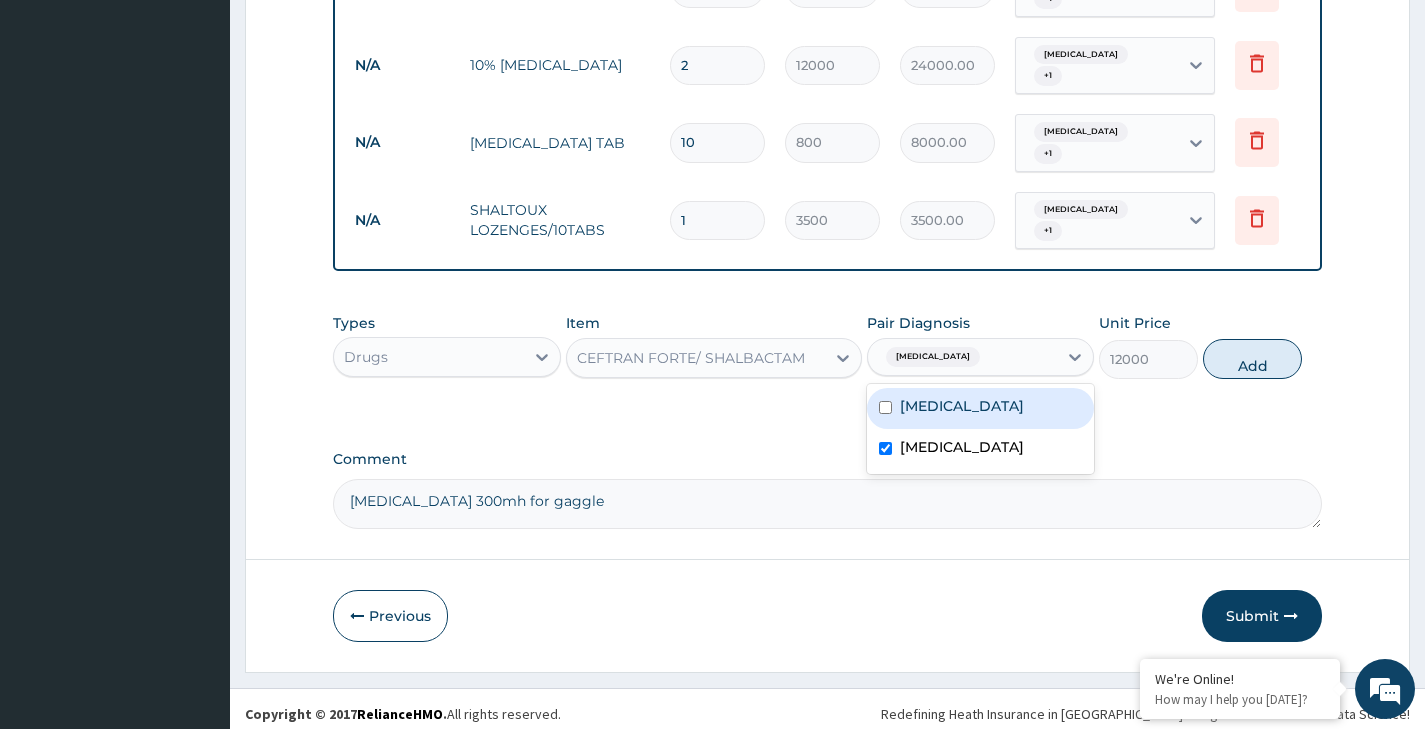 click on "Tonsillitis" at bounding box center (962, 406) 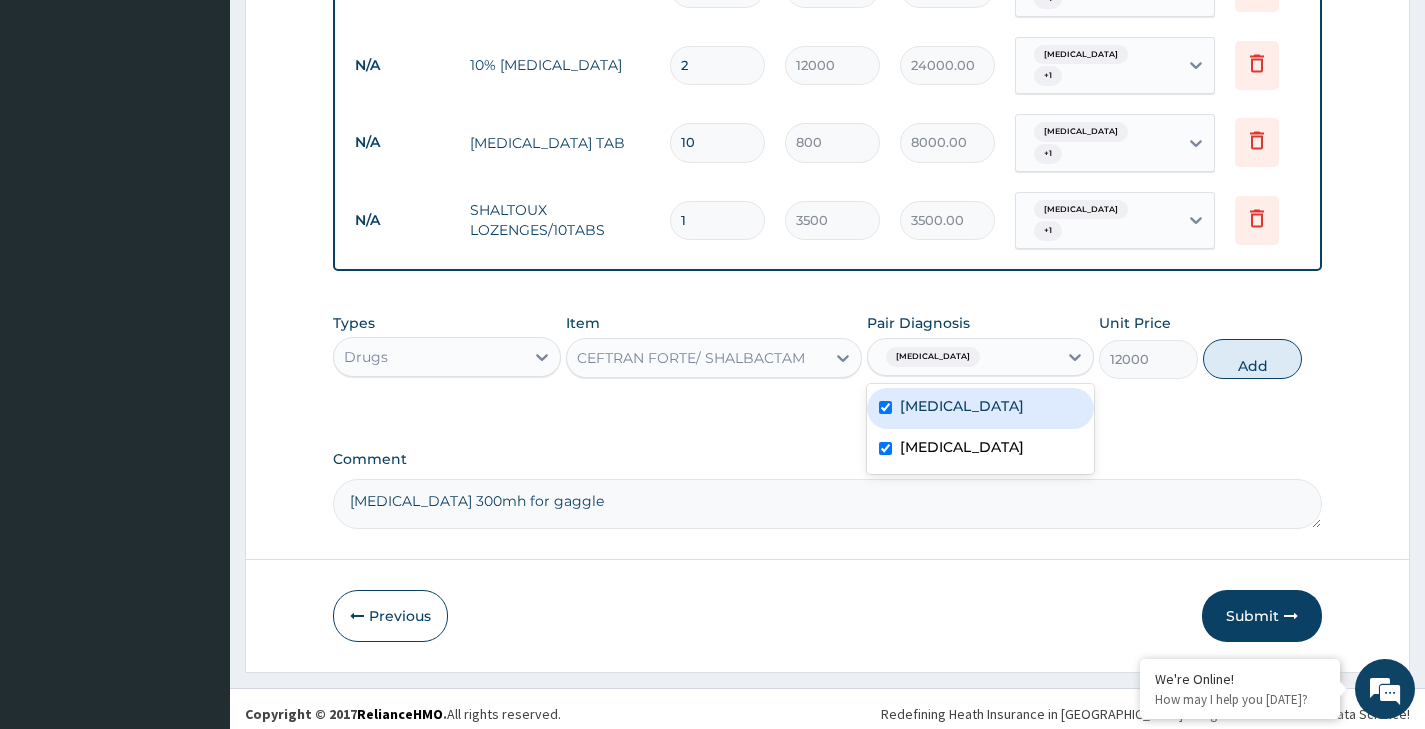 checkbox on "true" 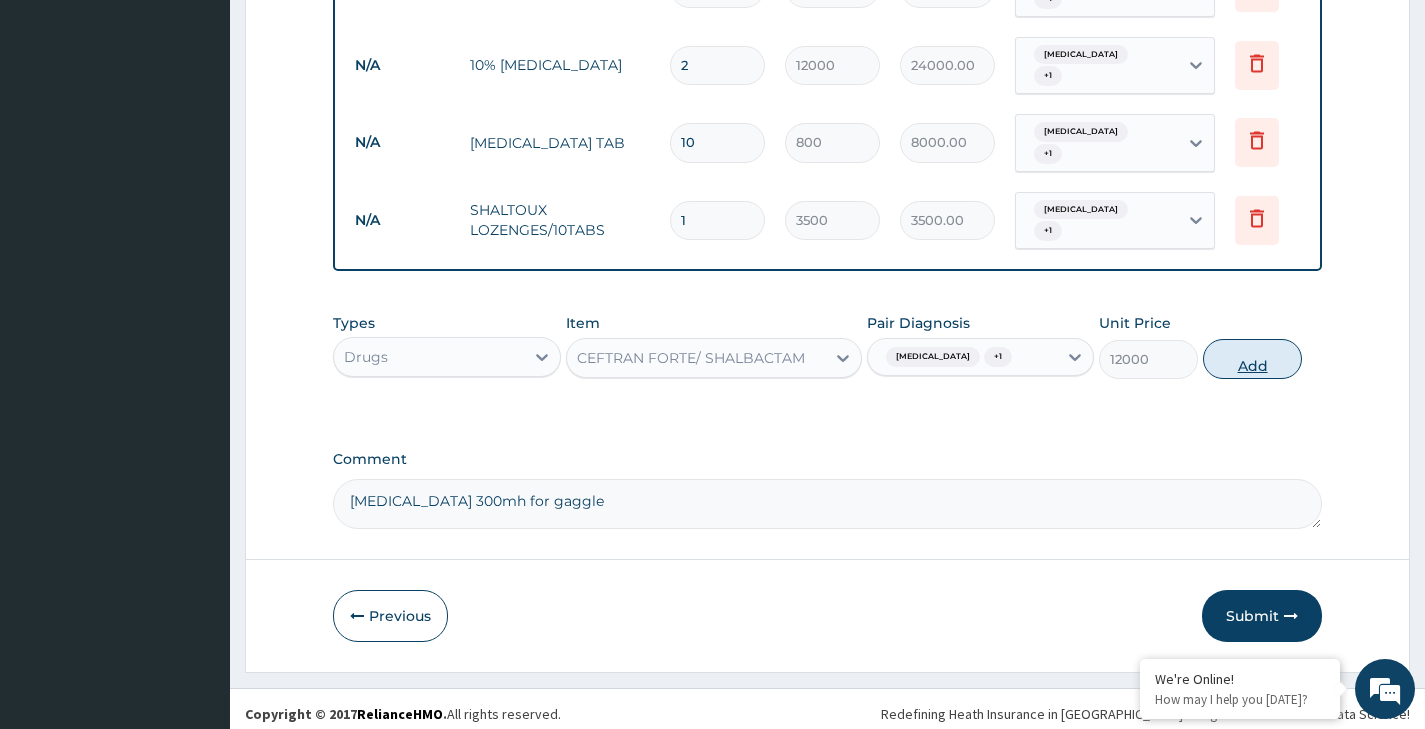 click on "Add" at bounding box center (1252, 359) 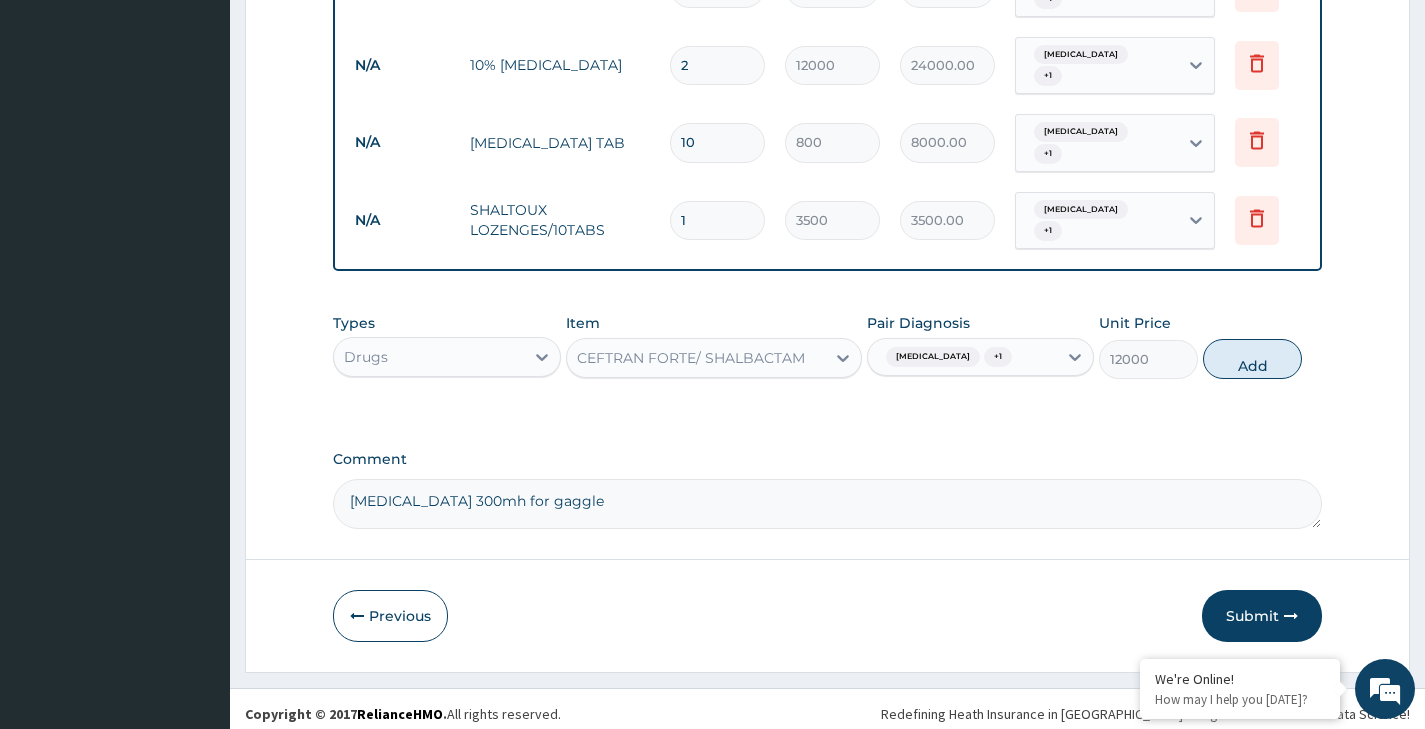 type on "0" 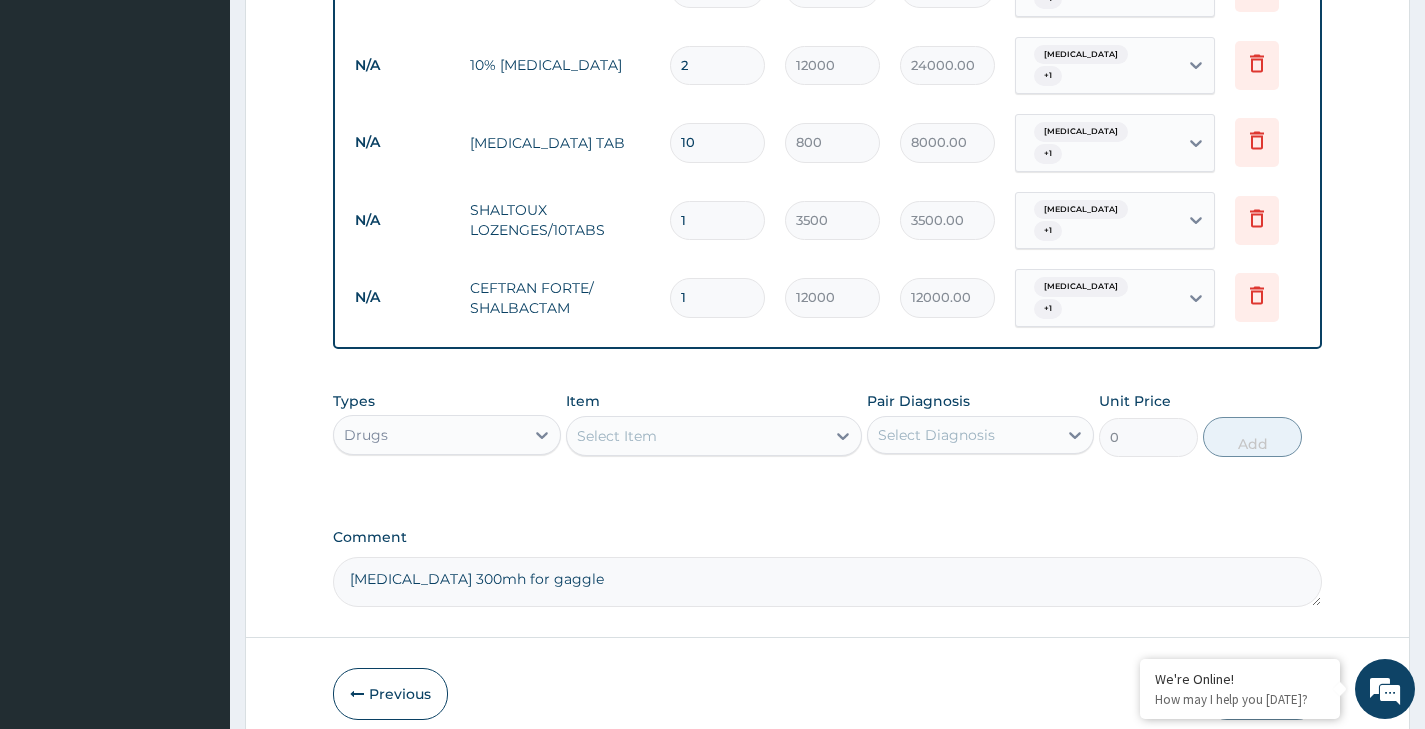 click on "Select Item" at bounding box center (617, 436) 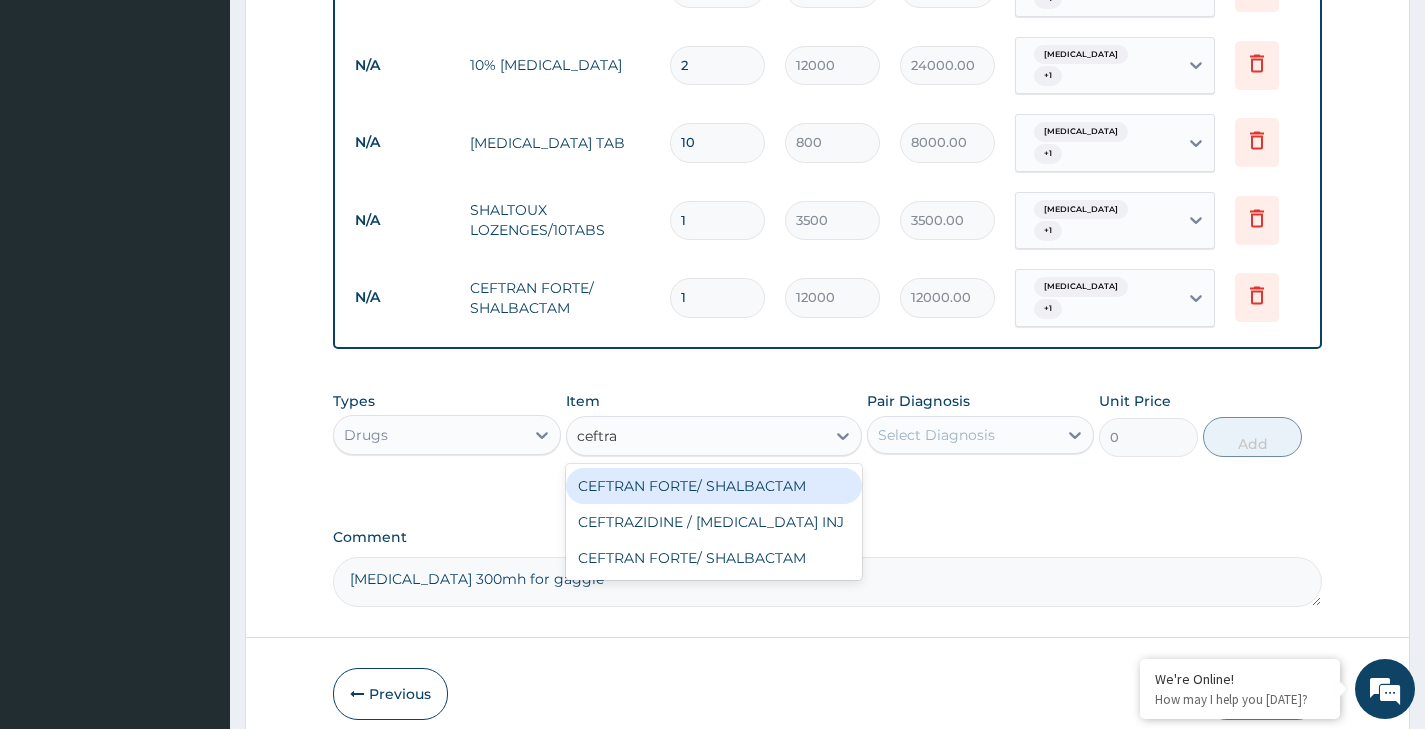 type on "ceftran" 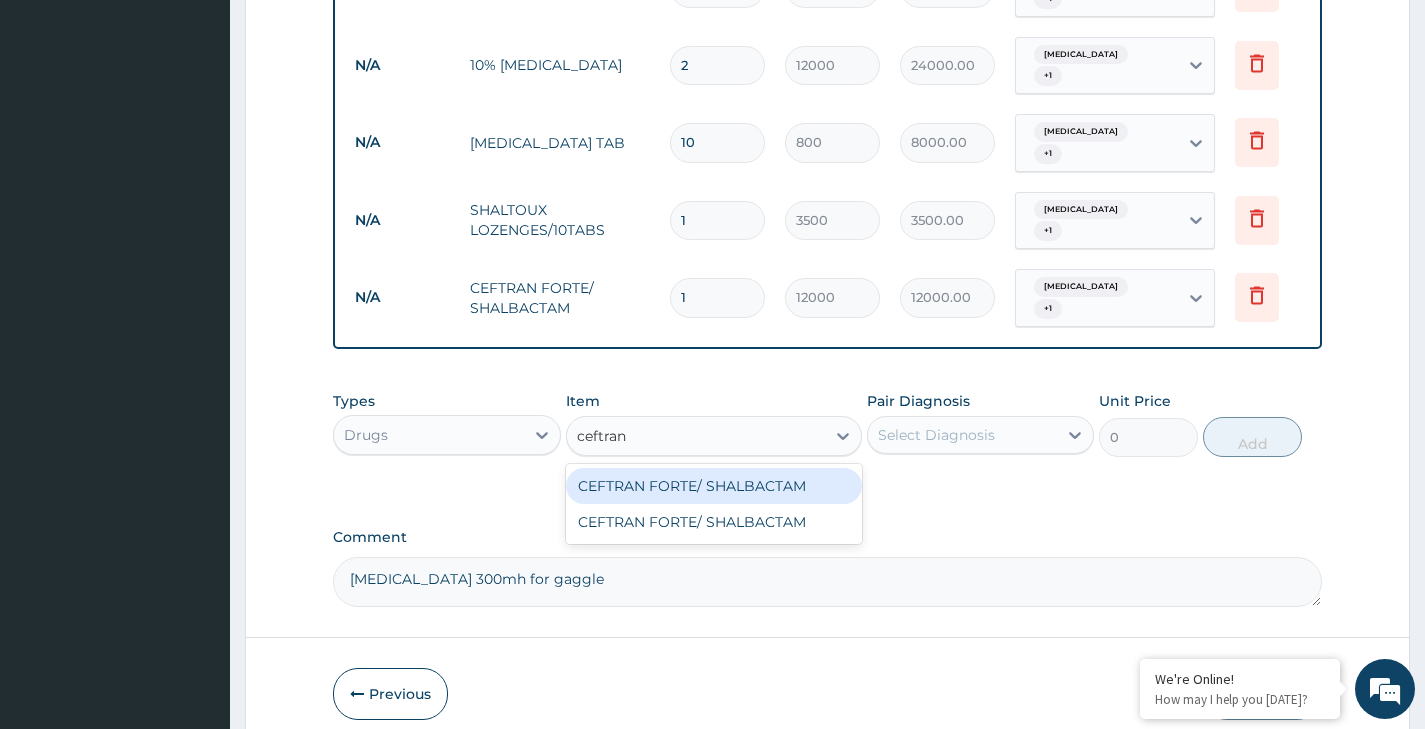 click on "CEFTRAN FORTE/ SHALBACTAM" at bounding box center (714, 486) 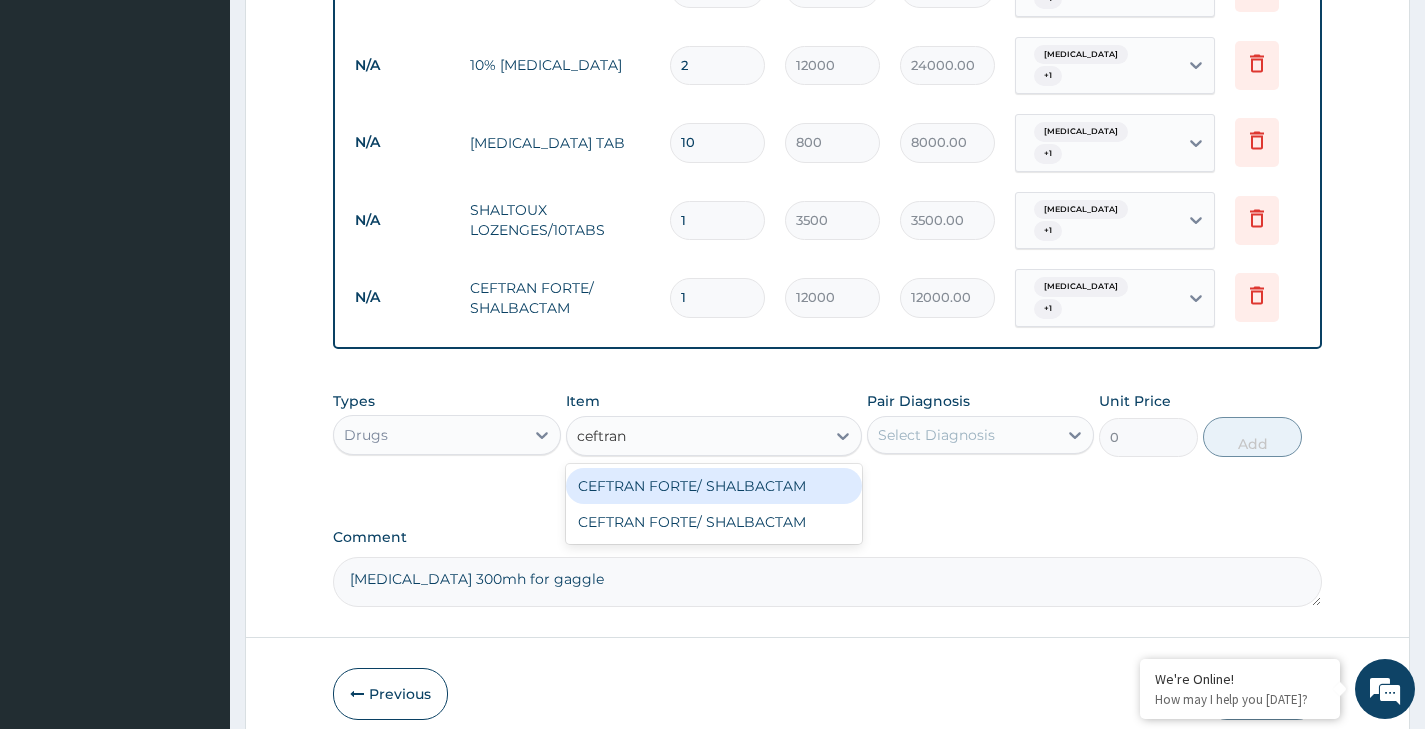 type 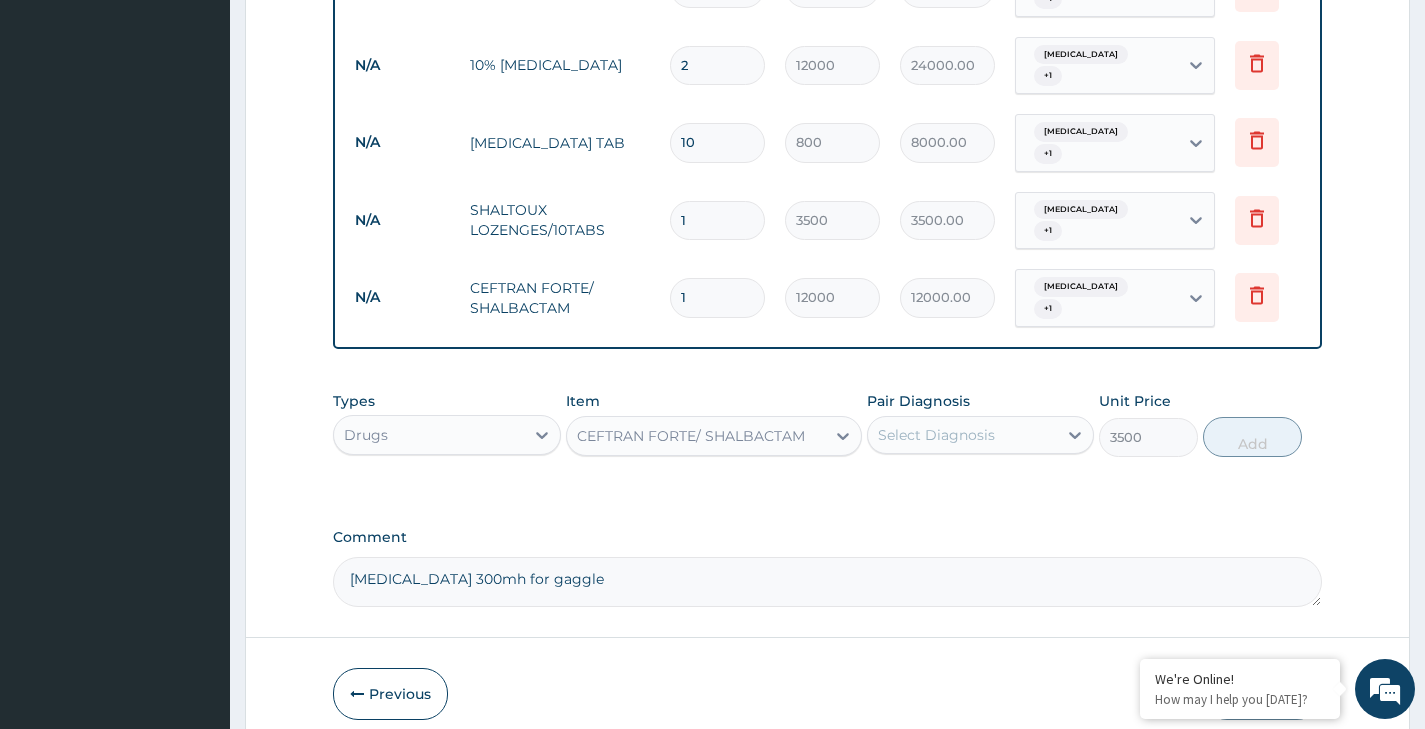 click on "Types Drugs Item CEFTRAN FORTE/ SHALBACTAM Pair Diagnosis Select Diagnosis Unit Price 3500 Add" at bounding box center [827, 439] 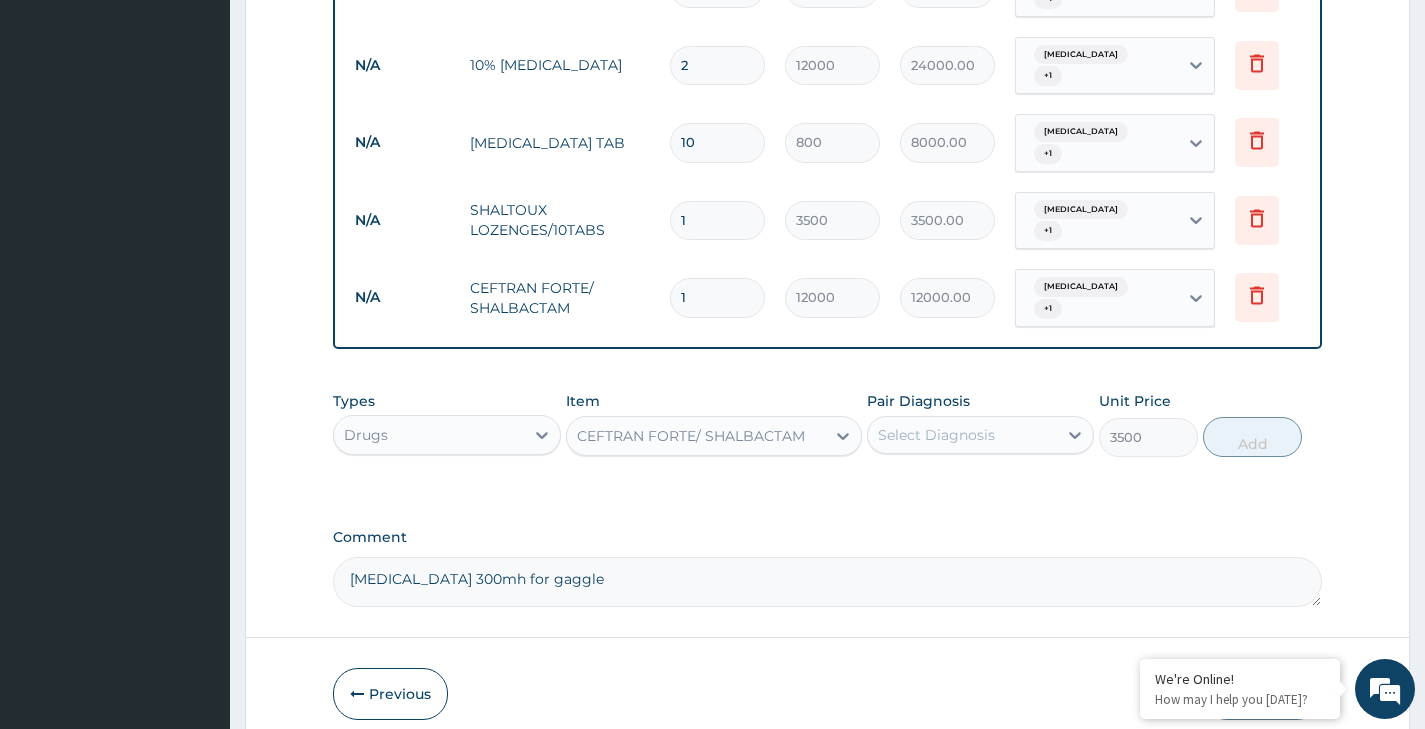 drag, startPoint x: 702, startPoint y: 272, endPoint x: 675, endPoint y: 279, distance: 27.89265 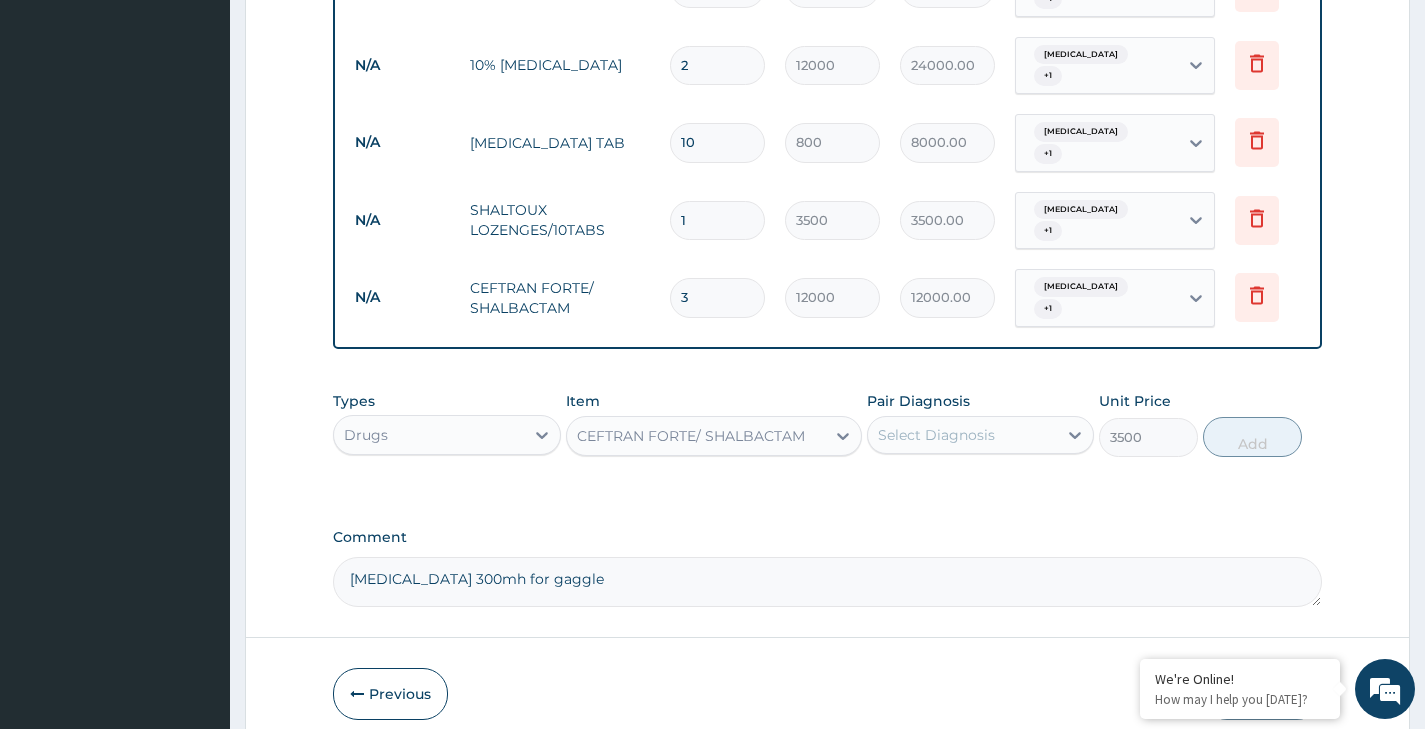 type on "36000.00" 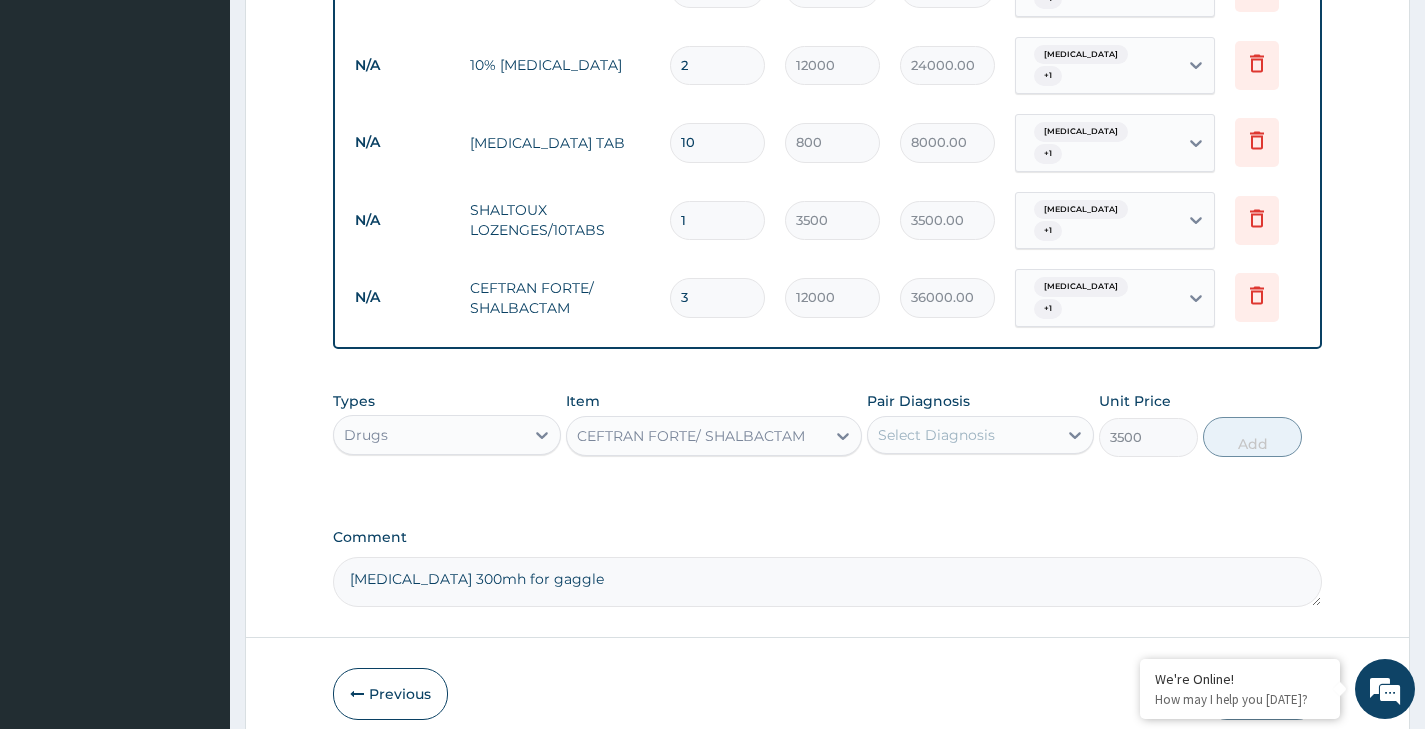 type on "3" 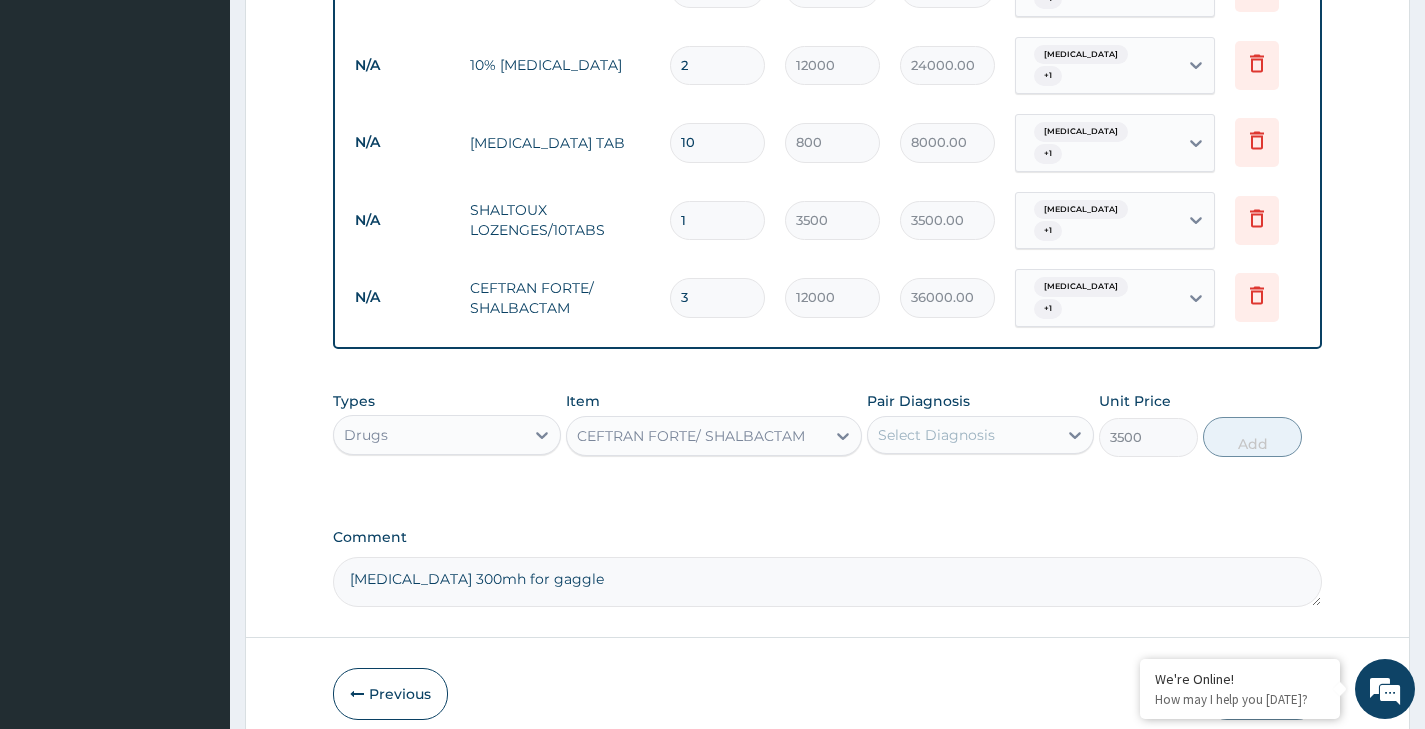 click on "CEFTRAN FORTE/ SHALBACTAM" at bounding box center [691, 436] 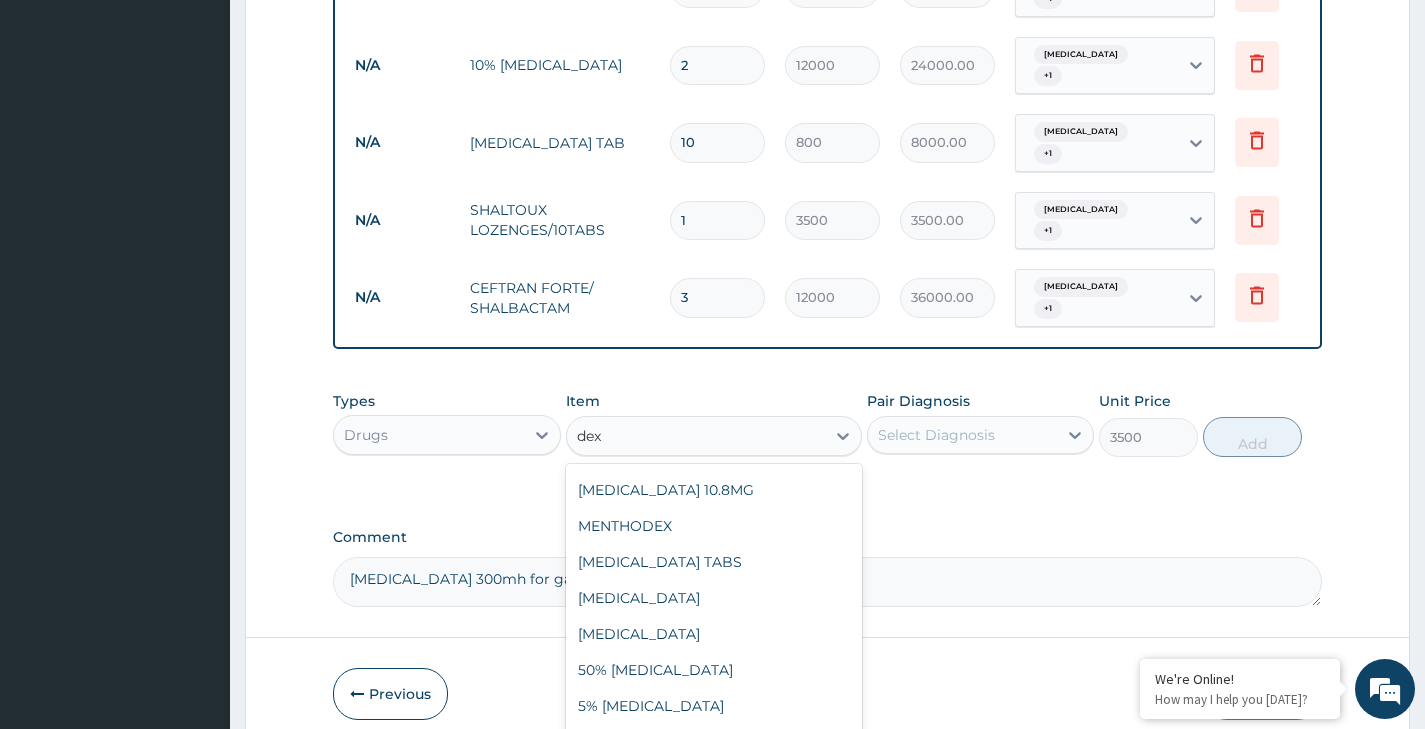 scroll, scrollTop: 0, scrollLeft: 0, axis: both 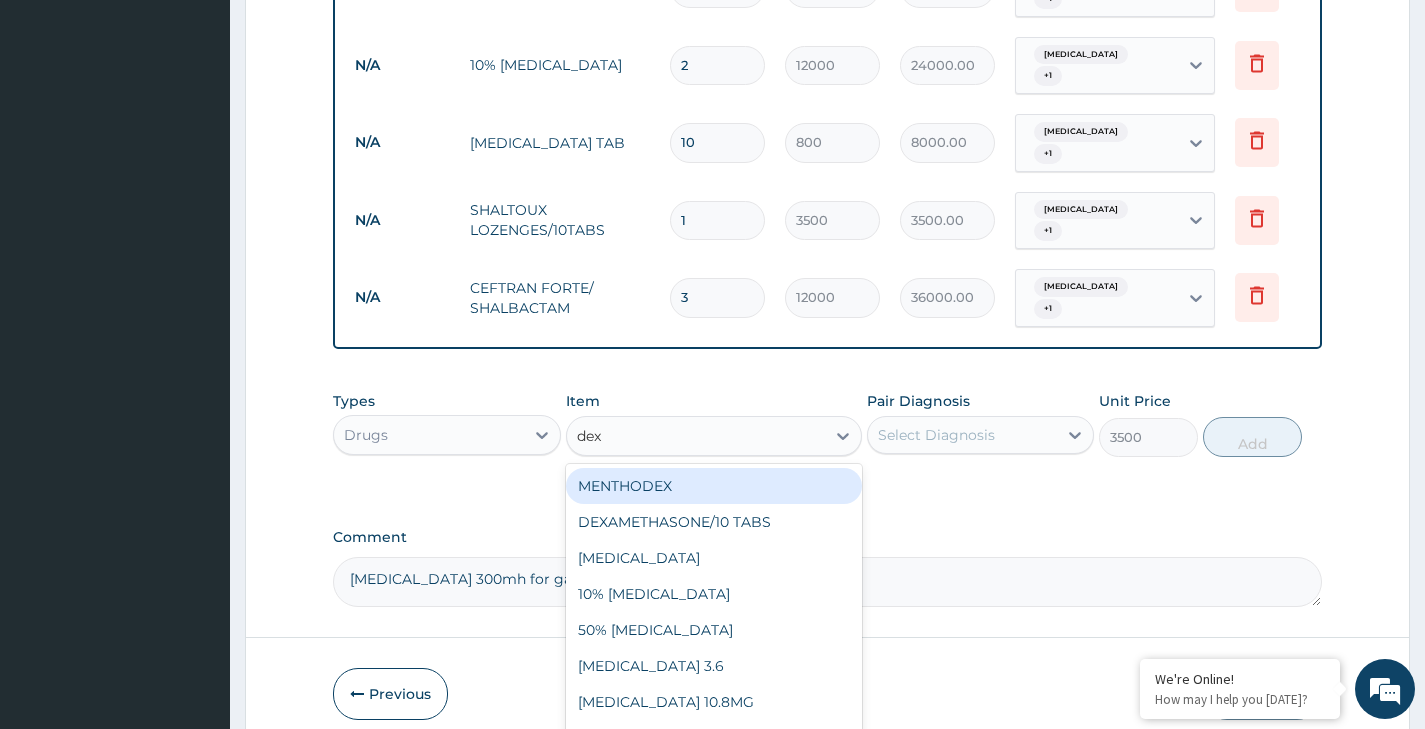 type on "dexa" 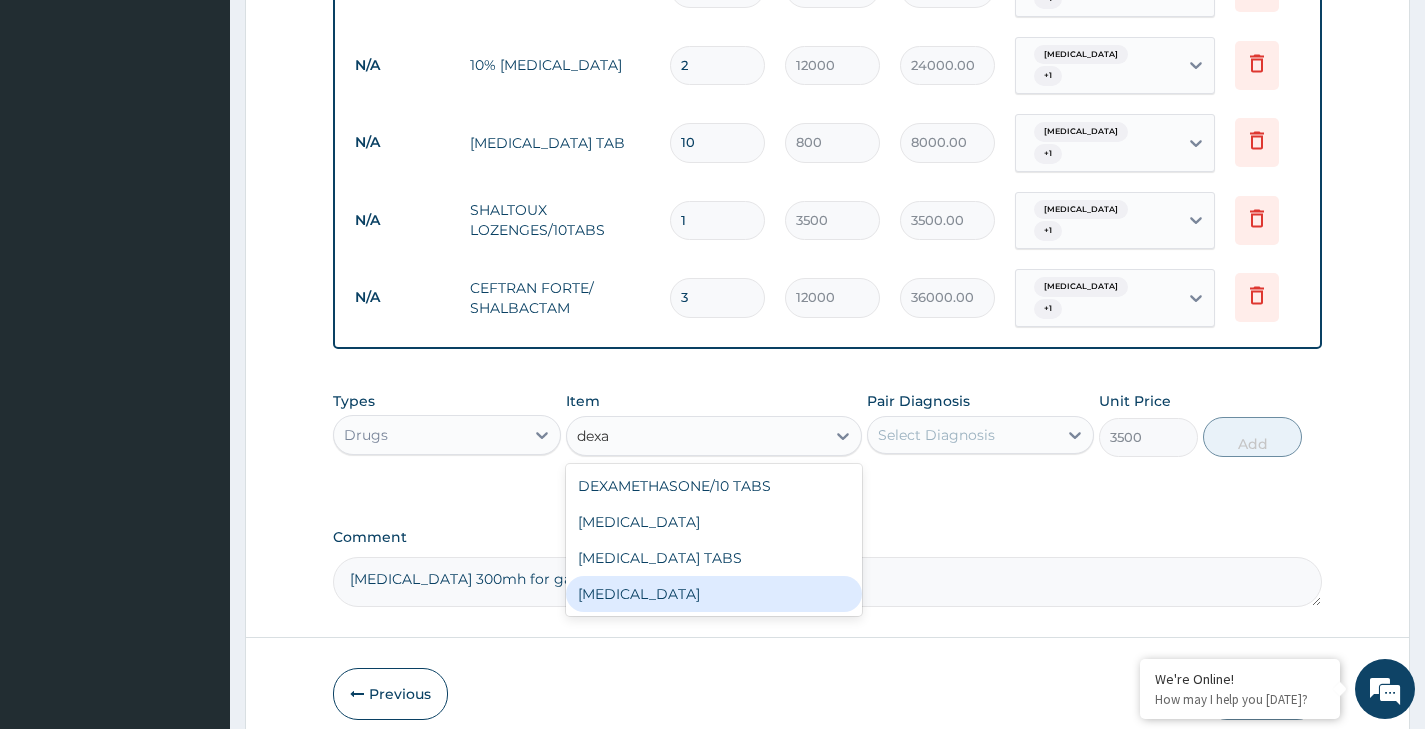 click on "DEXAMETHASONE" at bounding box center (714, 594) 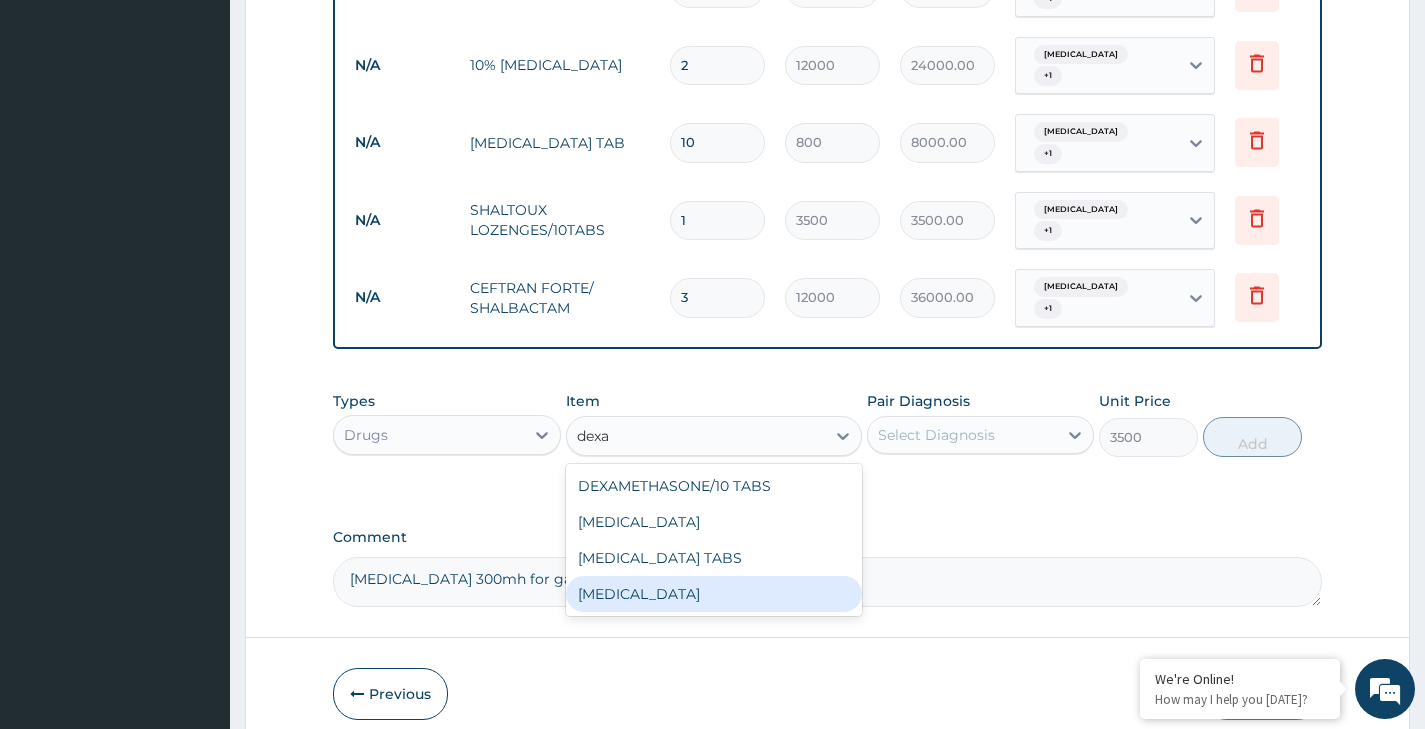 type 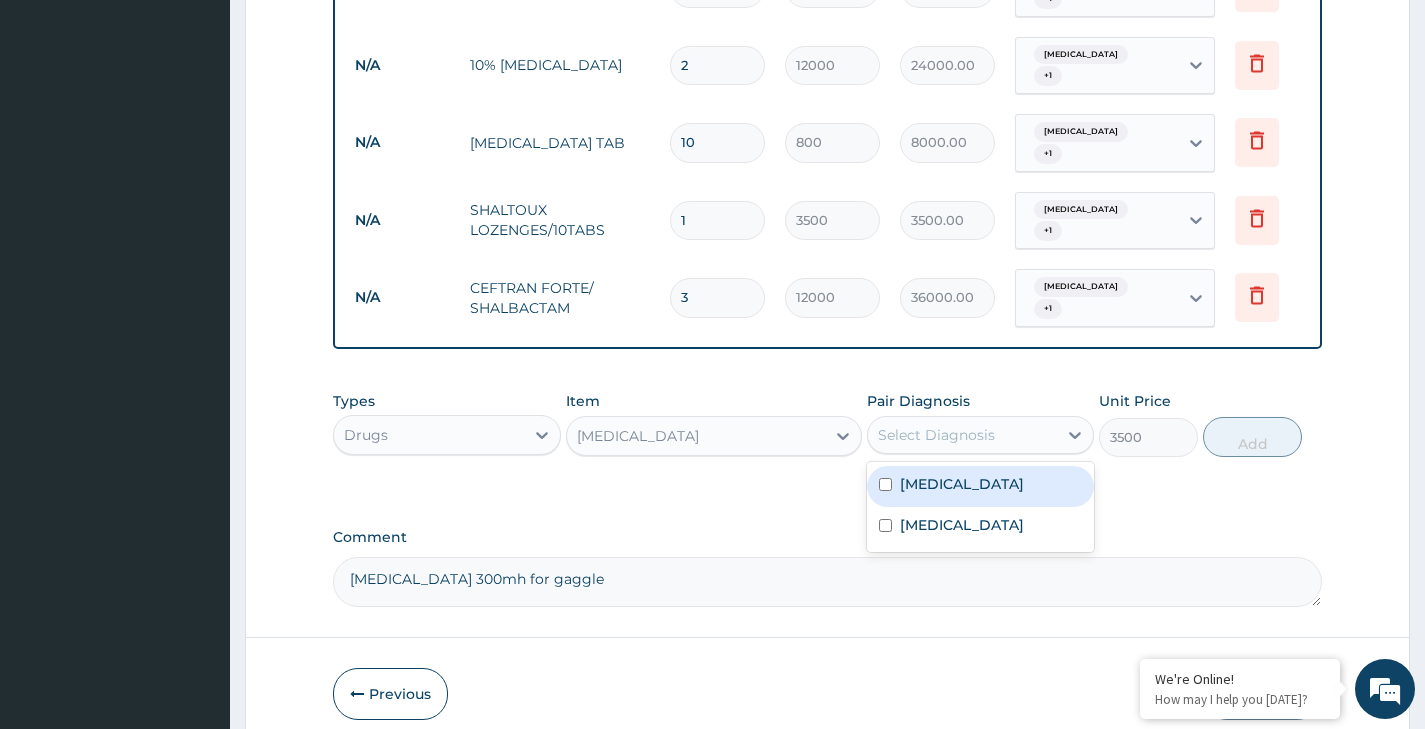 click on "Select Diagnosis" at bounding box center [936, 435] 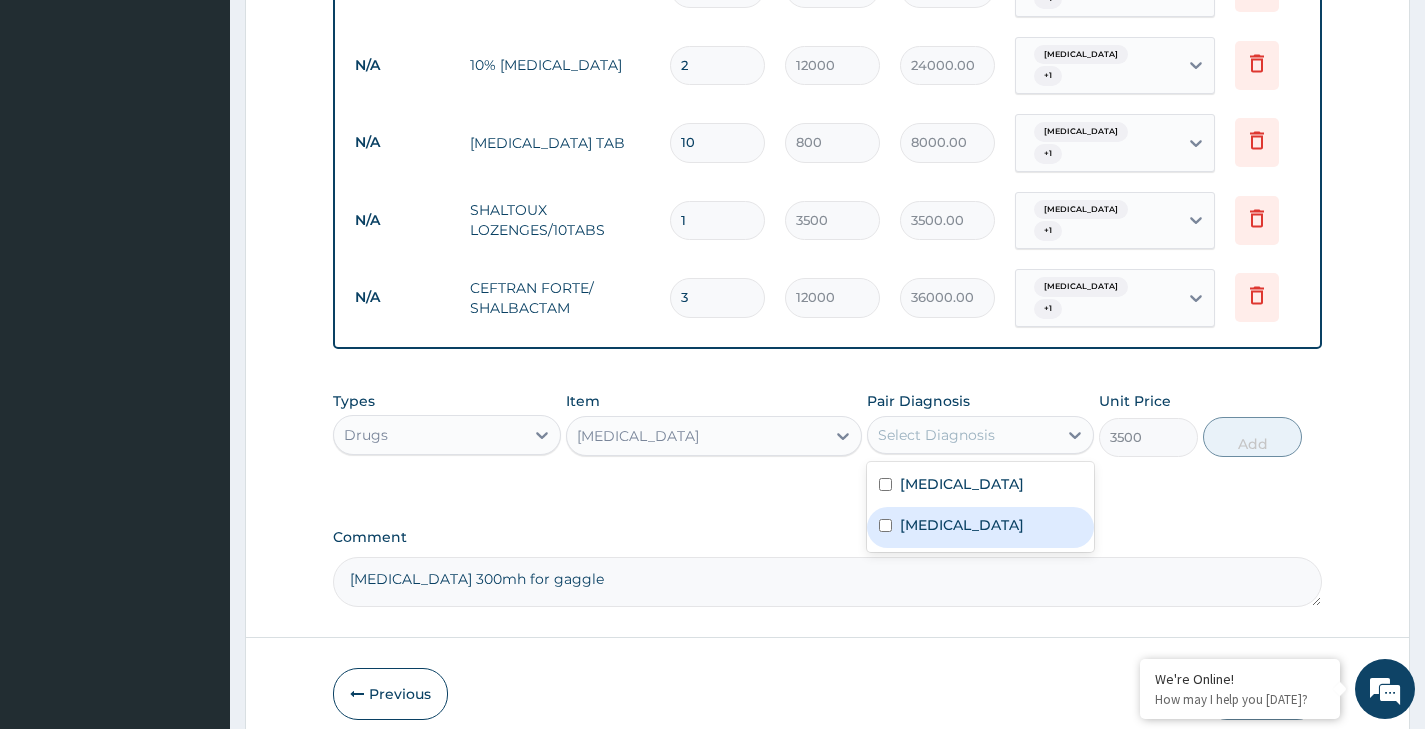 drag, startPoint x: 976, startPoint y: 514, endPoint x: 954, endPoint y: 476, distance: 43.908997 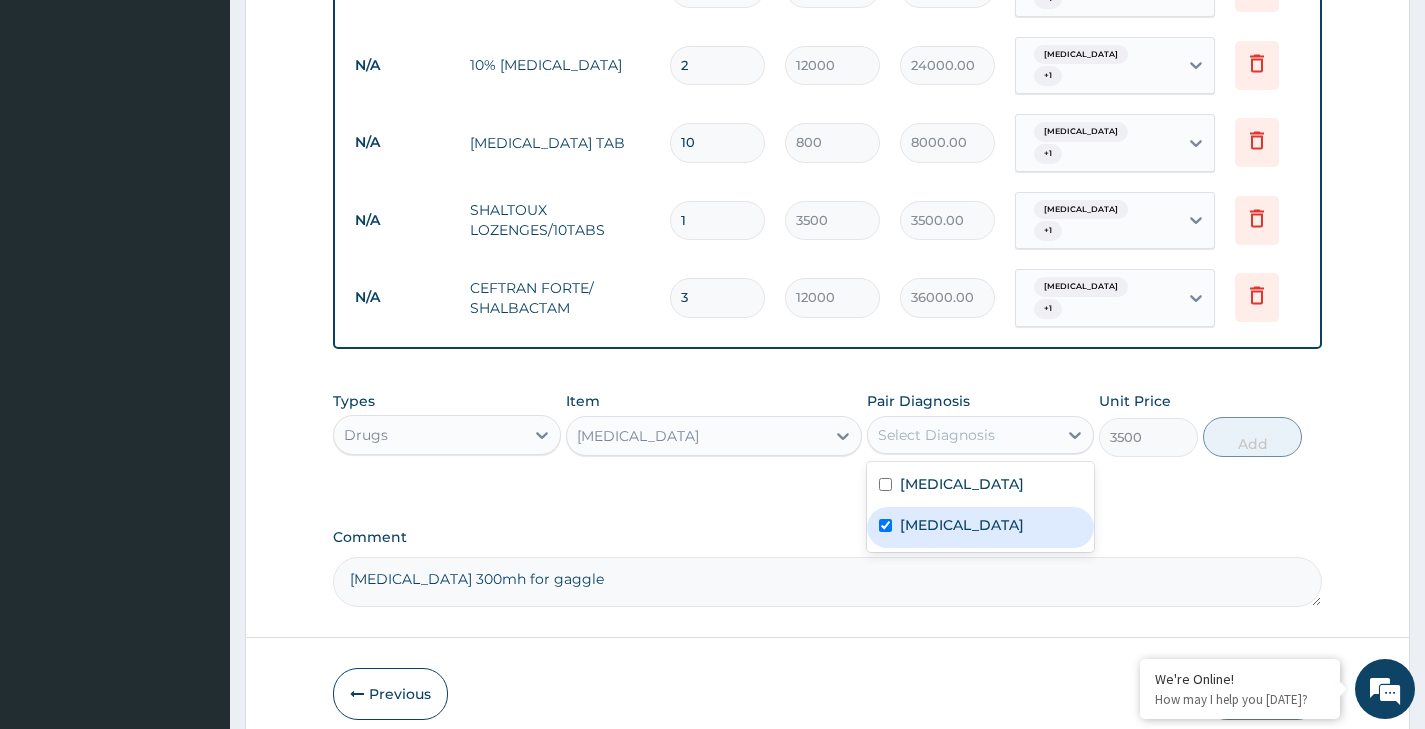 checkbox on "true" 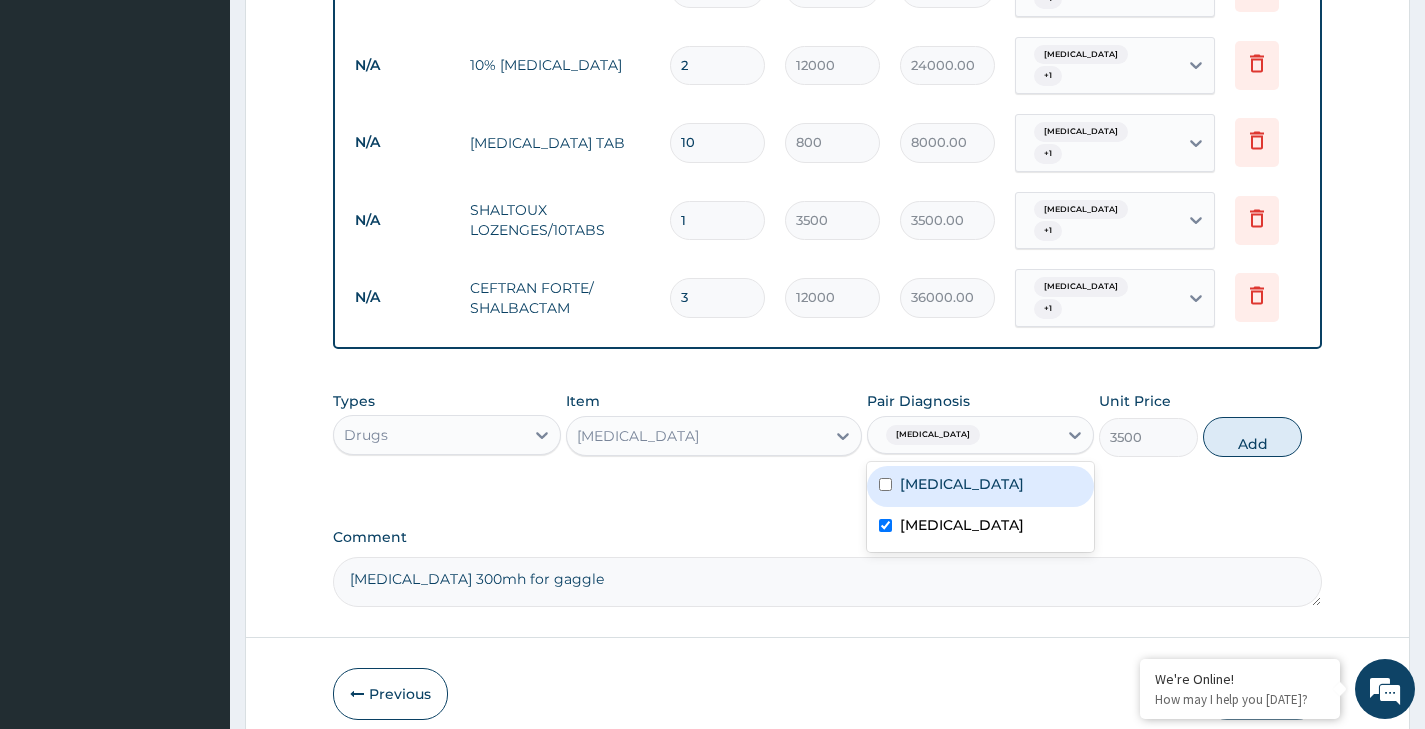 click on "Tonsillitis" at bounding box center (962, 484) 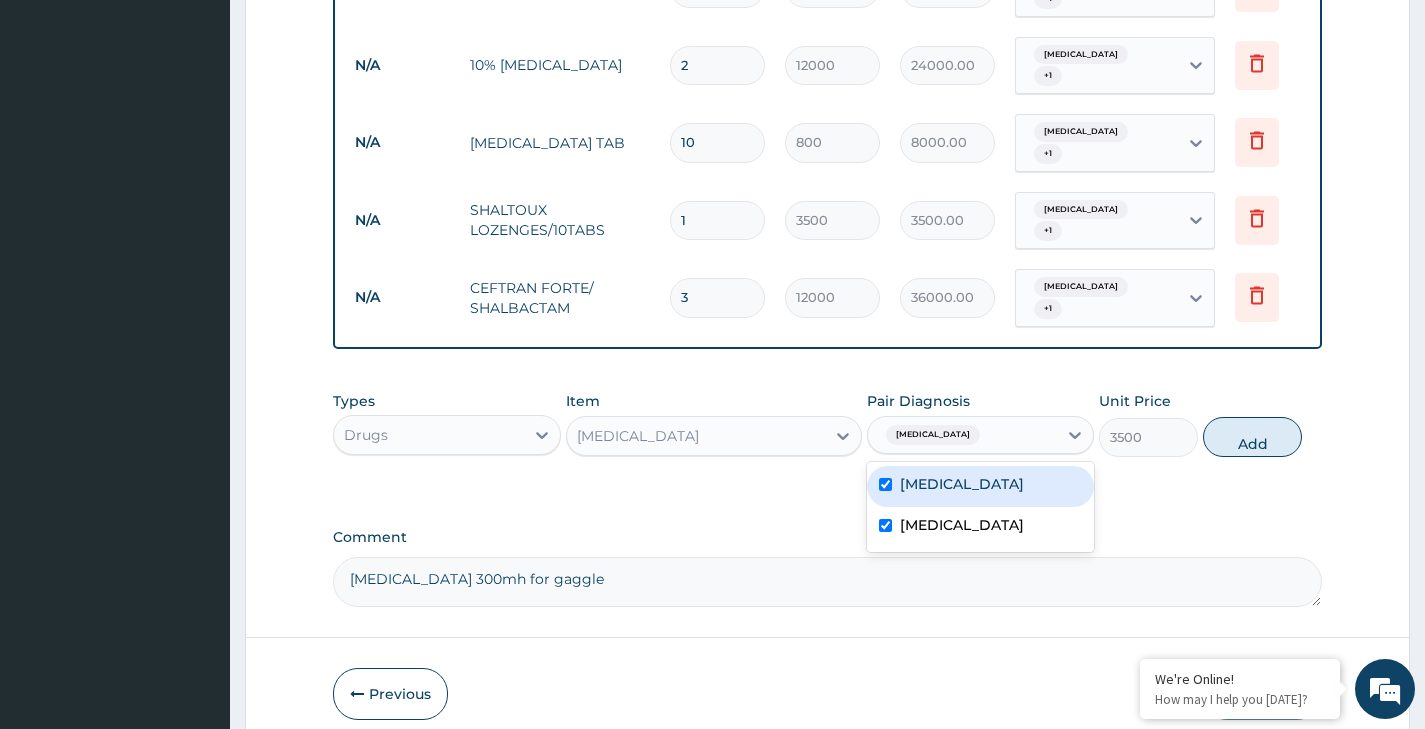 checkbox on "true" 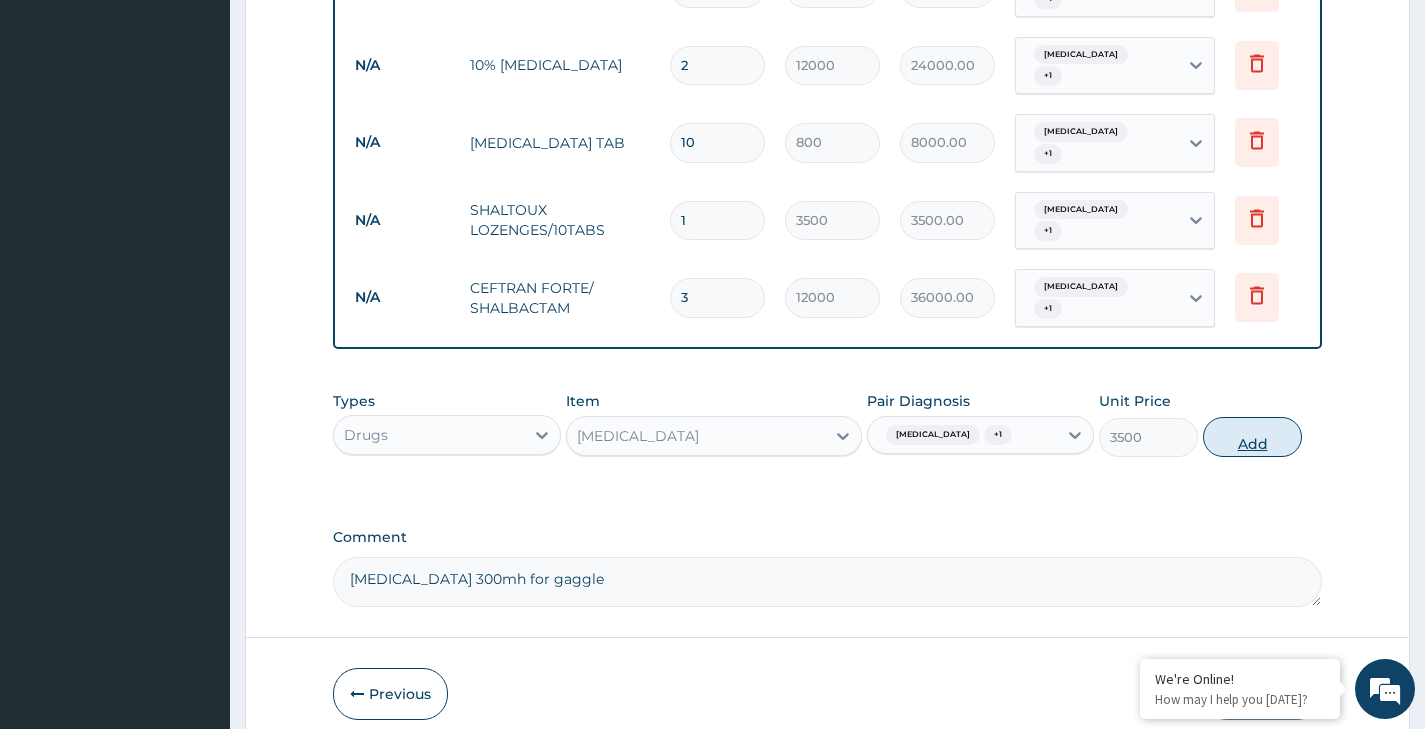 click on "Add" at bounding box center [1252, 437] 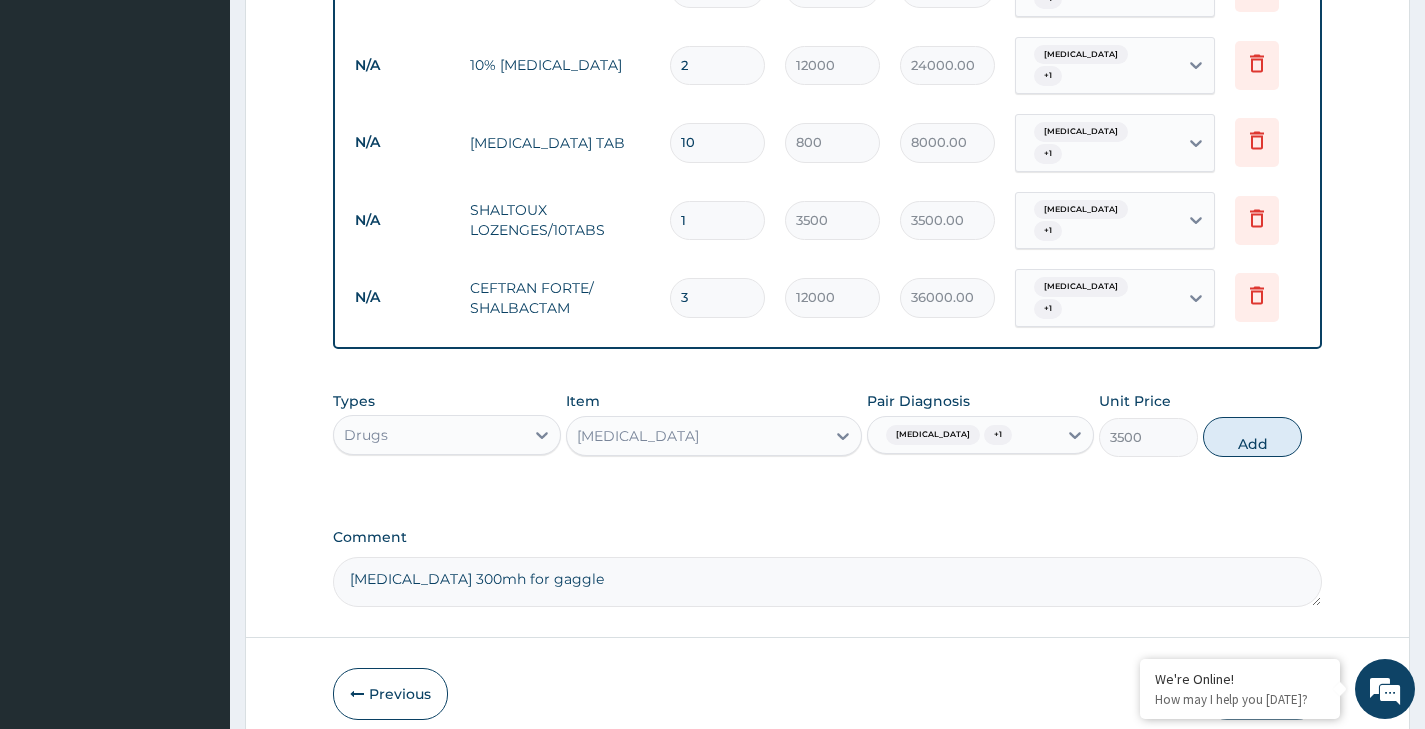 type on "0" 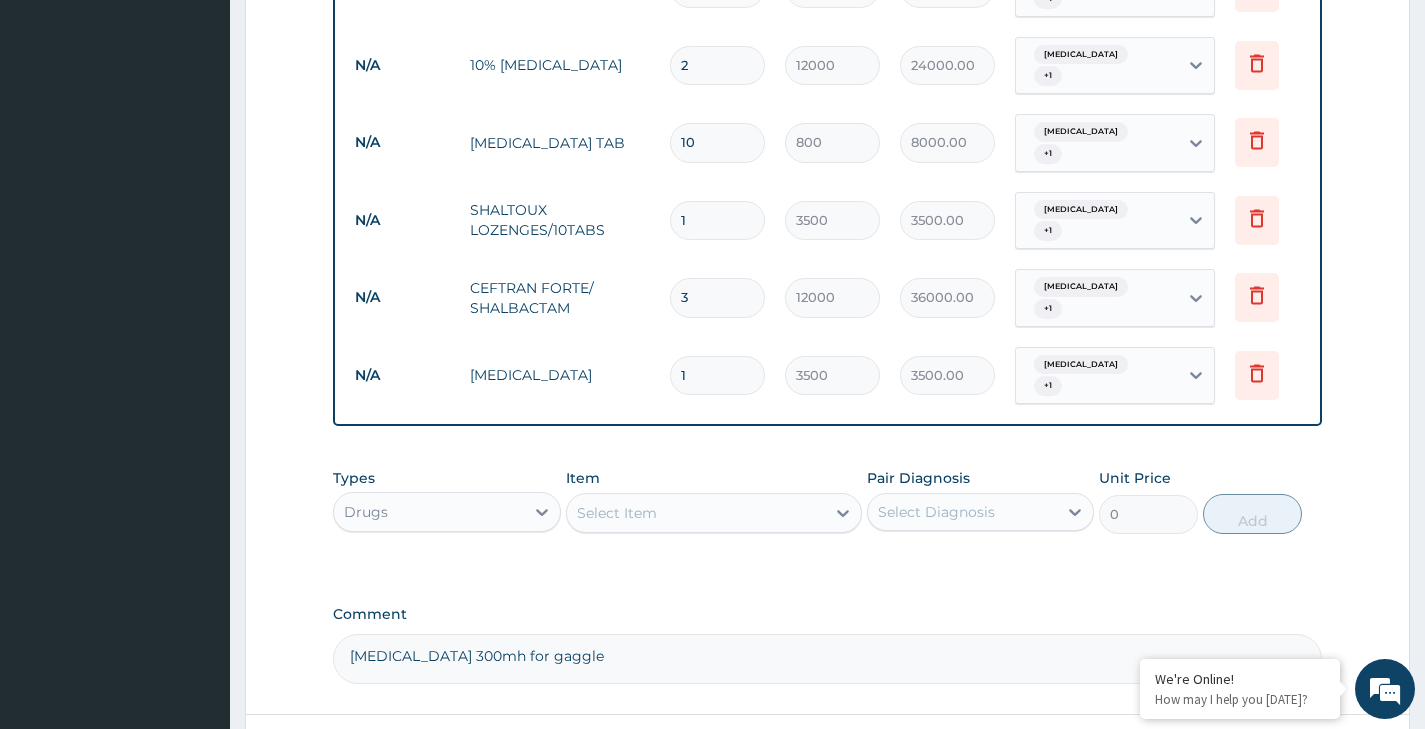 drag, startPoint x: 699, startPoint y: 355, endPoint x: 629, endPoint y: 360, distance: 70.178345 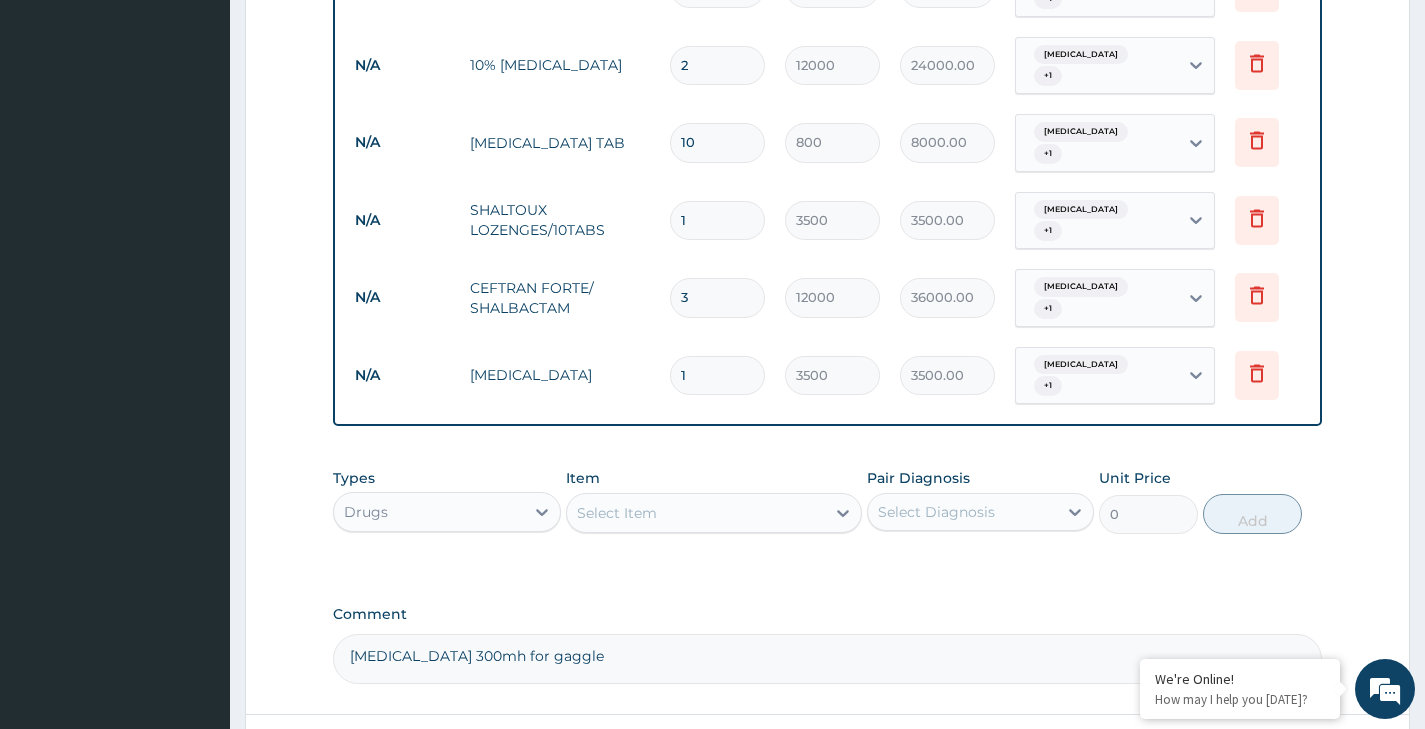 click on "N/A DEXAMETHASONE 1 3500 3500.00 Acute pharyngitis  + 1 Delete" at bounding box center (835, 376) 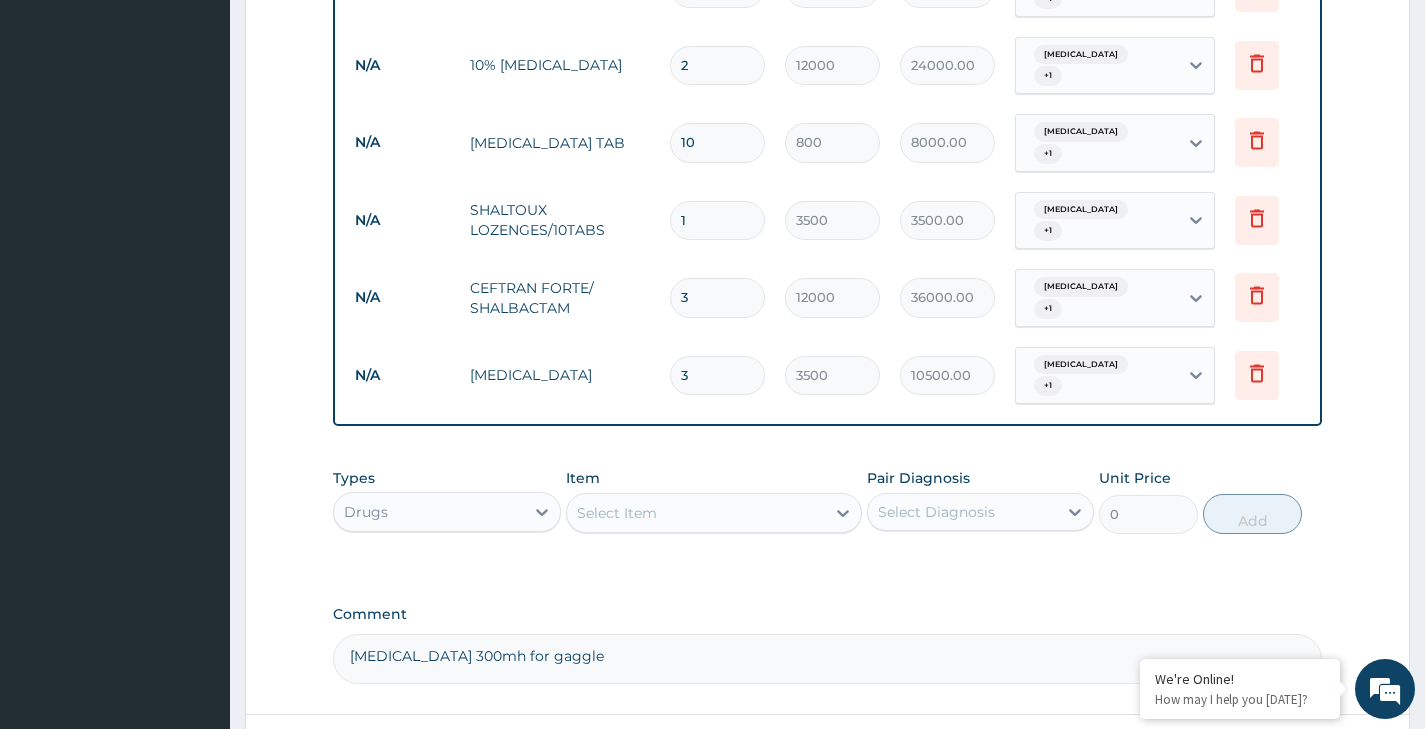 type on "3" 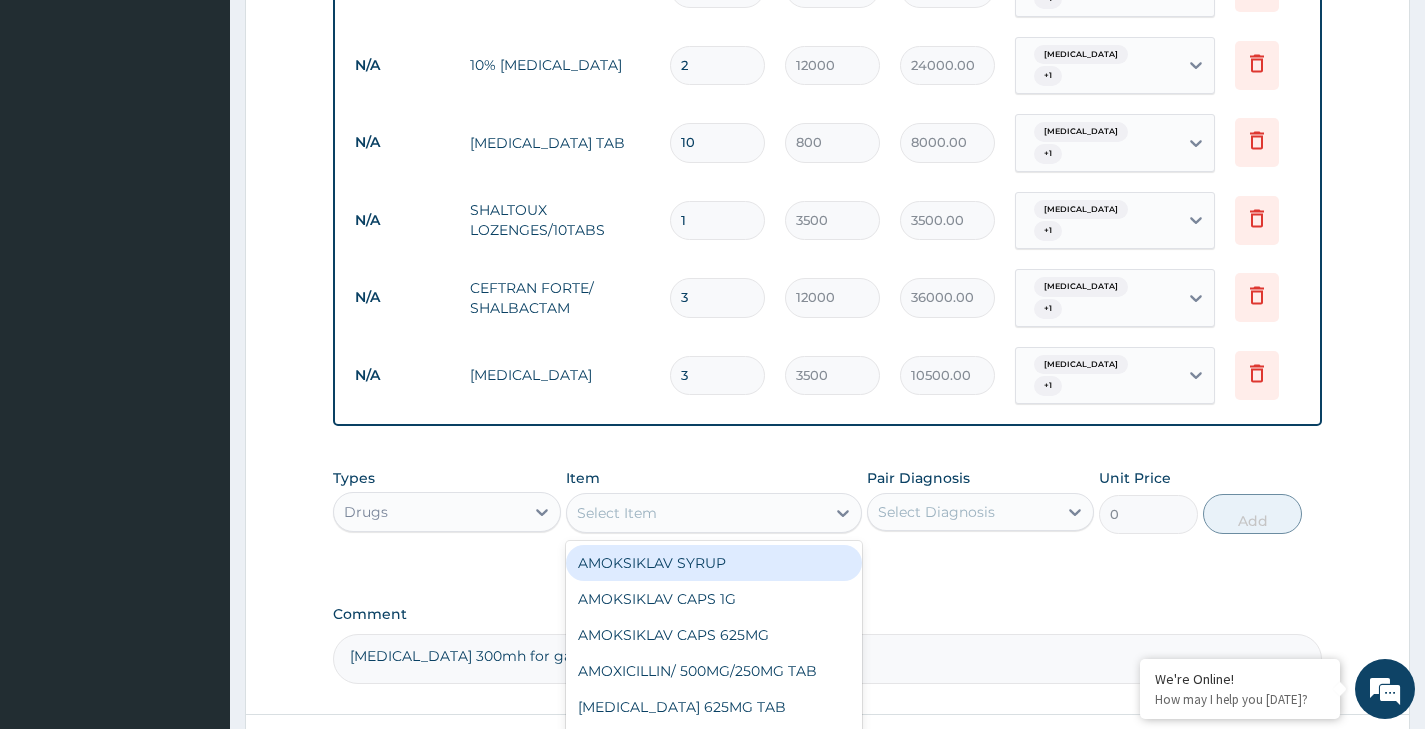 click on "Select Item" at bounding box center (617, 513) 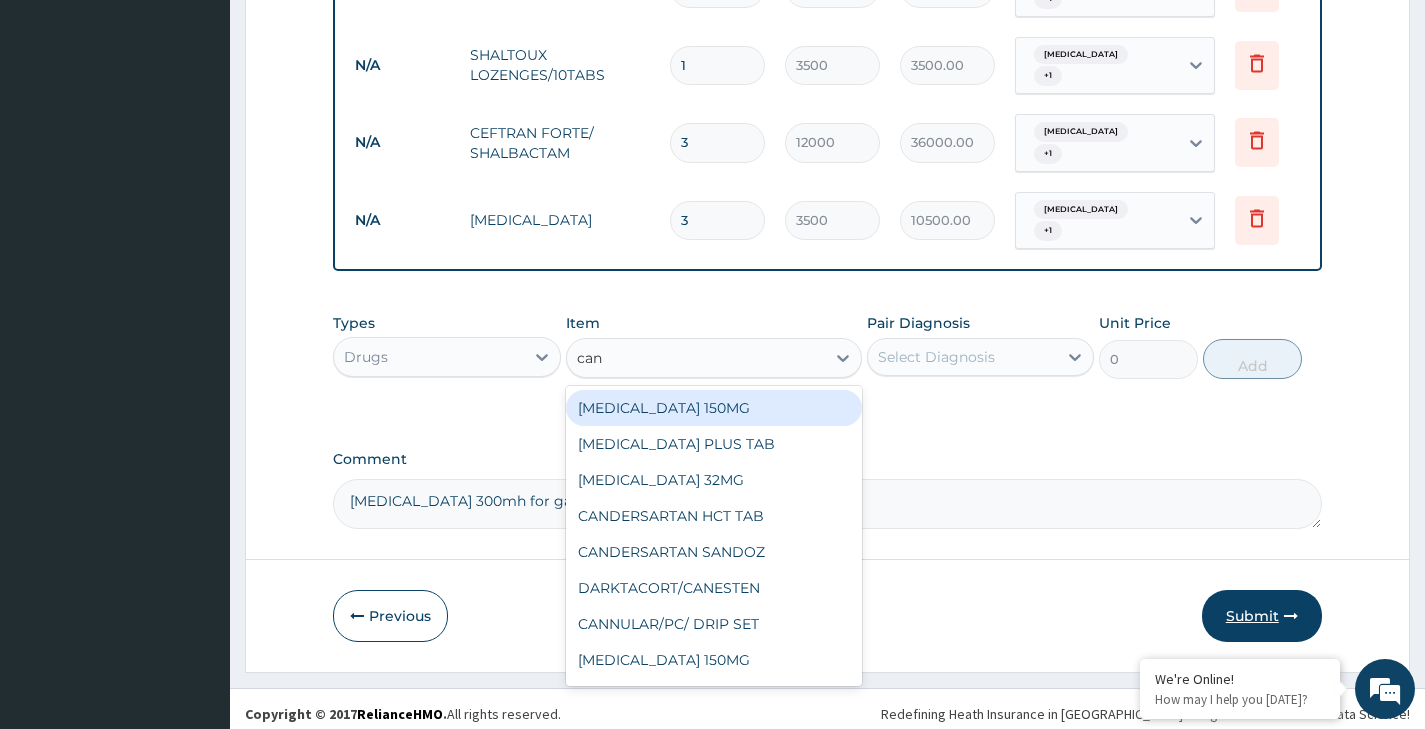 type on "can" 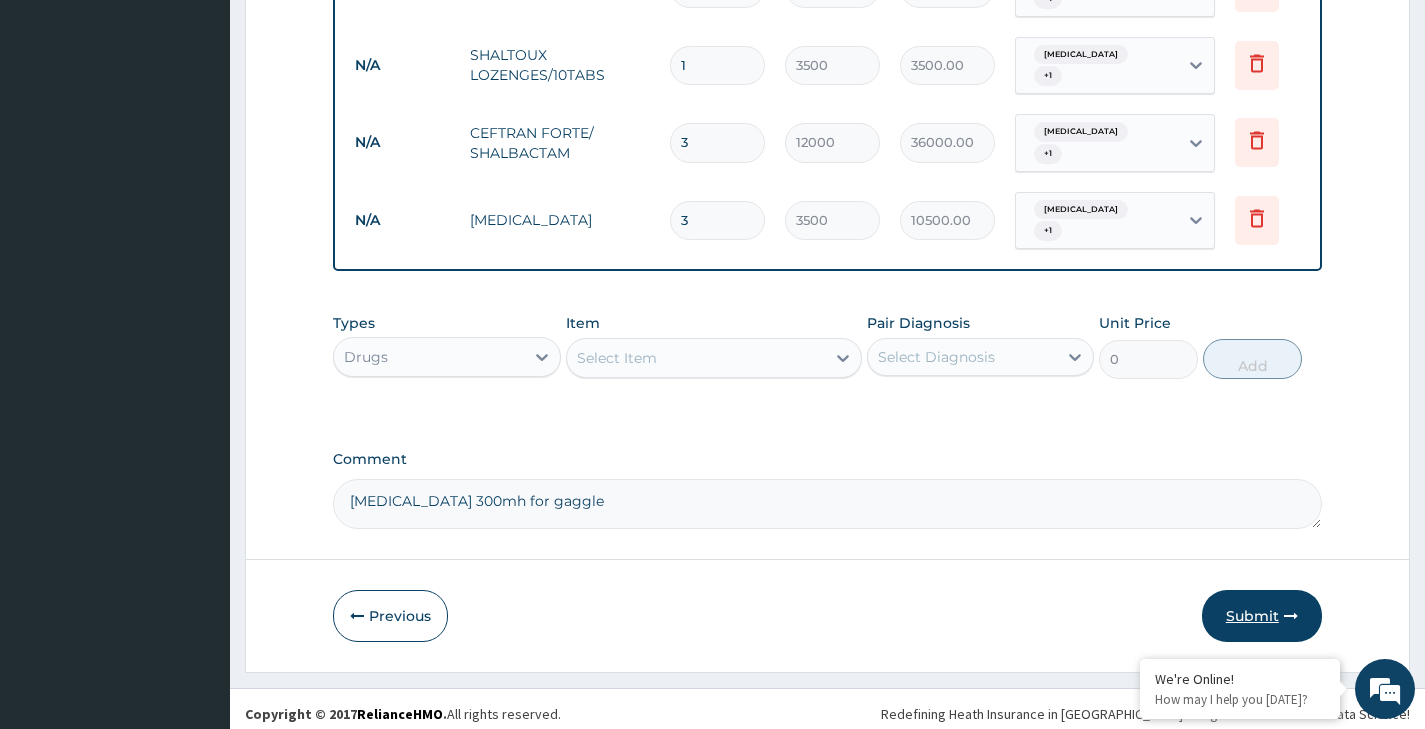 click on "Submit" at bounding box center (1262, 616) 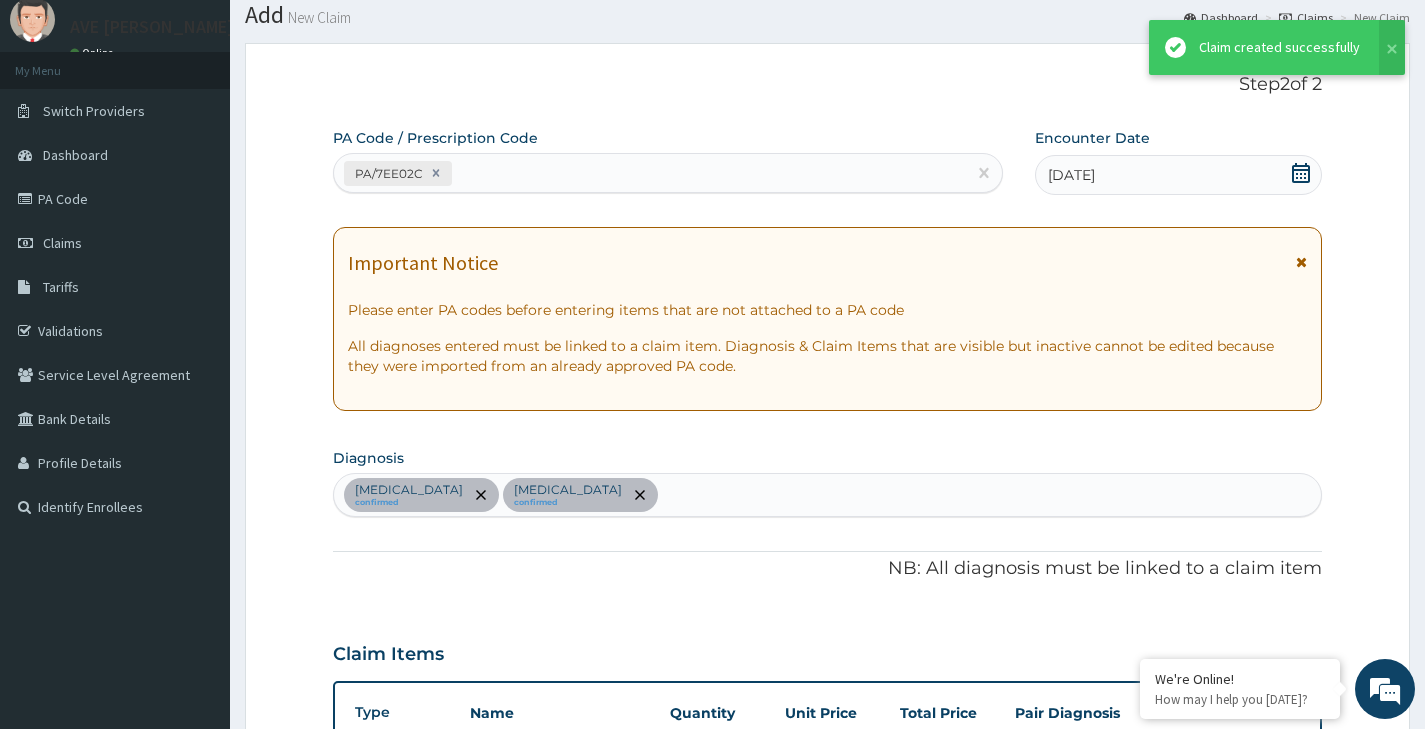 scroll, scrollTop: 1471, scrollLeft: 0, axis: vertical 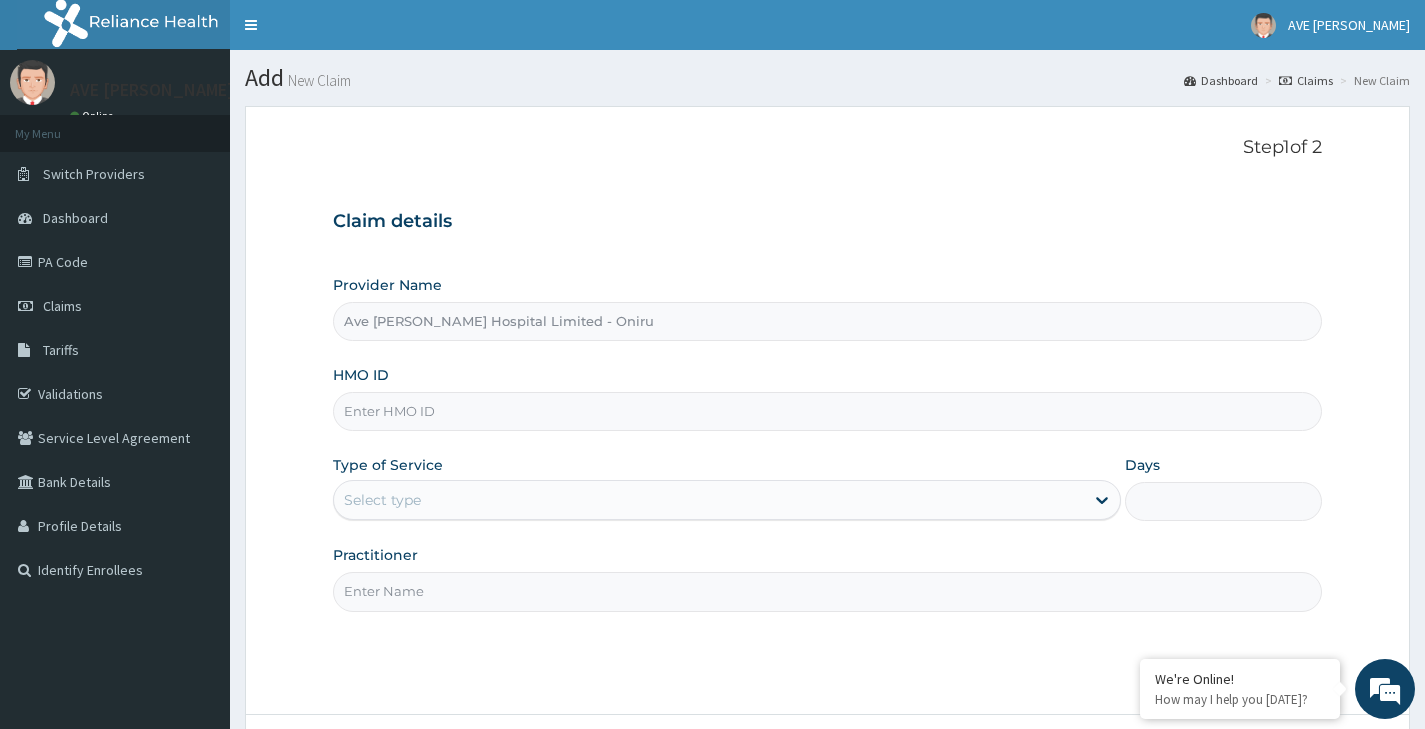 click on "HMO ID" at bounding box center (827, 411) 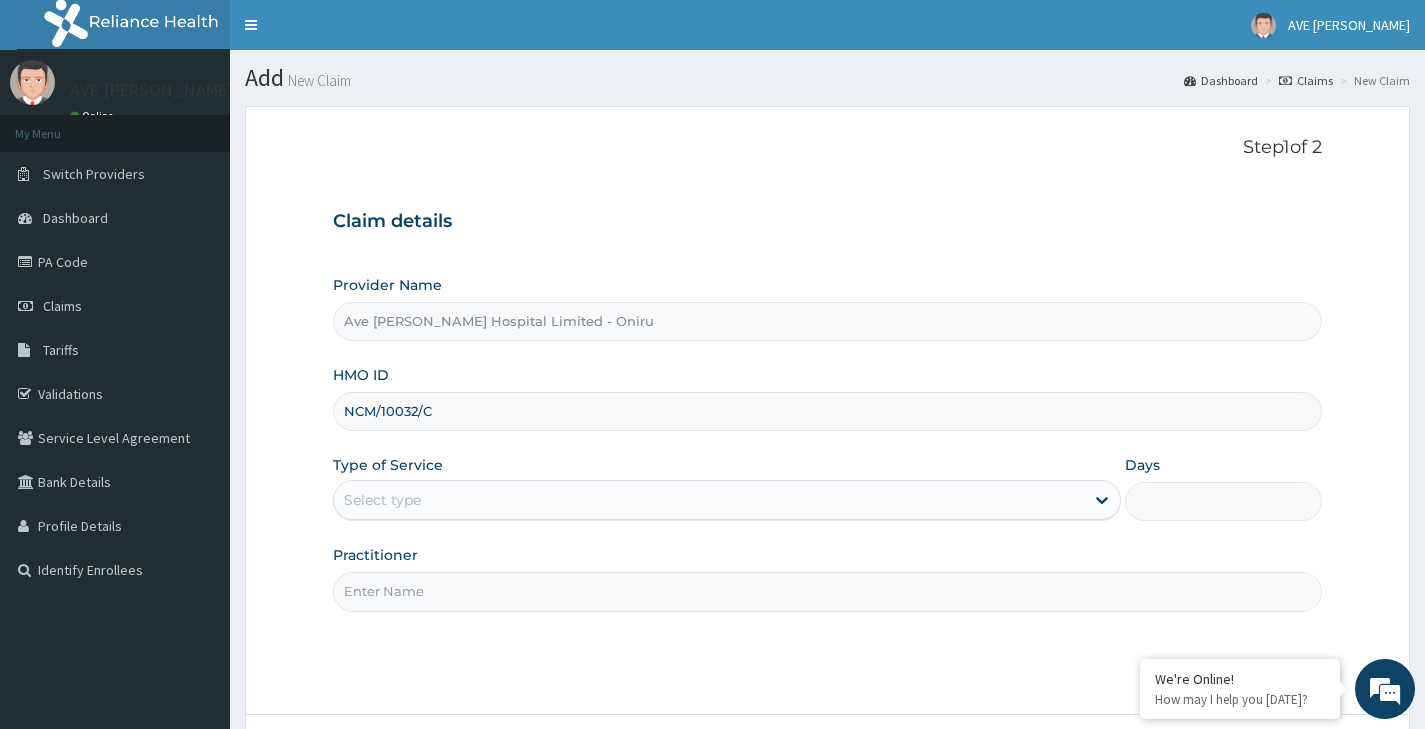 type on "NCM/10032/C" 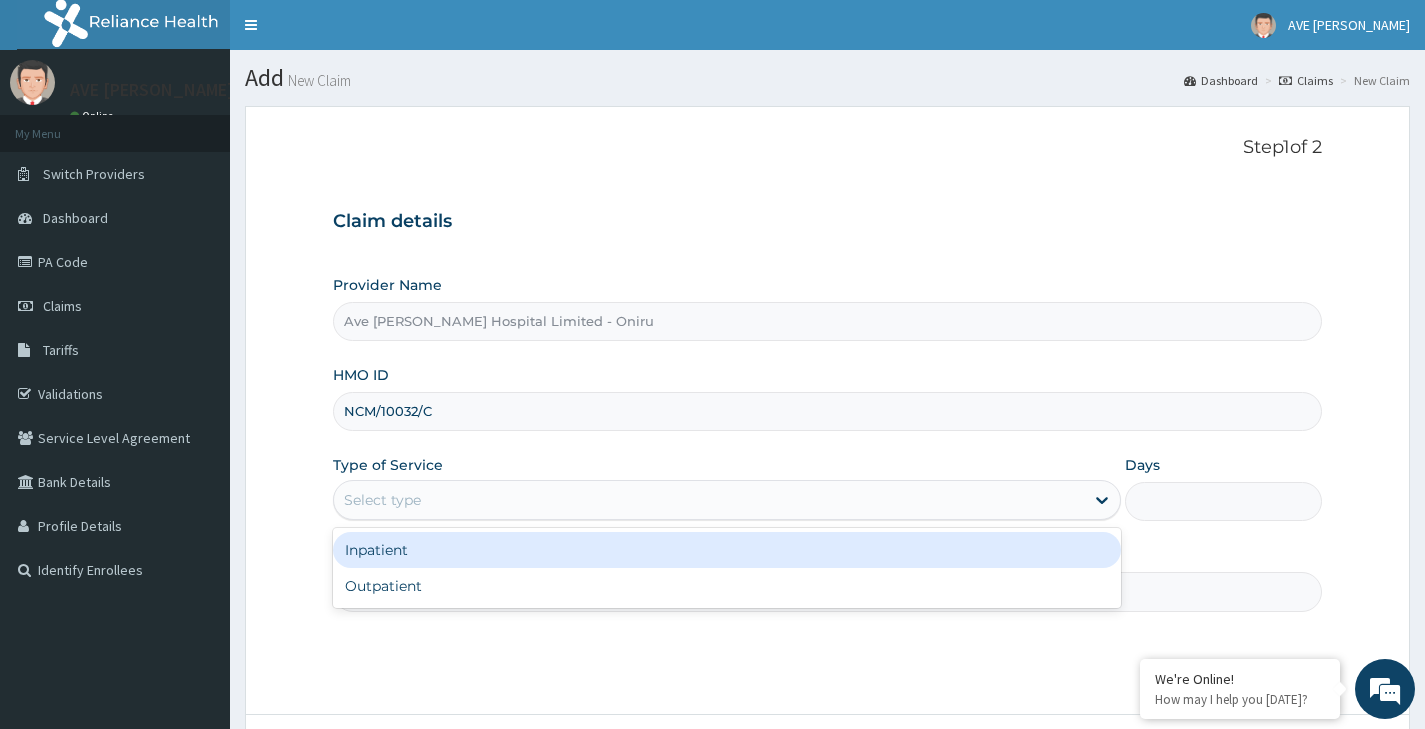 drag, startPoint x: 390, startPoint y: 501, endPoint x: 358, endPoint y: 580, distance: 85.23497 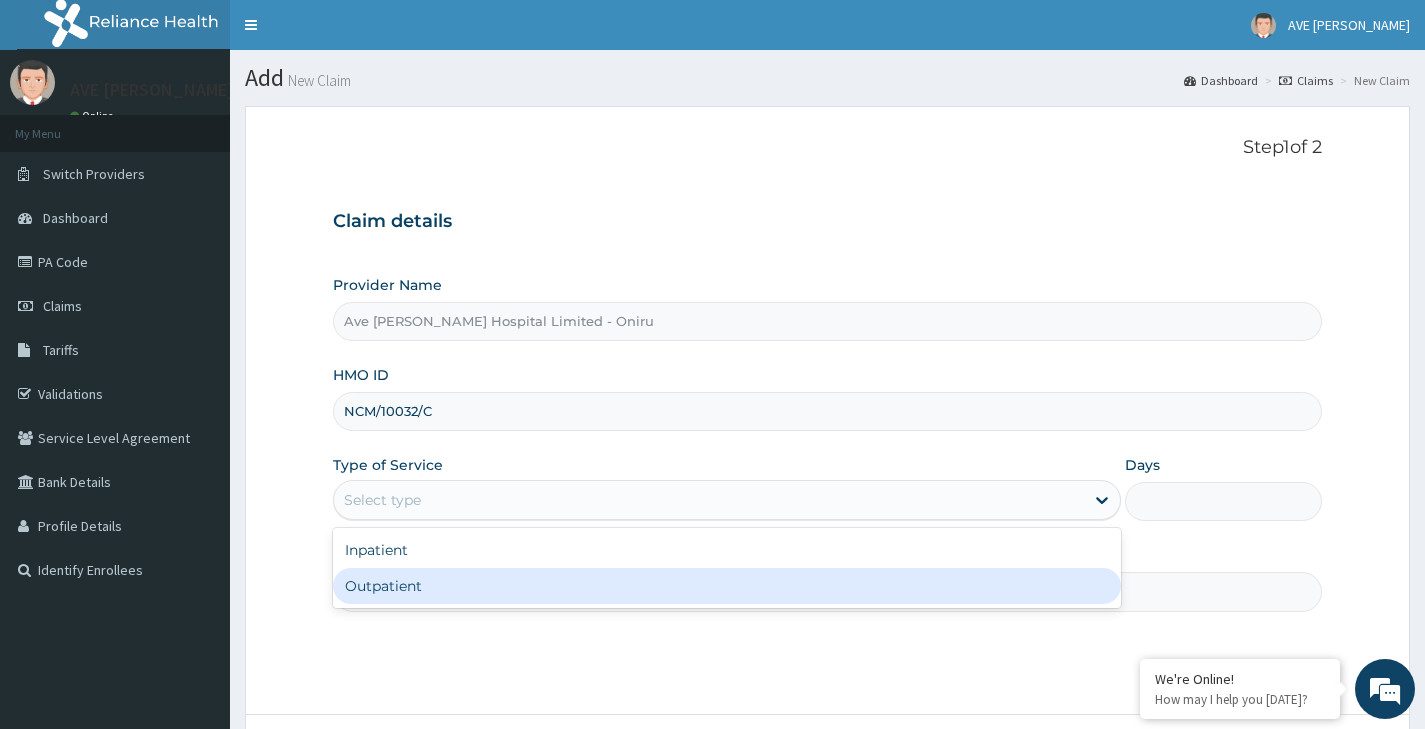 click on "Outpatient" at bounding box center (727, 586) 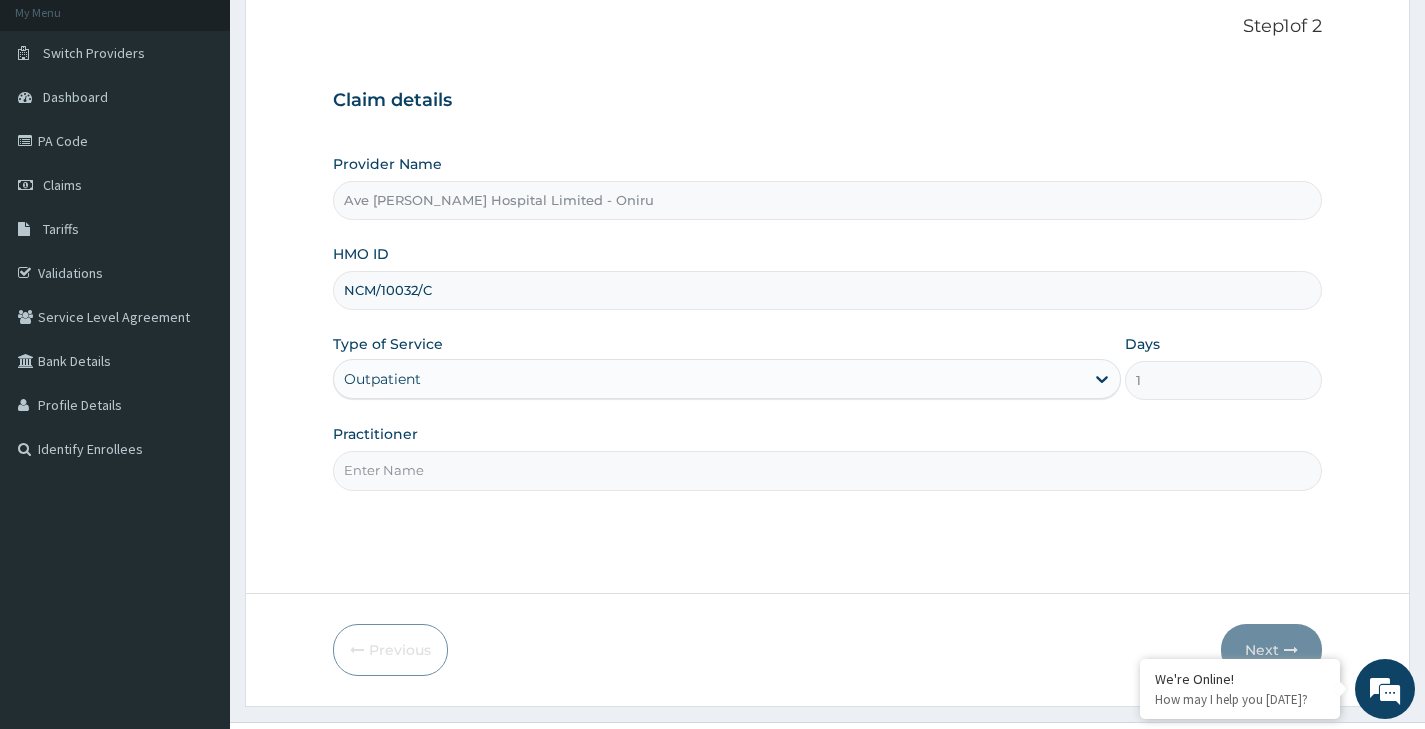 scroll, scrollTop: 126, scrollLeft: 0, axis: vertical 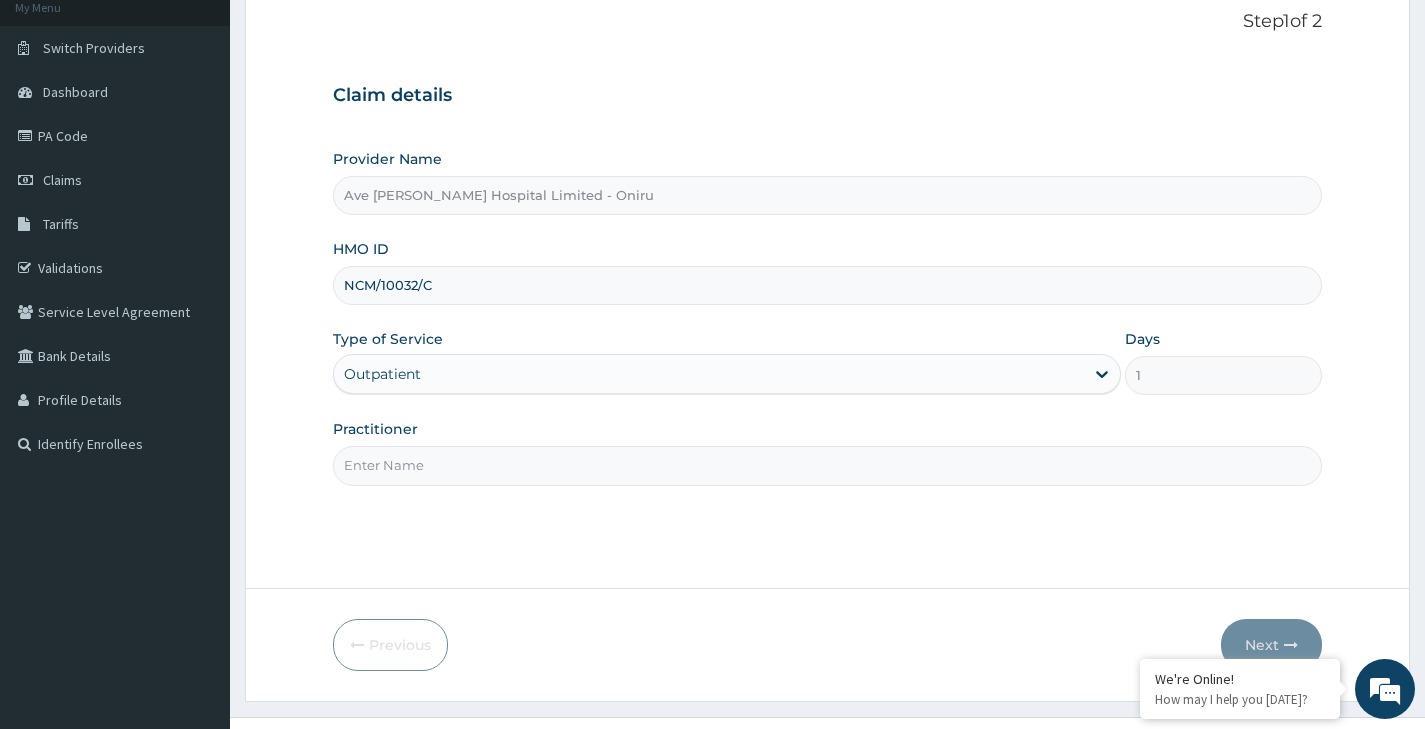 click on "Practitioner" at bounding box center (827, 465) 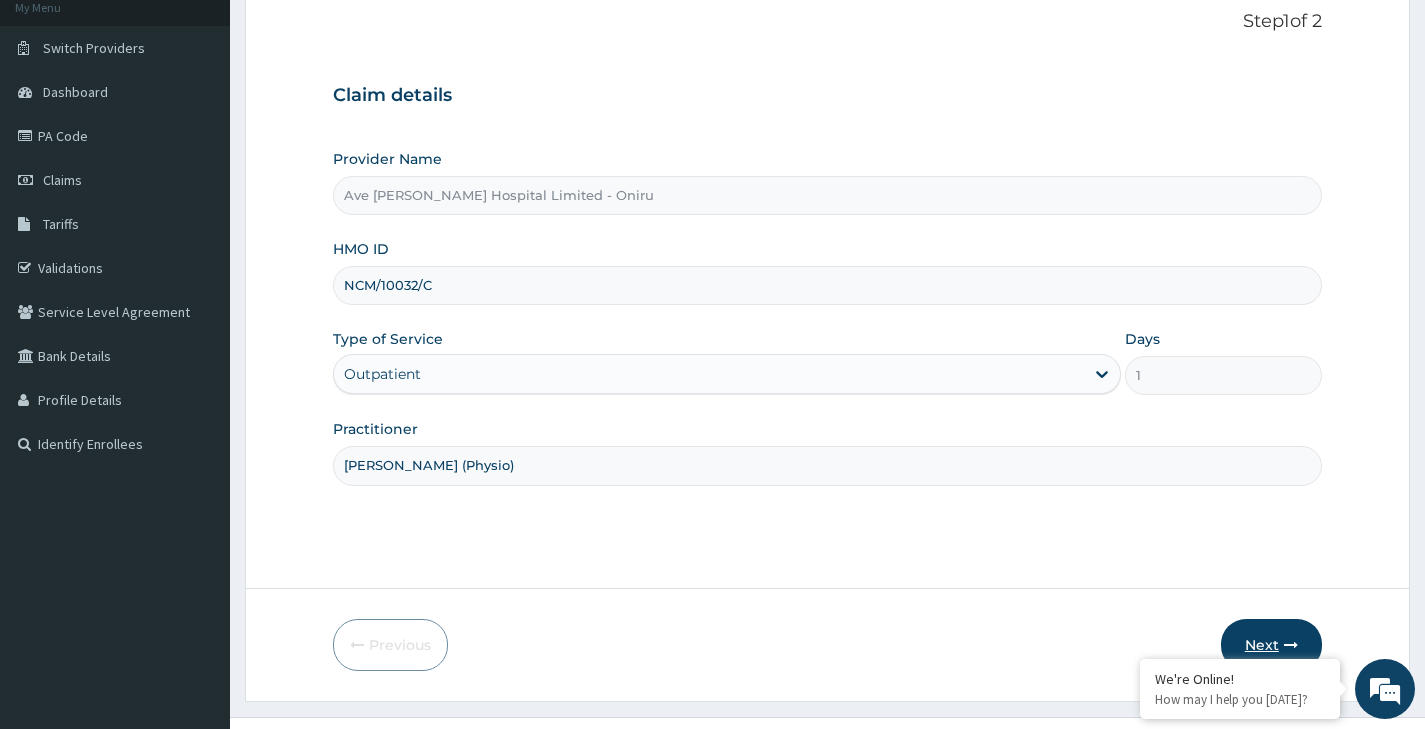 type on "[PERSON_NAME] (Physio)" 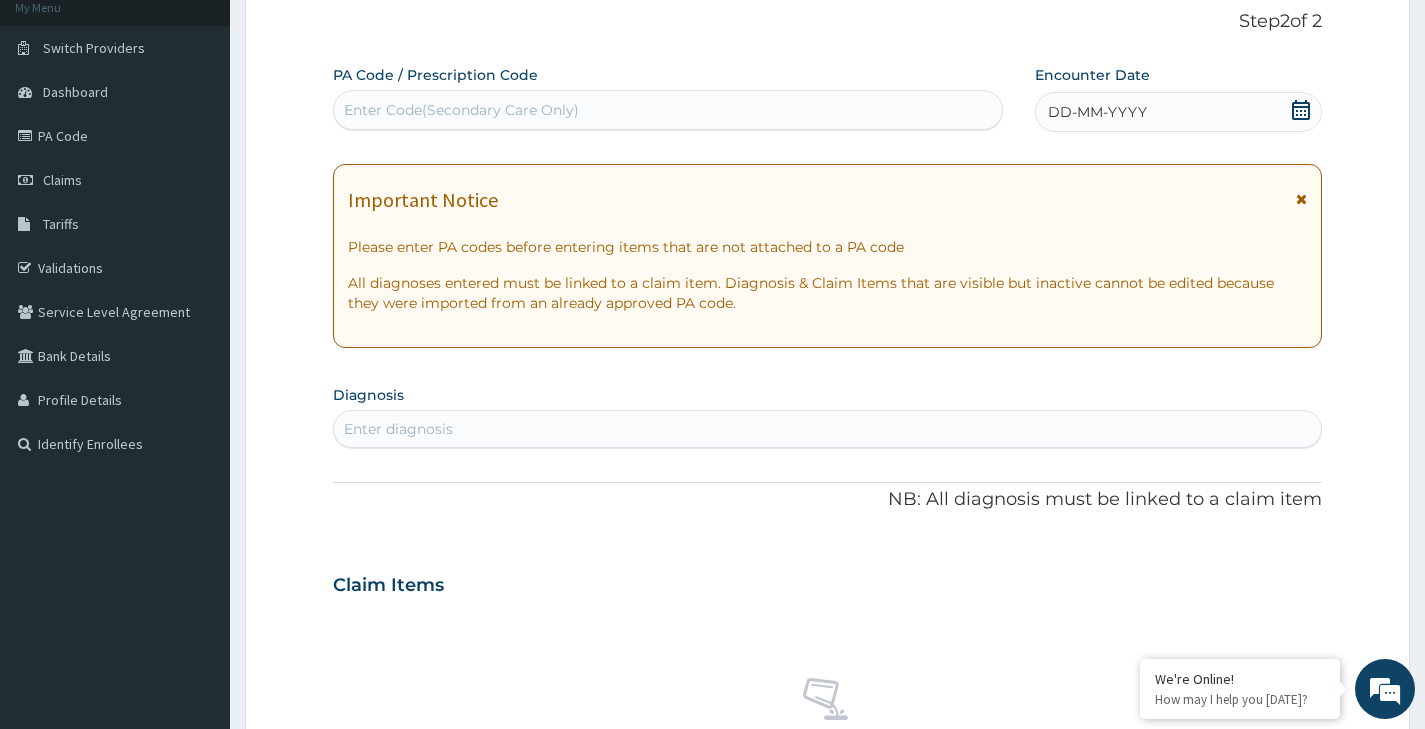 click on "Enter Code(Secondary Care Only)" at bounding box center (668, 110) 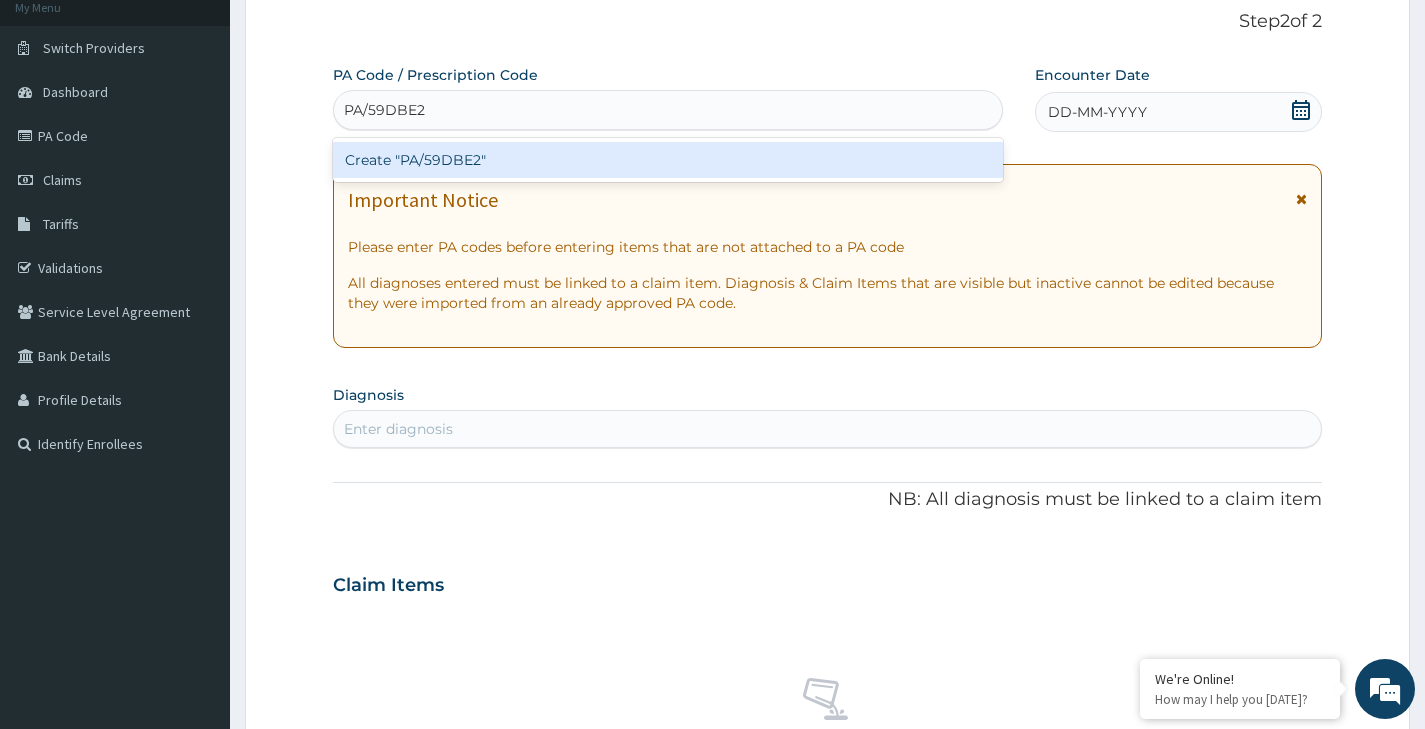 click on "Create "PA/59DBE2"" at bounding box center [668, 160] 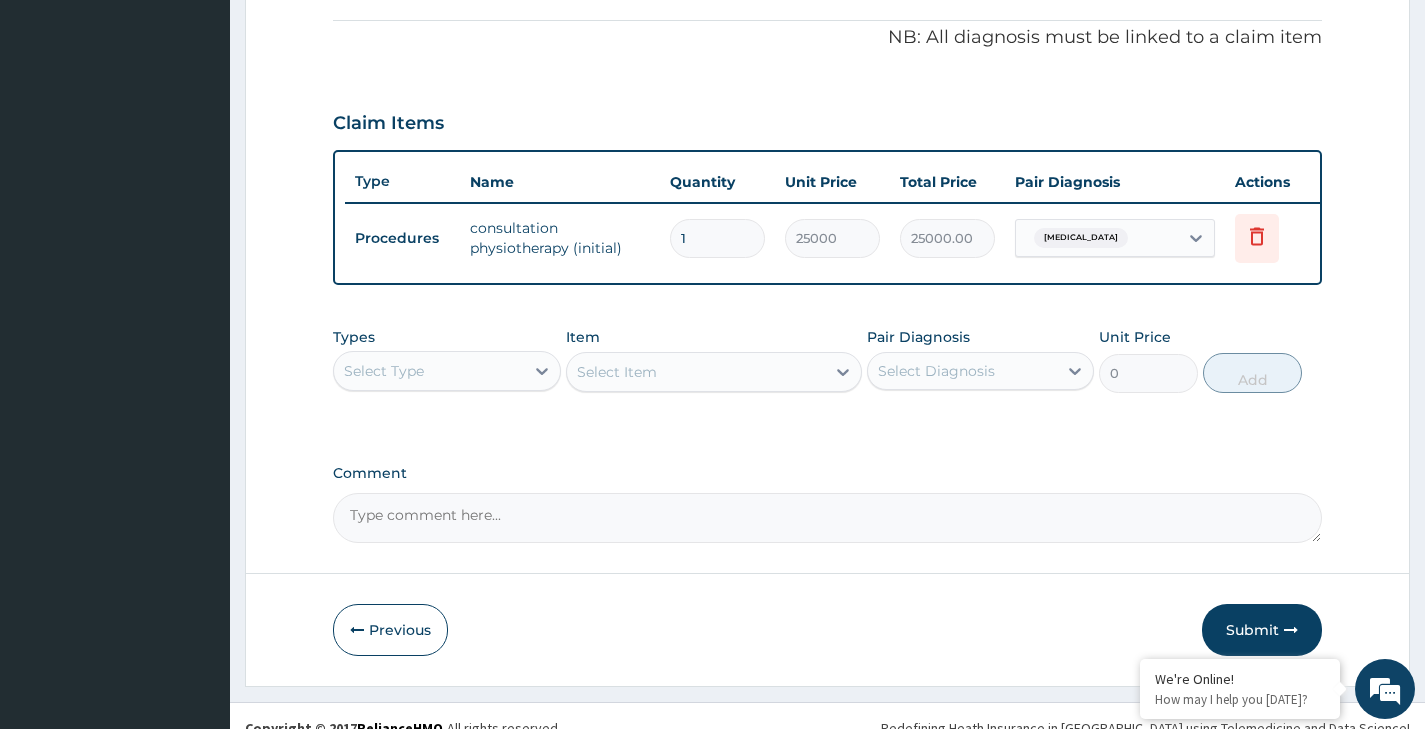 scroll, scrollTop: 598, scrollLeft: 0, axis: vertical 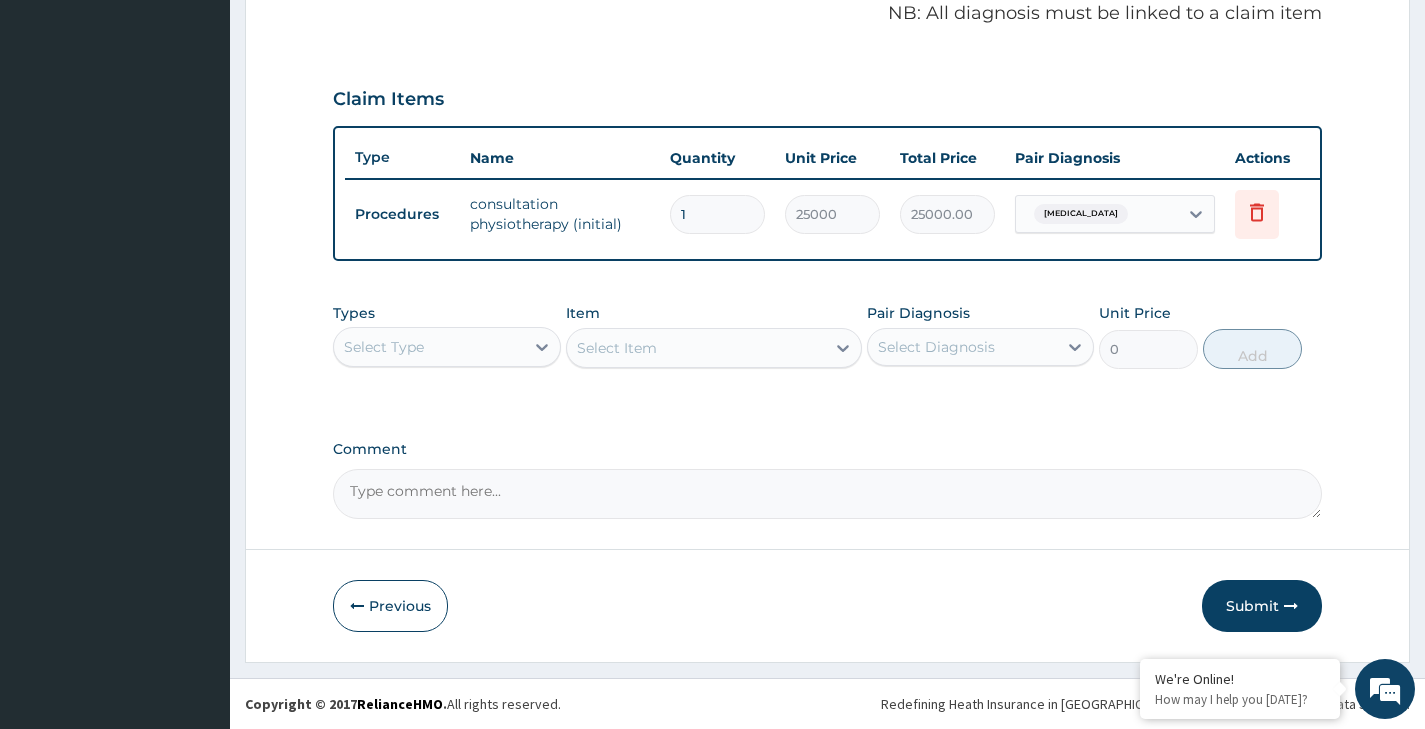 drag, startPoint x: 1240, startPoint y: 603, endPoint x: 1227, endPoint y: 510, distance: 93.904205 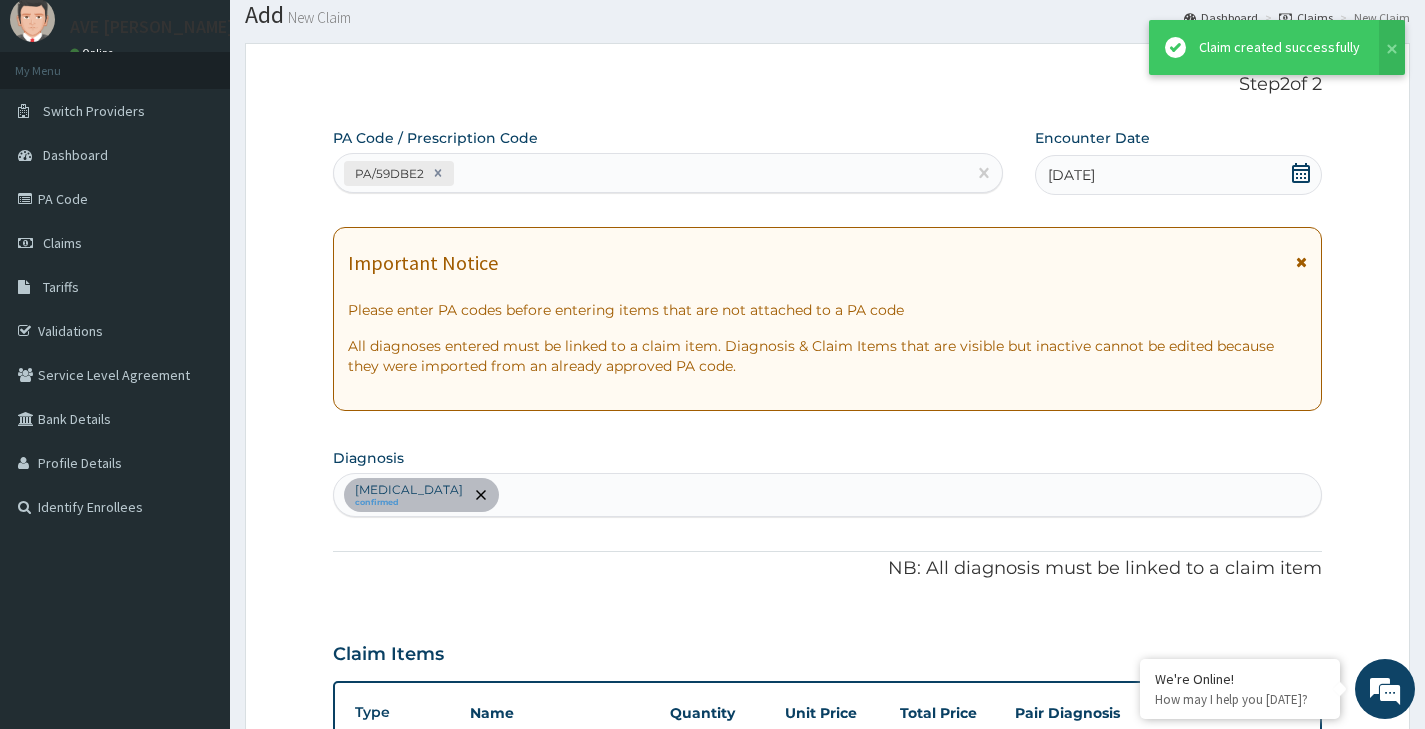 scroll, scrollTop: 633, scrollLeft: 0, axis: vertical 